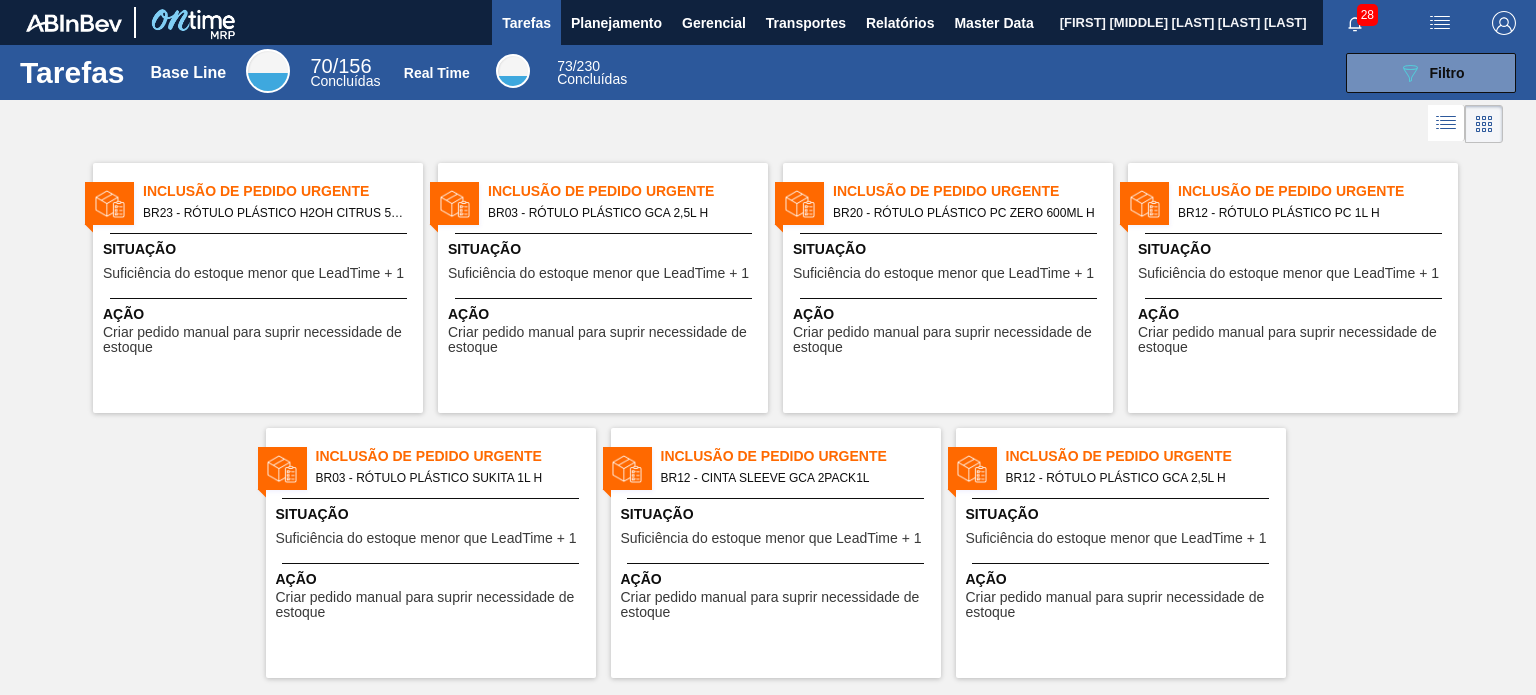 scroll, scrollTop: 0, scrollLeft: 0, axis: both 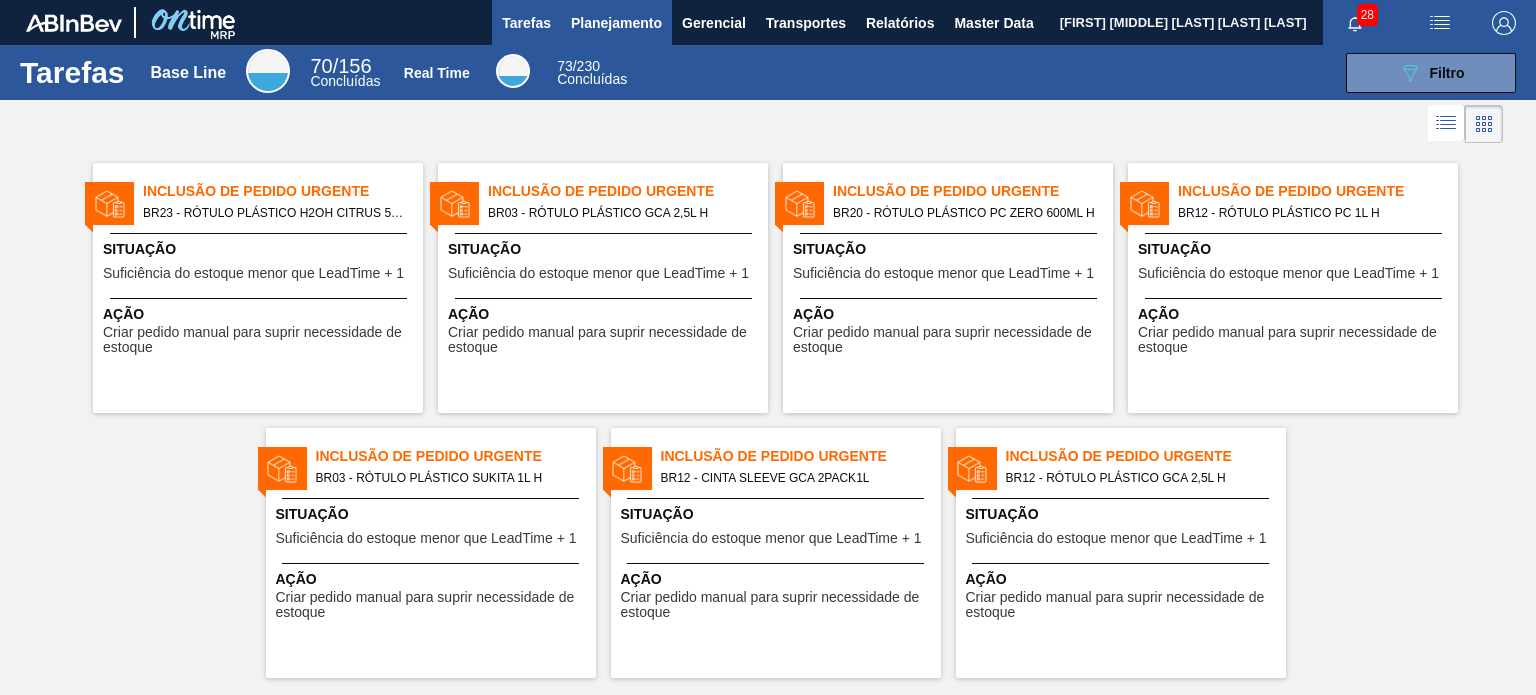 click on "Planejamento" at bounding box center [616, 23] 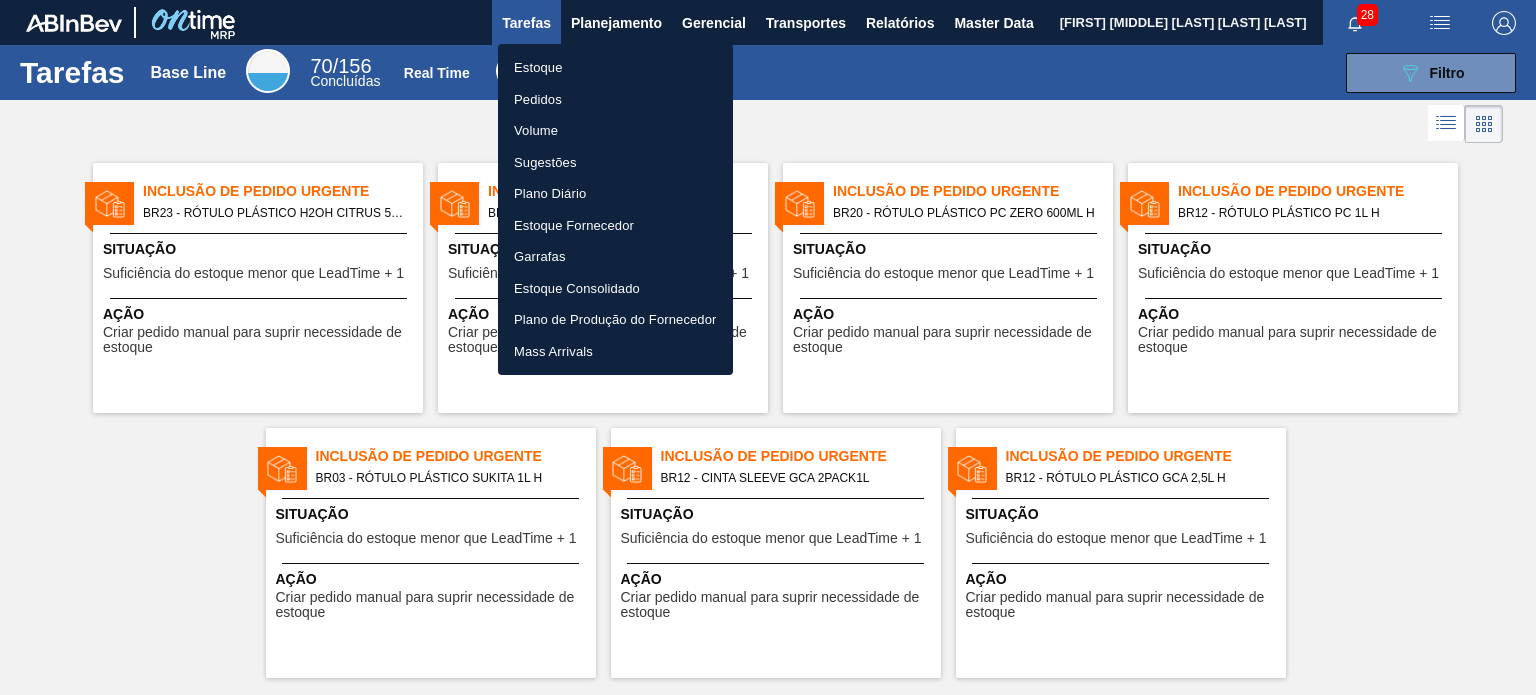 click on "Estoque" at bounding box center [615, 68] 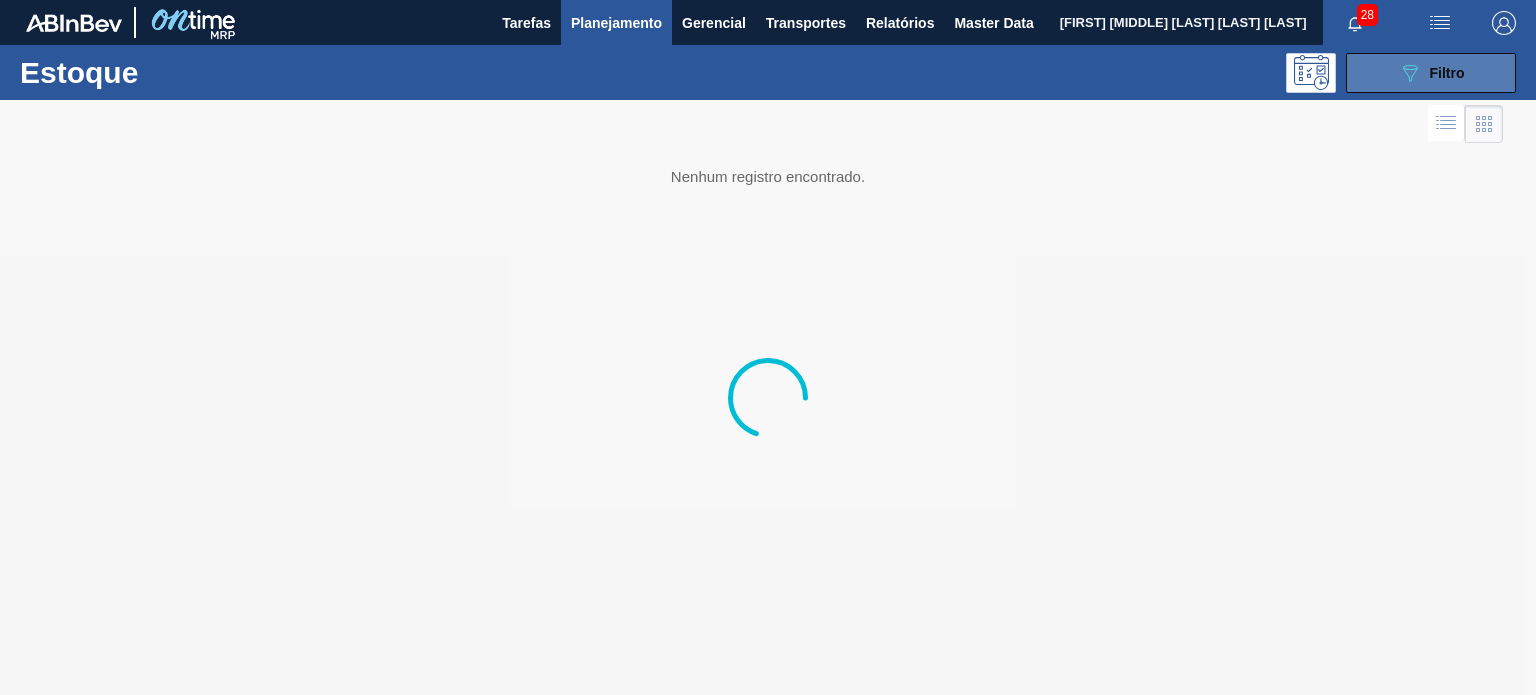 click on "089F7B8B-B2A5-4AFE-B5C0-19BA573D28AC Filtro" at bounding box center (1431, 73) 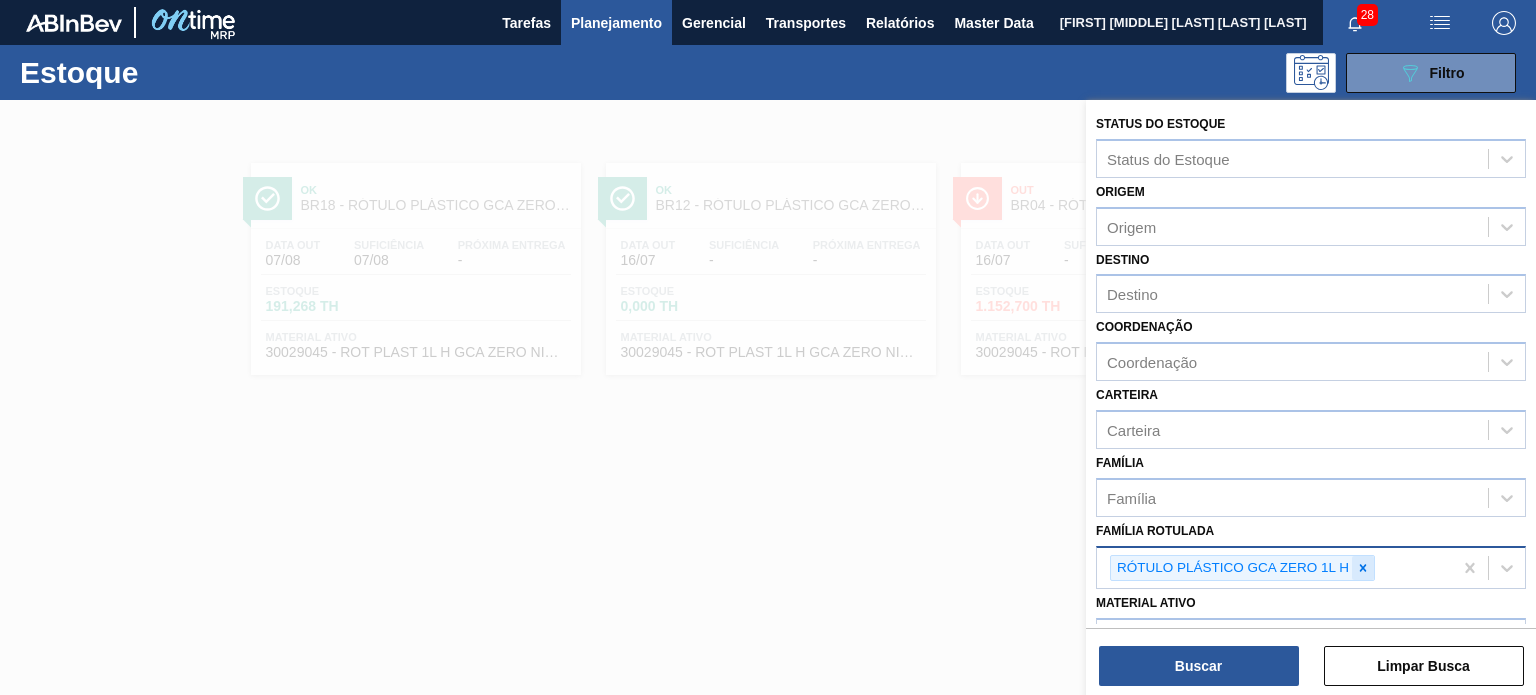 click 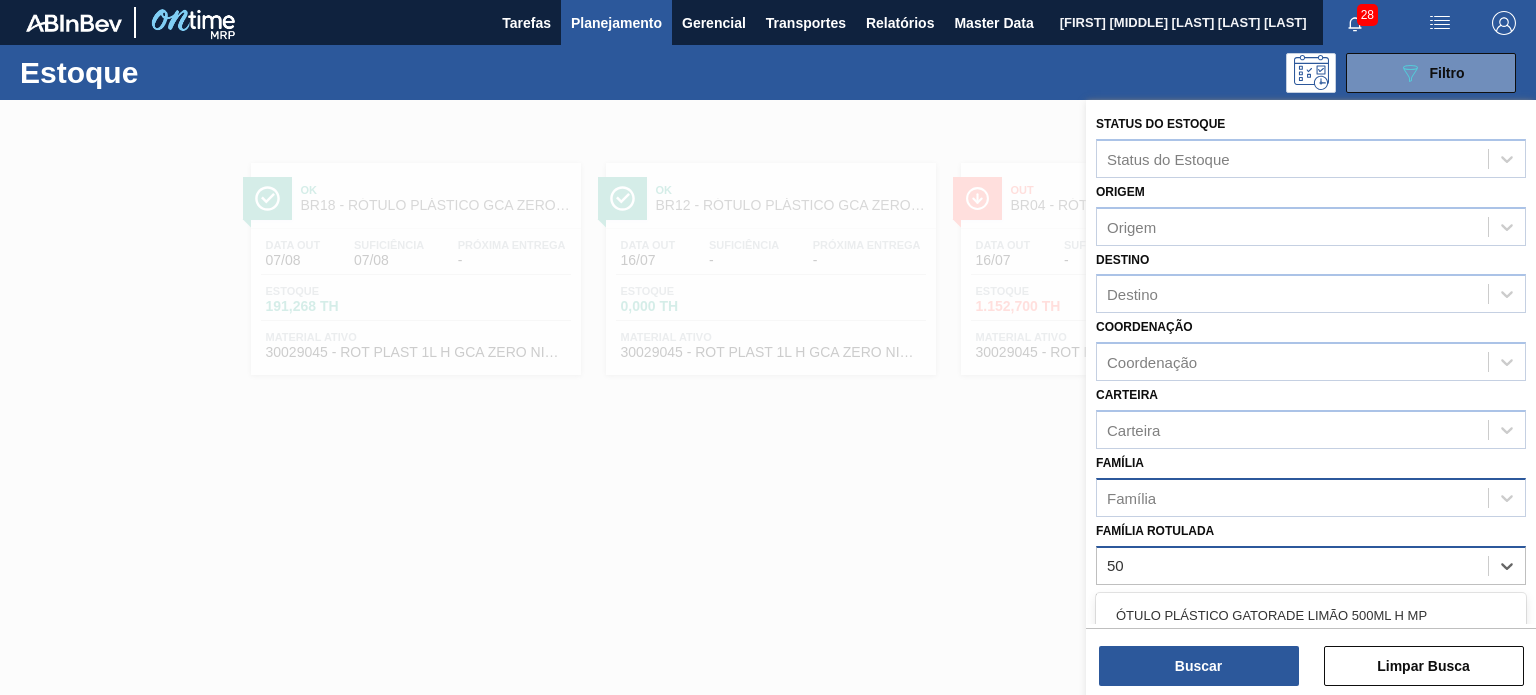 type on "5" 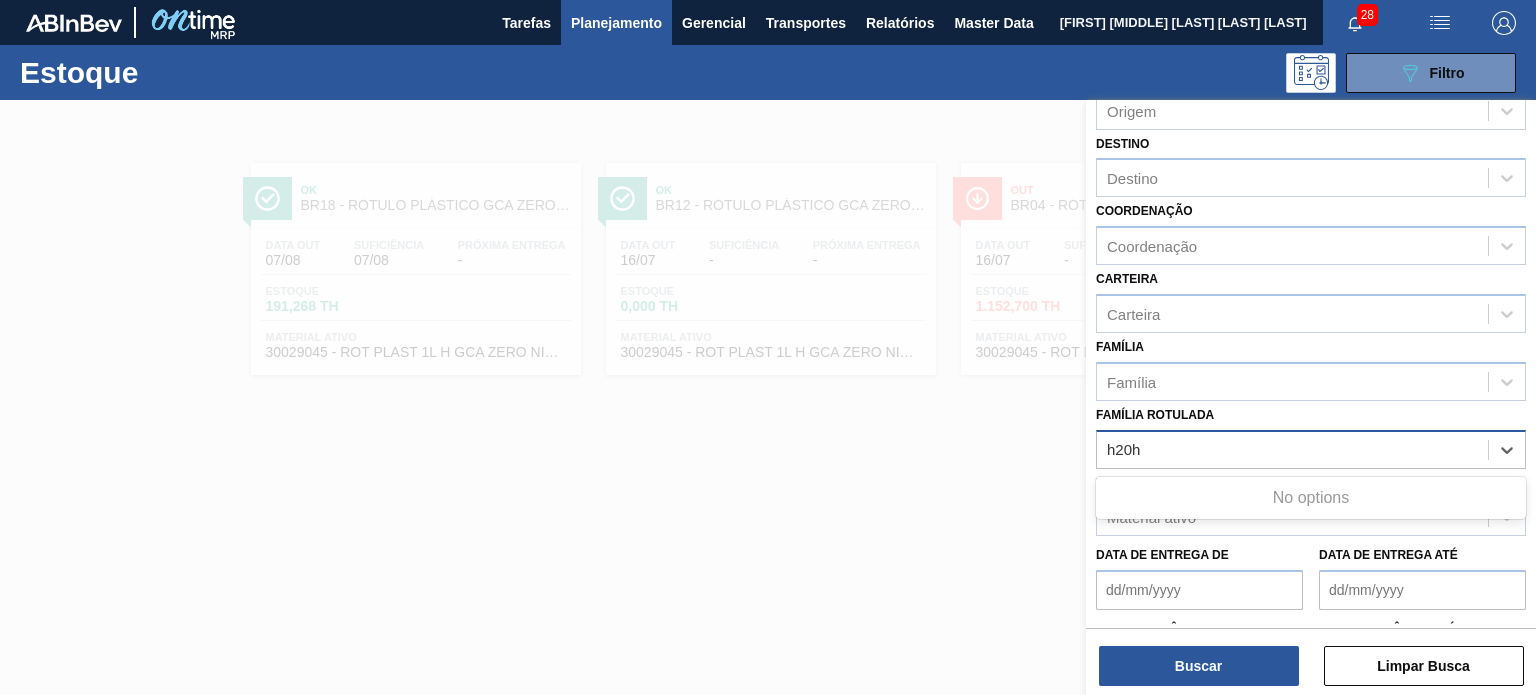 scroll, scrollTop: 200, scrollLeft: 0, axis: vertical 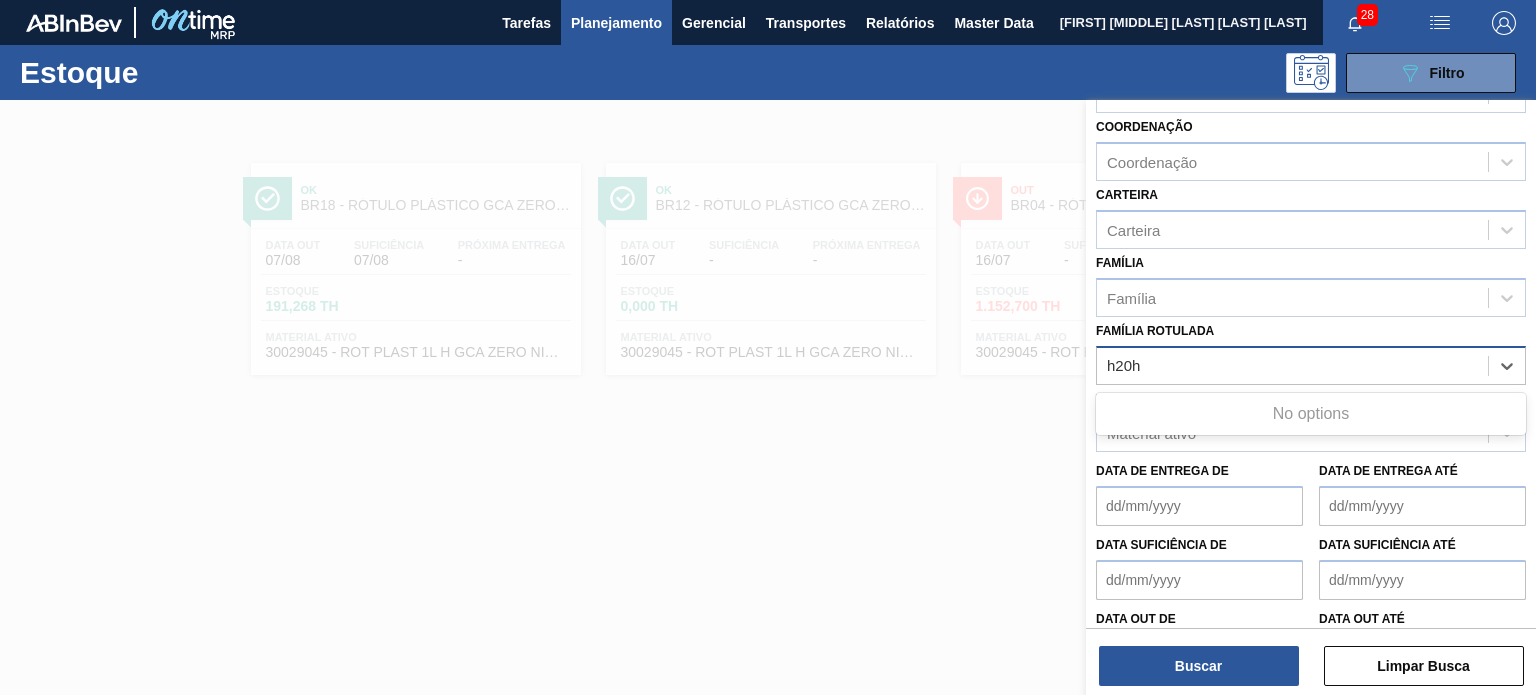 type on "h20h" 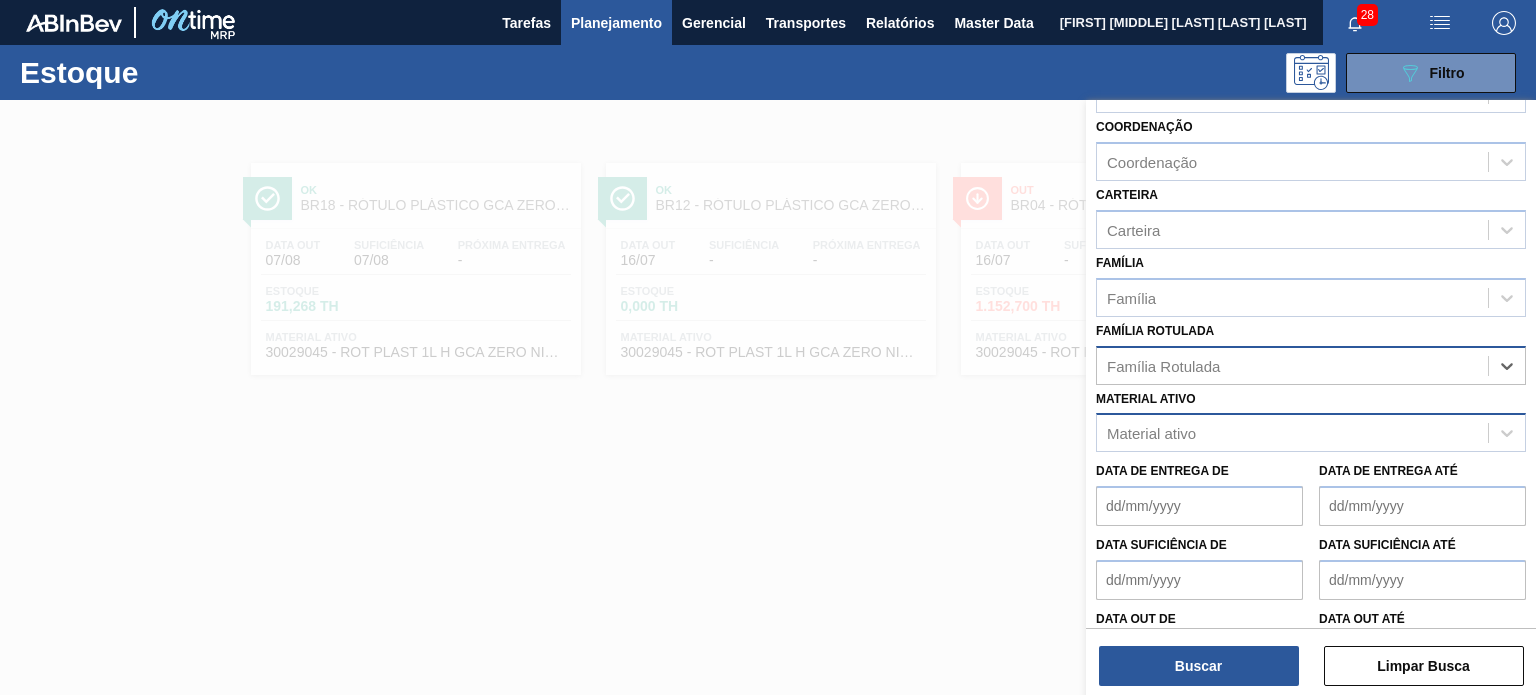 type on "5" 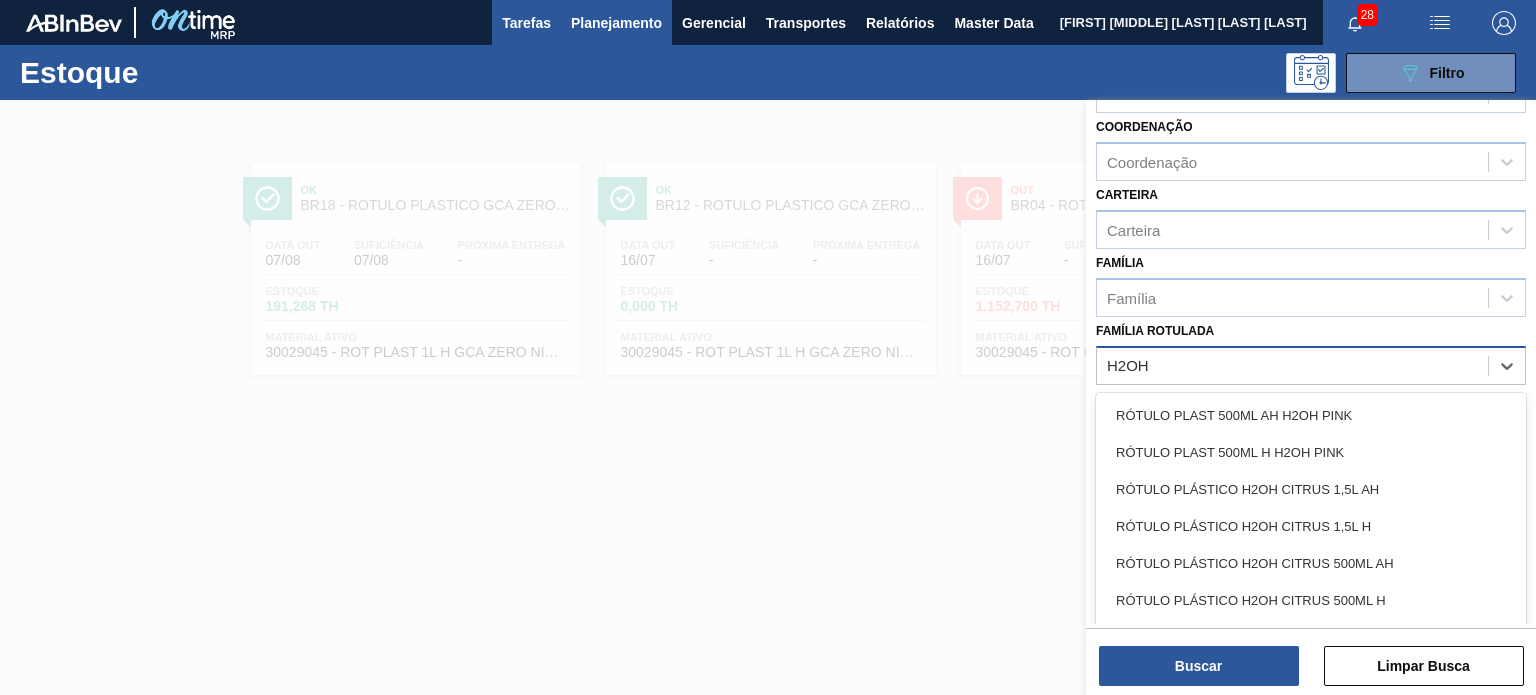 type on "H2OH" 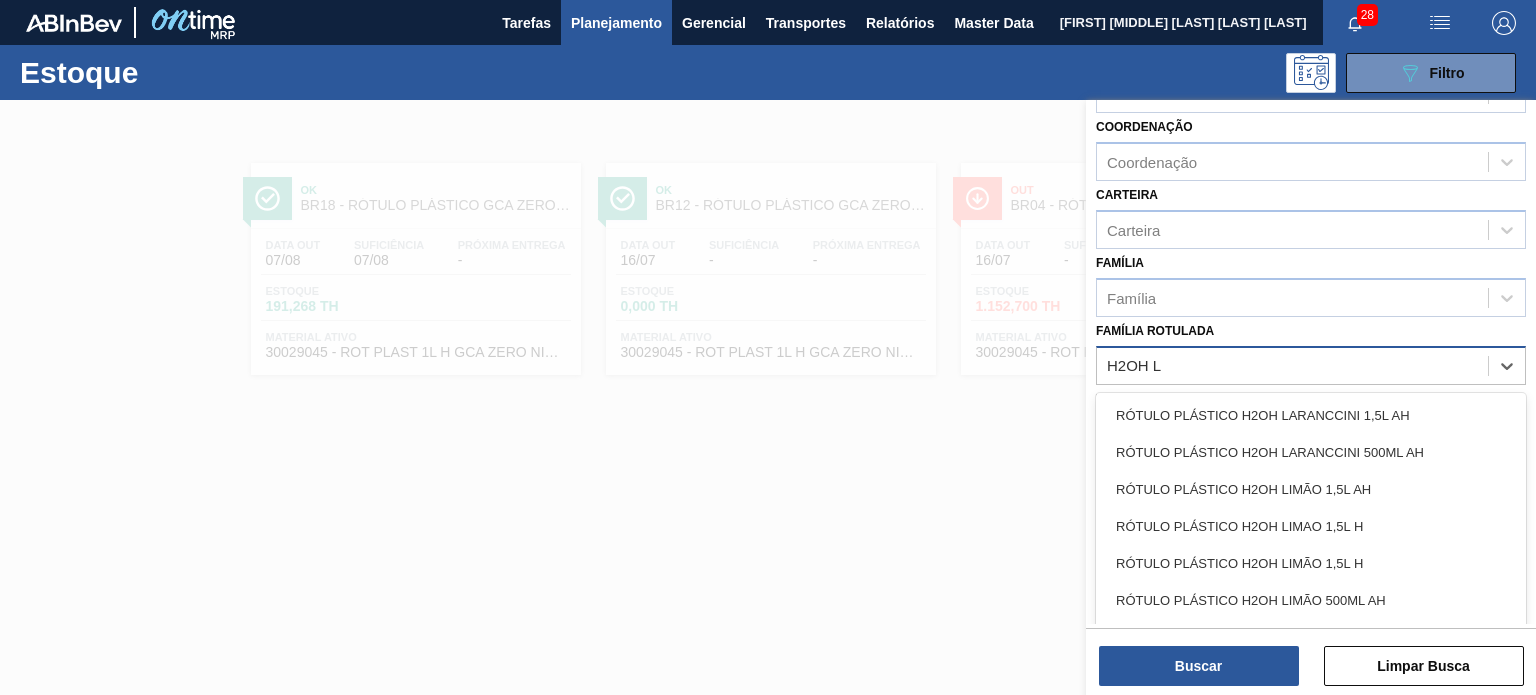 type on "H2OH LI" 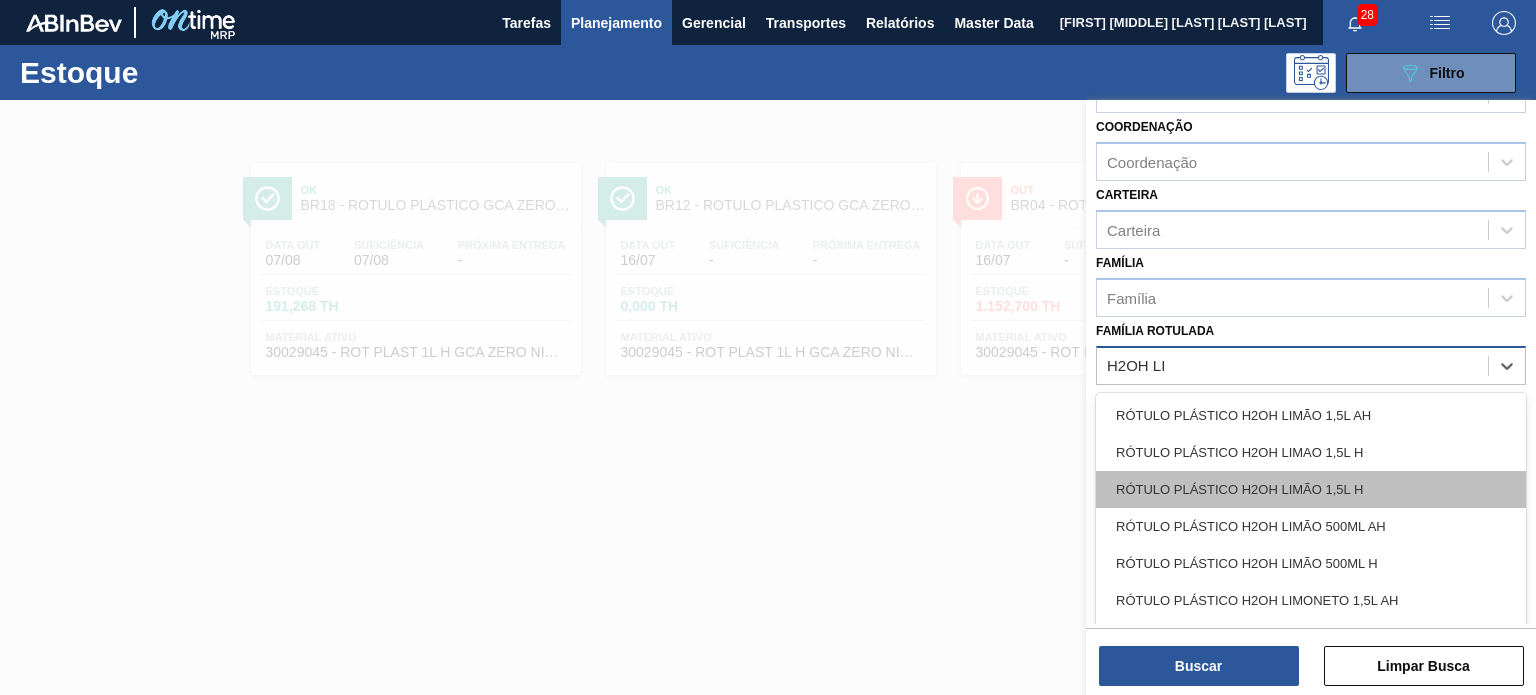 scroll, scrollTop: 40, scrollLeft: 0, axis: vertical 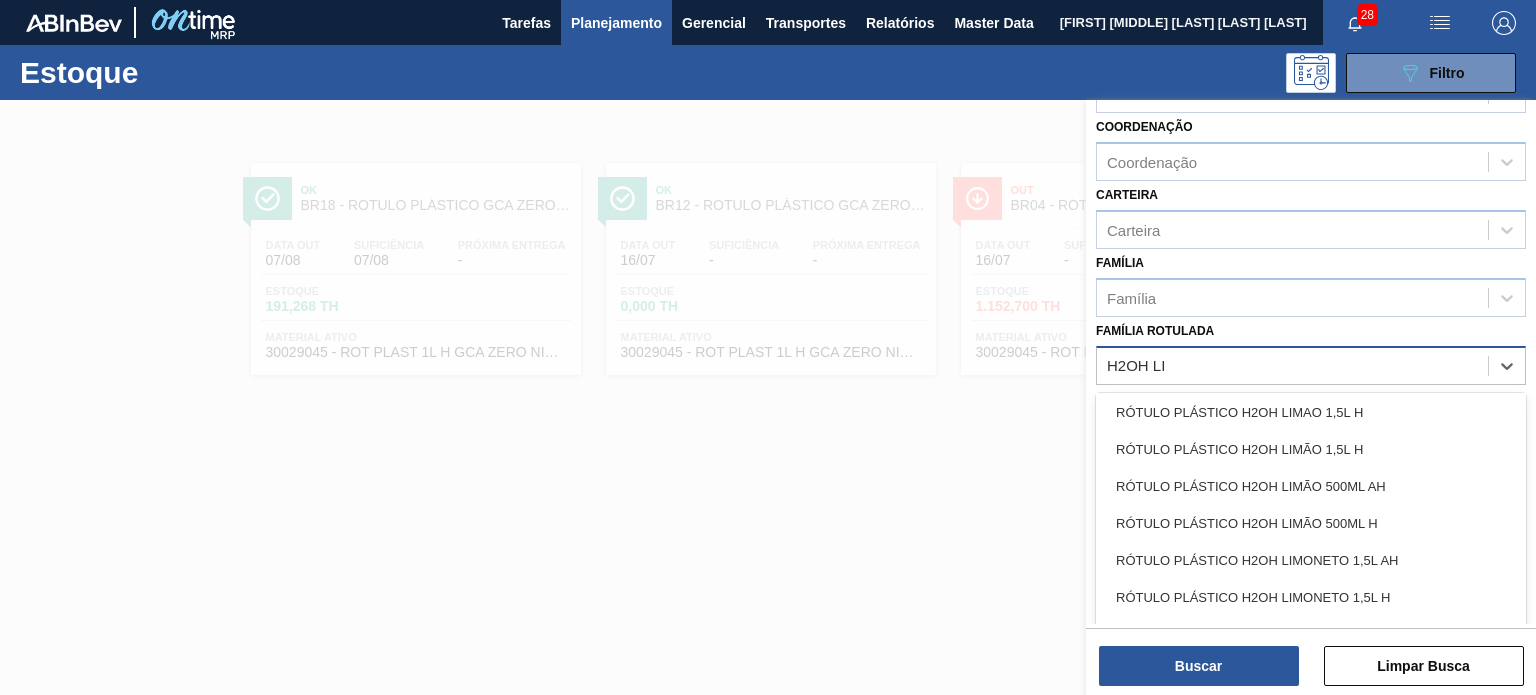 drag, startPoint x: 1372, startPoint y: 517, endPoint x: 1333, endPoint y: 555, distance: 54.451813 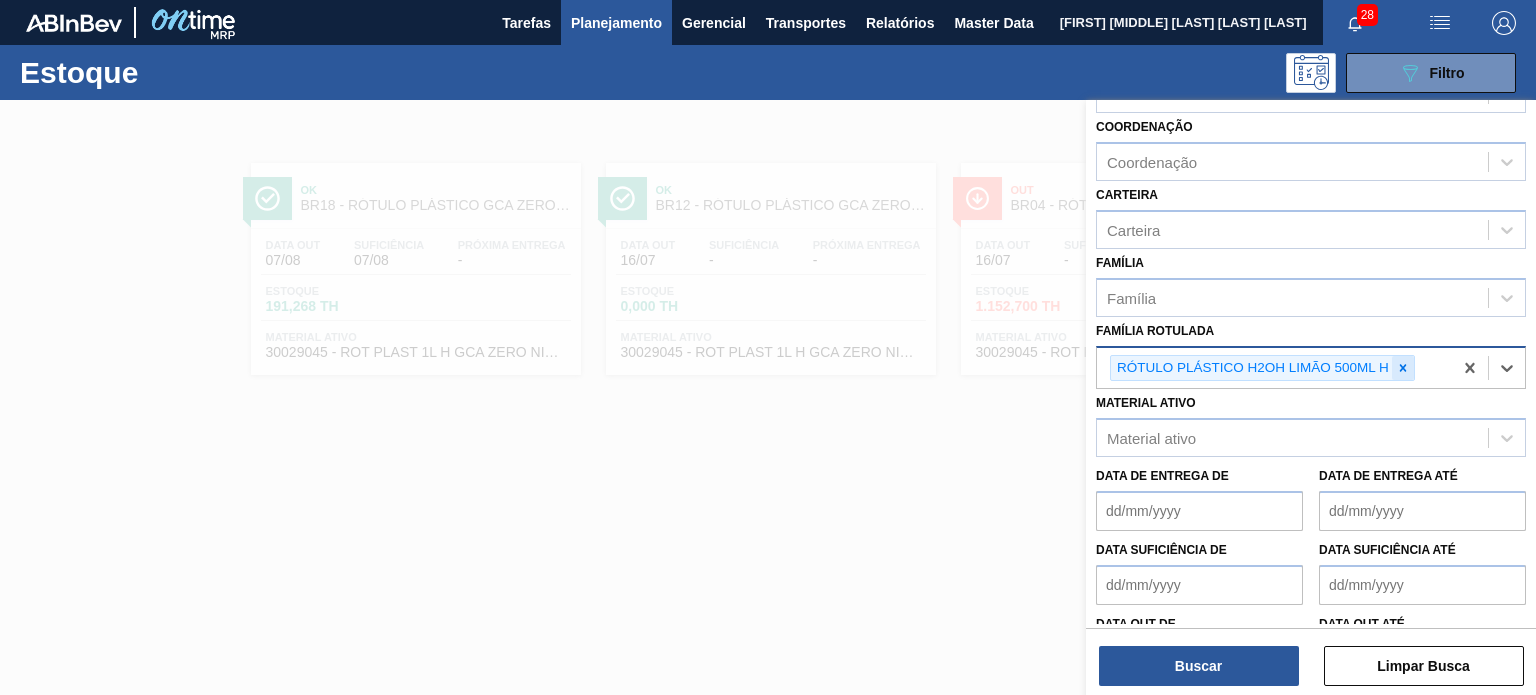 click 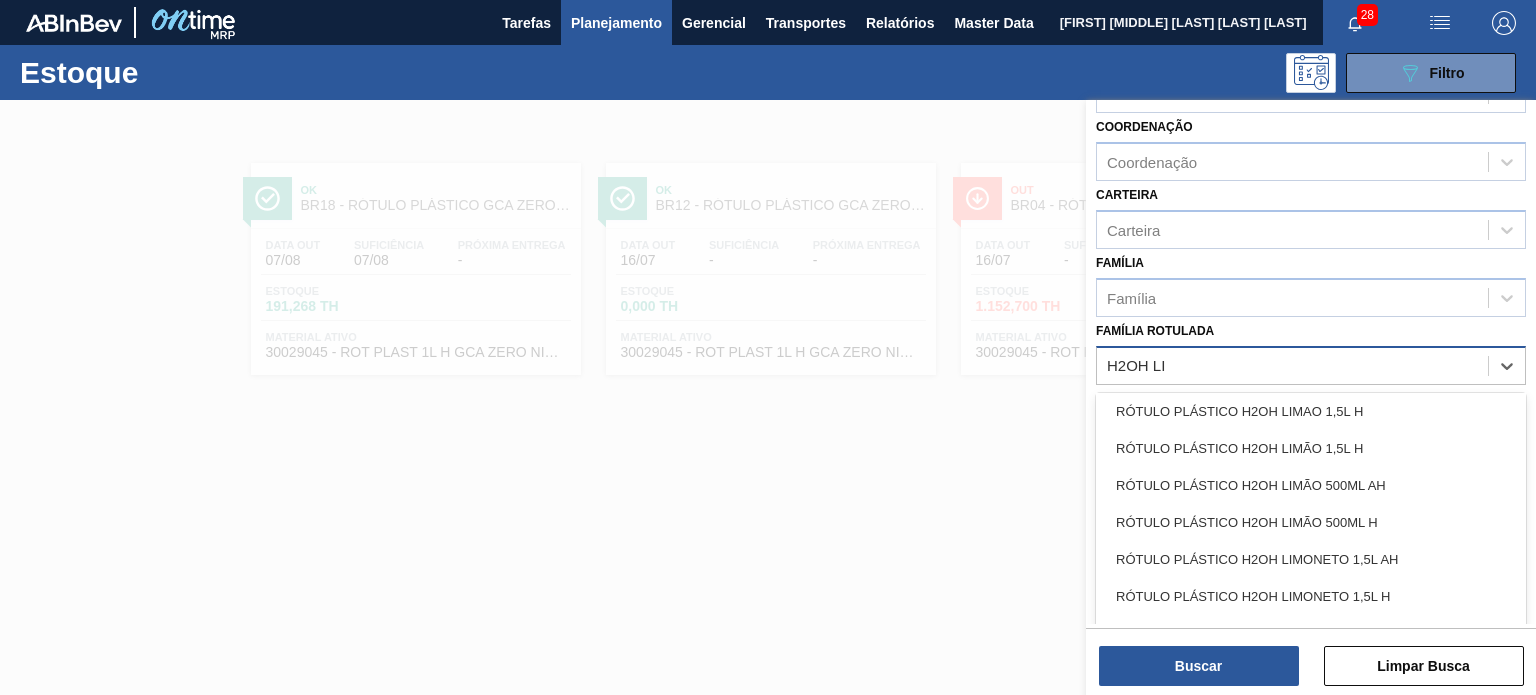 scroll, scrollTop: 40, scrollLeft: 0, axis: vertical 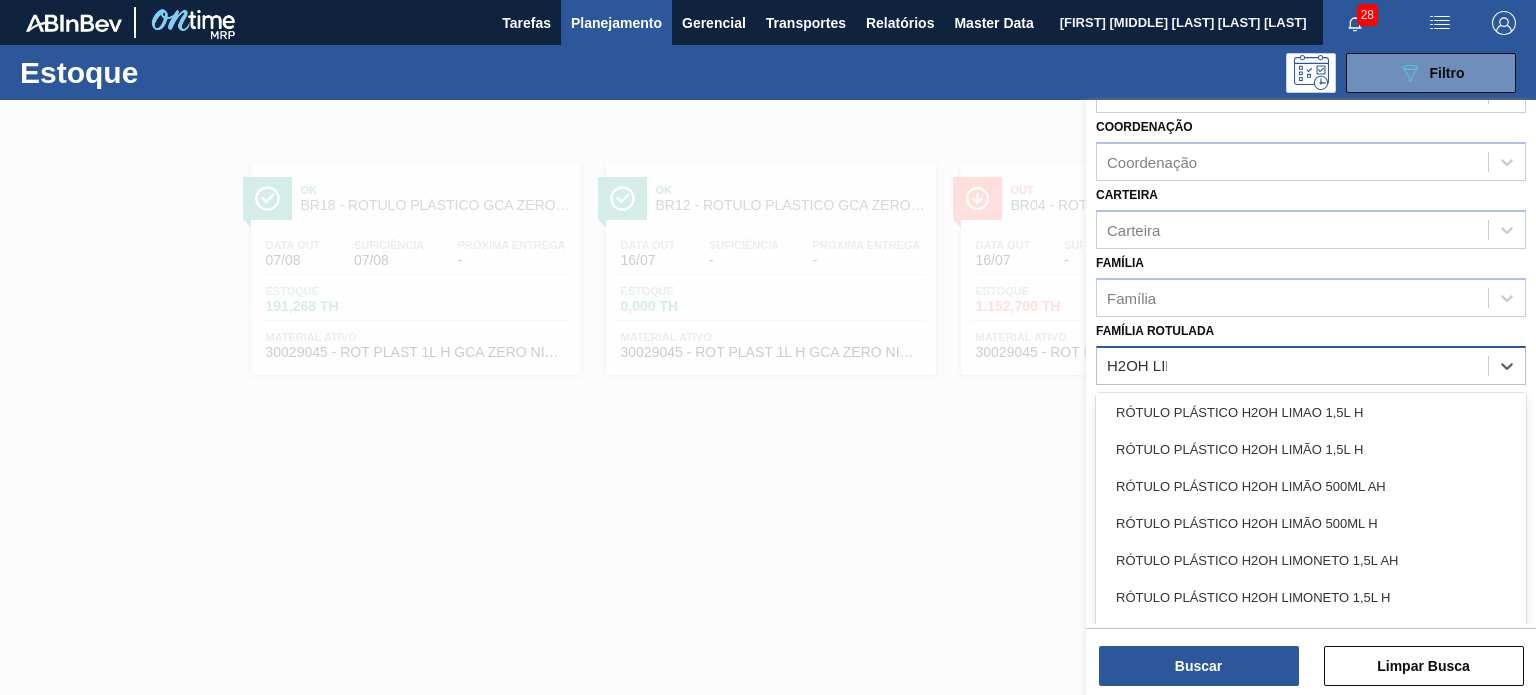type on "H2OH LIMO" 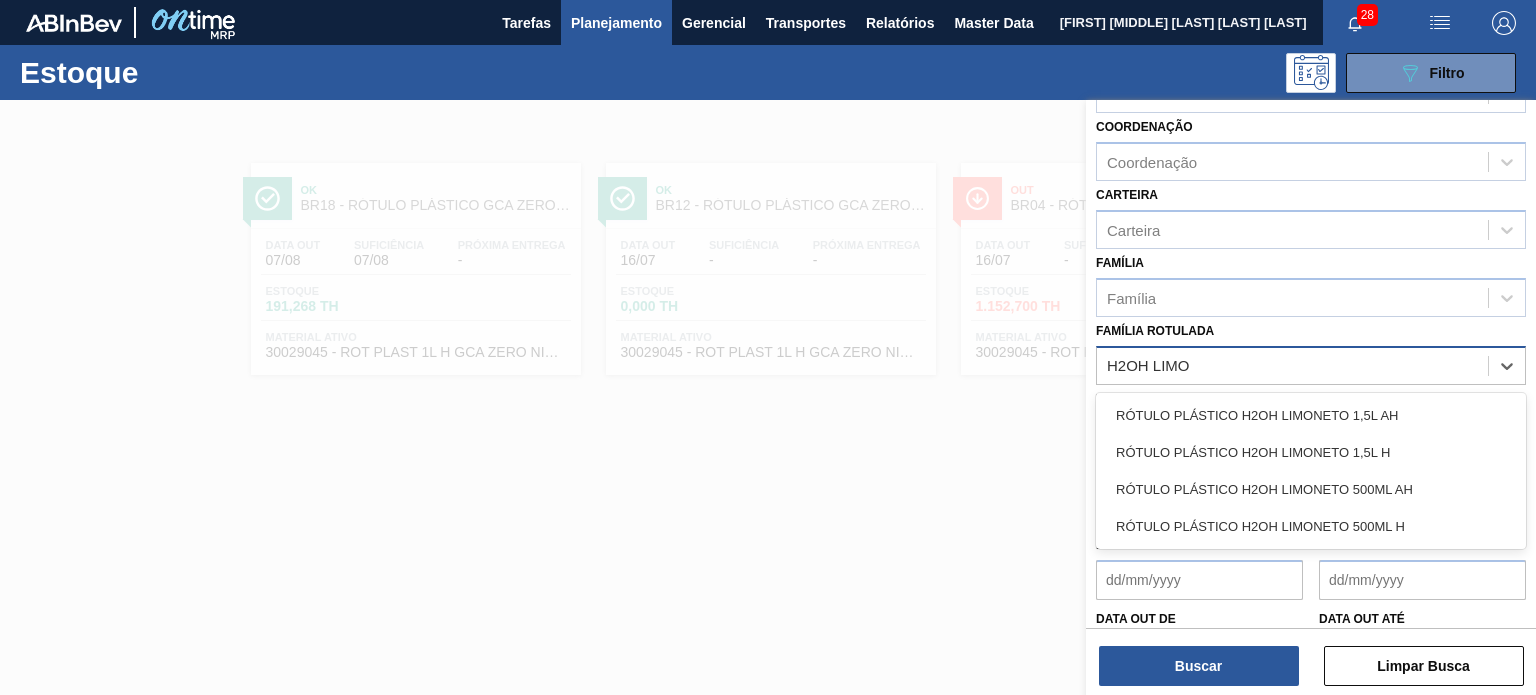 scroll, scrollTop: 0, scrollLeft: 0, axis: both 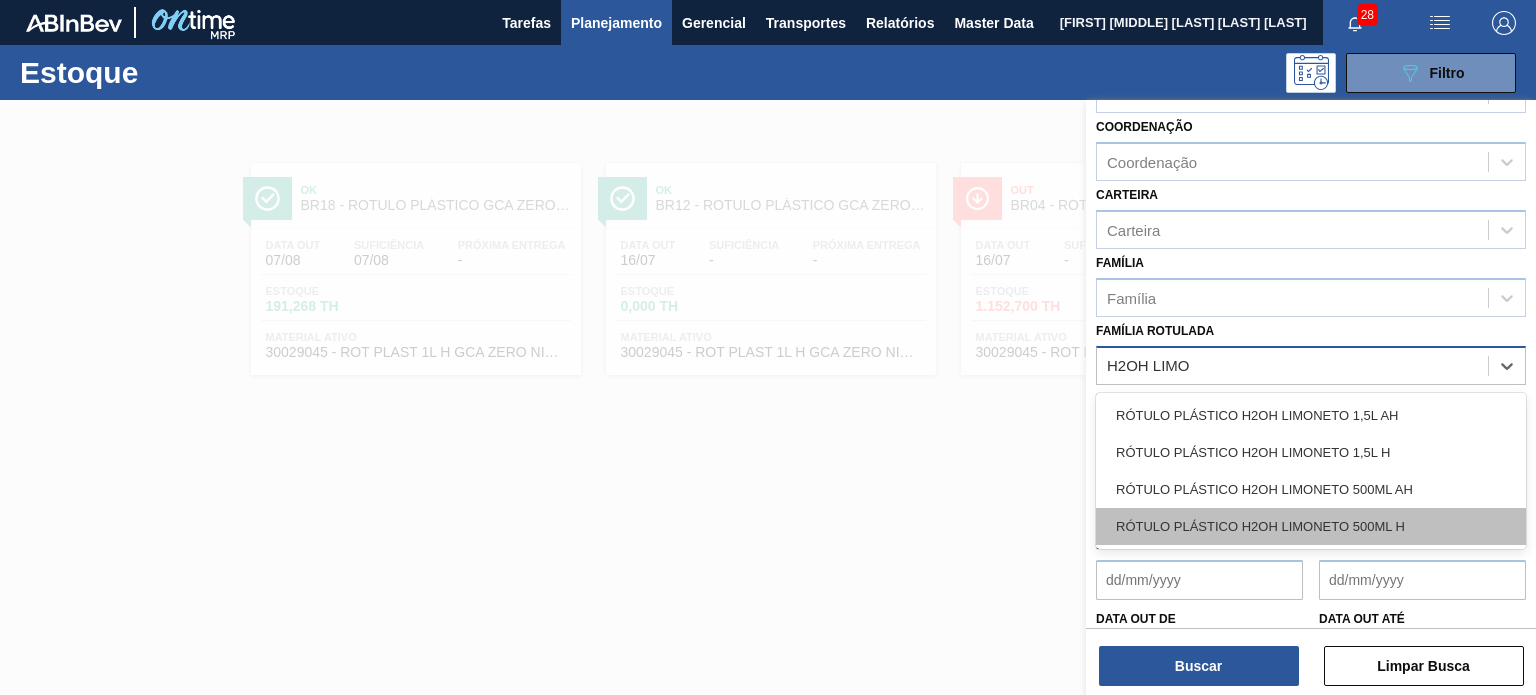 click on "RÓTULO PLÁSTICO H2OH LIMONETO 500ML H" at bounding box center [1311, 526] 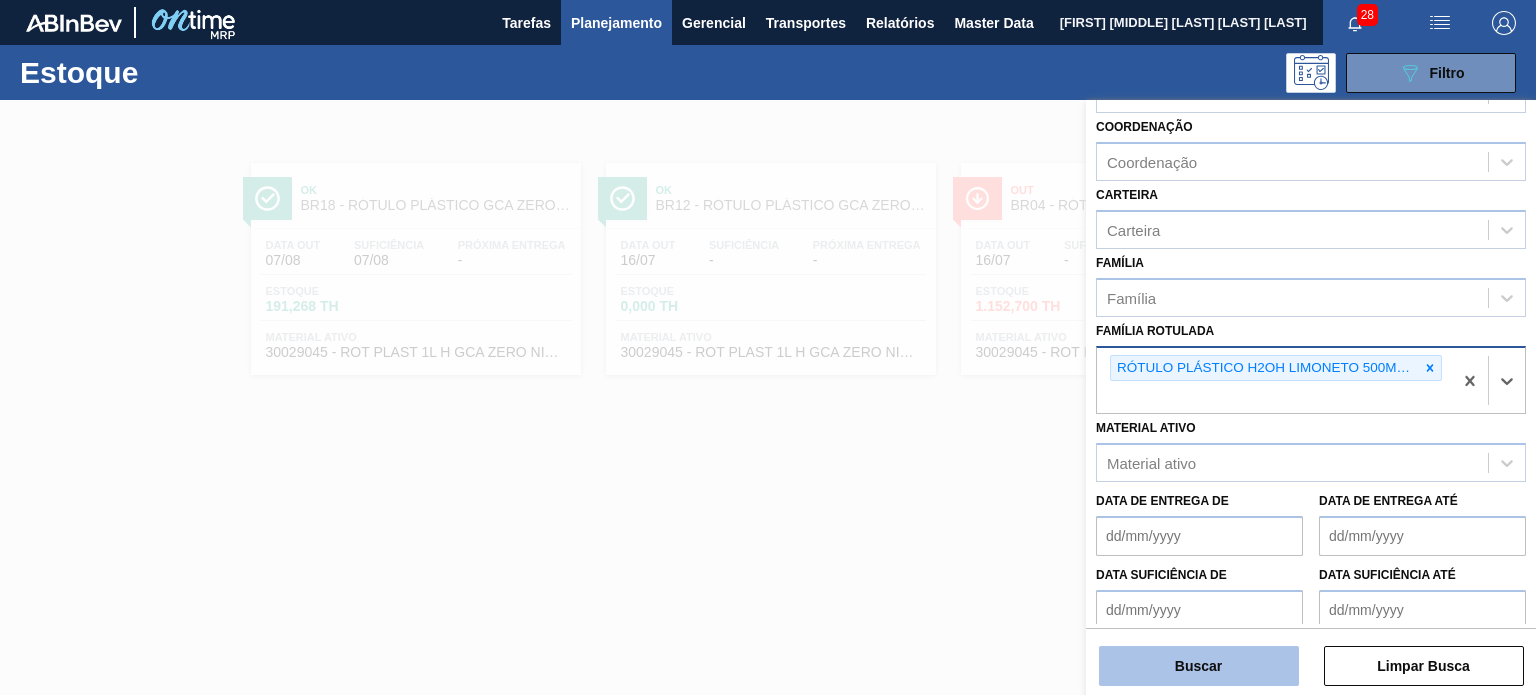 click on "Buscar" at bounding box center (1199, 666) 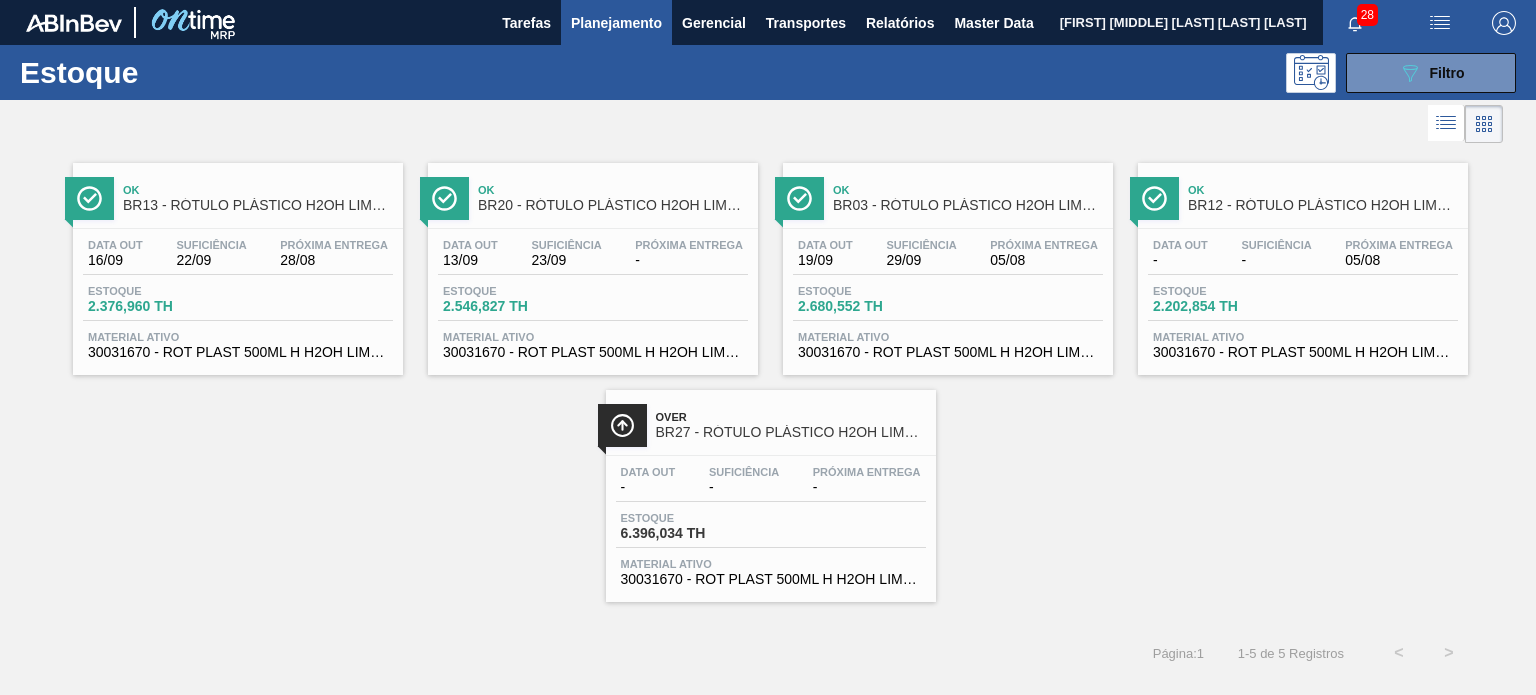 click on "Planejamento" at bounding box center [616, 23] 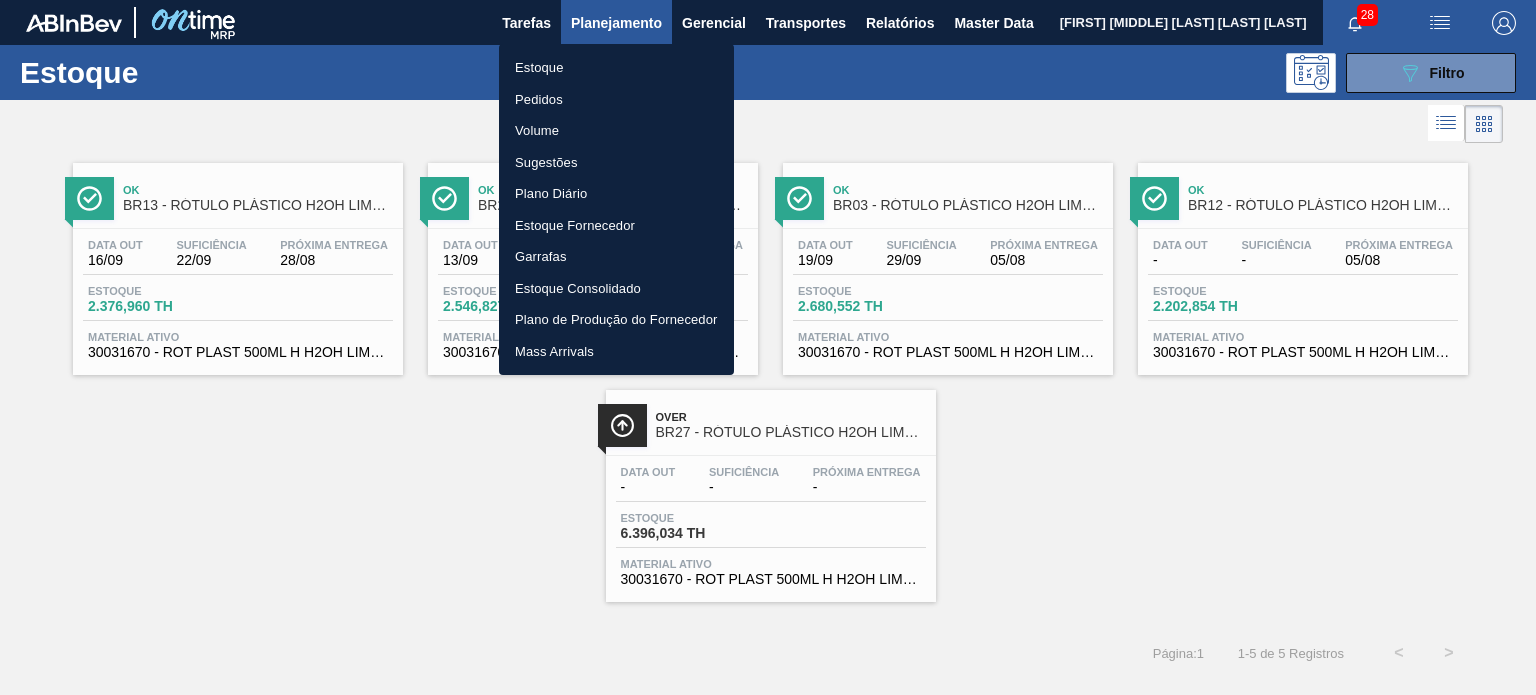 click on "Estoque" at bounding box center (616, 68) 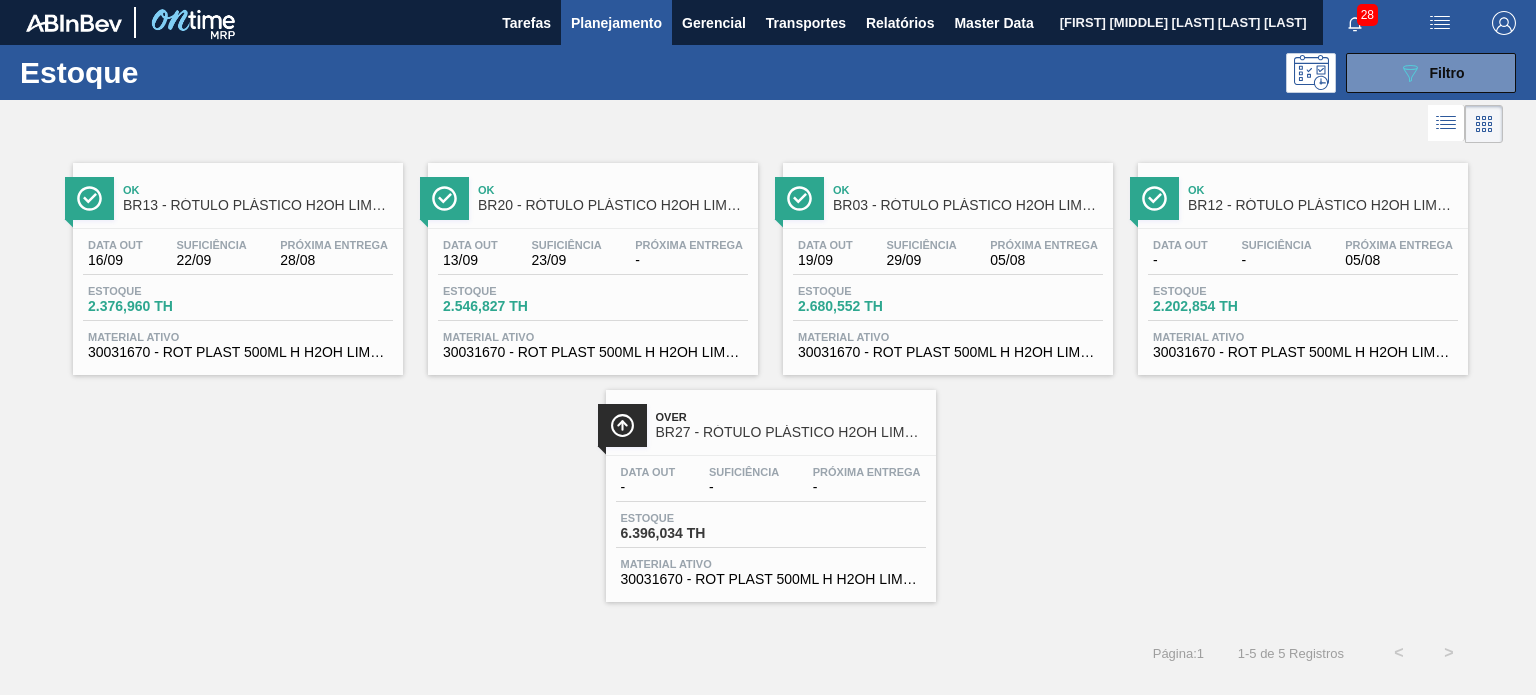 type 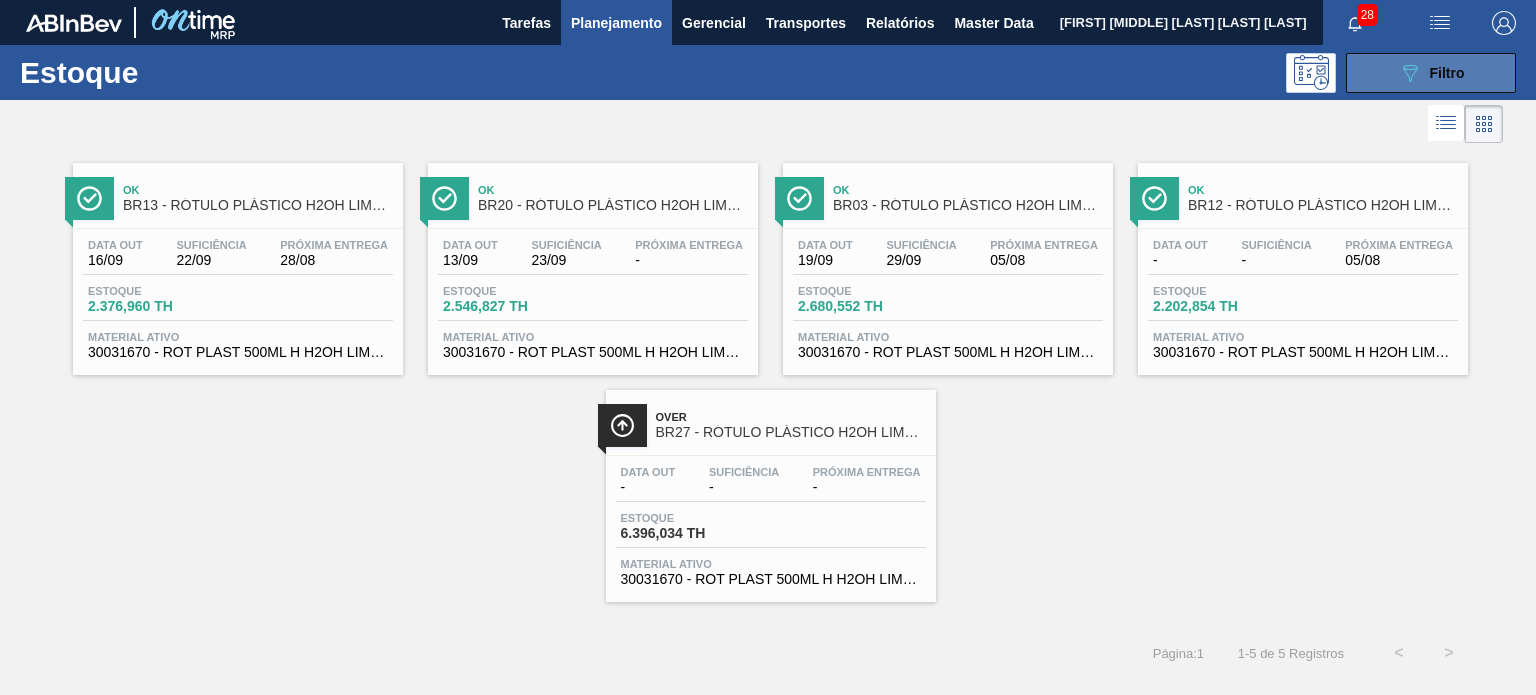 click on "089F7B8B-B2A5-4AFE-B5C0-19BA573D28AC Filtro" at bounding box center [1431, 73] 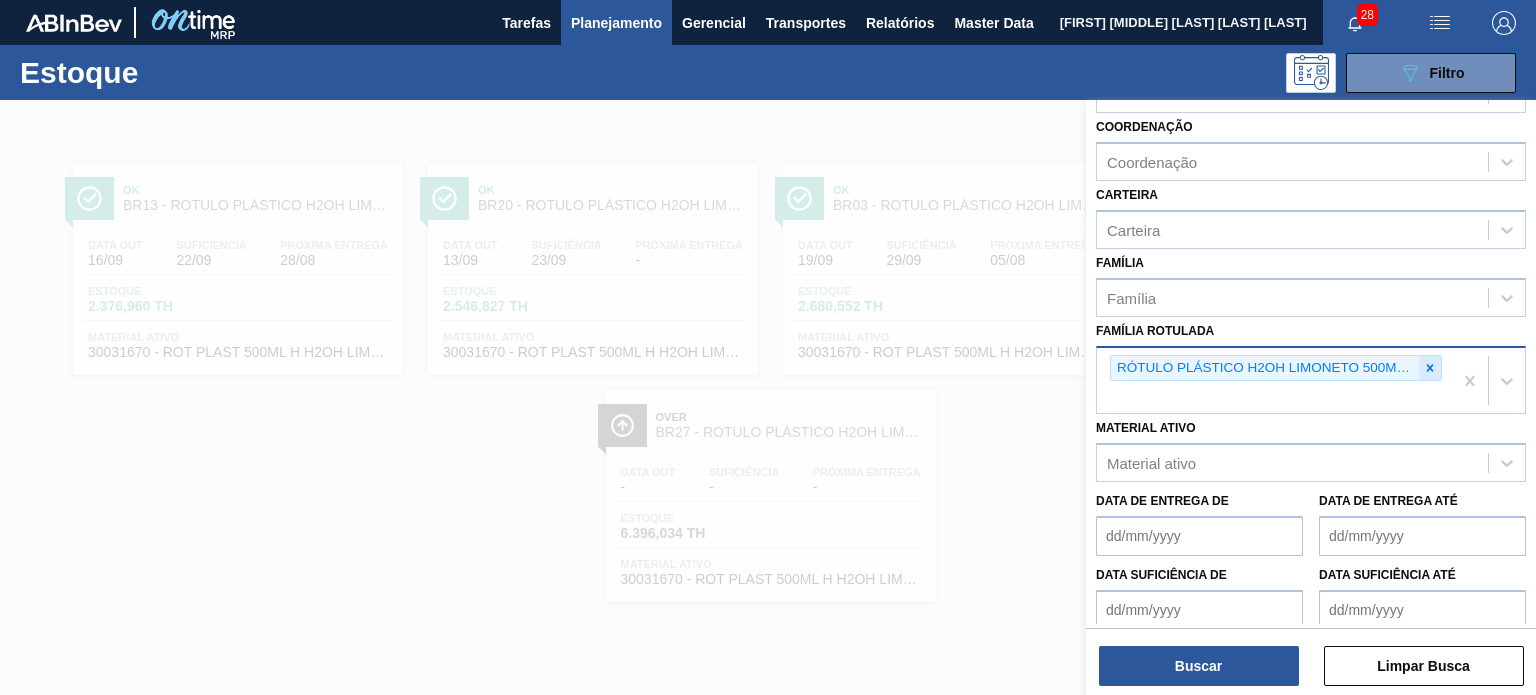 click 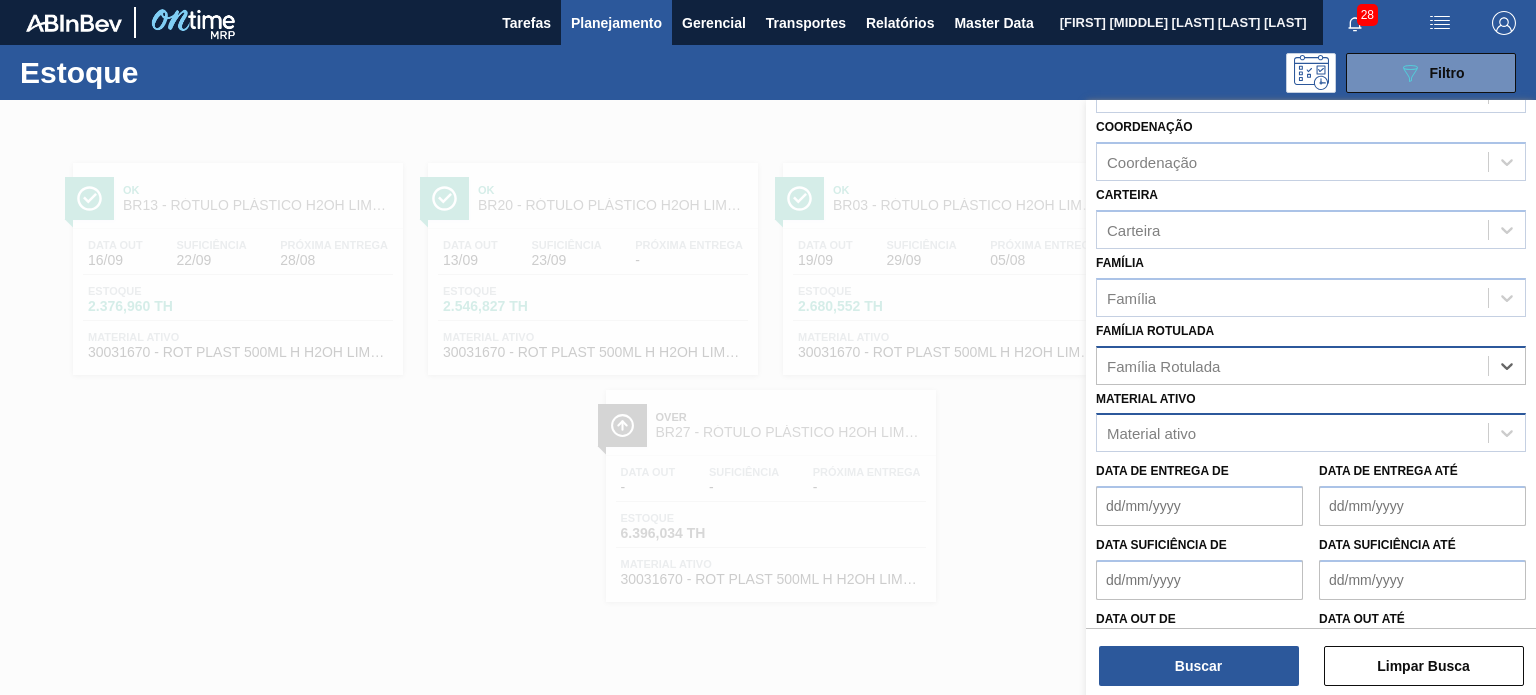 paste on "RÓTULO PLÁSTICO SUKITA 1L H" 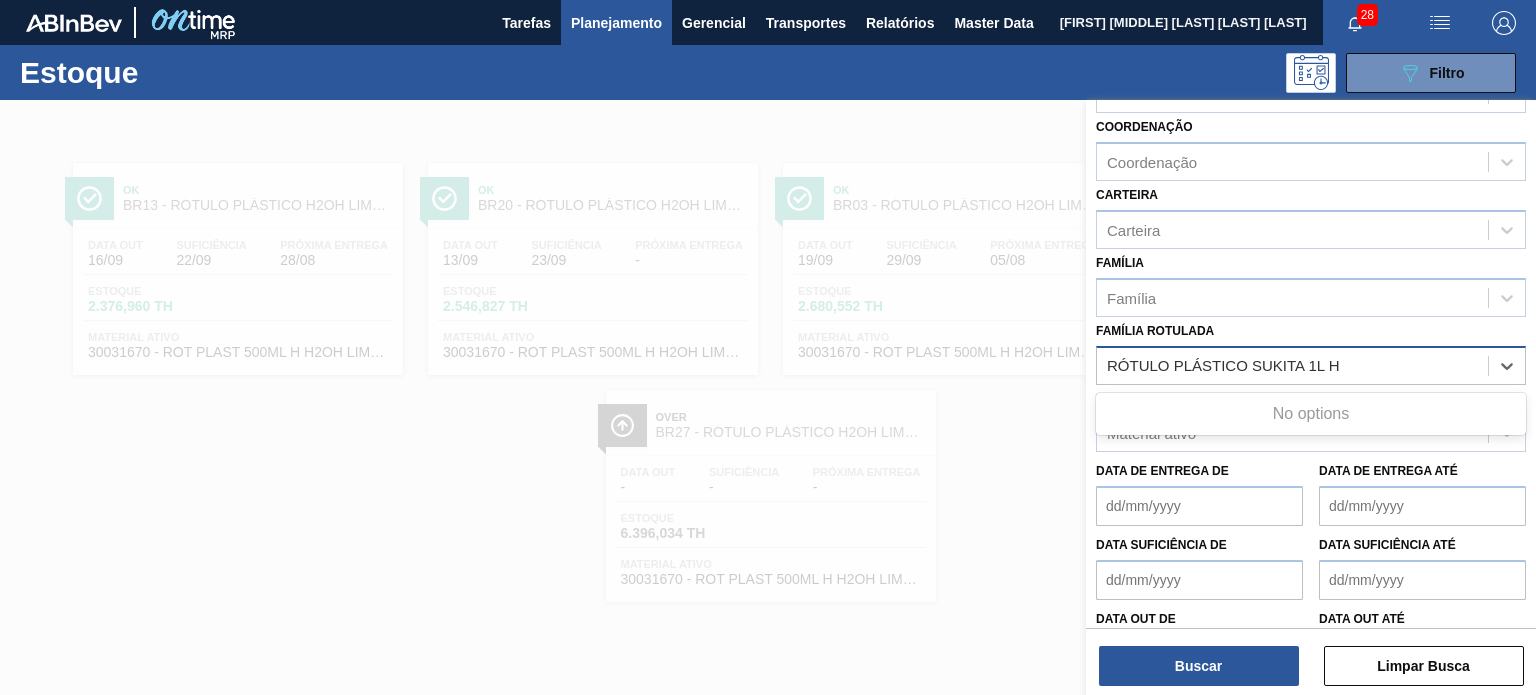 click on "No options" at bounding box center [1311, 414] 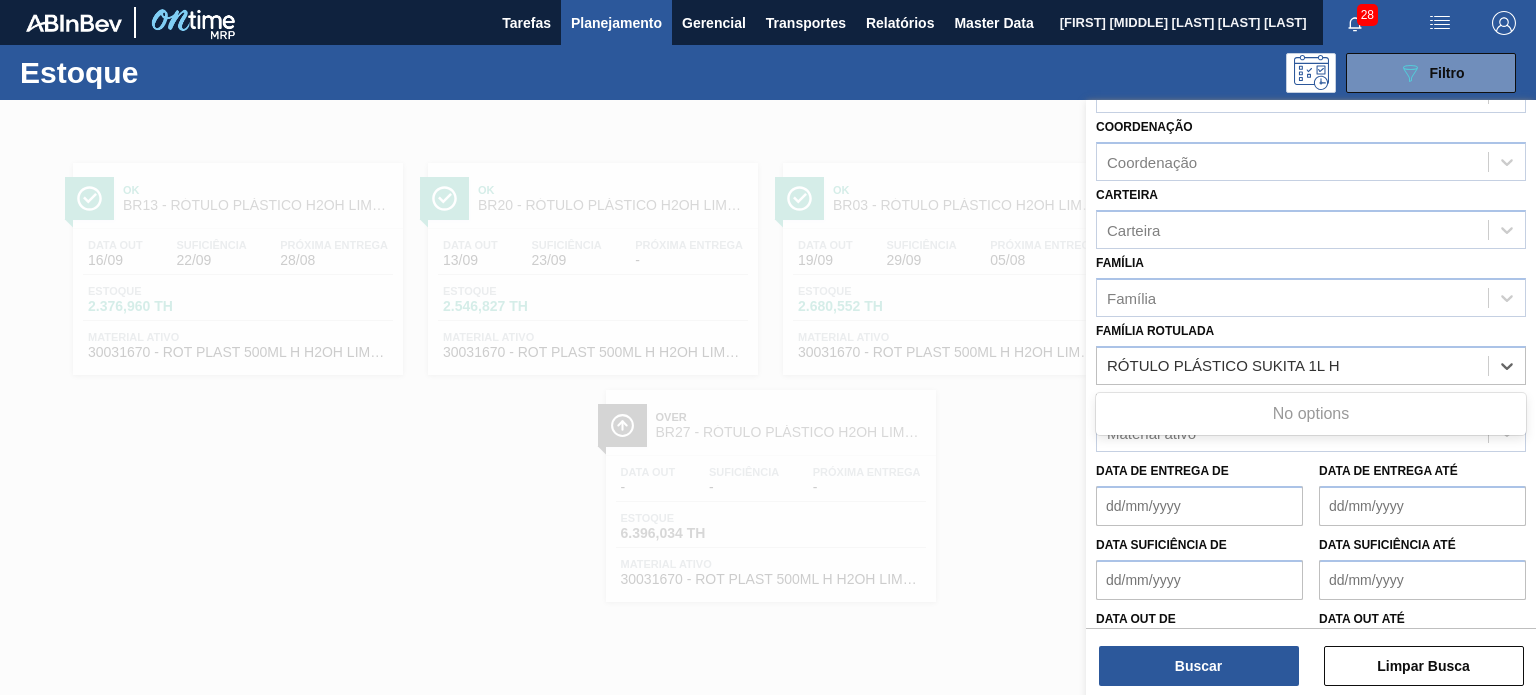 drag, startPoint x: 1257, startPoint y: 356, endPoint x: 1066, endPoint y: 359, distance: 191.02356 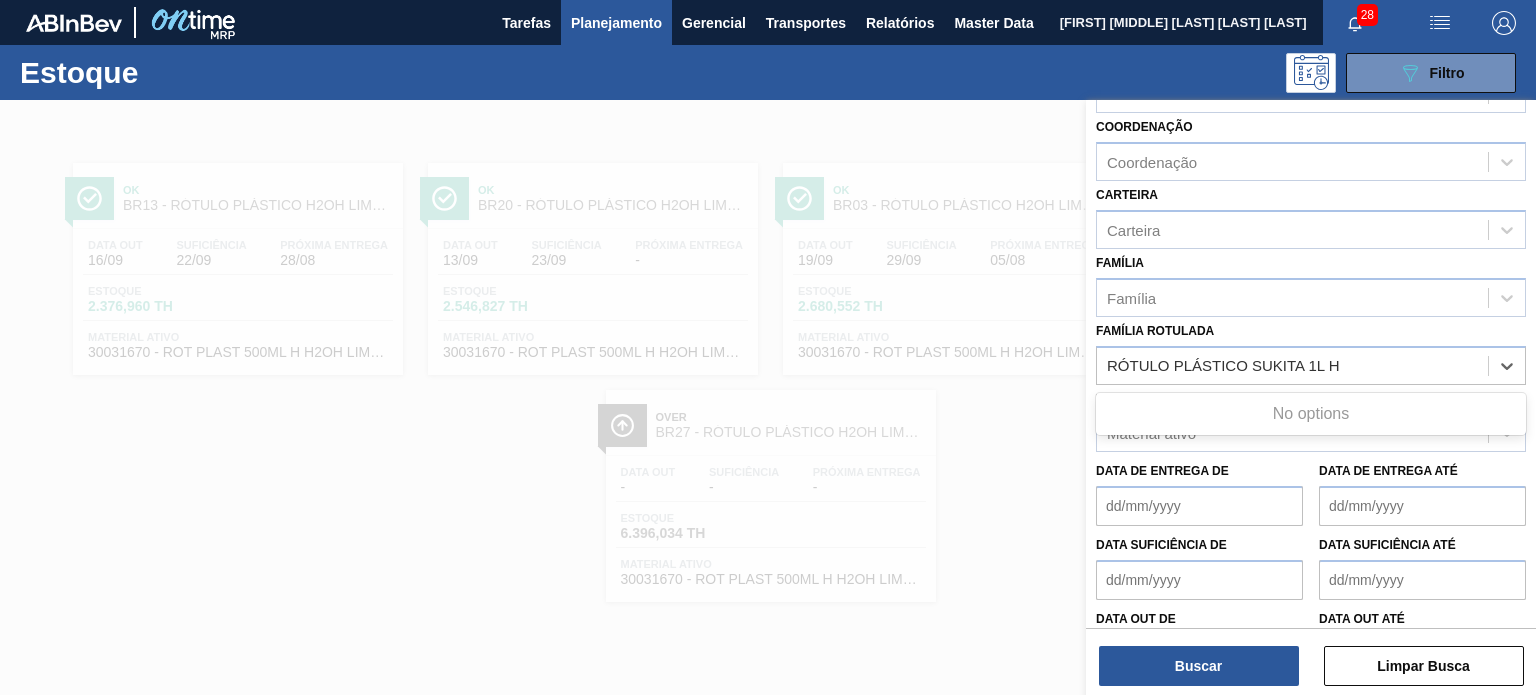 click on "Status do Estoque Status do Estoque Origem Origem Destino Destino Coordenação Coordenação Carteira Carteira Família Família Família Rotulada option RÓTULO PLÁSTICO H2OH LIMONETO 500ML H, deselected.   Use Up and Down to choose options, press Enter to select the currently focused option, press Escape to exit the menu, press Tab to select the option and exit the menu. RÓTULO PLÁSTICO SUKITA 1L H  RÓTULO PLÁSTICO SUKITA 1L H No options Material ativo Material ativo Data de Entrega de Data de Entrega até Data suficiência de Data suficiência até Data out de Data out até Buscar Limpar Busca" at bounding box center [1311, 447] 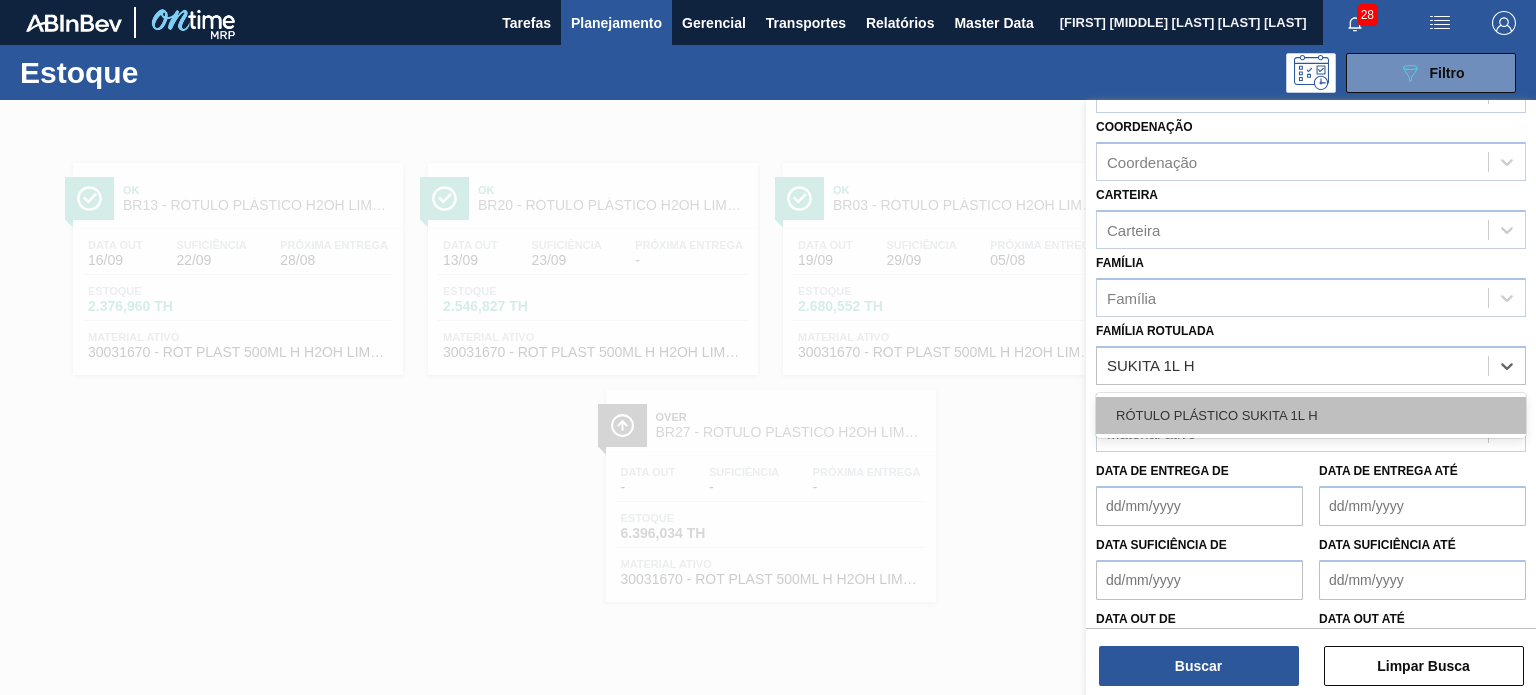 click on "RÓTULO PLÁSTICO SUKITA 1L H" at bounding box center (1311, 415) 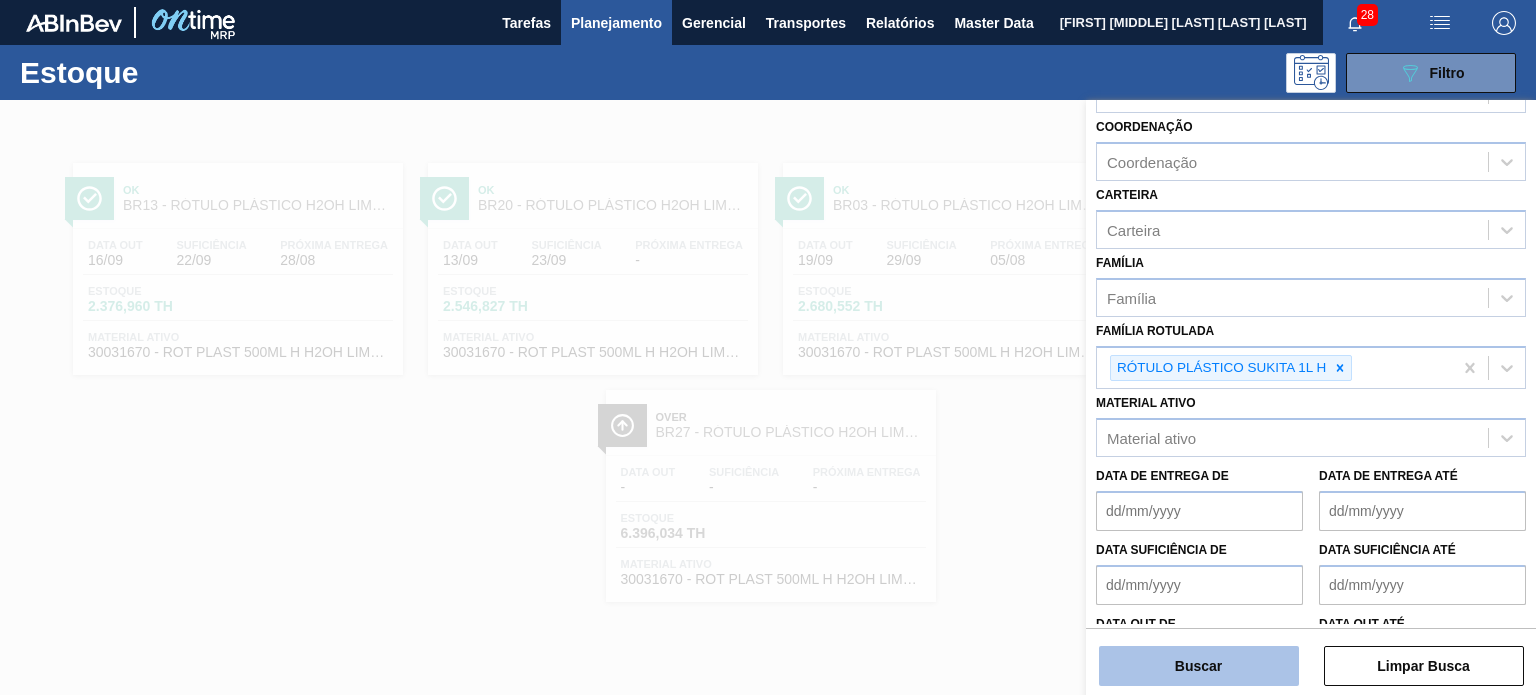 click on "Buscar" at bounding box center (1199, 666) 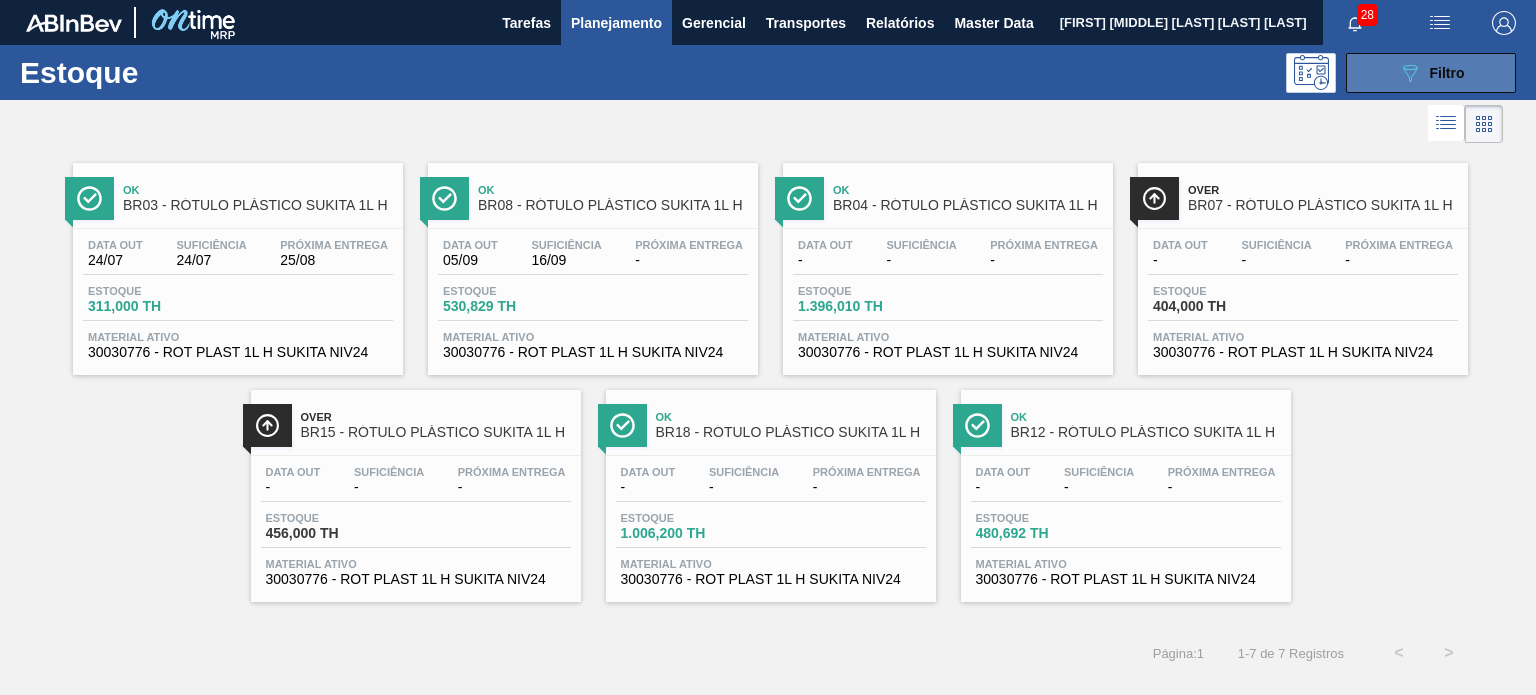 click on "089F7B8B-B2A5-4AFE-B5C0-19BA573D28AC Filtro" at bounding box center [1431, 73] 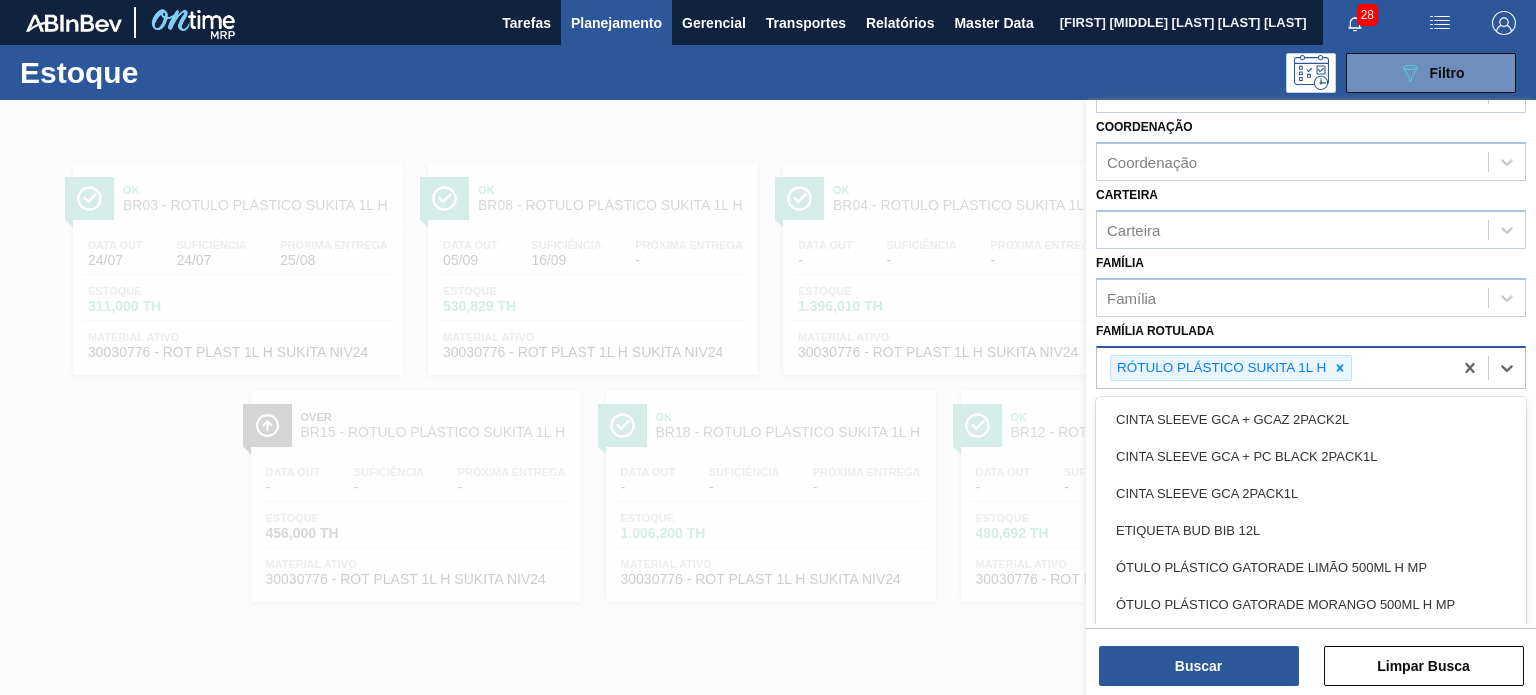 click on "RÓTULO PLÁSTICO SUKITA 1L H" at bounding box center (1231, 368) 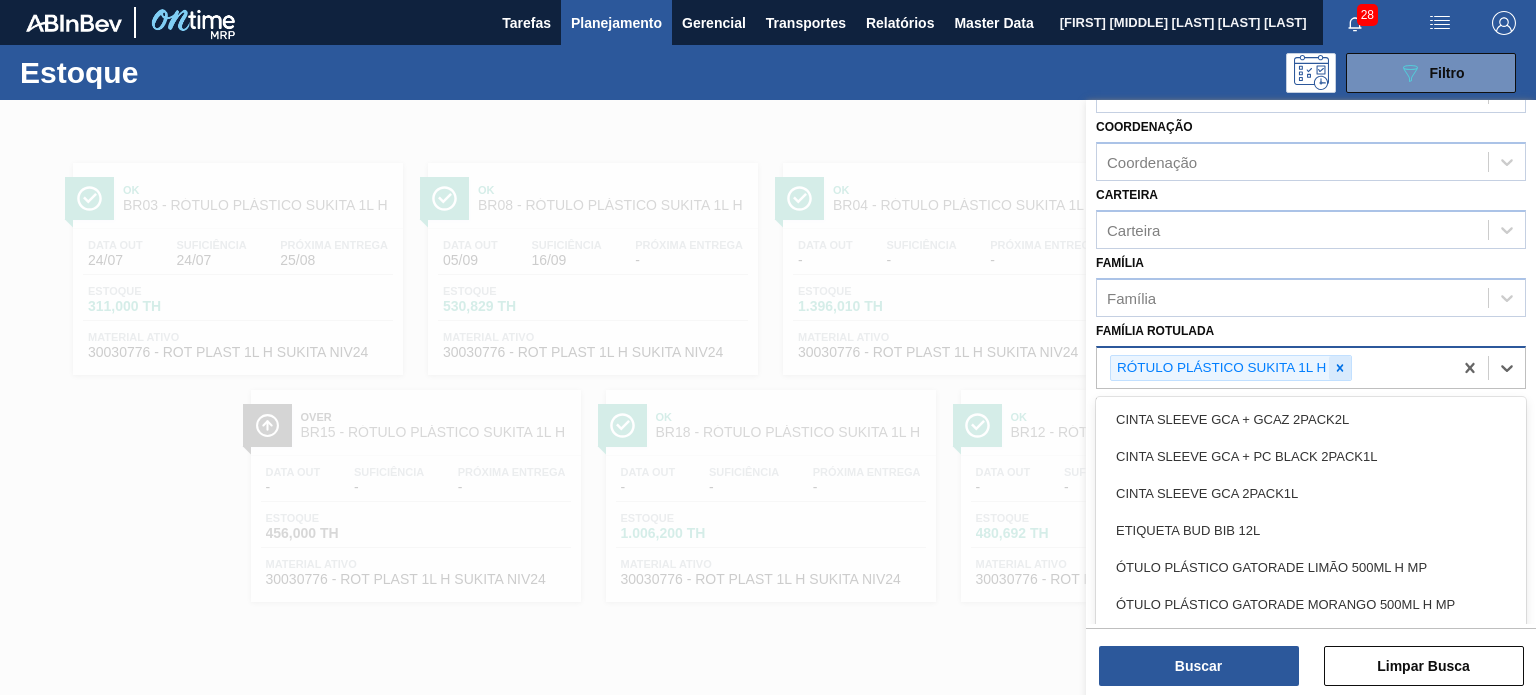 click 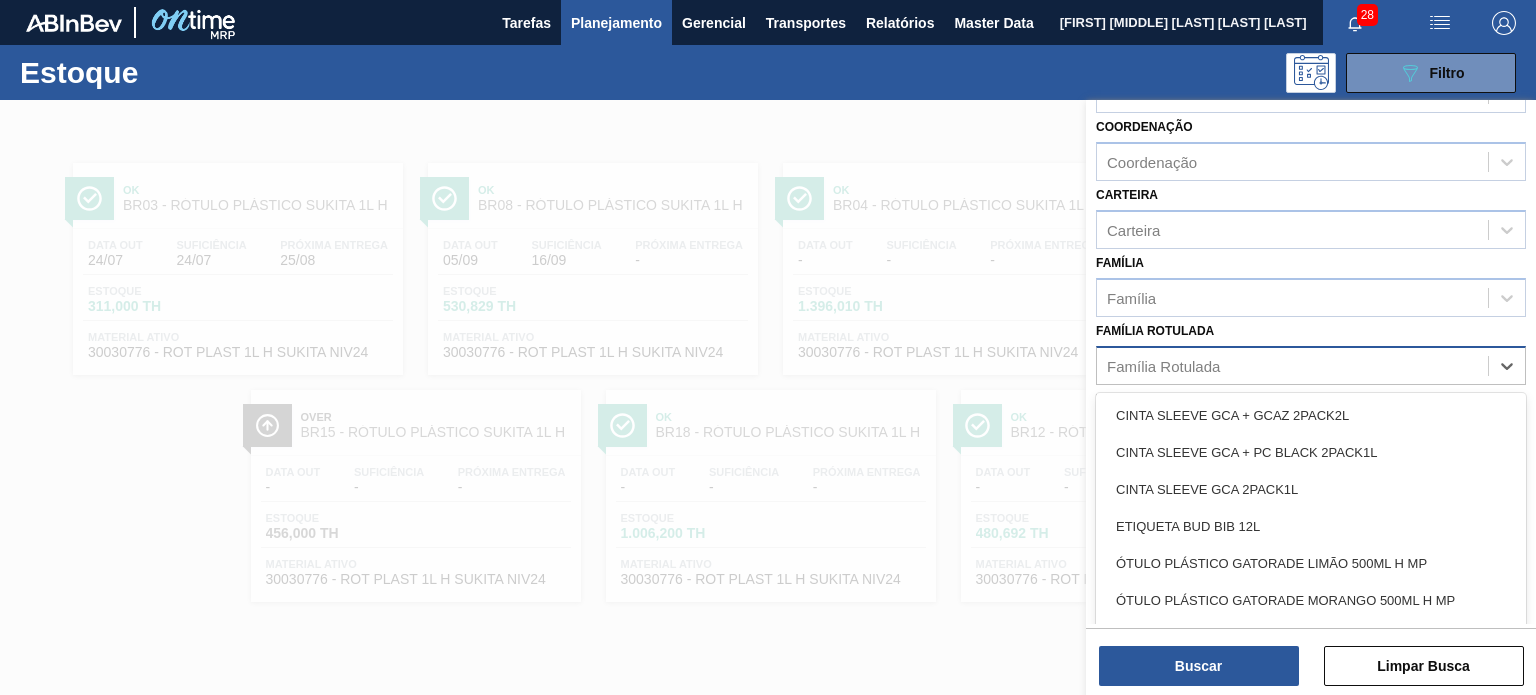 paste on "RÓTULO PLÁSTICO GCA 2,5L H" 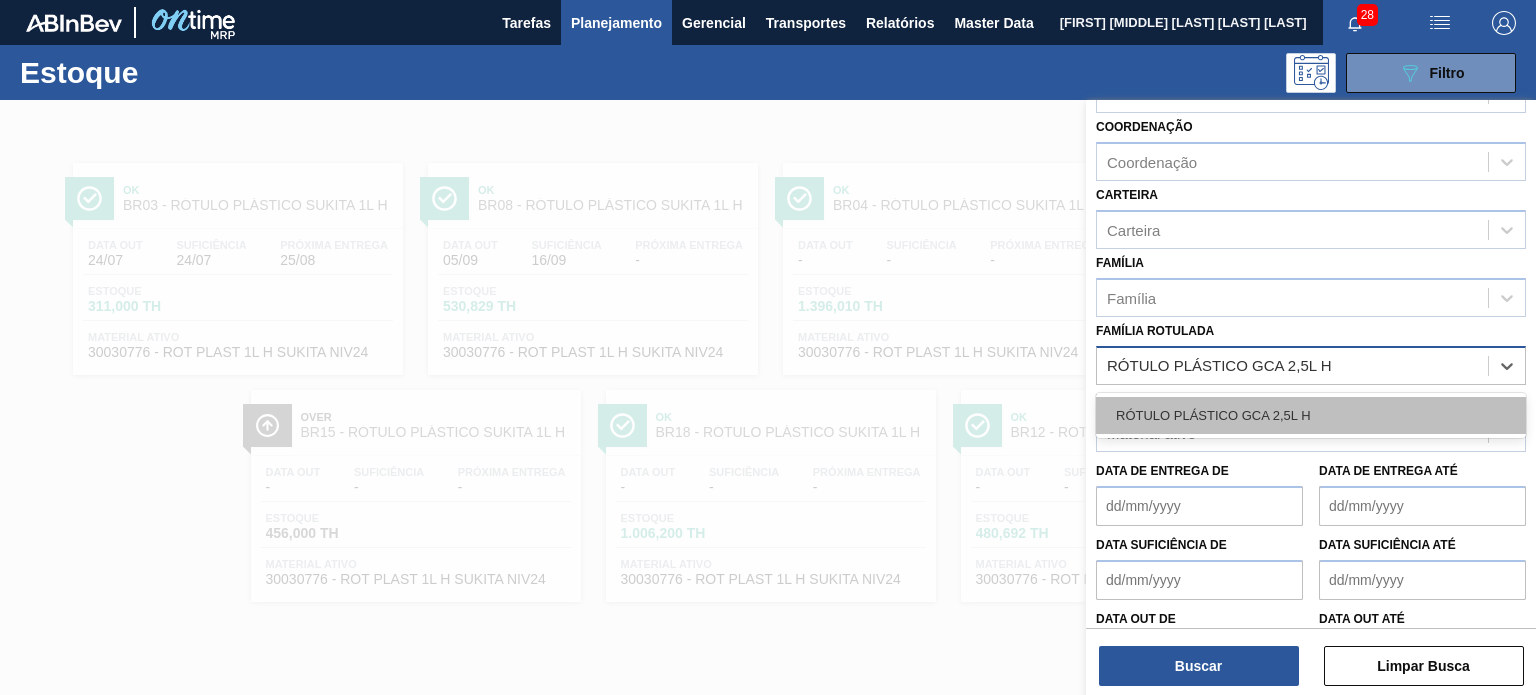 click on "RÓTULO PLÁSTICO GCA 2,5L H" at bounding box center [1311, 415] 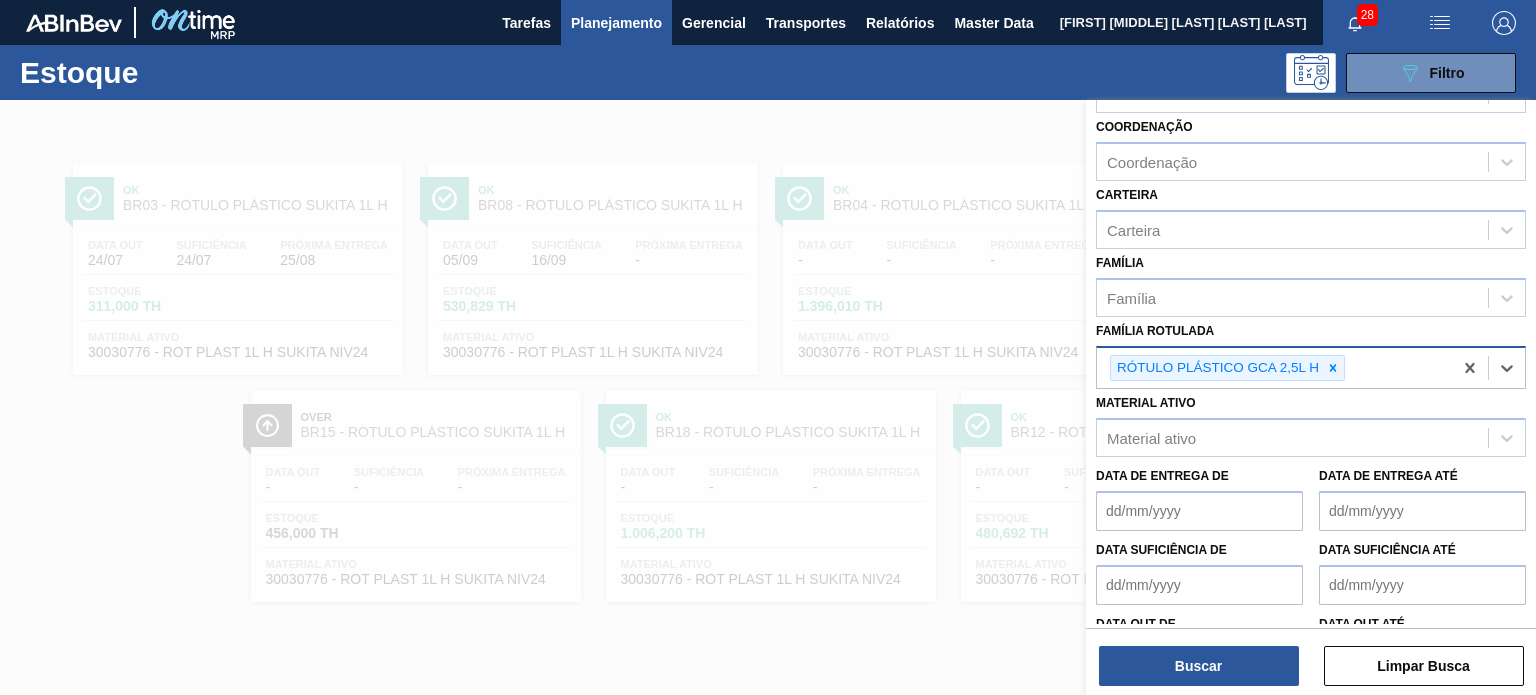 click on "Buscar Limpar Busca" at bounding box center (1311, 656) 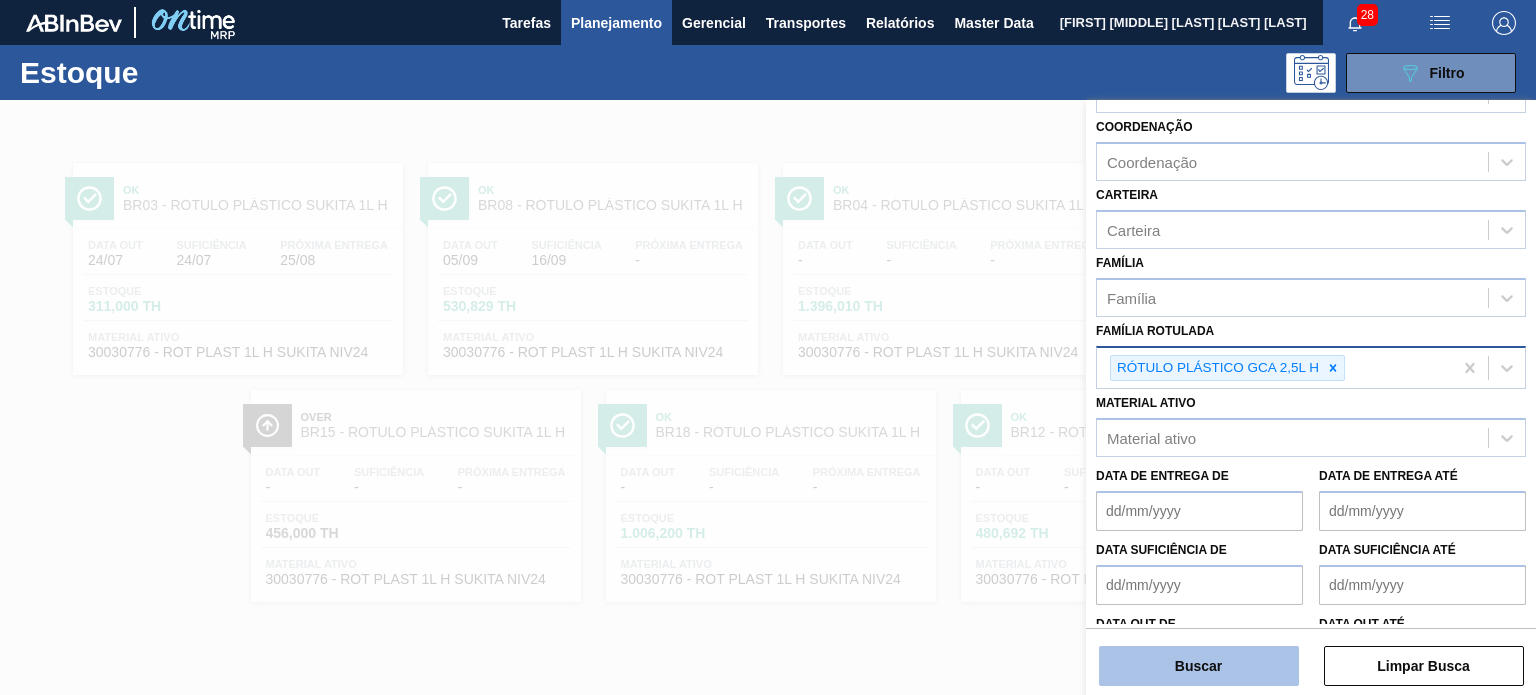 click on "Buscar" at bounding box center (1199, 666) 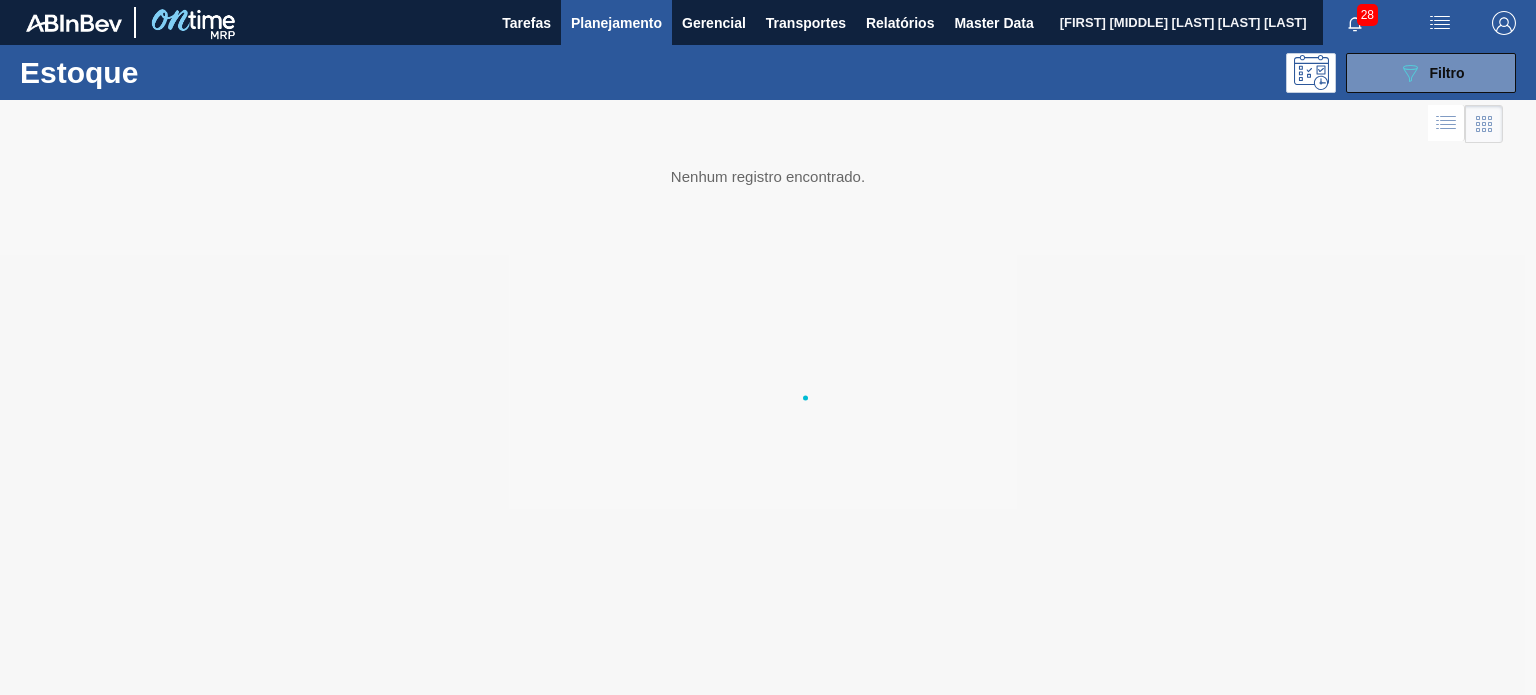 type 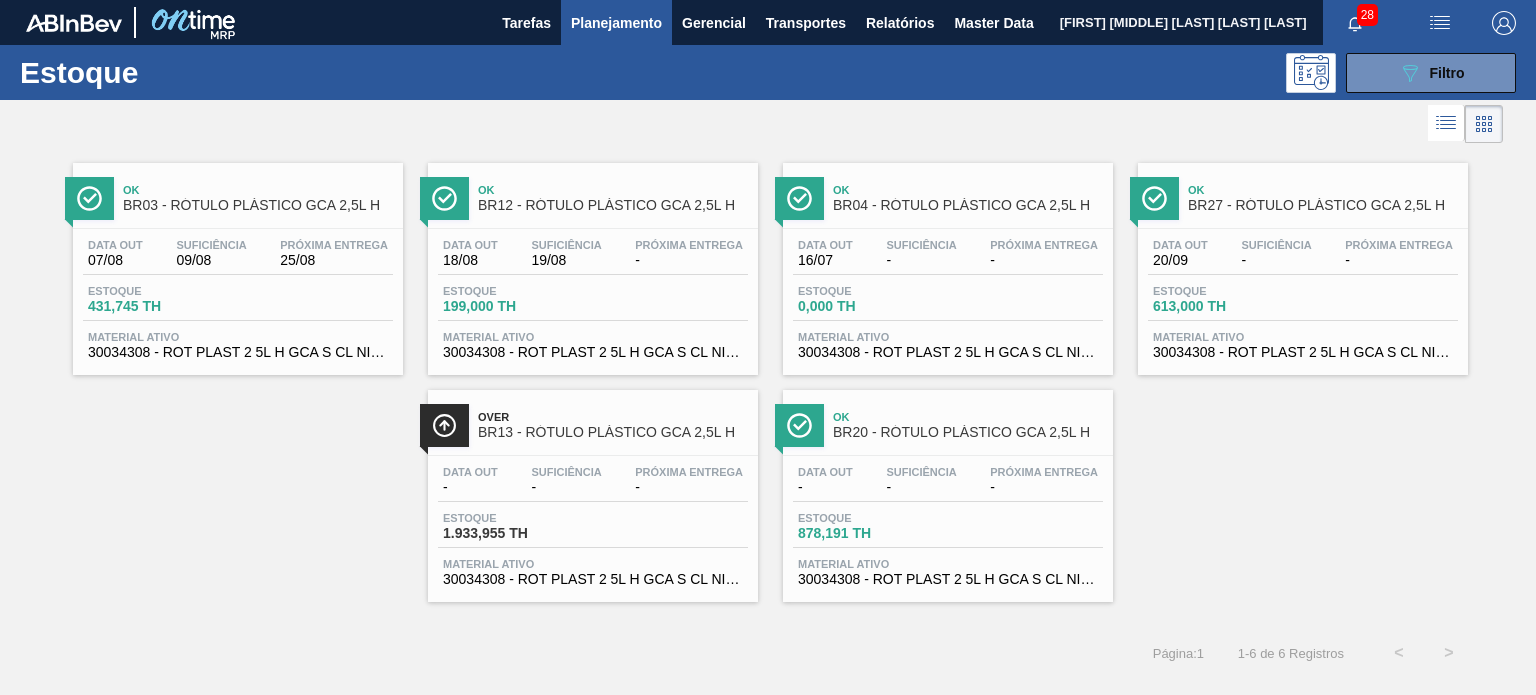 drag, startPoint x: 319, startPoint y: 224, endPoint x: 1112, endPoint y: 287, distance: 795.4986 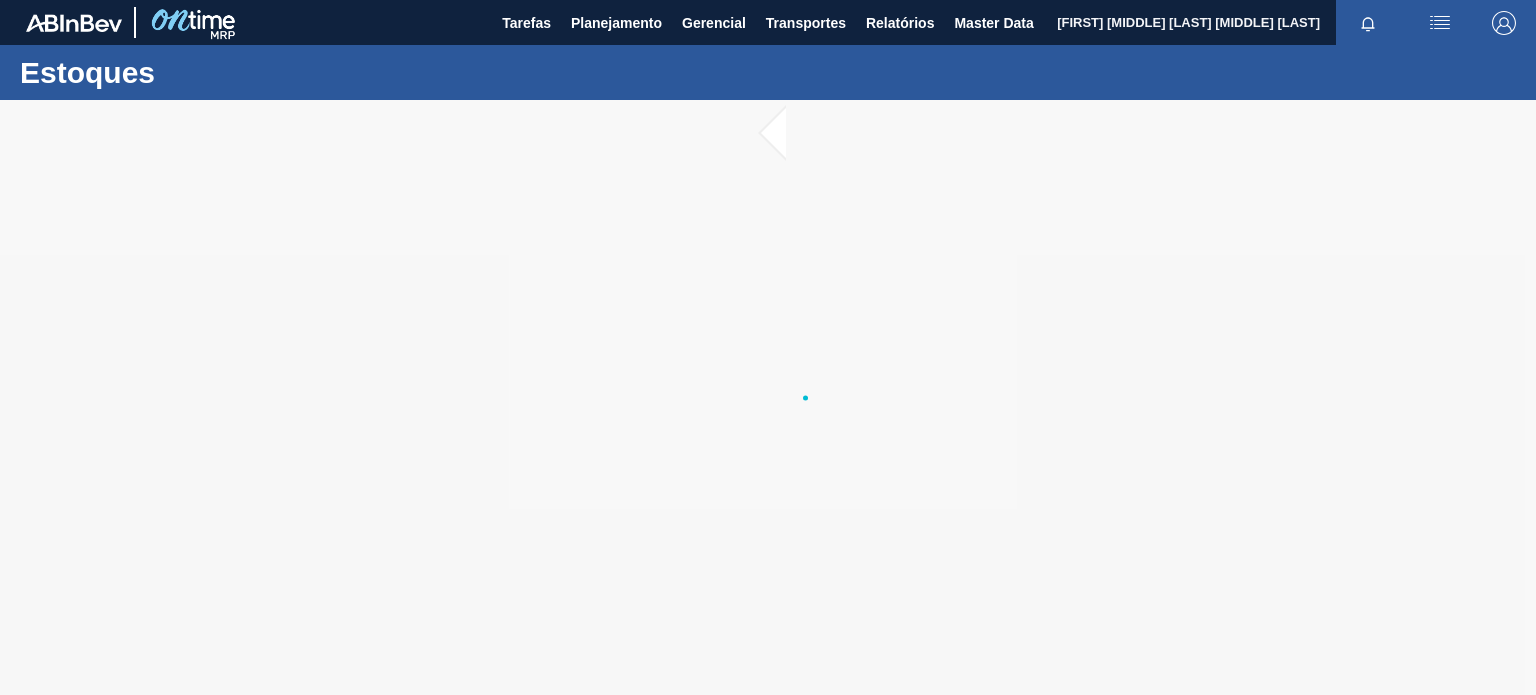 scroll, scrollTop: 0, scrollLeft: 0, axis: both 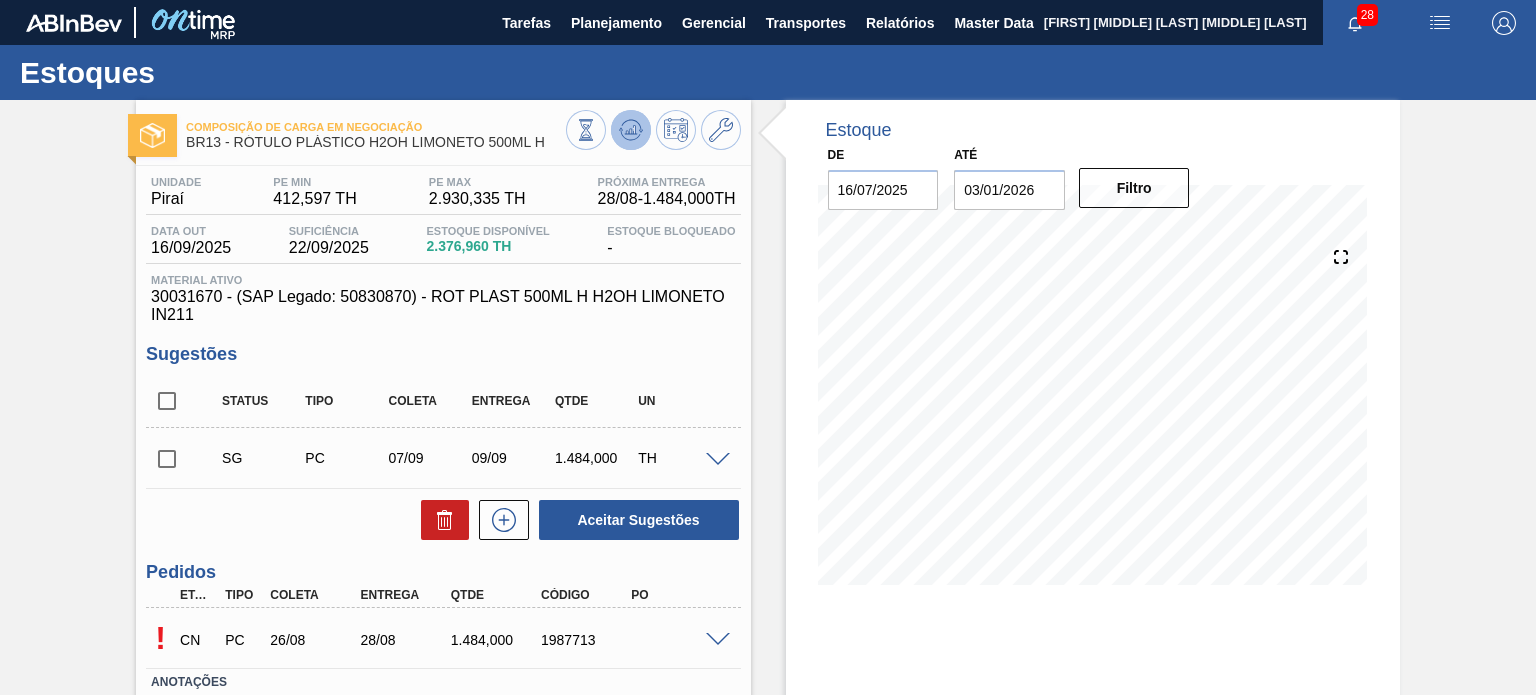 click 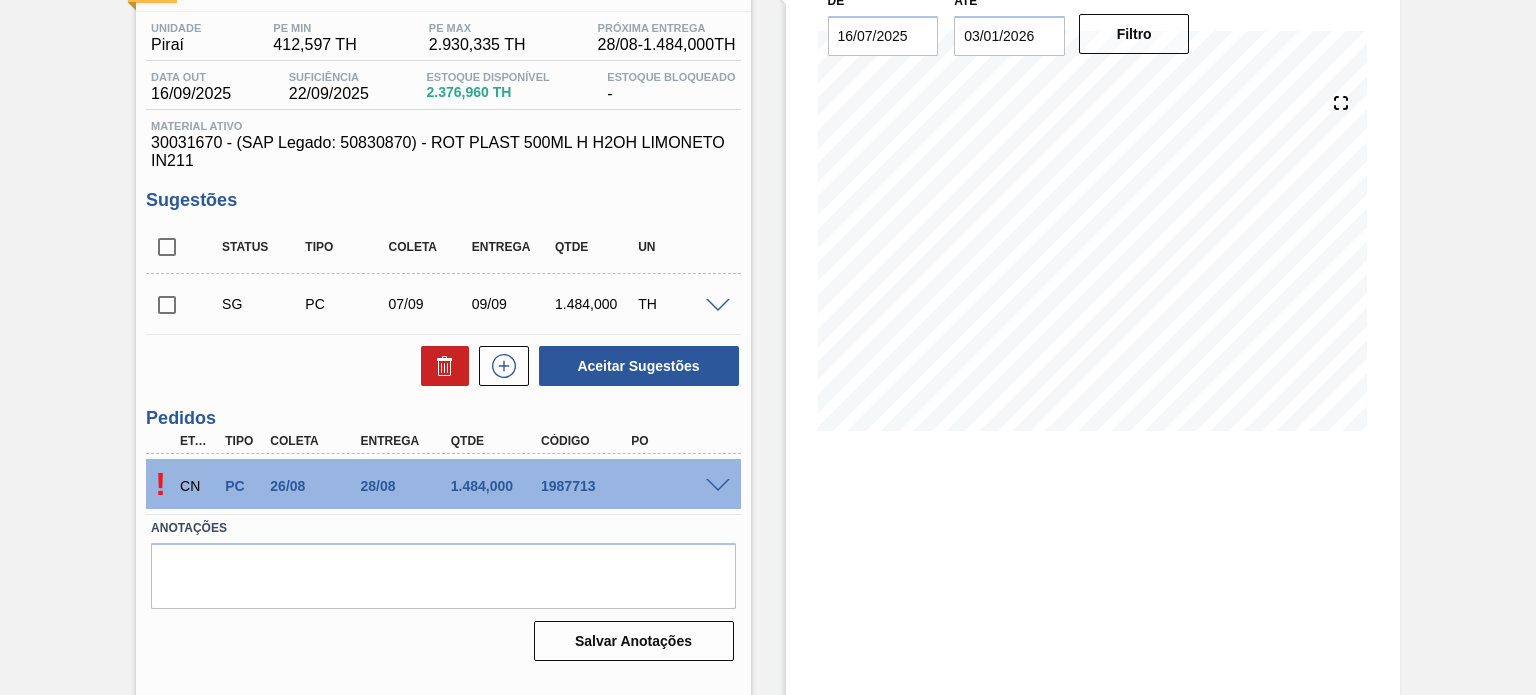 scroll, scrollTop: 164, scrollLeft: 0, axis: vertical 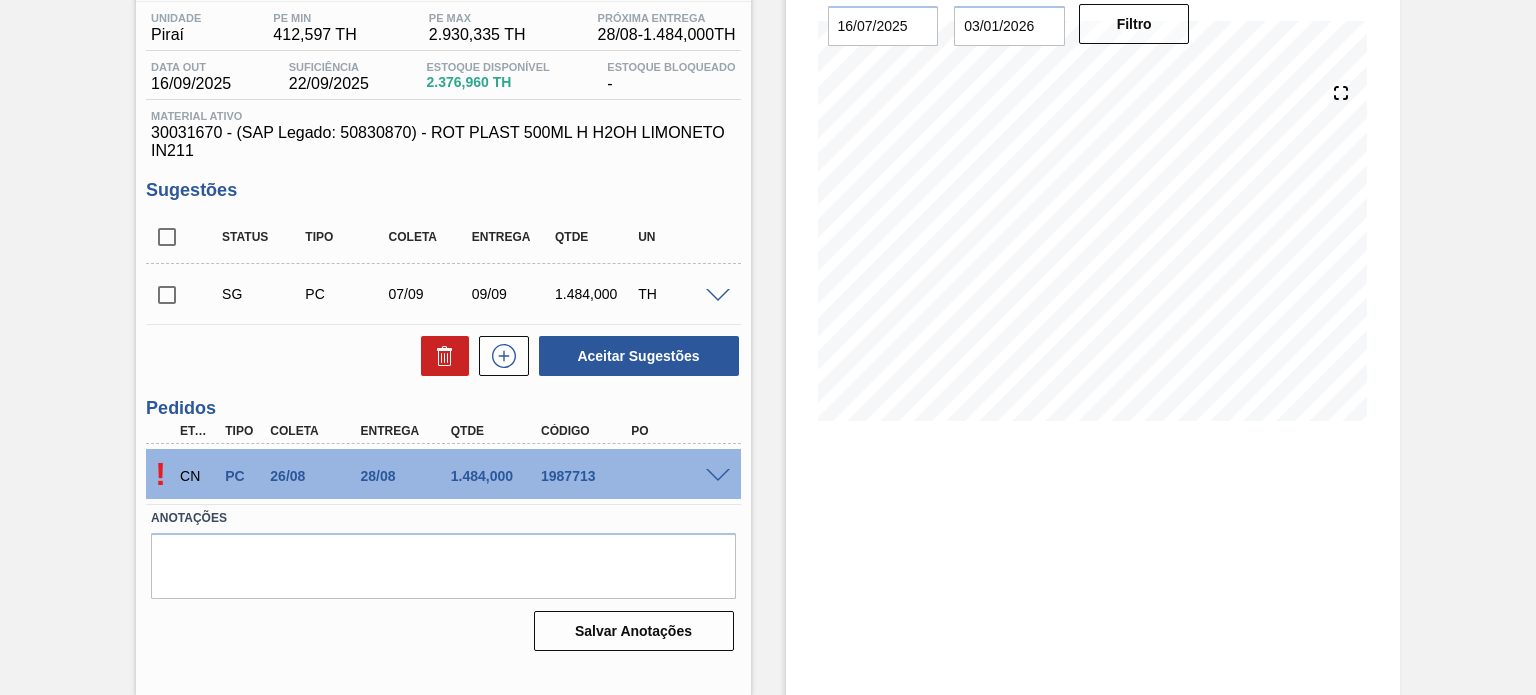 click on "!   CN   PC 26/08 28/08 1.484,000 1987713" at bounding box center [443, 474] 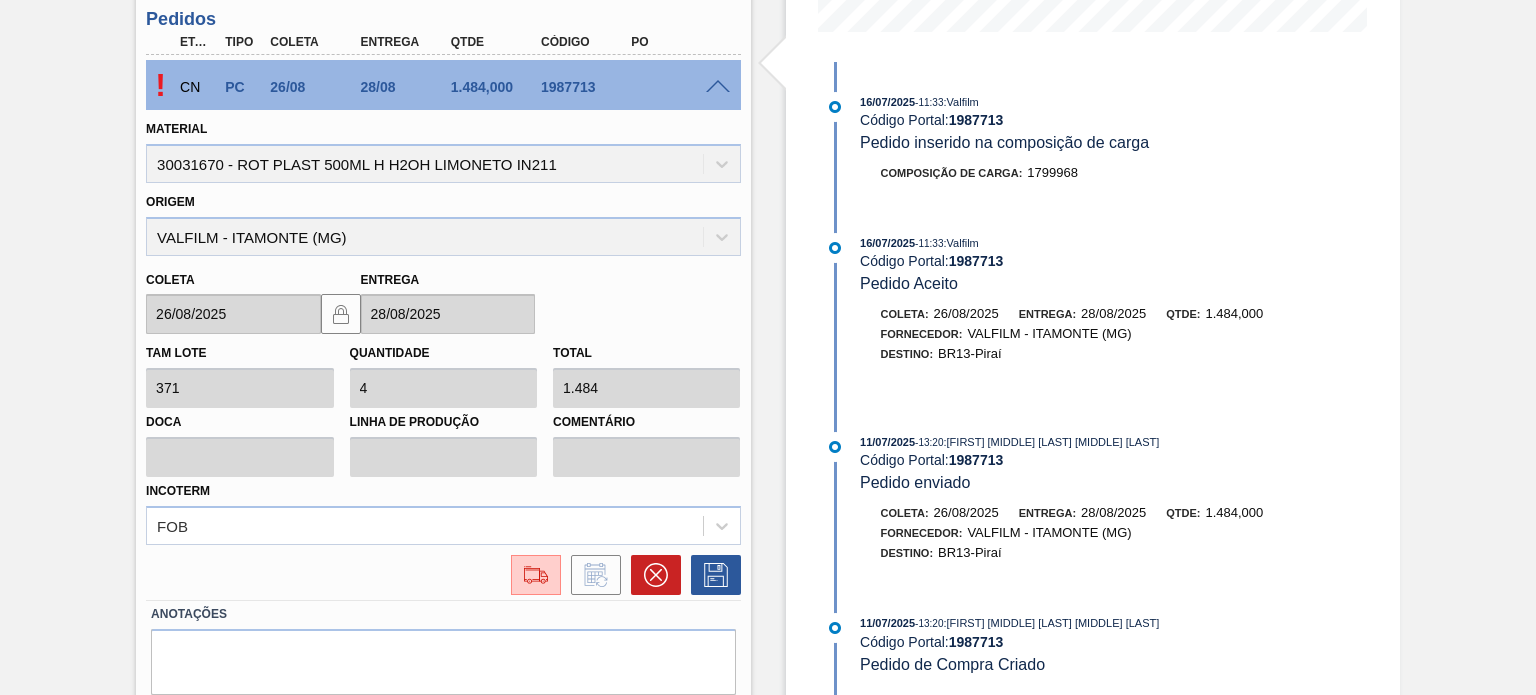 scroll, scrollTop: 520, scrollLeft: 0, axis: vertical 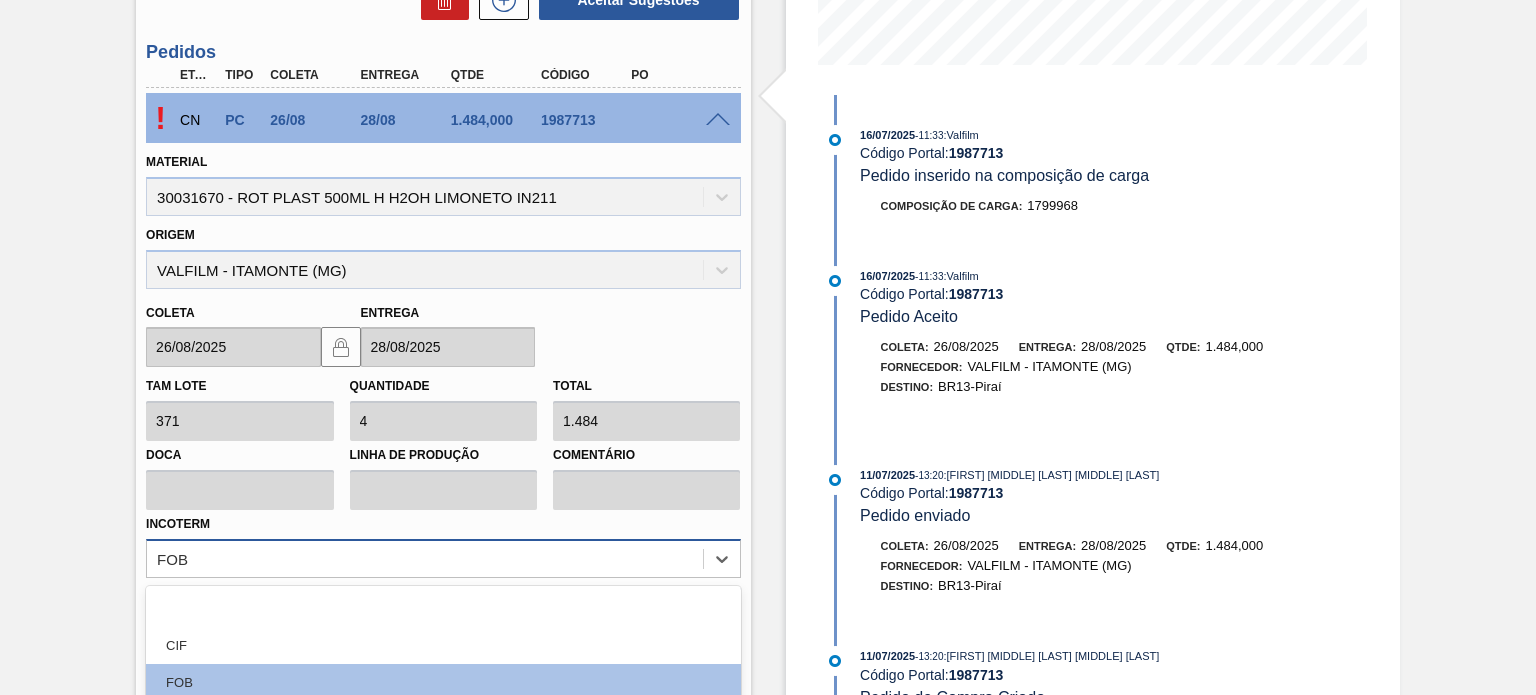 click on "option FCA focused, 5 of 12. 12 results available. Use Up and Down to choose options, press Enter to select the currently focused option, press Escape to exit the menu, press Tab to select the option and exit the menu. FOB CIF FOB EXW FCA FAS CPT CIP CFR DAP DPU DDP" at bounding box center (443, 558) 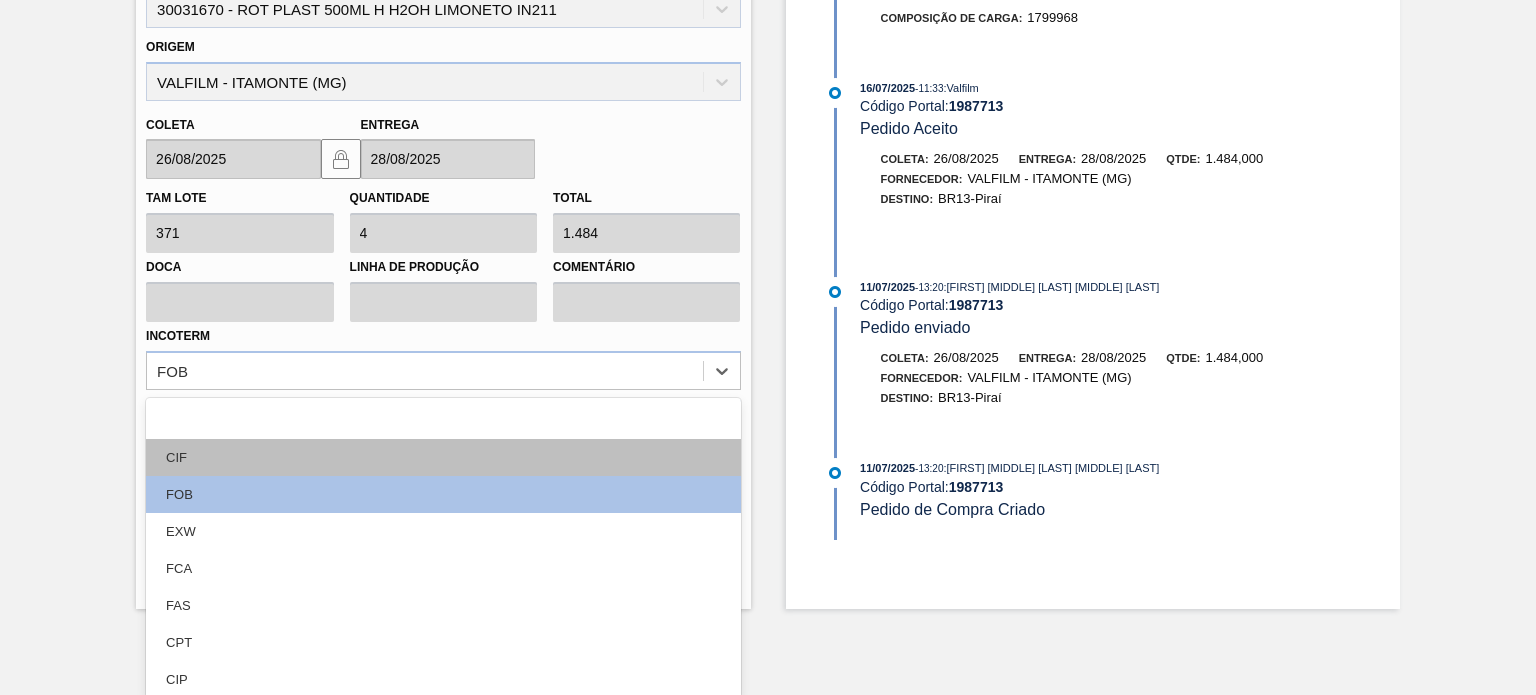 click on "CIF" at bounding box center [443, 457] 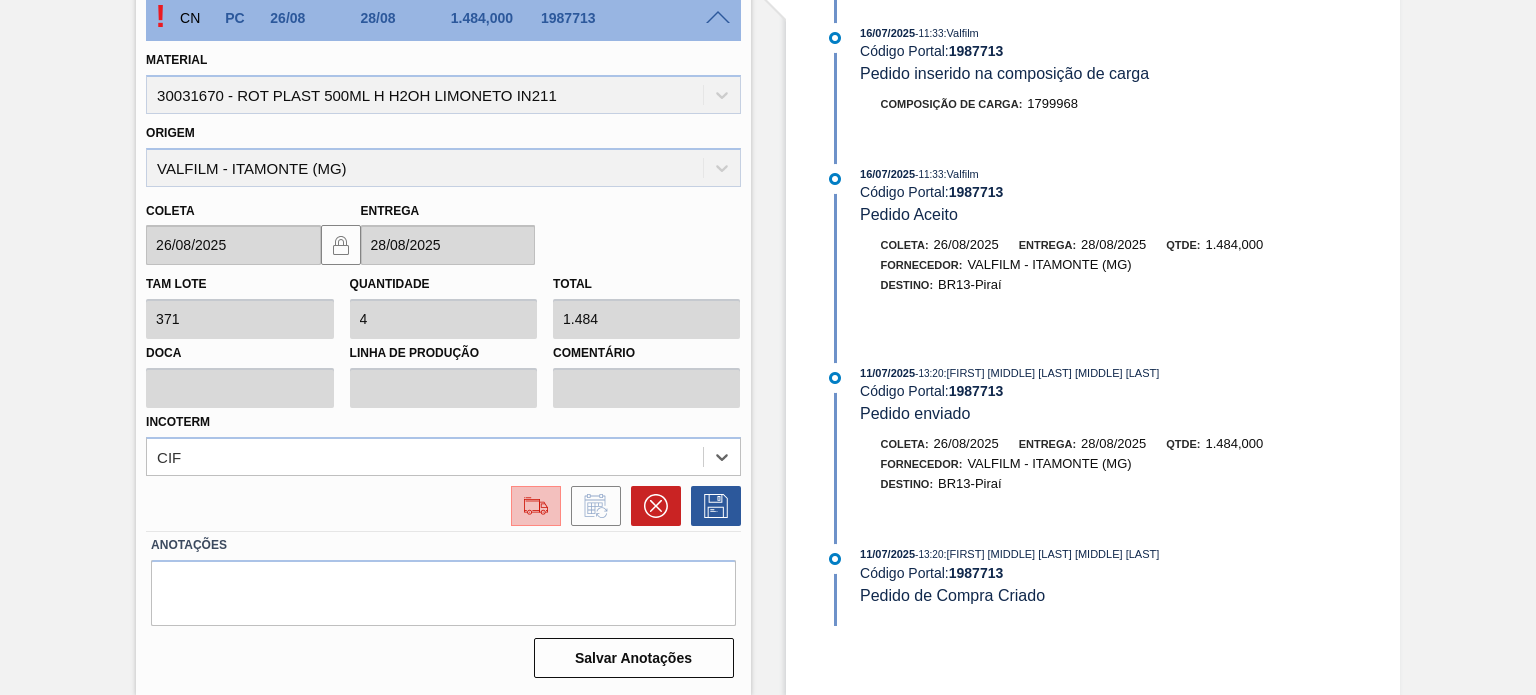 scroll, scrollTop: 620, scrollLeft: 0, axis: vertical 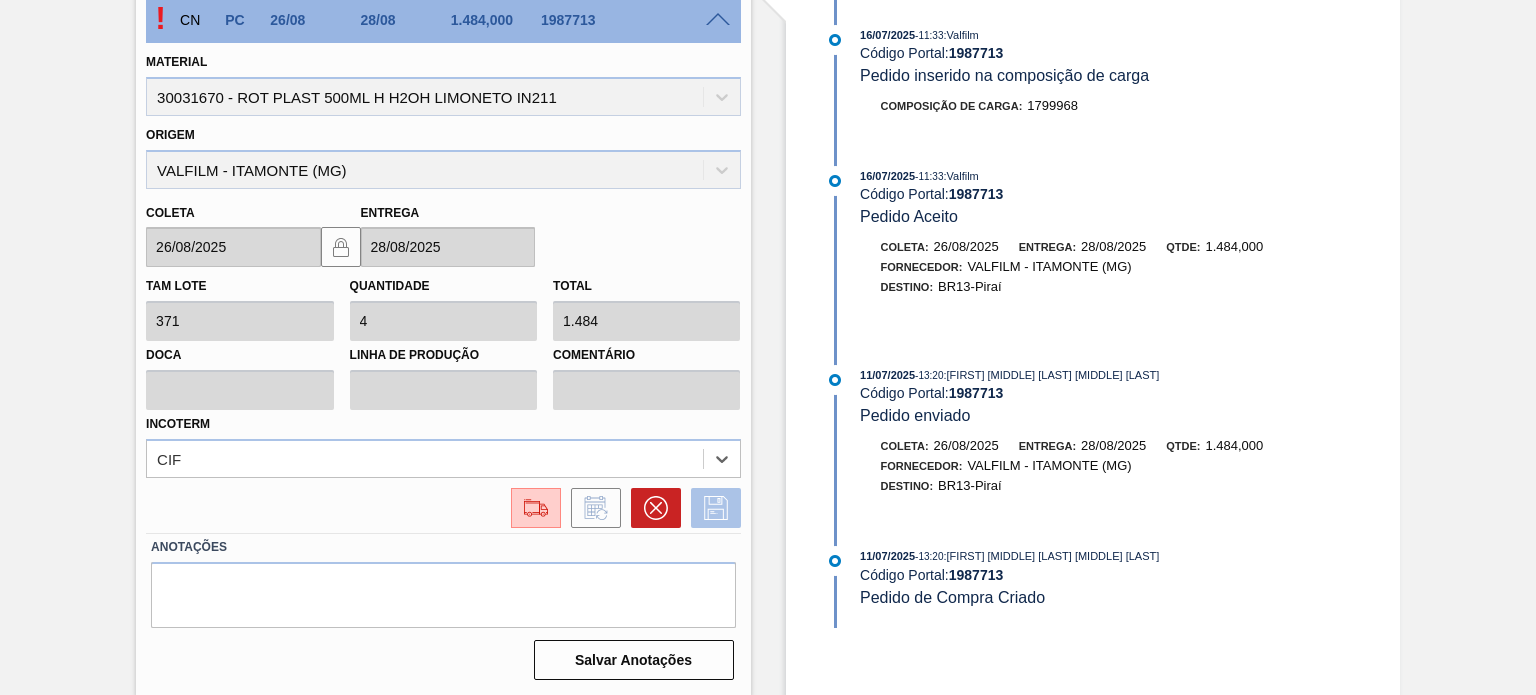 click 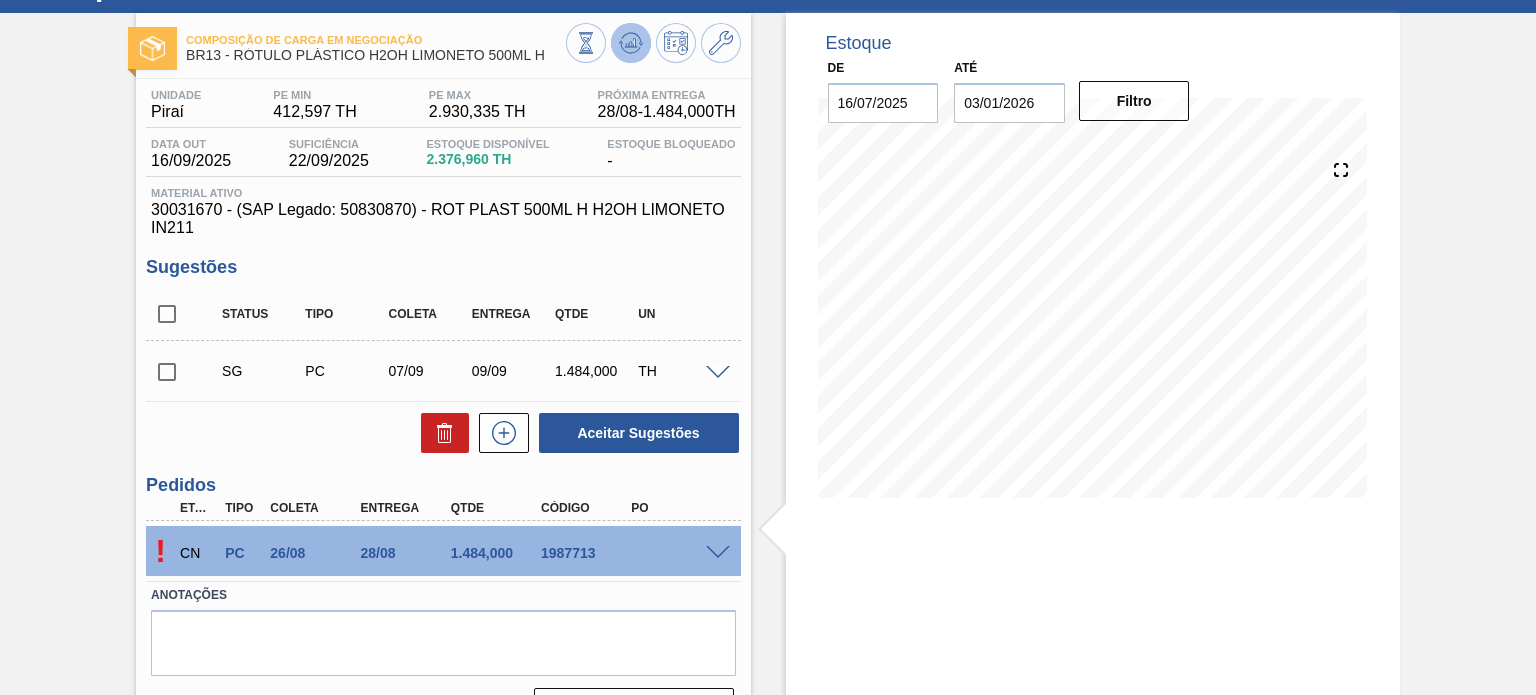 scroll, scrollTop: 0, scrollLeft: 0, axis: both 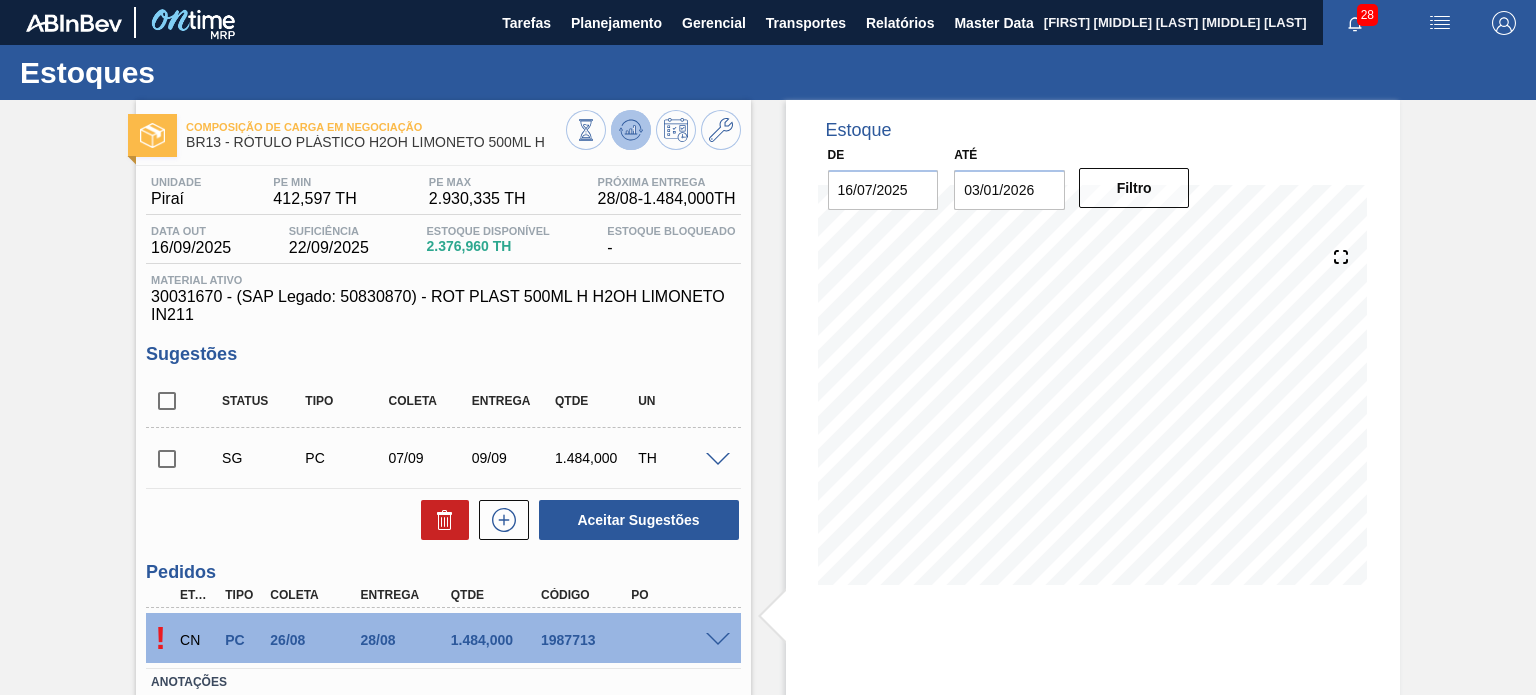 click 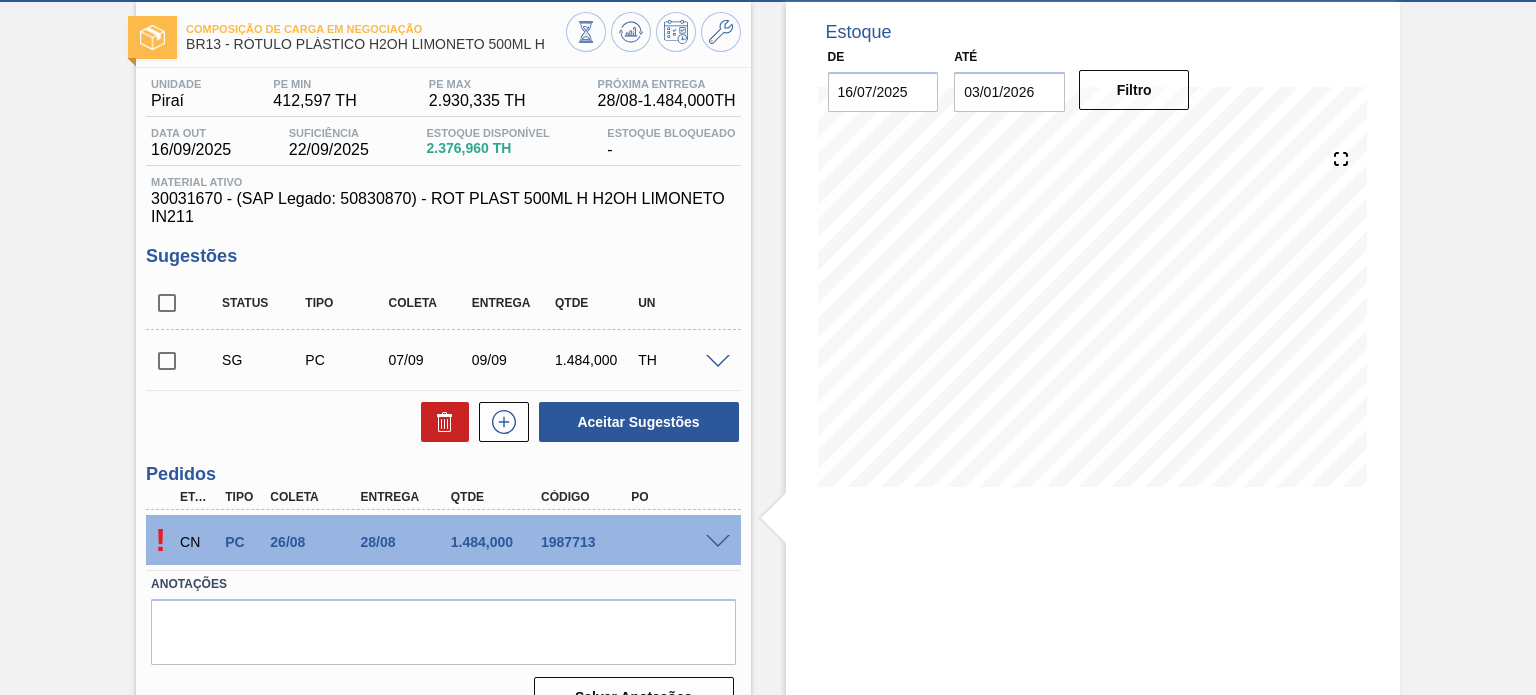 scroll, scrollTop: 164, scrollLeft: 0, axis: vertical 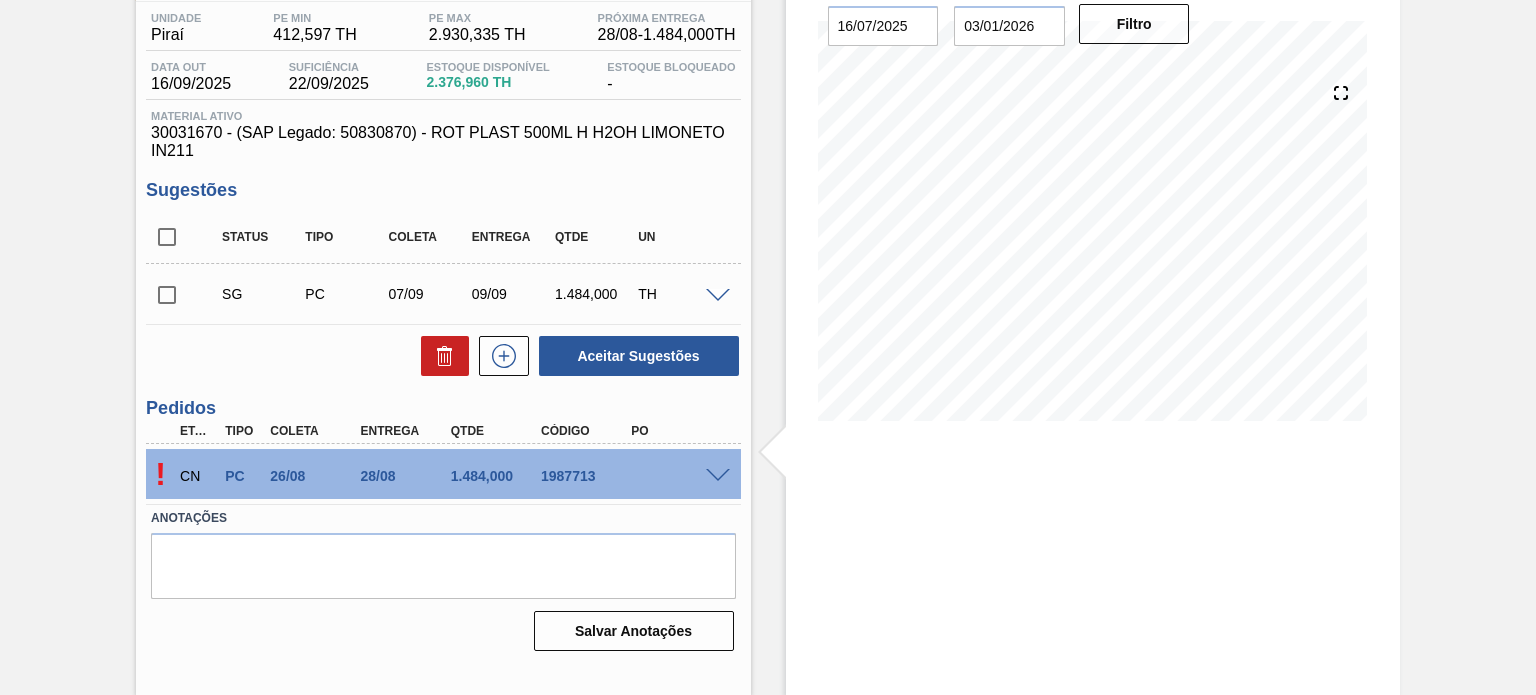 click at bounding box center [718, 476] 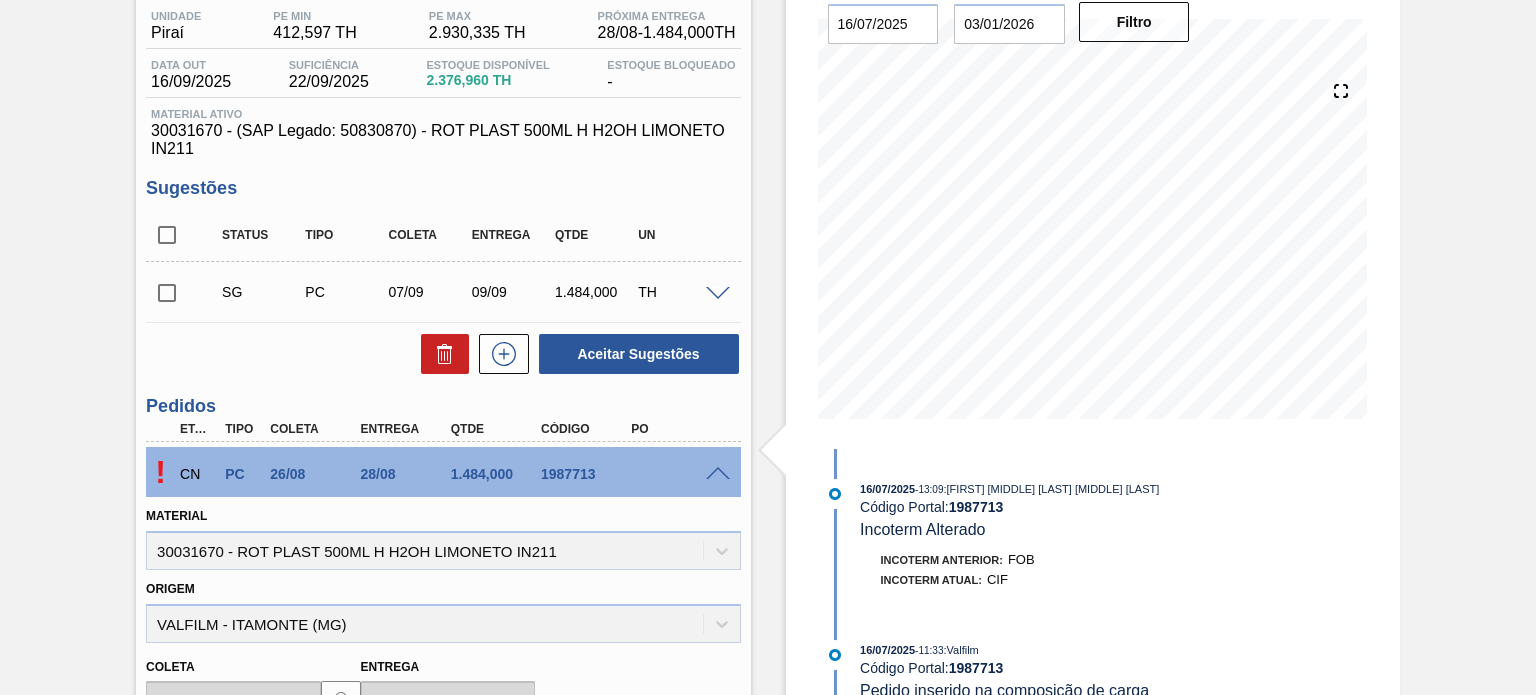 scroll, scrollTop: 0, scrollLeft: 0, axis: both 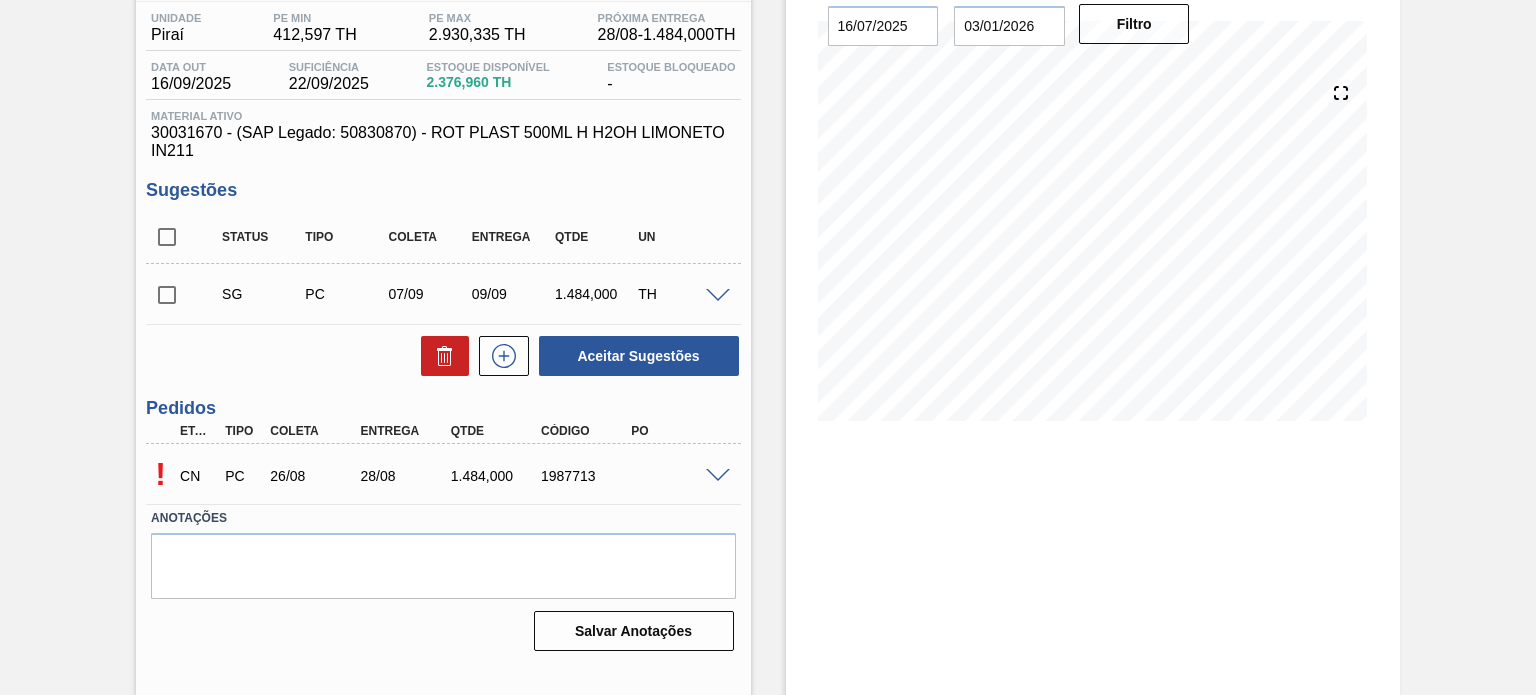 click at bounding box center (718, 476) 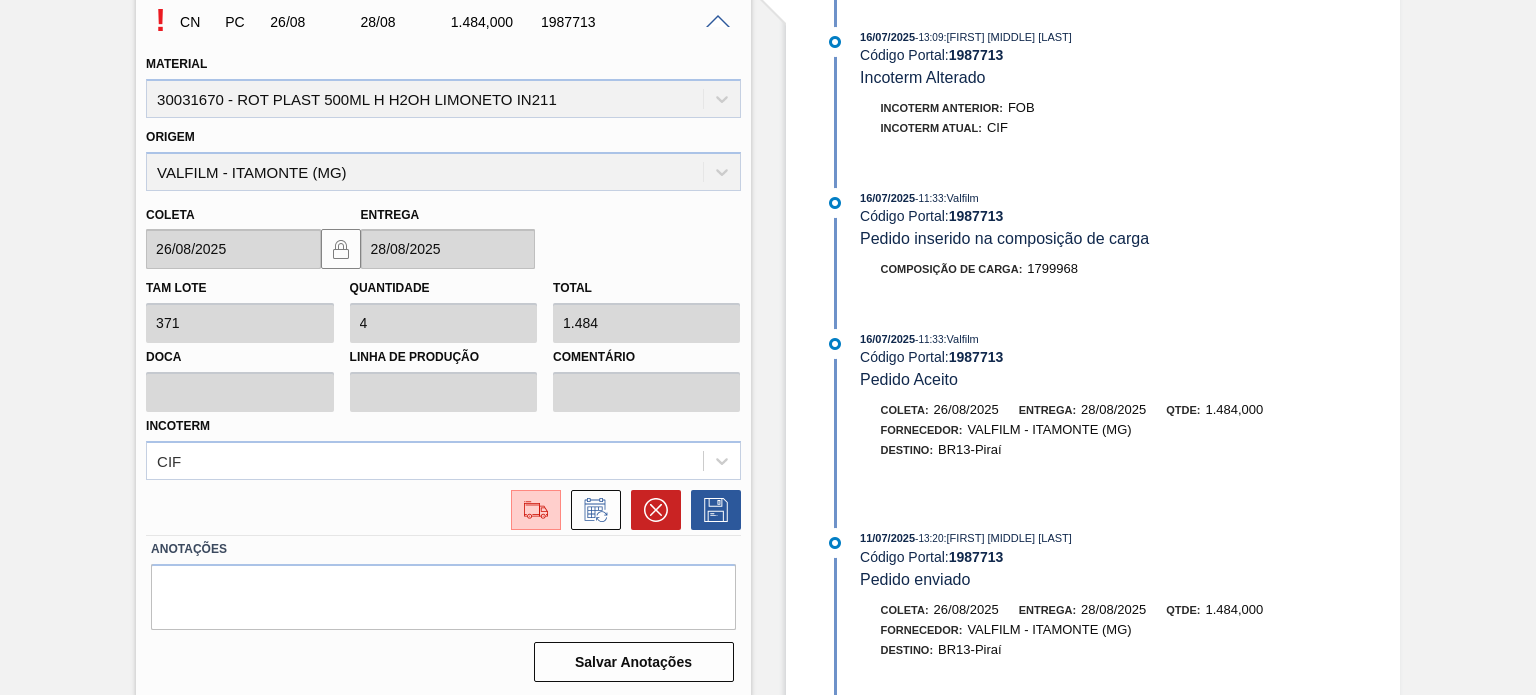 scroll, scrollTop: 620, scrollLeft: 0, axis: vertical 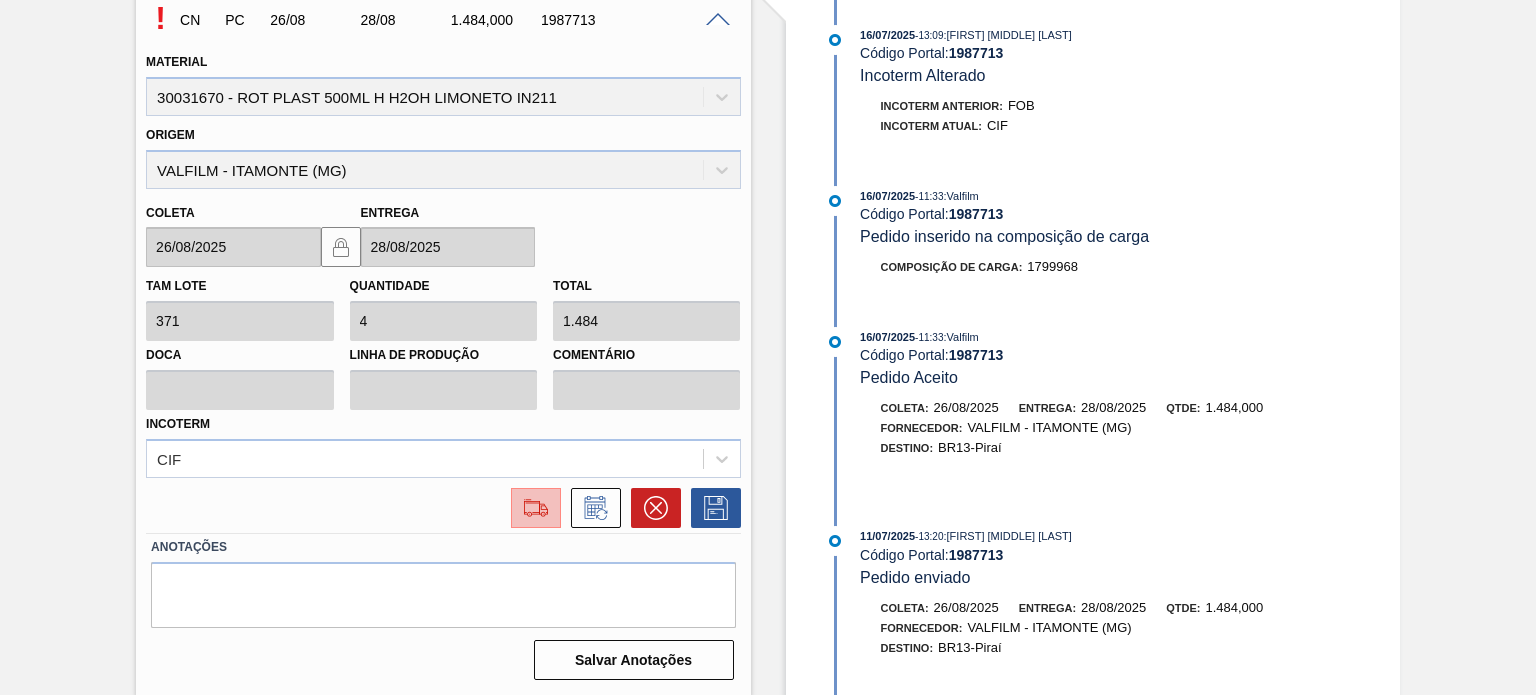 click at bounding box center (536, 508) 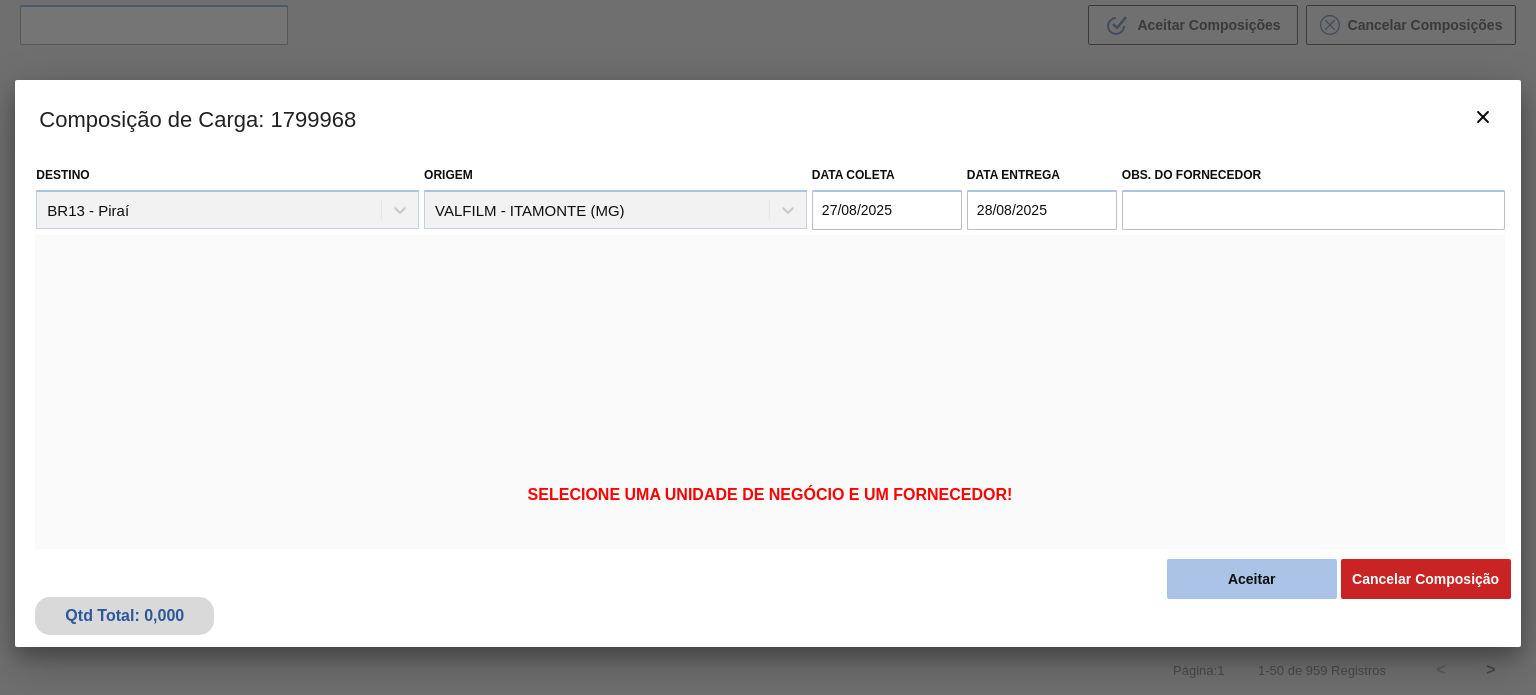 click on "Aceitar" at bounding box center [1252, 579] 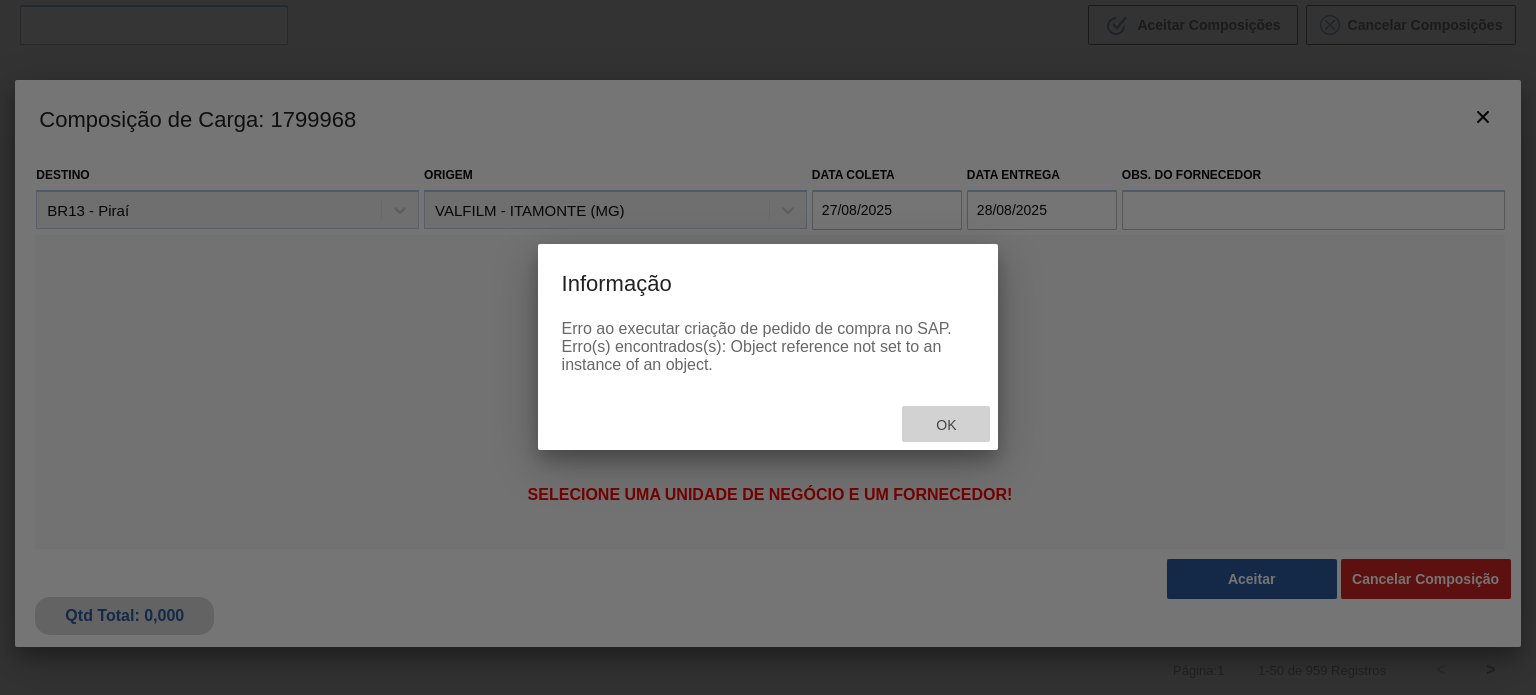 click on "Ok" at bounding box center [946, 424] 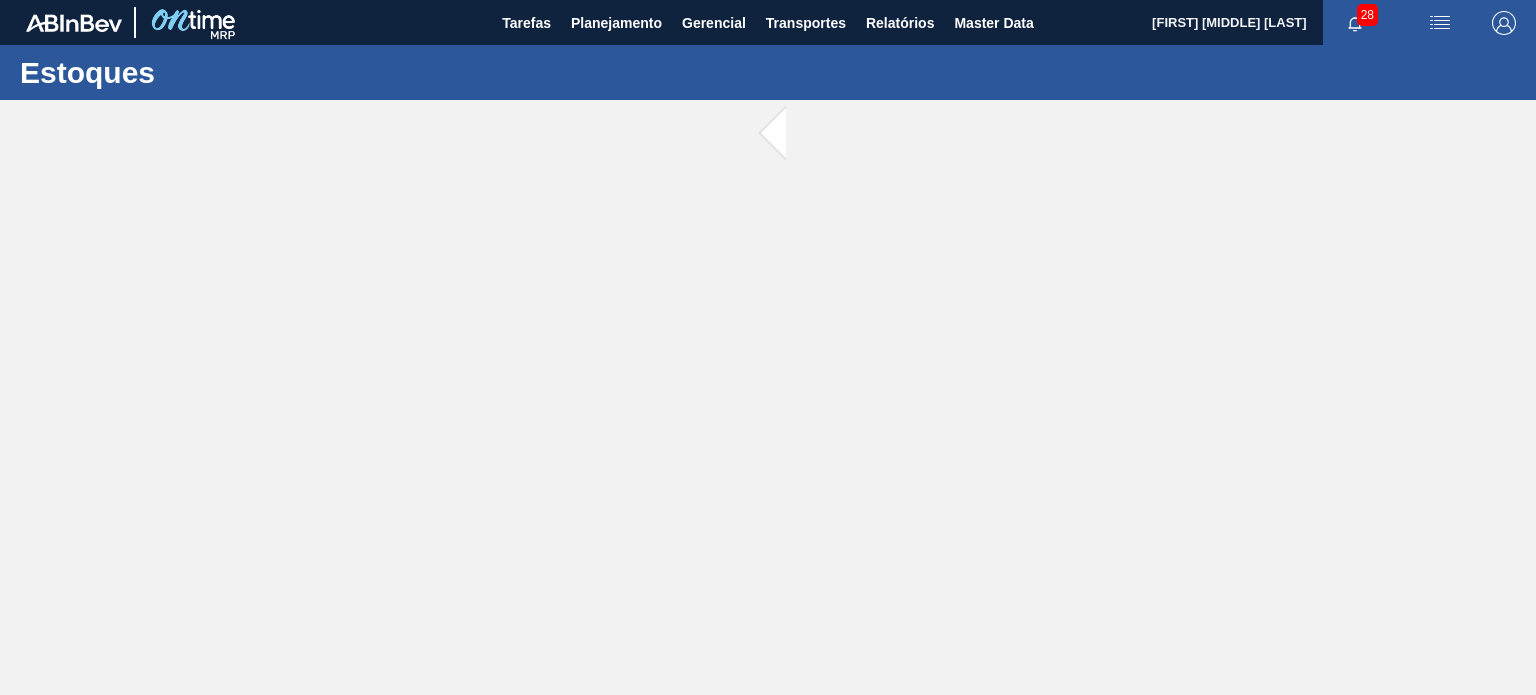 scroll, scrollTop: 0, scrollLeft: 0, axis: both 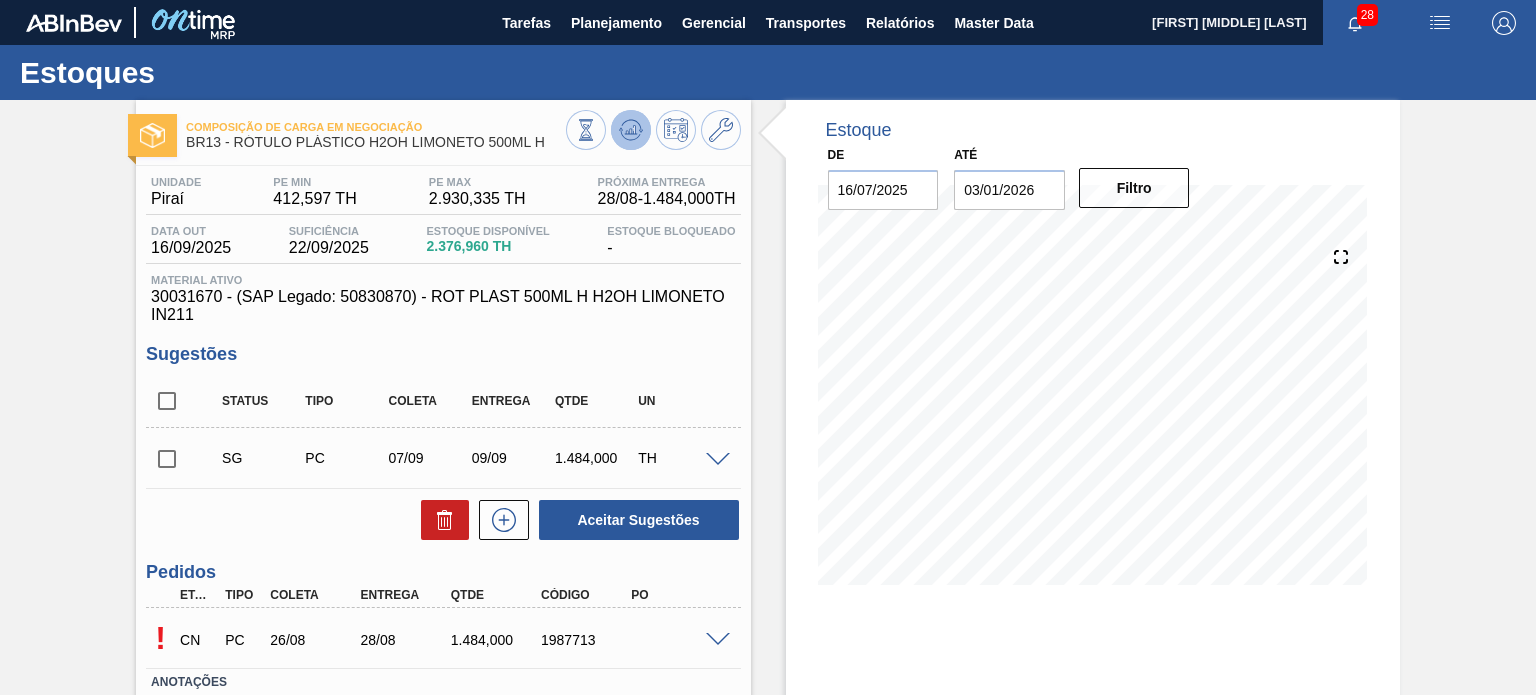 click 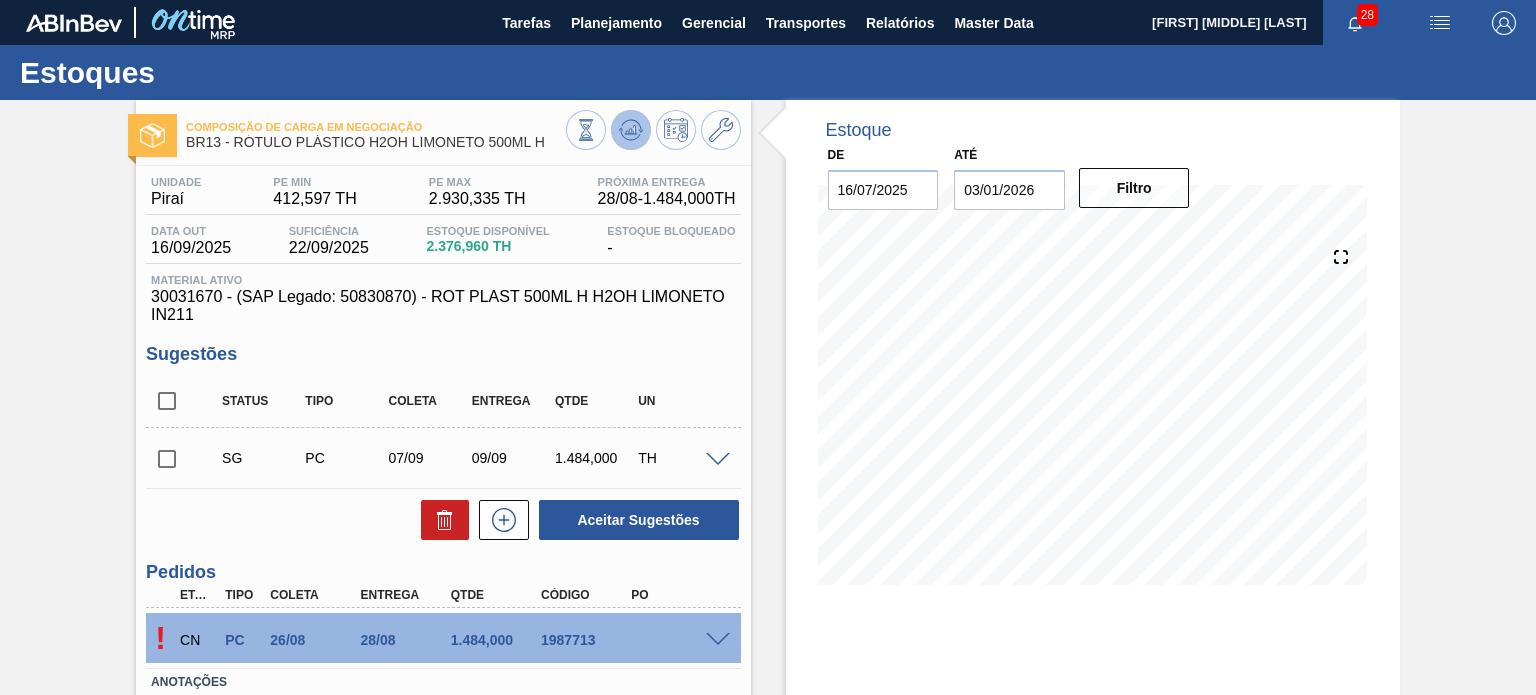 click 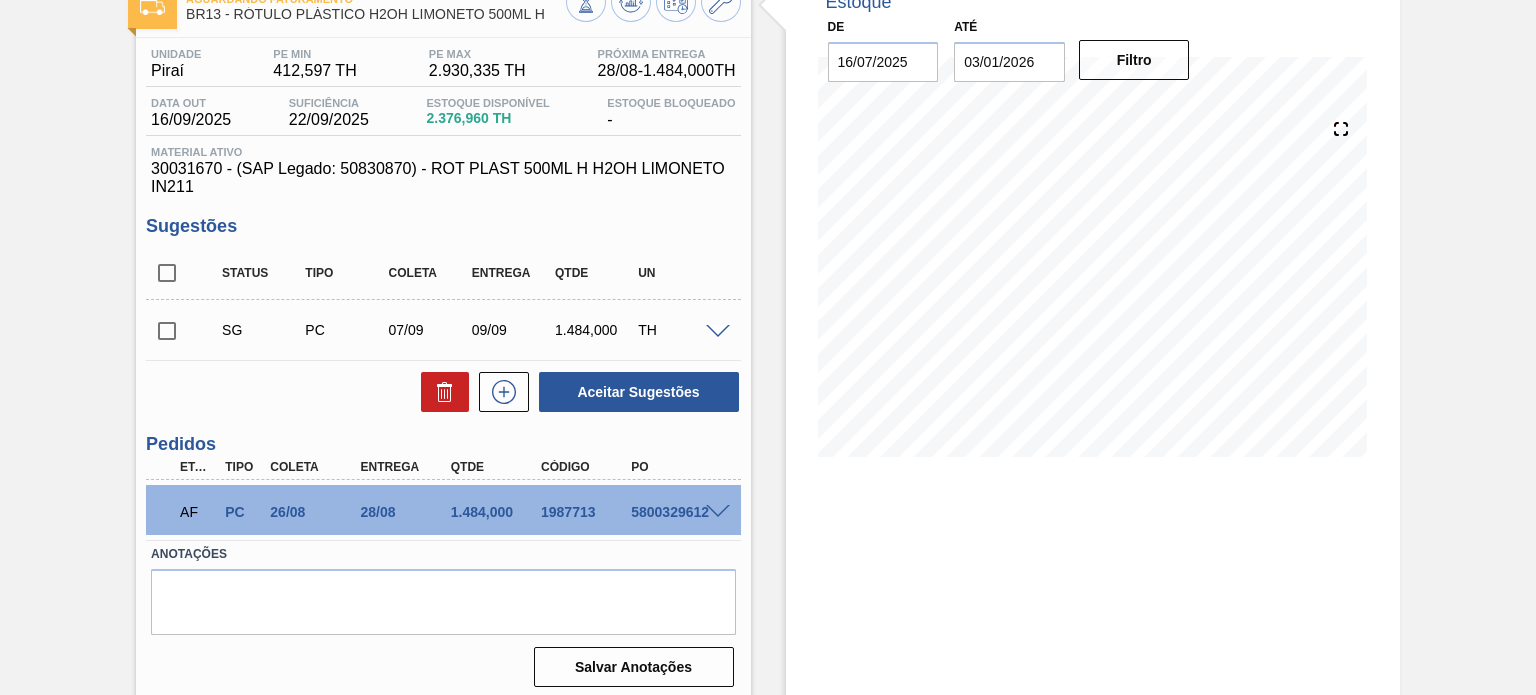 scroll, scrollTop: 64, scrollLeft: 0, axis: vertical 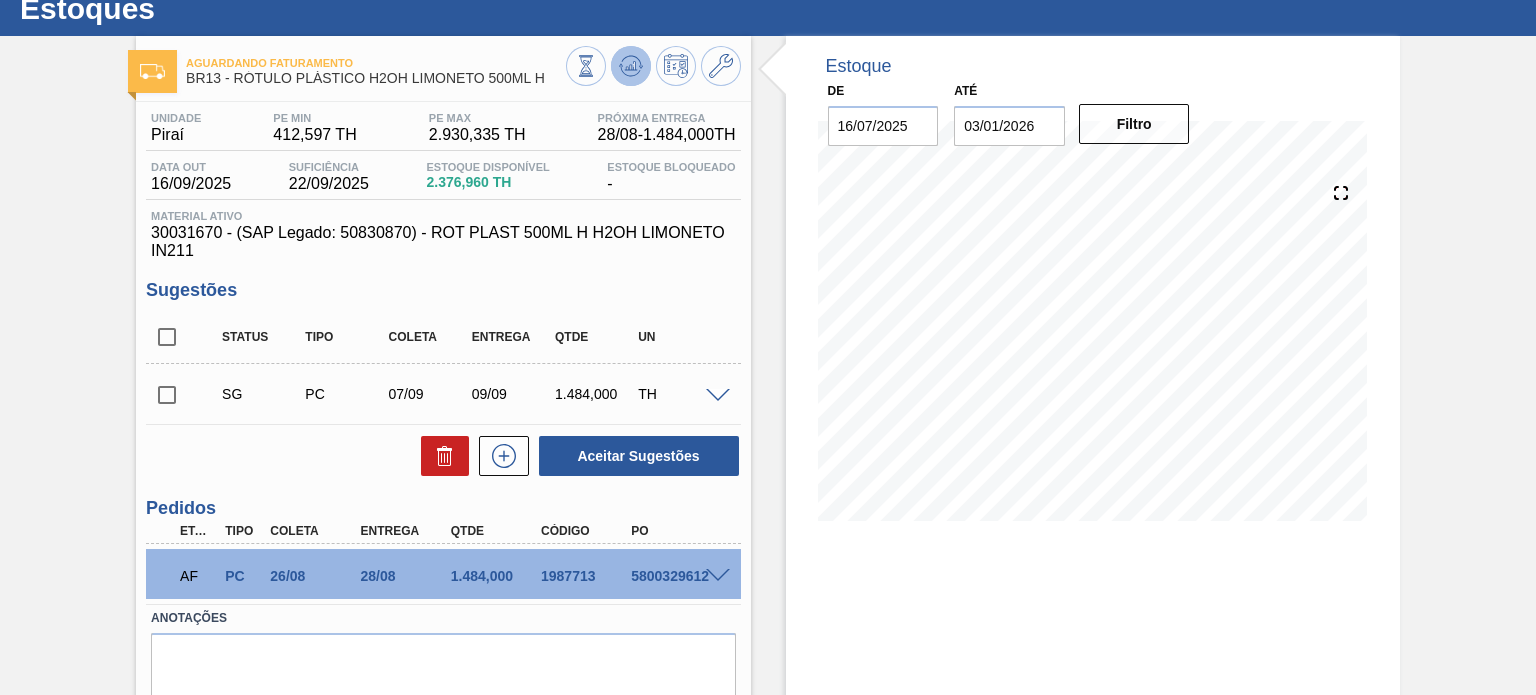 click 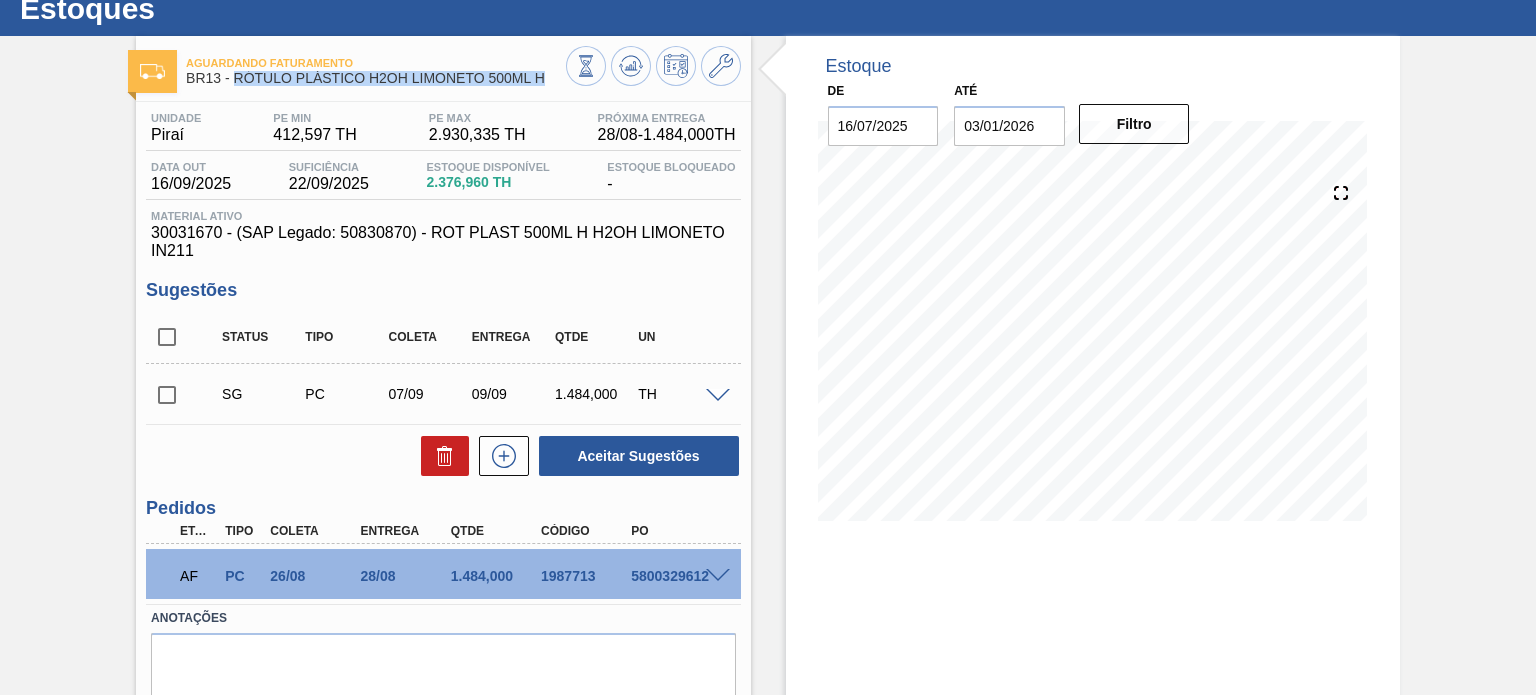 drag, startPoint x: 545, startPoint y: 83, endPoint x: 233, endPoint y: 91, distance: 312.10254 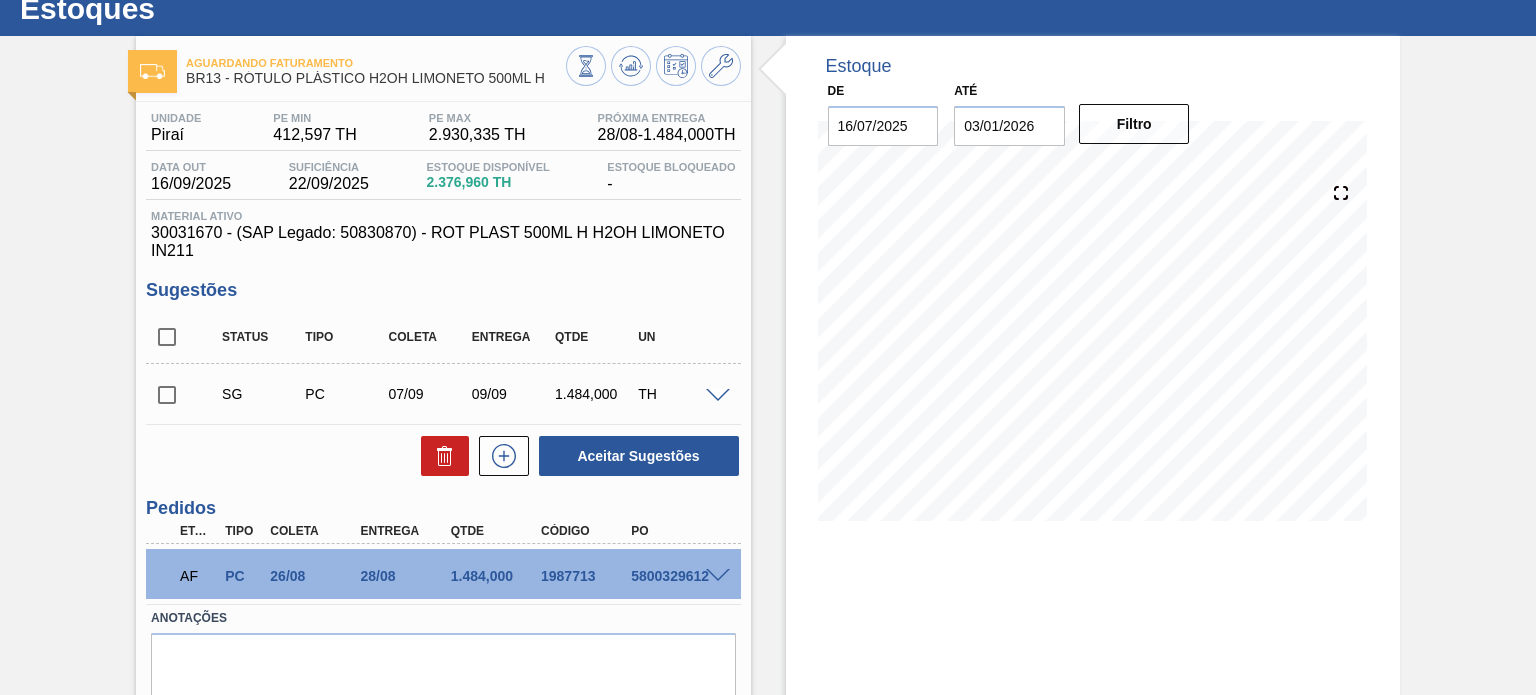 click on "1987713" at bounding box center [585, 576] 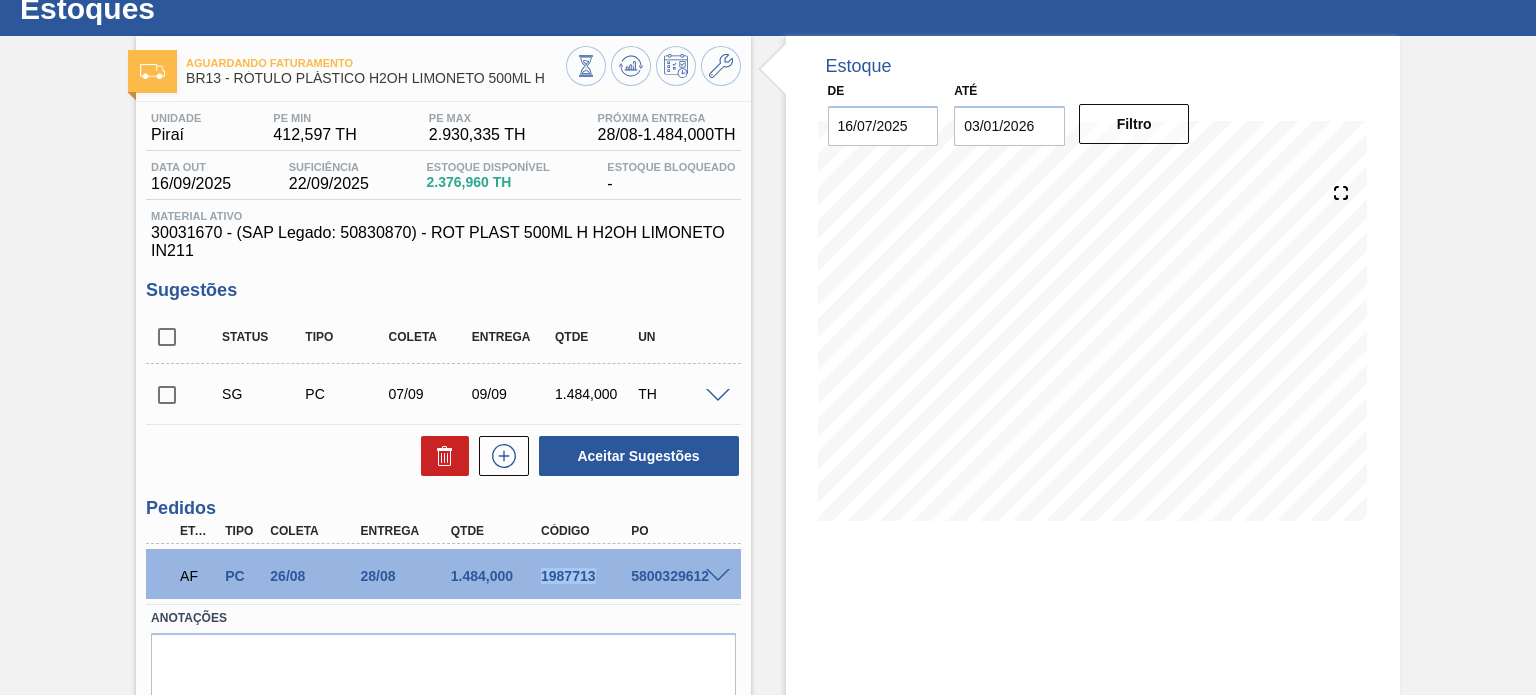 click on "1987713" at bounding box center [585, 576] 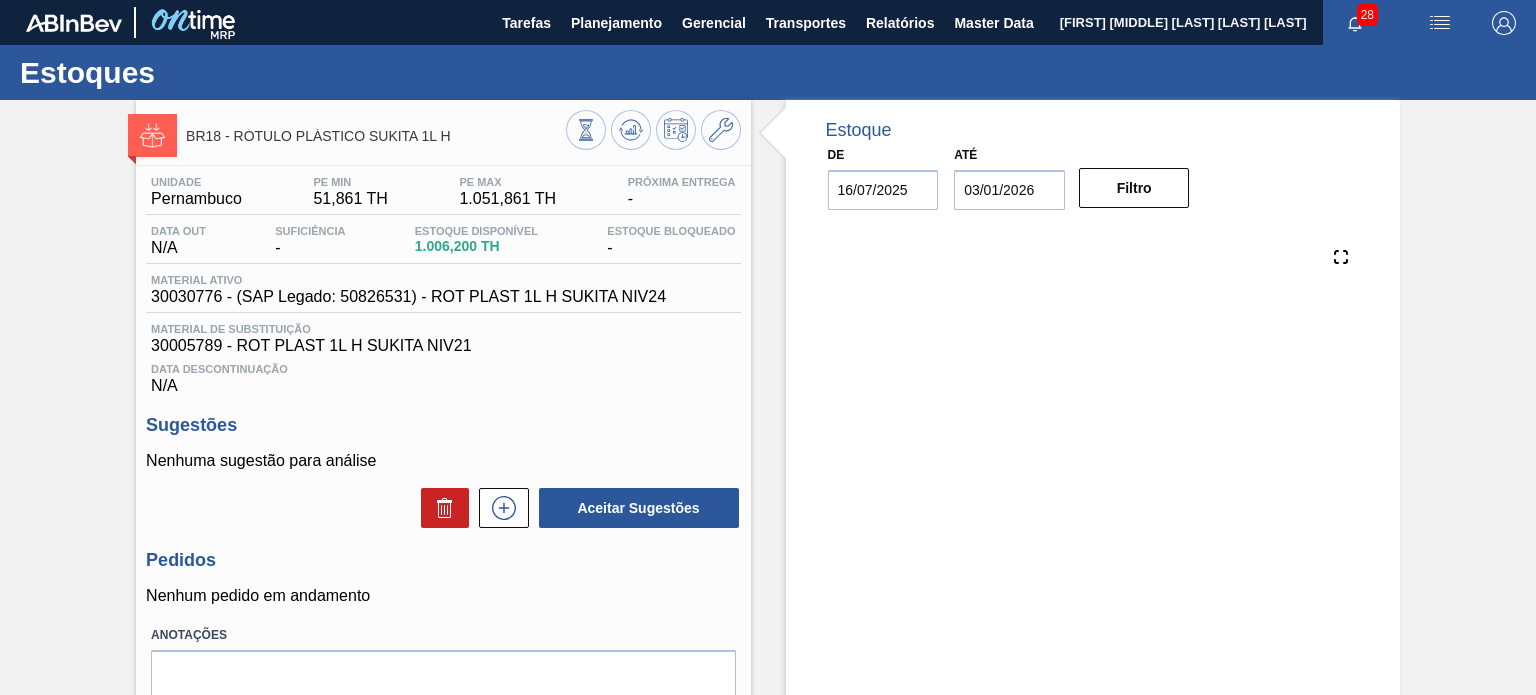scroll, scrollTop: 0, scrollLeft: 0, axis: both 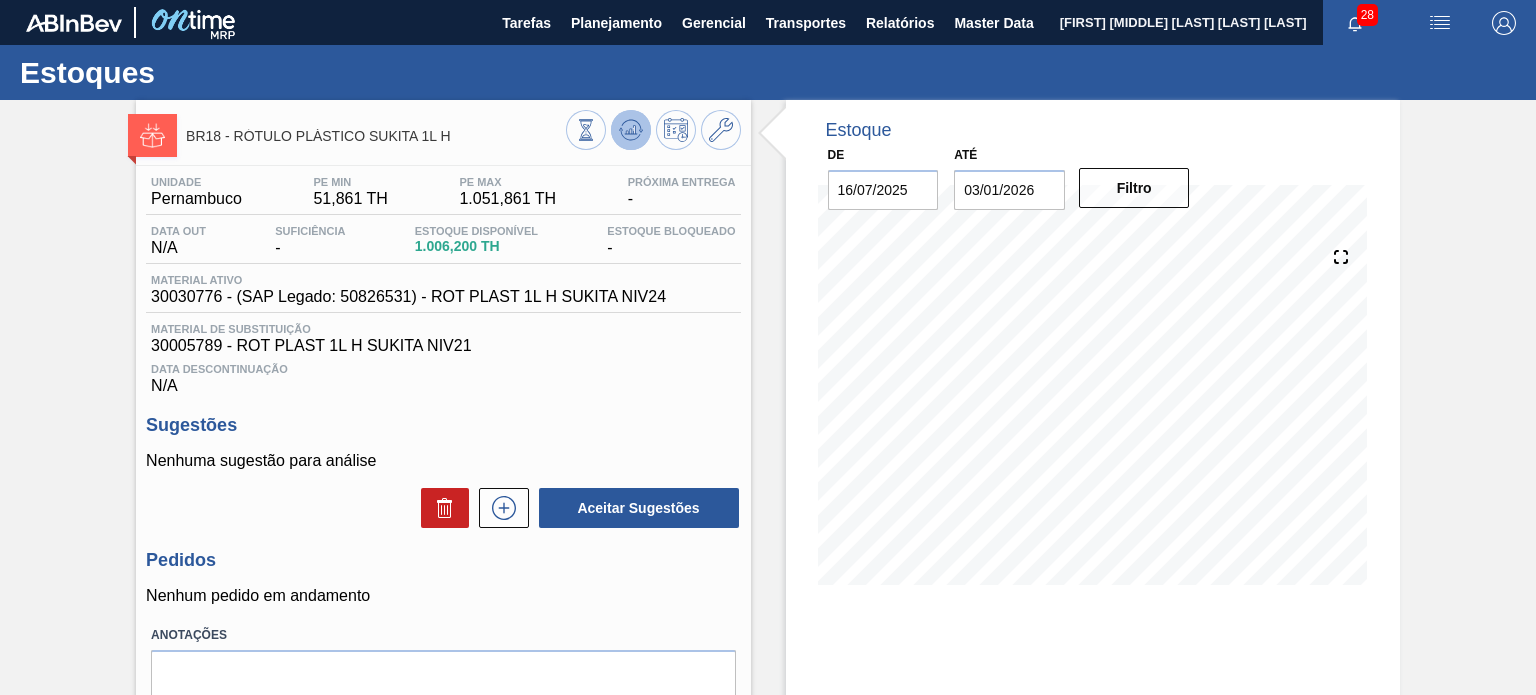 click 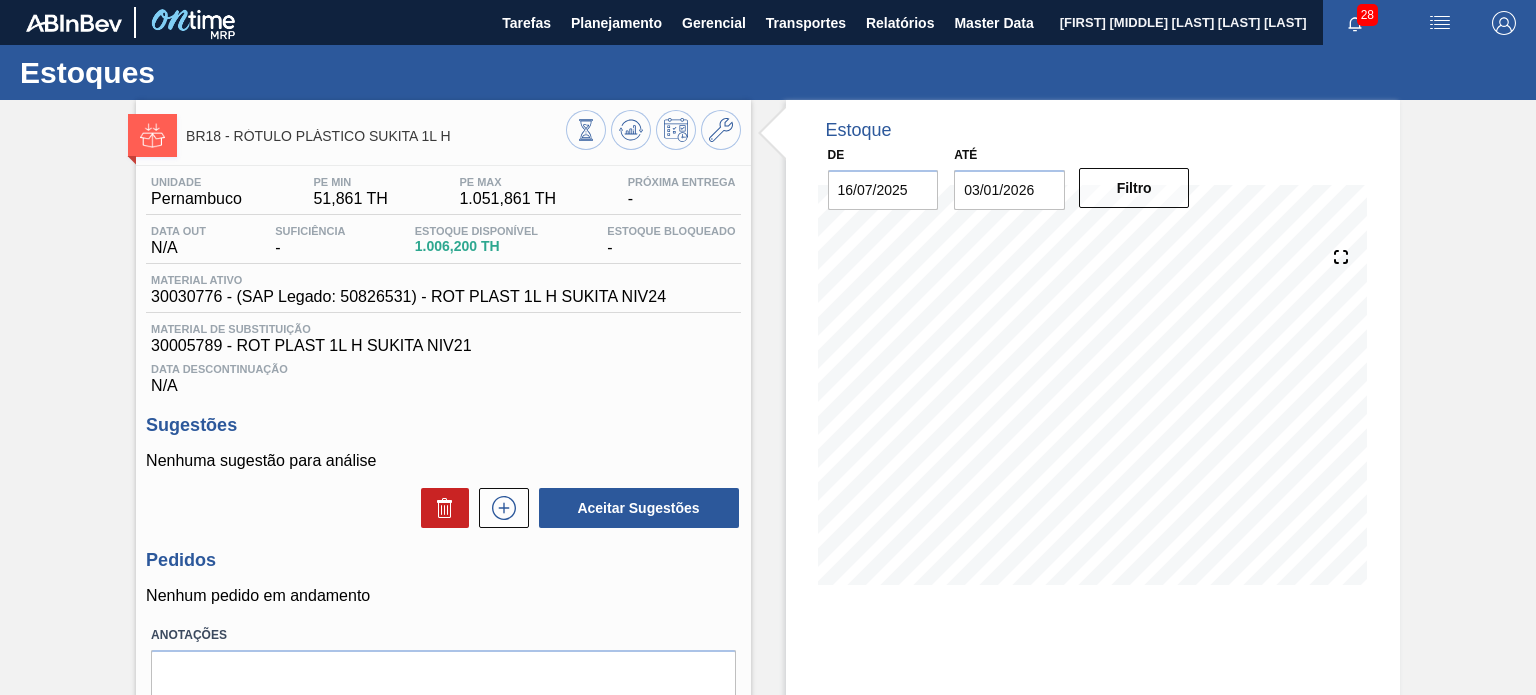 type 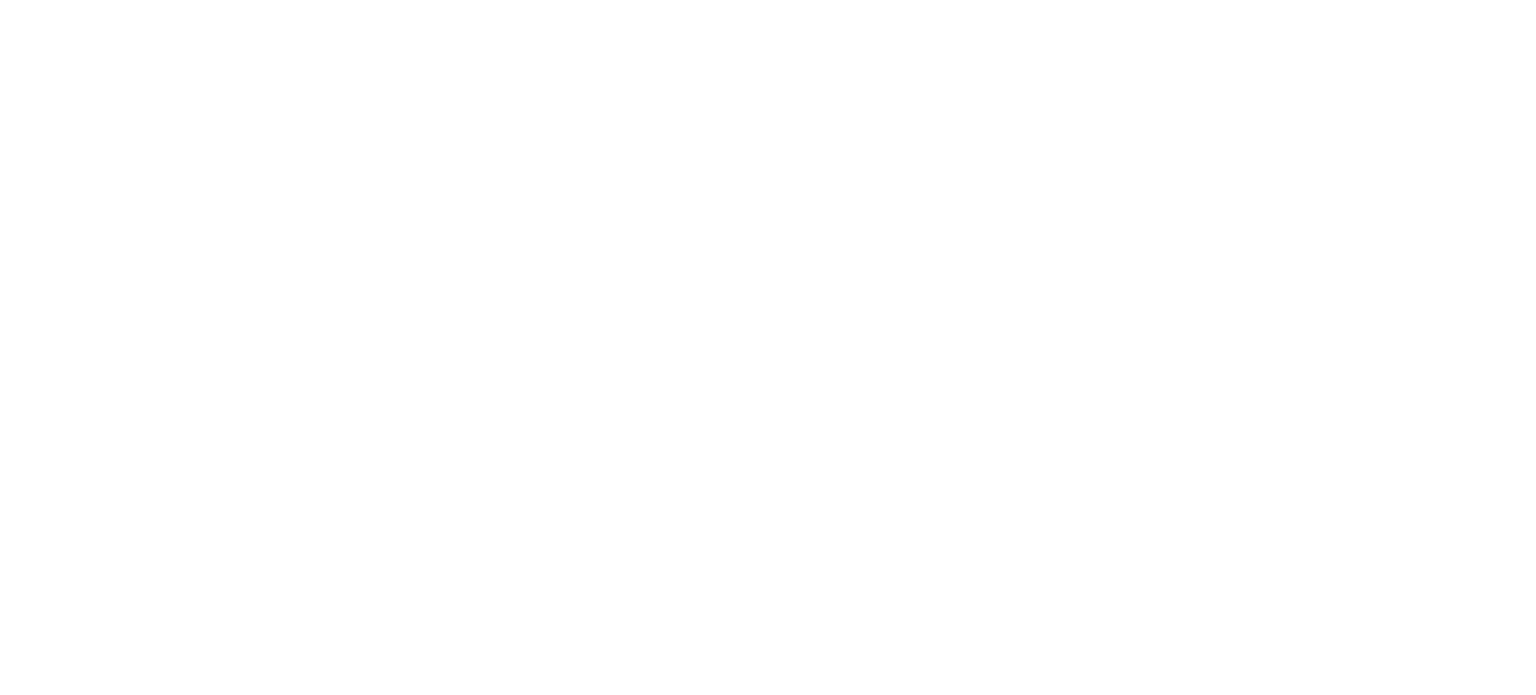 scroll, scrollTop: 0, scrollLeft: 0, axis: both 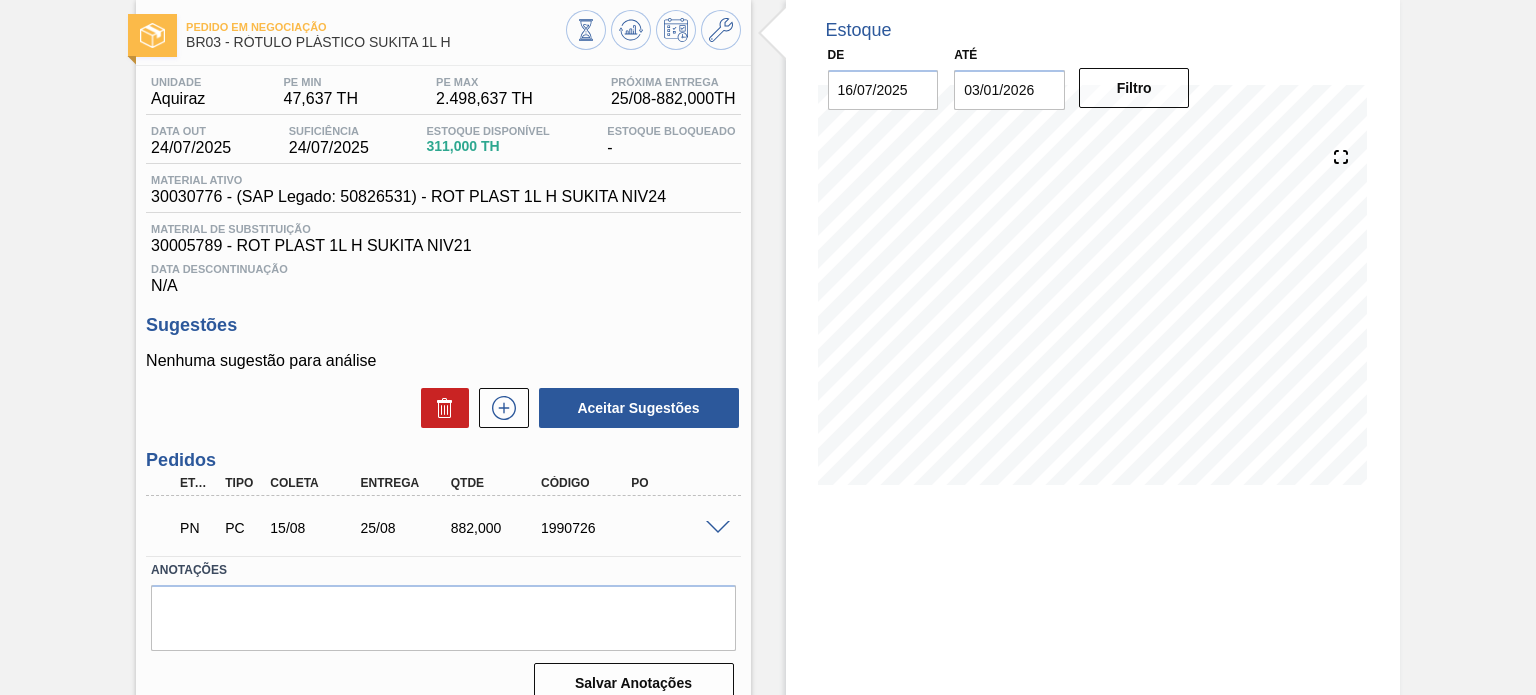 click at bounding box center (718, 528) 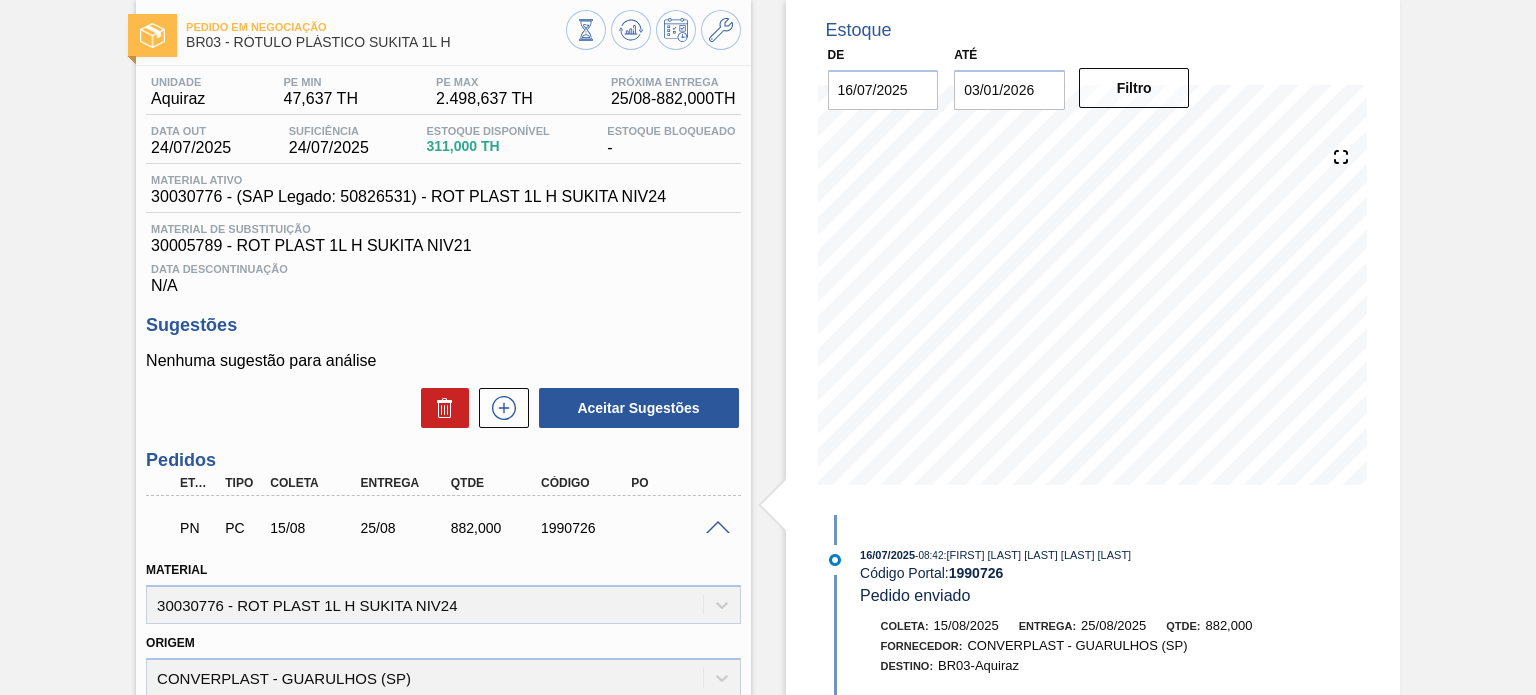 scroll, scrollTop: 200, scrollLeft: 0, axis: vertical 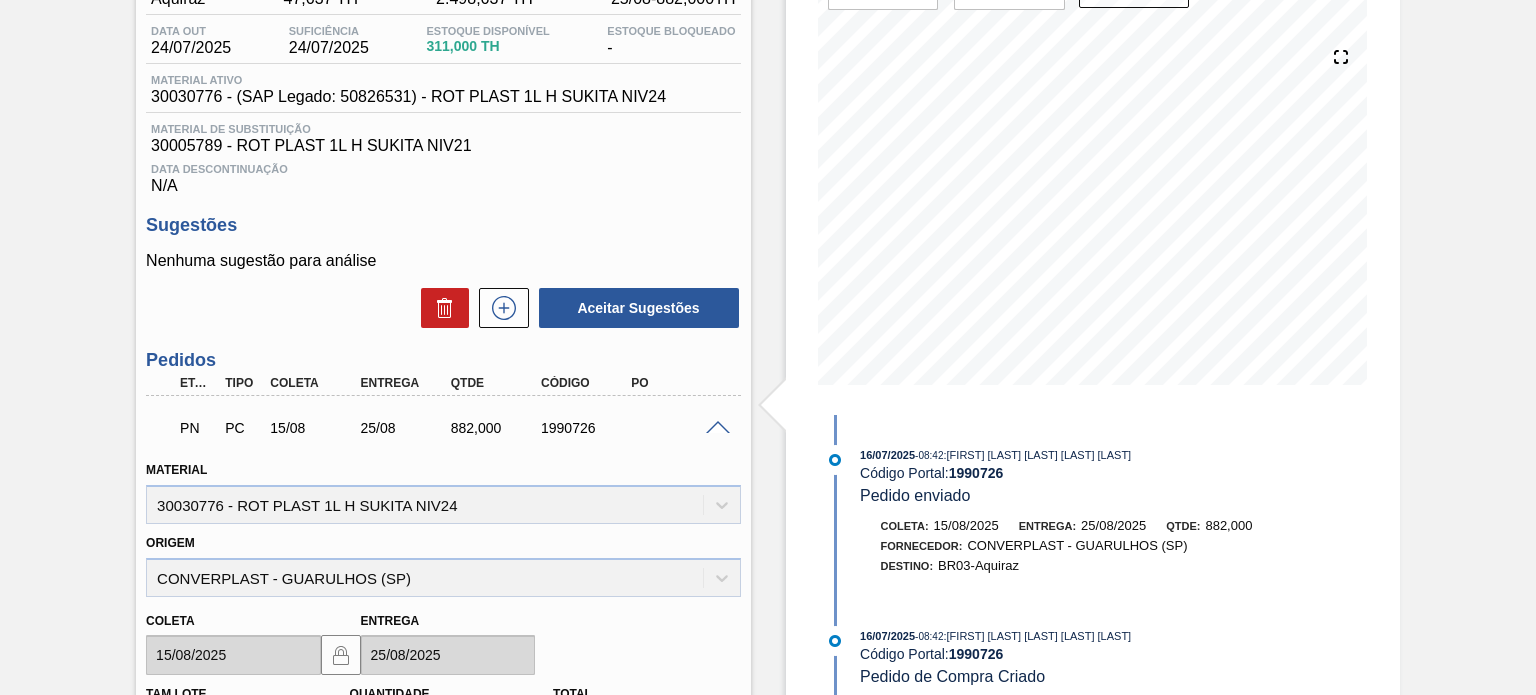 click at bounding box center [718, 428] 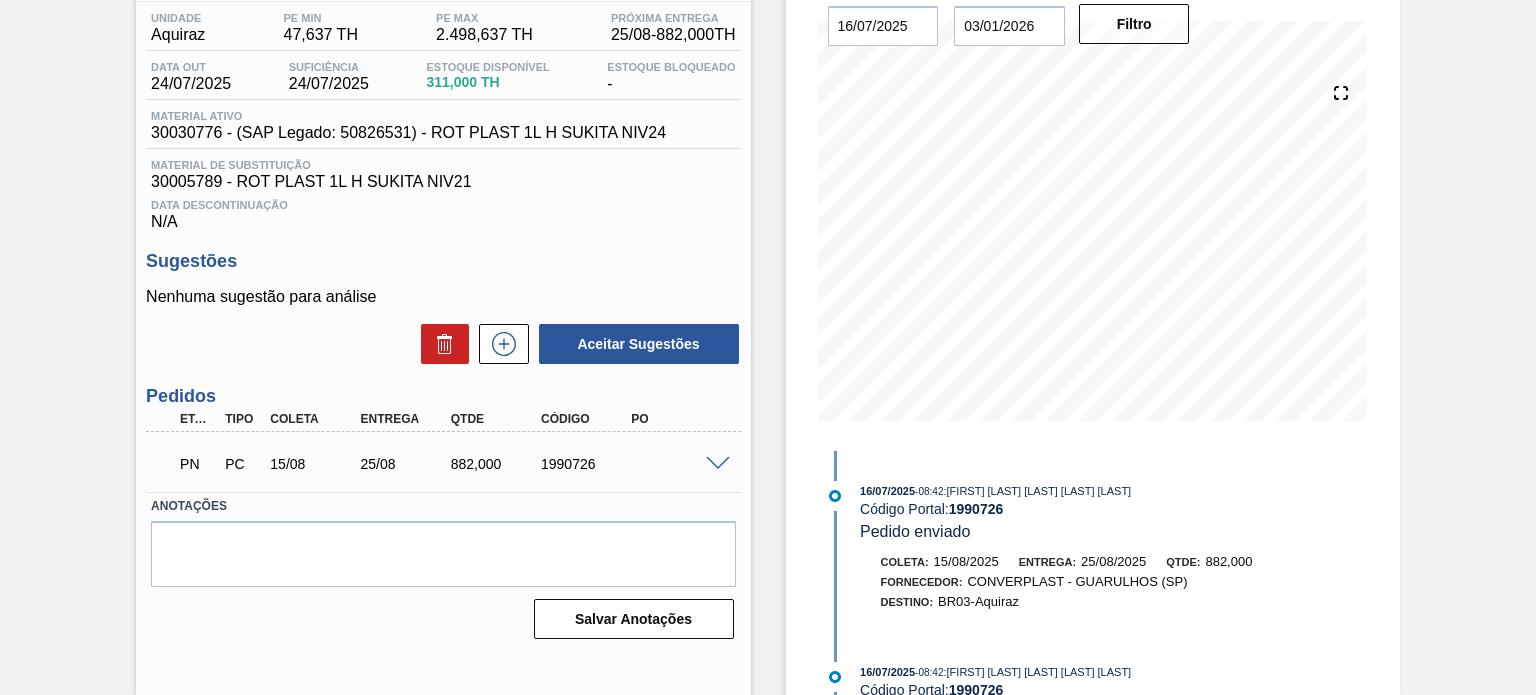 scroll, scrollTop: 64, scrollLeft: 0, axis: vertical 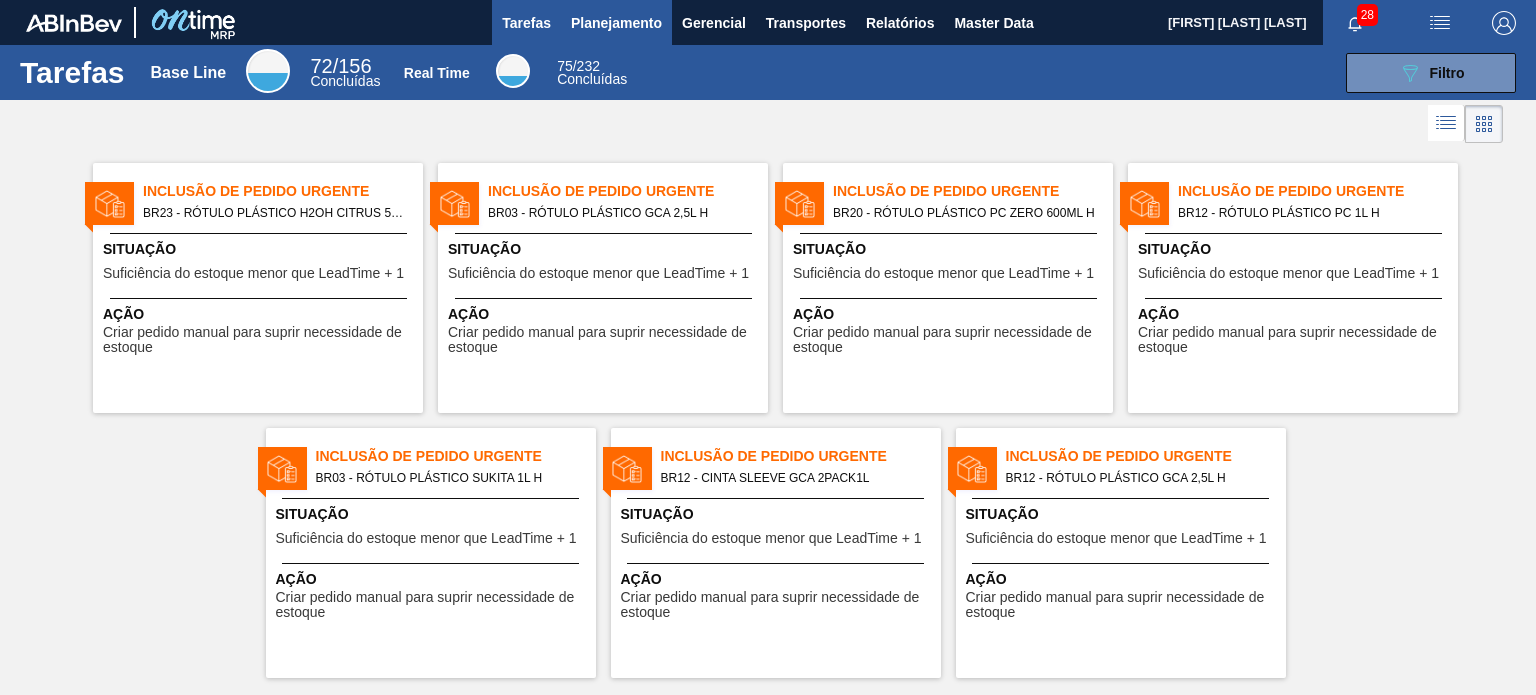 click on "Planejamento" at bounding box center (616, 23) 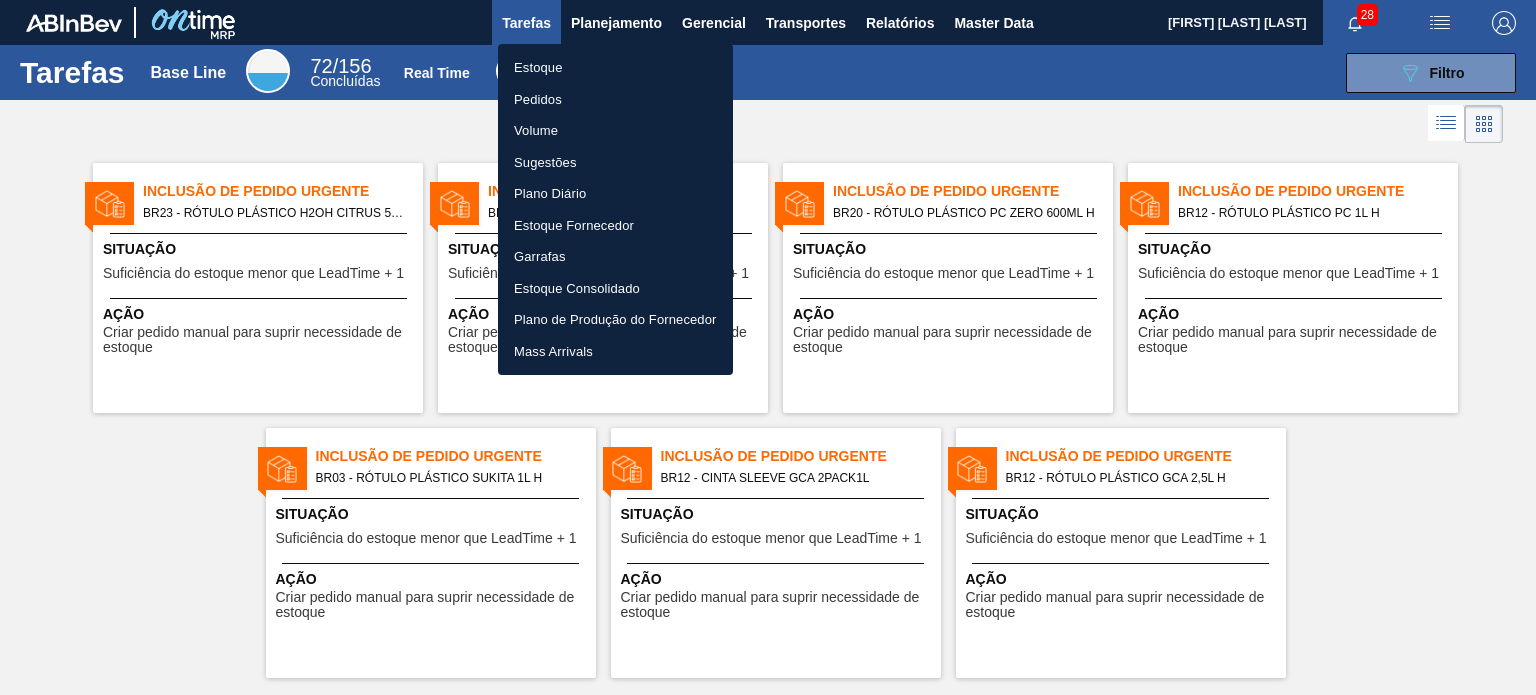 click on "Estoque" at bounding box center (615, 68) 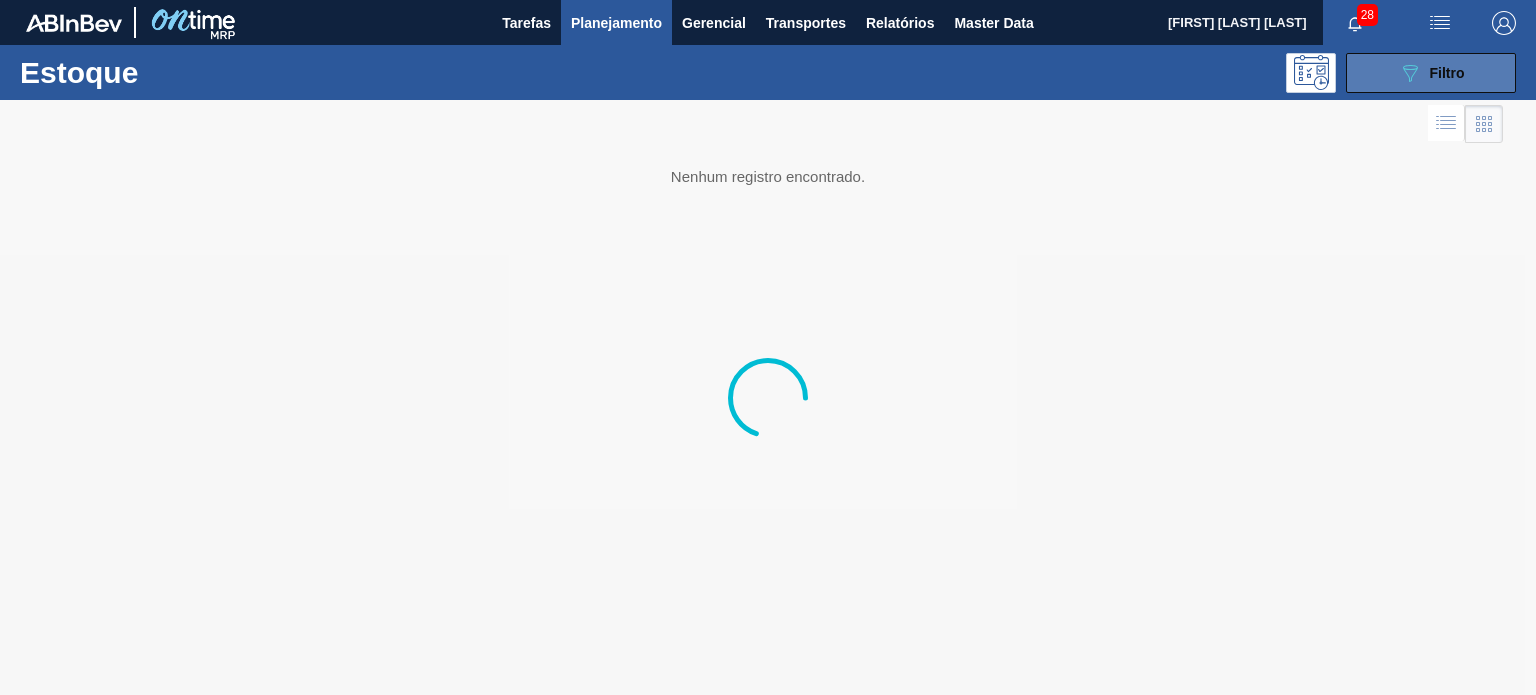 click on "089F7B8B-B2A5-4AFE-B5C0-19BA573D28AC Filtro" at bounding box center [1431, 73] 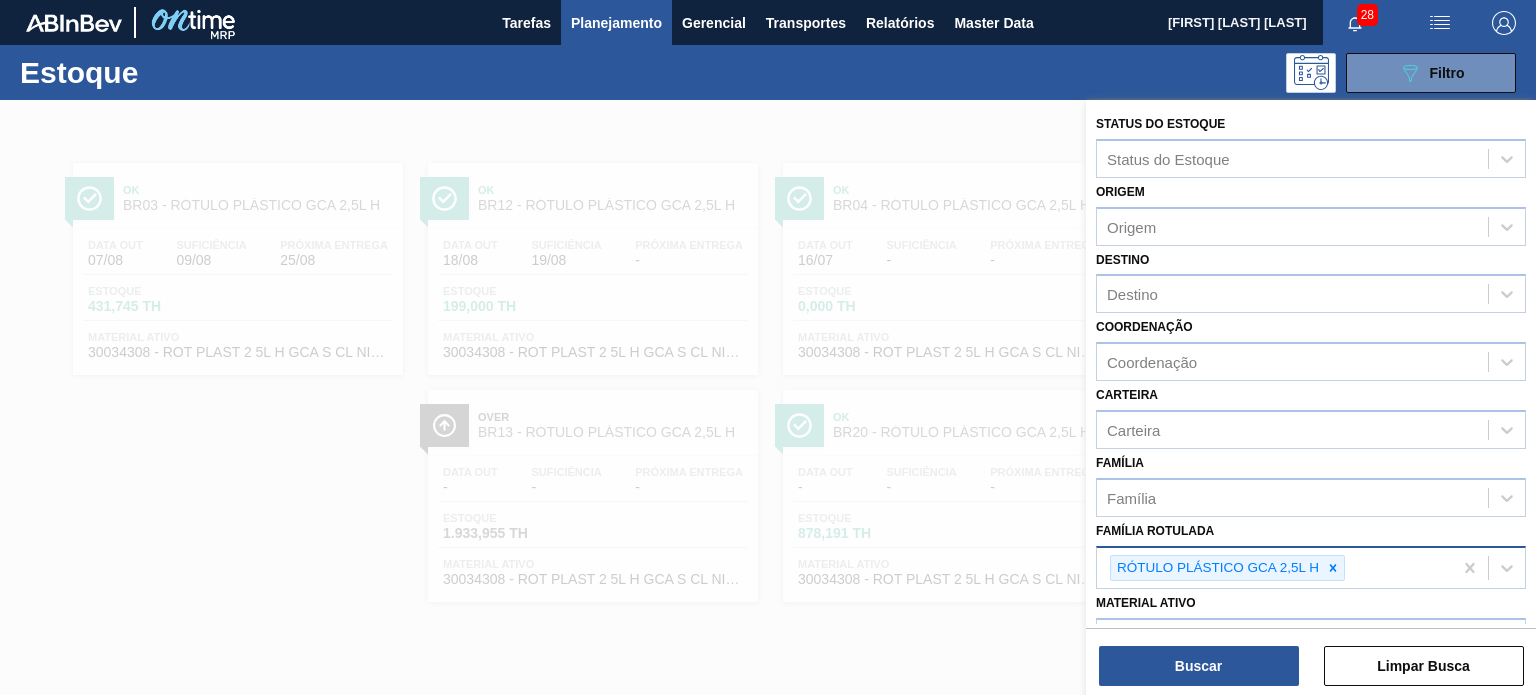 click 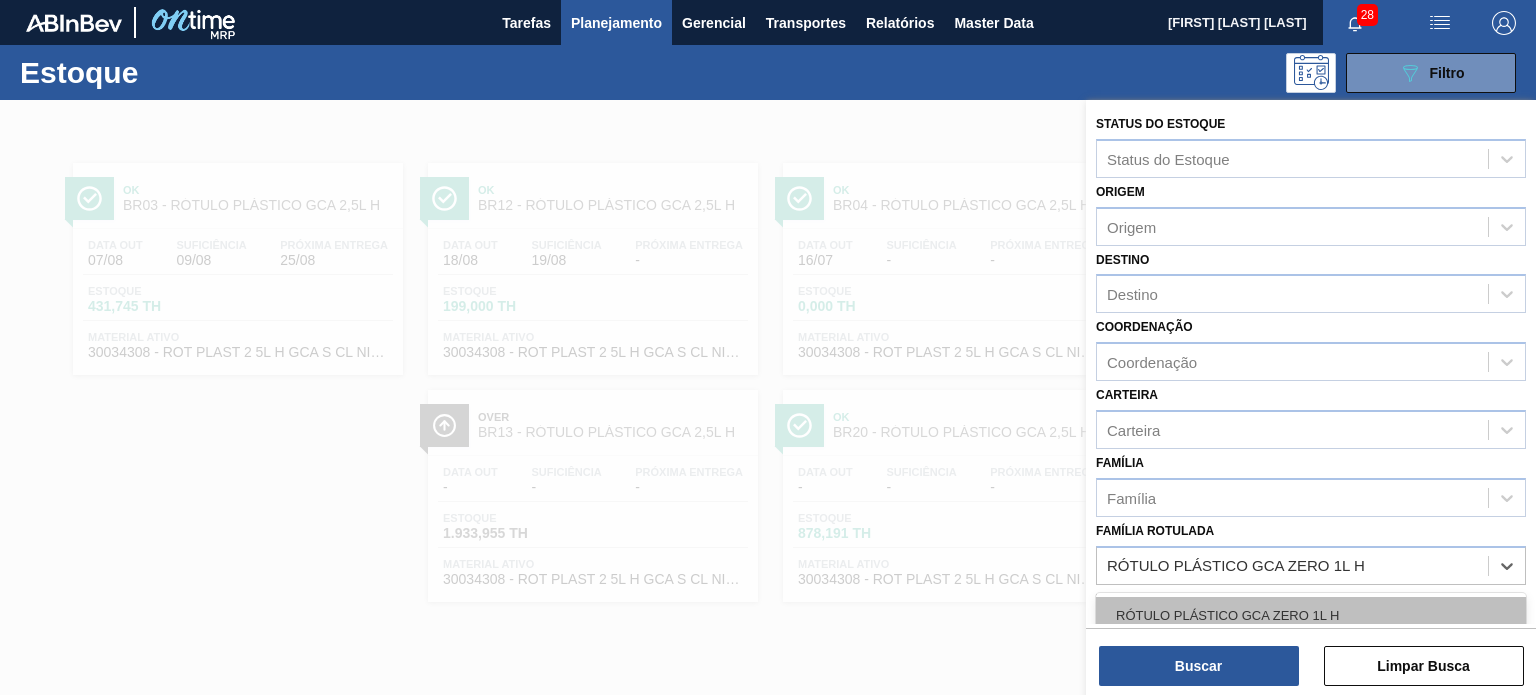 click on "RÓTULO PLÁSTICO GCA ZERO 1L H" at bounding box center (1311, 615) 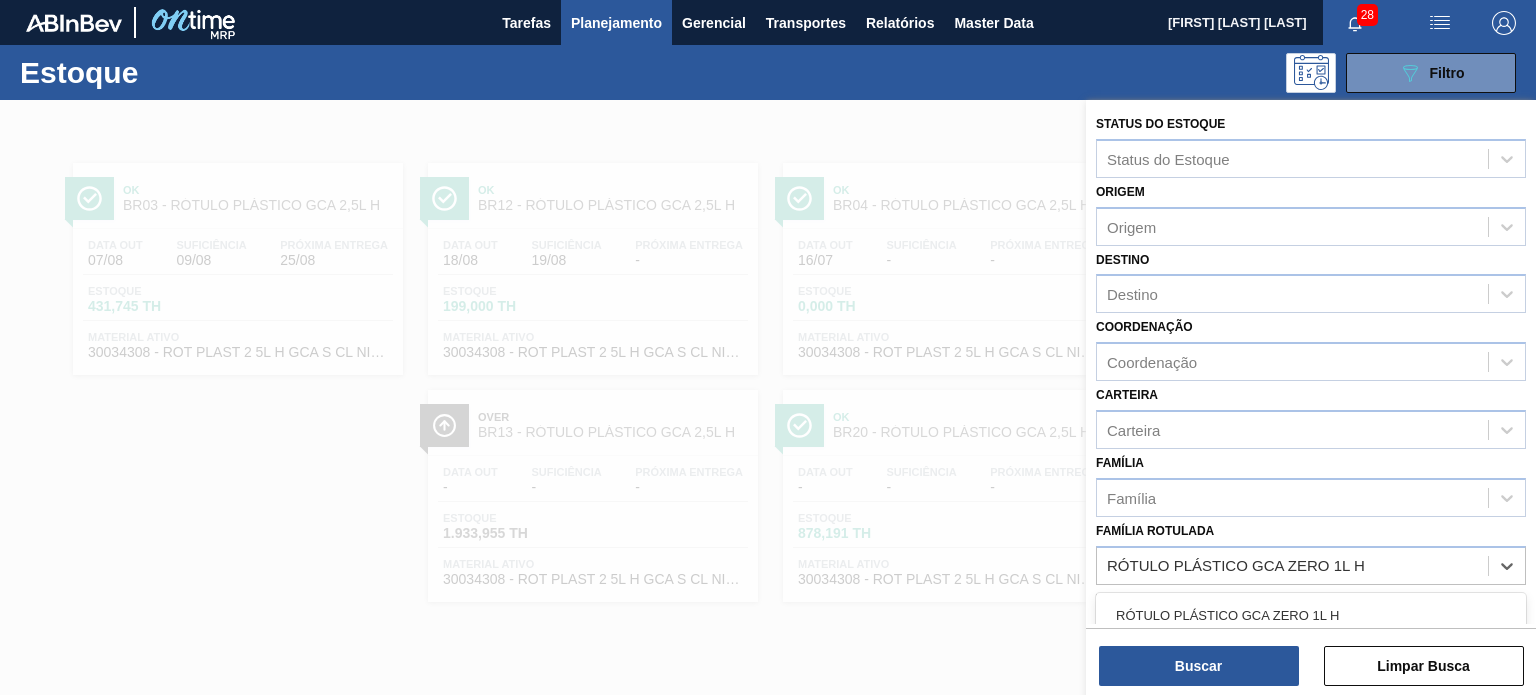 type 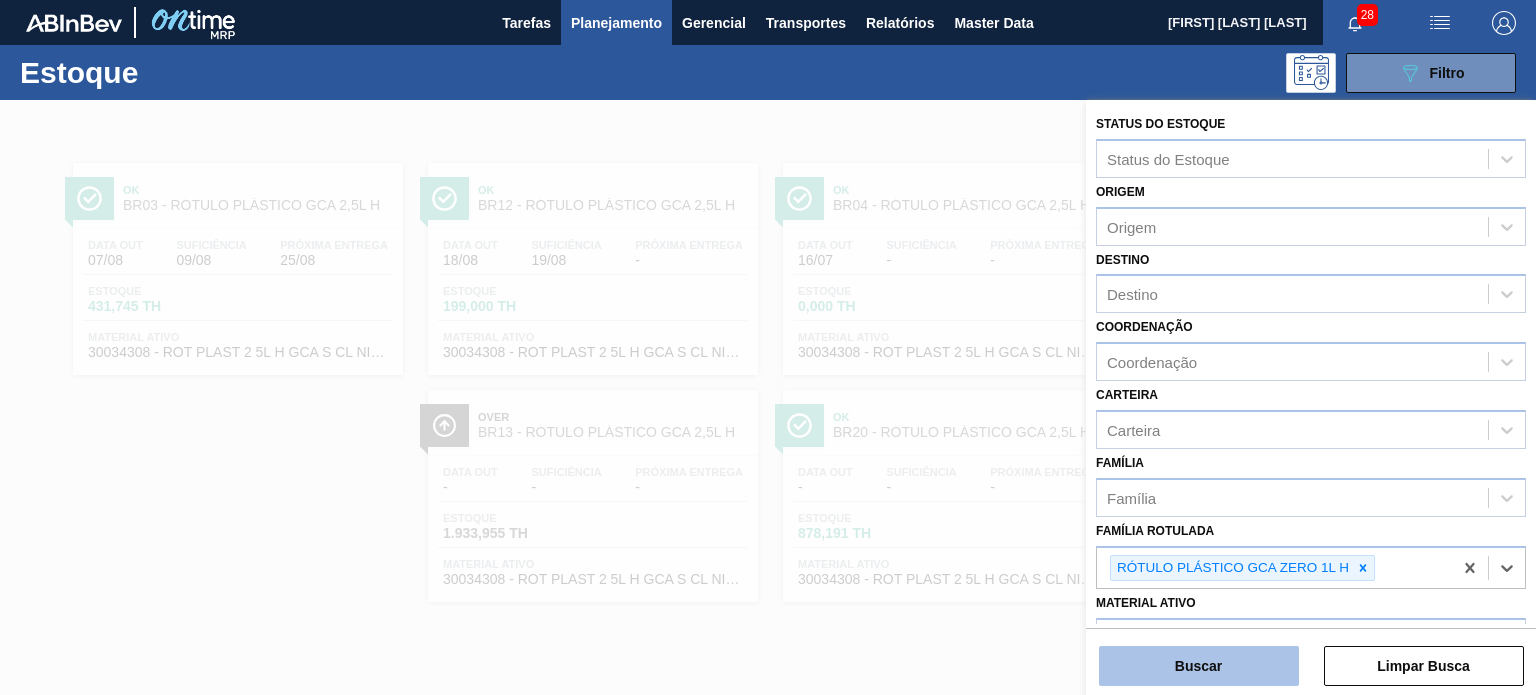 click on "Buscar" at bounding box center (1199, 666) 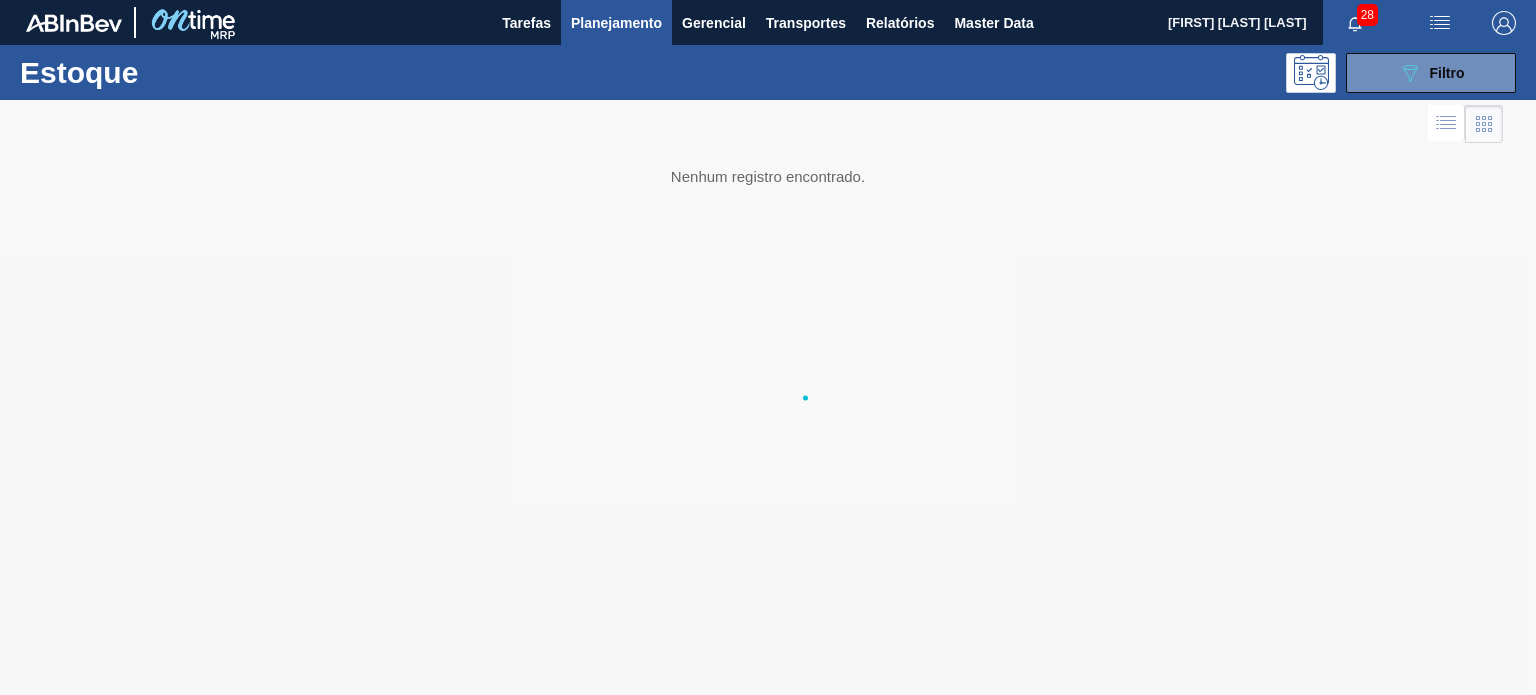 type 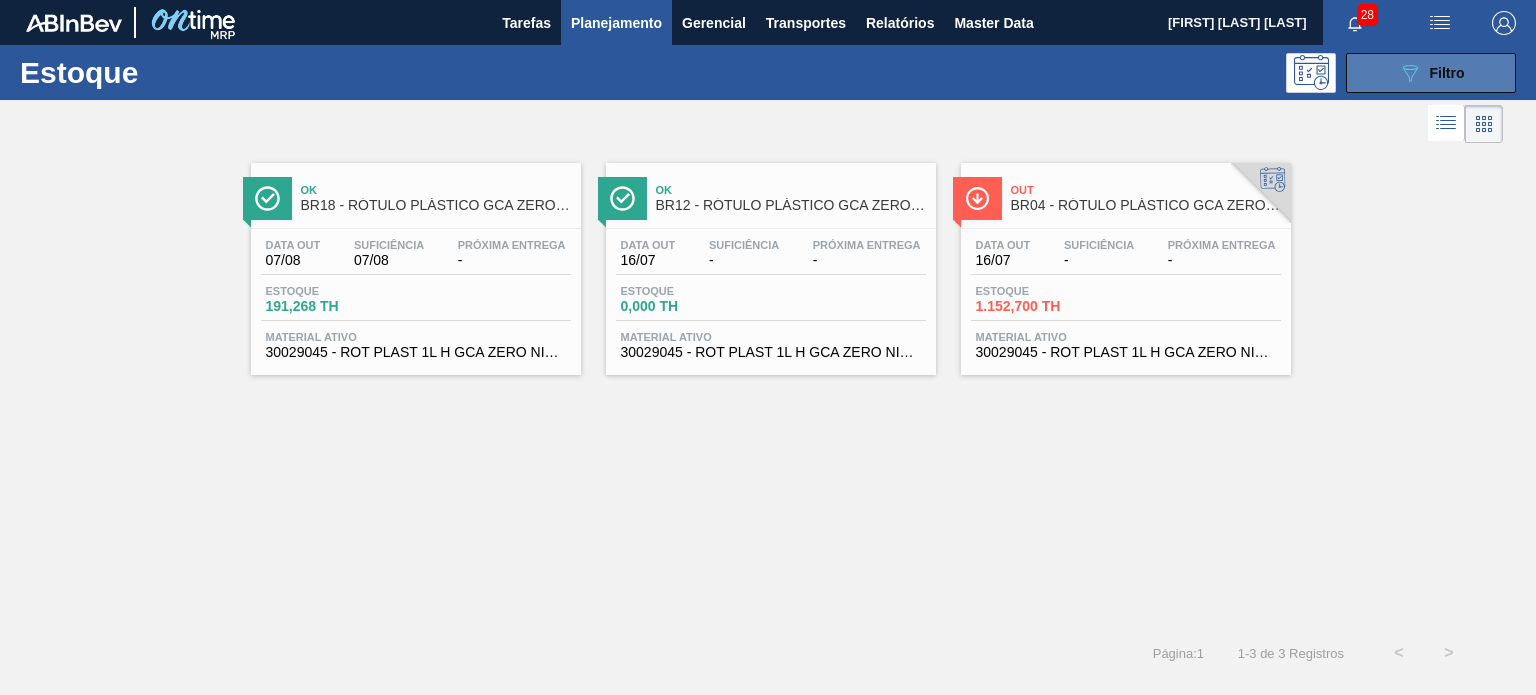 click on "Filtro" at bounding box center [1447, 73] 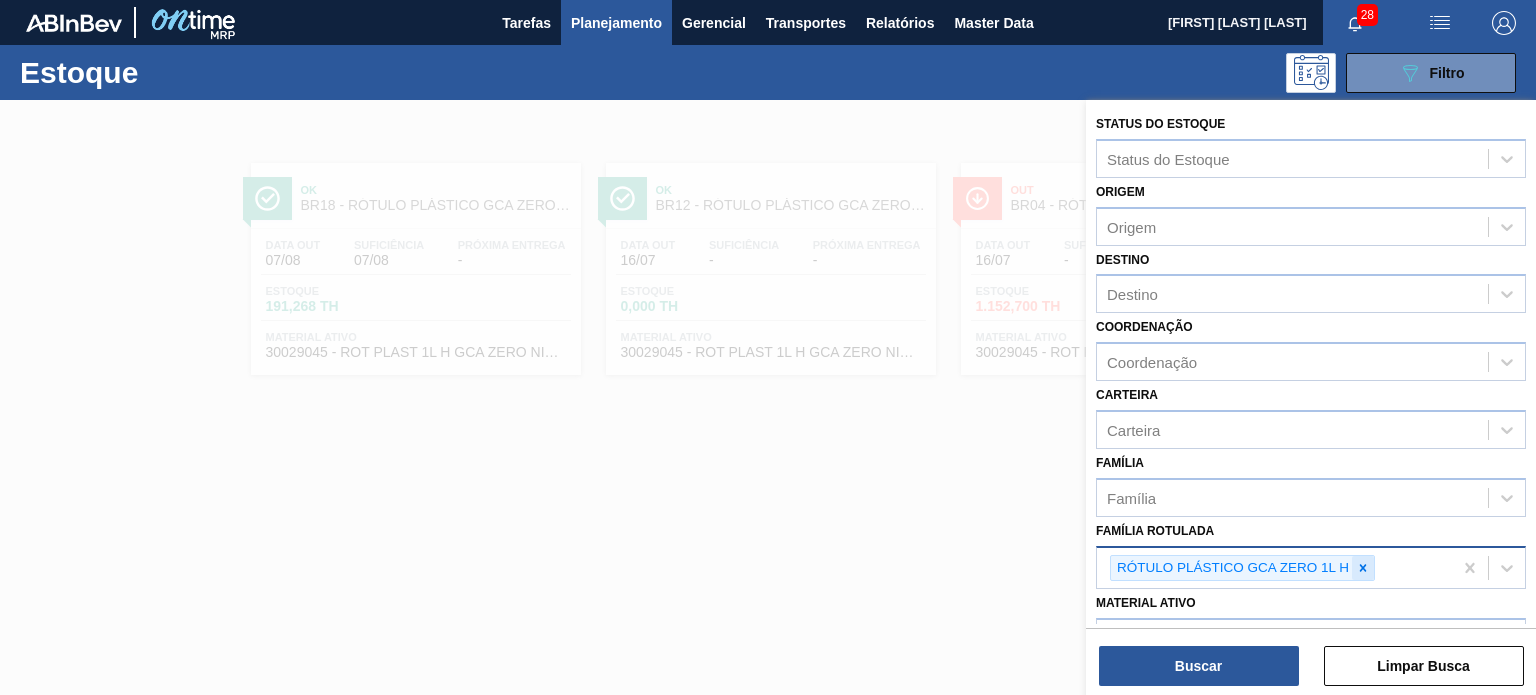 click 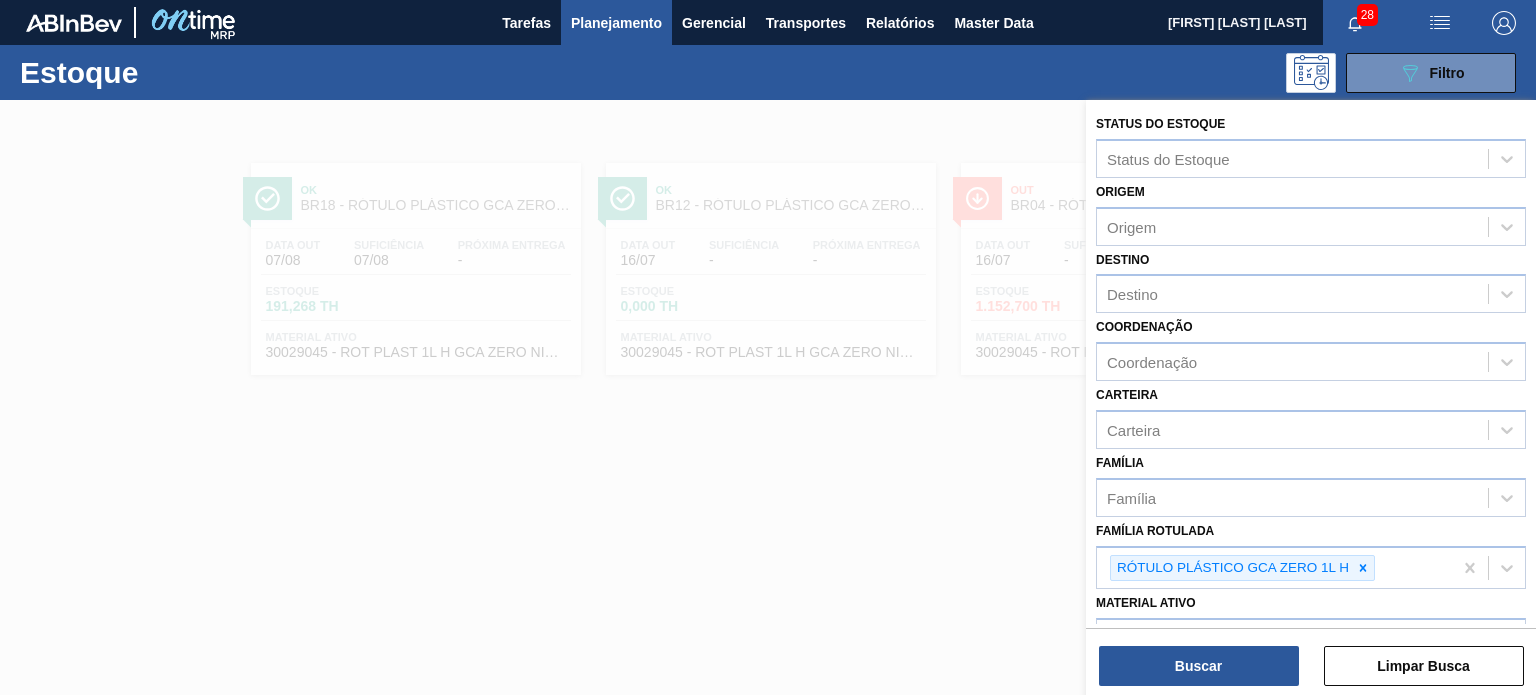 paste on "RÓTULO PLÁSTICO 200ML PC H" 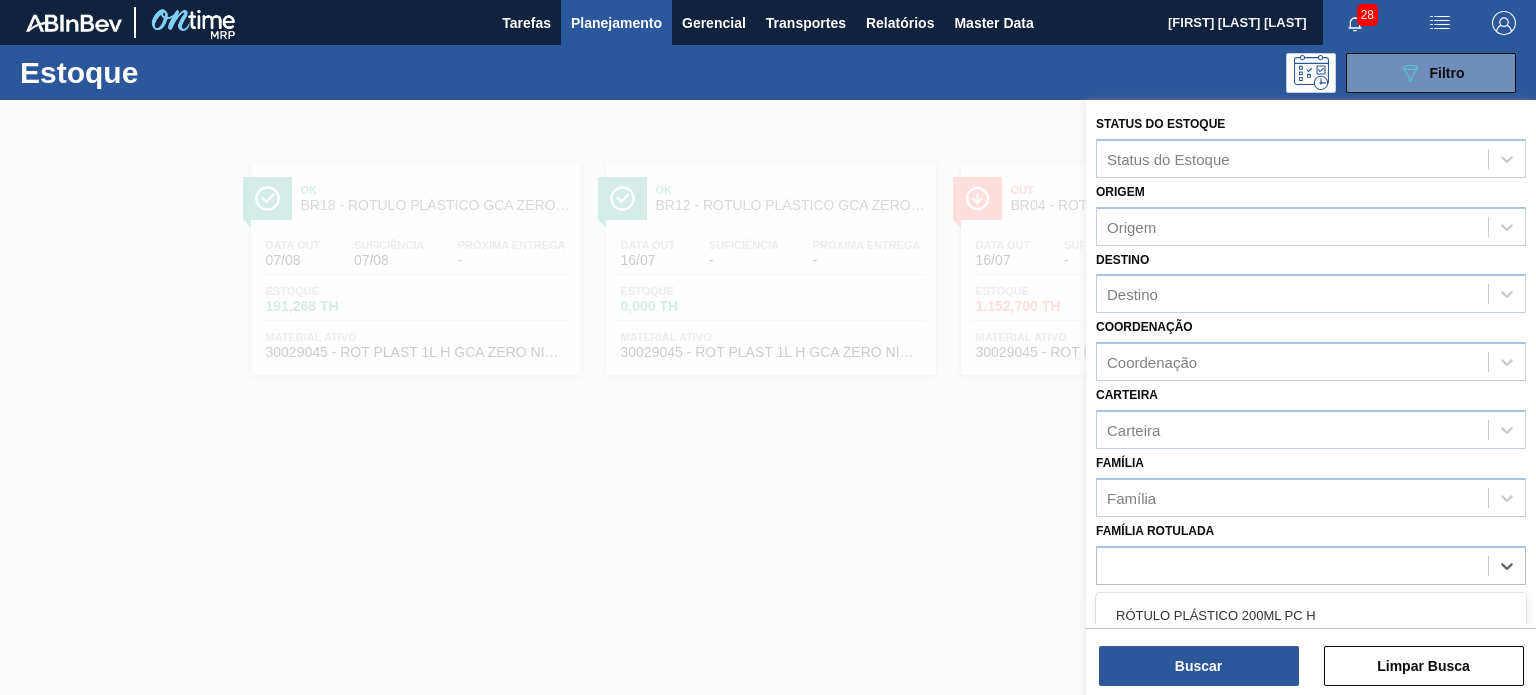 type on "RÓTULO PLÁSTICO 200ML PC H" 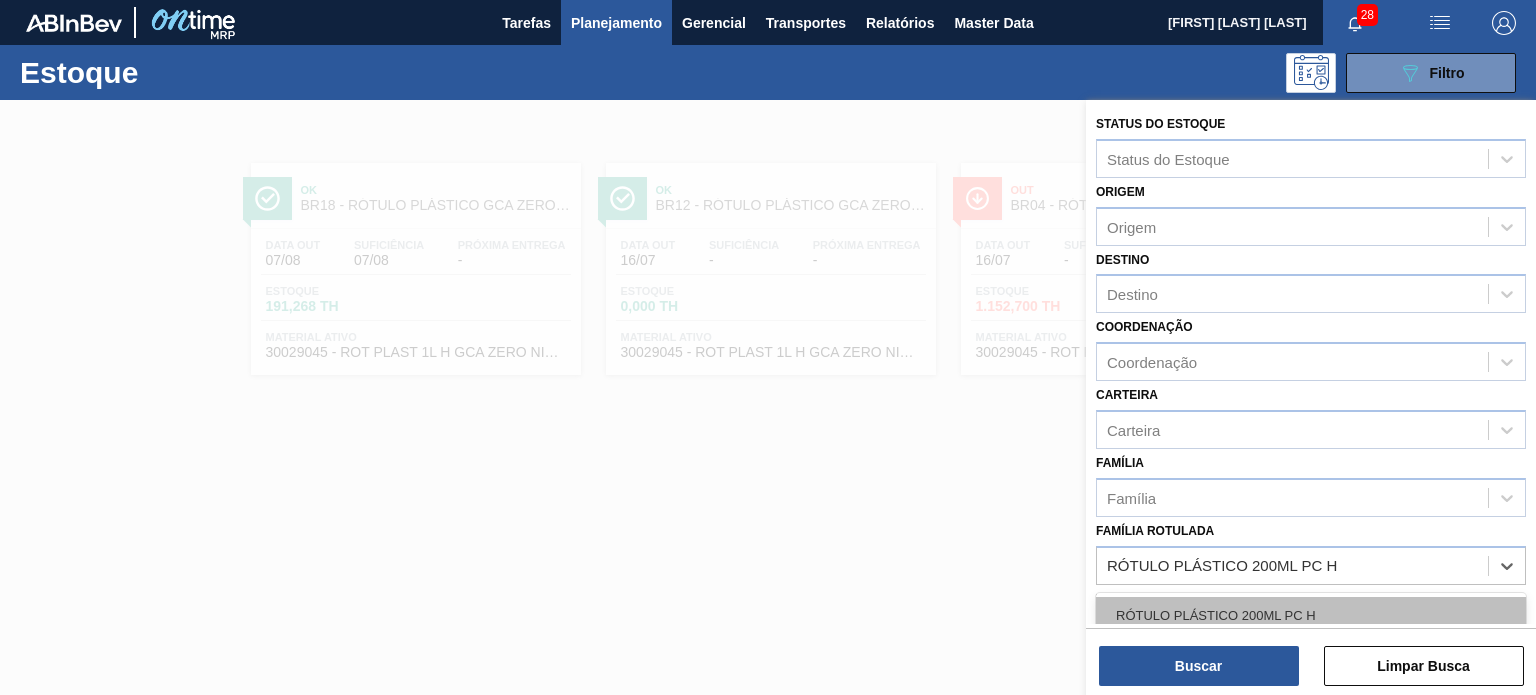 click on "RÓTULO PLÁSTICO 200ML PC H" at bounding box center [1311, 615] 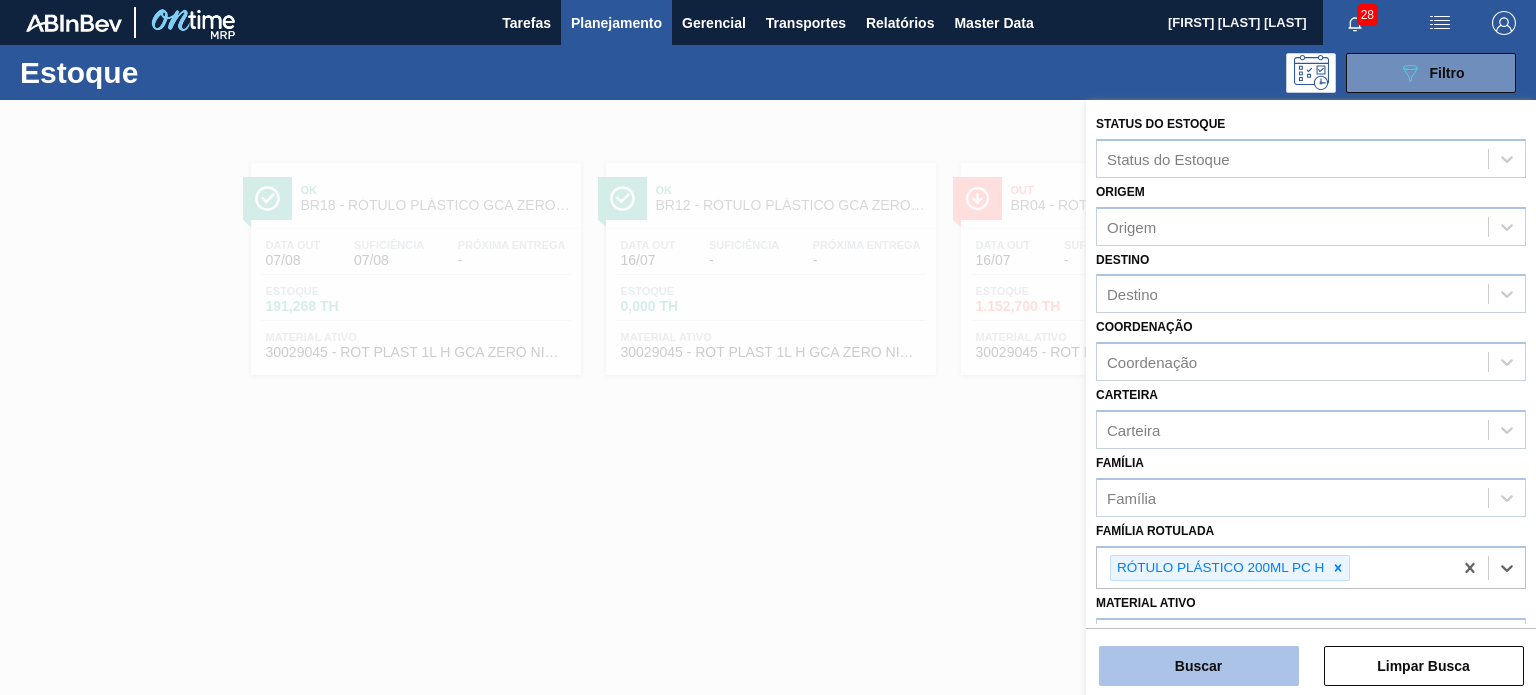 click on "Buscar" at bounding box center [1199, 666] 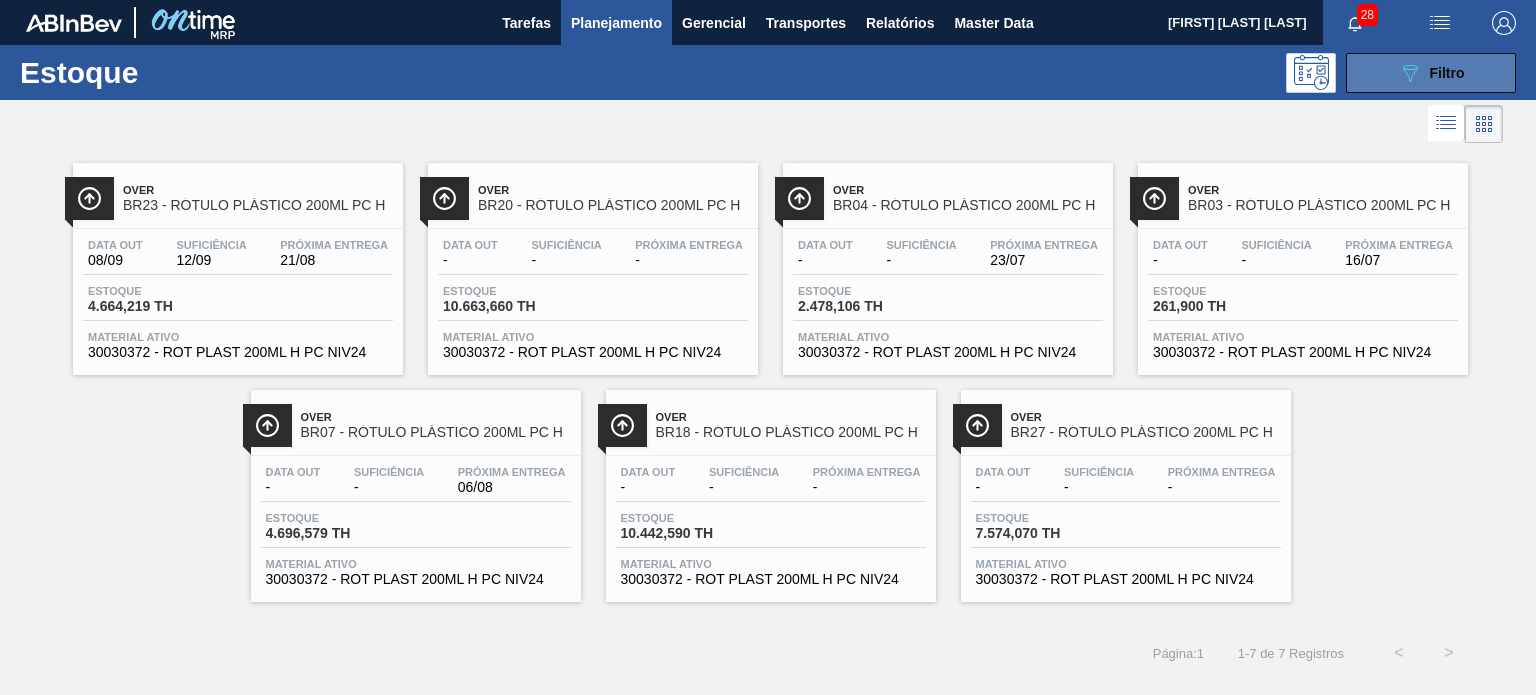 click on "089F7B8B-B2A5-4AFE-B5C0-19BA573D28AC Filtro" at bounding box center [1431, 73] 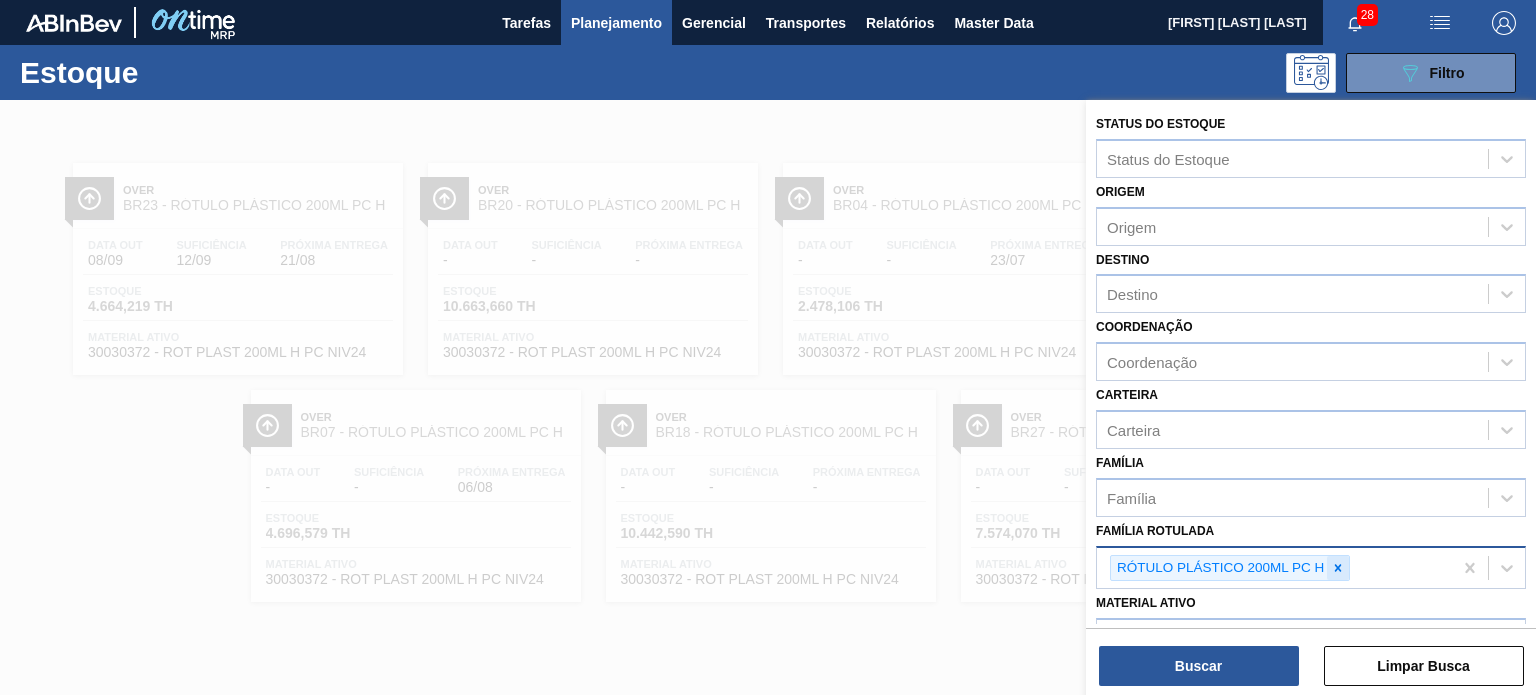 click 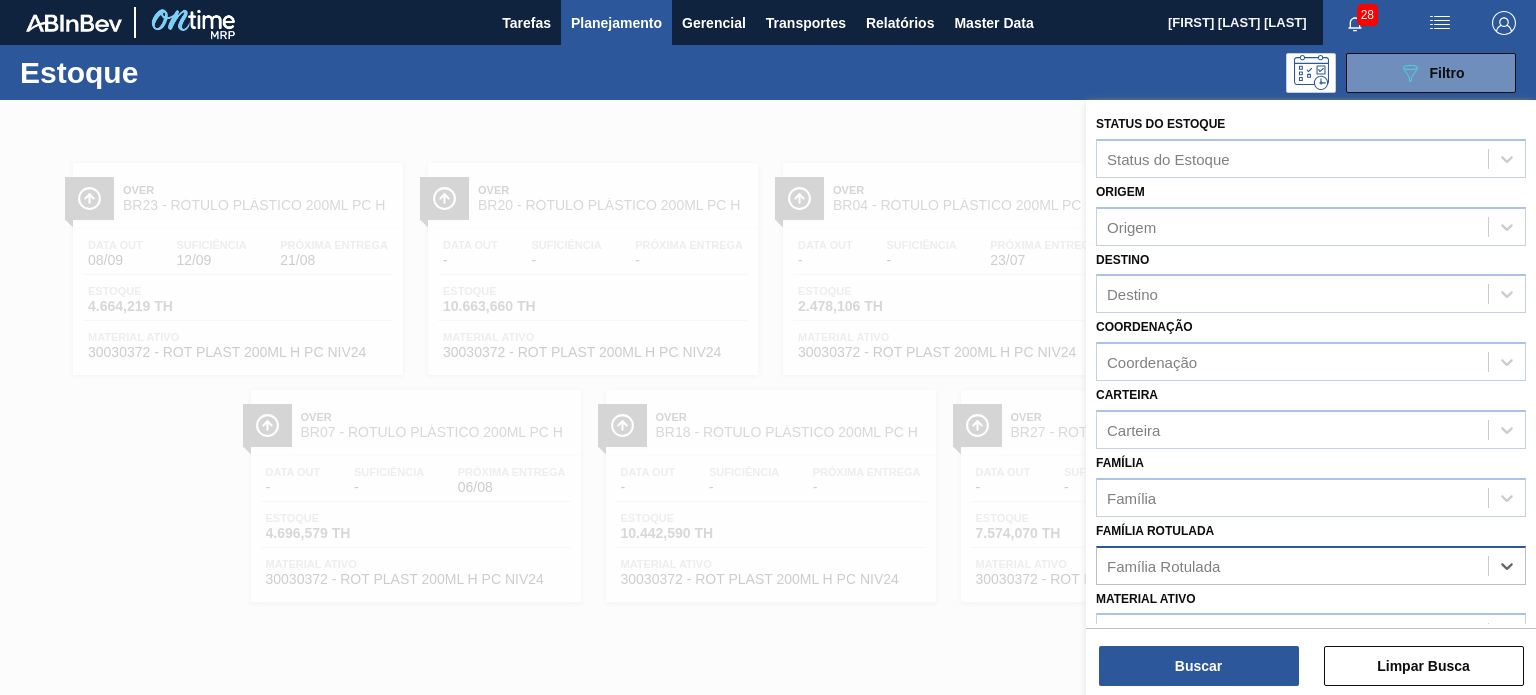 paste on "RÓTULO PLÁSTICO PC ZERO 2L H" 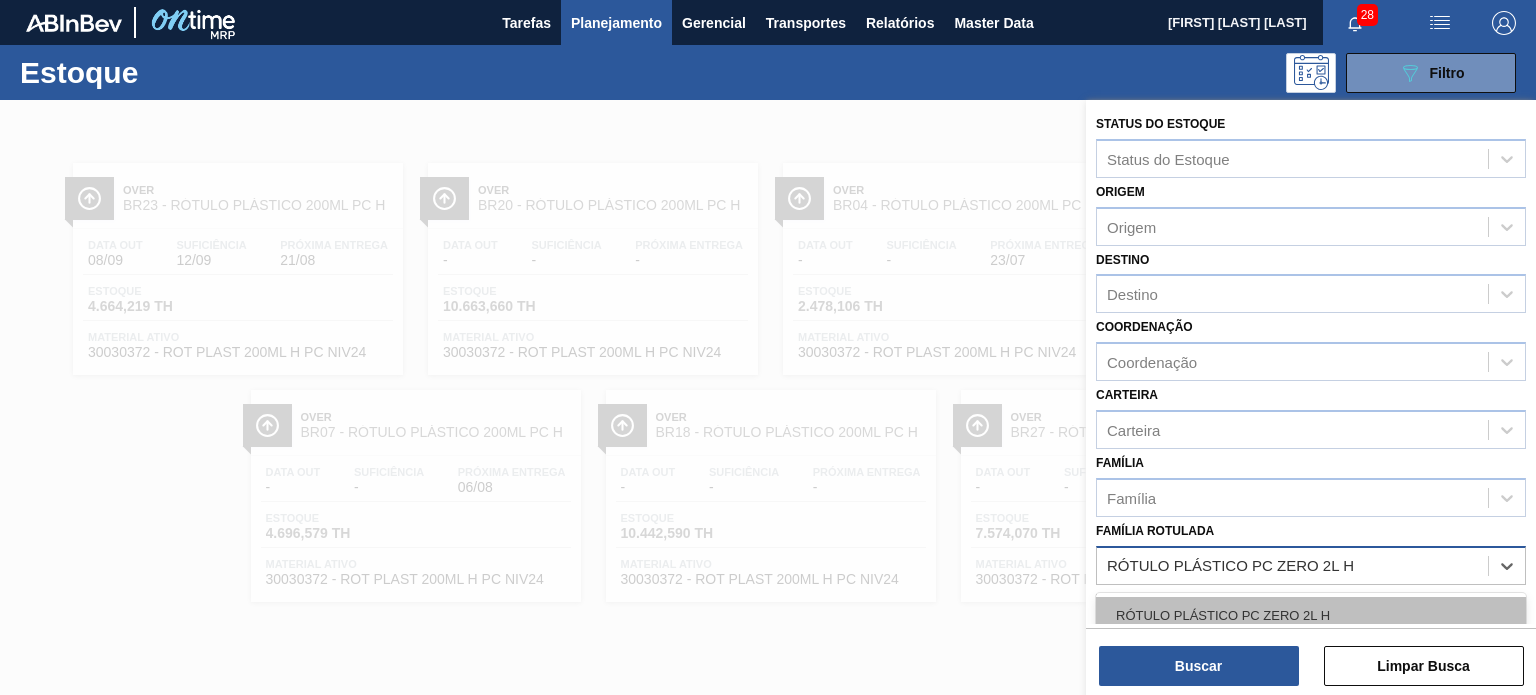 click on "RÓTULO PLÁSTICO PC ZERO 2L H" at bounding box center (1311, 615) 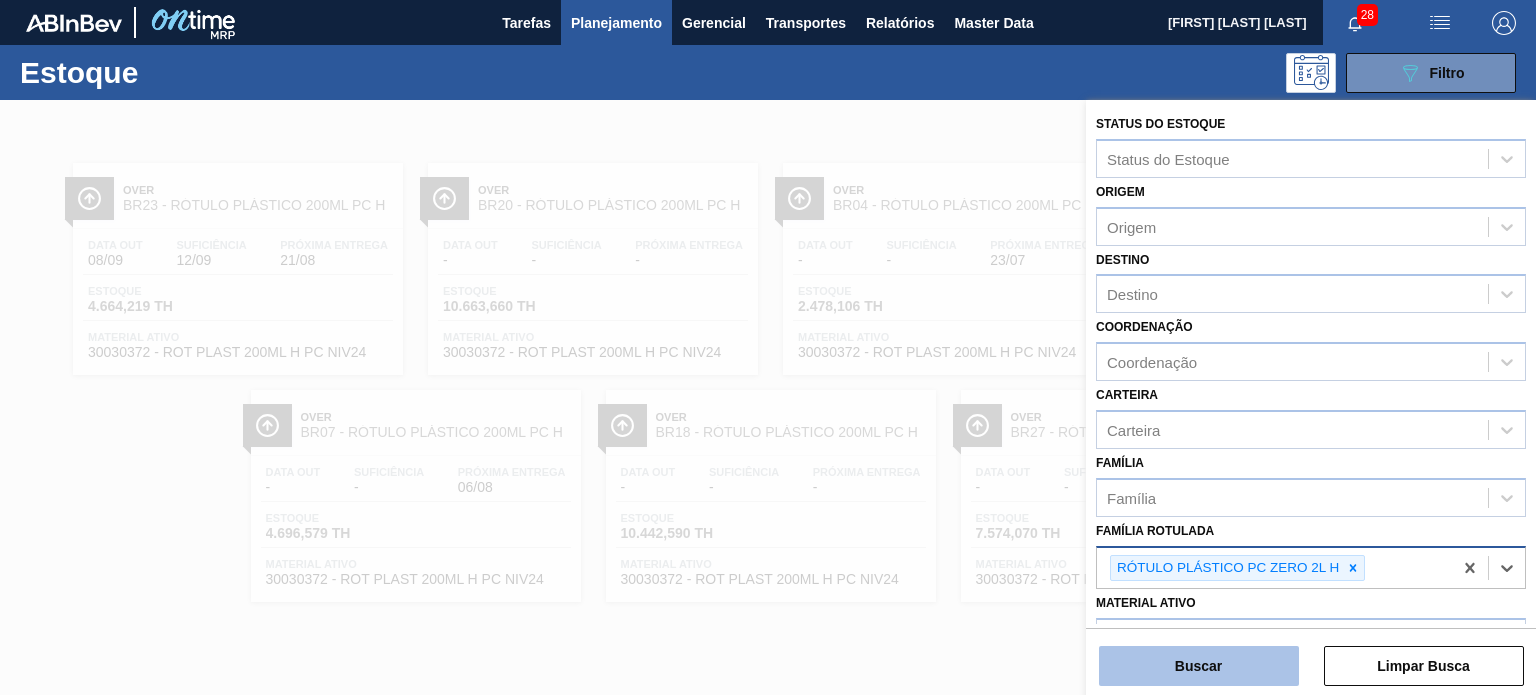 click on "Buscar" at bounding box center [1199, 666] 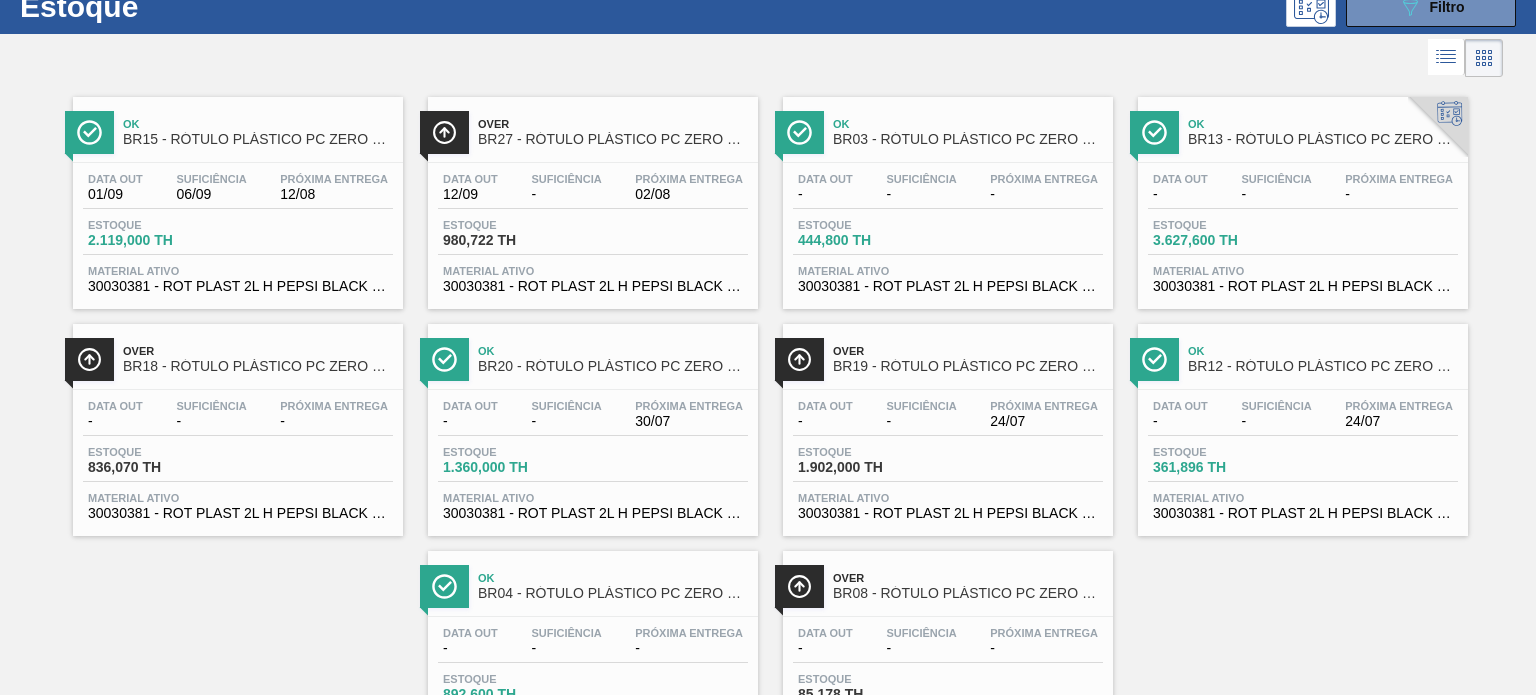 scroll, scrollTop: 100, scrollLeft: 0, axis: vertical 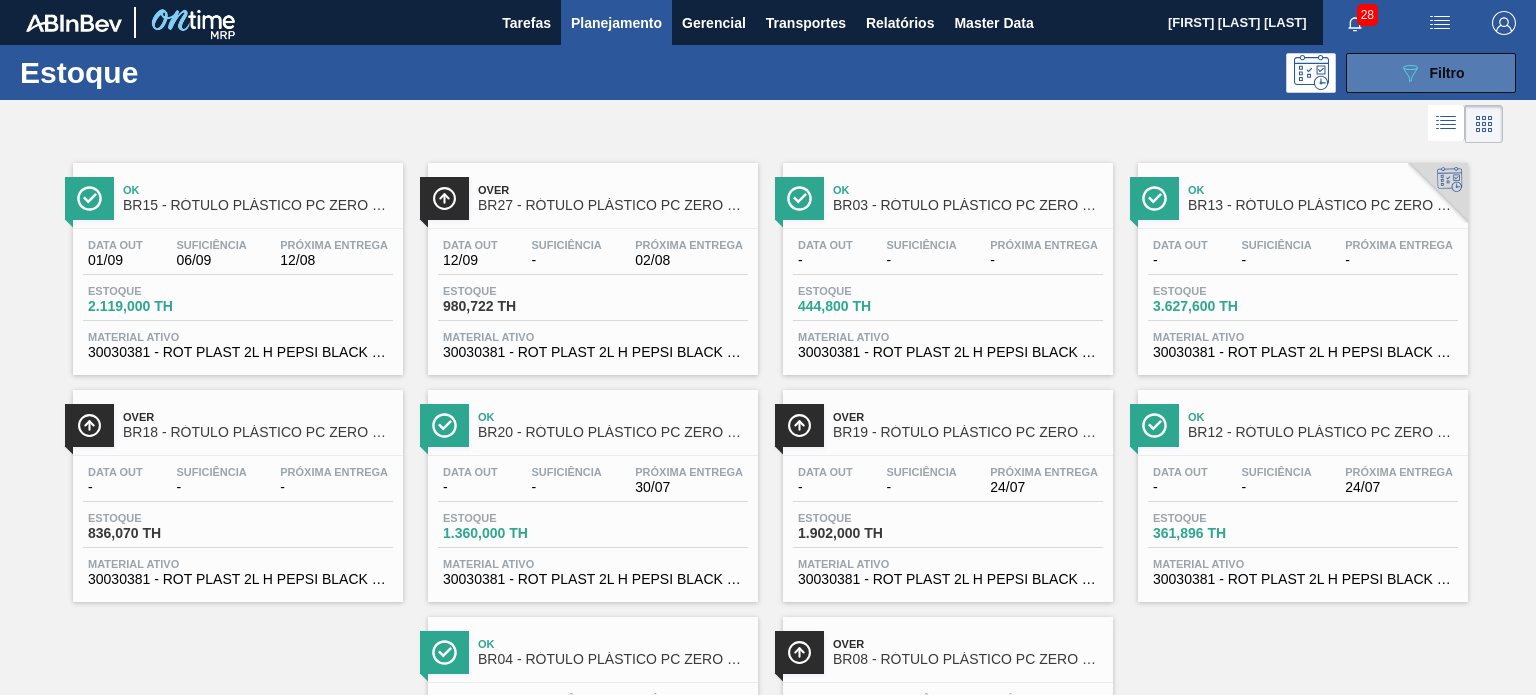 click on "089F7B8B-B2A5-4AFE-B5C0-19BA573D28AC" 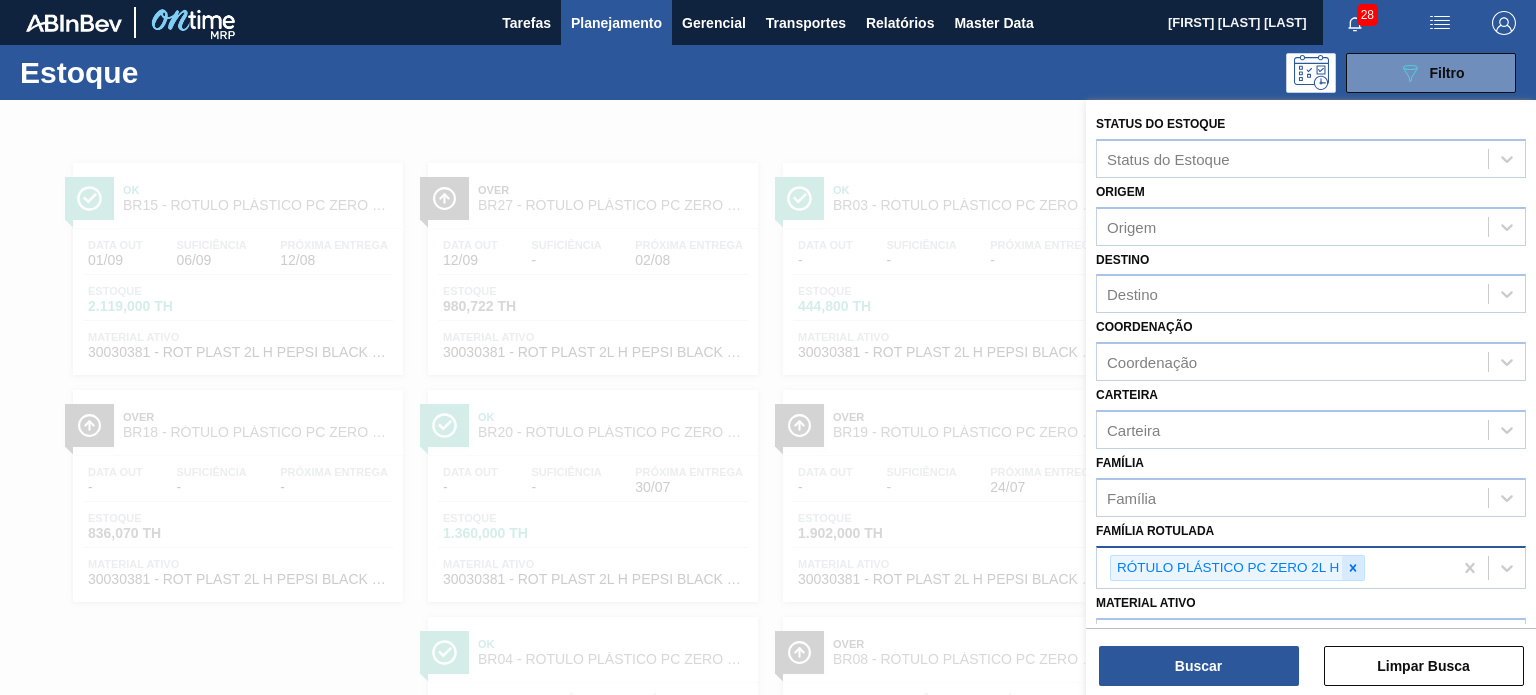 click 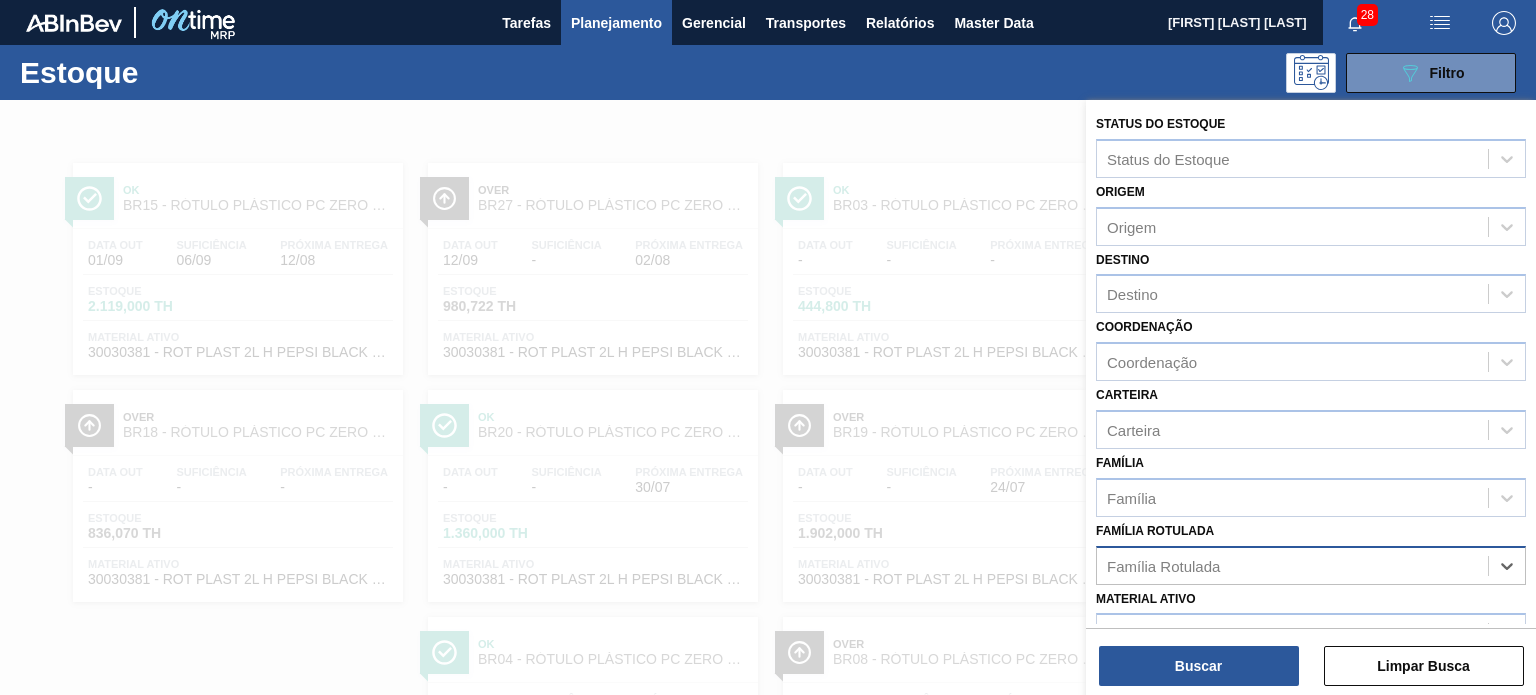 paste on "RÓTULO PLÁSTICO PC 1L H" 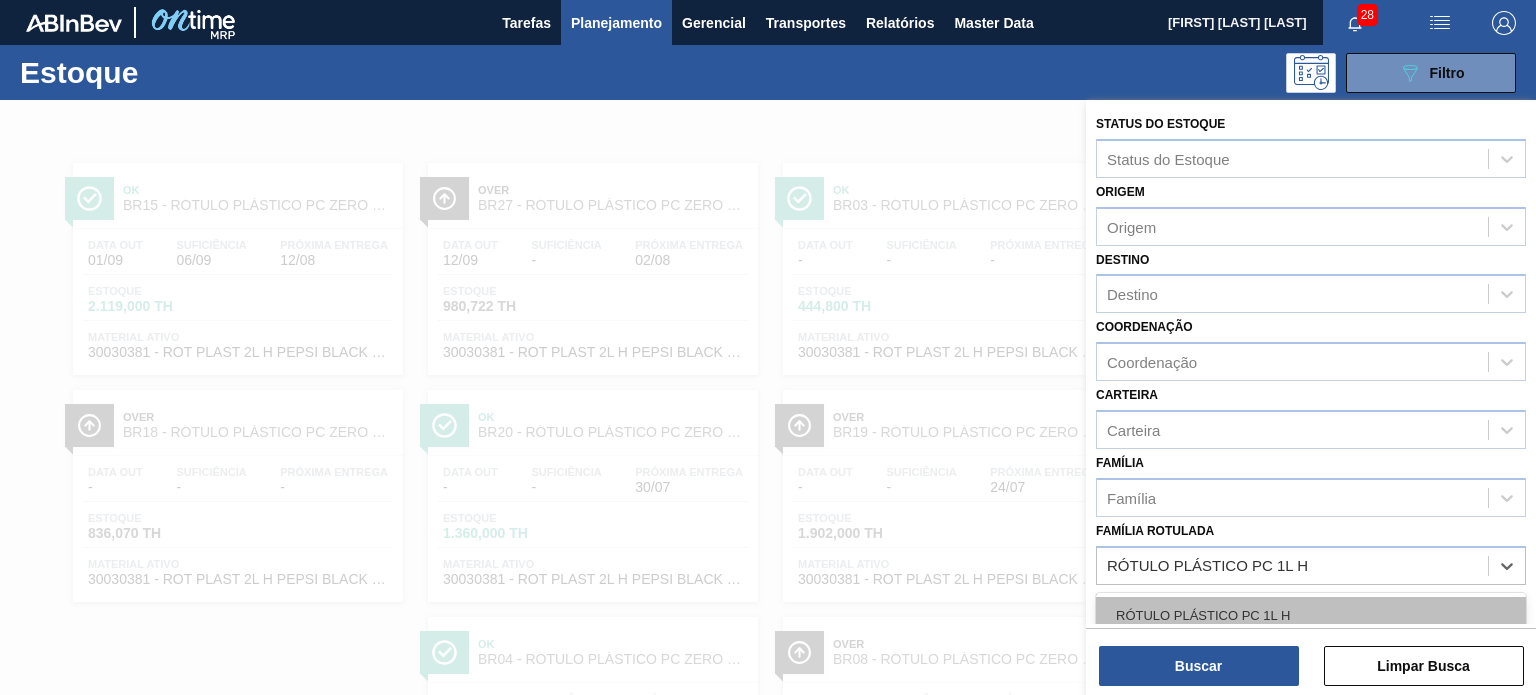 click on "RÓTULO PLÁSTICO PC 1L H" at bounding box center (1311, 615) 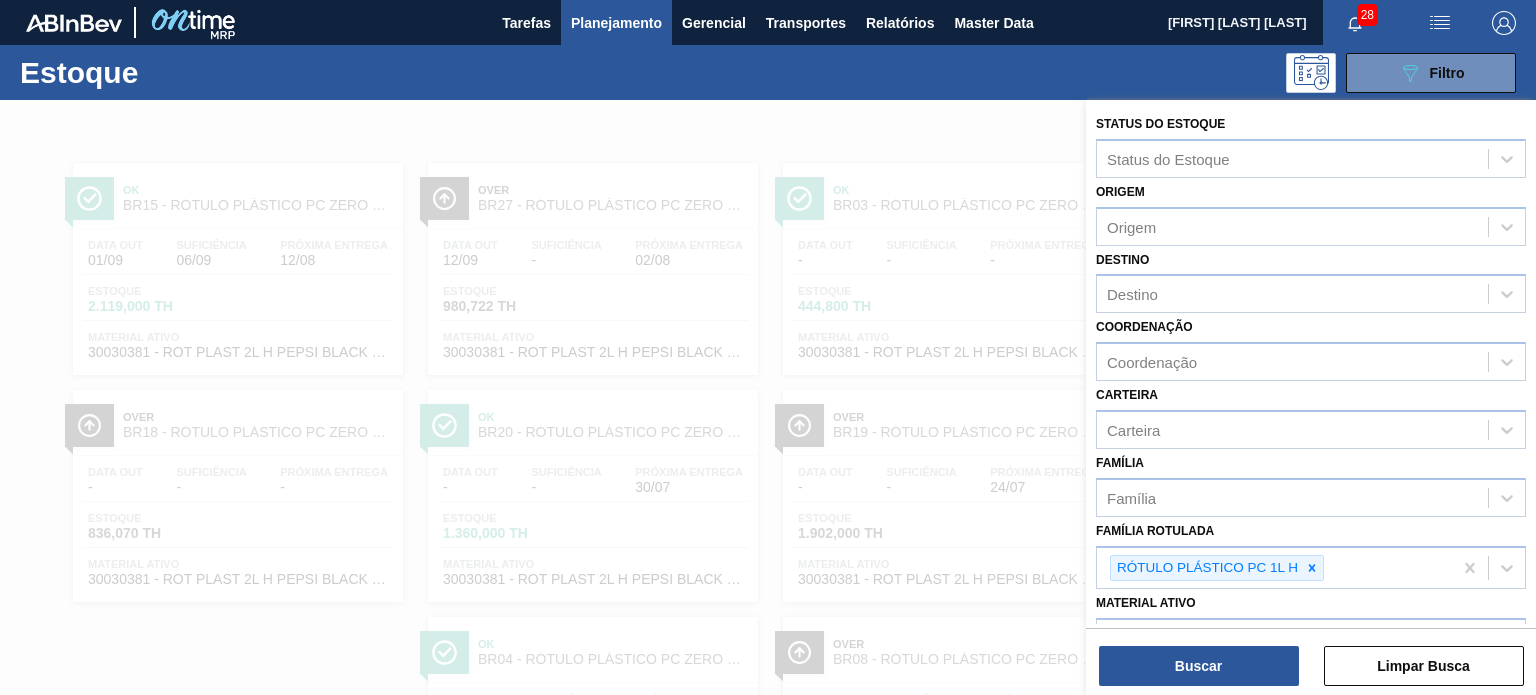 click on "Buscar Limpar Busca" at bounding box center (1311, 656) 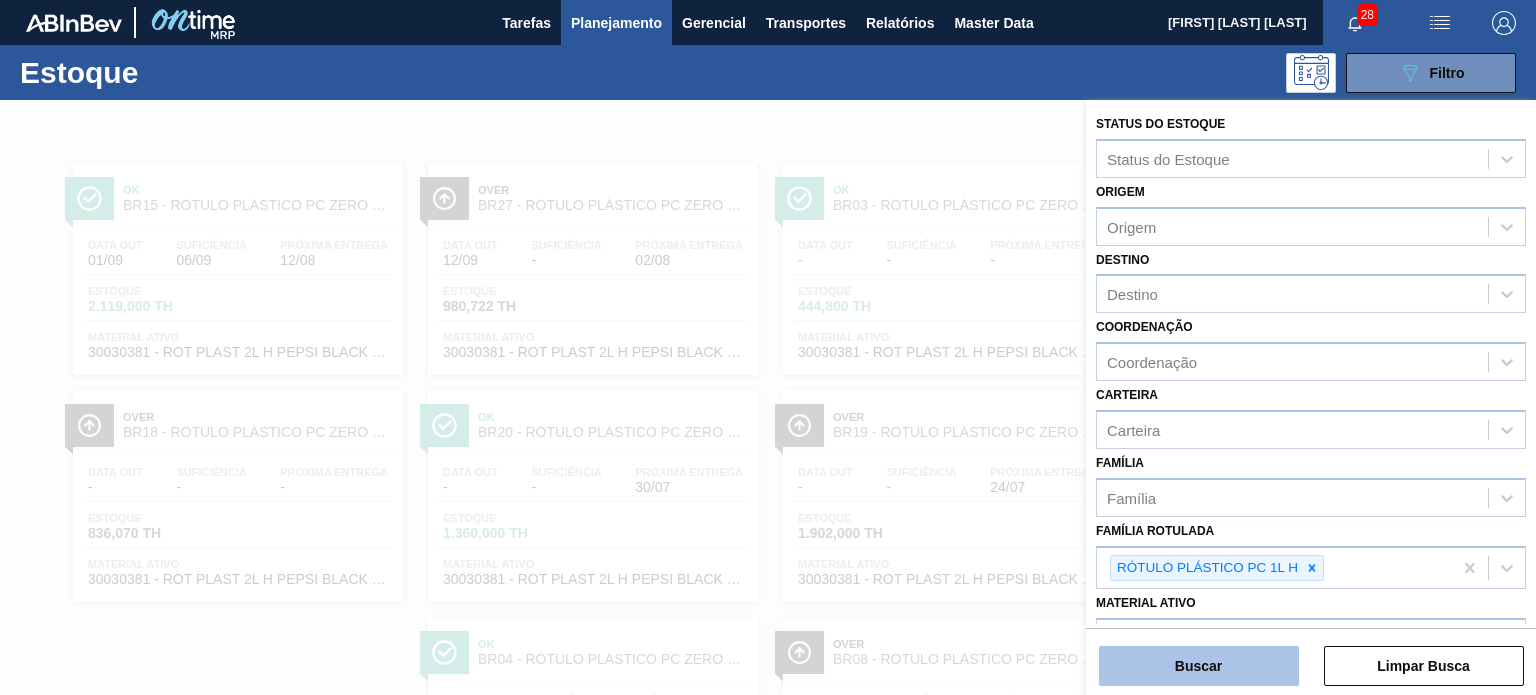 click on "Buscar" at bounding box center (1199, 666) 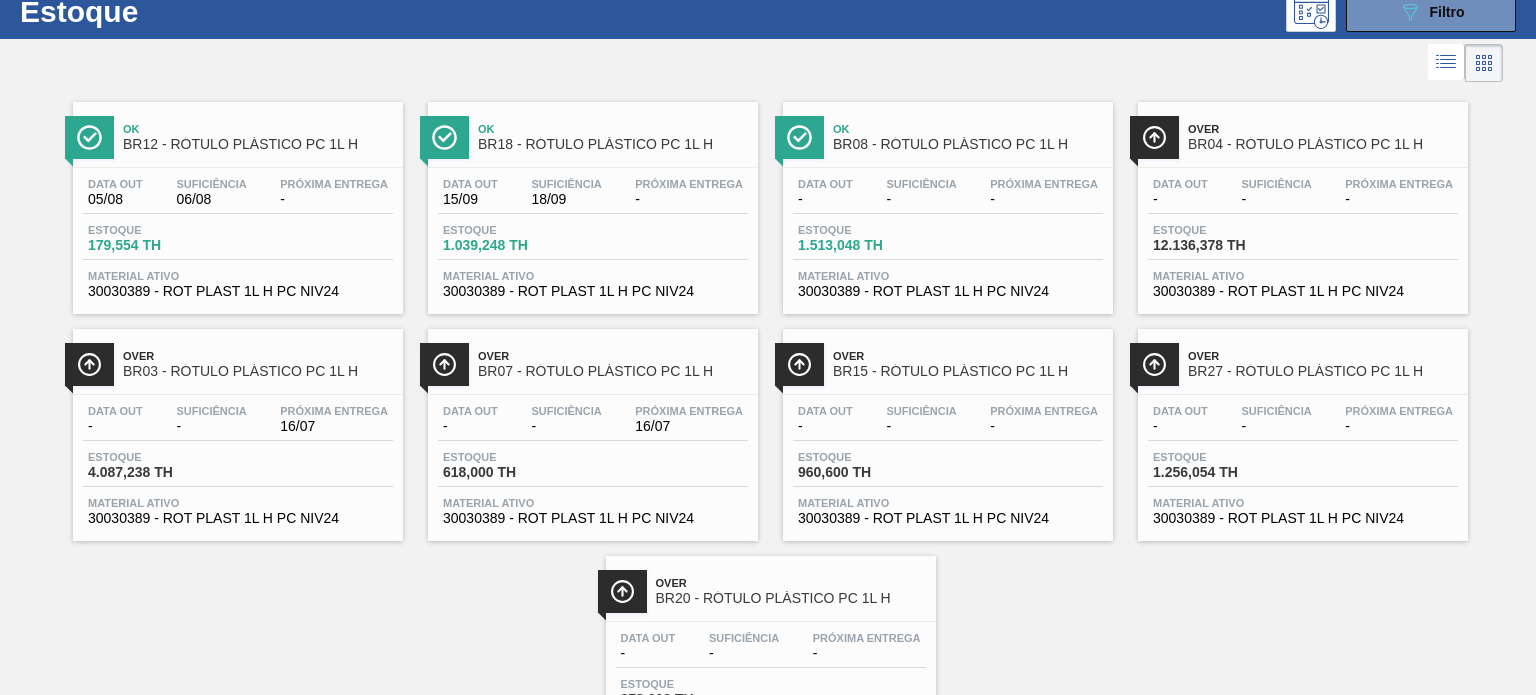 scroll, scrollTop: 181, scrollLeft: 0, axis: vertical 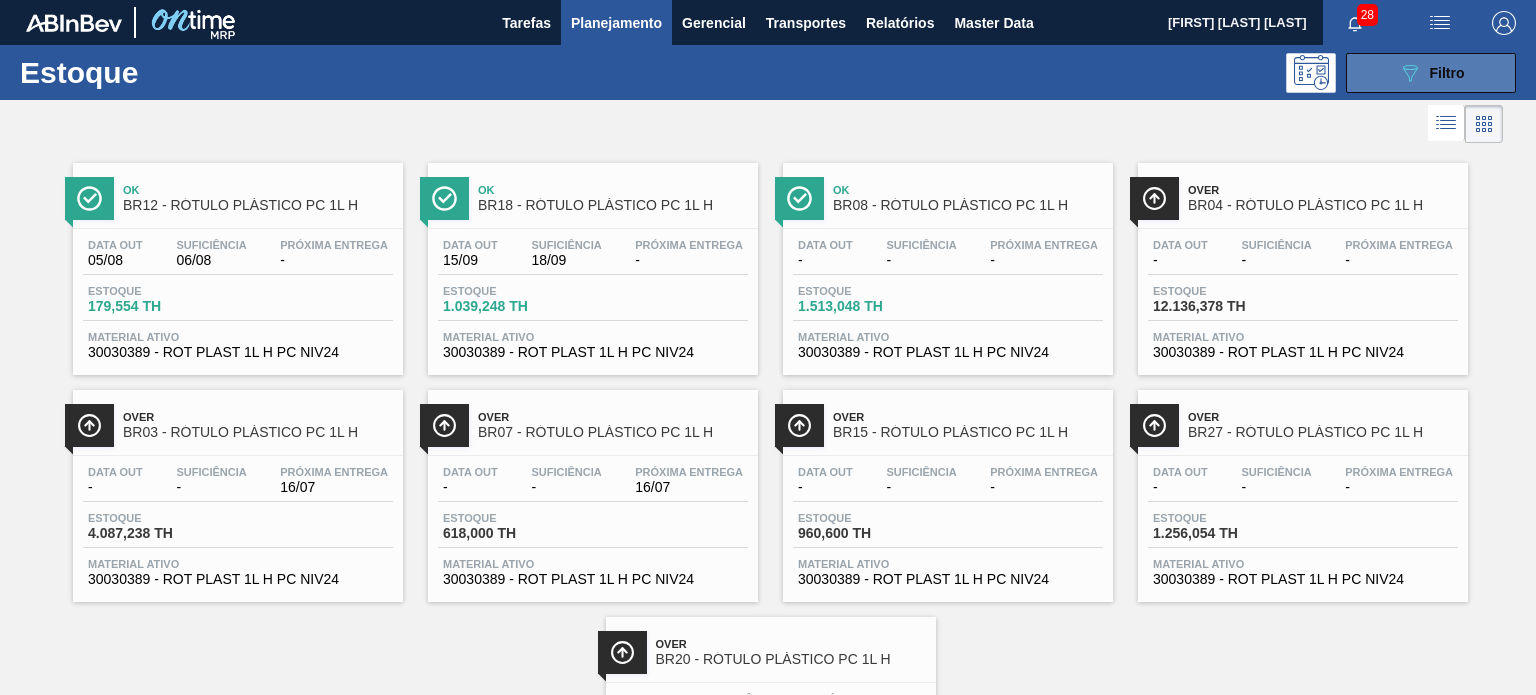click on "089F7B8B-B2A5-4AFE-B5C0-19BA573D28AC" 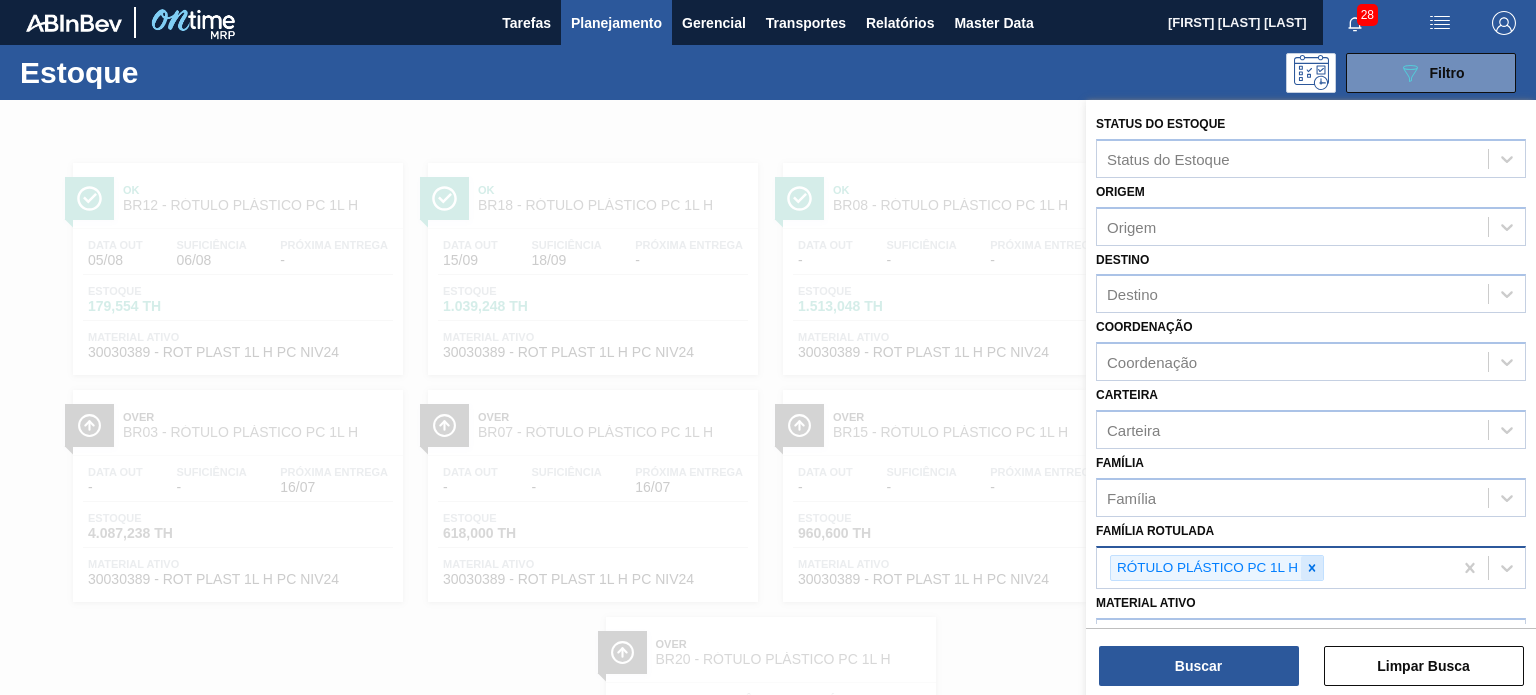 click 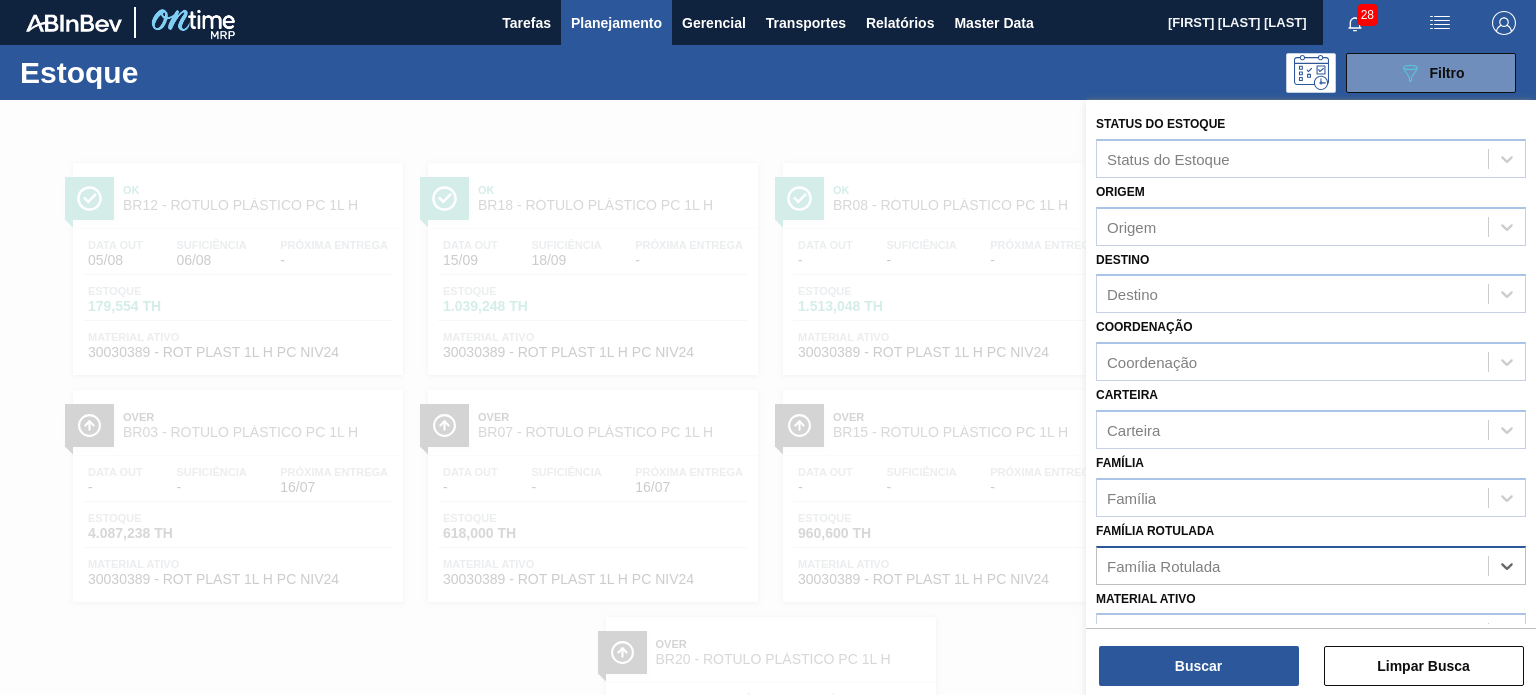 paste on "RÓTULO PLÁSTICO PC ZERO 600ML H" 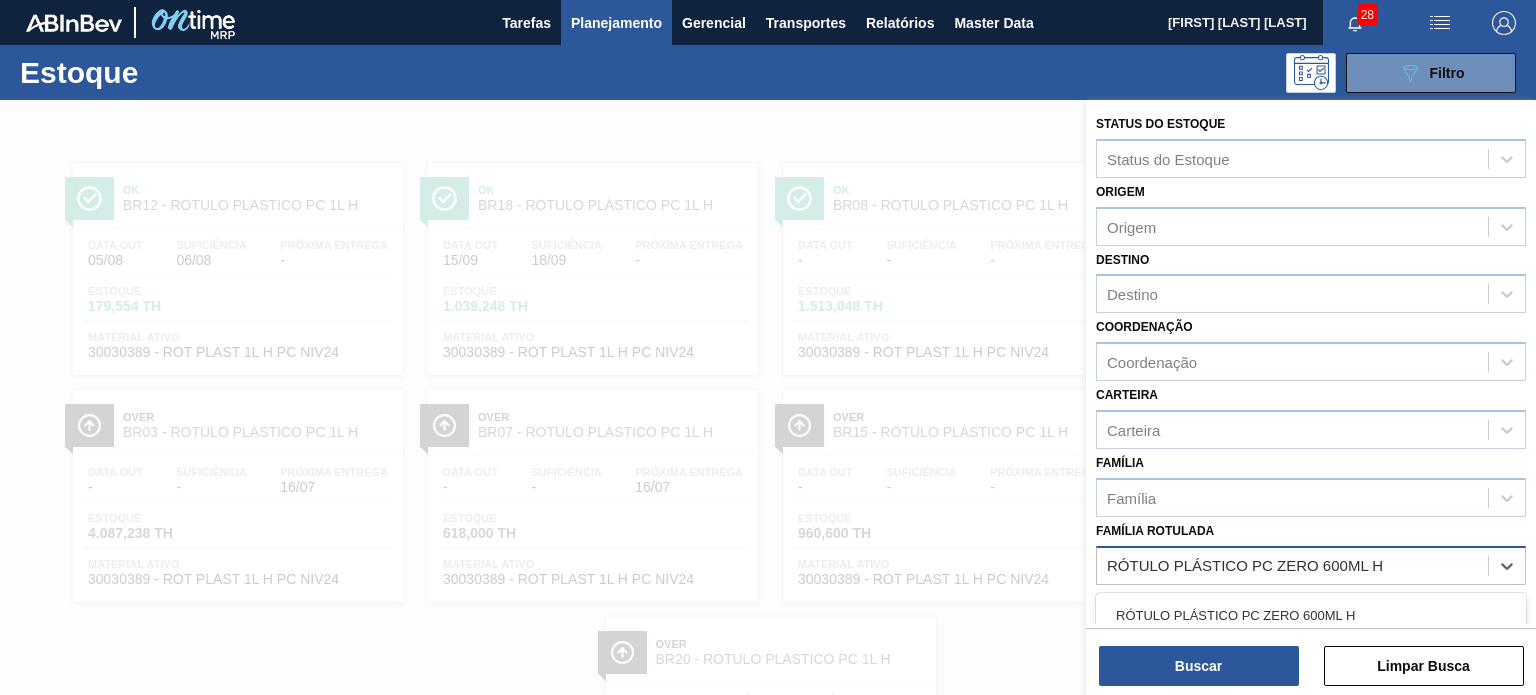 drag, startPoint x: 1250, startPoint y: 618, endPoint x: 1252, endPoint y: 628, distance: 10.198039 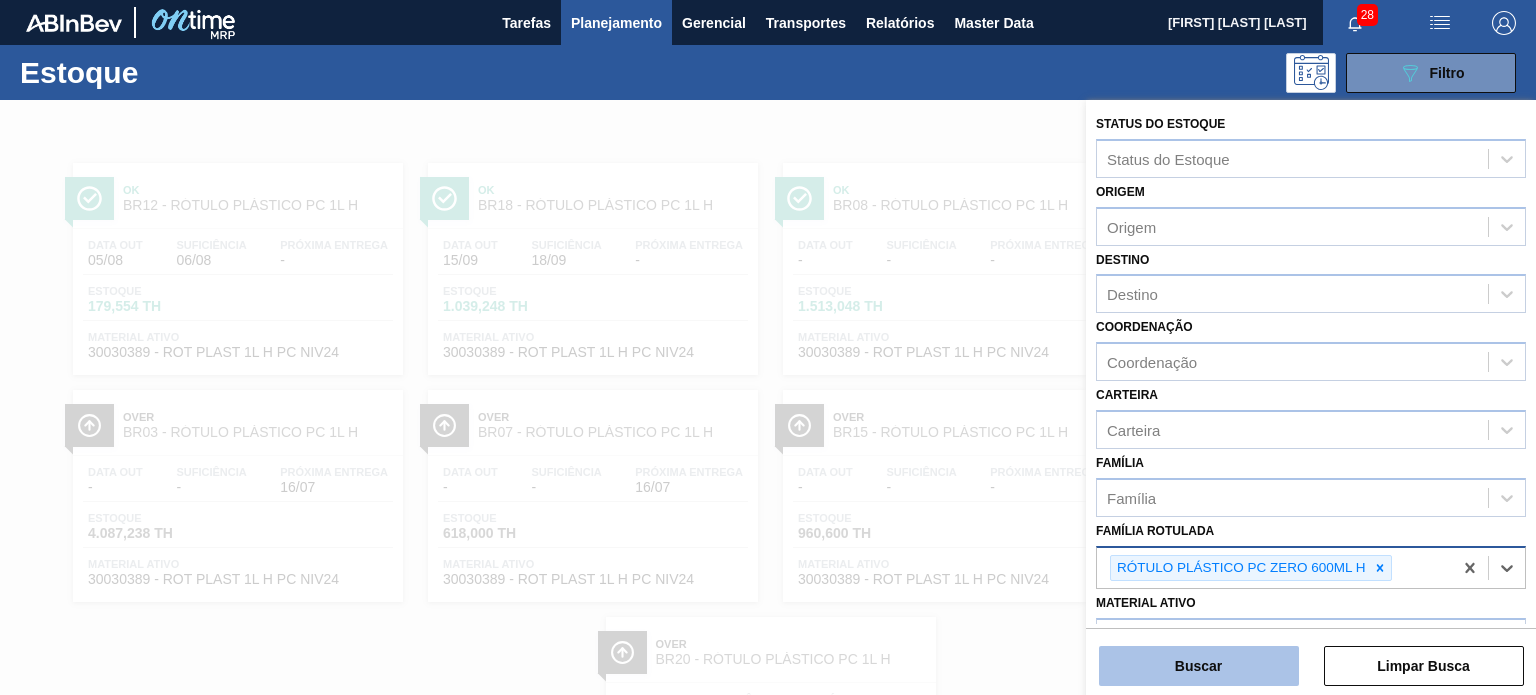 click on "Buscar" at bounding box center [1199, 666] 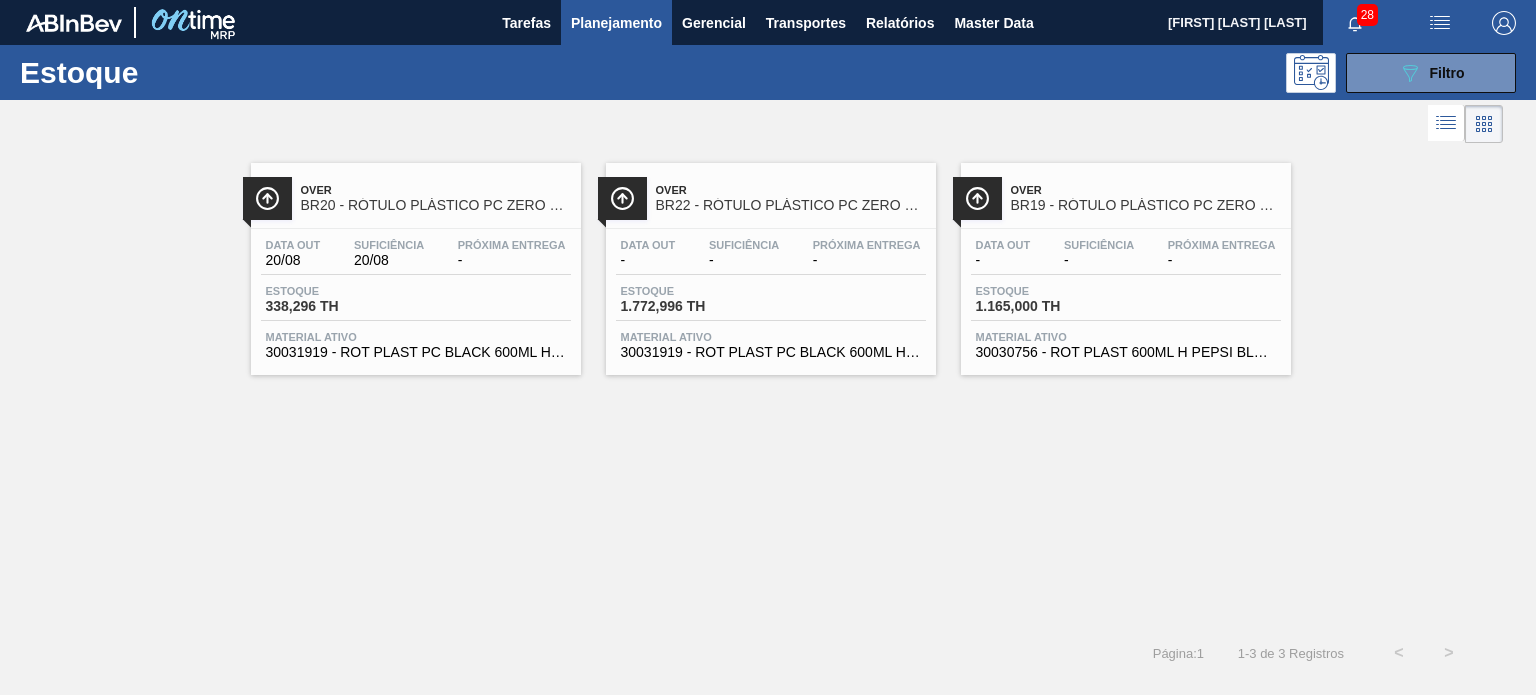 click on "089F7B8B-B2A5-4AFE-B5C0-19BA573D28AC Filtro" at bounding box center (1431, 73) 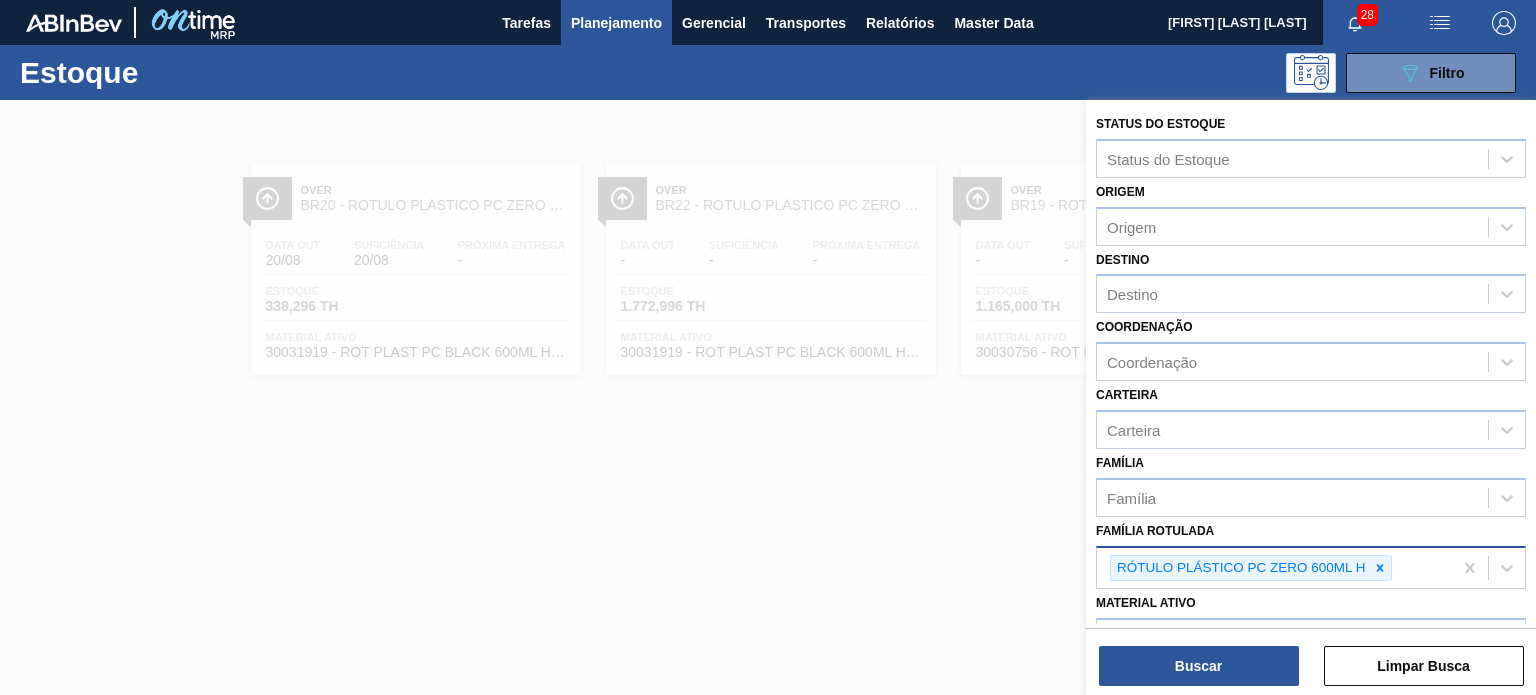 click 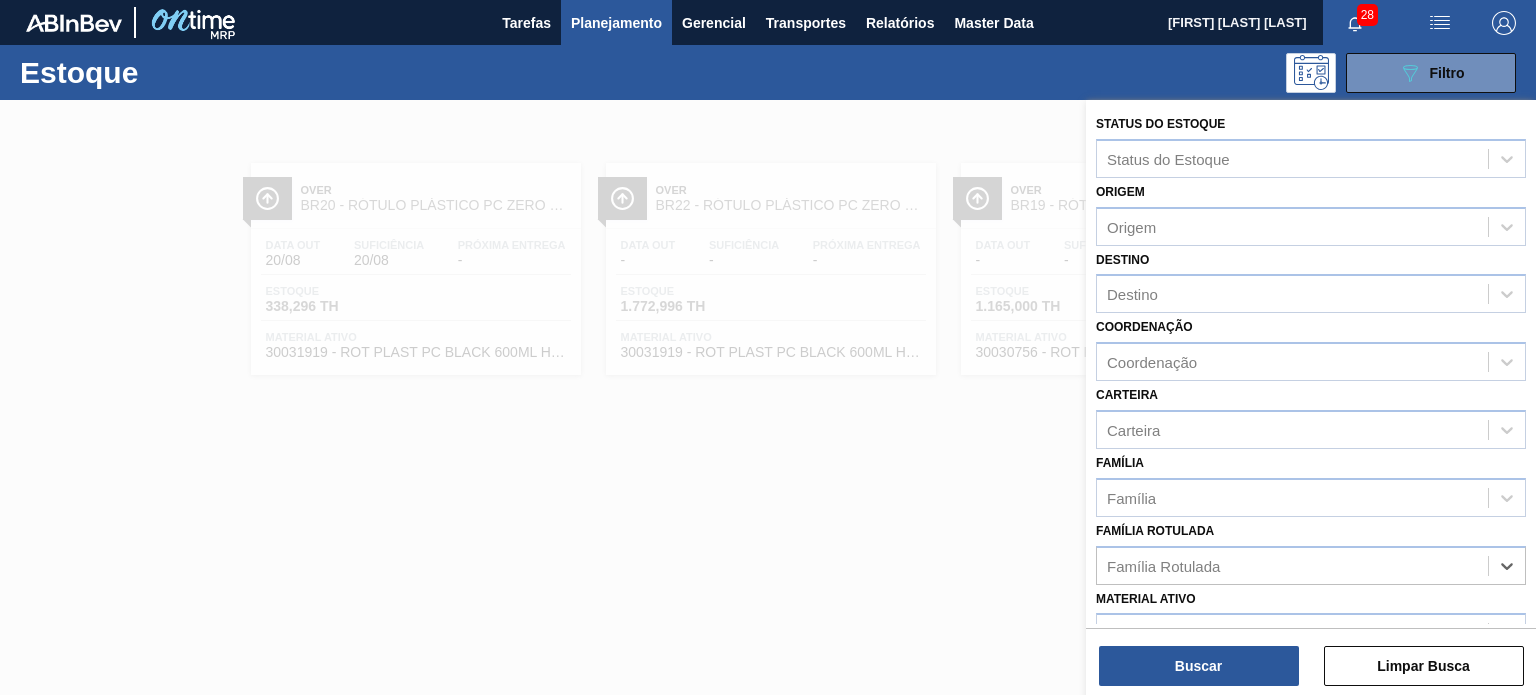 paste on "RÓTULO PLÁSTICO GCA 2,5L H" 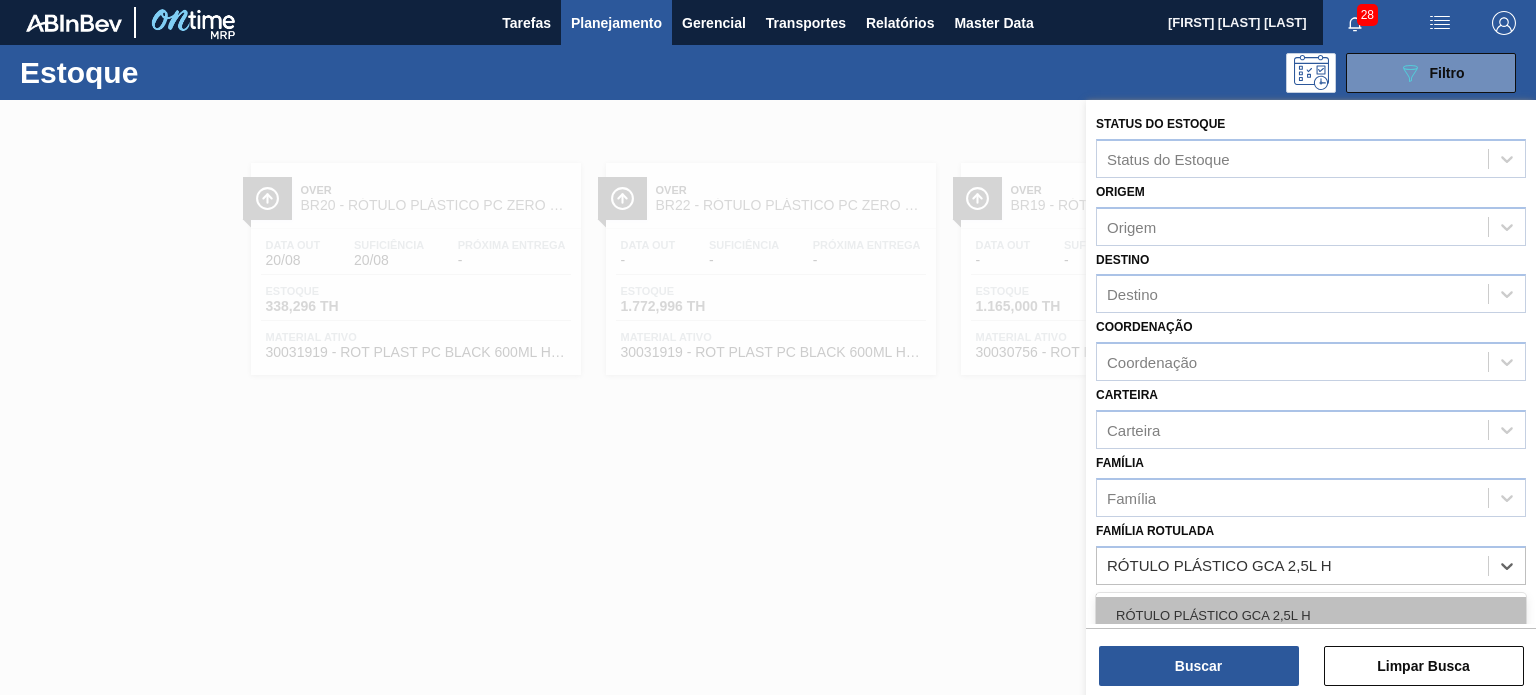 click on "RÓTULO PLÁSTICO GCA 2,5L H" at bounding box center [1311, 615] 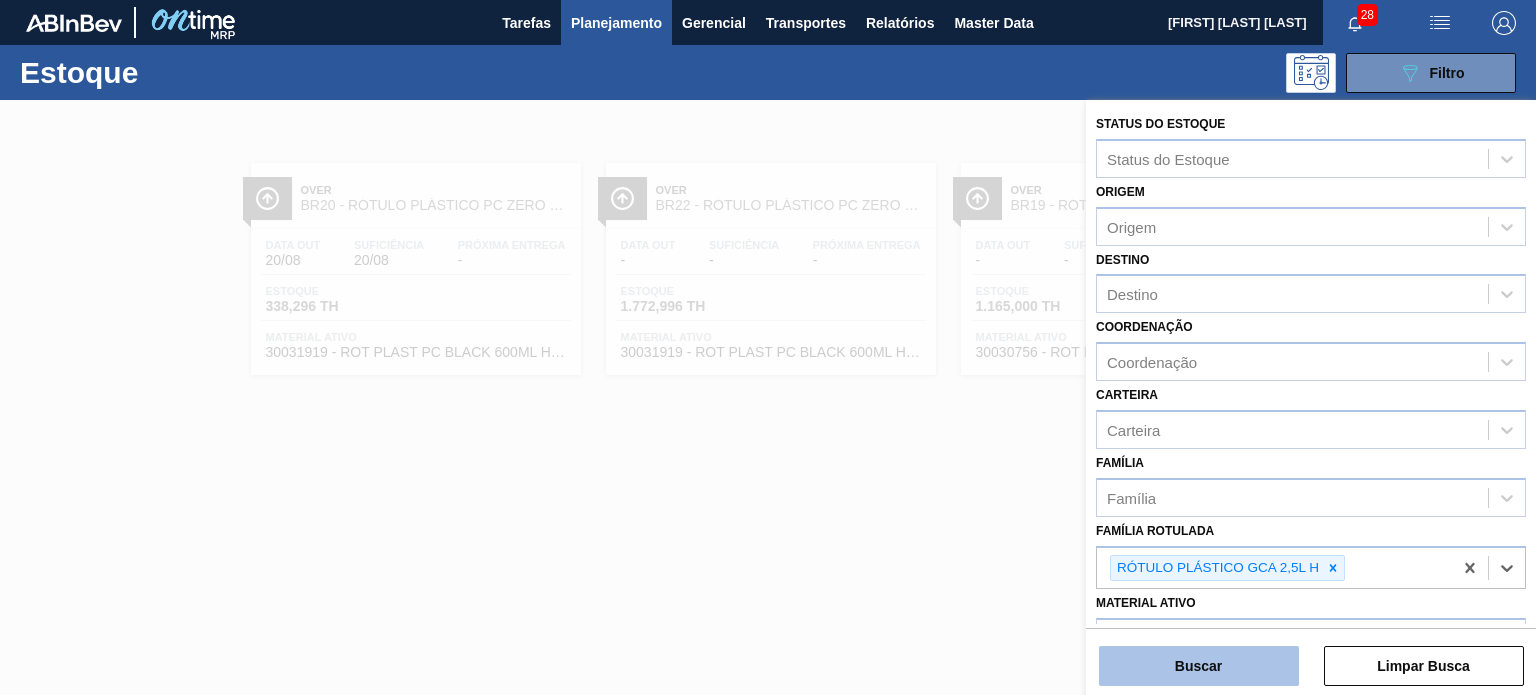 click on "Buscar" at bounding box center (1199, 666) 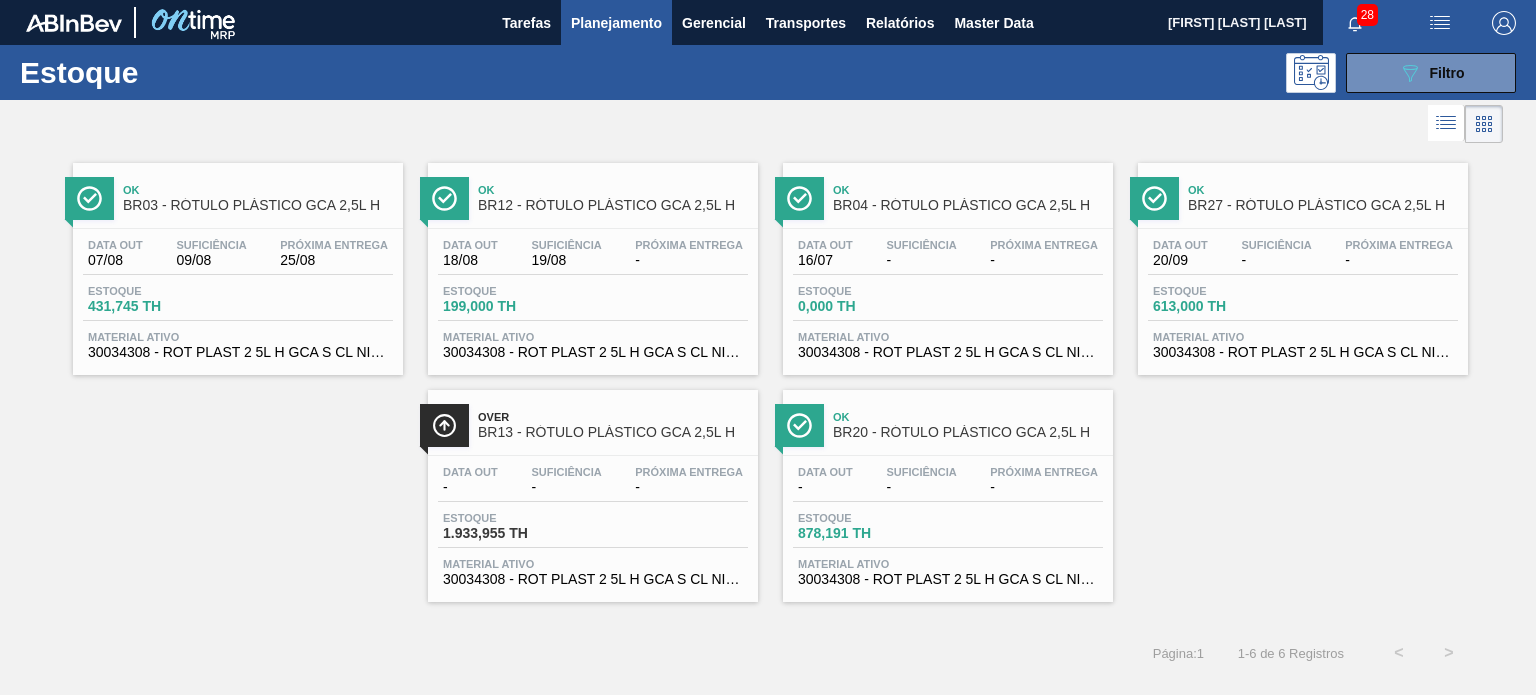 drag, startPoint x: 317, startPoint y: 269, endPoint x: 346, endPoint y: 276, distance: 29.832869 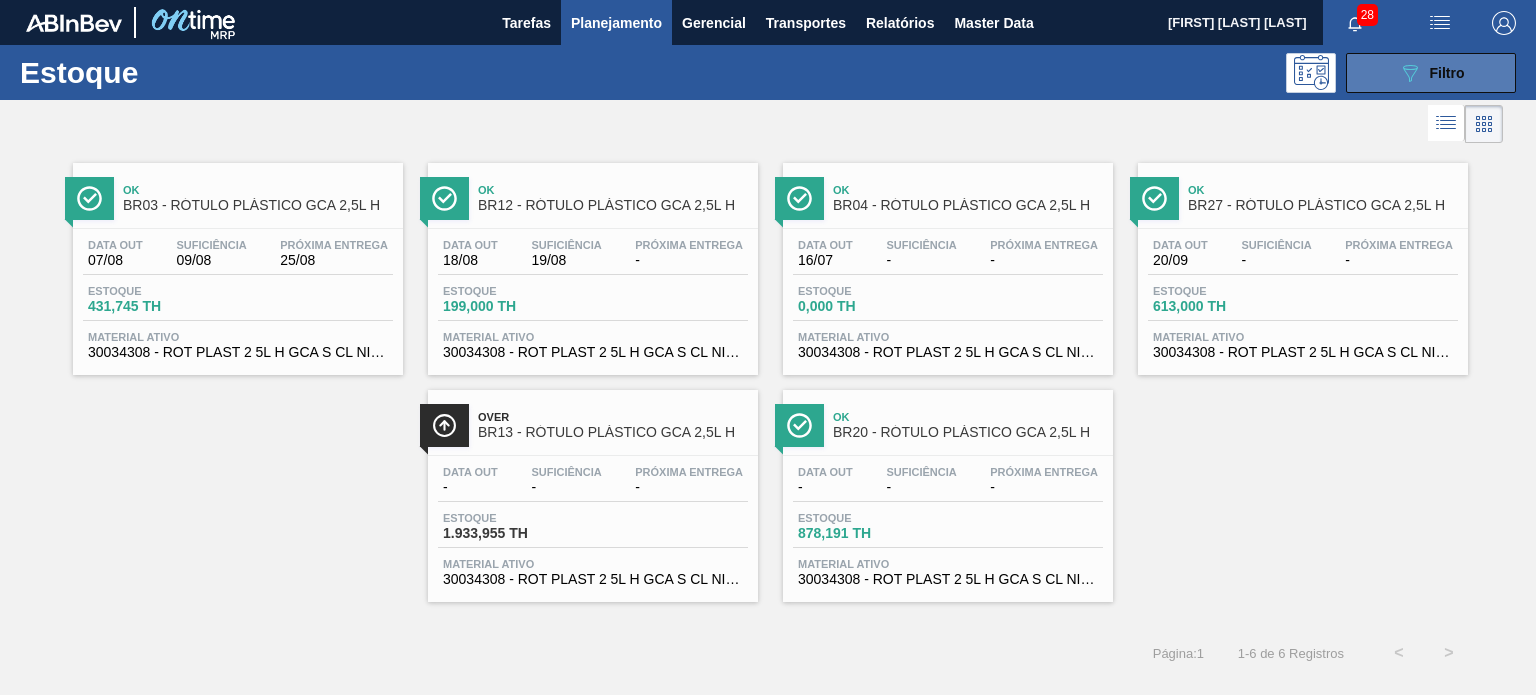 click on "089F7B8B-B2A5-4AFE-B5C0-19BA573D28AC" 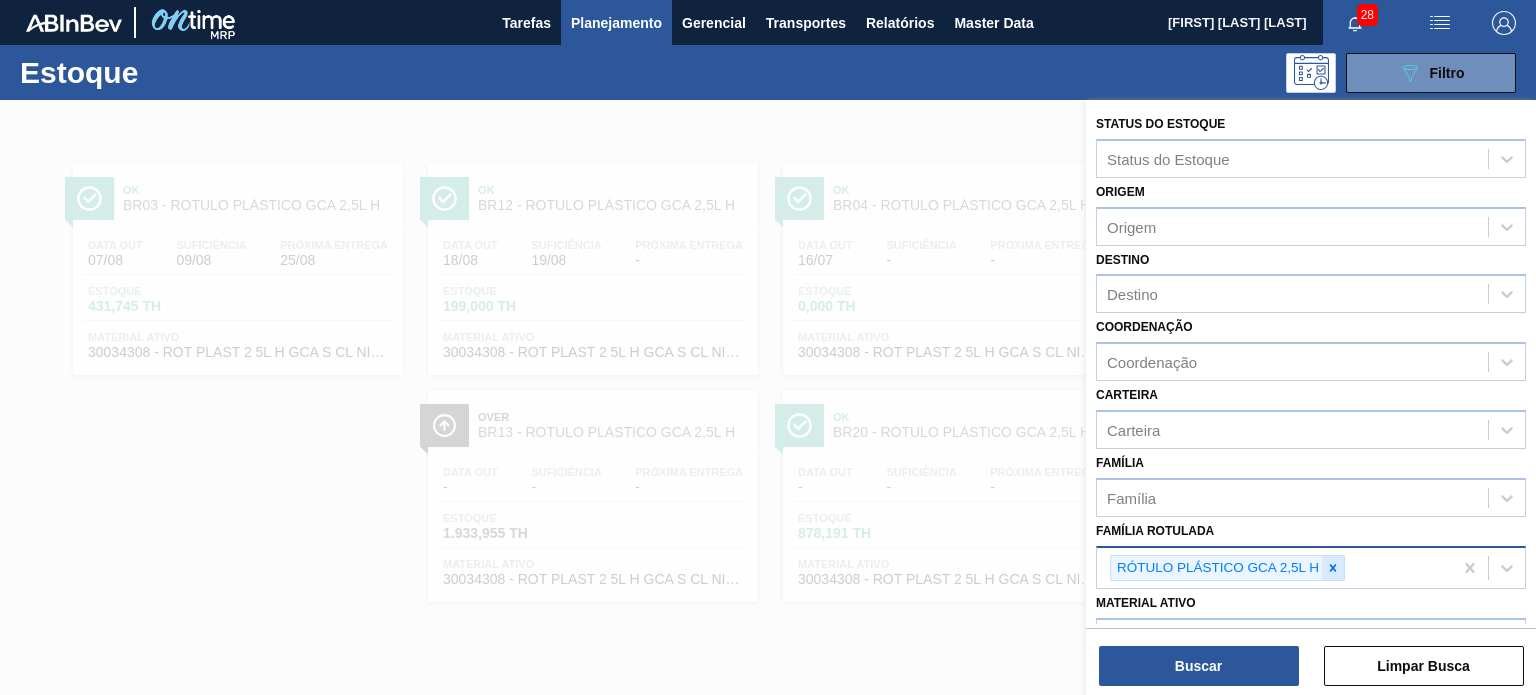 click at bounding box center (1333, 568) 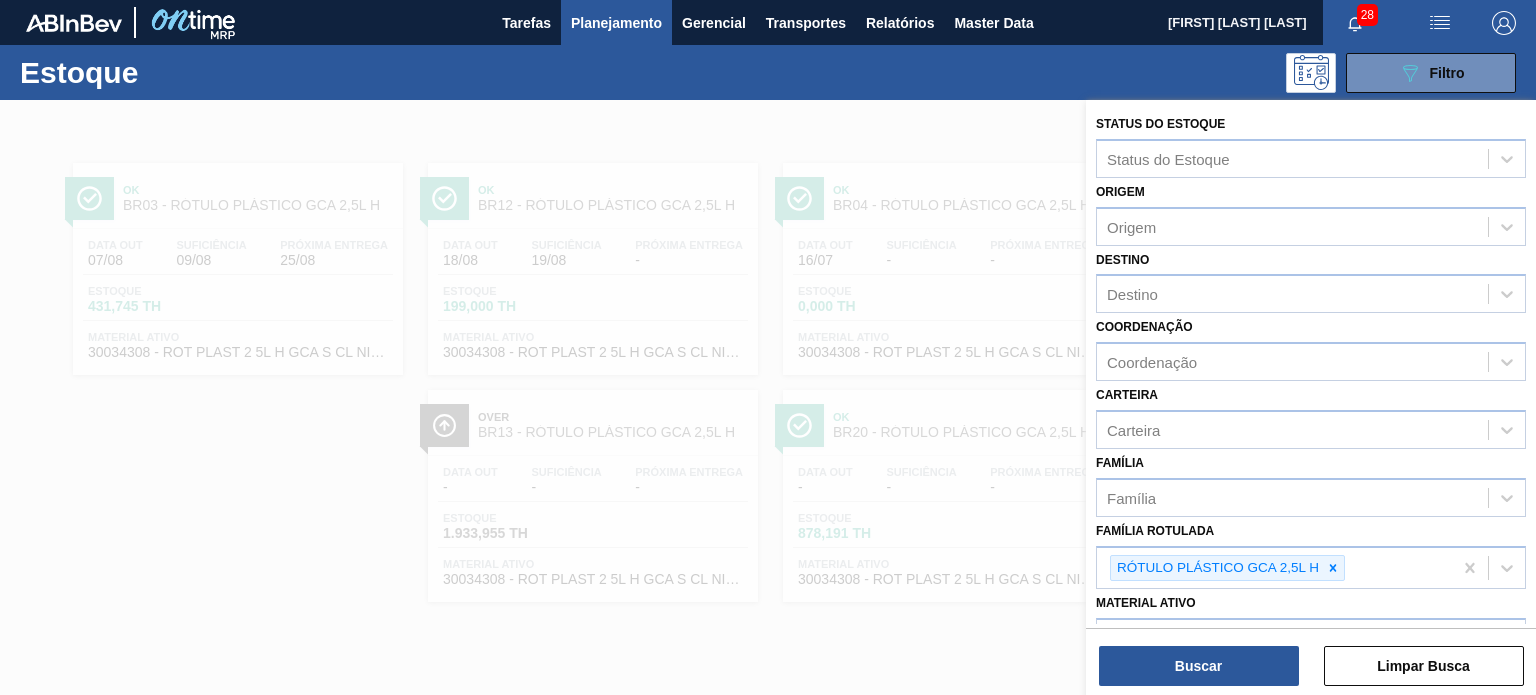 paste on "RÓTULO PLÁSTICO PC 2L H" 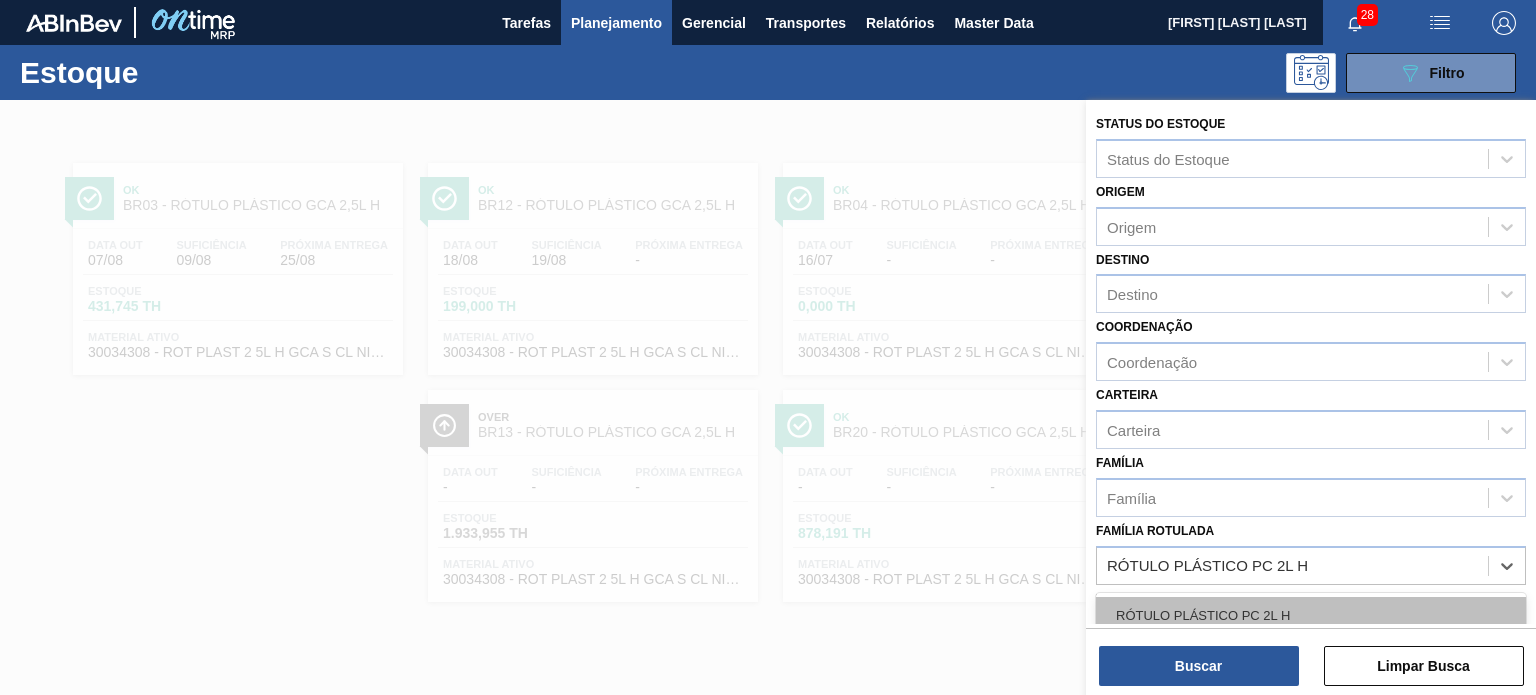 click on "RÓTULO PLÁSTICO PC 2L H" at bounding box center (1311, 615) 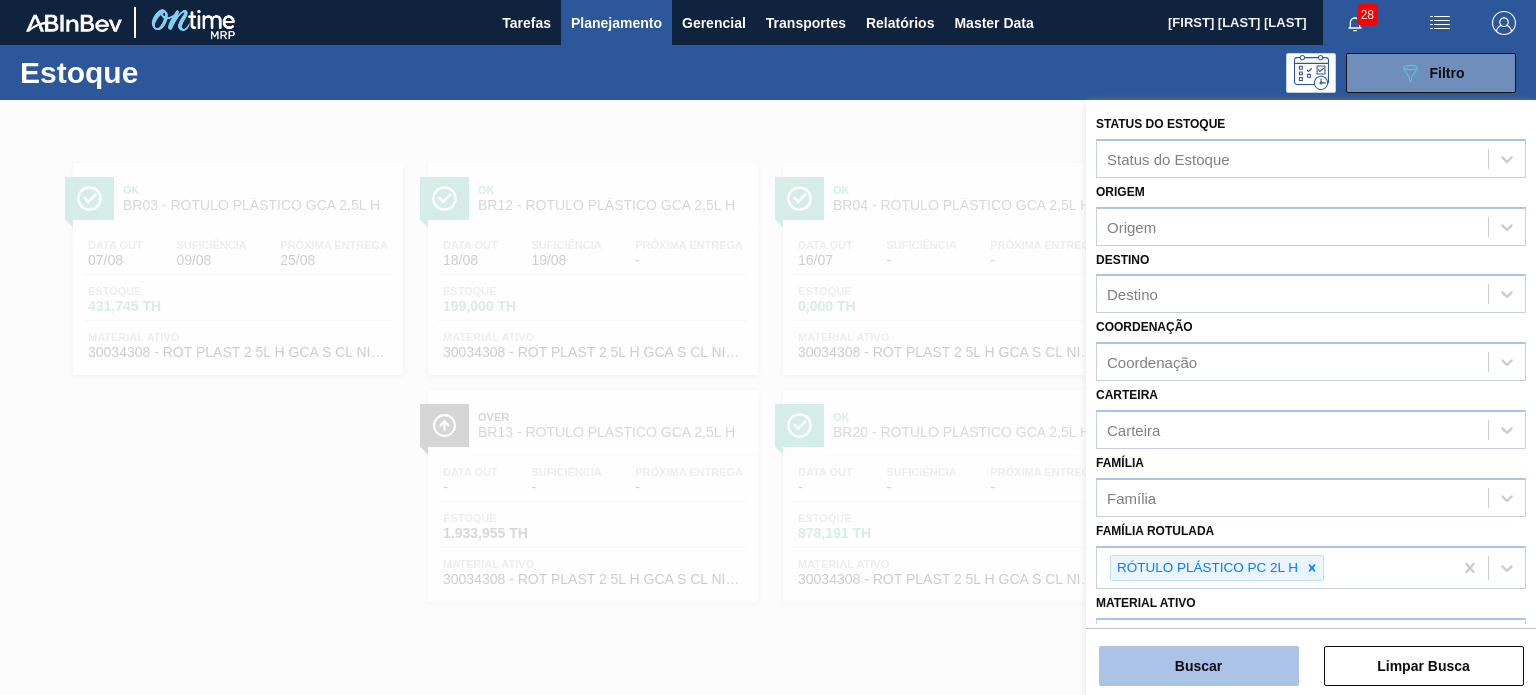 click on "Buscar" at bounding box center (1199, 666) 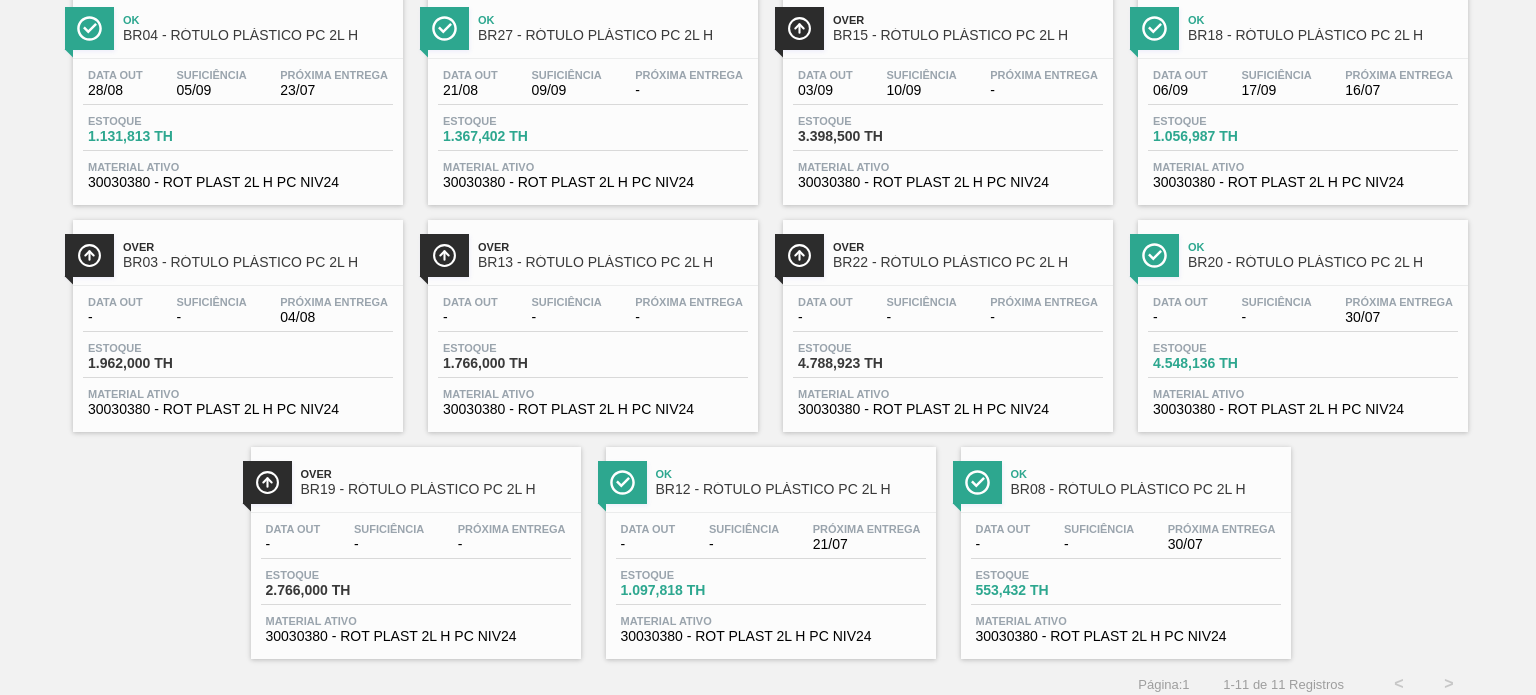 scroll, scrollTop: 181, scrollLeft: 0, axis: vertical 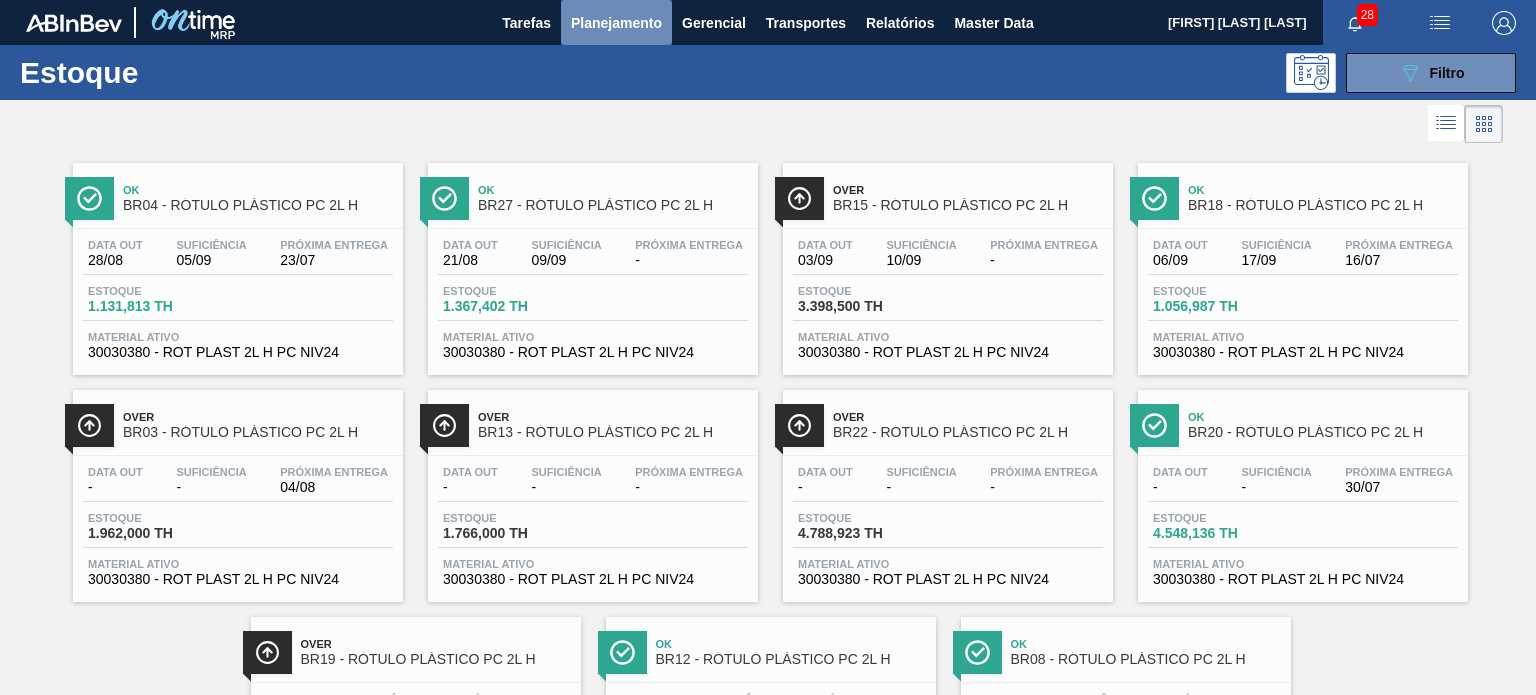 click on "Planejamento" at bounding box center (616, 23) 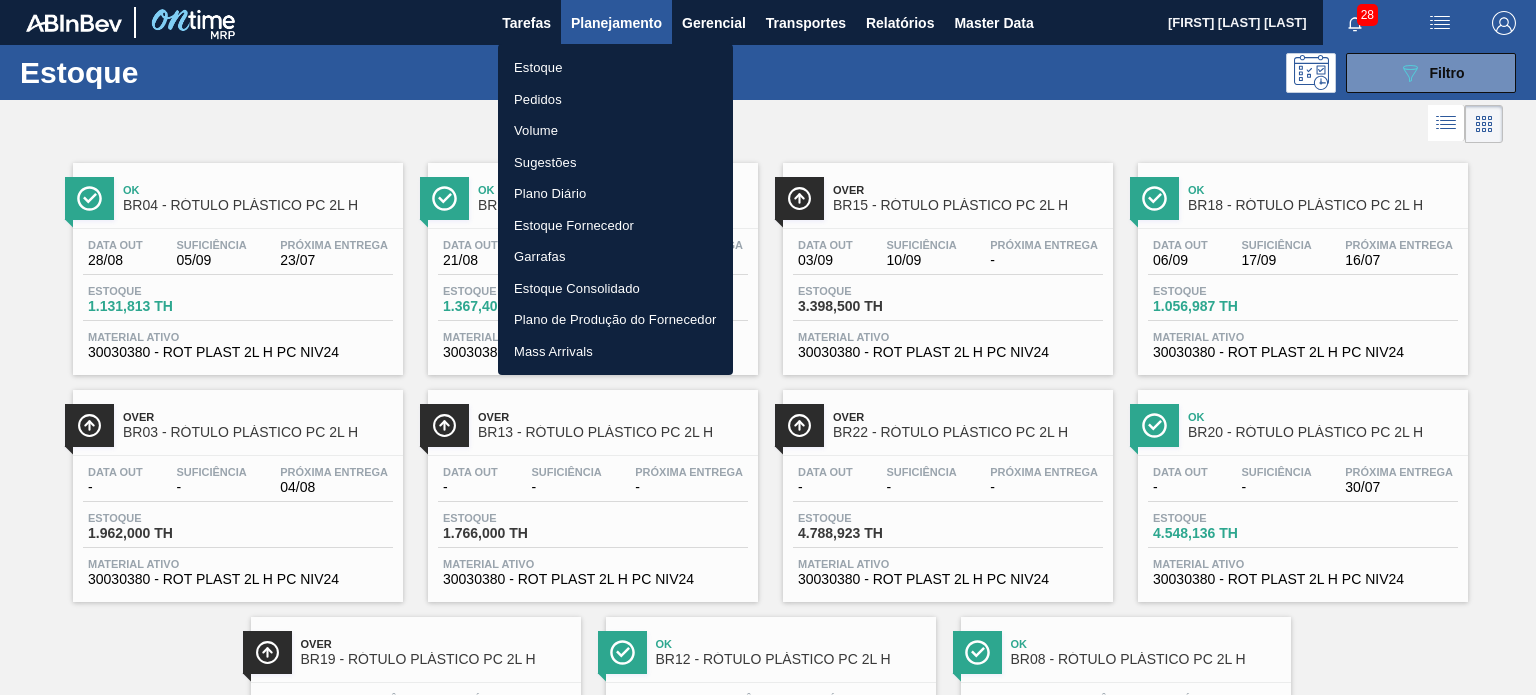 click on "Estoque" at bounding box center [615, 68] 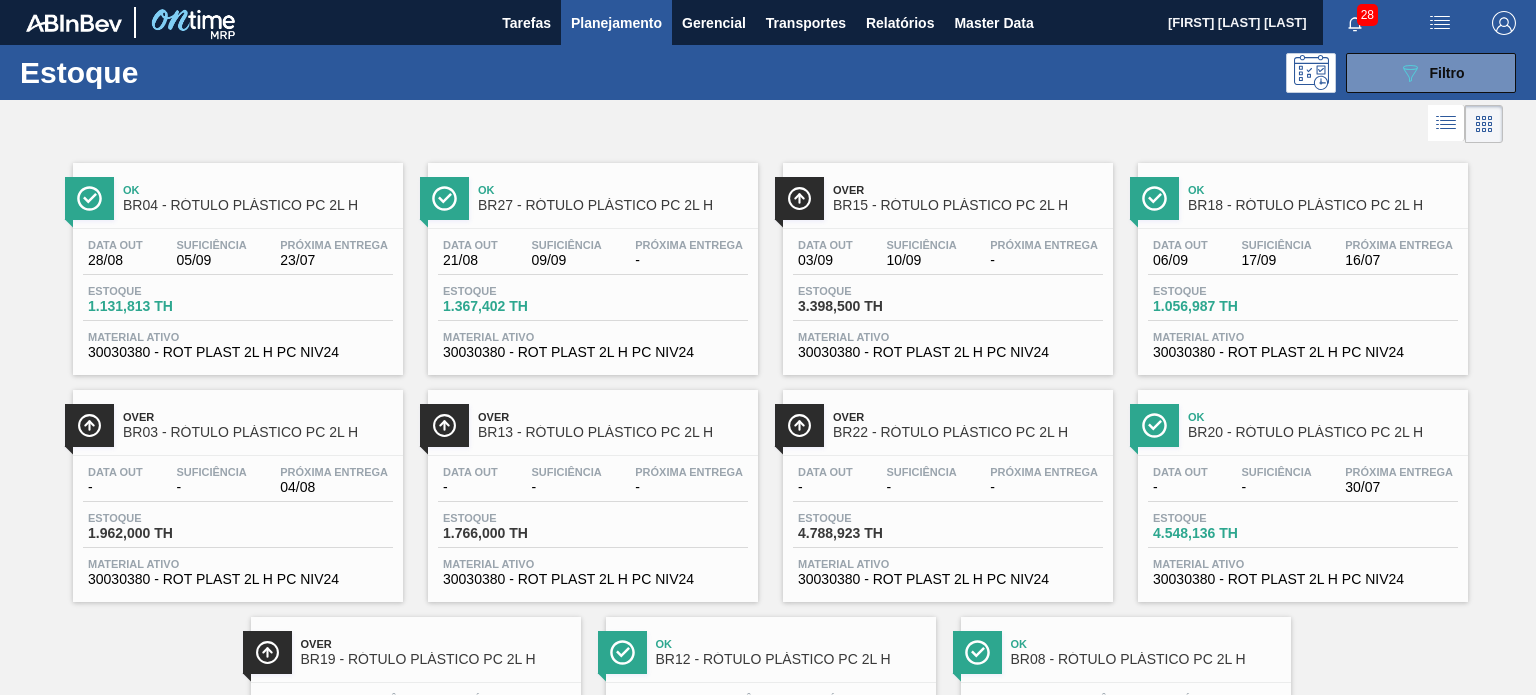type 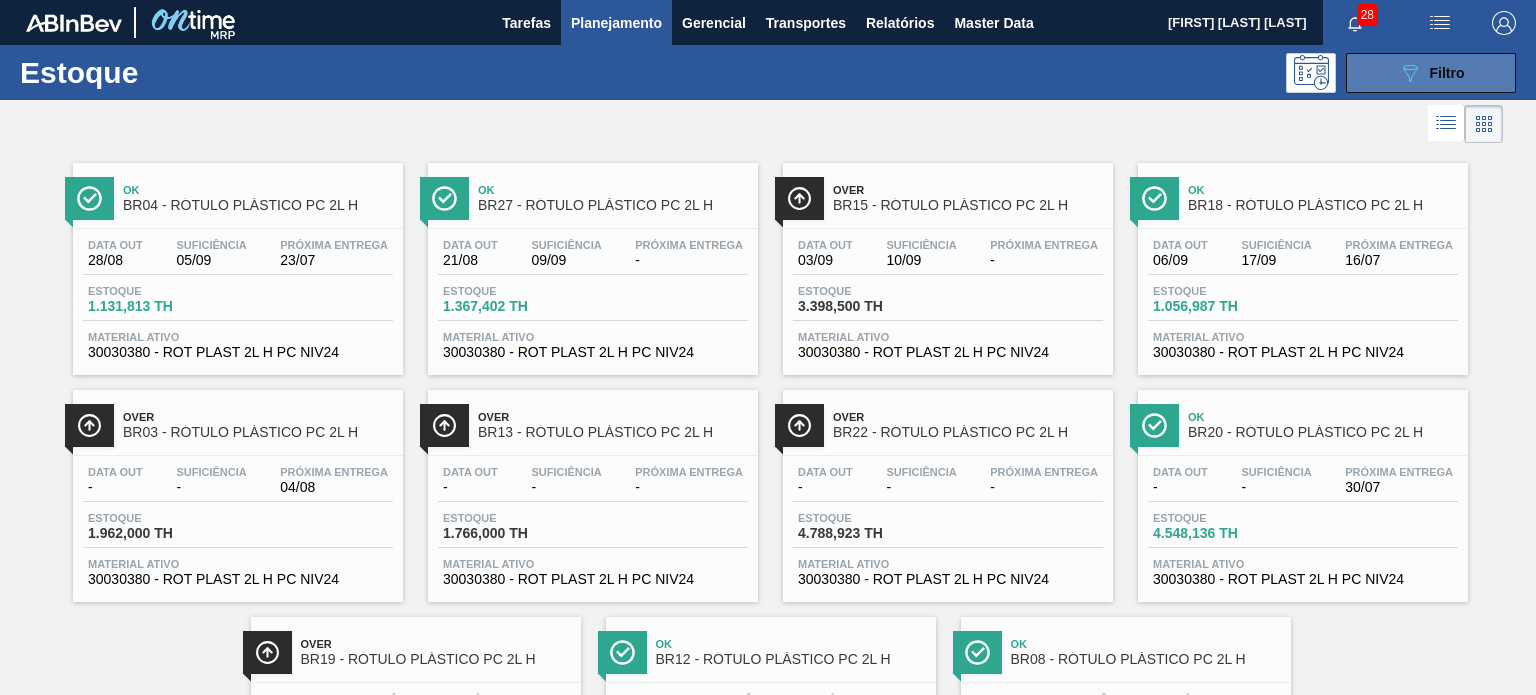 drag, startPoint x: 1408, startPoint y: 60, endPoint x: 1405, endPoint y: 78, distance: 18.248287 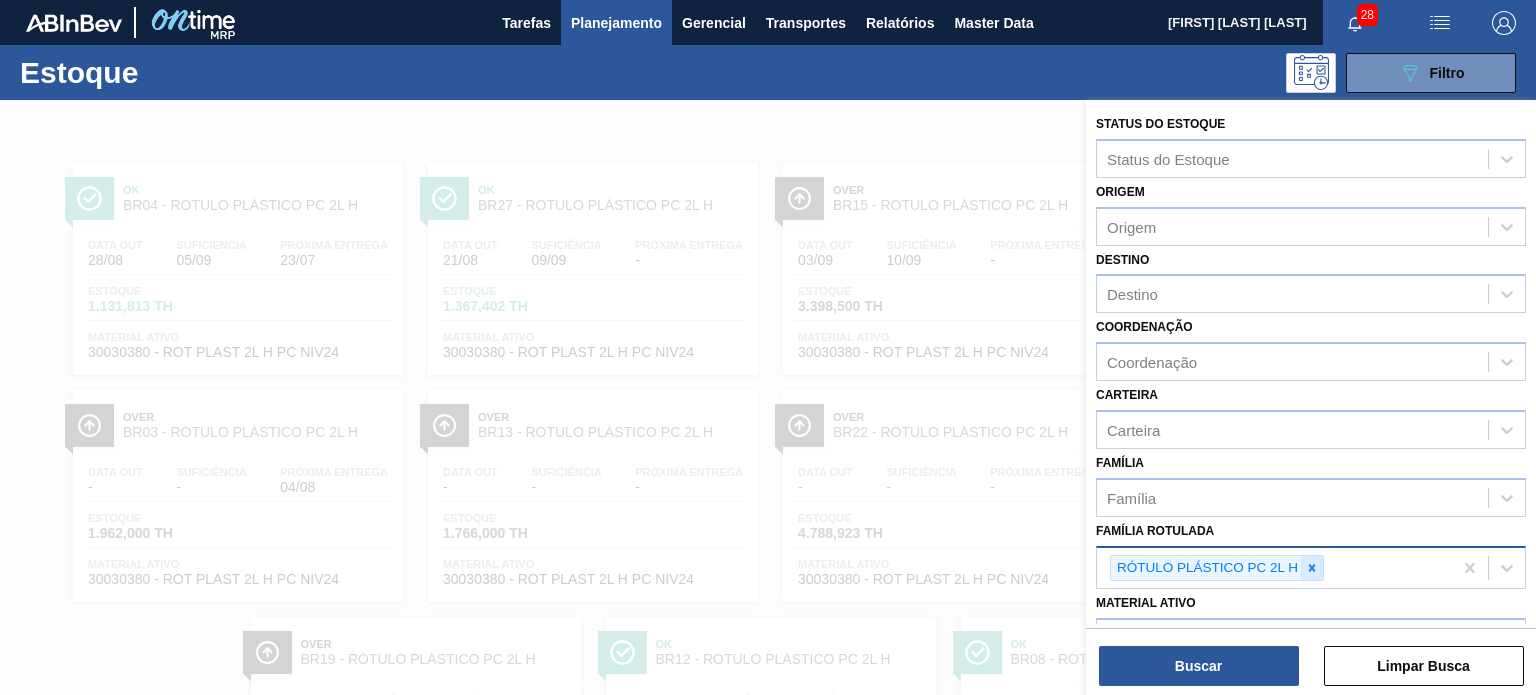 click 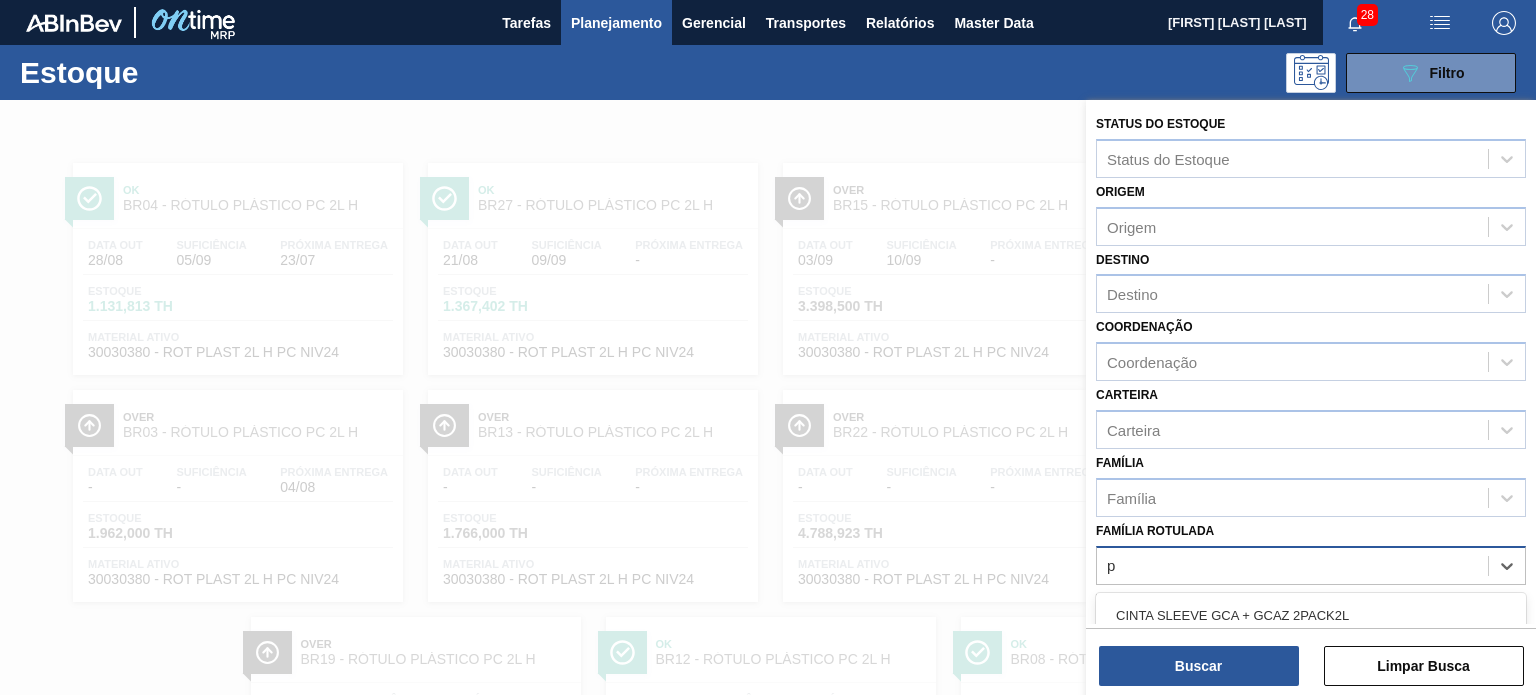 scroll, scrollTop: 181, scrollLeft: 0, axis: vertical 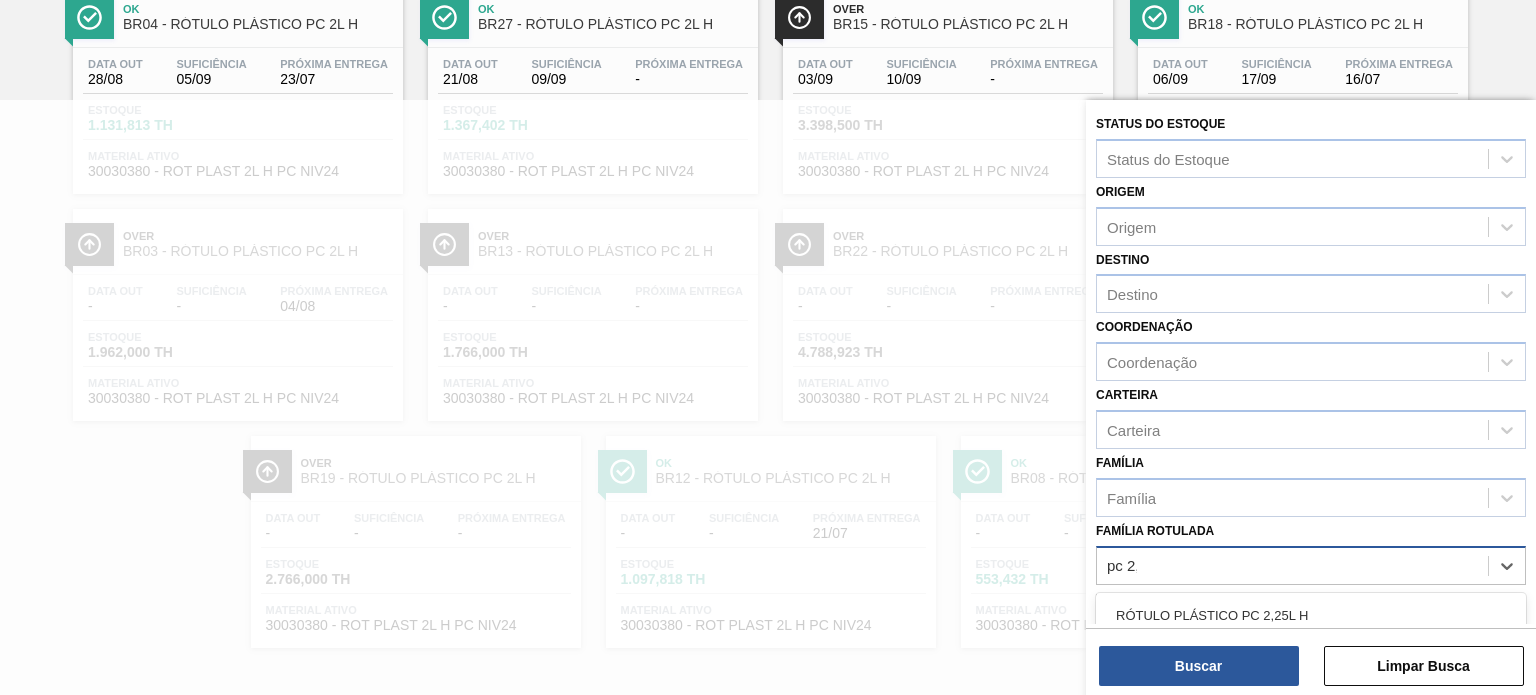 type on "pc 2,5" 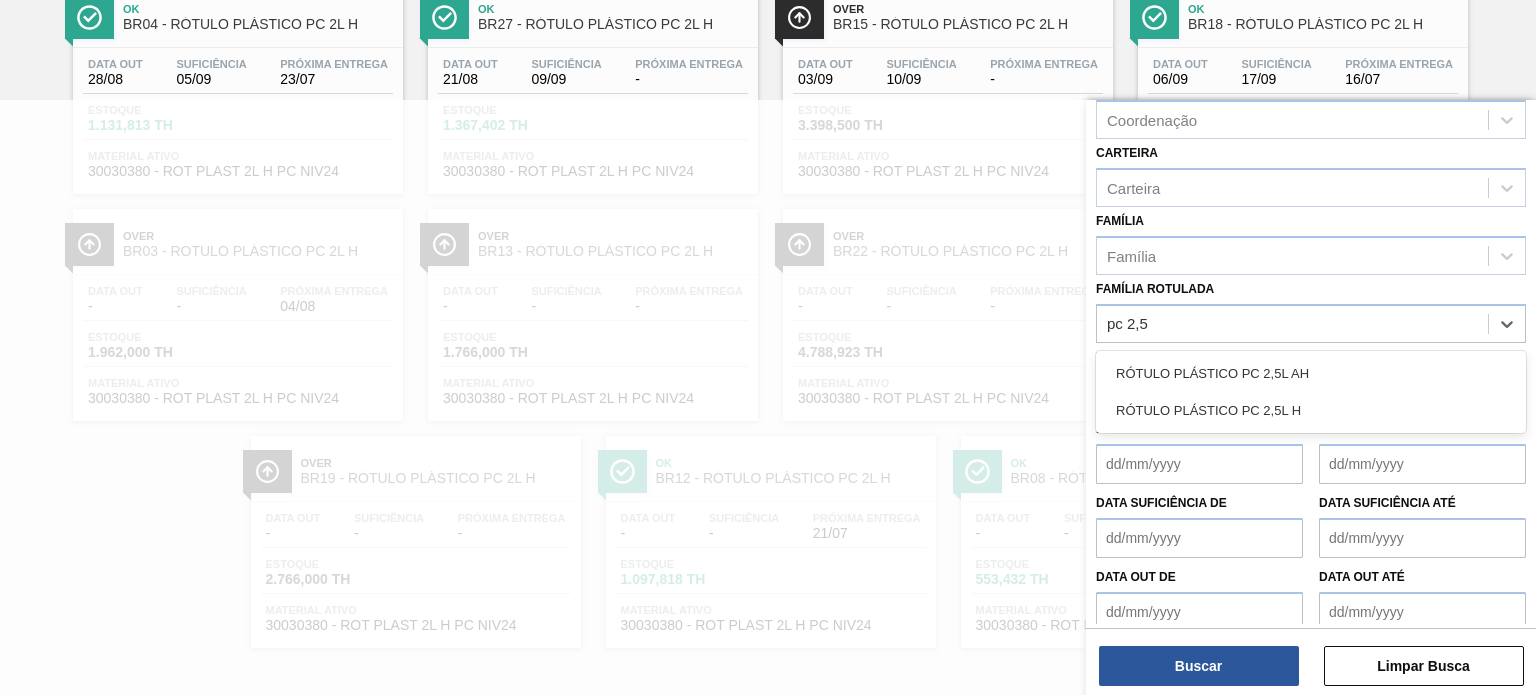 scroll, scrollTop: 255, scrollLeft: 0, axis: vertical 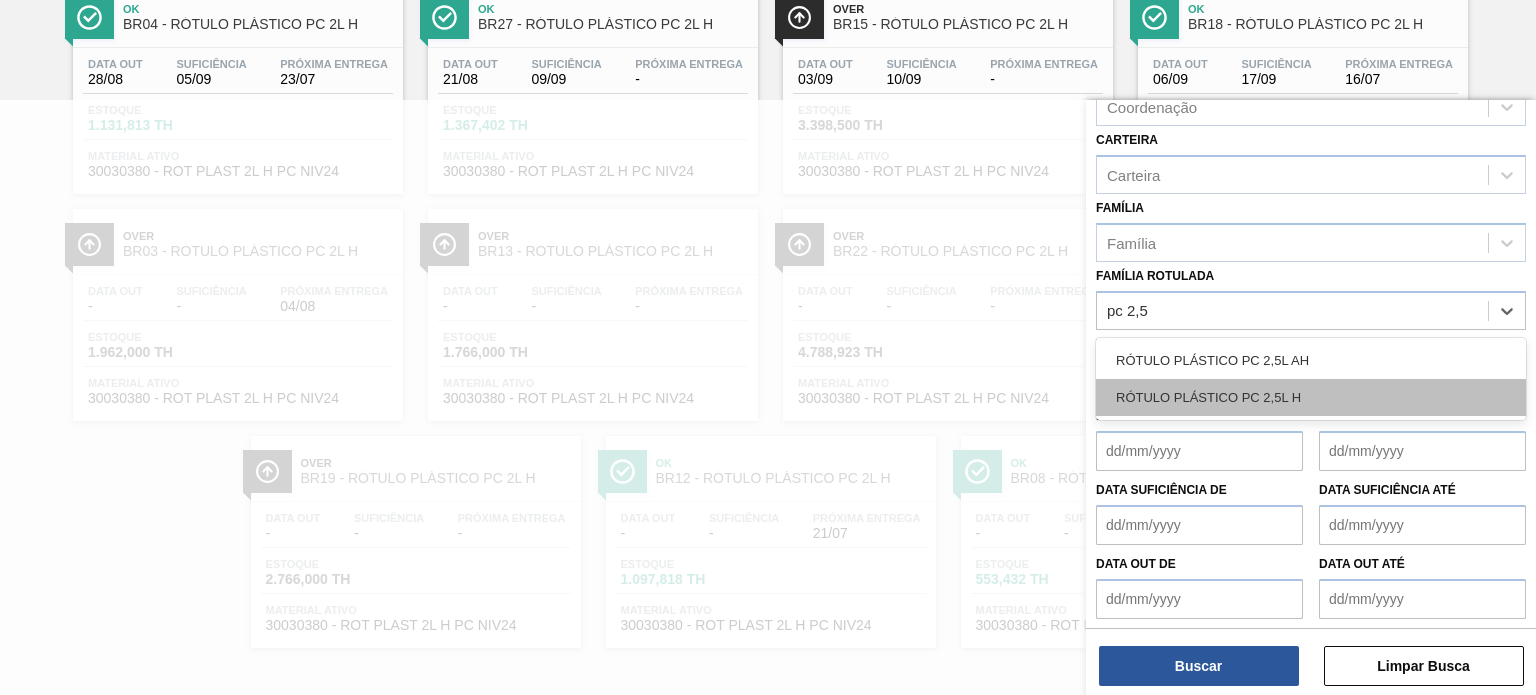 click on "RÓTULO PLÁSTICO PC 2,5L H" at bounding box center [1311, 397] 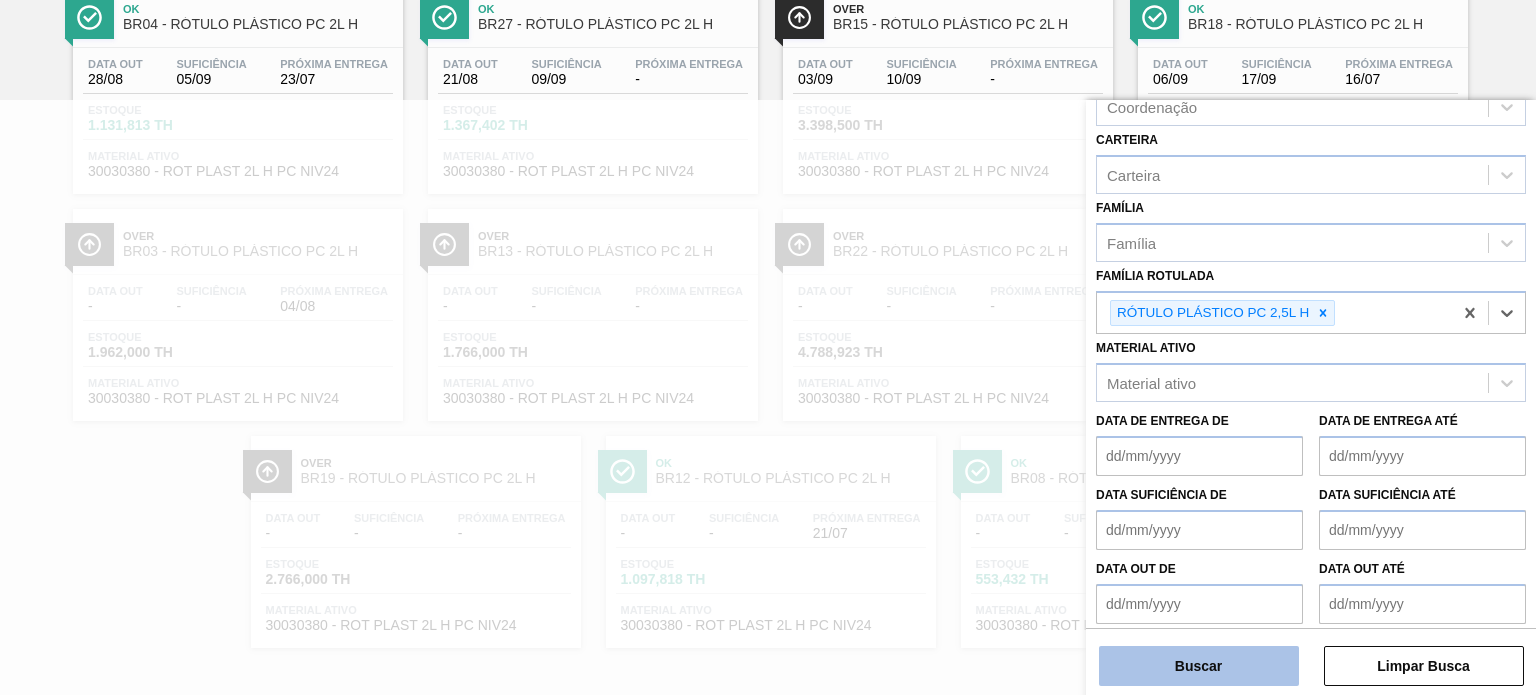 click on "Buscar" at bounding box center [1199, 666] 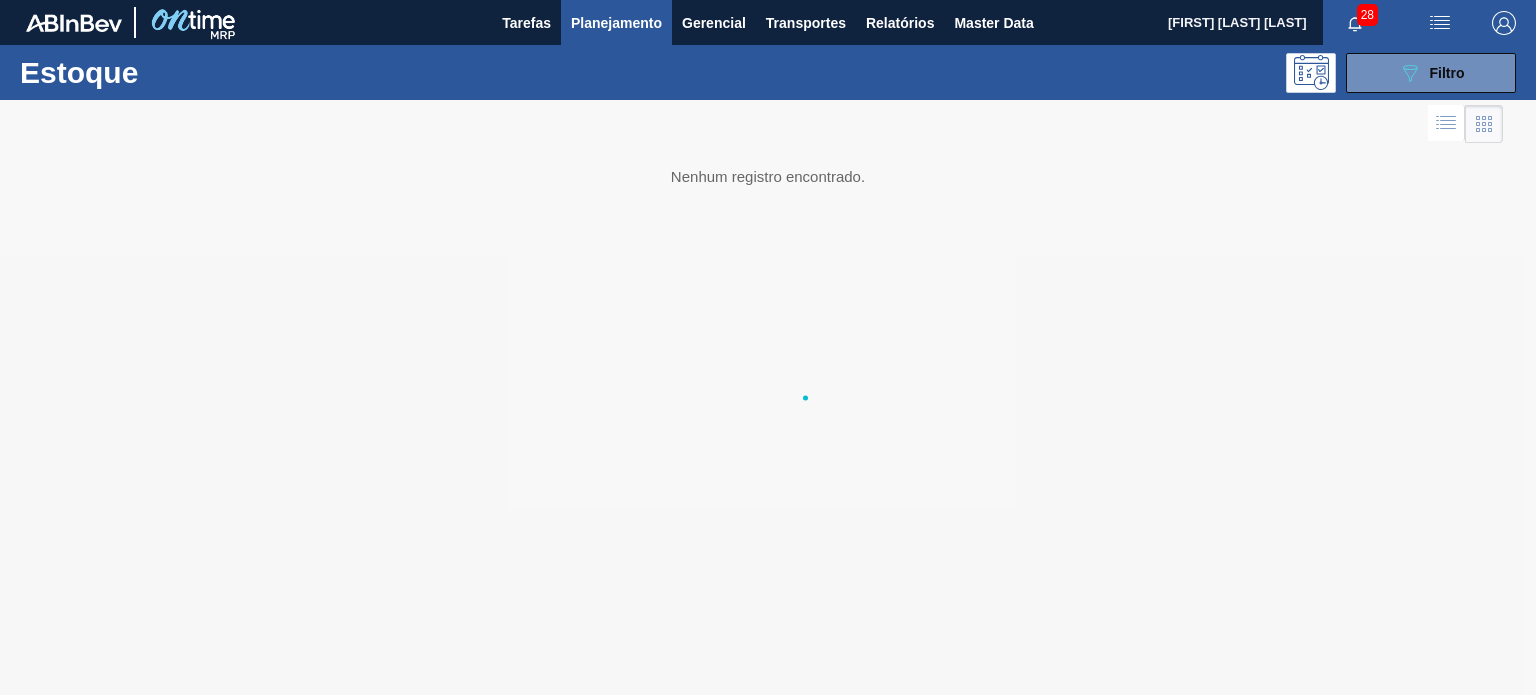 scroll, scrollTop: 0, scrollLeft: 0, axis: both 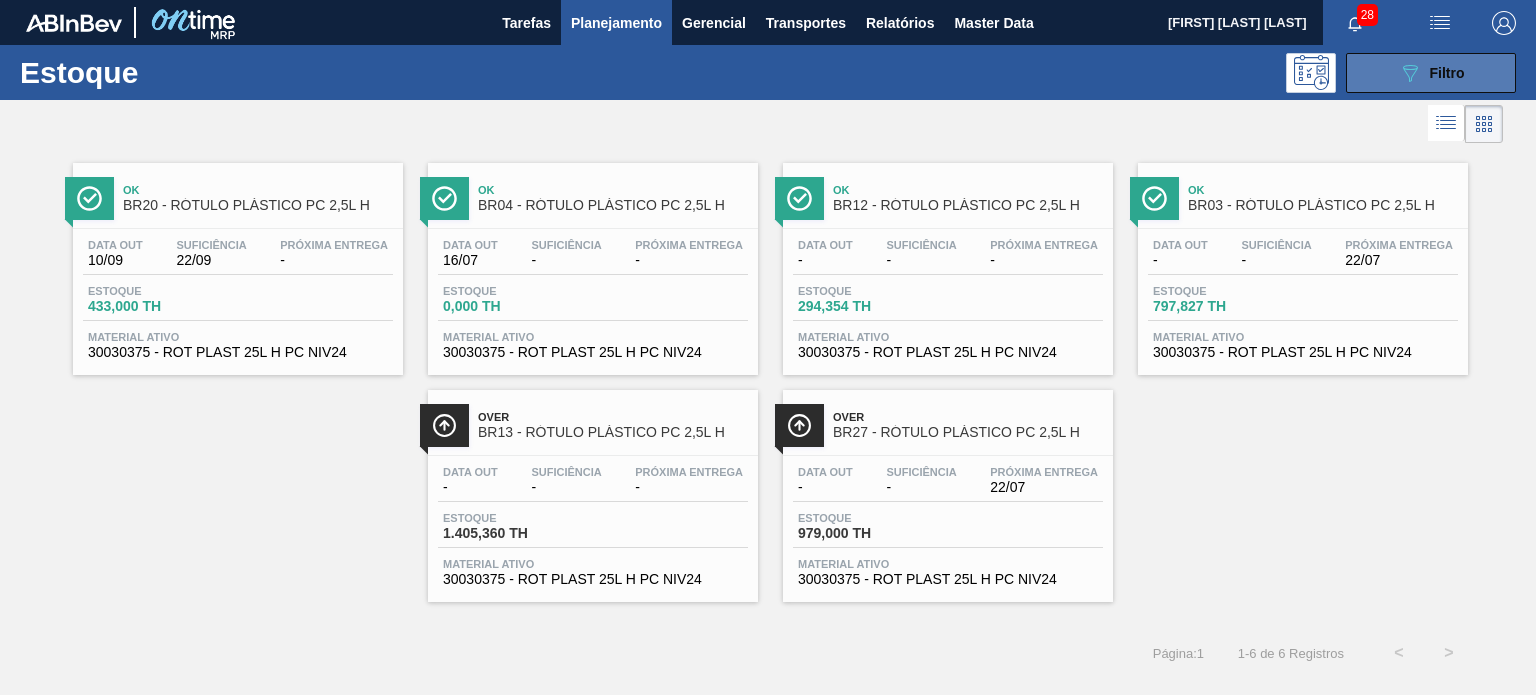 click on "089F7B8B-B2A5-4AFE-B5C0-19BA573D28AC Filtro" at bounding box center [1431, 73] 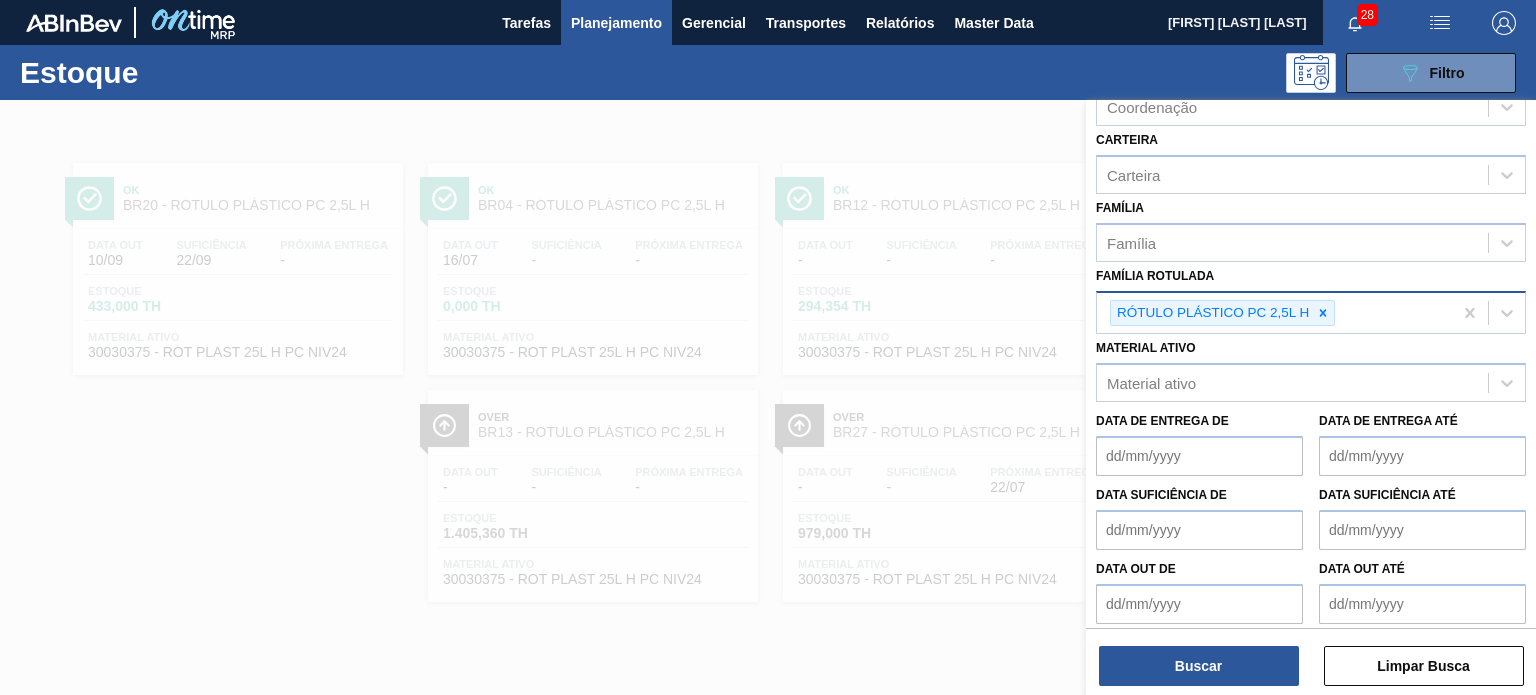 click at bounding box center (1323, 313) 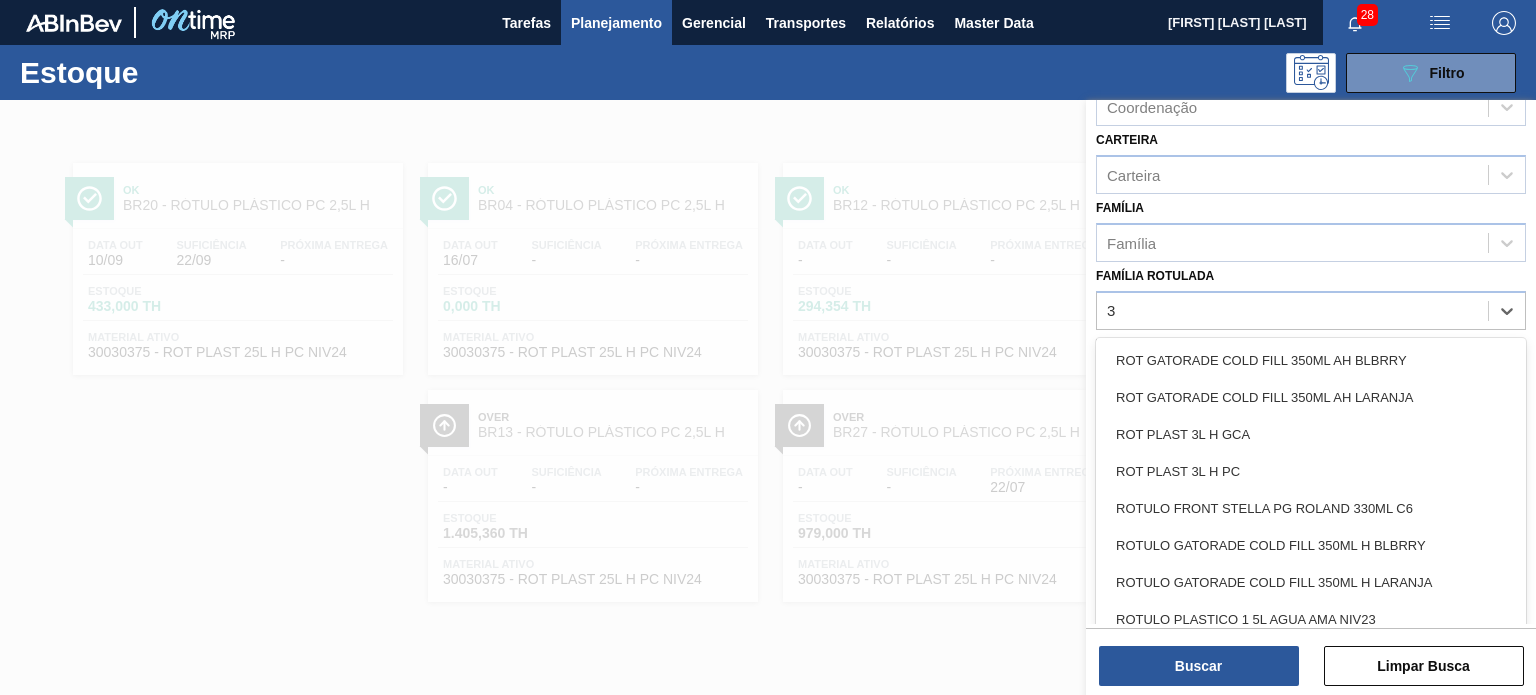 type on "3l" 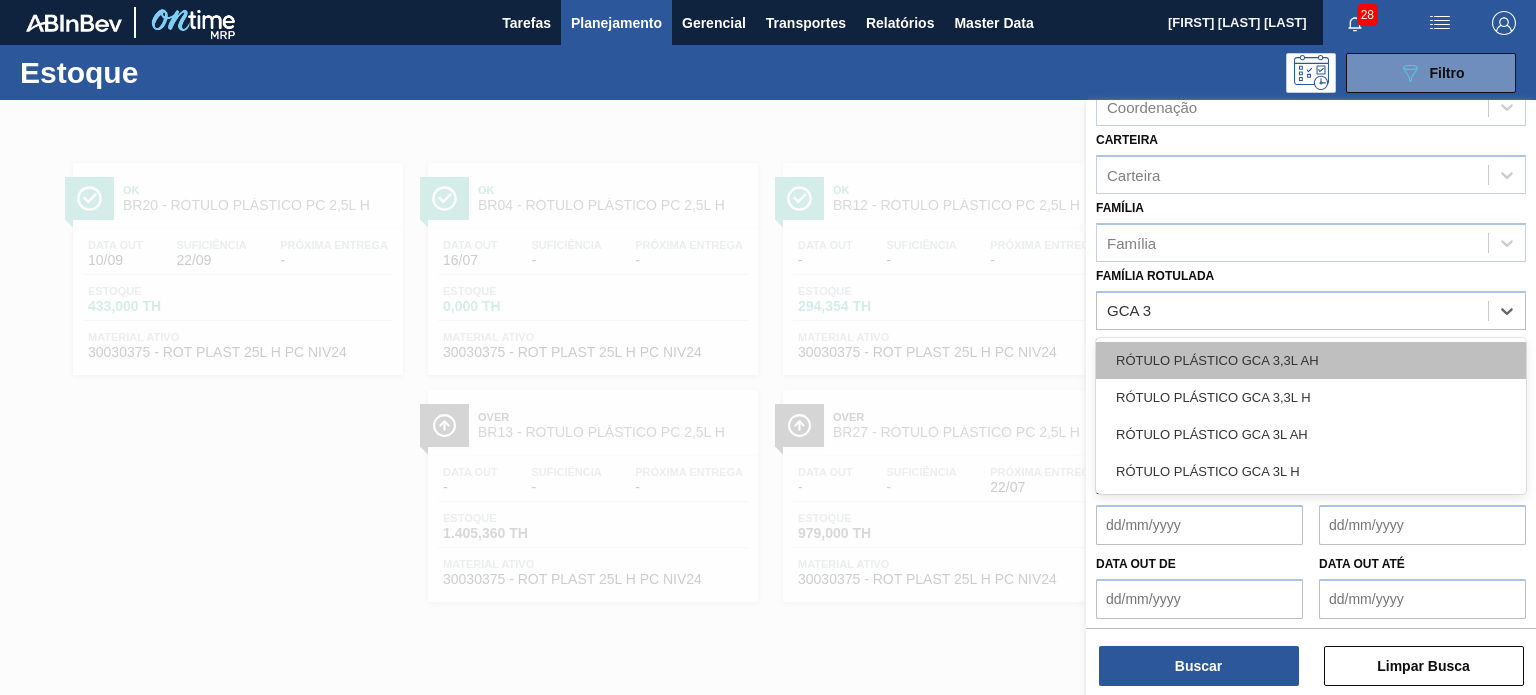 type on "GCA 3l" 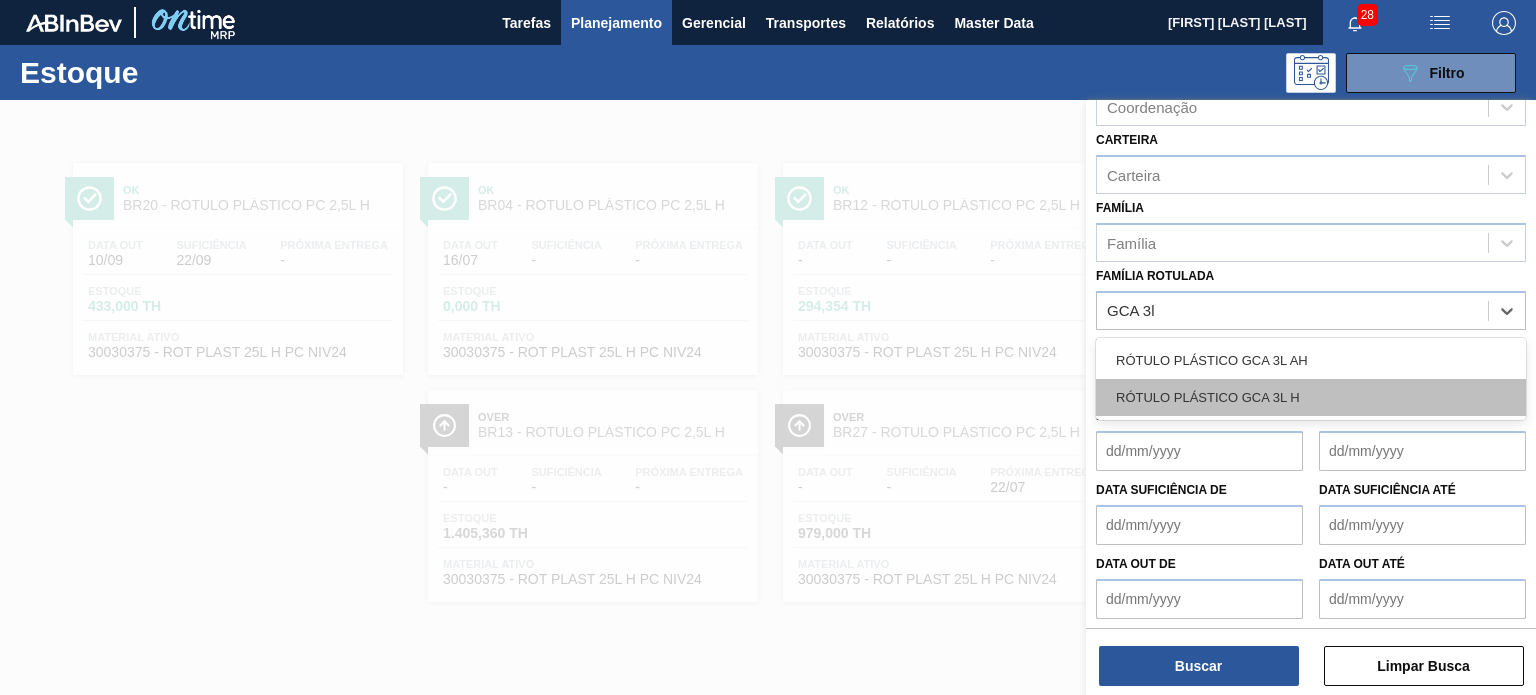 click on "RÓTULO PLÁSTICO GCA 3L H" at bounding box center (1311, 397) 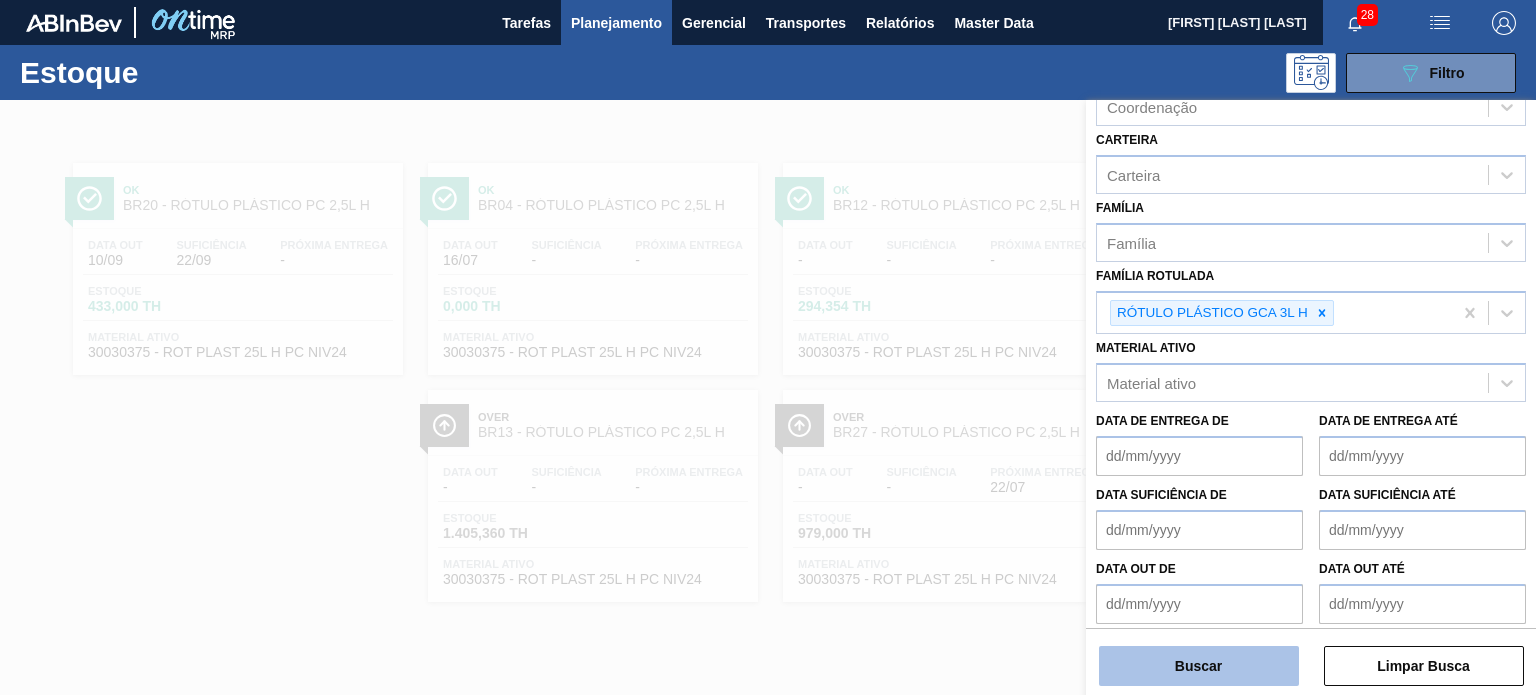click on "Buscar" at bounding box center [1199, 666] 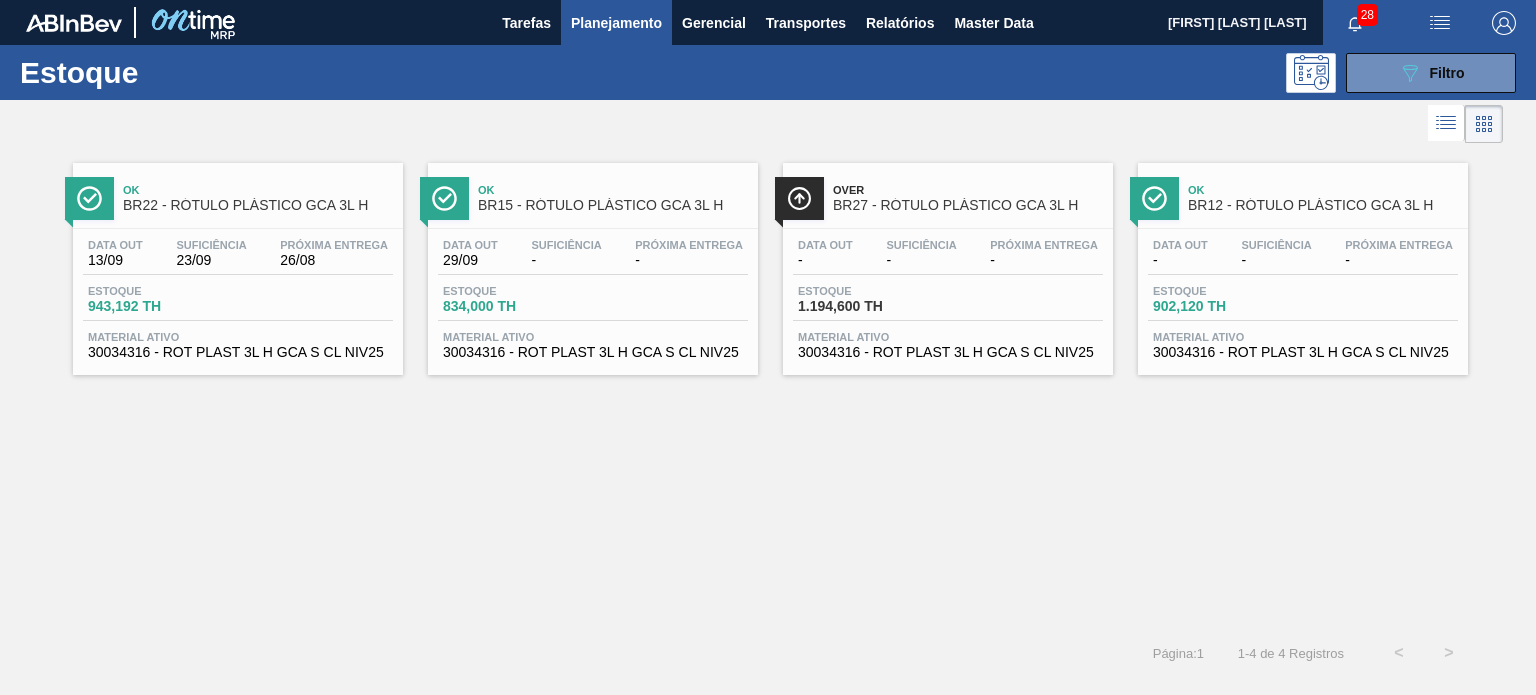 drag, startPoint x: 351, startPoint y: 271, endPoint x: 249, endPoint y: 315, distance: 111.085556 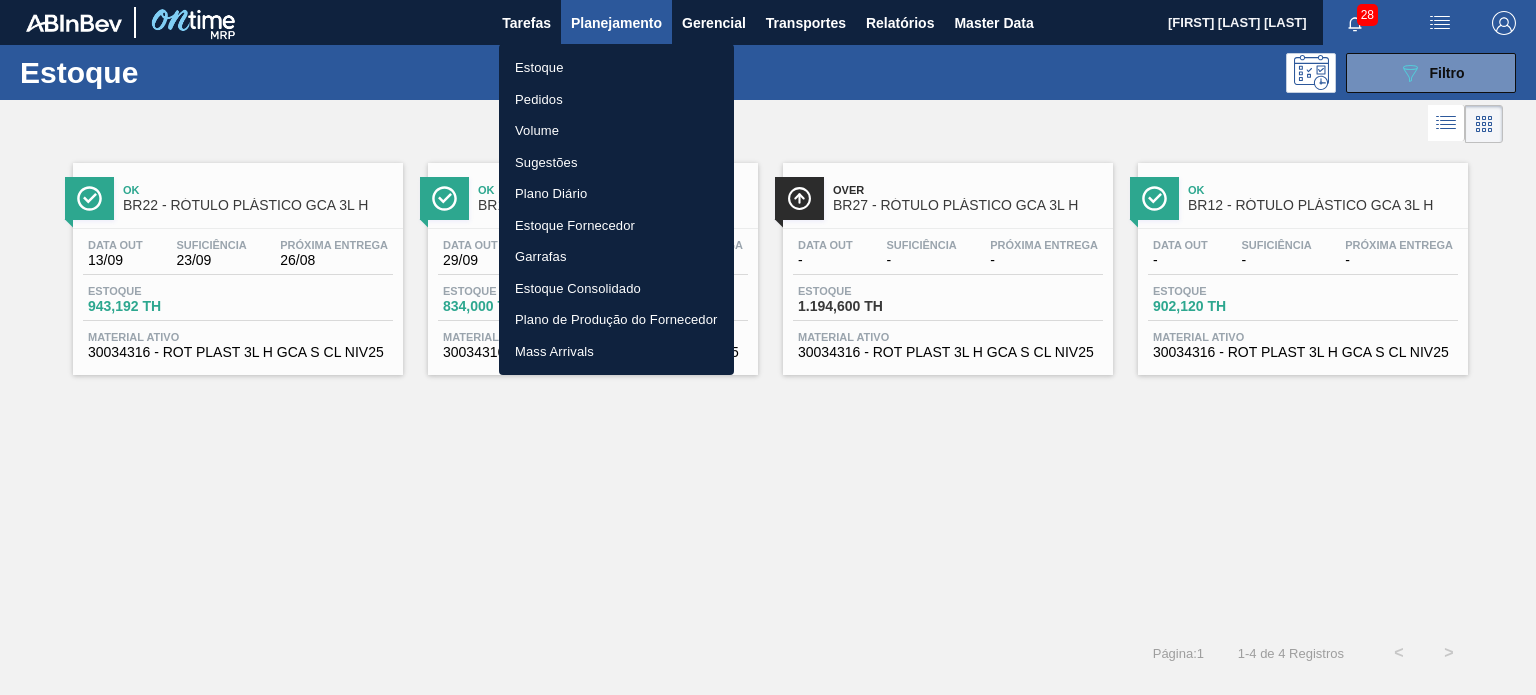 click on "Pedidos" at bounding box center (616, 100) 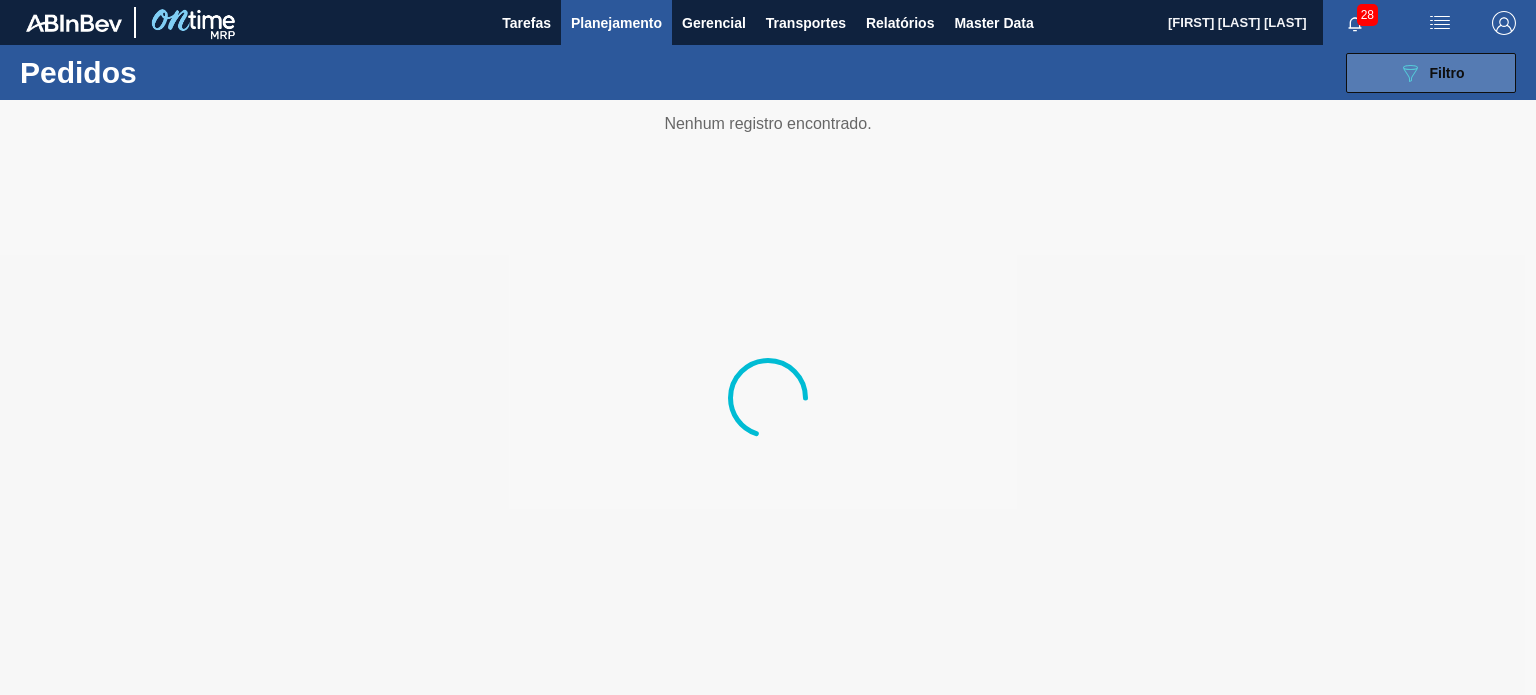 click on "Filtro" at bounding box center (1447, 73) 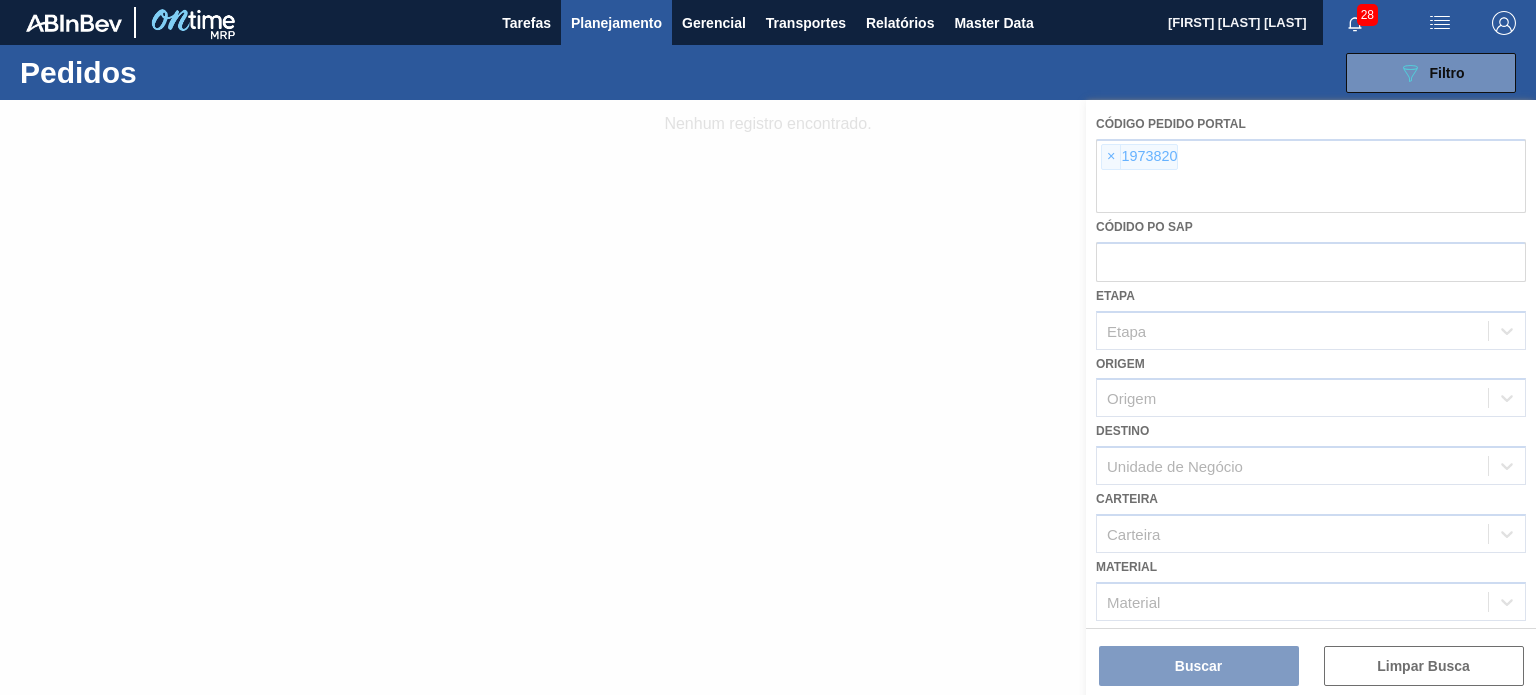click at bounding box center (768, 397) 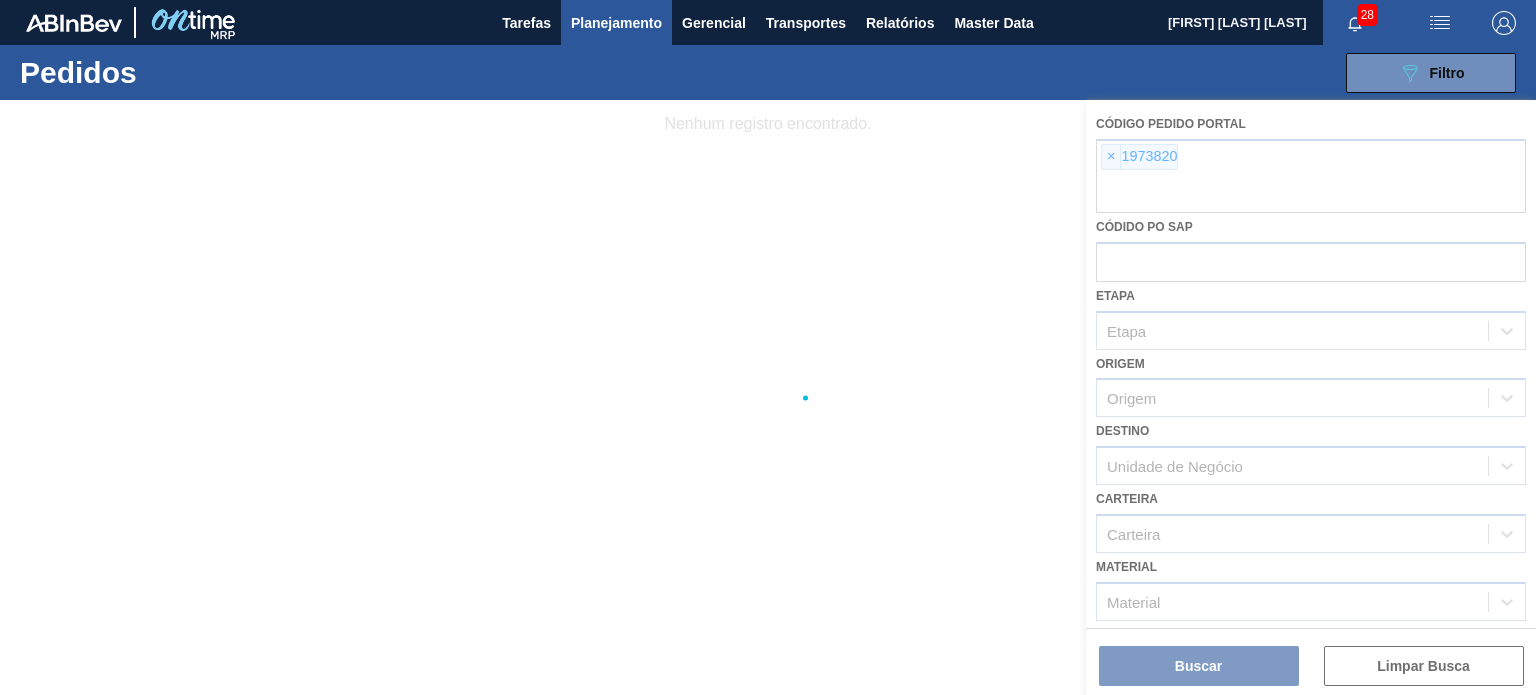 click at bounding box center [768, 397] 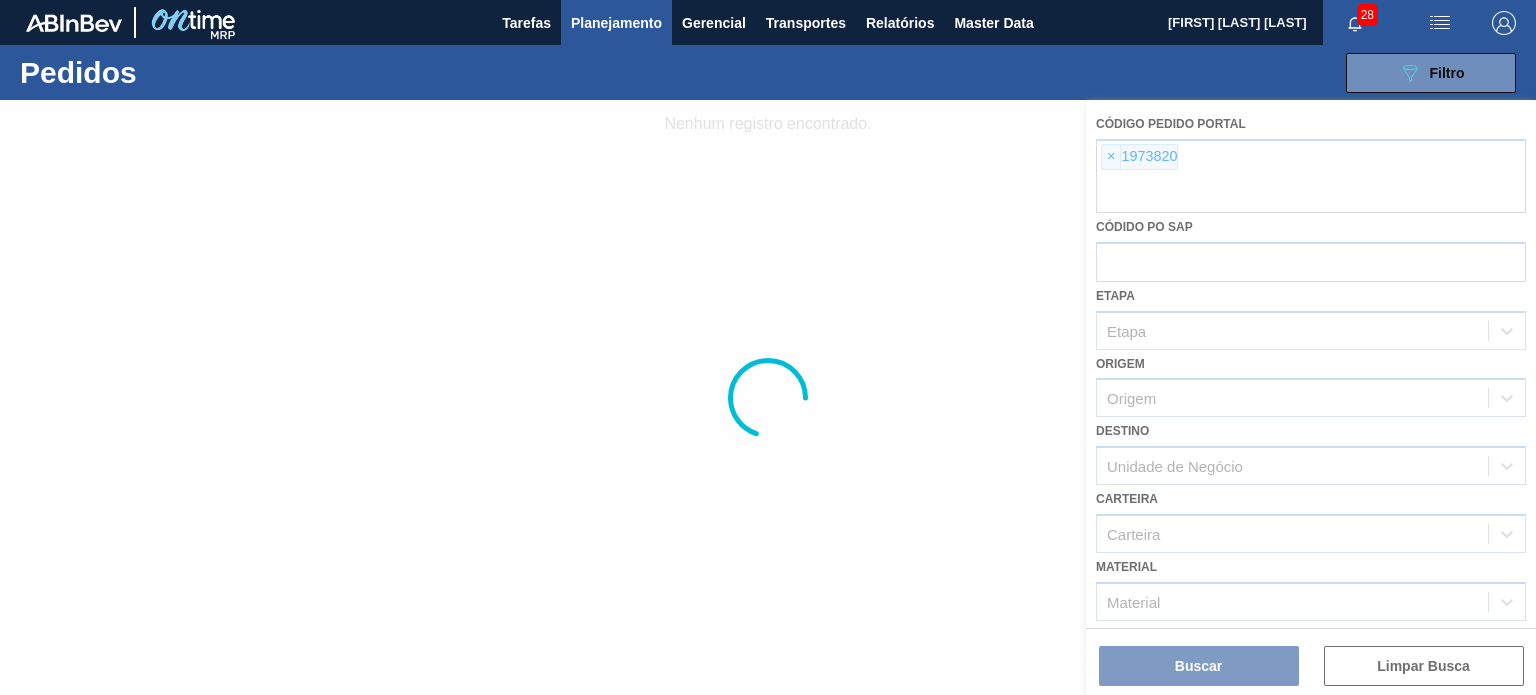 click at bounding box center [768, 397] 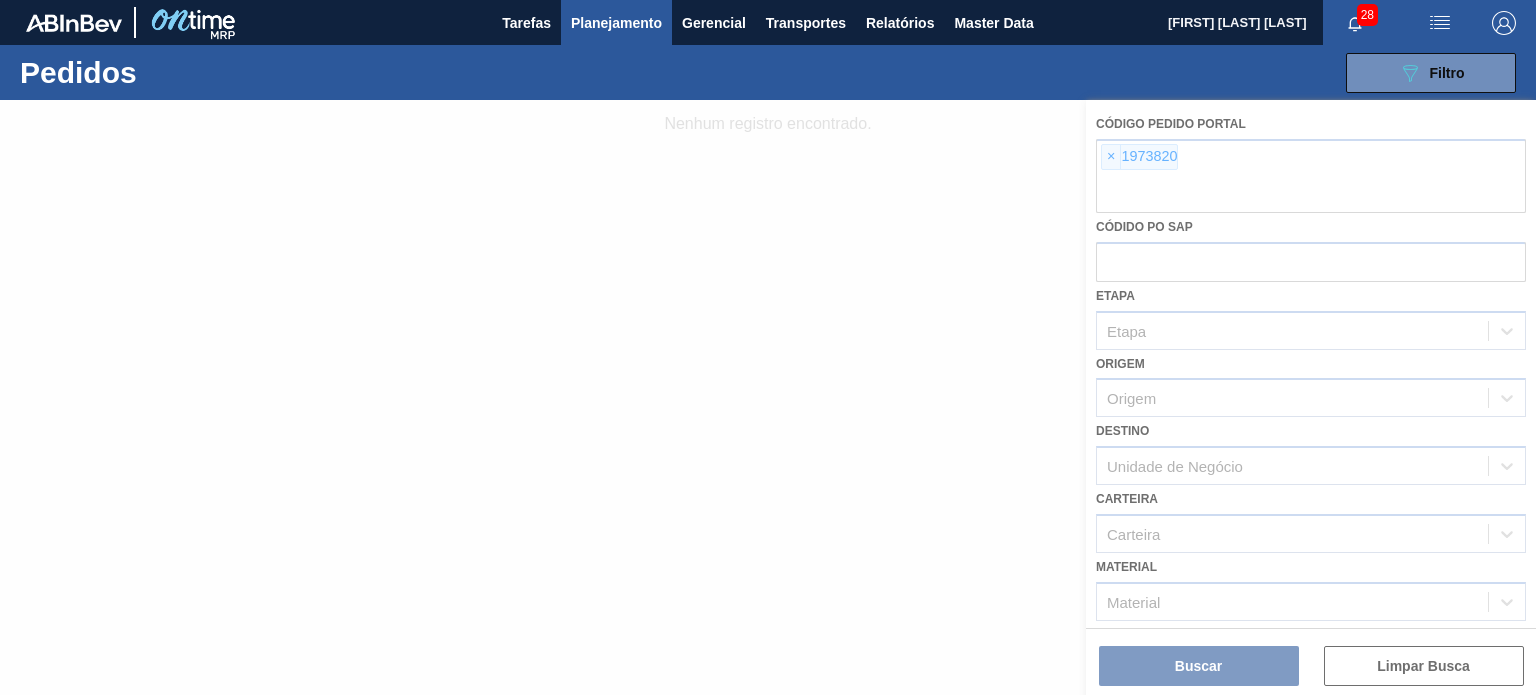 click at bounding box center [768, 397] 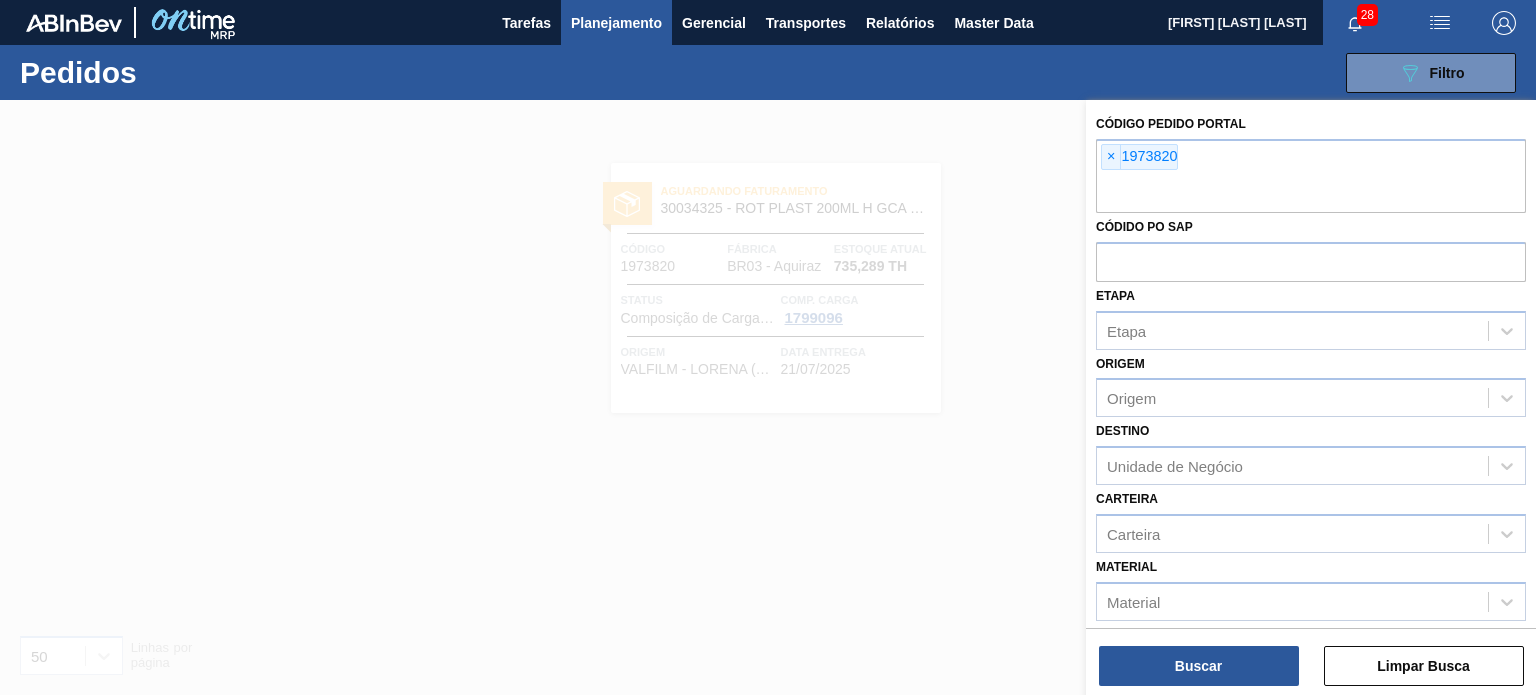 click on "×" at bounding box center (1111, 157) 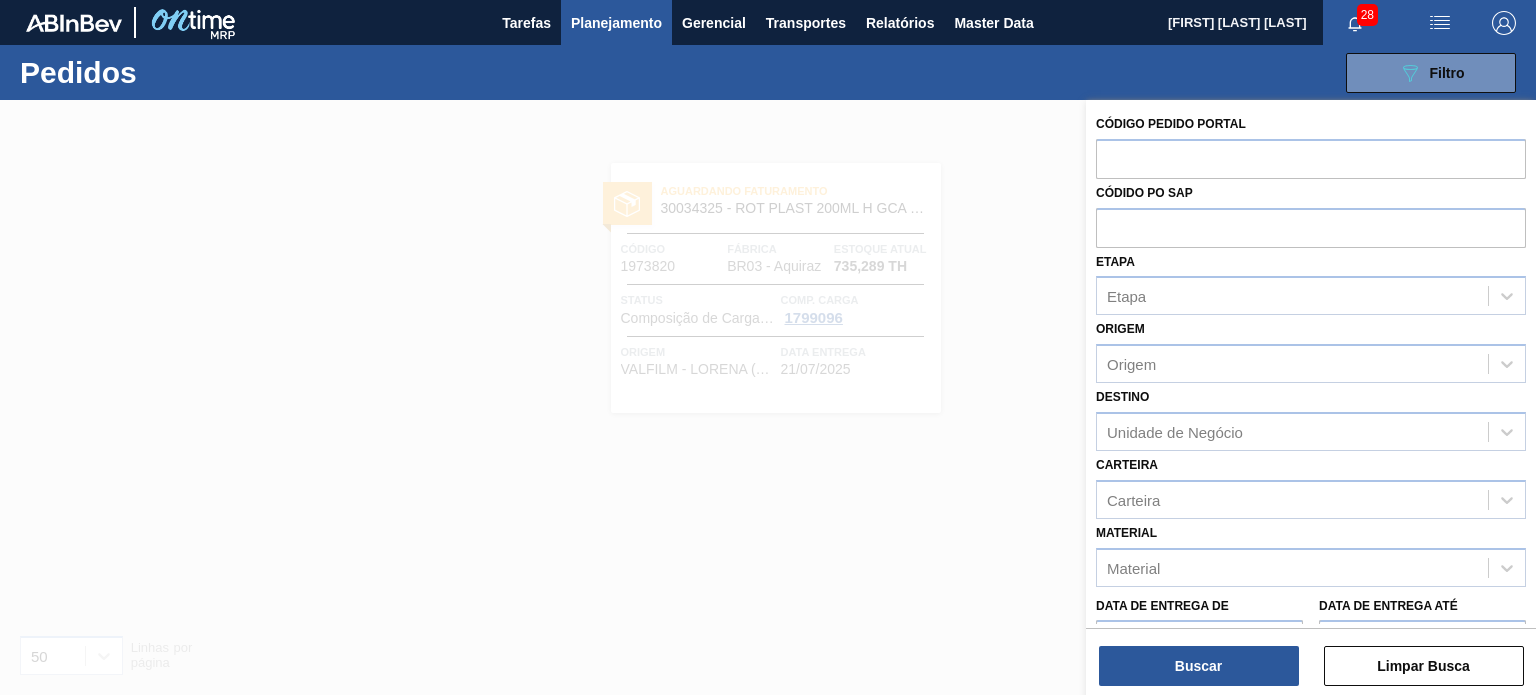 paste on "1966958" 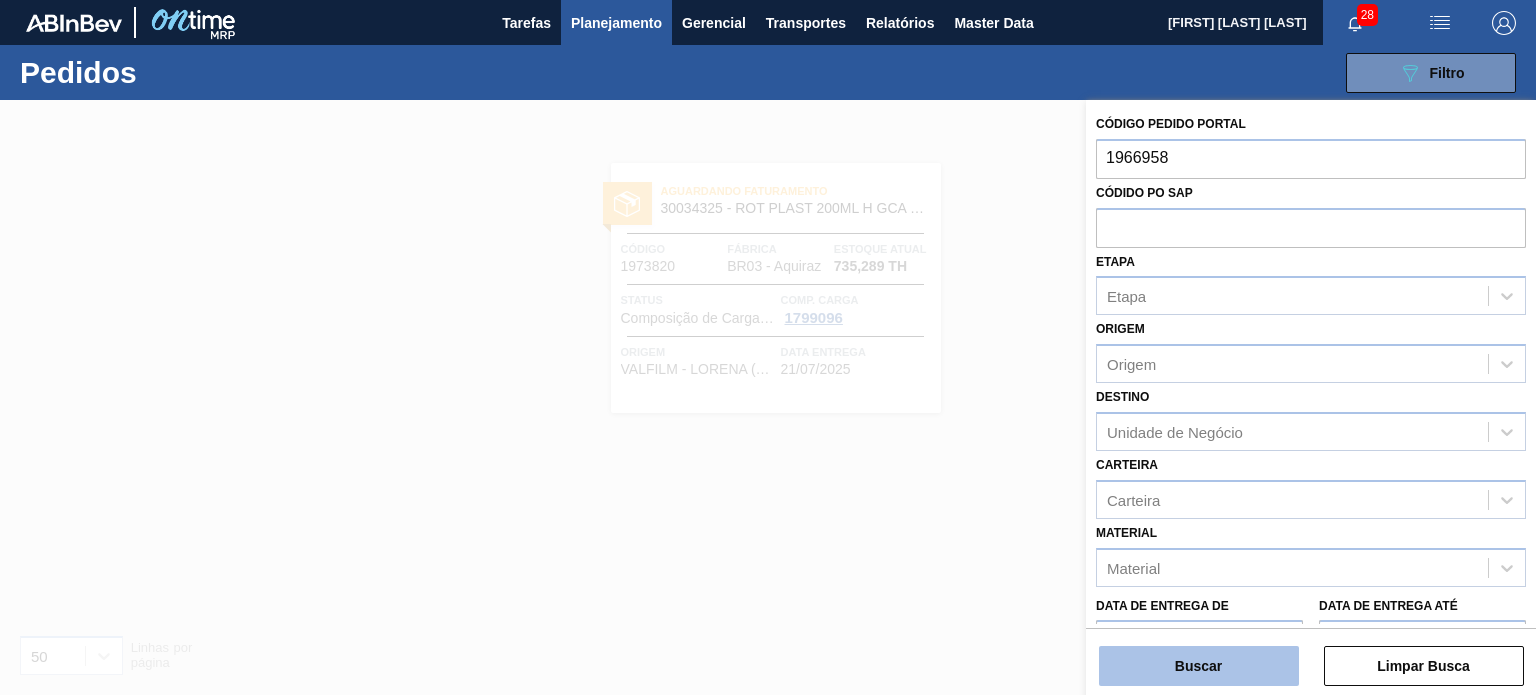 type on "1966958" 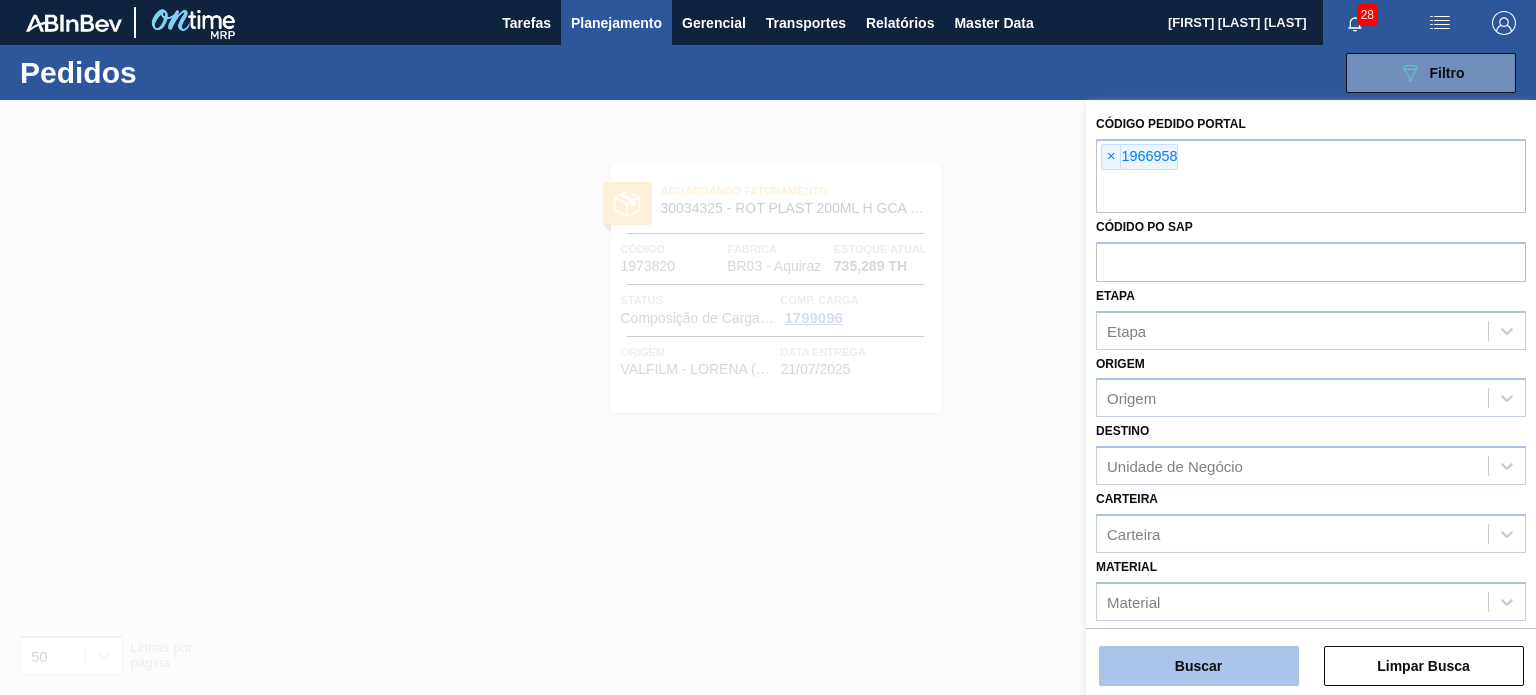 click on "Buscar" at bounding box center (1199, 666) 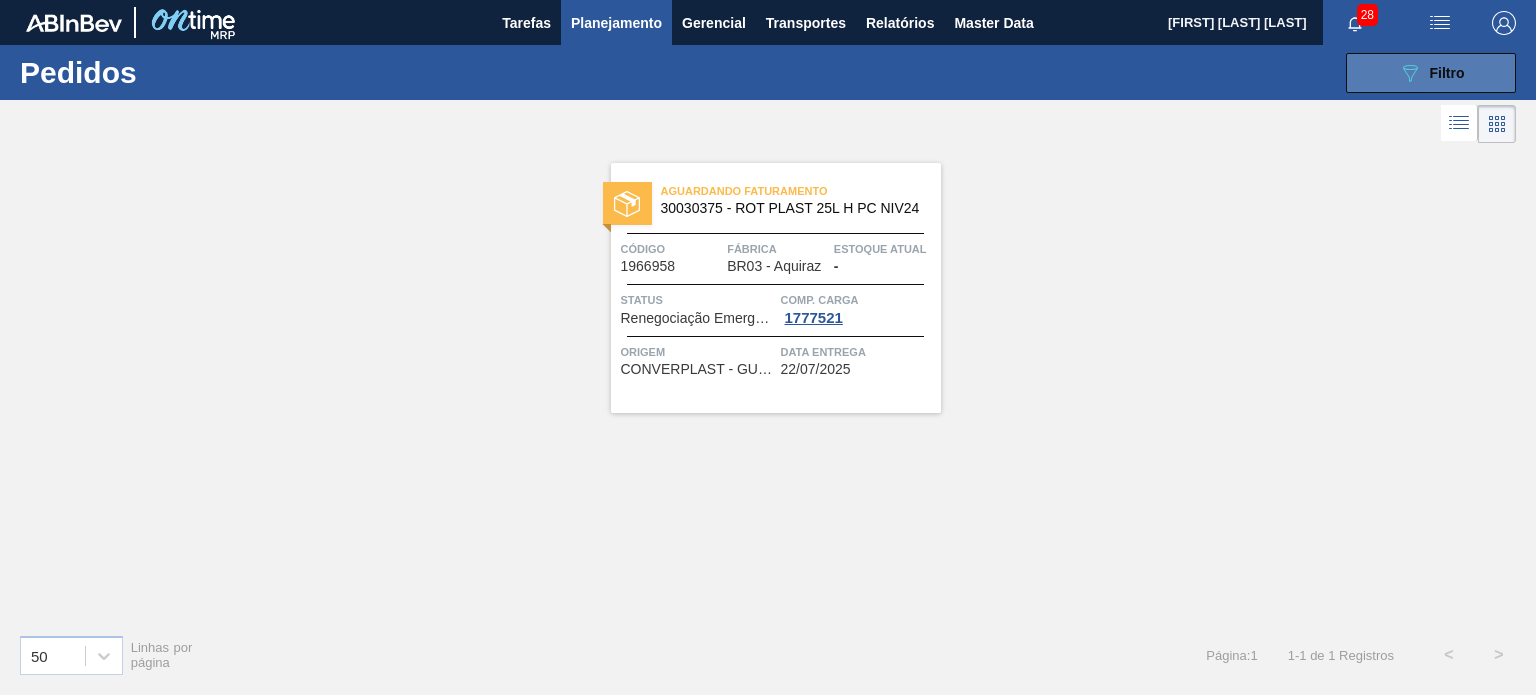 click on "089F7B8B-B2A5-4AFE-B5C0-19BA573D28AC Filtro" at bounding box center [1431, 73] 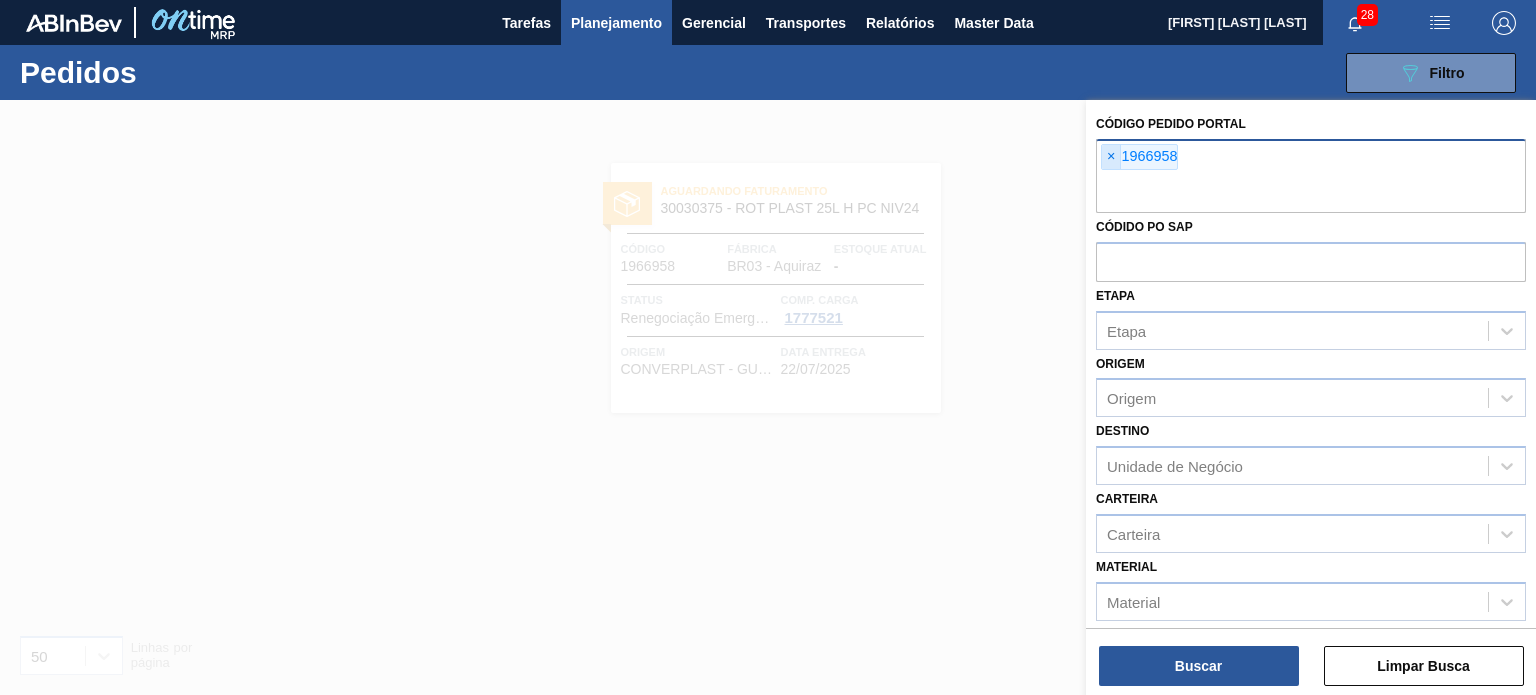 click on "×" at bounding box center (1111, 157) 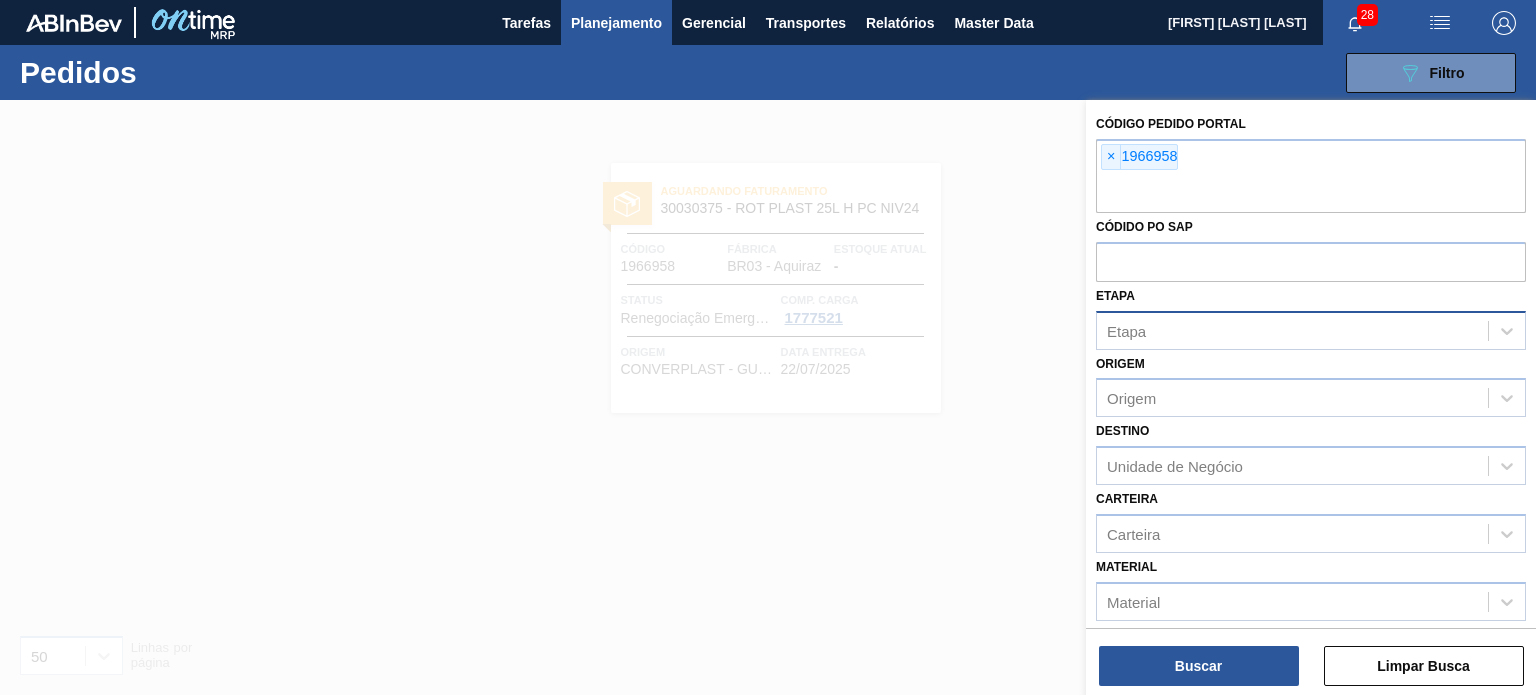 paste on "1978985" 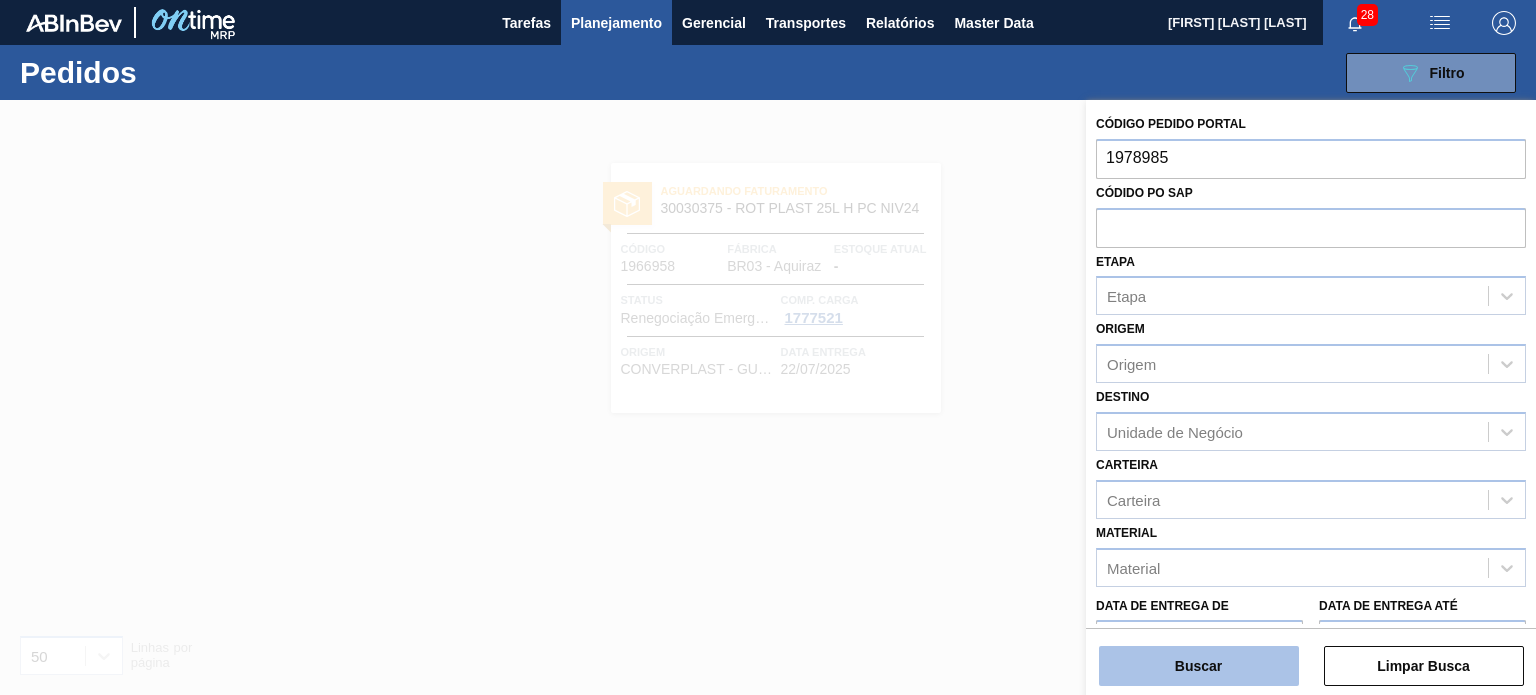 type on "1978985" 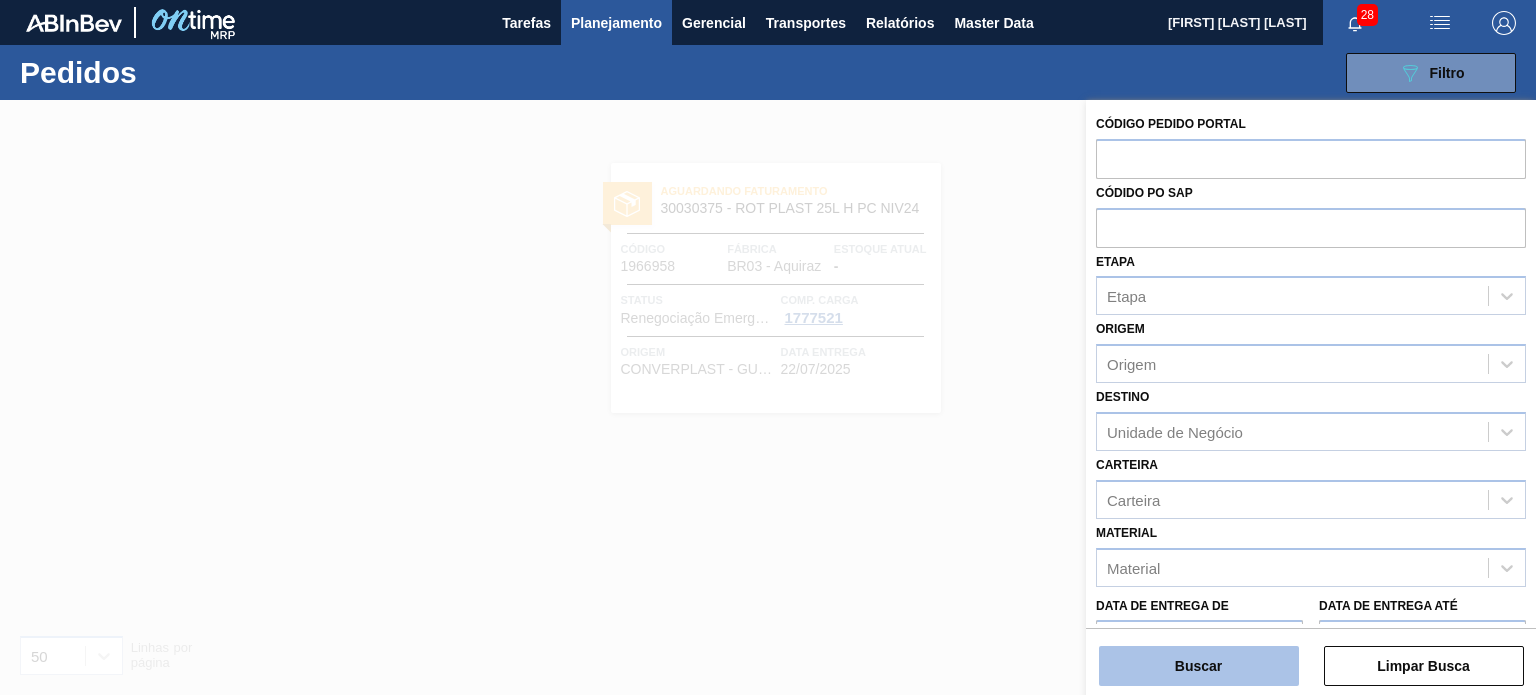 click on "Buscar" at bounding box center (1199, 666) 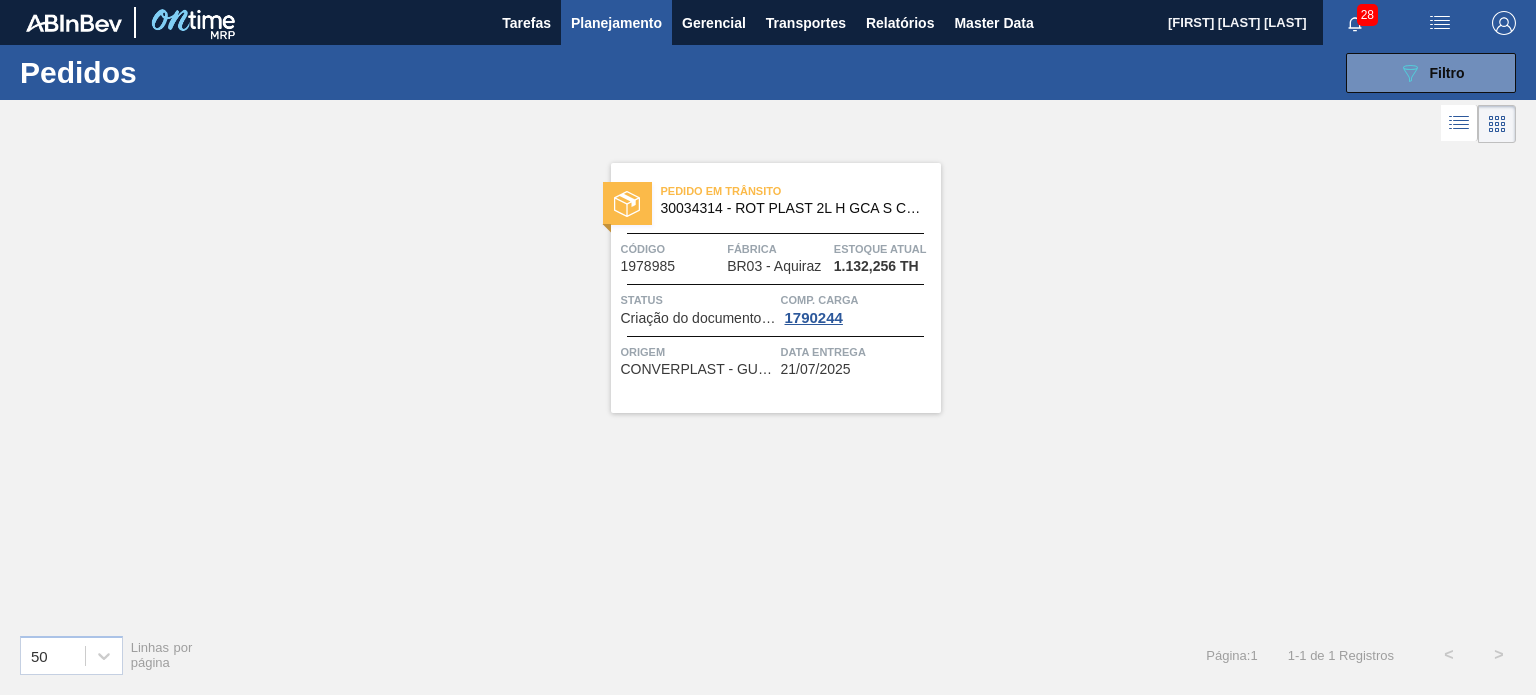 click on "Pedido em Trânsito 30034314 - ROT PLAST 2L H GCA S CL NIV25 Código 1978985 Fábrica BR03 - Aquiraz Estoque atual 1.132,256 TH Status Criação do documento VIM Comp. Carga 1790244 Origem CONVERPLAST - GUARULHOS (SP) Data entrega 21/07/2025" at bounding box center (768, 383) 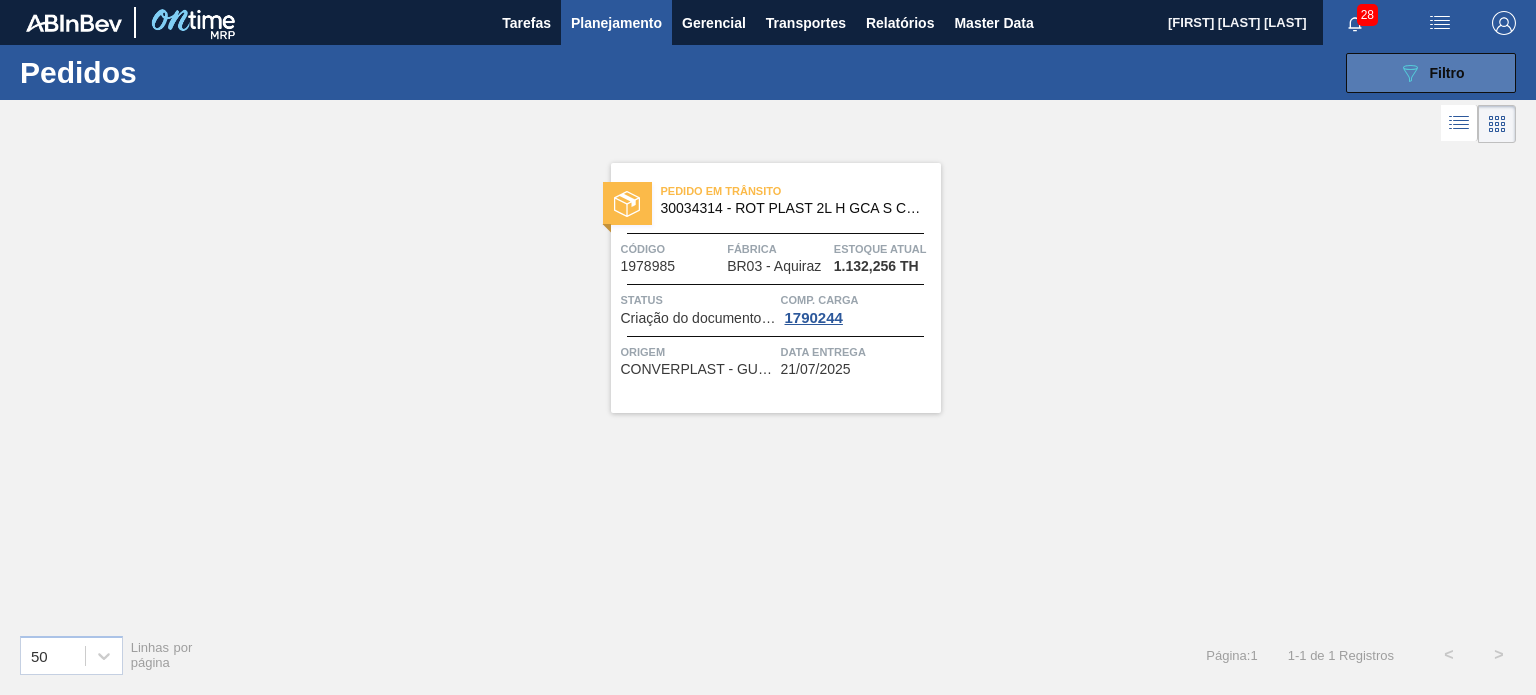 click on "089F7B8B-B2A5-4AFE-B5C0-19BA573D28AC Filtro" at bounding box center [1431, 73] 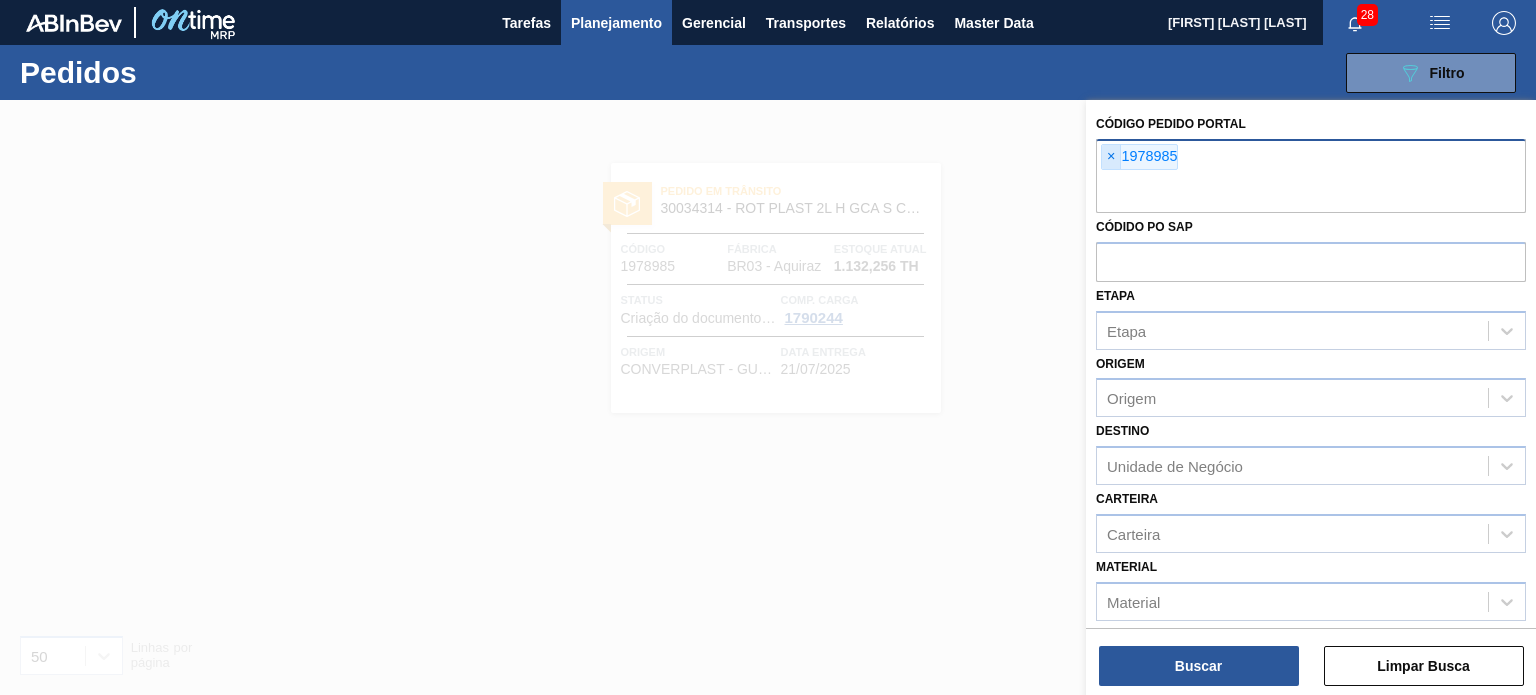 click on "×" at bounding box center (1111, 157) 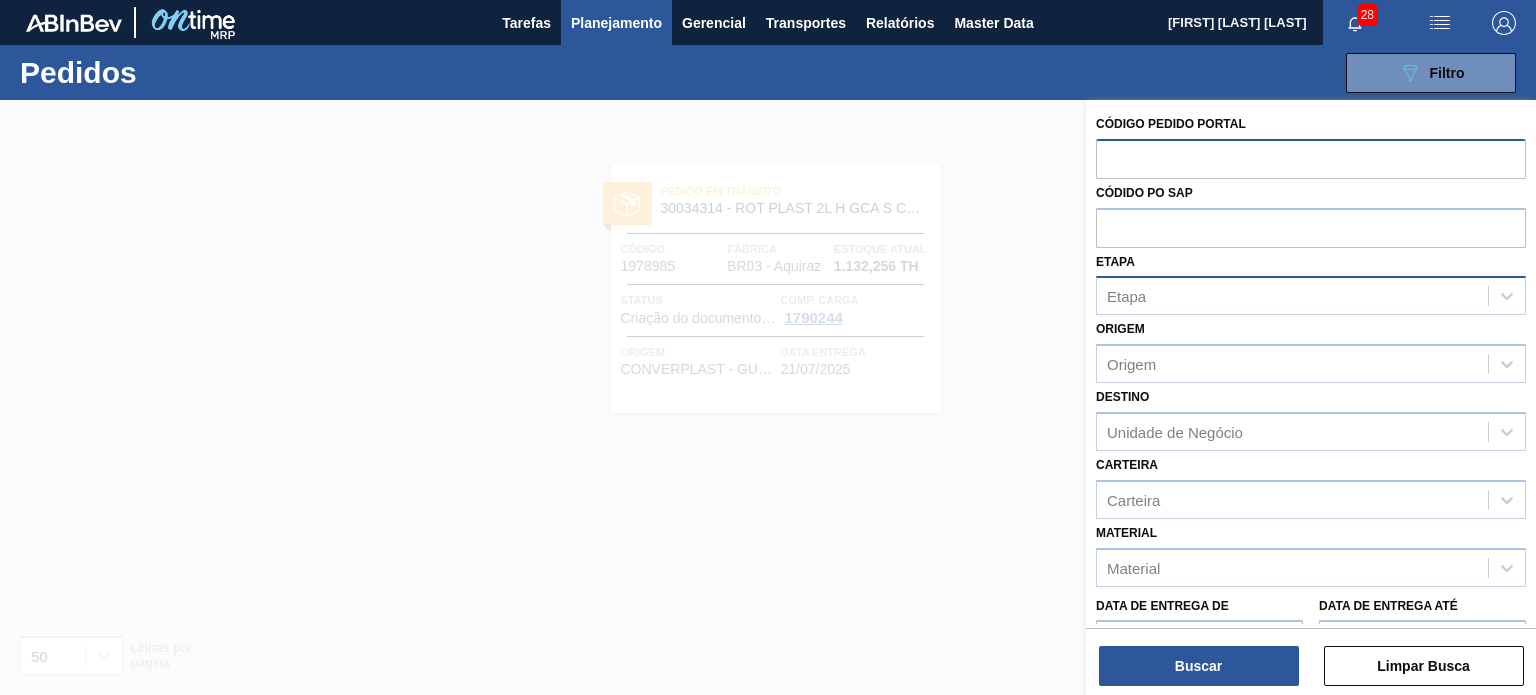 paste on "1978985" 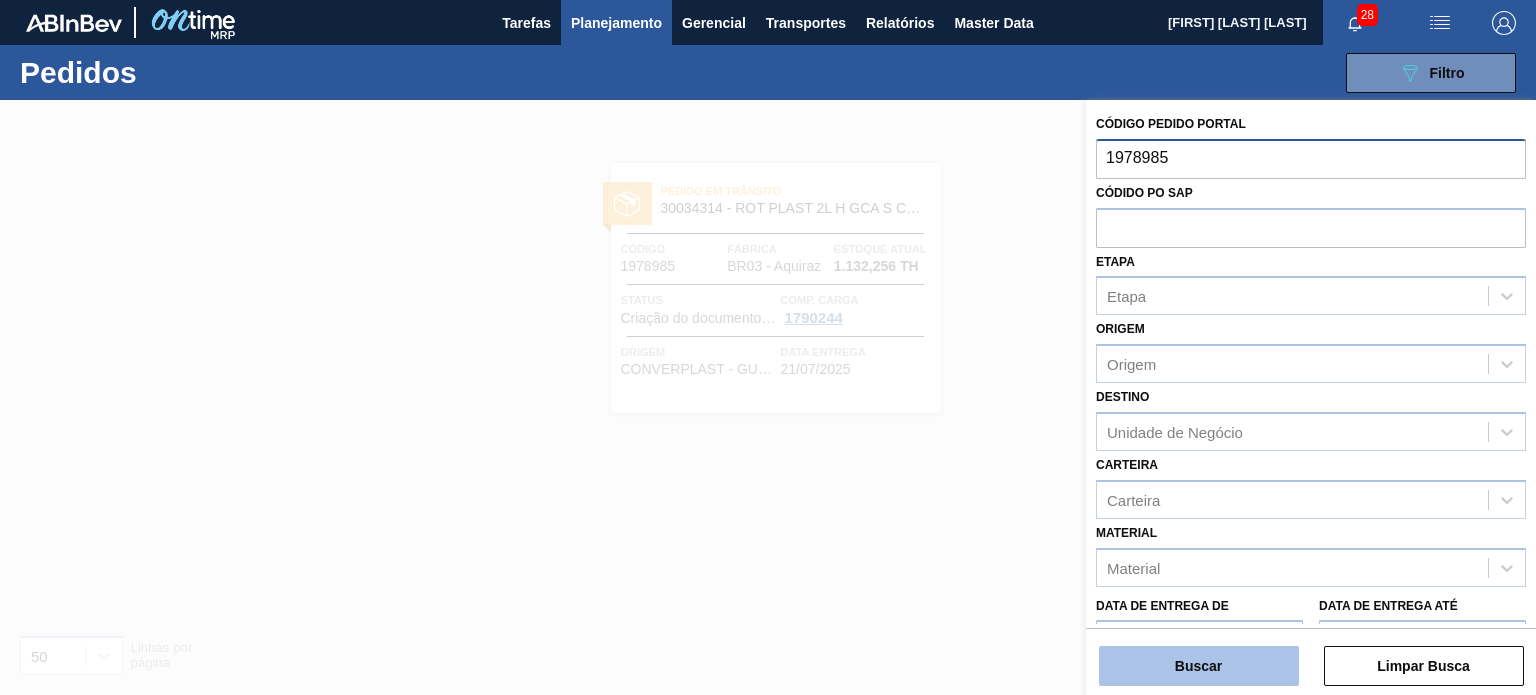 type on "1978985" 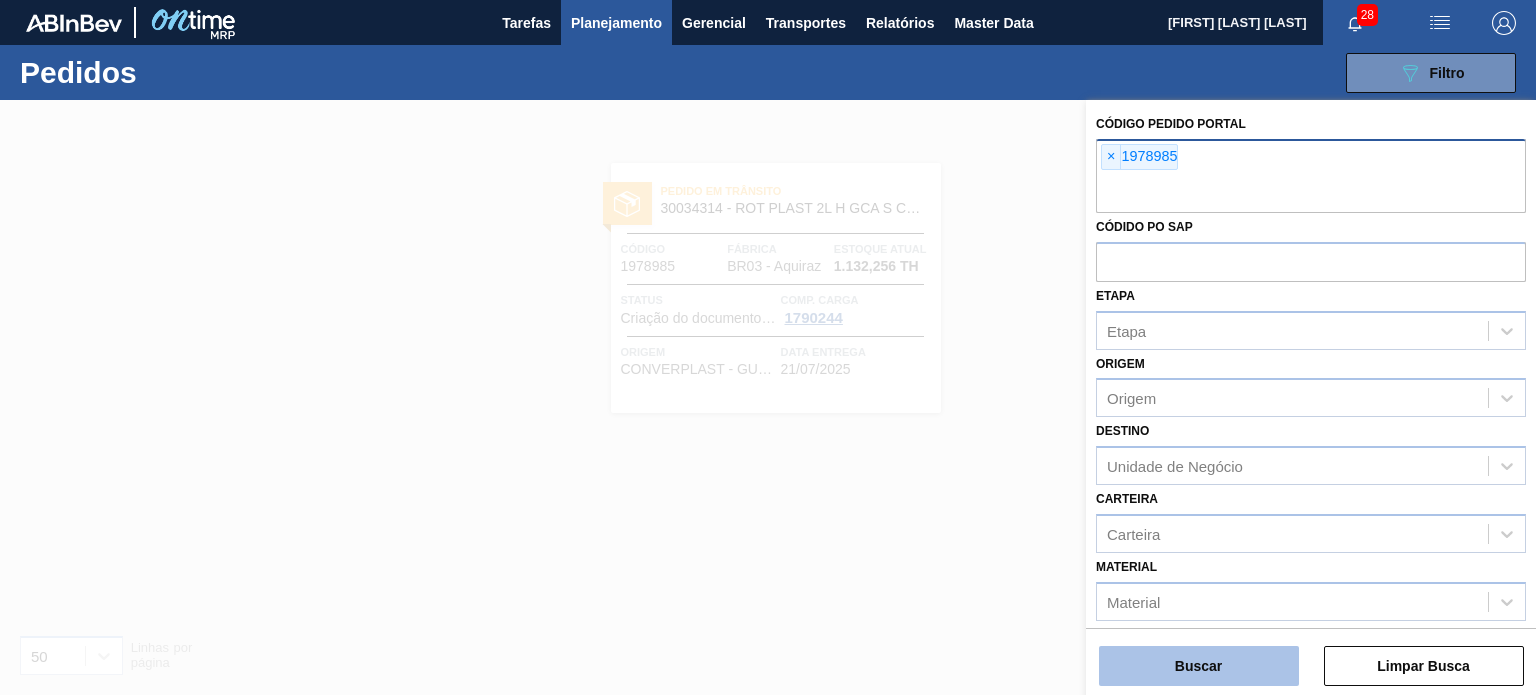 click on "Buscar" at bounding box center (1199, 666) 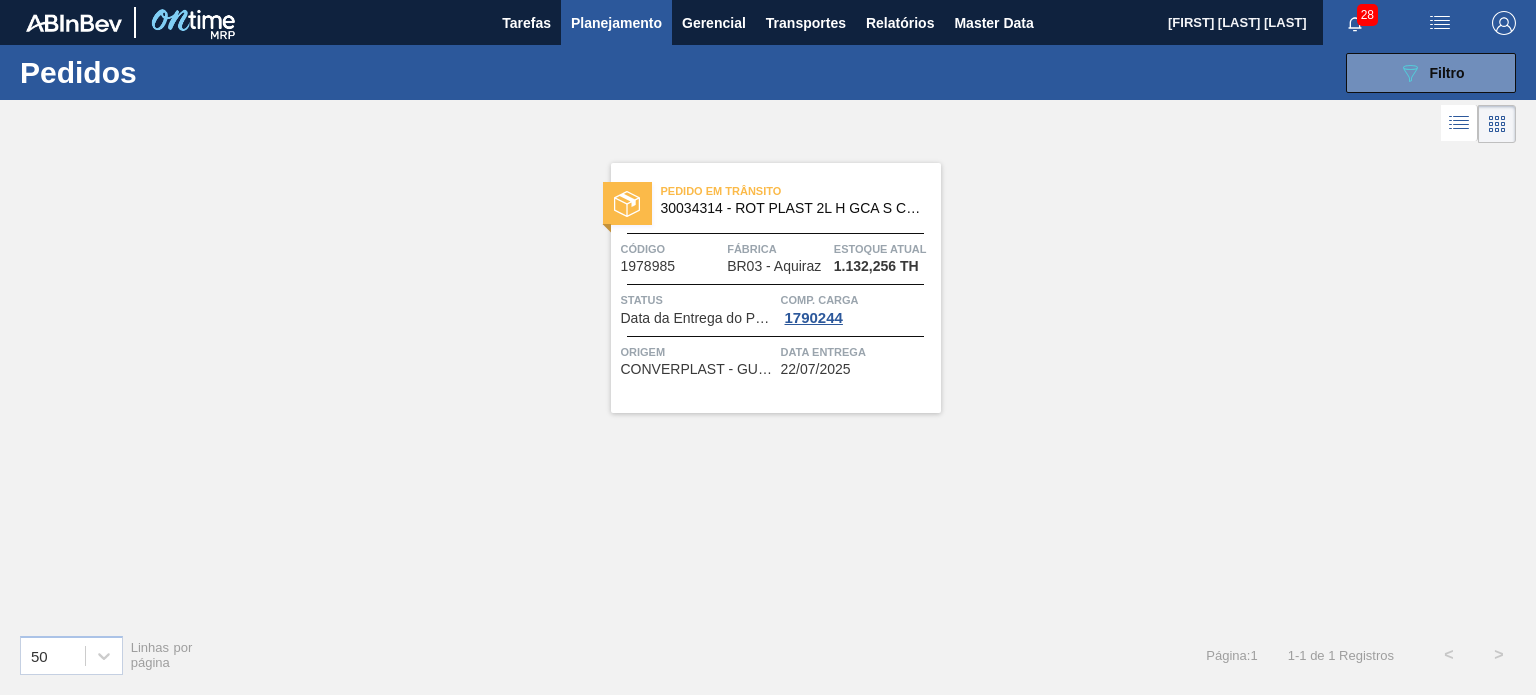 click on "BR03 - Aquiraz" at bounding box center [774, 266] 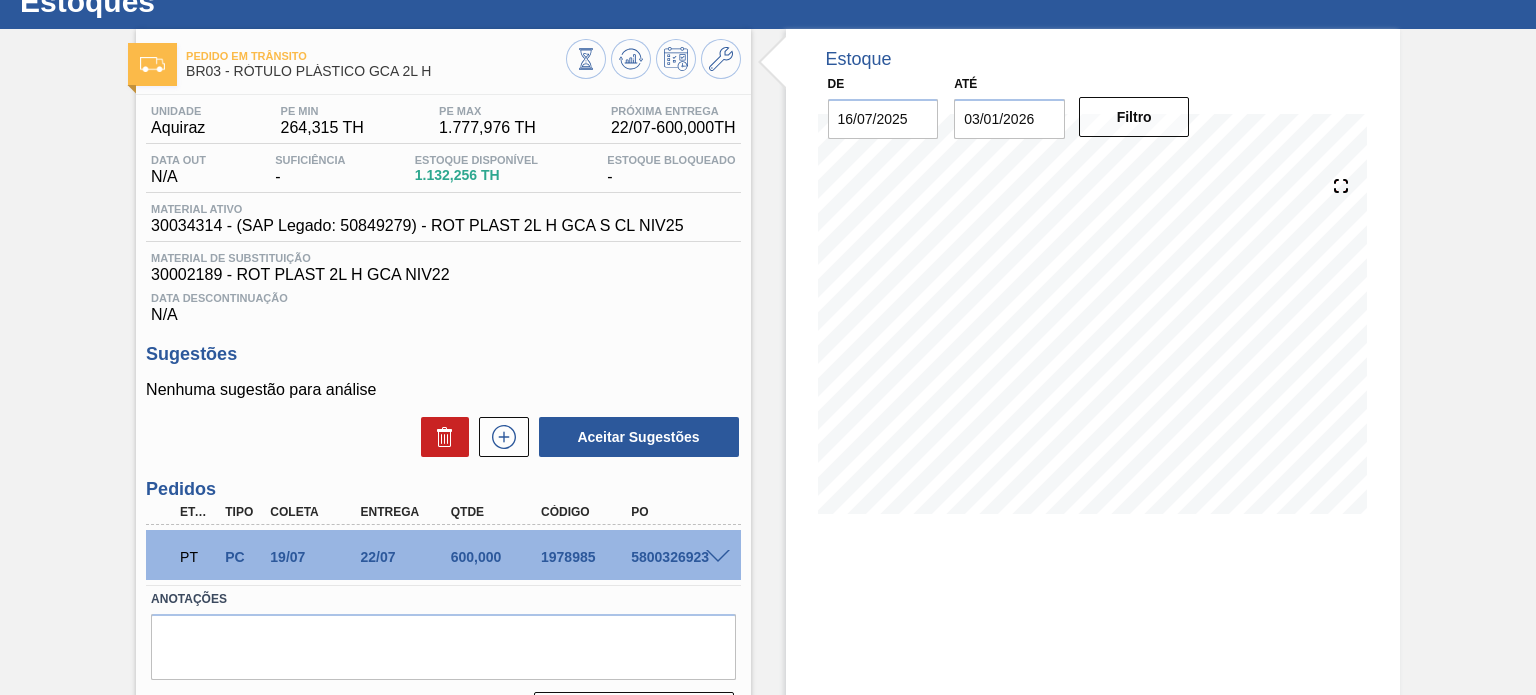 scroll, scrollTop: 100, scrollLeft: 0, axis: vertical 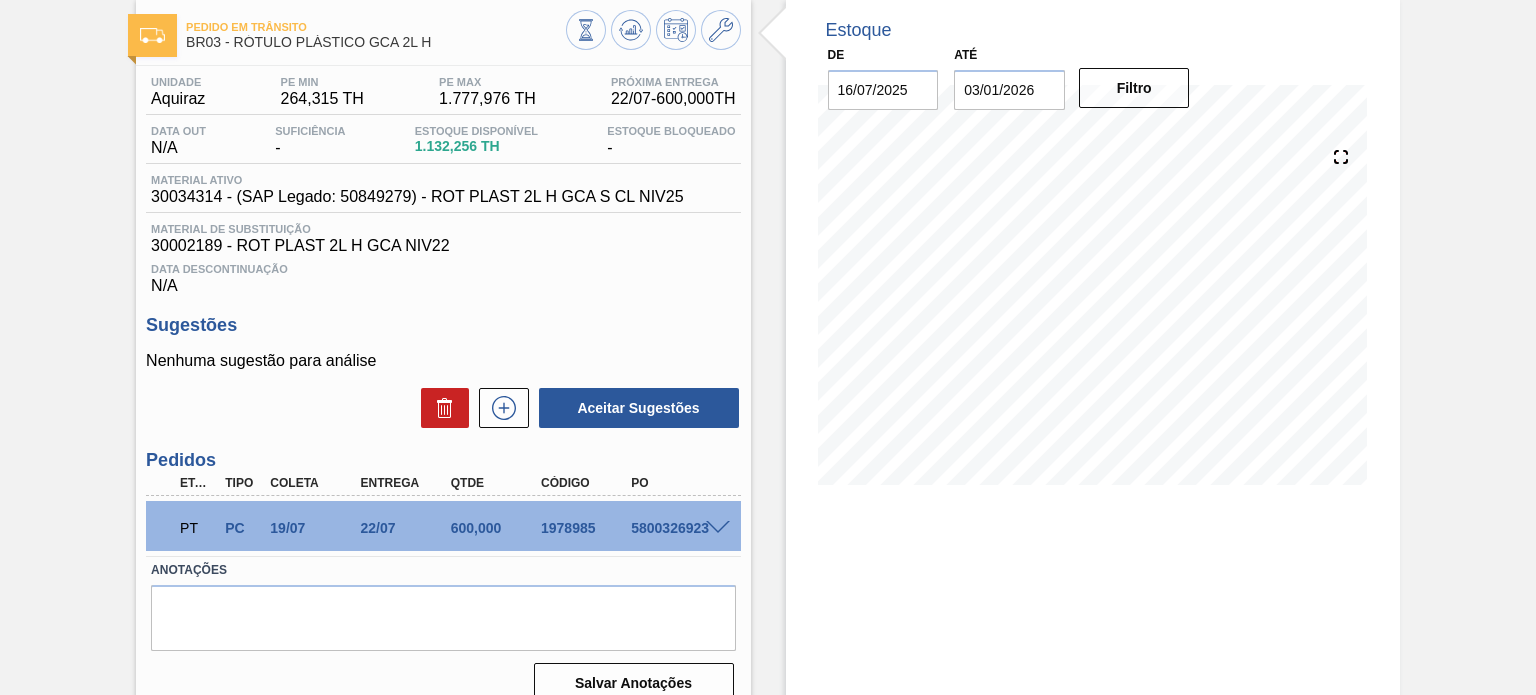 click at bounding box center [718, 528] 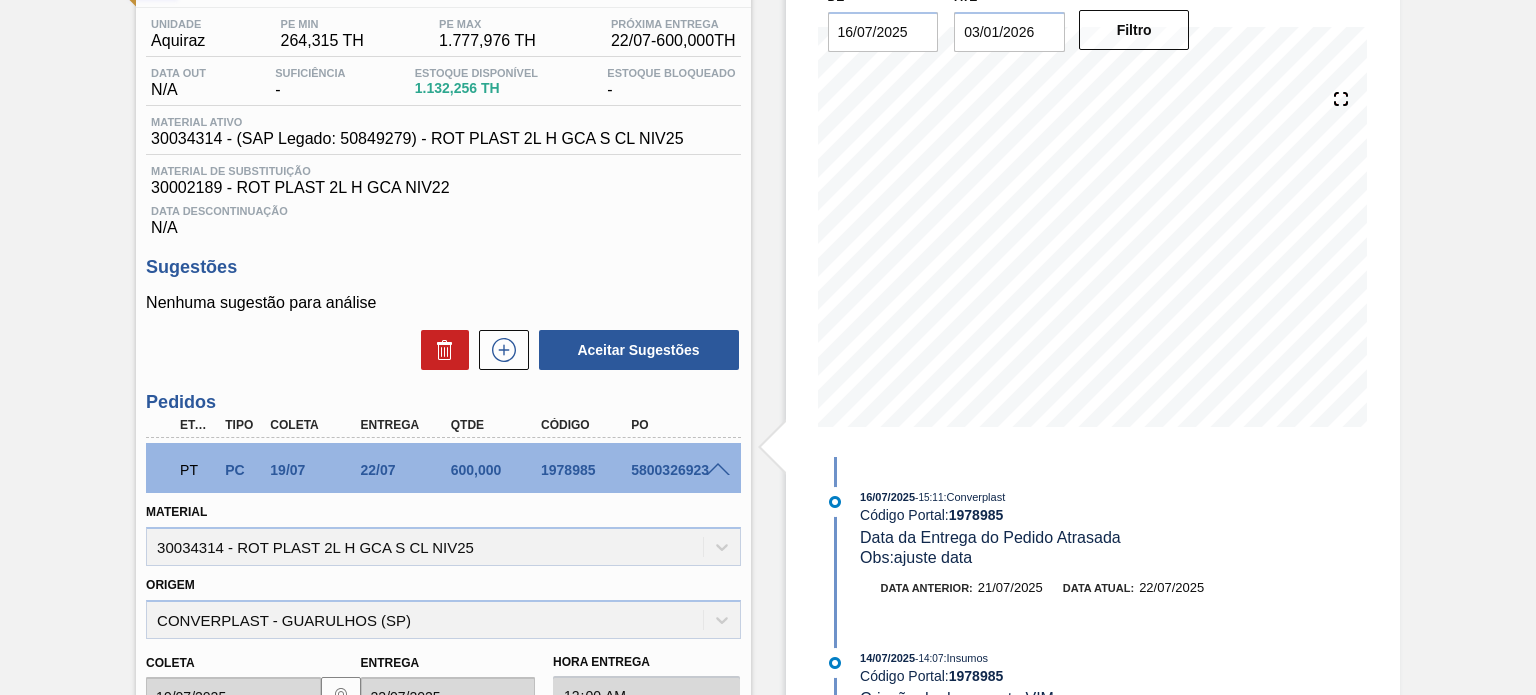 scroll, scrollTop: 0, scrollLeft: 0, axis: both 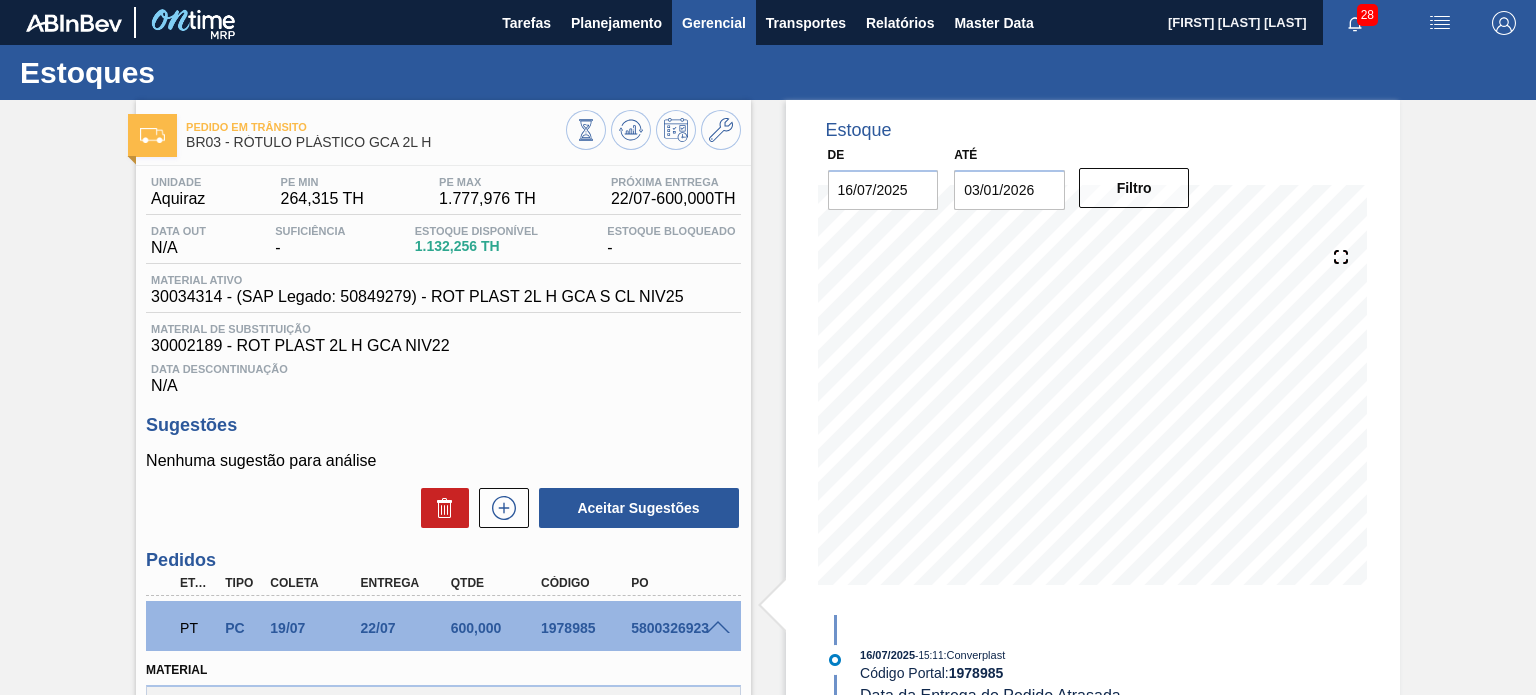 click on "Gerencial" at bounding box center [714, 23] 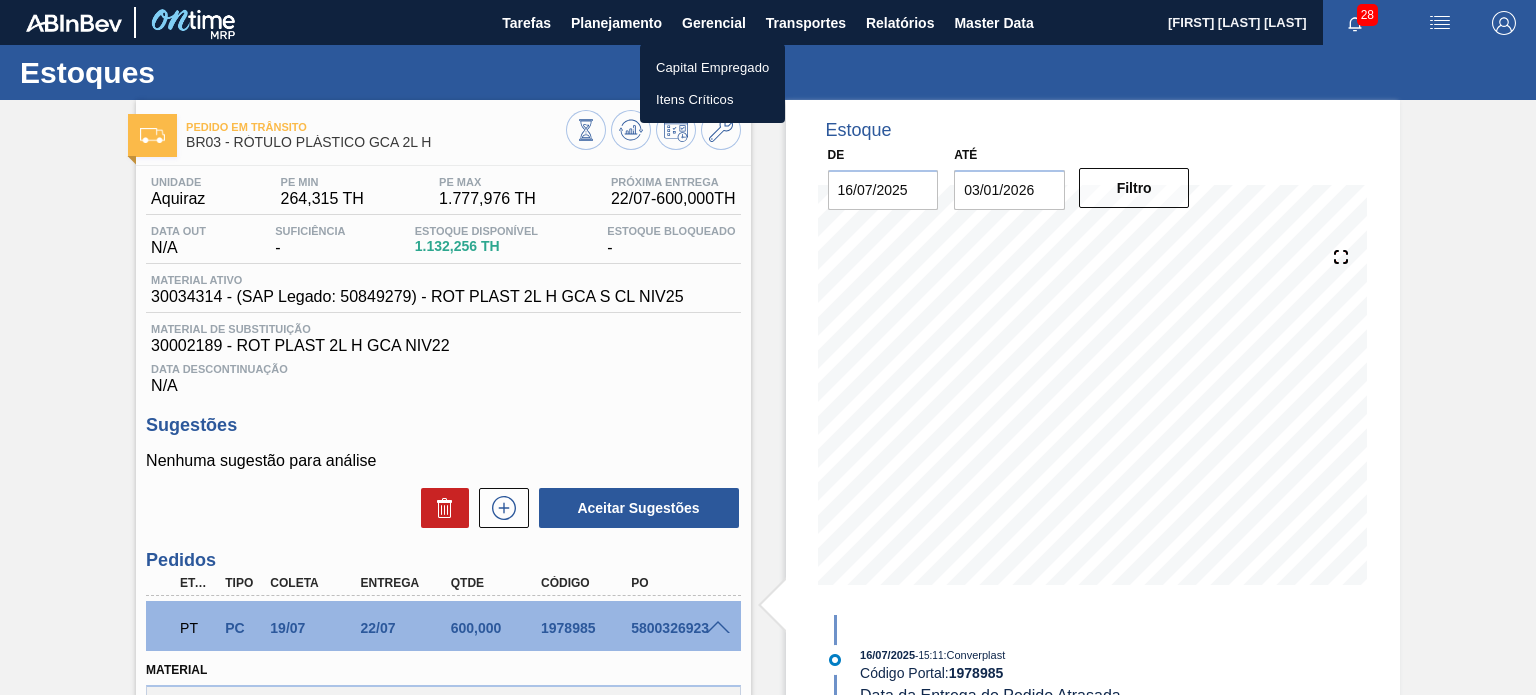 click at bounding box center (768, 347) 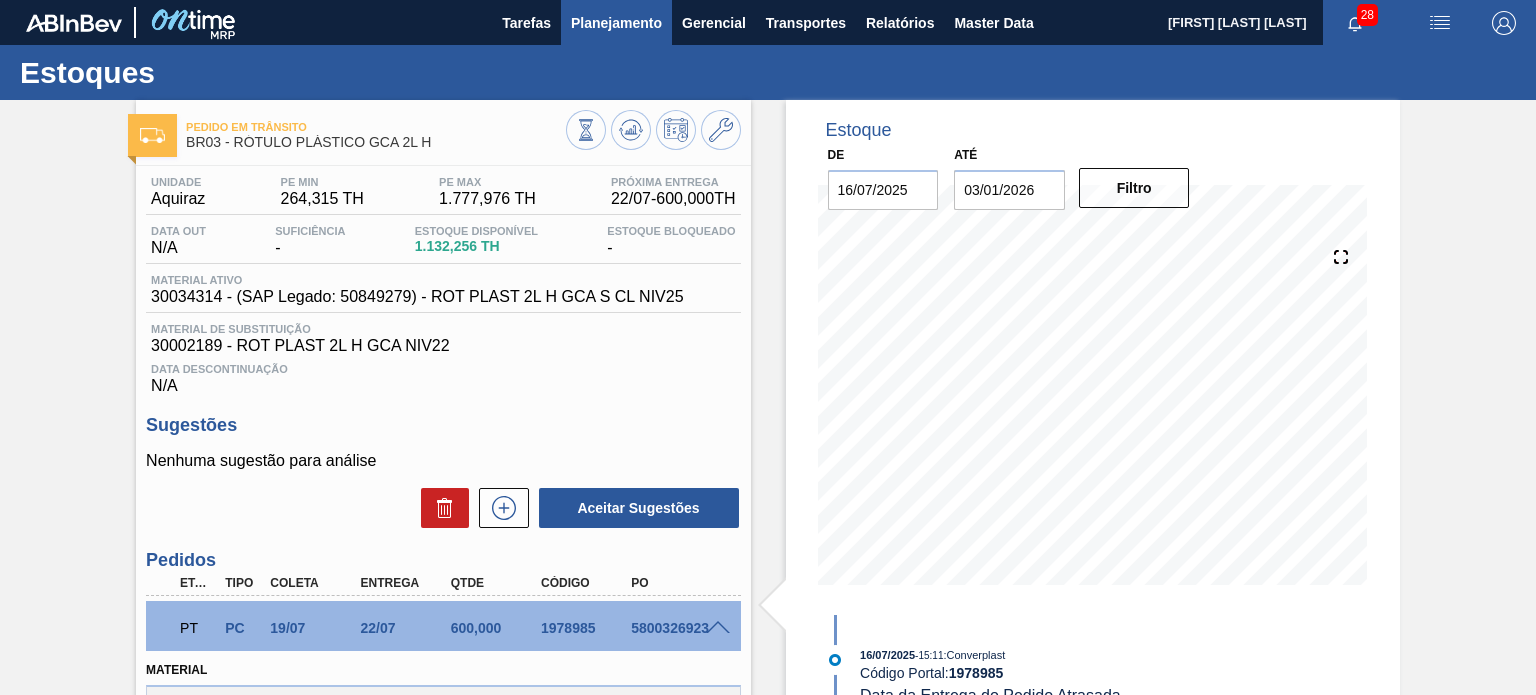 click on "Planejamento" at bounding box center (616, 23) 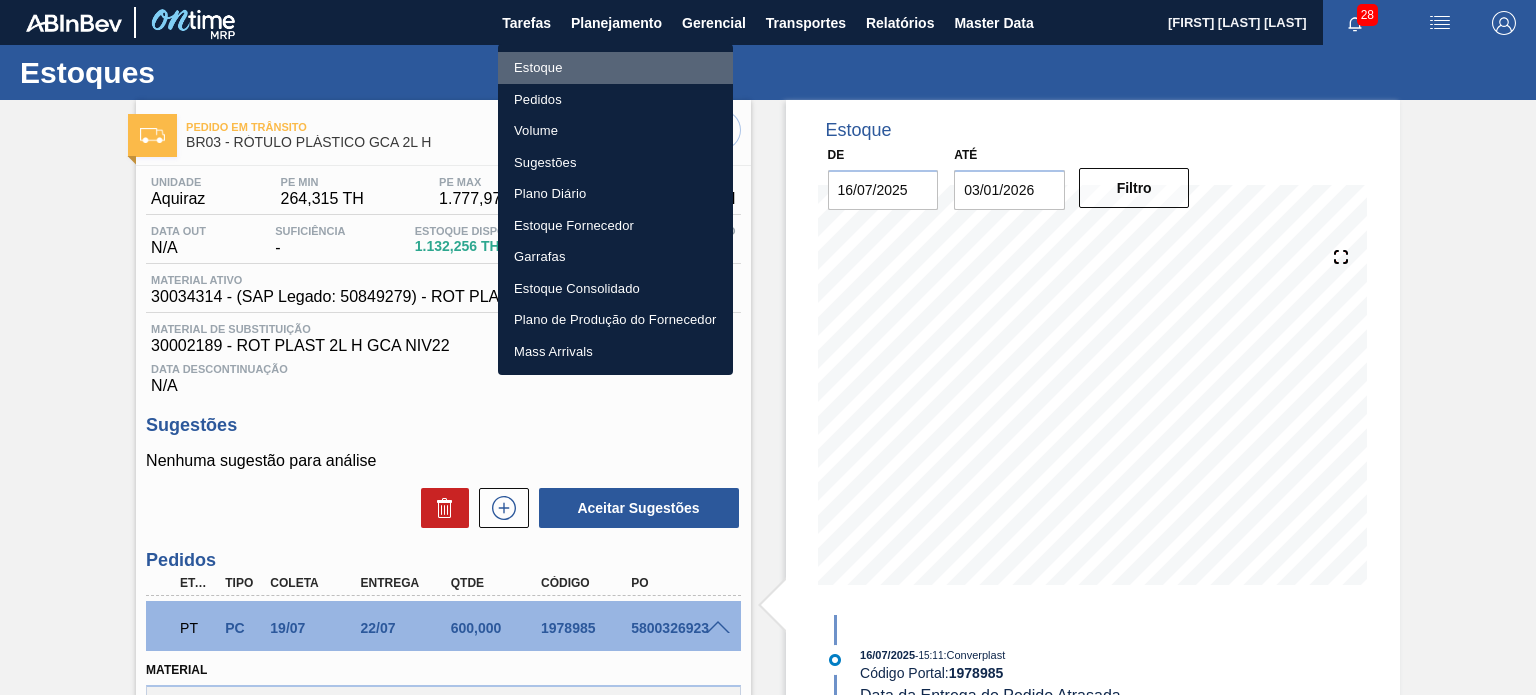 click on "Estoque" at bounding box center (615, 68) 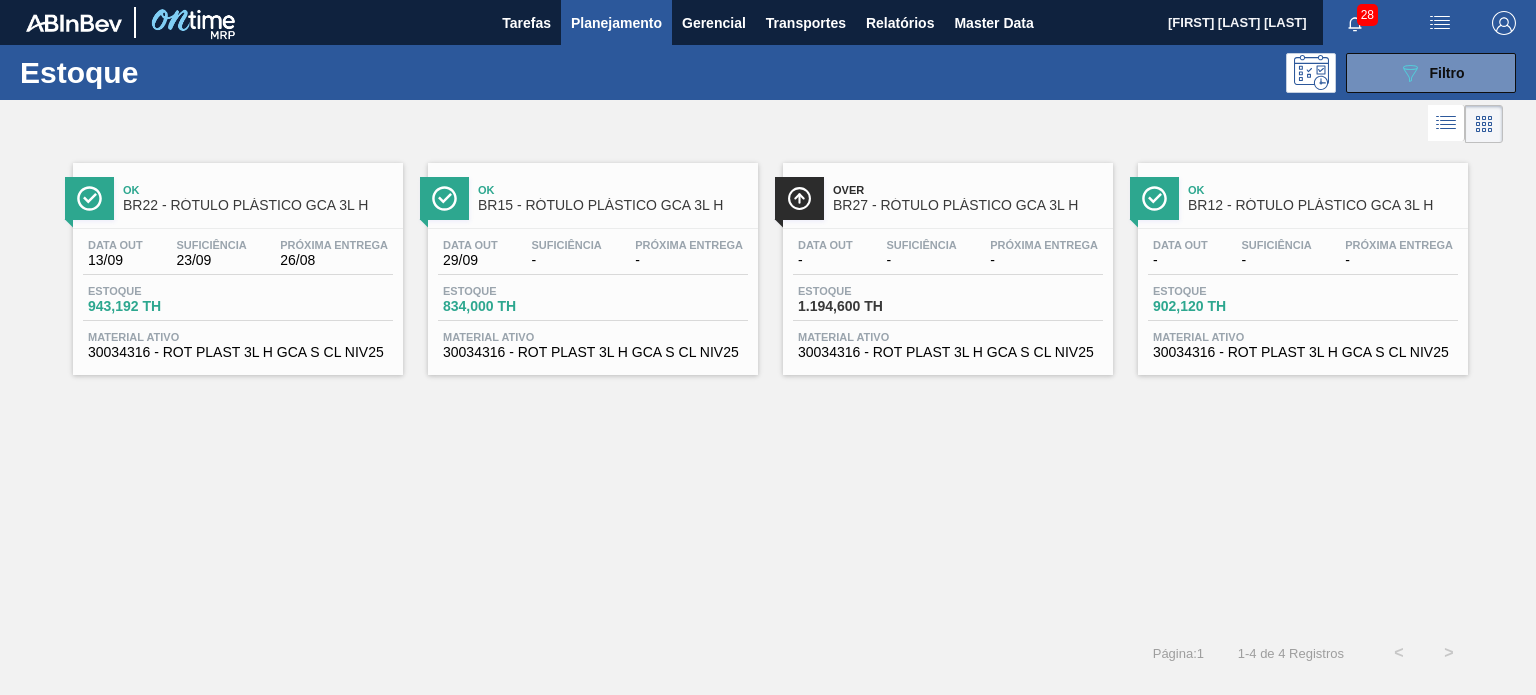 click on "Planejamento" at bounding box center (616, 23) 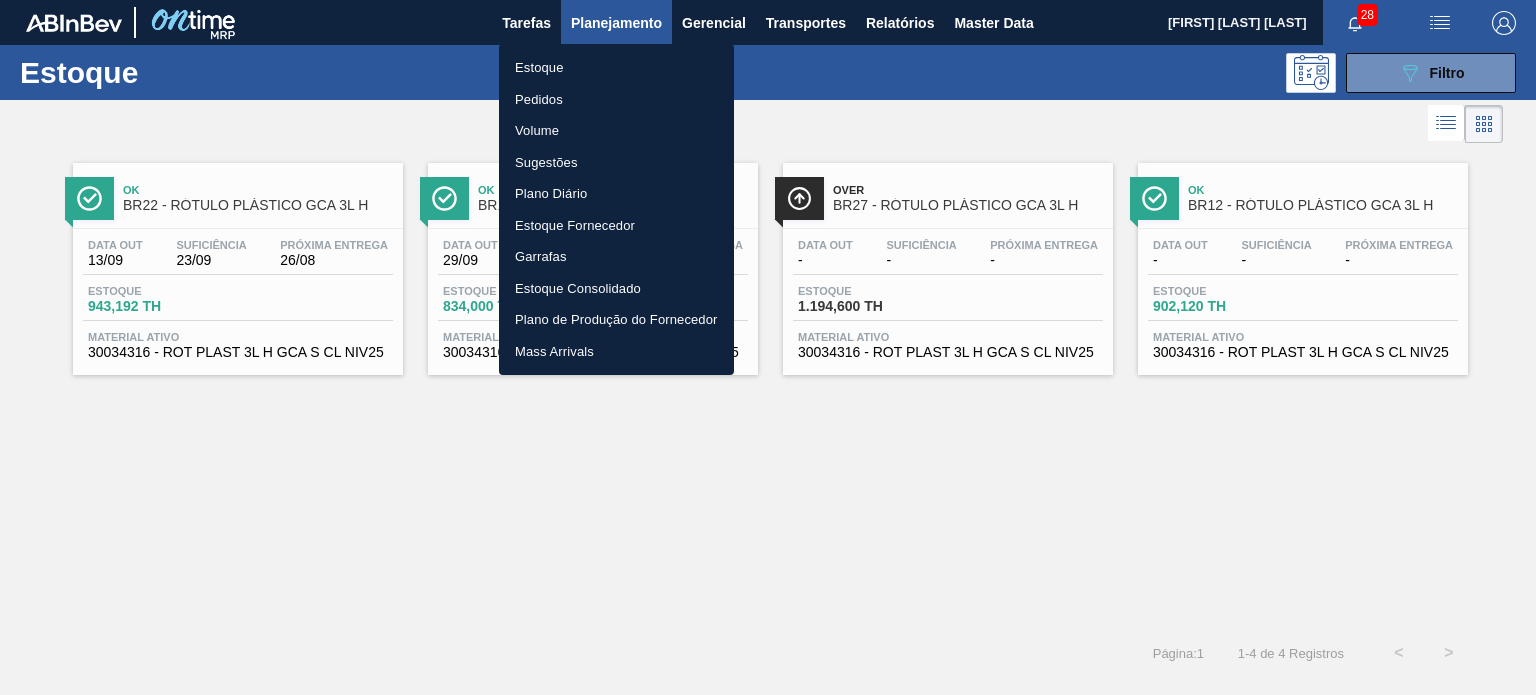 click on "Pedidos" at bounding box center (616, 100) 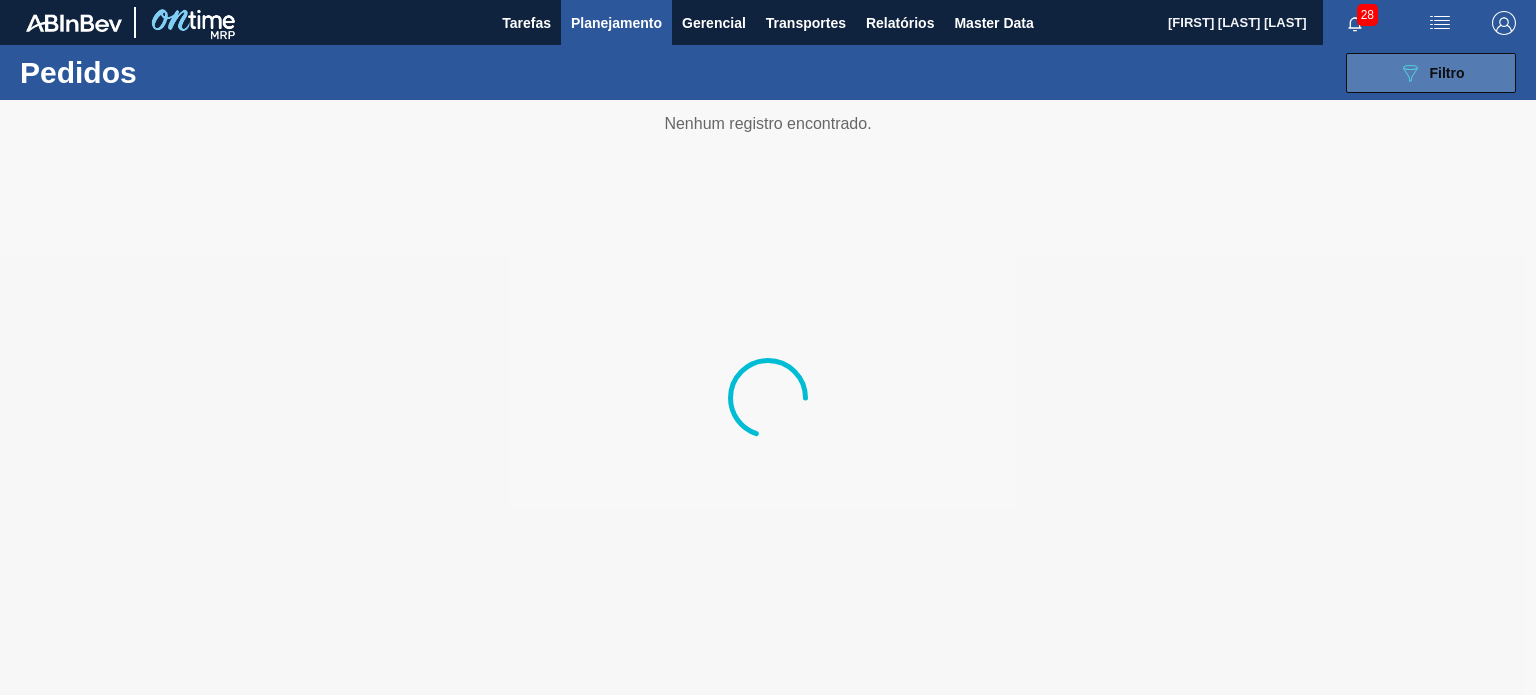 drag, startPoint x: 1440, startPoint y: 81, endPoint x: 1428, endPoint y: 88, distance: 13.892444 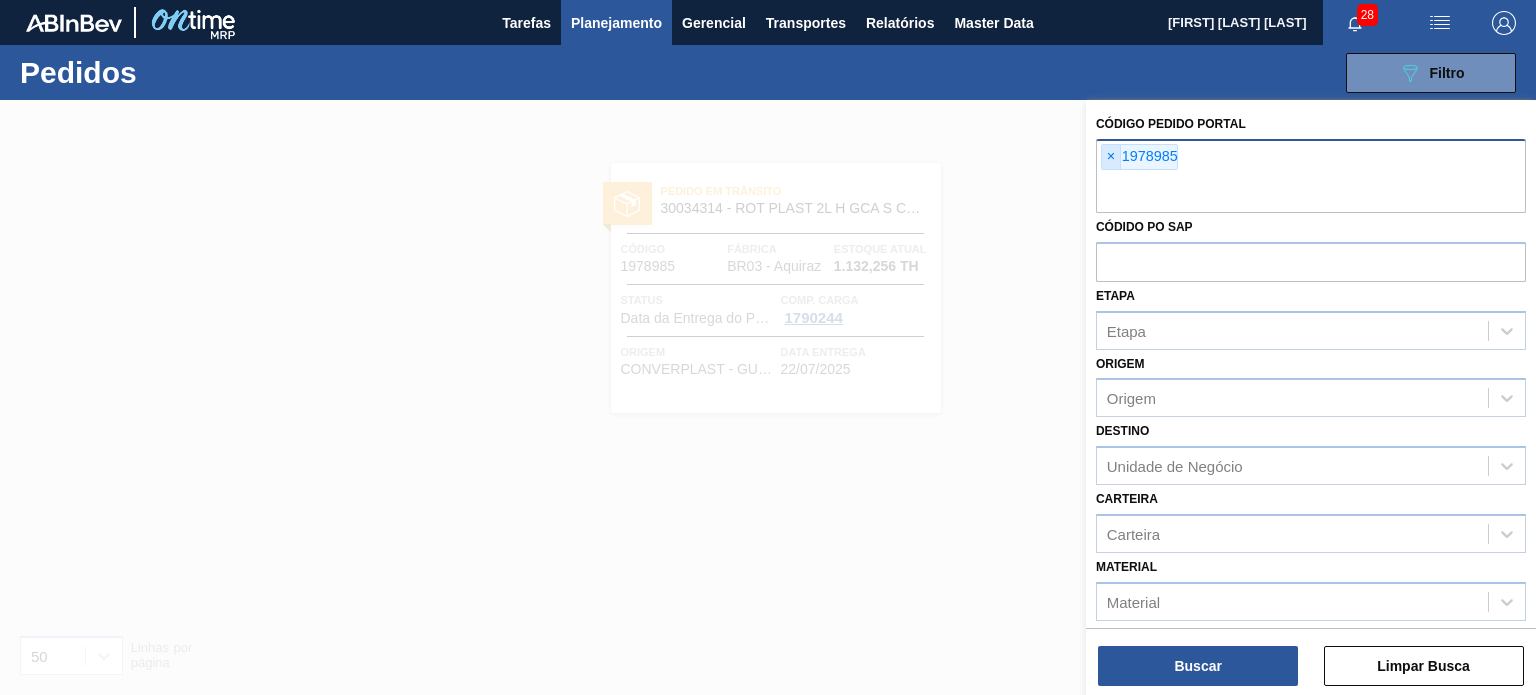 click on "×" at bounding box center (1111, 157) 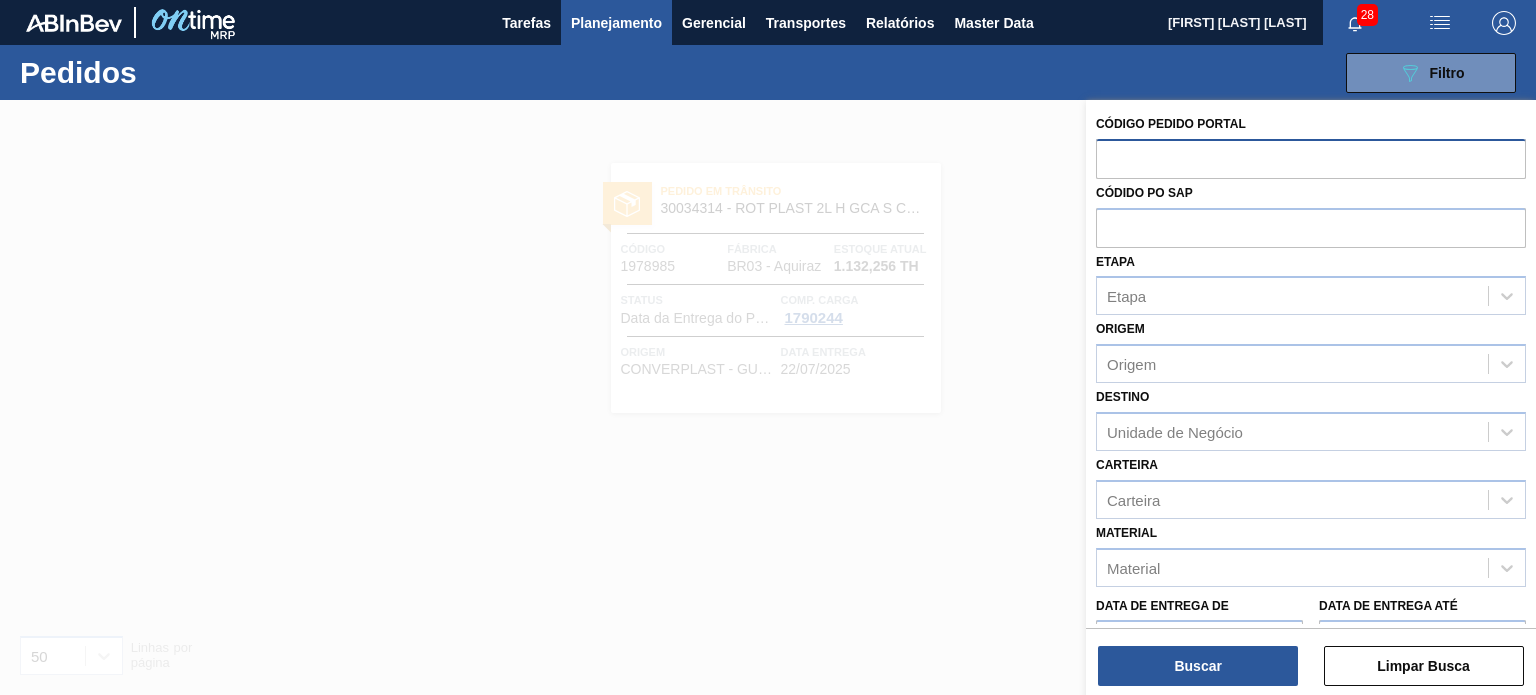 paste on "1966505" 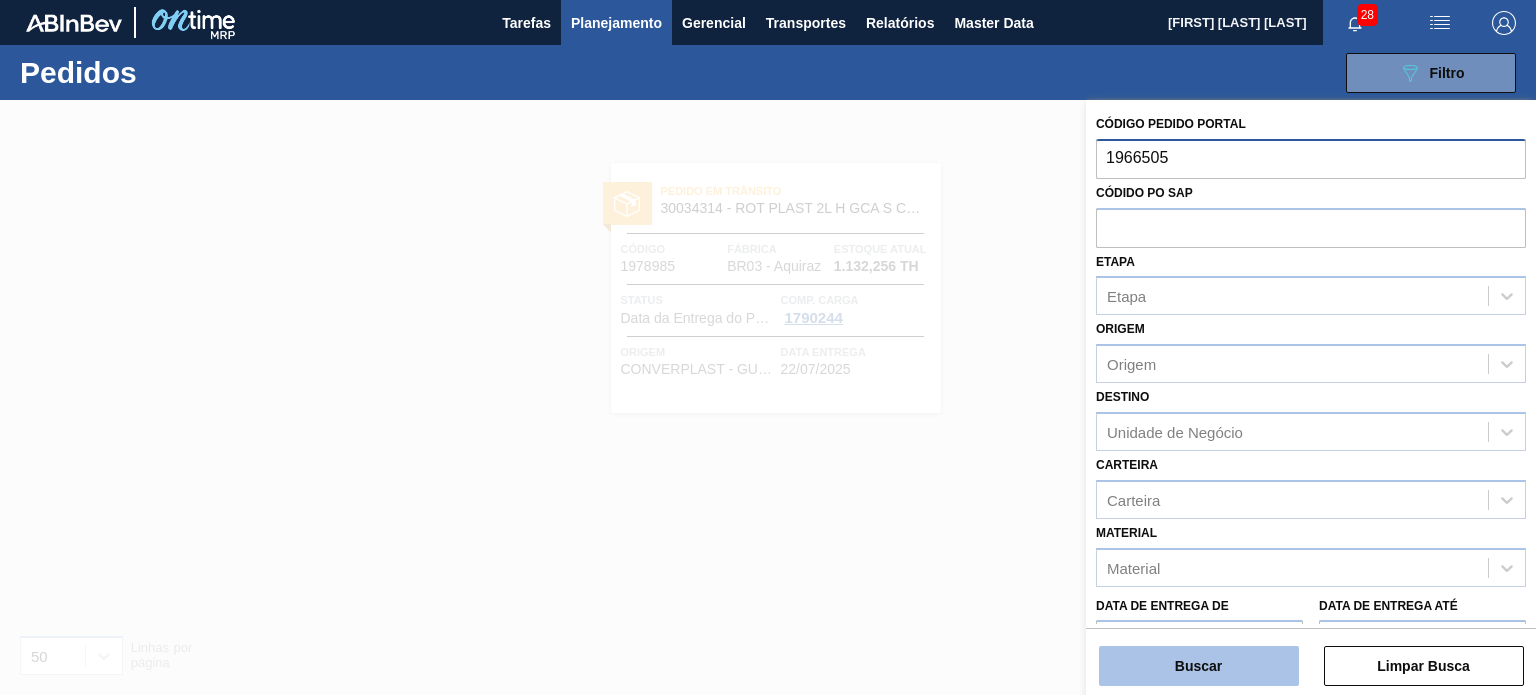 type on "1966505" 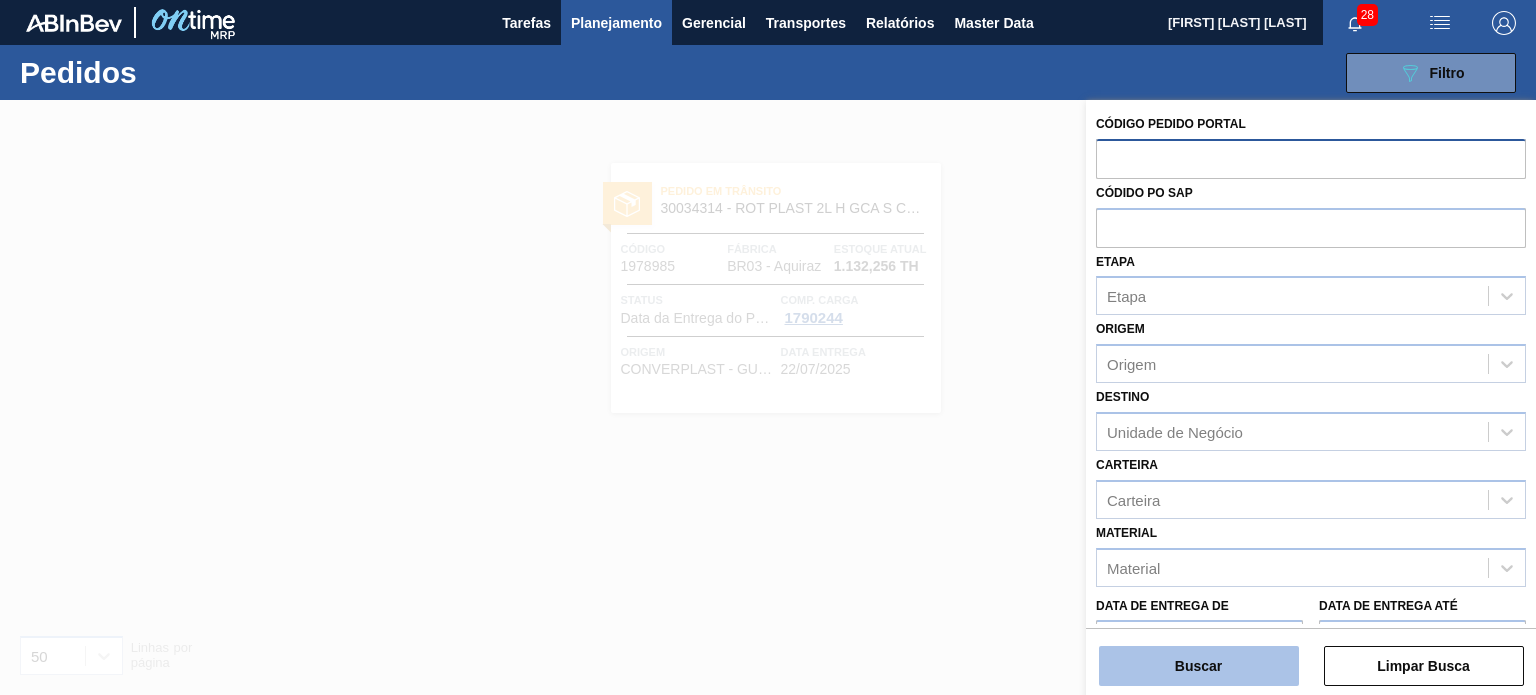 click on "Buscar" at bounding box center (1199, 666) 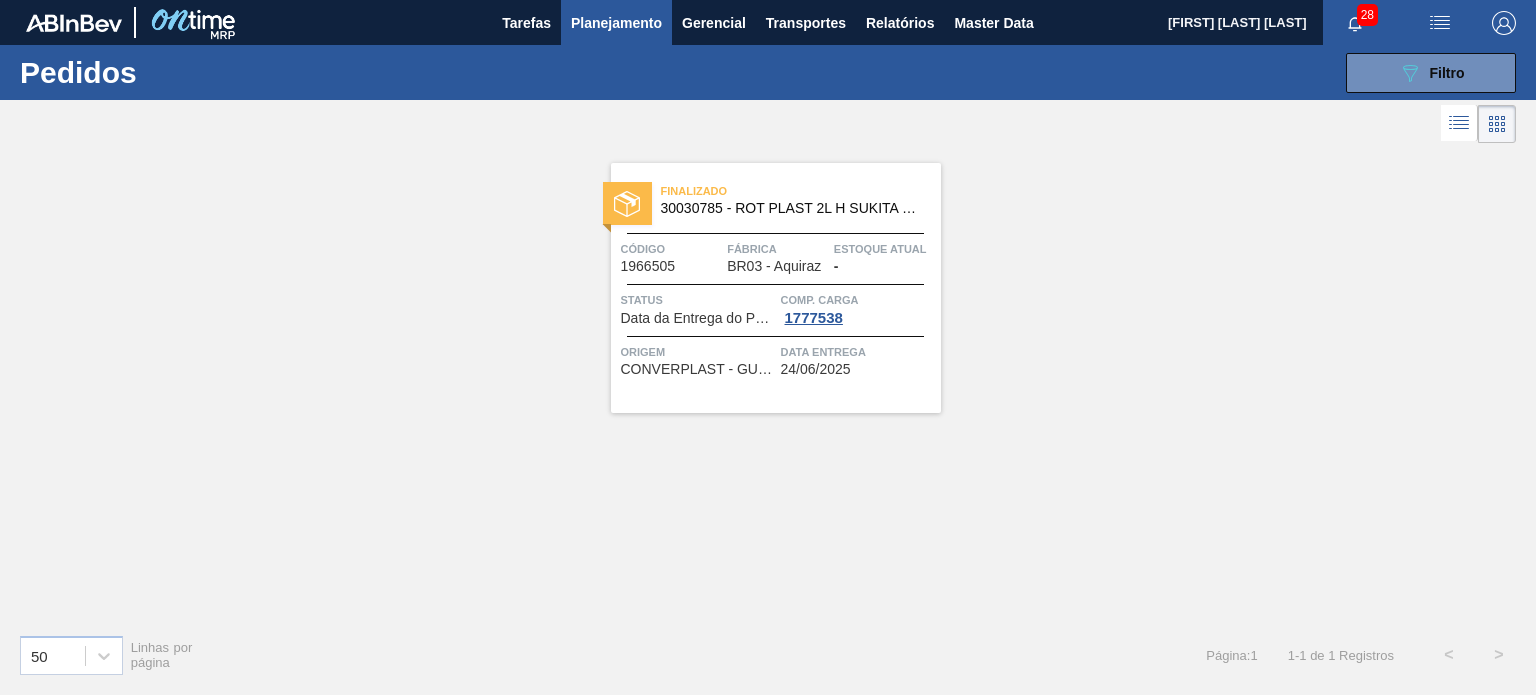 click at bounding box center [775, 233] 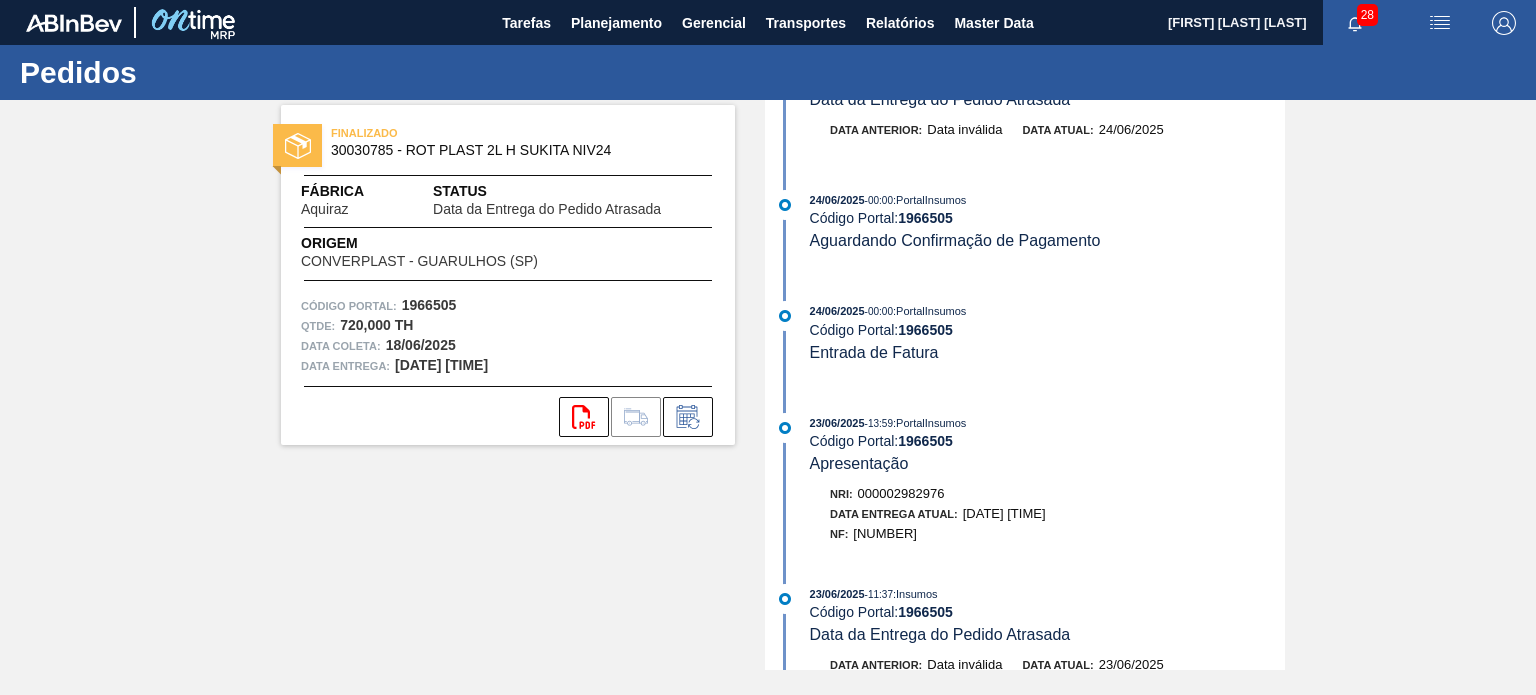 scroll, scrollTop: 0, scrollLeft: 0, axis: both 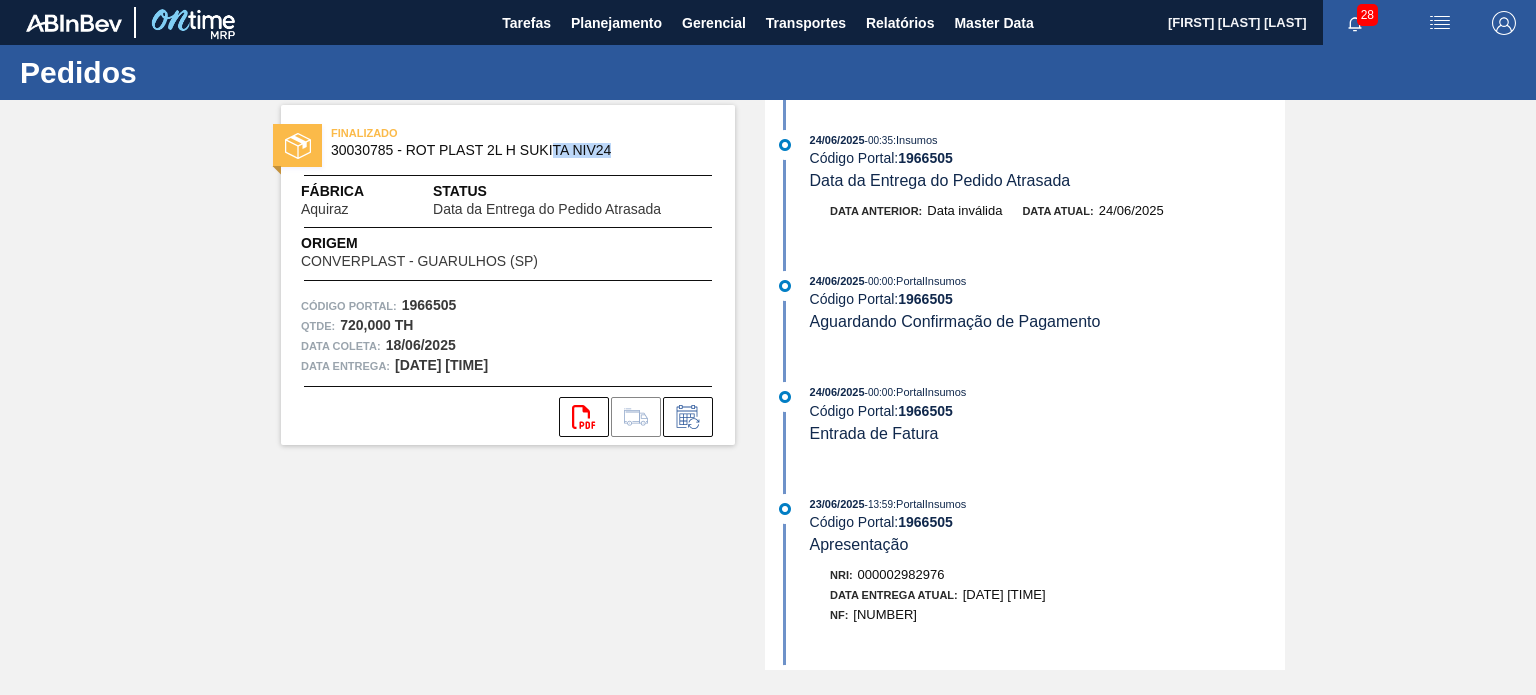 drag, startPoint x: 621, startPoint y: 153, endPoint x: 540, endPoint y: 152, distance: 81.00617 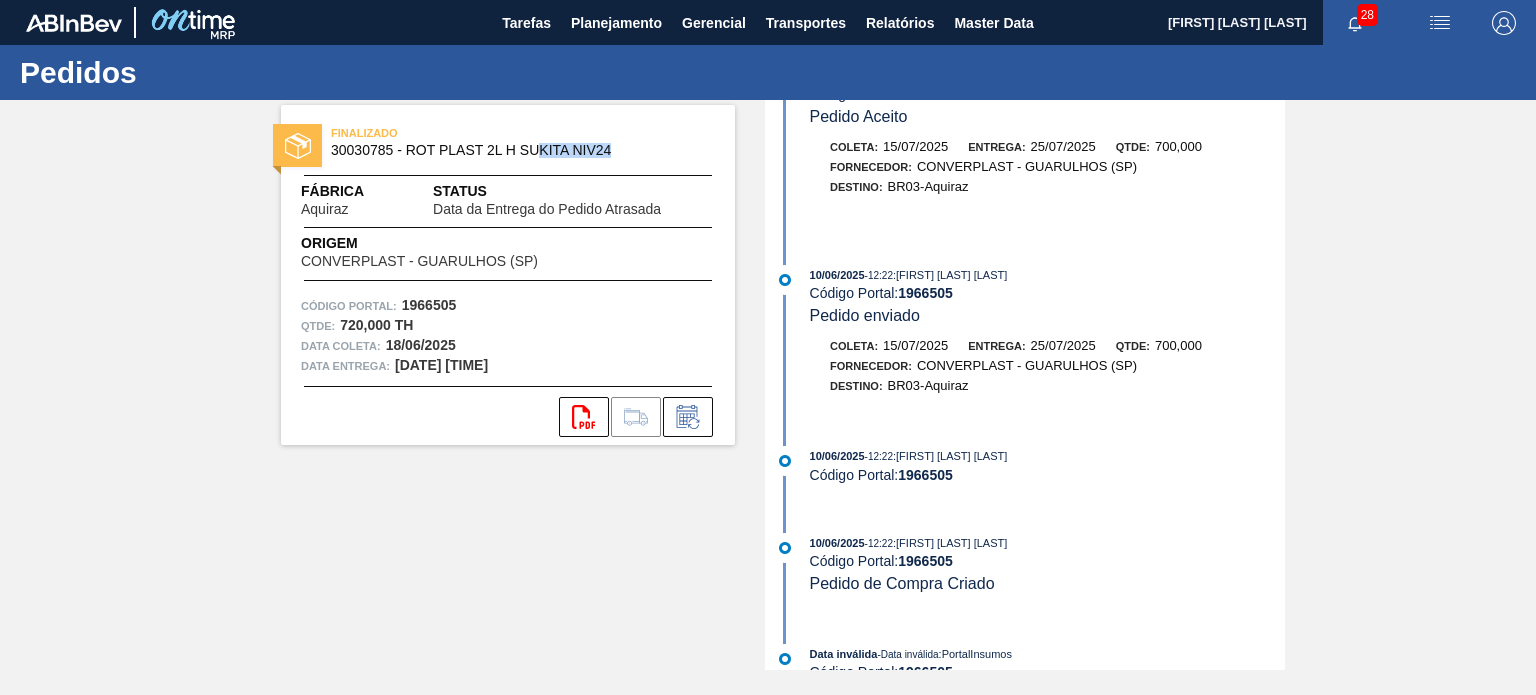 scroll, scrollTop: 2822, scrollLeft: 0, axis: vertical 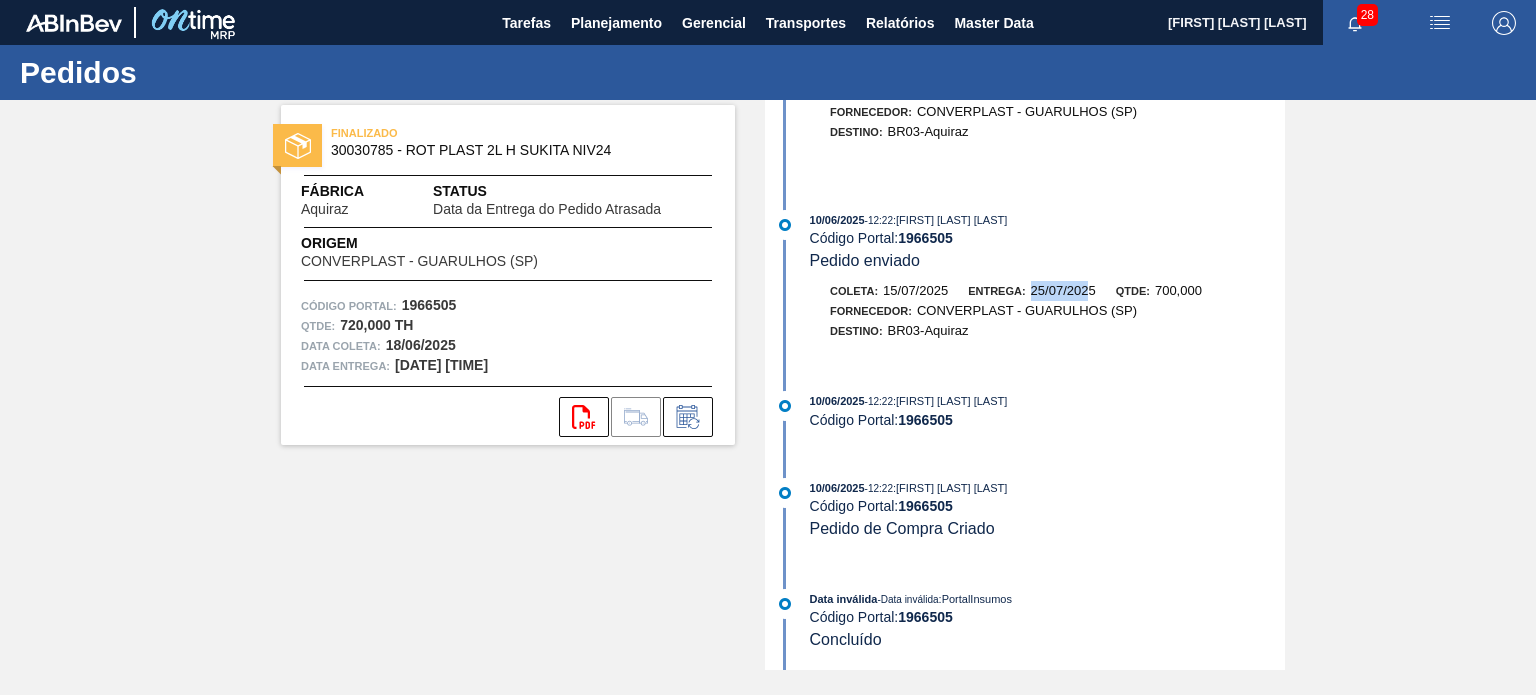 drag, startPoint x: 1090, startPoint y: 286, endPoint x: 1028, endPoint y: 286, distance: 62 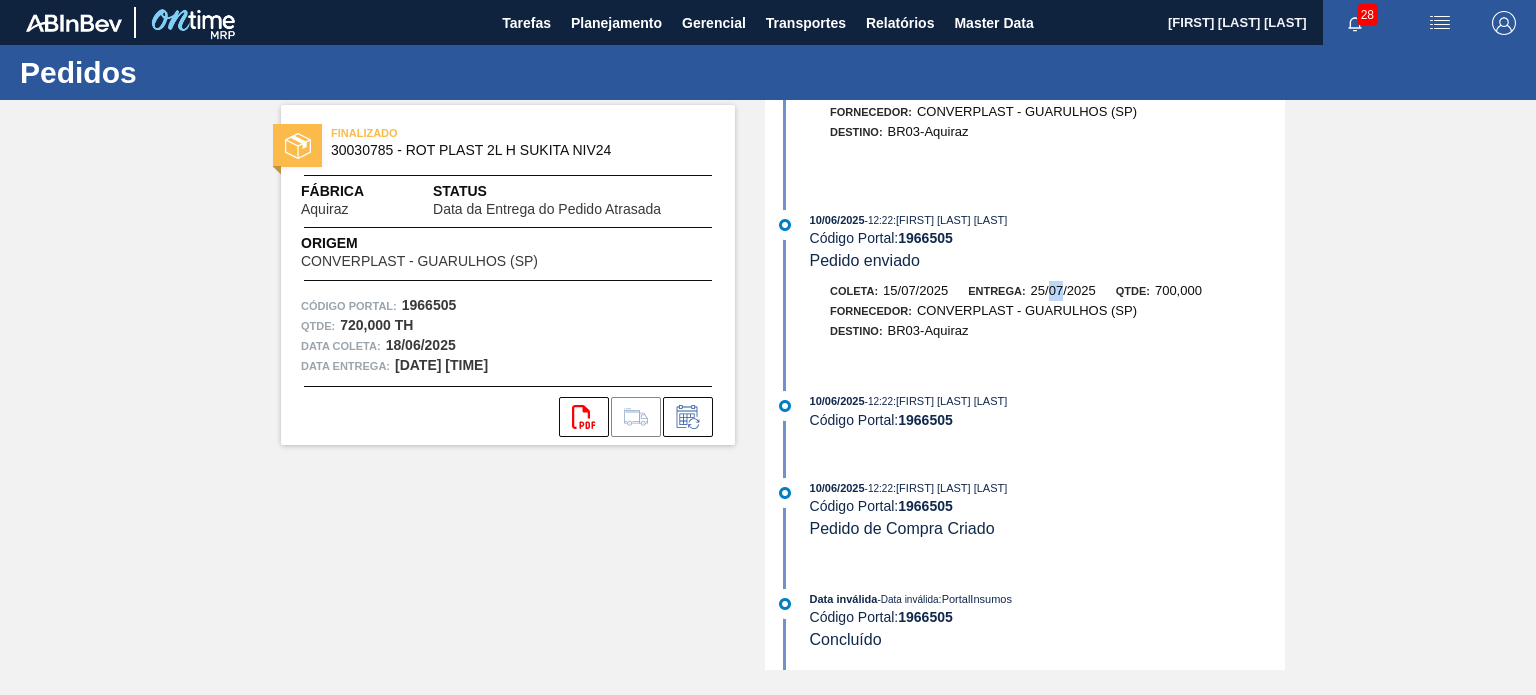 click on "25/07/2025" at bounding box center [1063, 290] 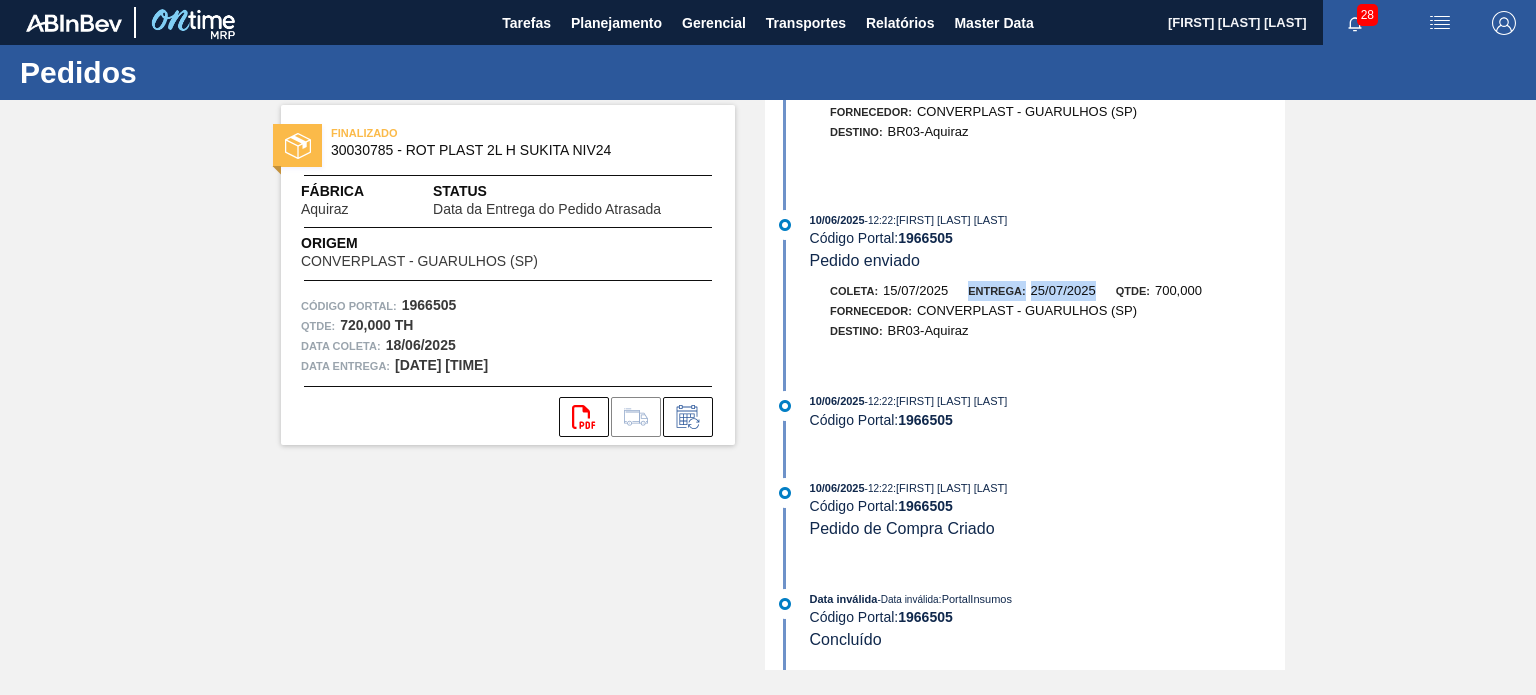 click on "25/07/2025" at bounding box center (1063, 290) 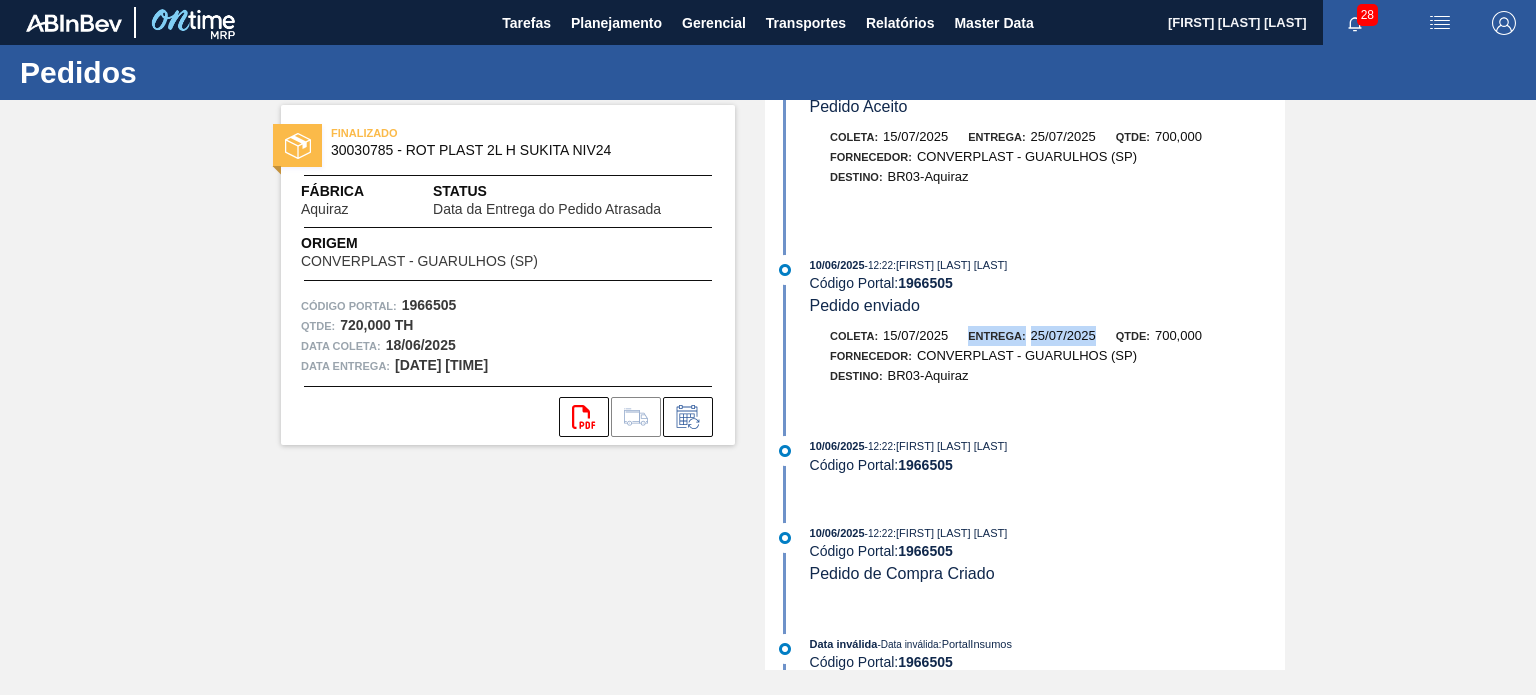 scroll, scrollTop: 2822, scrollLeft: 0, axis: vertical 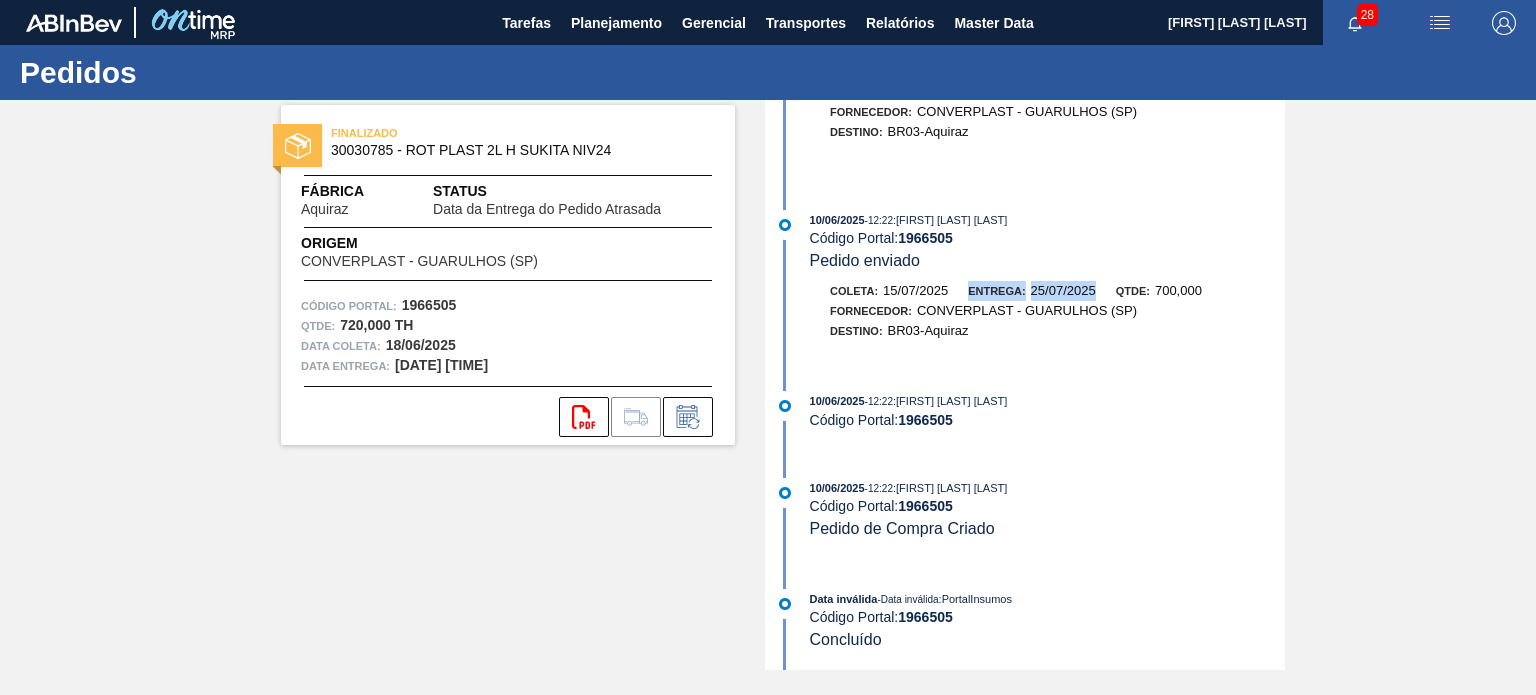 click on "25/07/2025" at bounding box center [1063, 290] 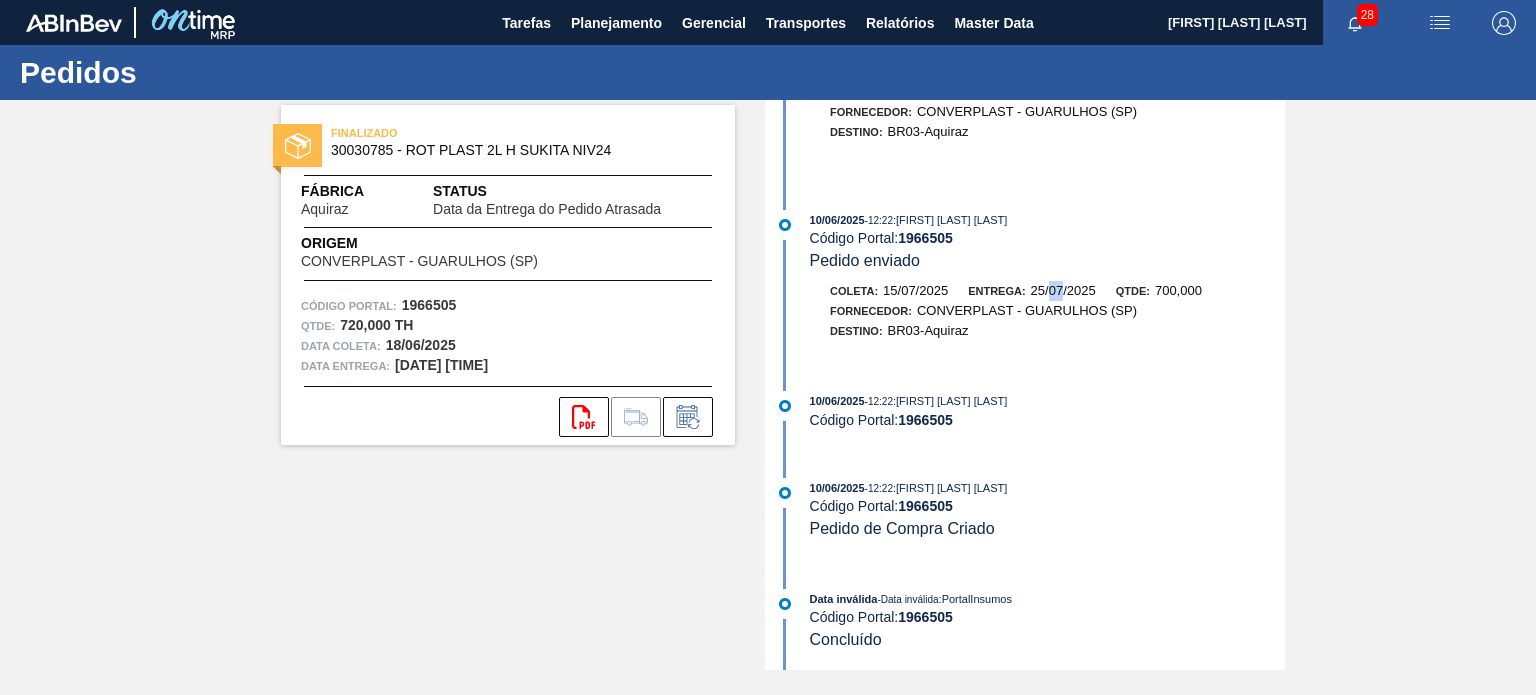 click on "25/07/2025" at bounding box center [1063, 290] 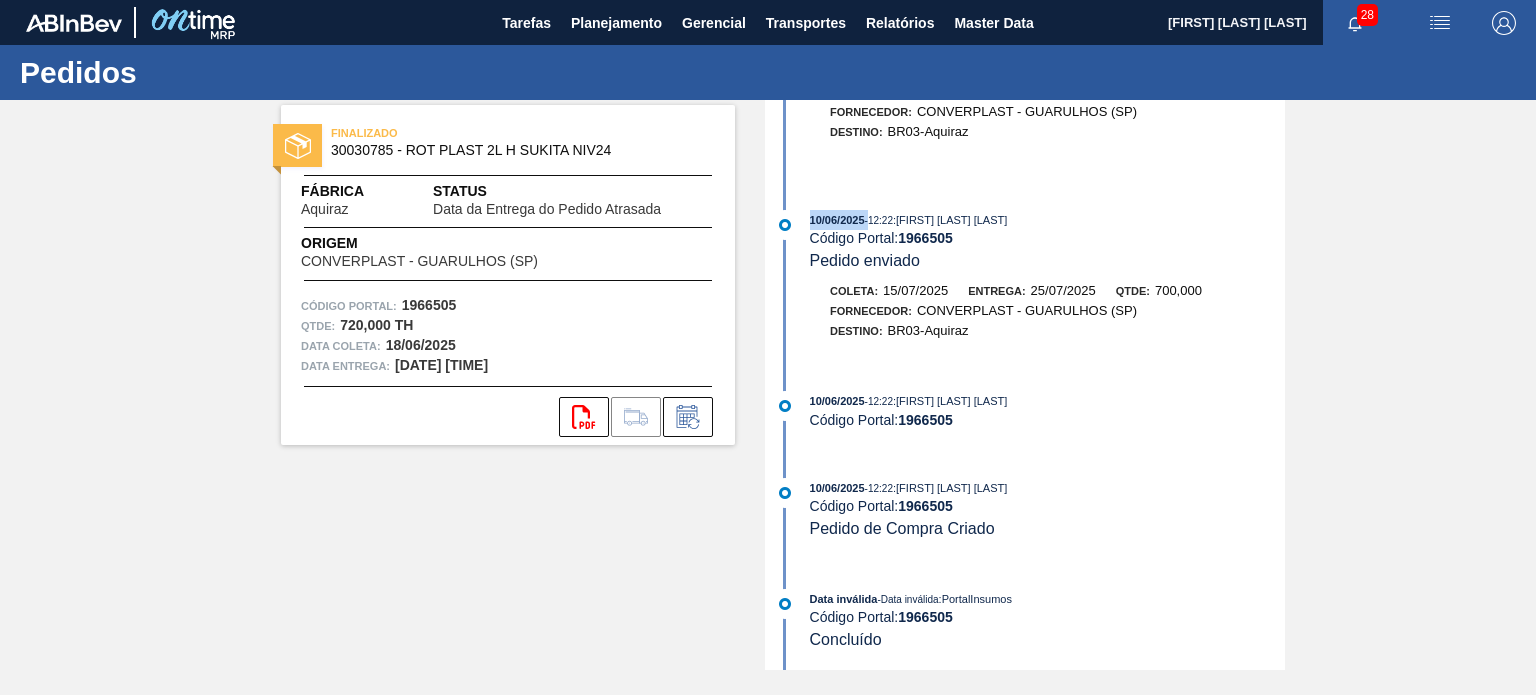drag, startPoint x: 811, startPoint y: 208, endPoint x: 868, endPoint y: 208, distance: 57 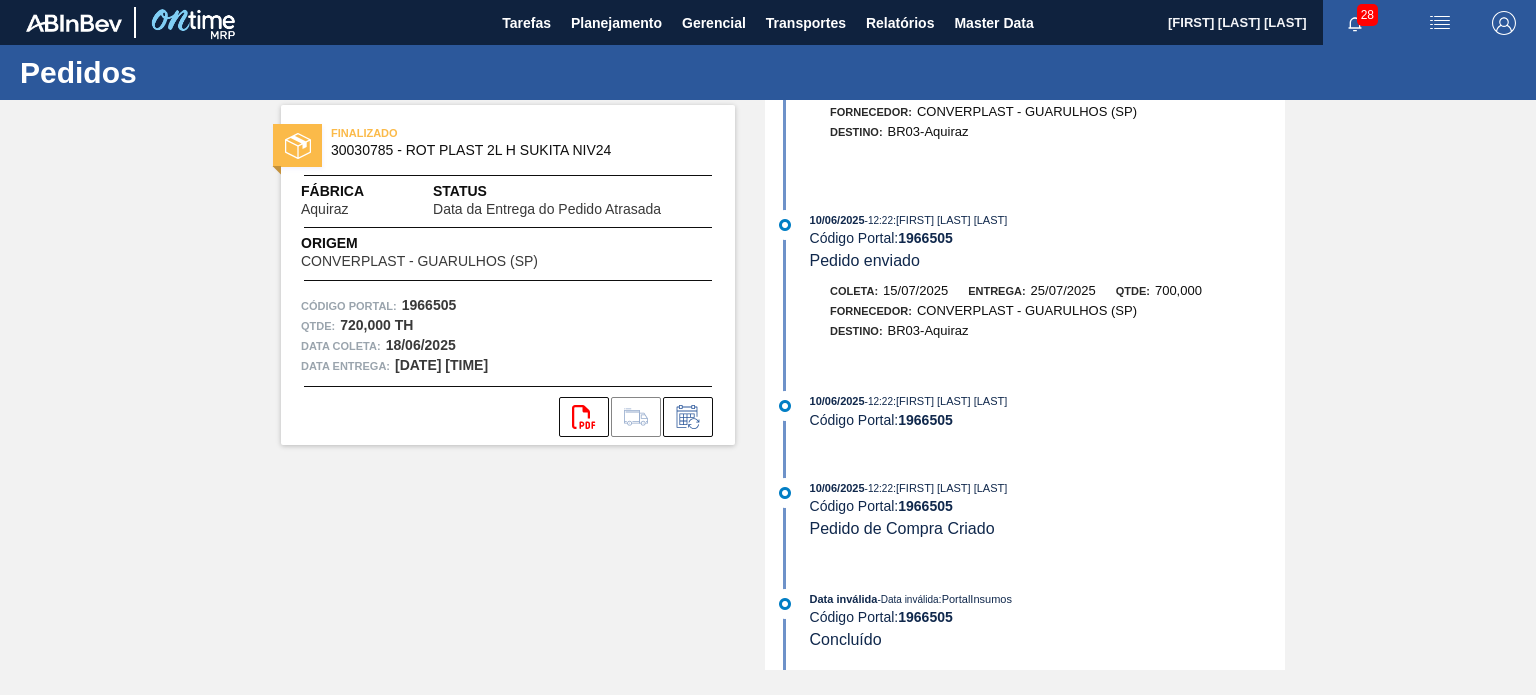 click on "Entrega:" at bounding box center [996, 291] 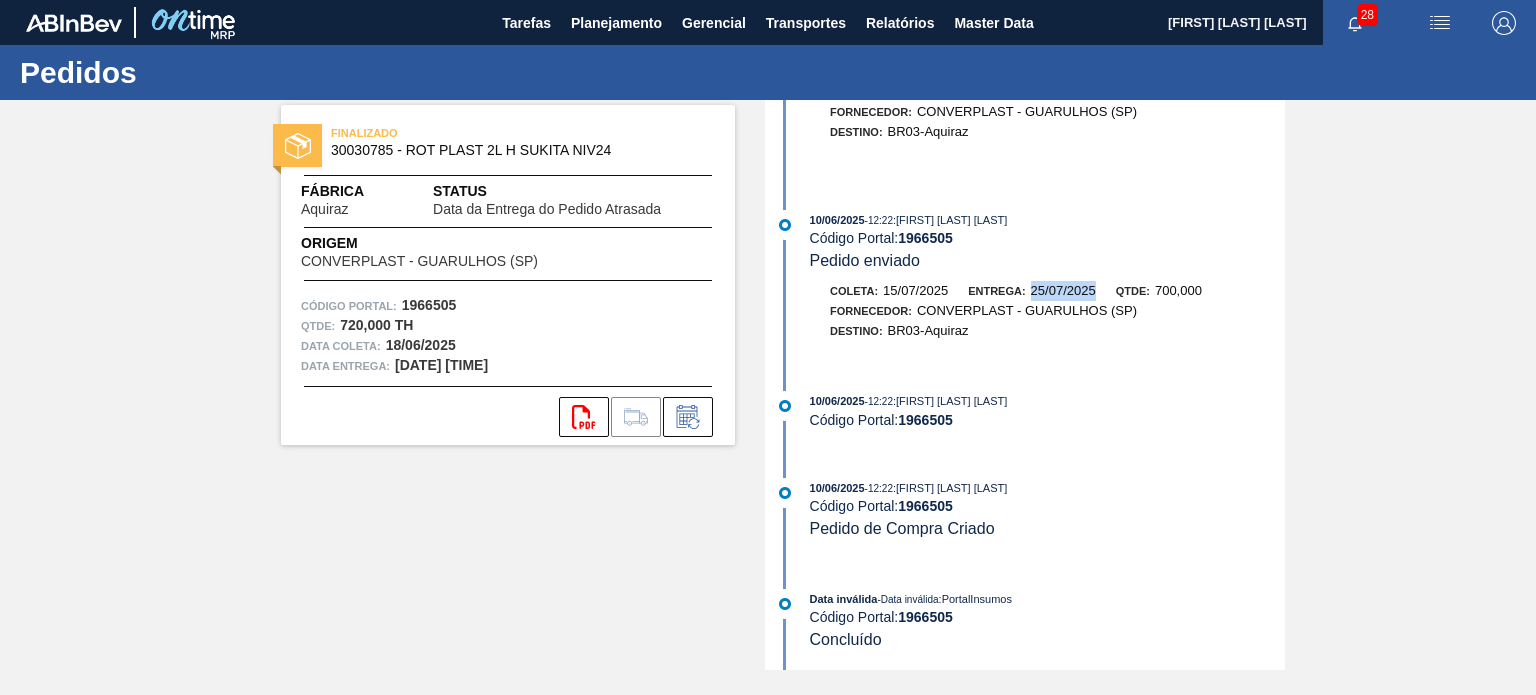 drag, startPoint x: 1044, startPoint y: 283, endPoint x: 1105, endPoint y: 282, distance: 61.008198 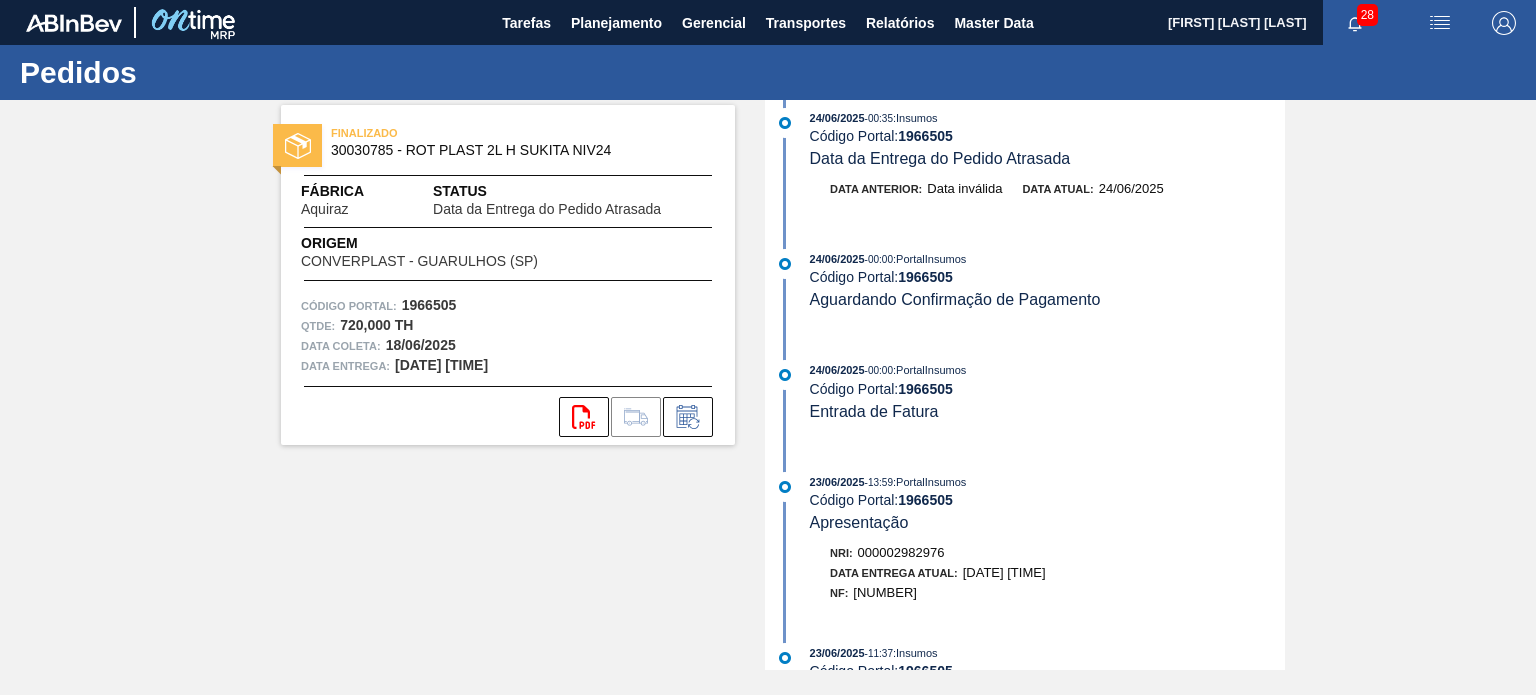 scroll, scrollTop: 0, scrollLeft: 0, axis: both 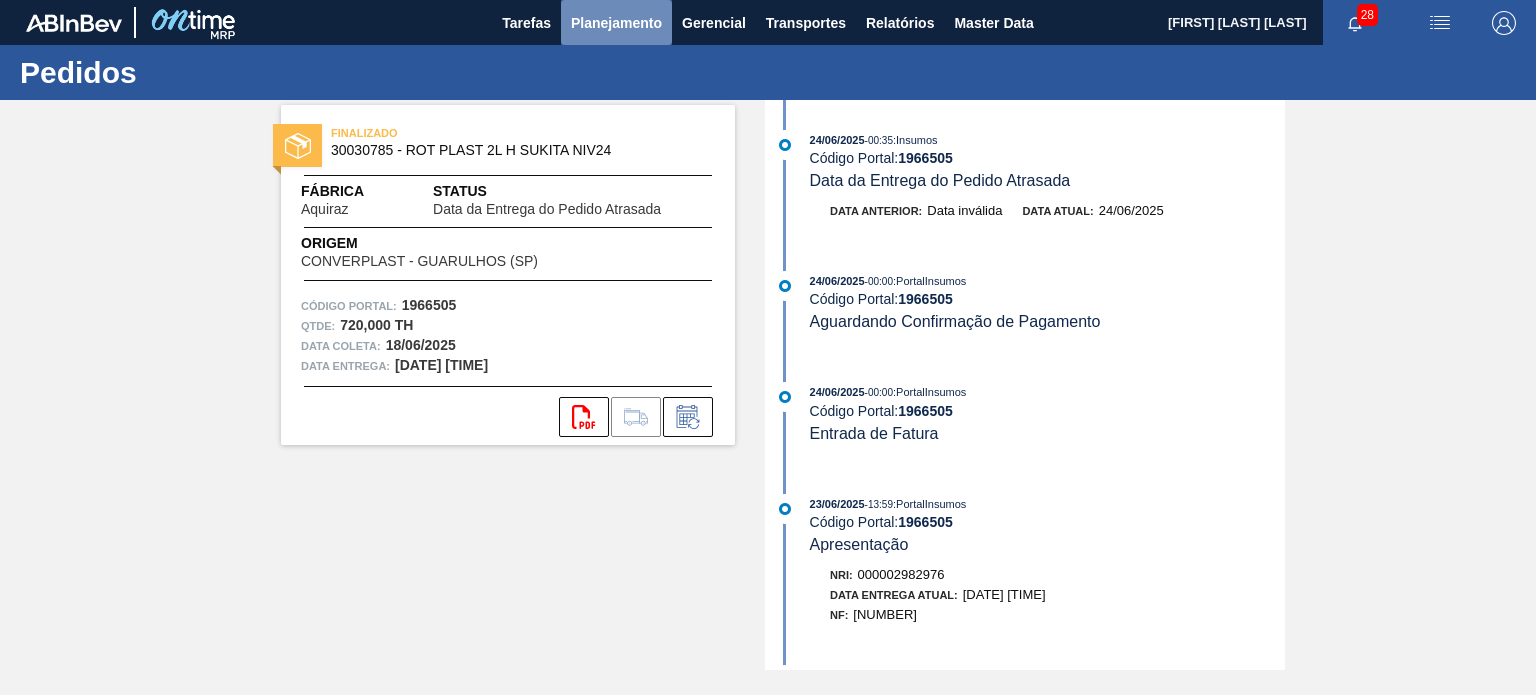 click on "Planejamento" at bounding box center (616, 23) 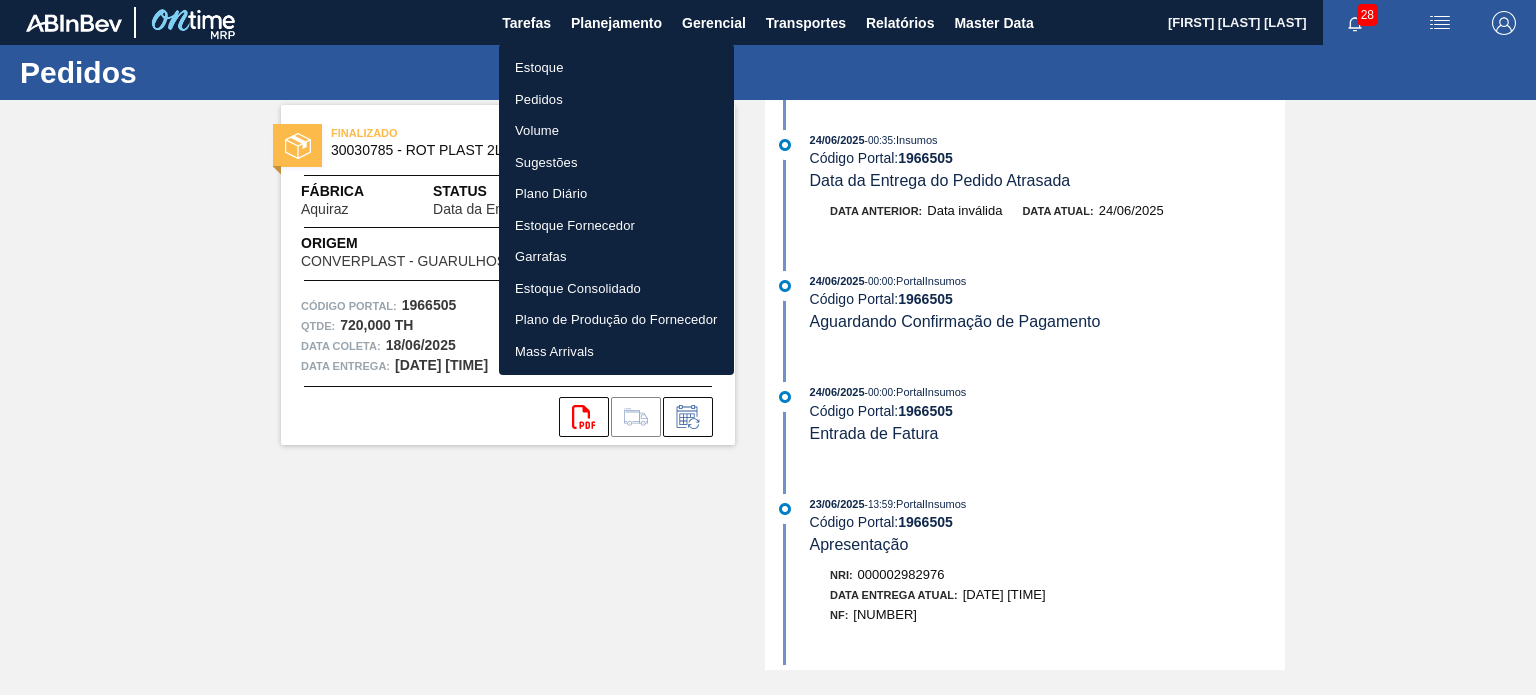 click on "Pedidos" at bounding box center (616, 100) 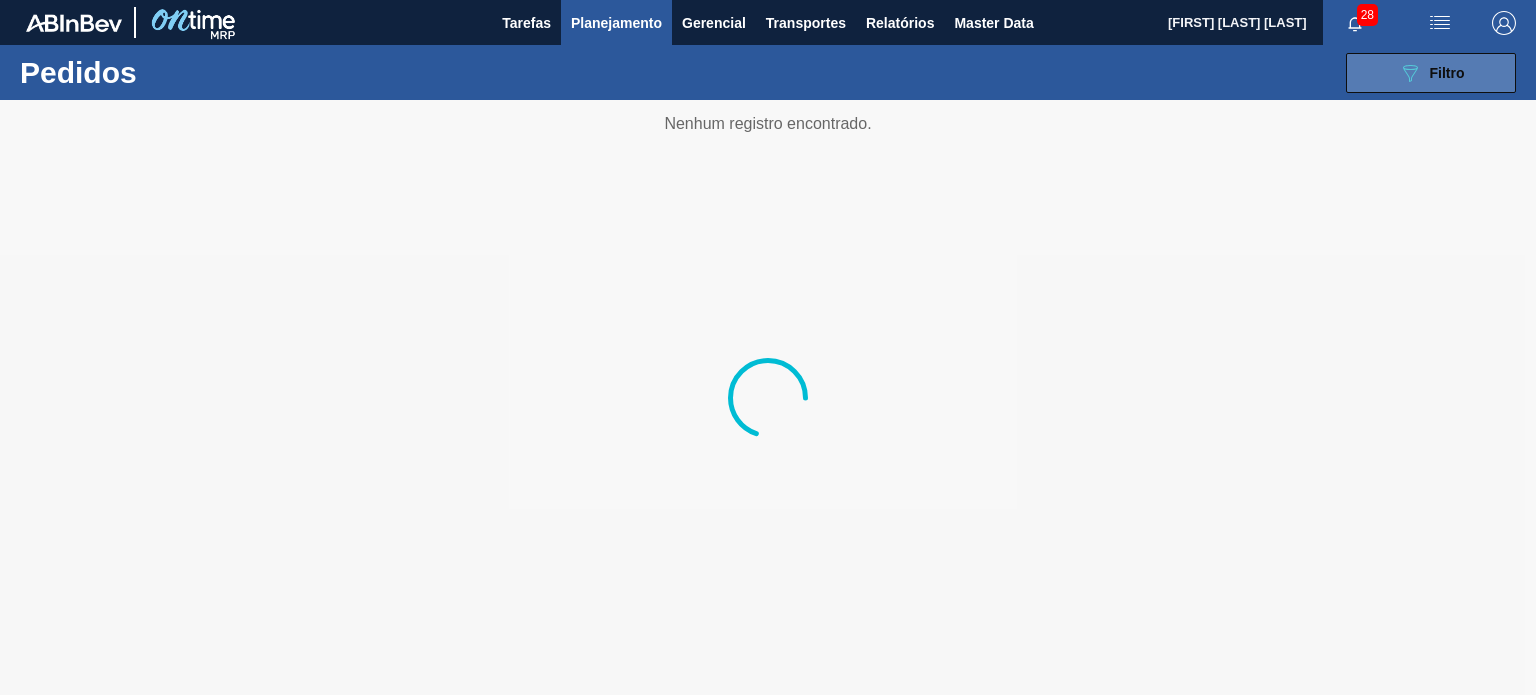 click on "089F7B8B-B2A5-4AFE-B5C0-19BA573D28AC Filtro" at bounding box center (1431, 73) 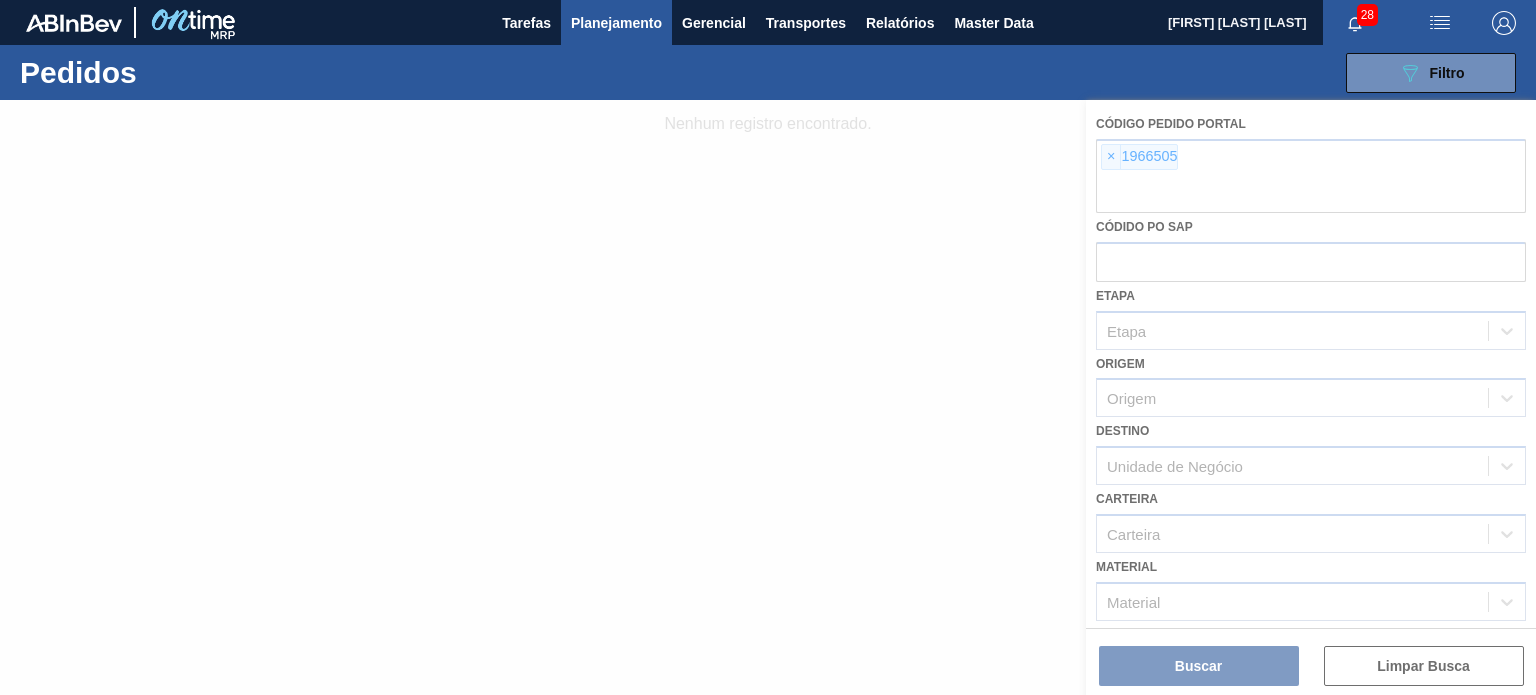 click at bounding box center (768, 397) 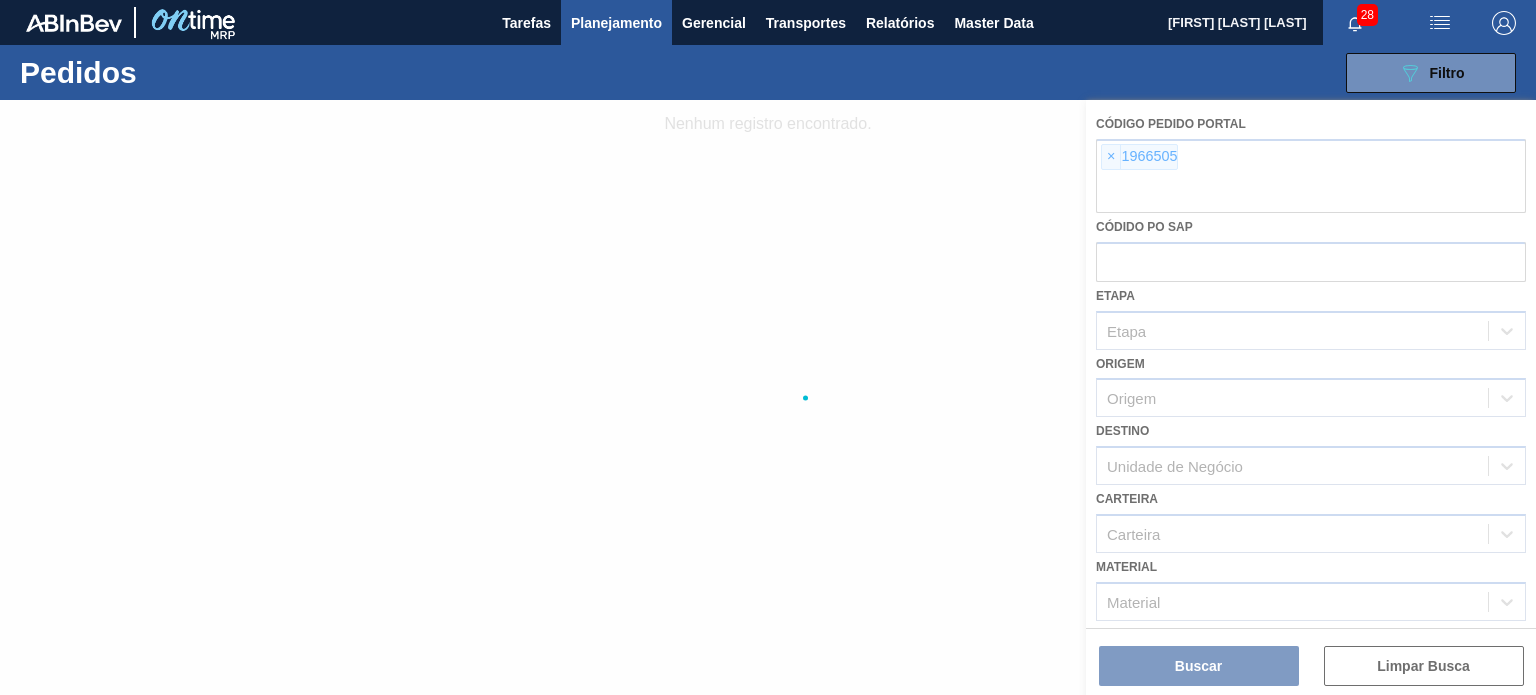 click at bounding box center (768, 397) 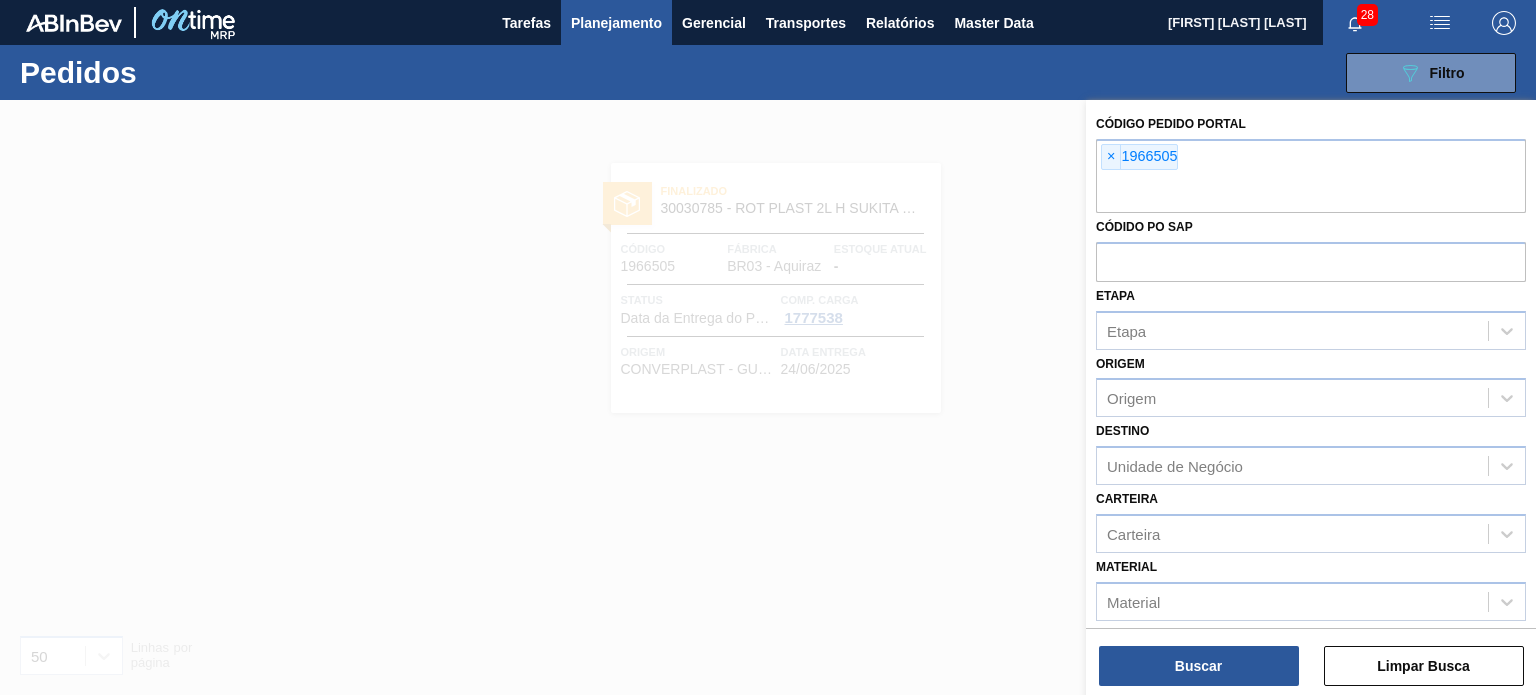 click on "×" at bounding box center (1111, 157) 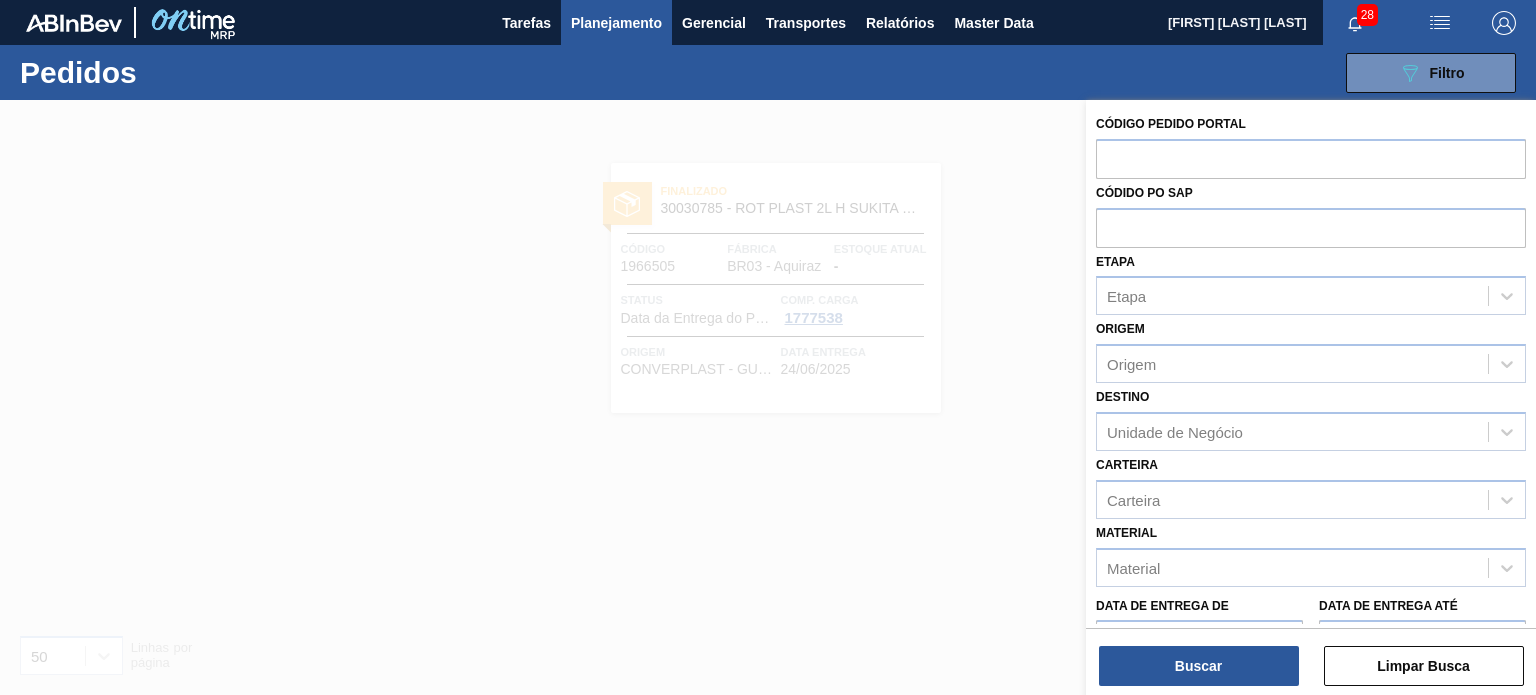paste on "1976632" 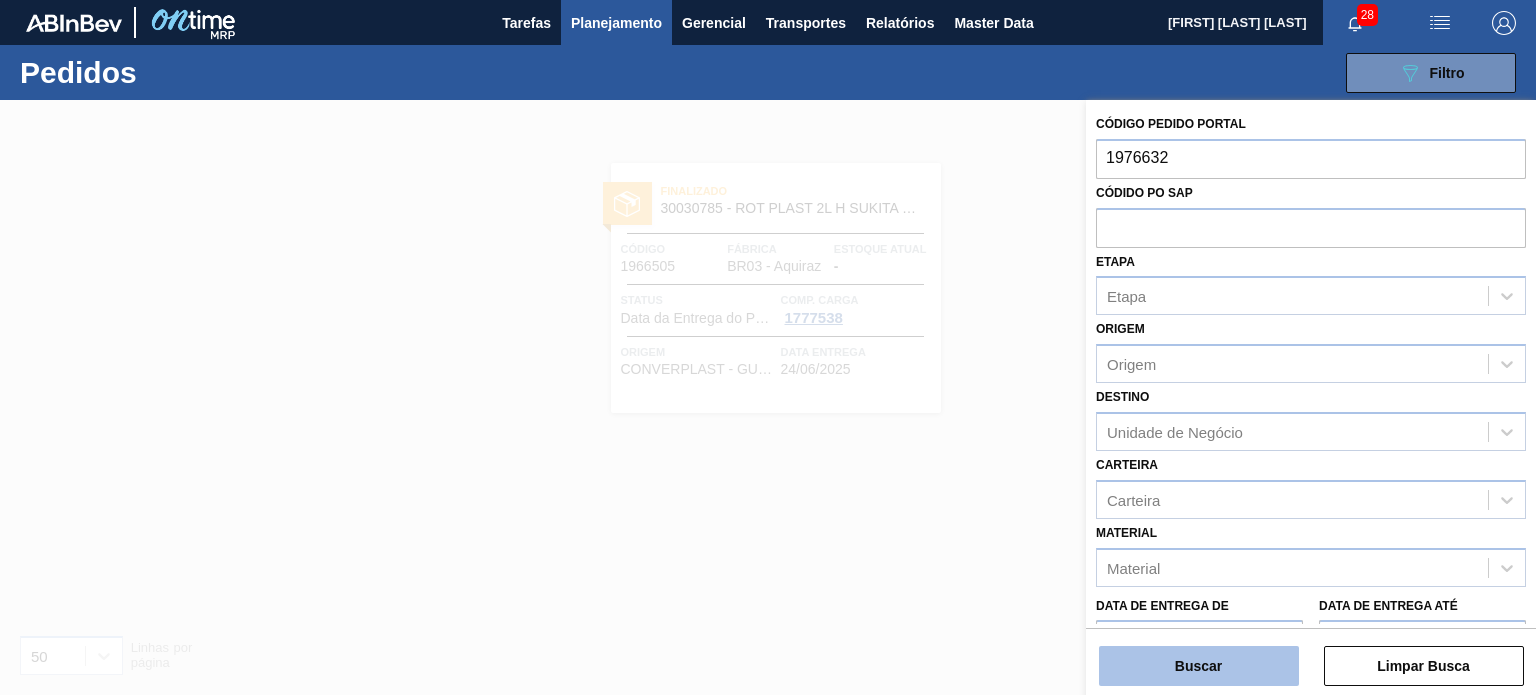 type on "1976632" 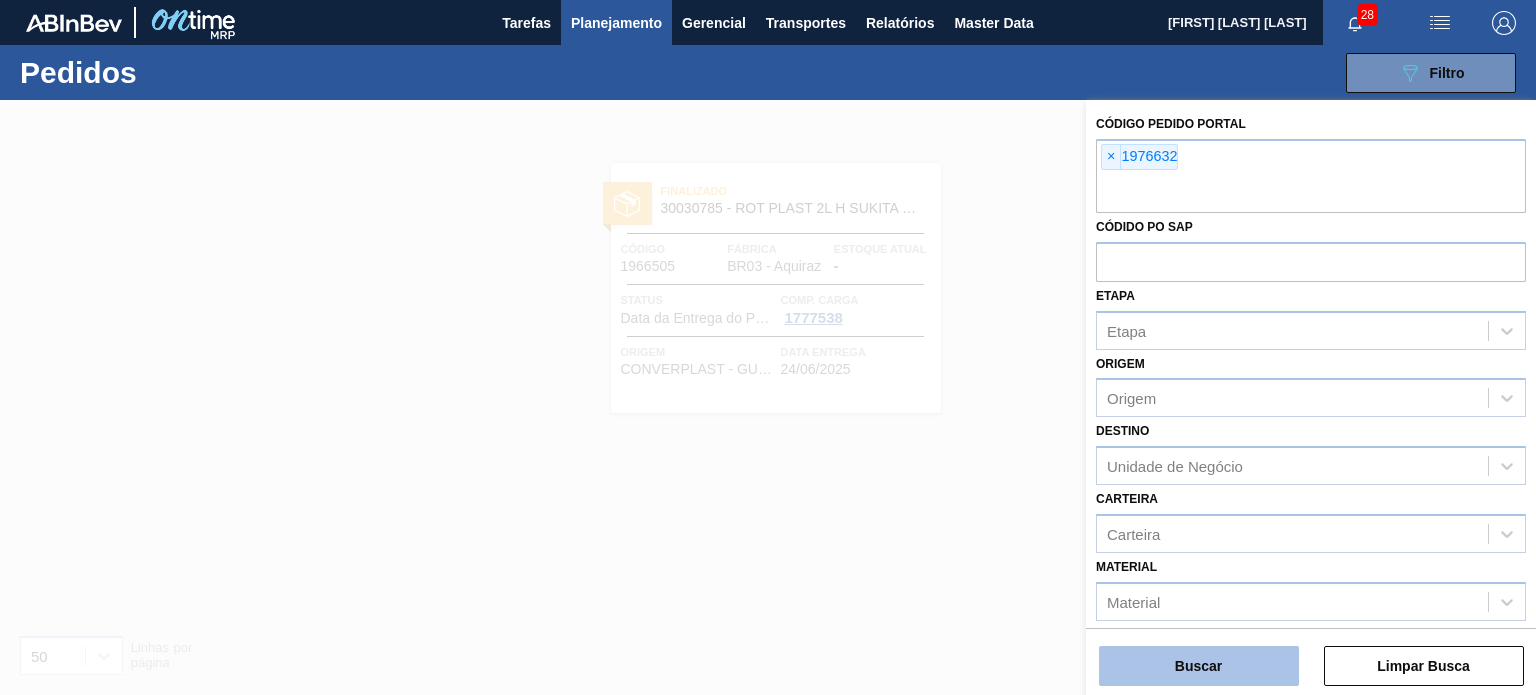 click on "Buscar" at bounding box center (1199, 666) 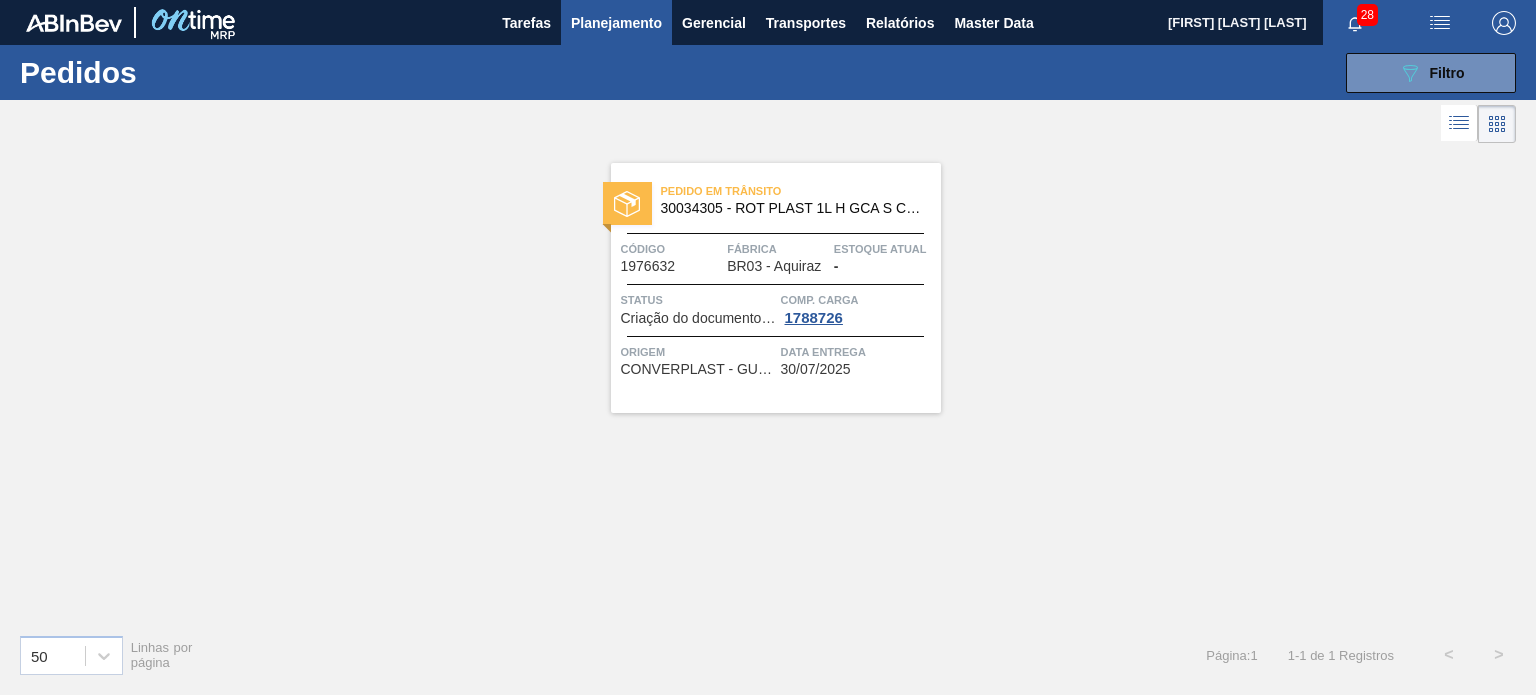 click on "Pedido em Trânsito 30034305 - ROT PLAST 1L H GCA S CL NIV25 Código 1976632 Fábrica BR03 - Aquiraz Estoque atual - Status Criação do documento VIM Comp. Carga 1788726 Origem CONVERPLAST - GUARULHOS (SP) Data entrega 30/07/2025" at bounding box center (776, 288) 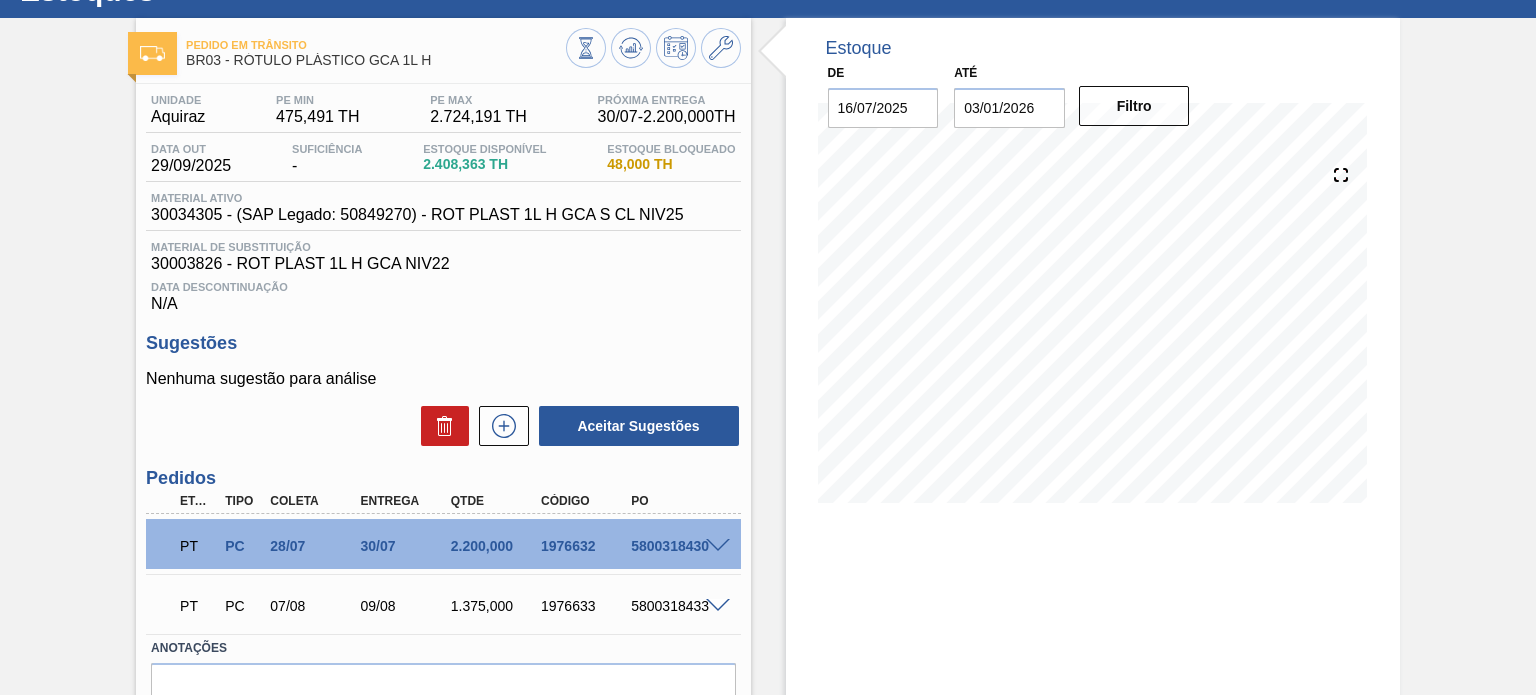 scroll, scrollTop: 0, scrollLeft: 0, axis: both 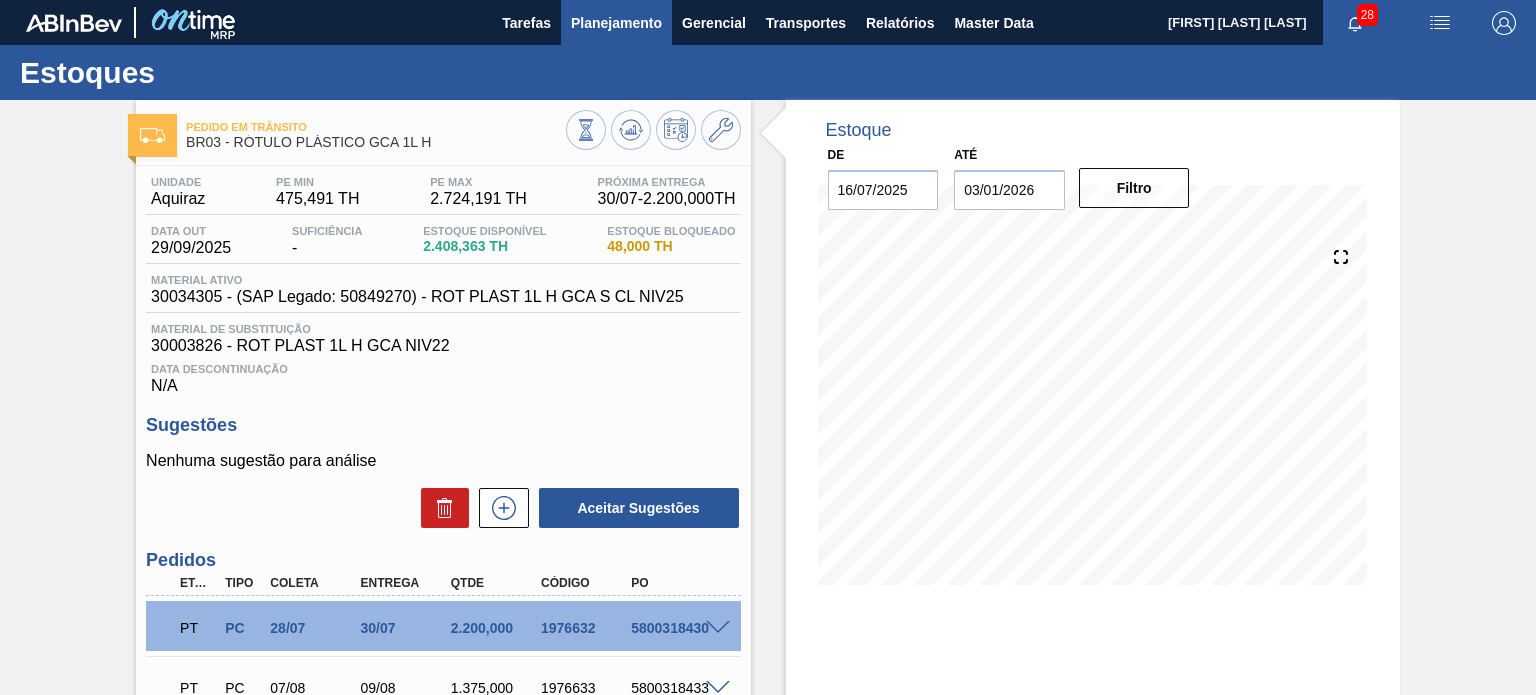 click on "Planejamento" at bounding box center [616, 23] 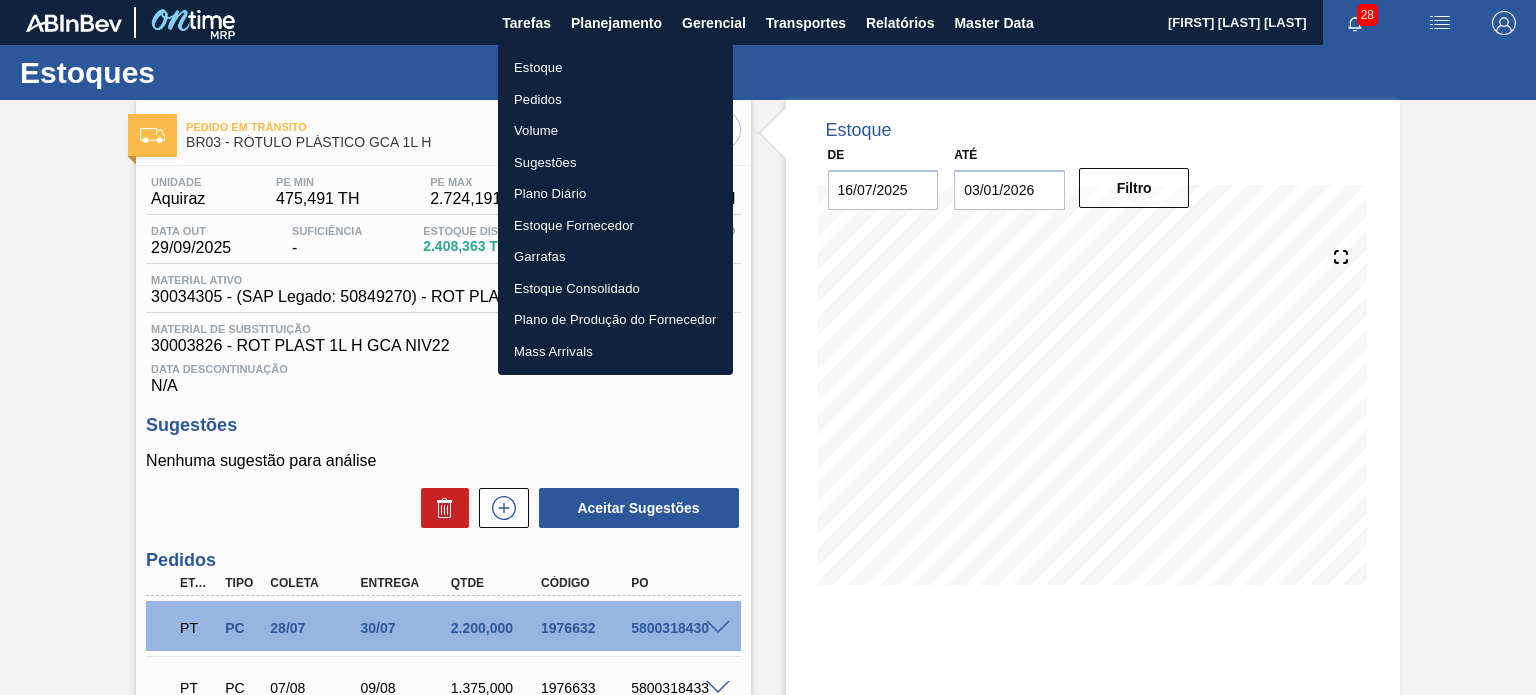 click on "Pedidos" at bounding box center [615, 100] 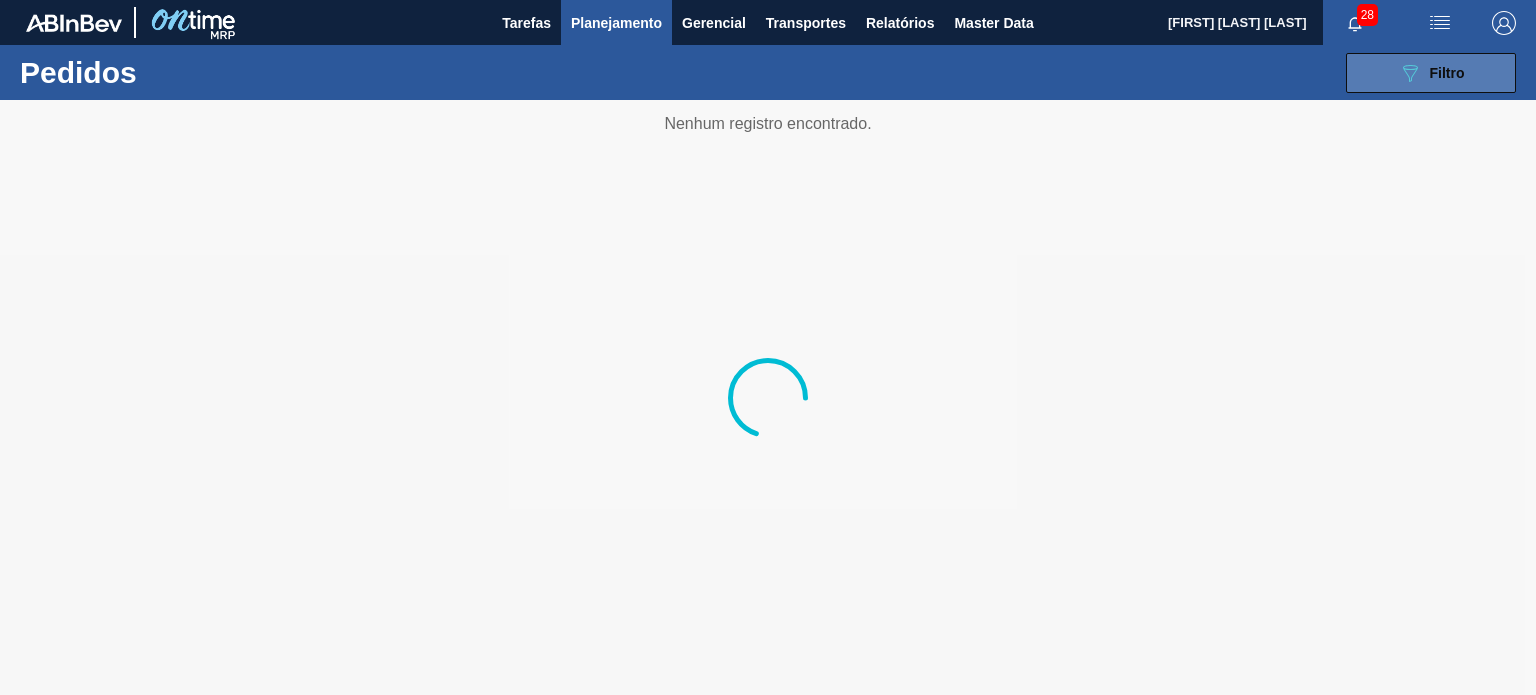 click on "089F7B8B-B2A5-4AFE-B5C0-19BA573D28AC Filtro" at bounding box center (1431, 73) 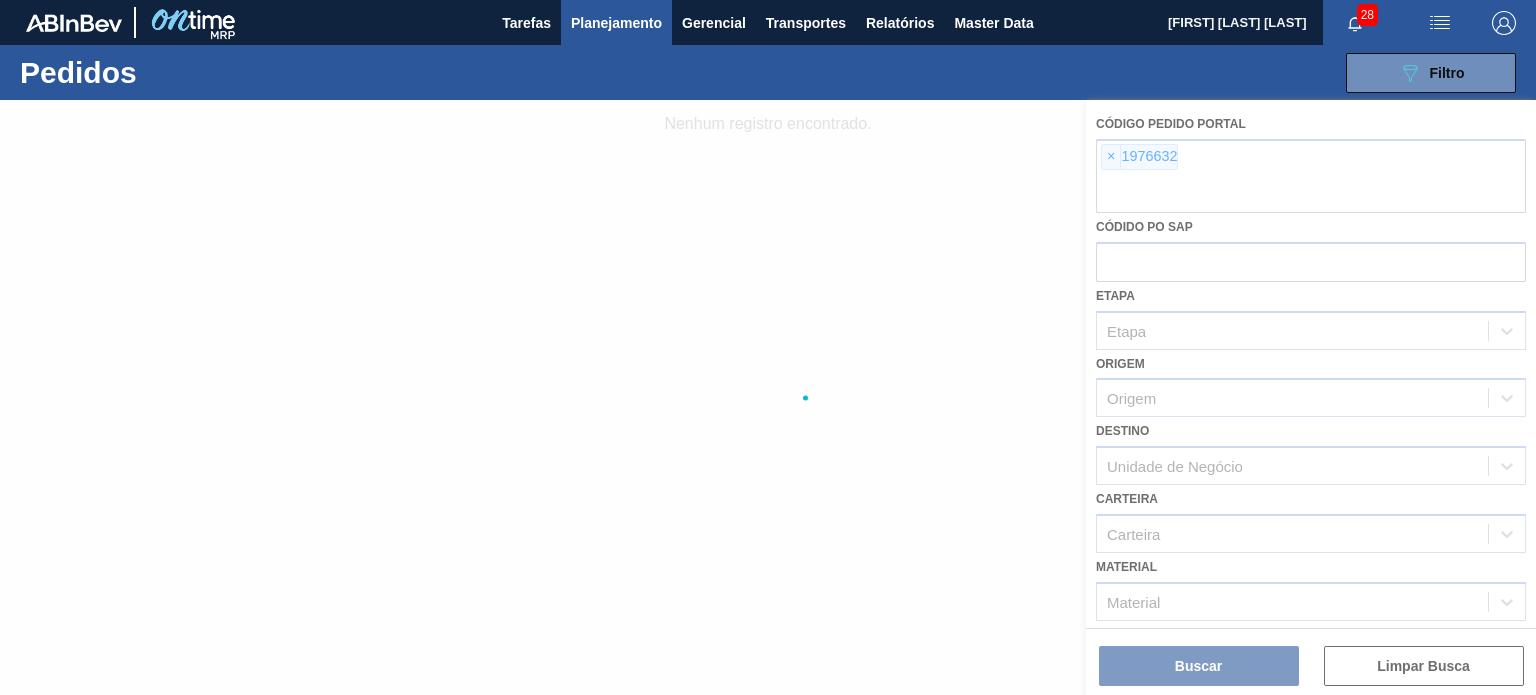 click at bounding box center [768, 397] 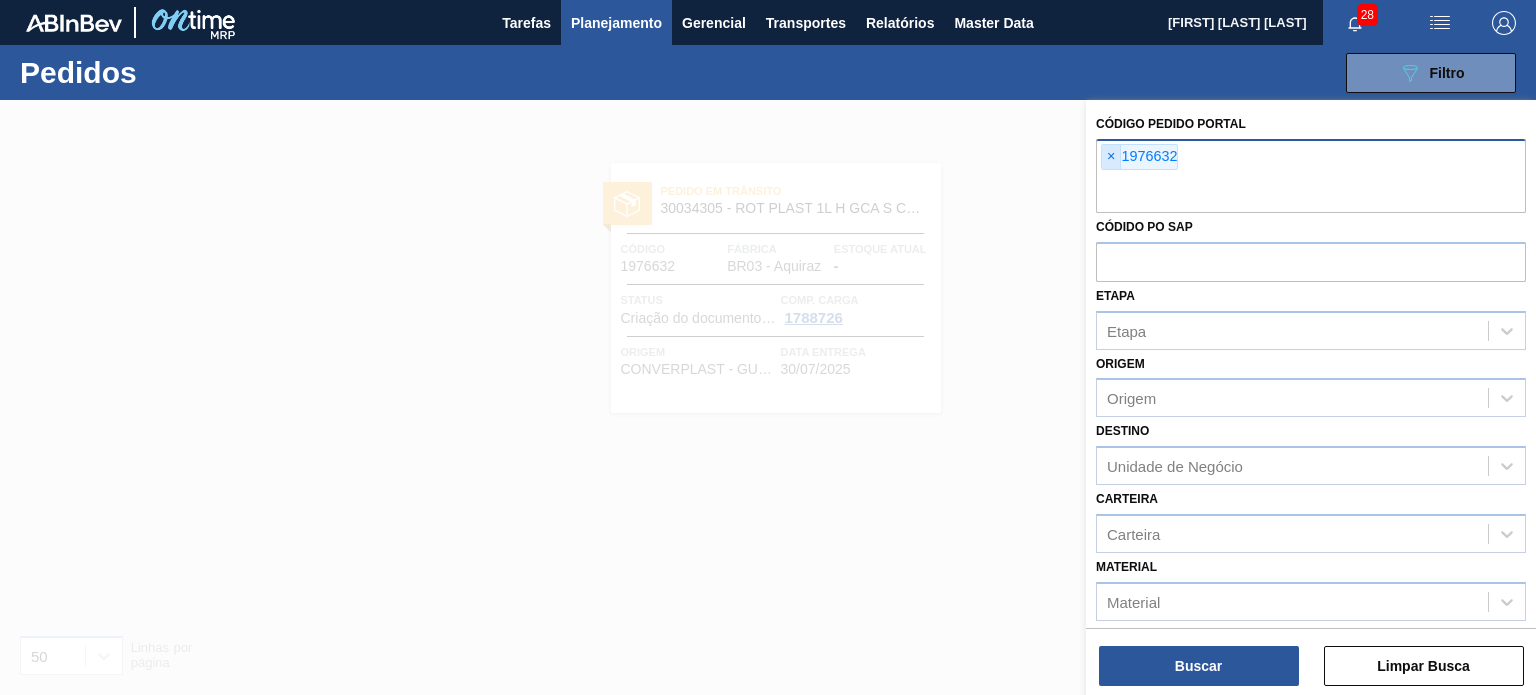 click on "×" at bounding box center (1111, 157) 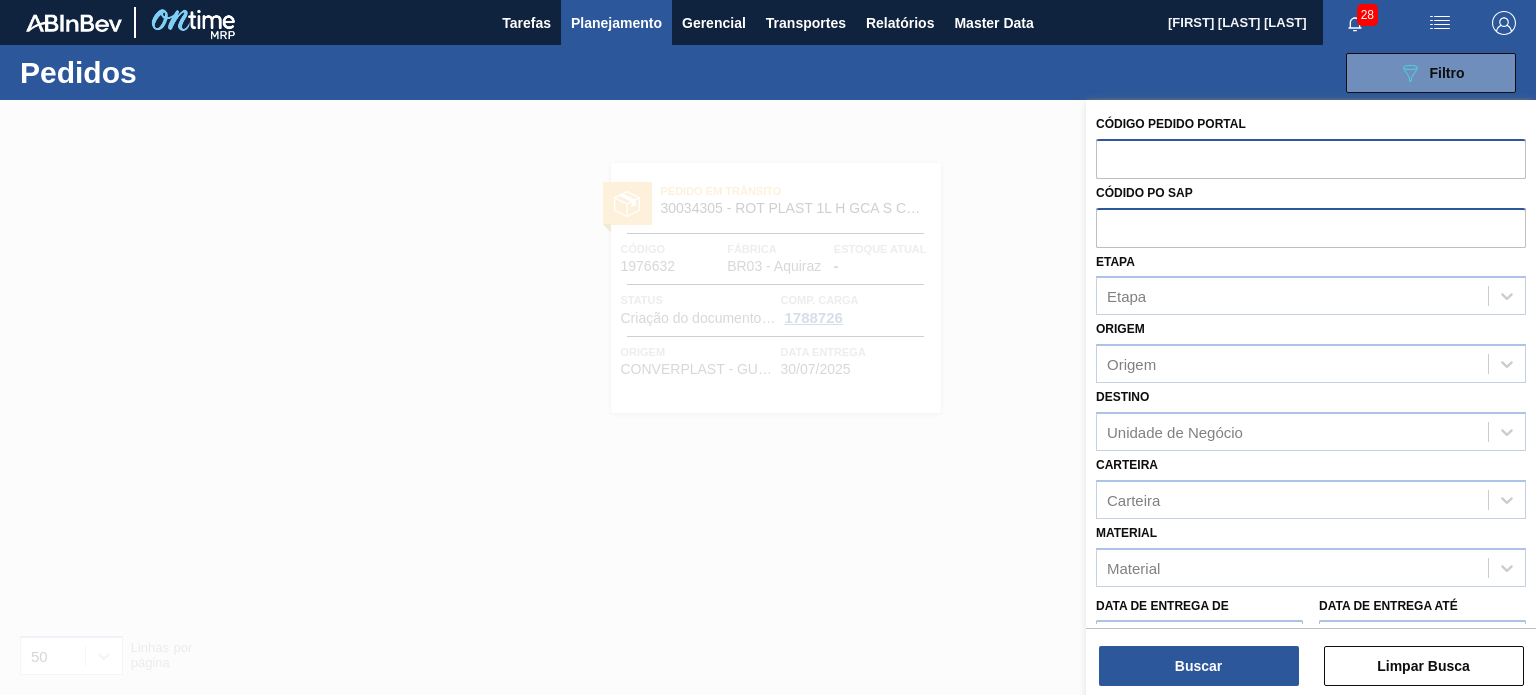 paste on "1966958" 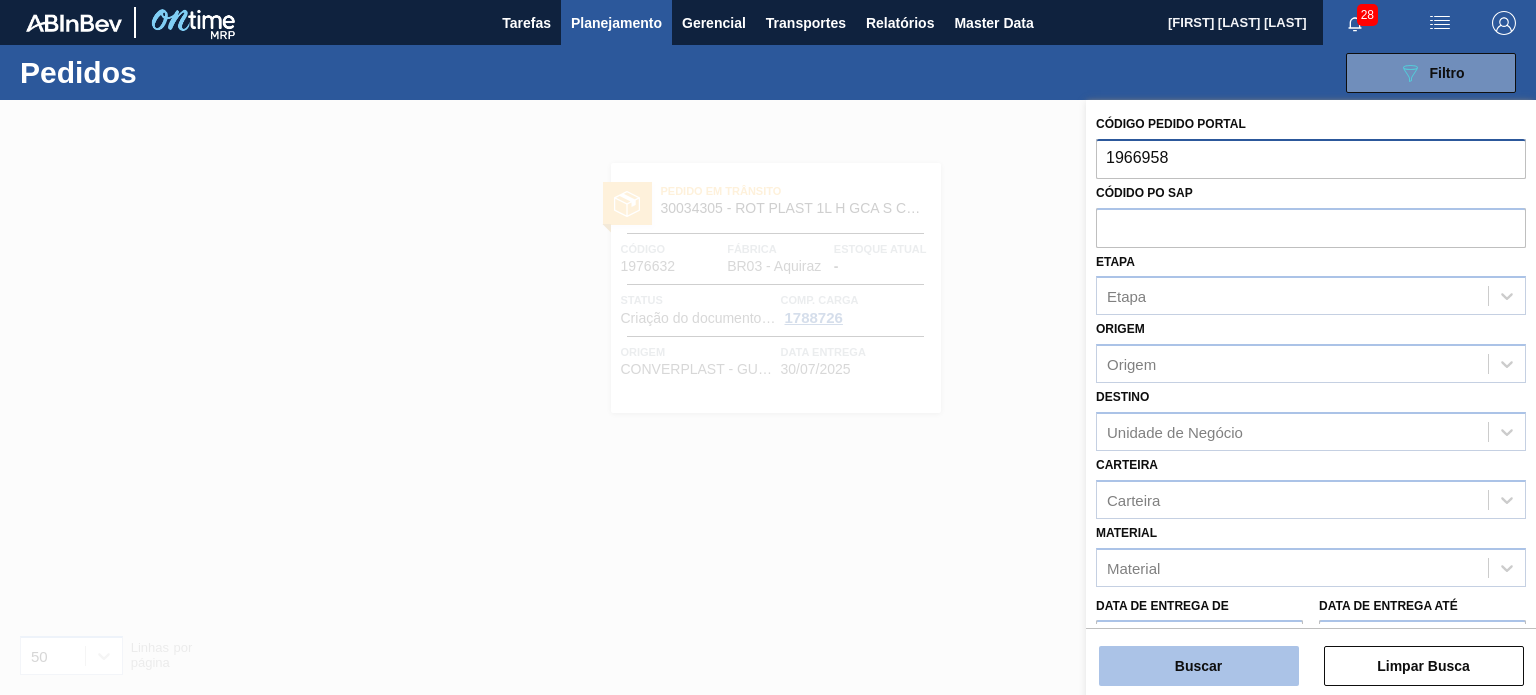 type on "1966958" 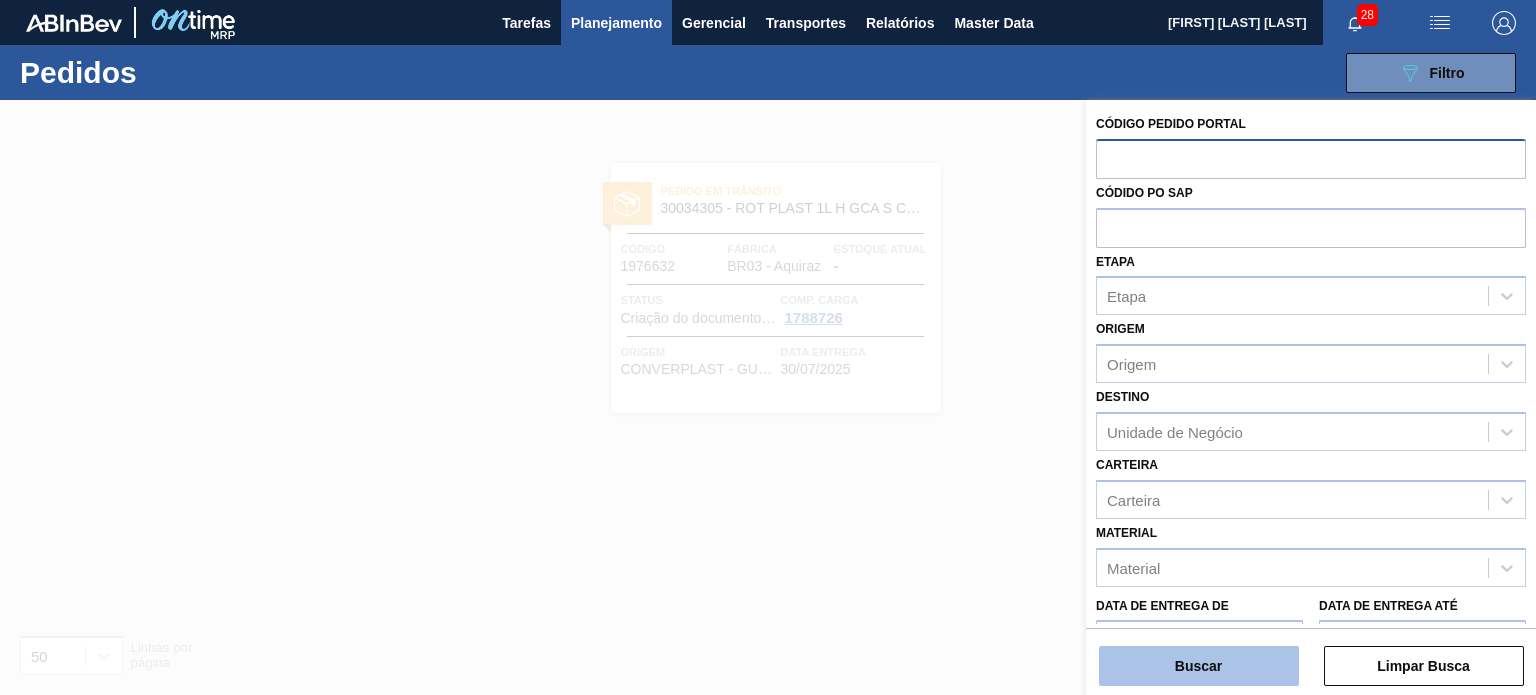 click on "Buscar" at bounding box center (1199, 666) 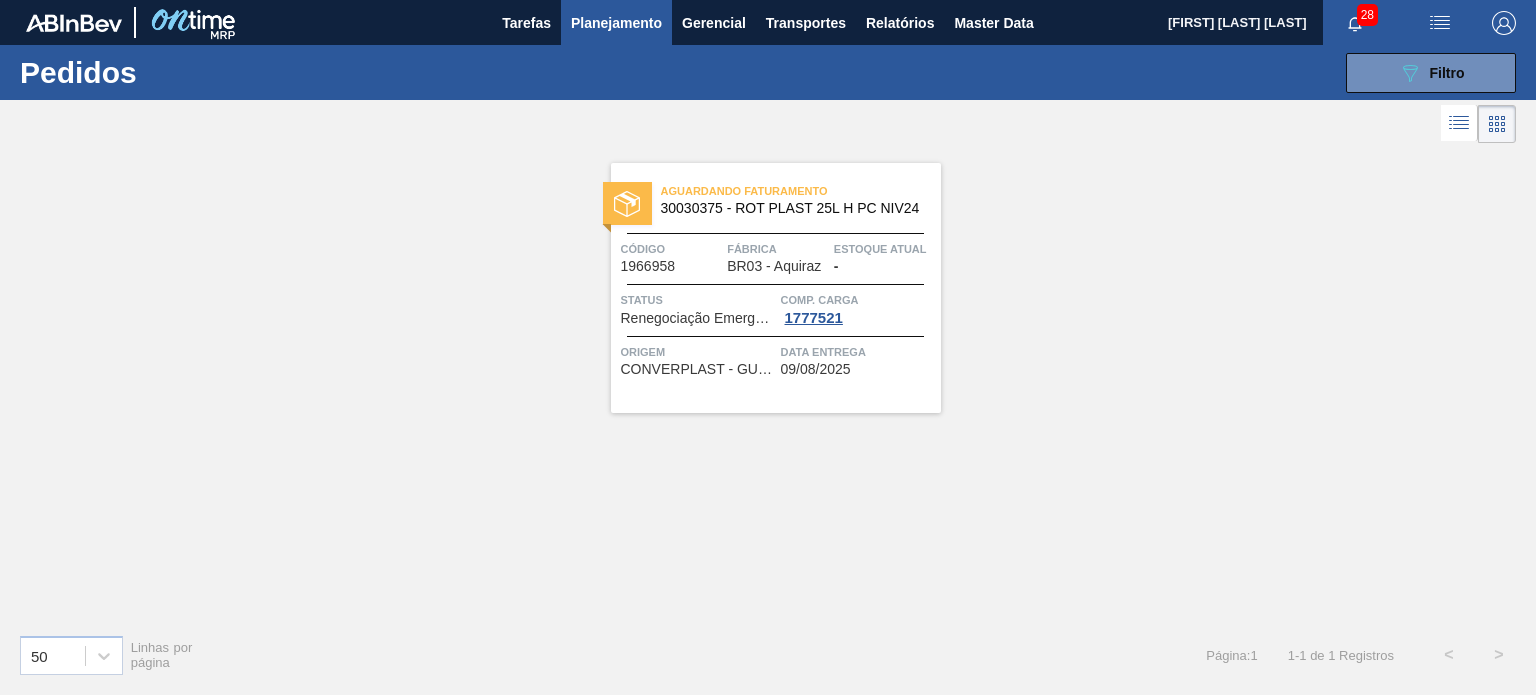 click on "Aguardando Faturamento 30030375 - ROT PLAST 25L H PC NIV24 Código 1966958 Fábrica BR03 - Aquiraz Estoque atual - Status Renegociação Emergencial de Pedido Aceita Comp. Carga 1777521 Origem CONVERPLAST - GUARULHOS (SP) Data entrega 09/08/2025" at bounding box center [776, 288] 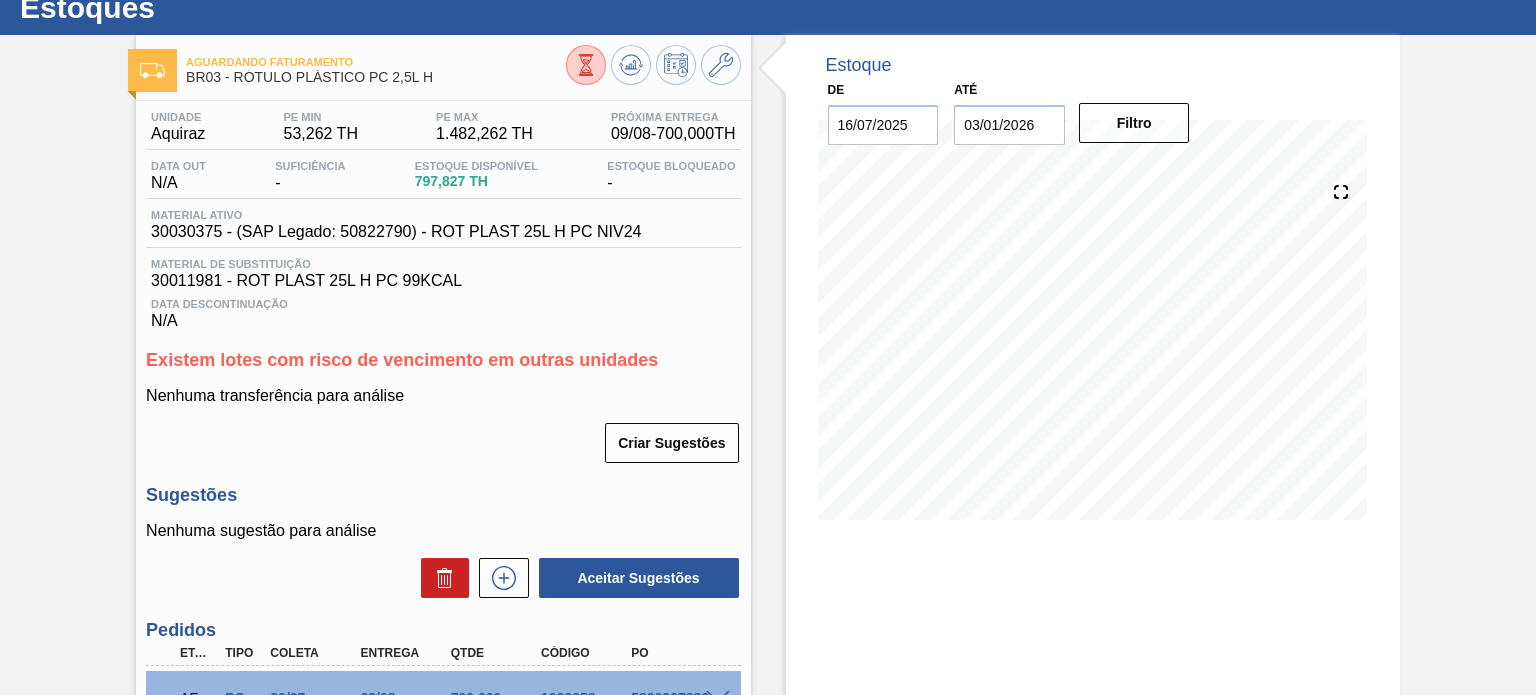 scroll, scrollTop: 0, scrollLeft: 0, axis: both 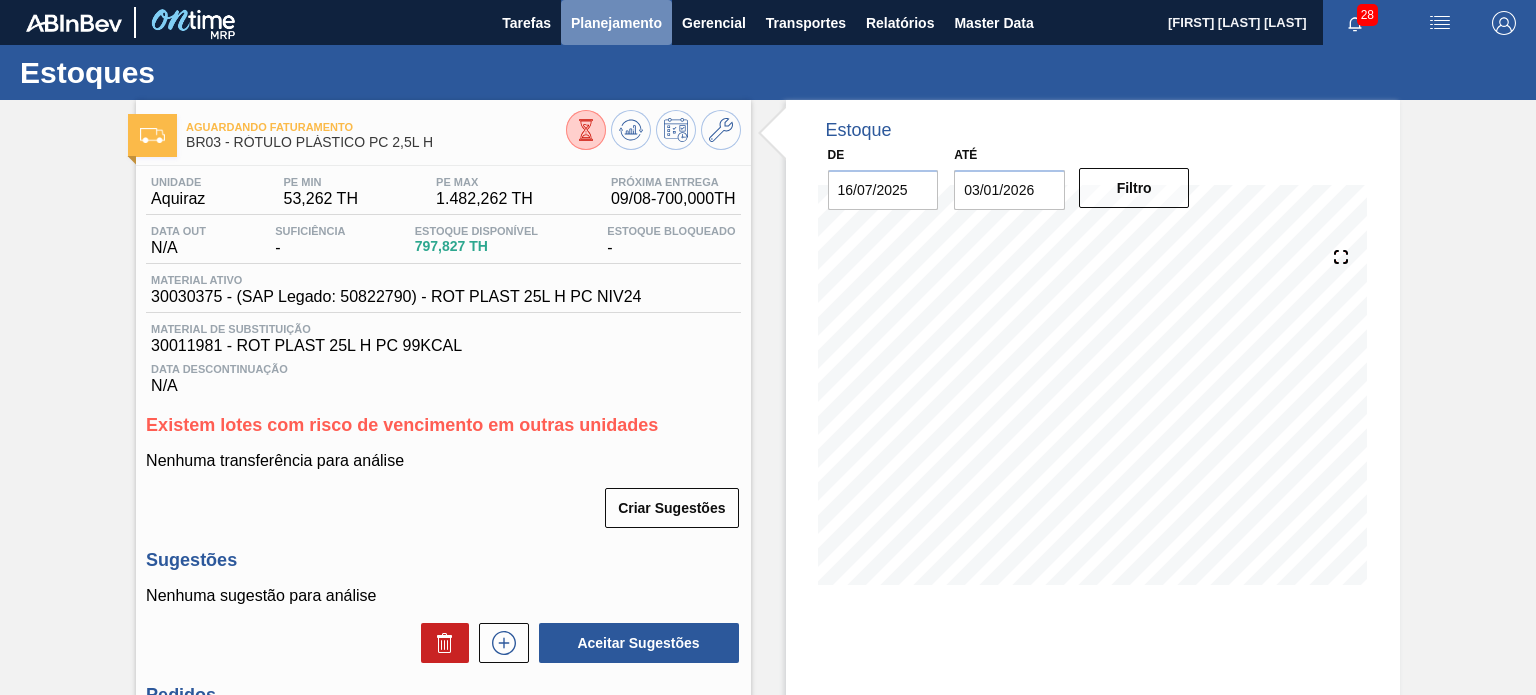 click on "Planejamento" at bounding box center (616, 23) 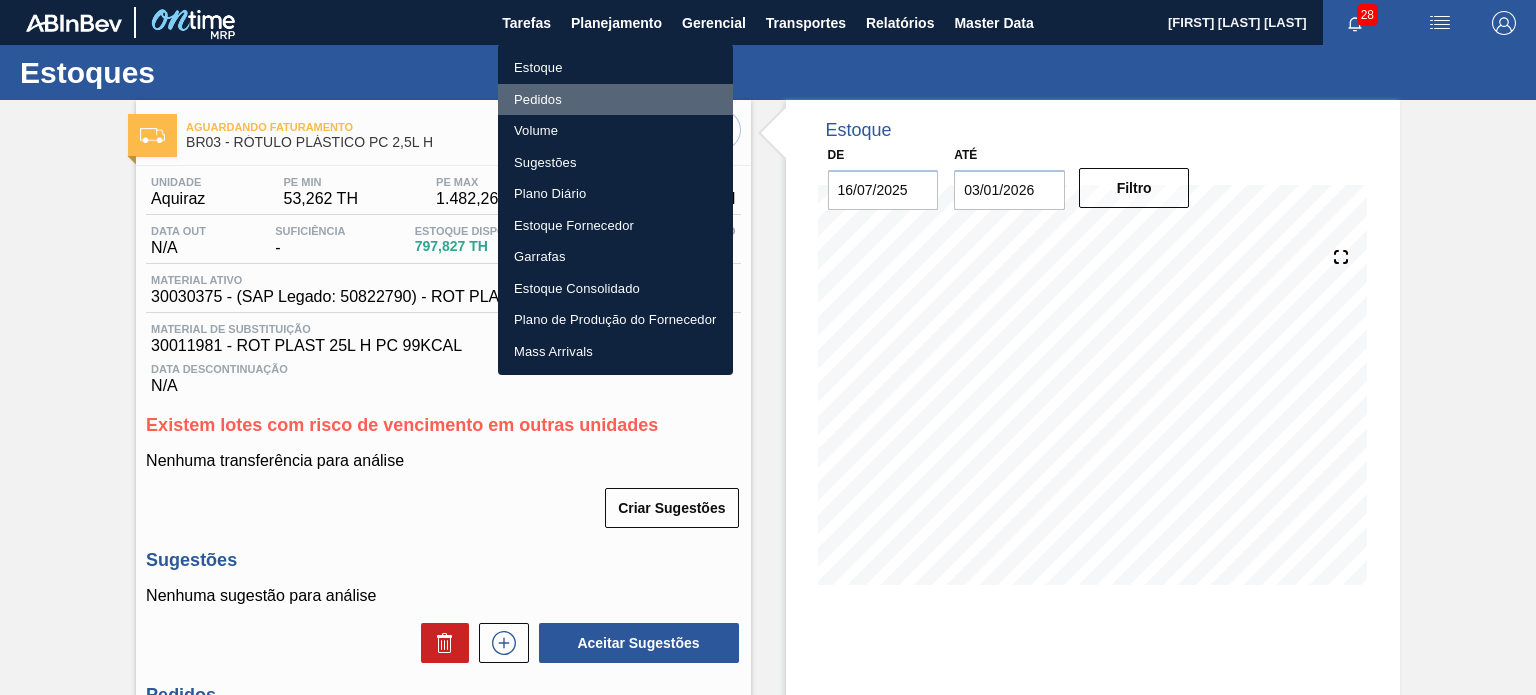 click on "Pedidos" at bounding box center (615, 100) 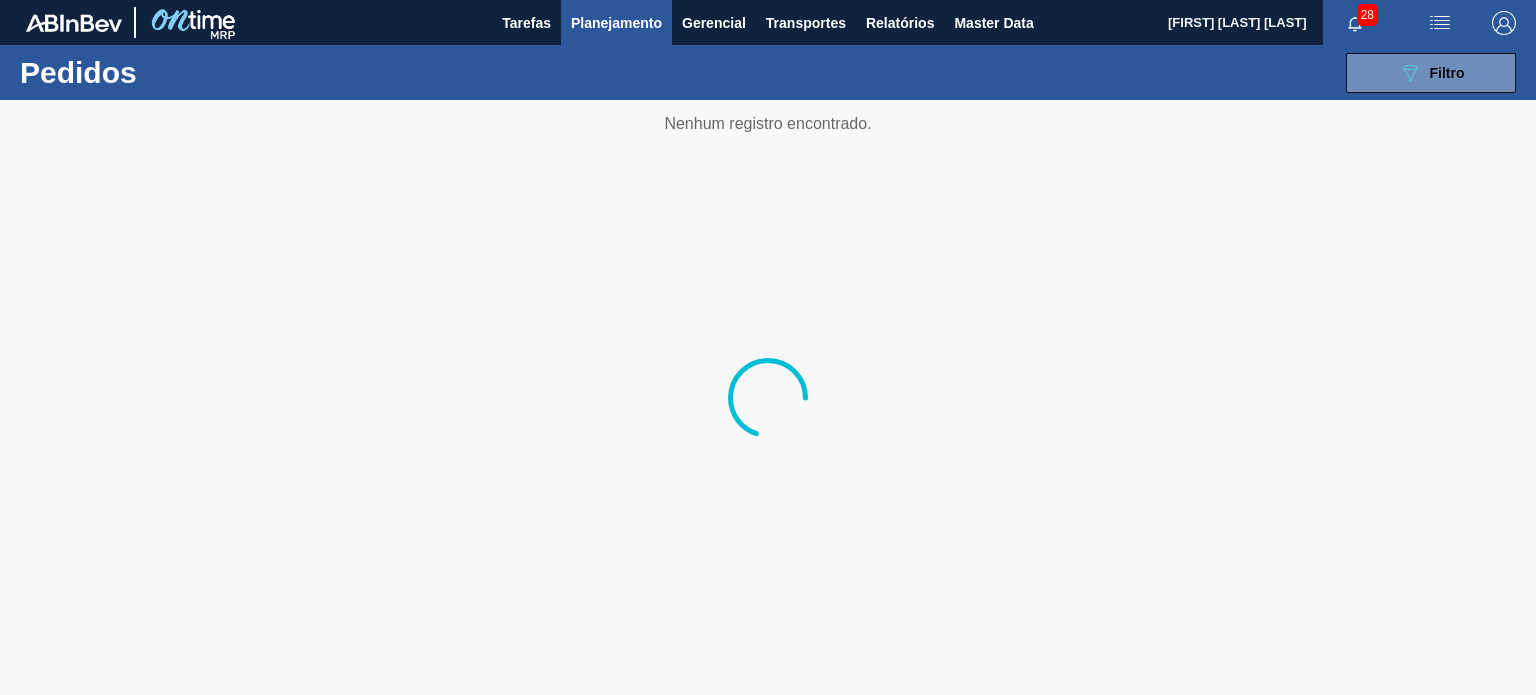 drag, startPoint x: 1433, startPoint y: 76, endPoint x: 1412, endPoint y: 95, distance: 28.319605 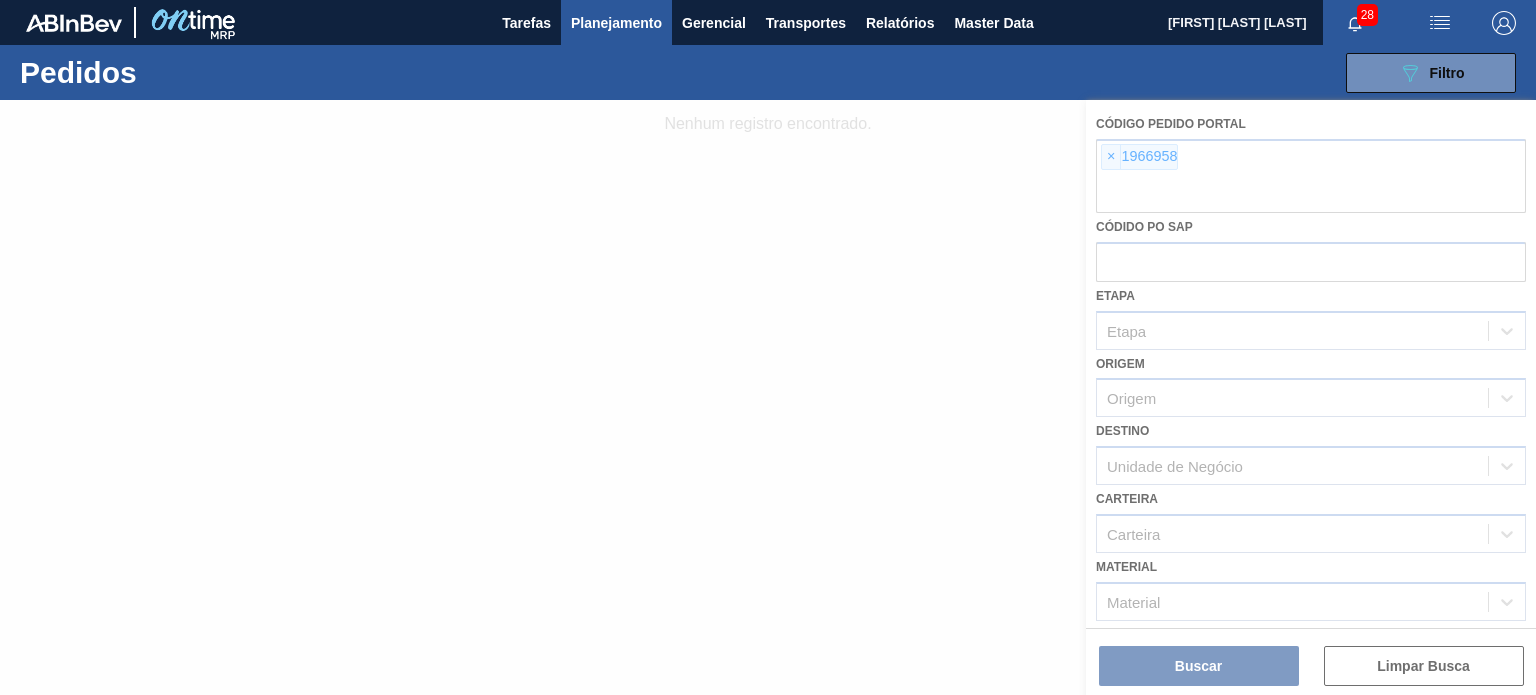 click at bounding box center [768, 397] 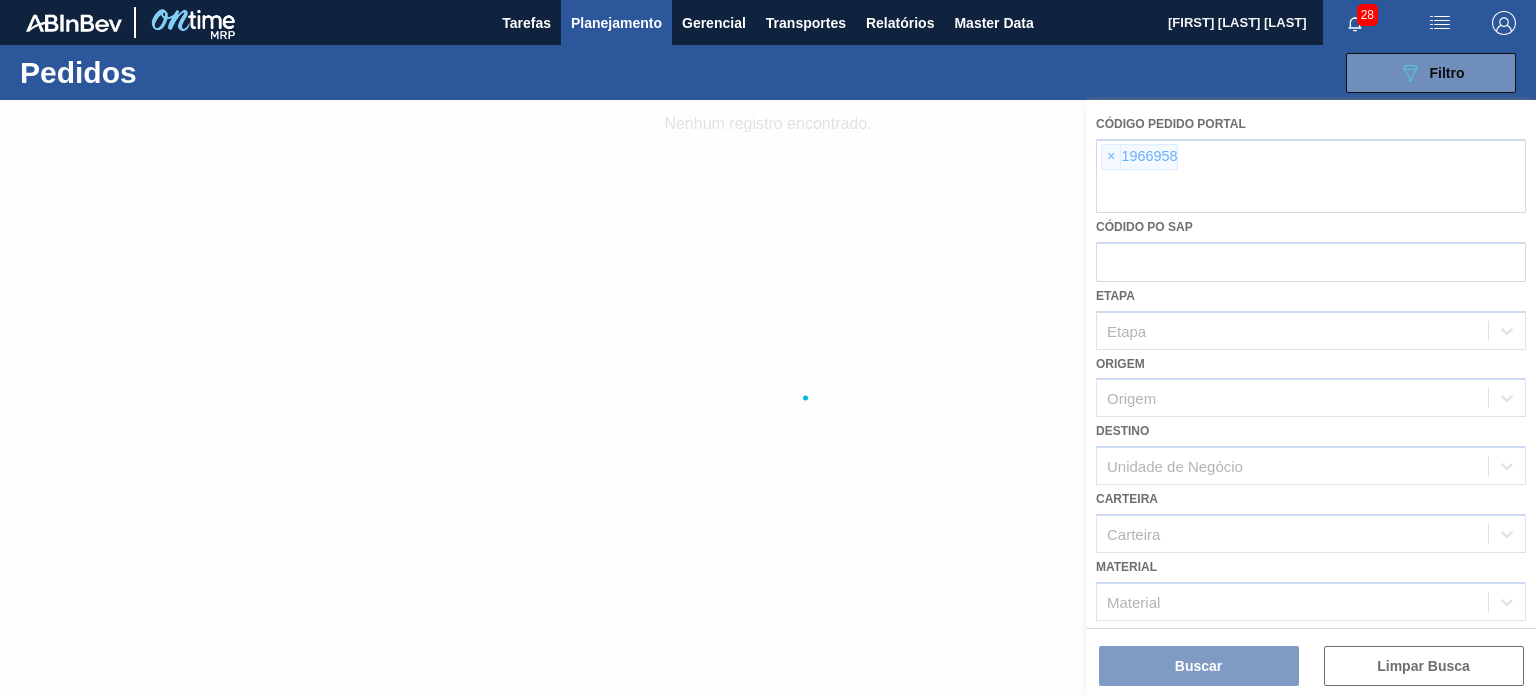 click at bounding box center (768, 397) 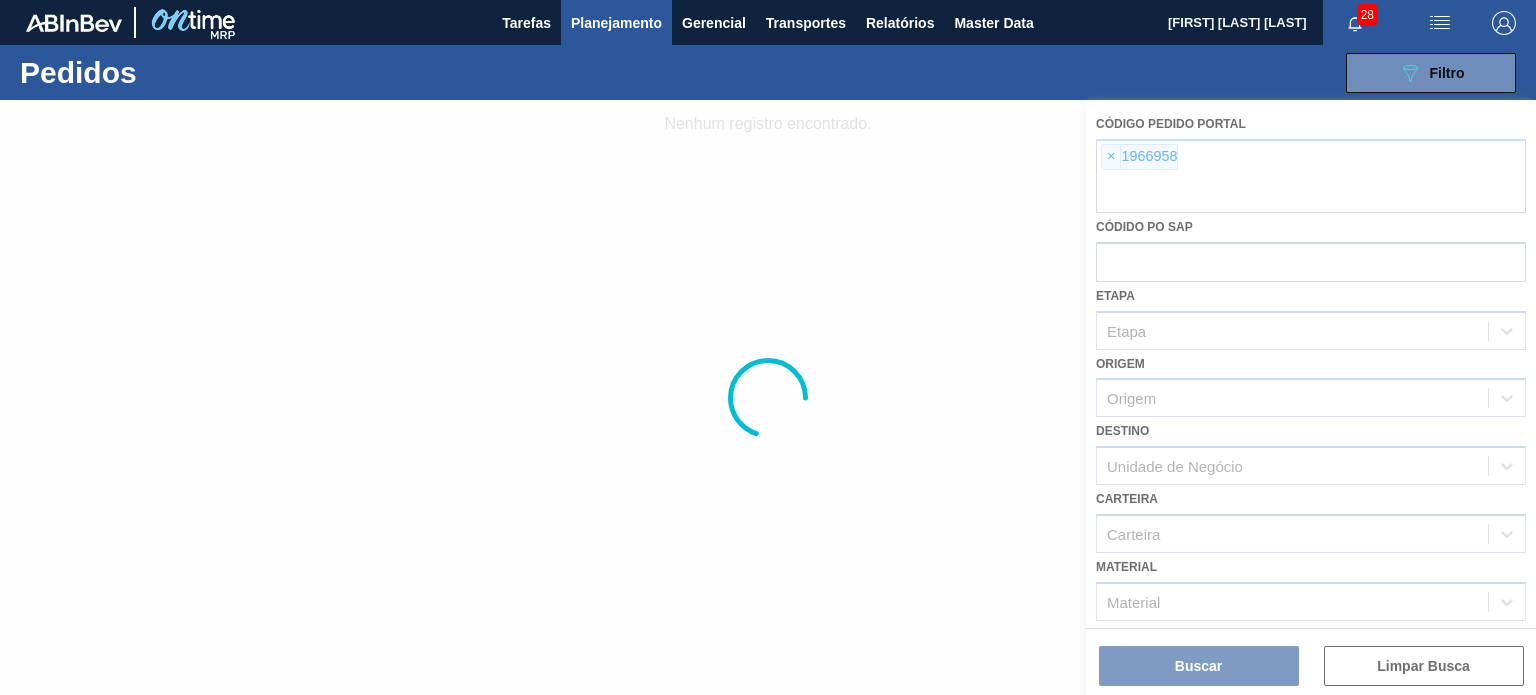 click at bounding box center [768, 397] 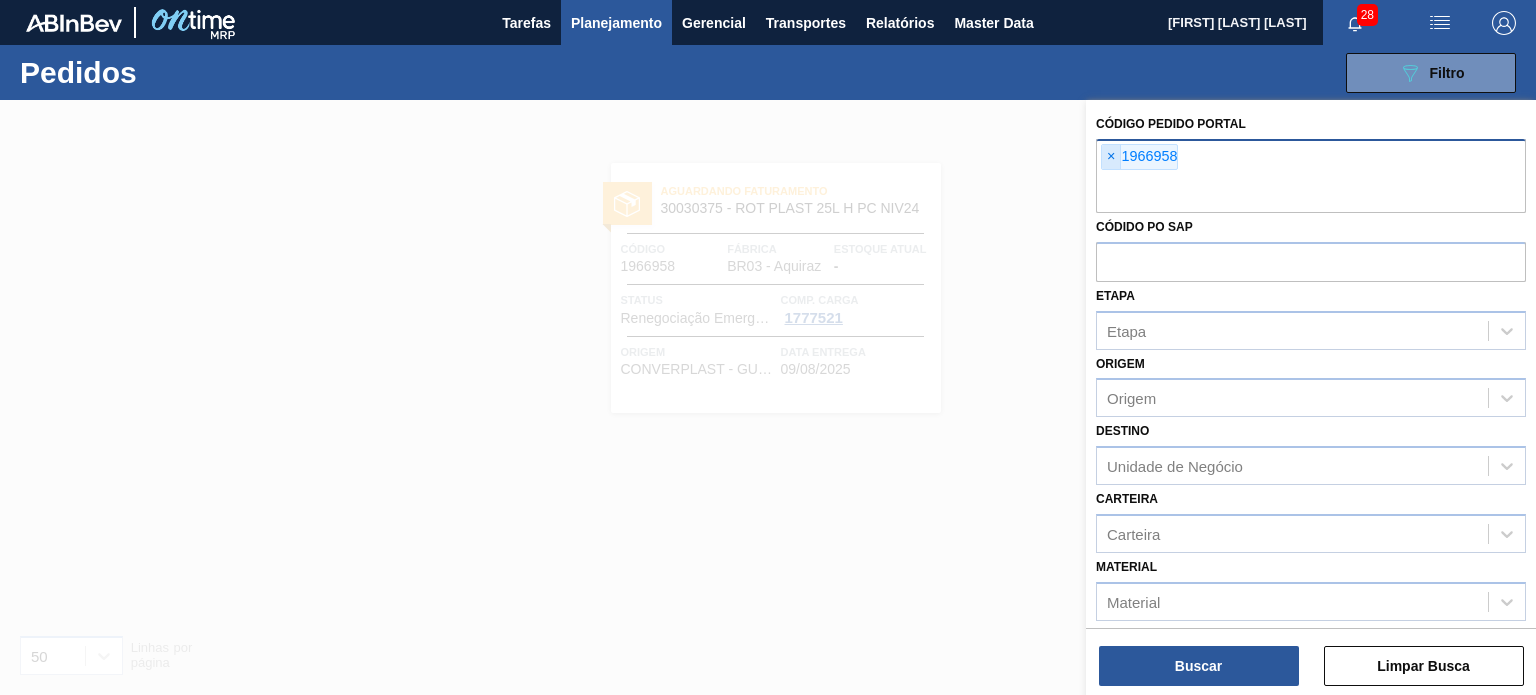 click on "×" at bounding box center (1111, 157) 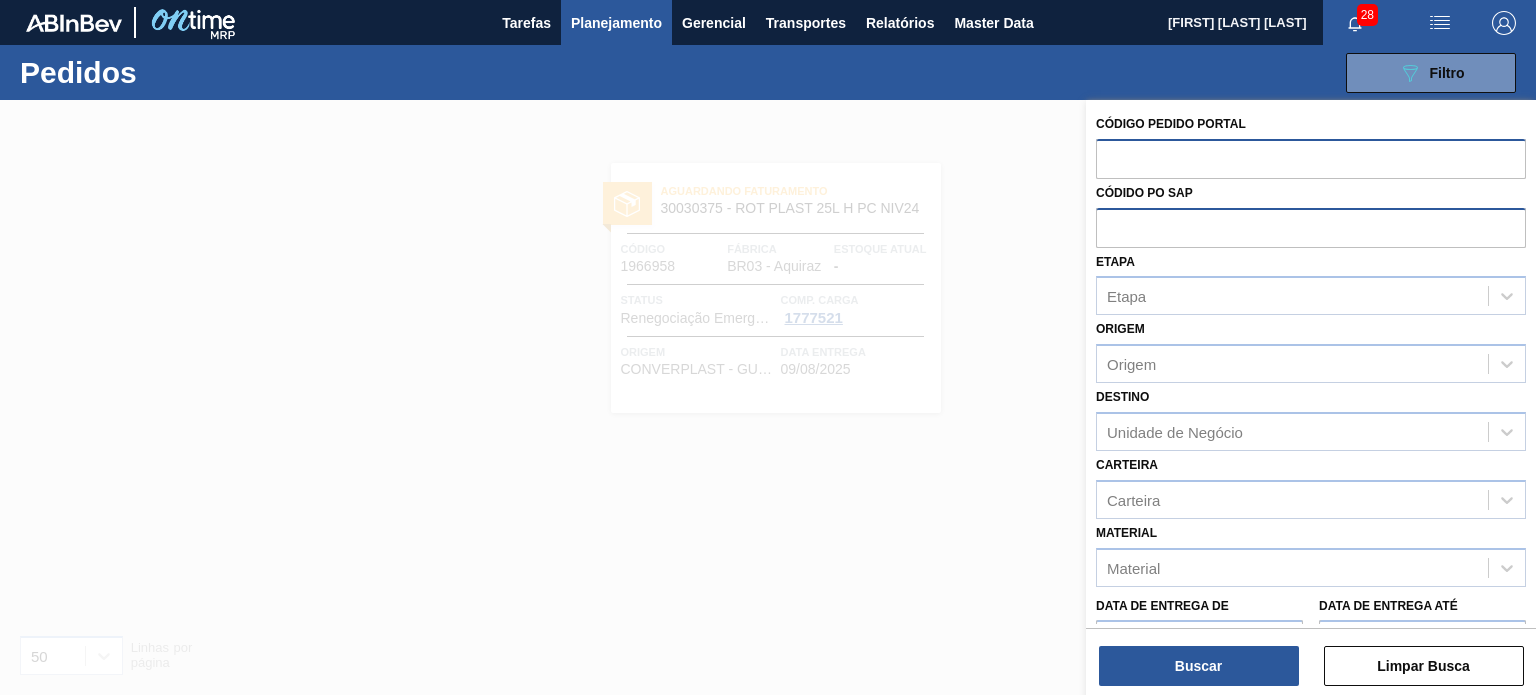 paste on "1966583" 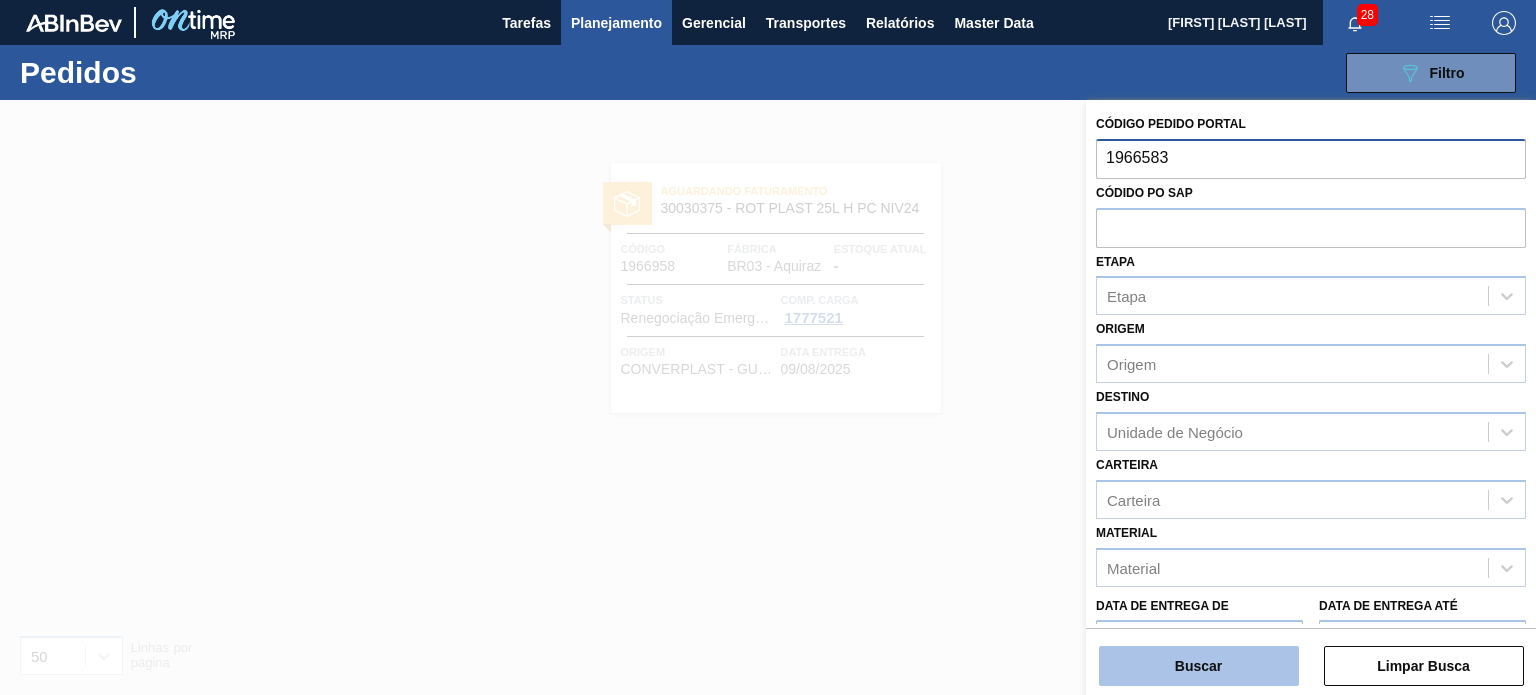 type on "1966583" 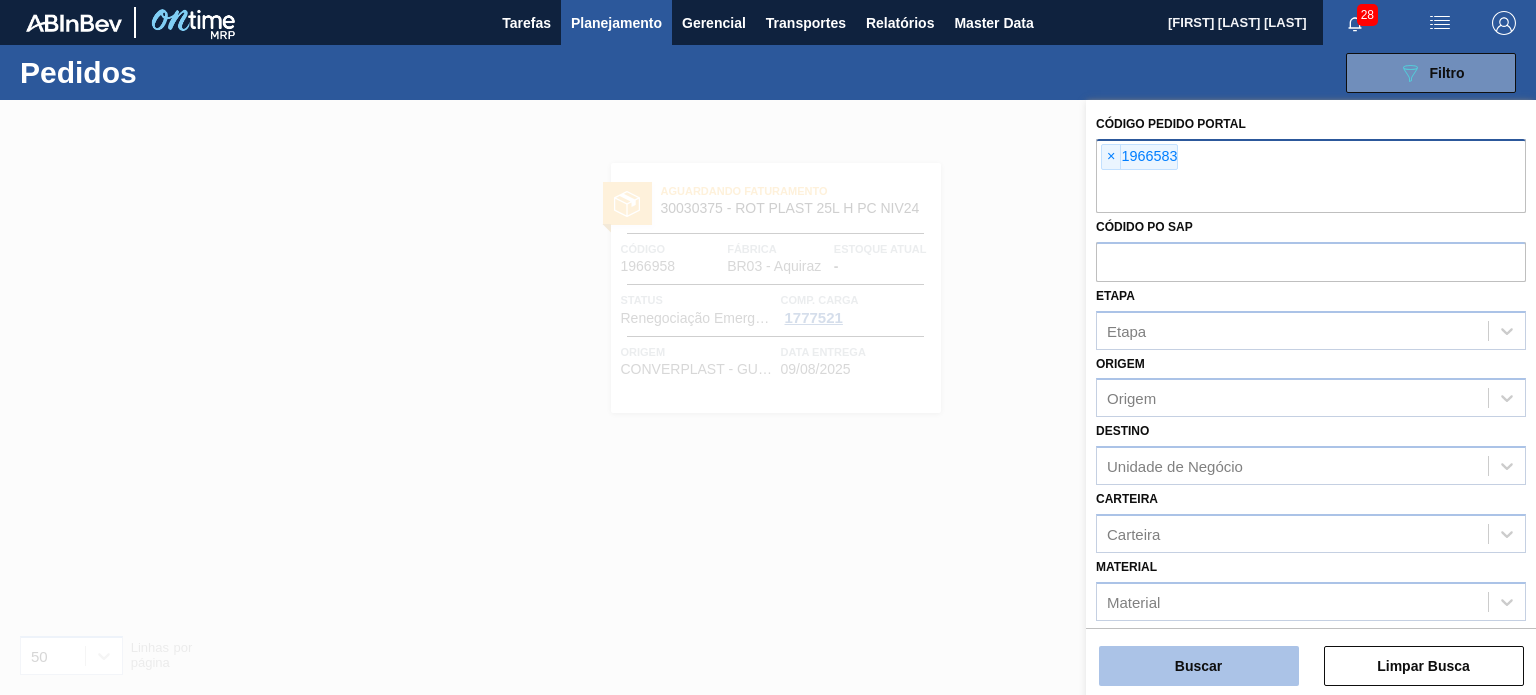 click on "Buscar" at bounding box center [1199, 666] 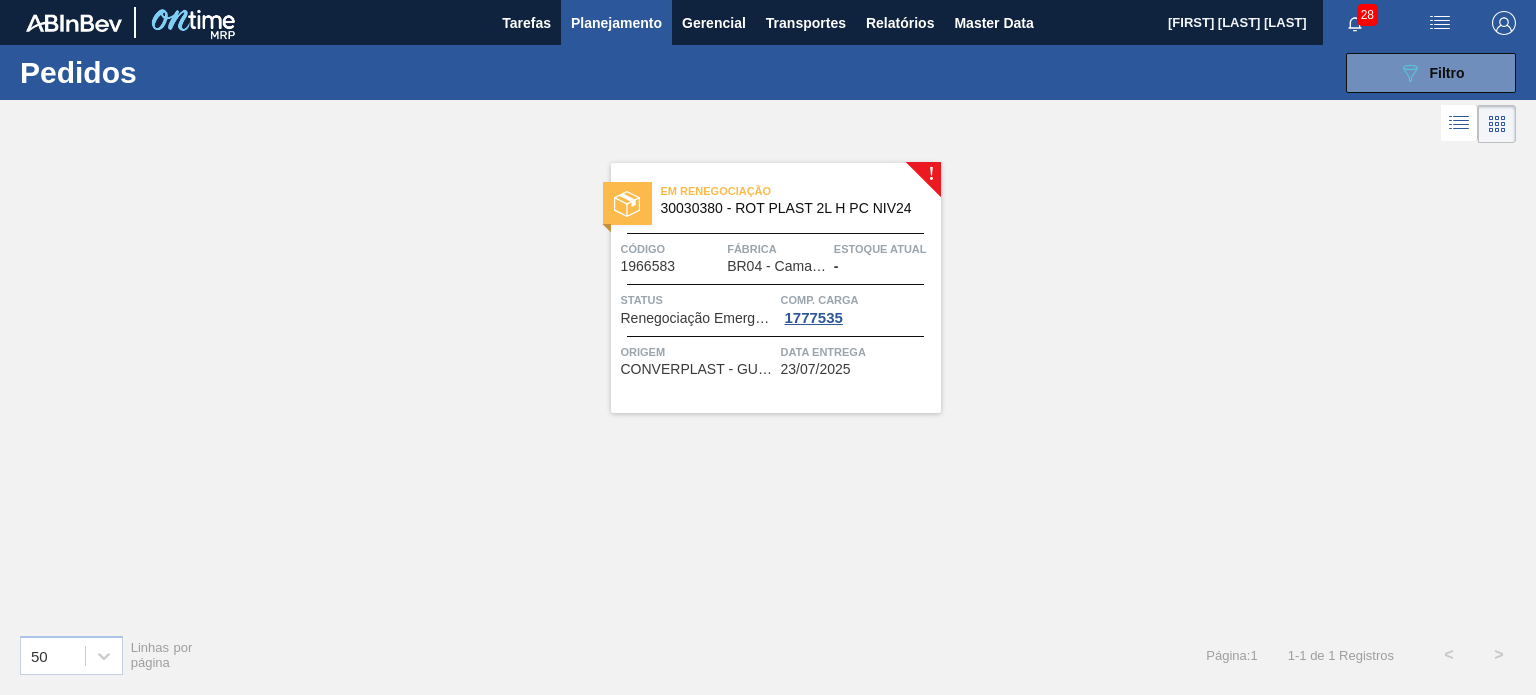 click on "Em renegociação 30030380 - ROT PLAST 2L H PC NIV24 Código 1966583 Fábrica BR04 - Camaçari Estoque atual - Status Renegociação Emergencial de Pedido Comp. Carga 1777535 Origem CONVERPLAST - GUARULHOS (SP) Data entrega 23/07/2025" at bounding box center (776, 288) 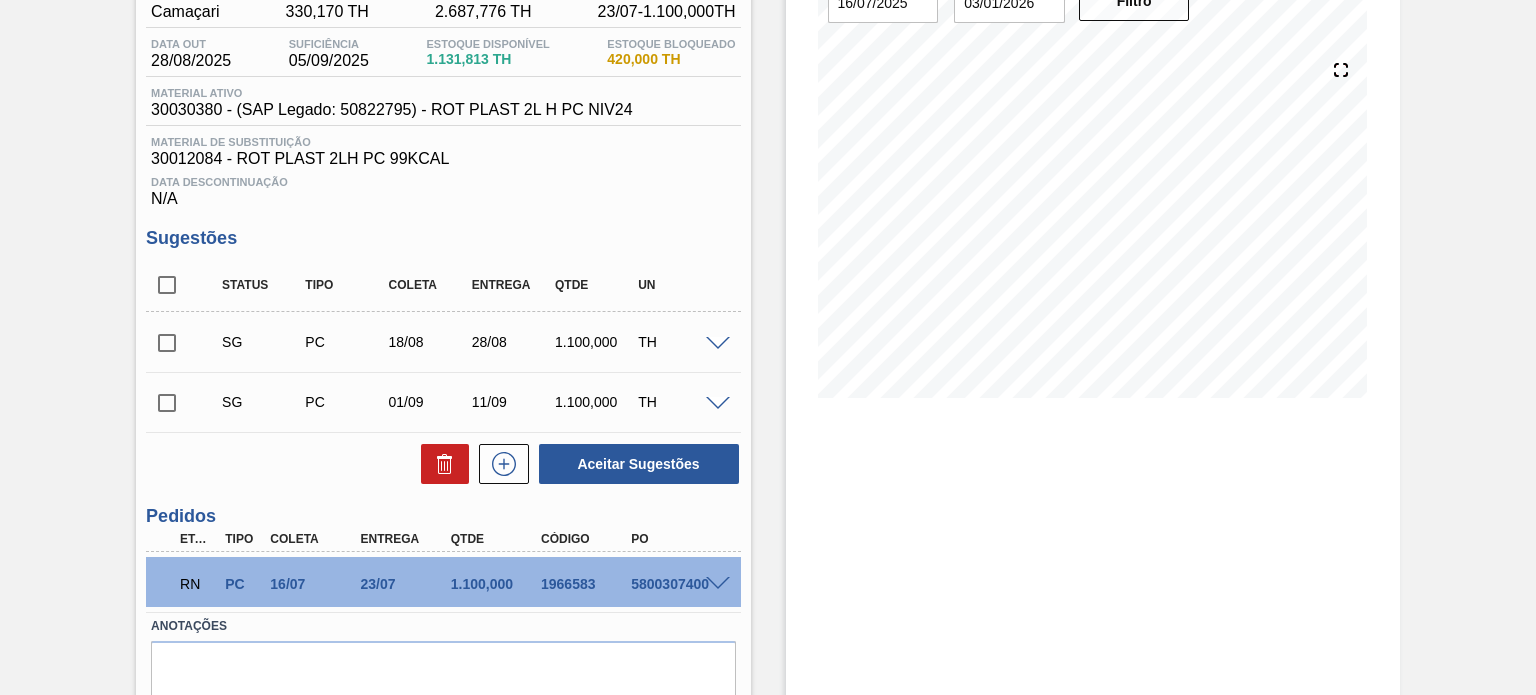 scroll, scrollTop: 68, scrollLeft: 0, axis: vertical 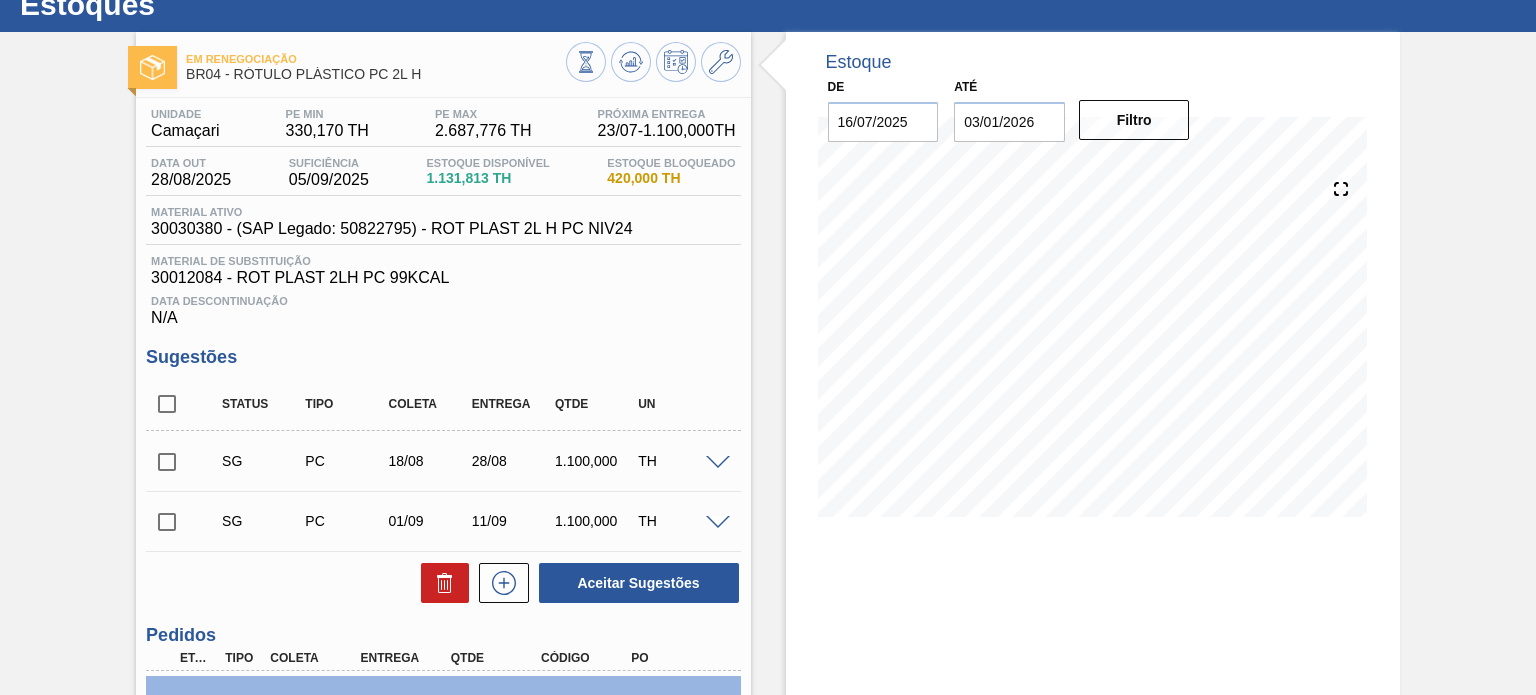 click on "Estoque De 16/07/2025 Até 03/01/2026 Filtro 24/07 Projeção de Estoque 1,956.809 Nec.SAP 0 Política Objetiva 1,508.973 Pedidos 0 Sugestões 0" at bounding box center (1075, 463) 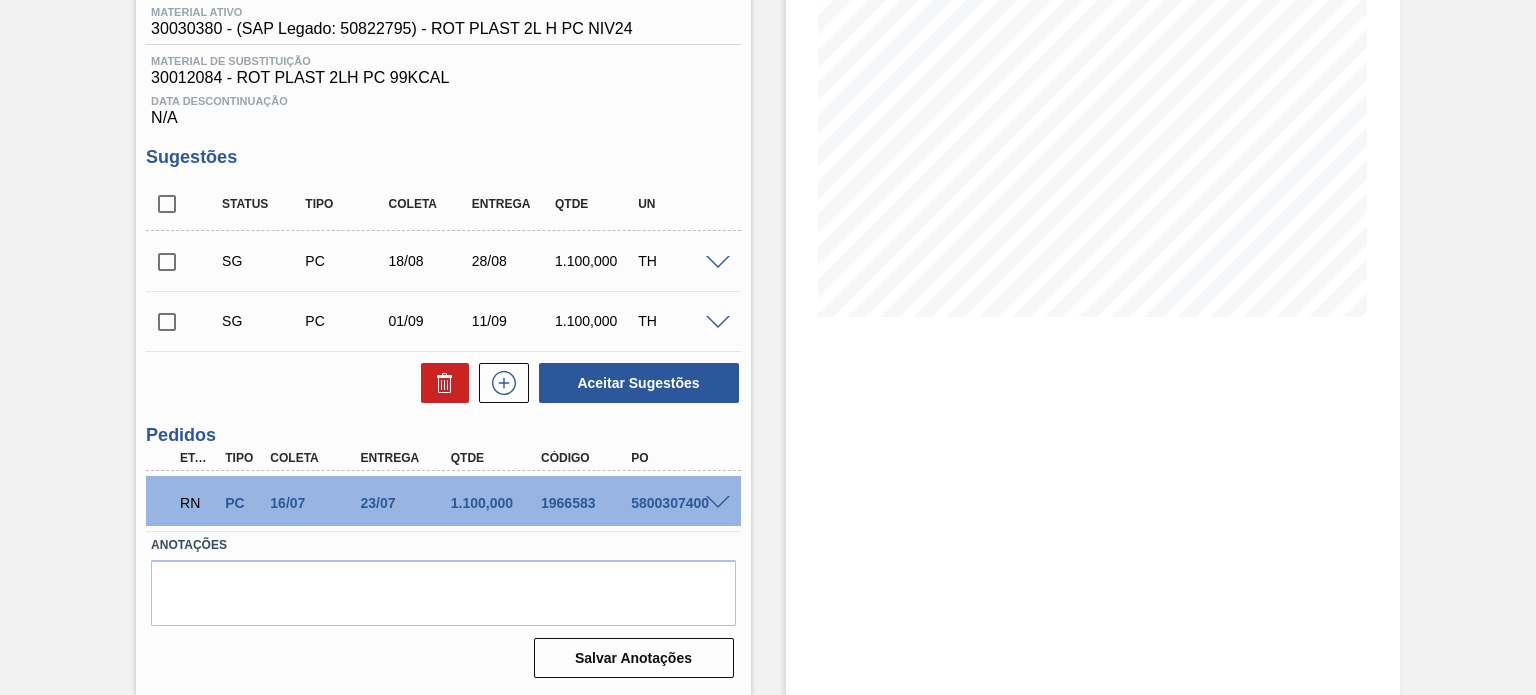 click at bounding box center [718, 503] 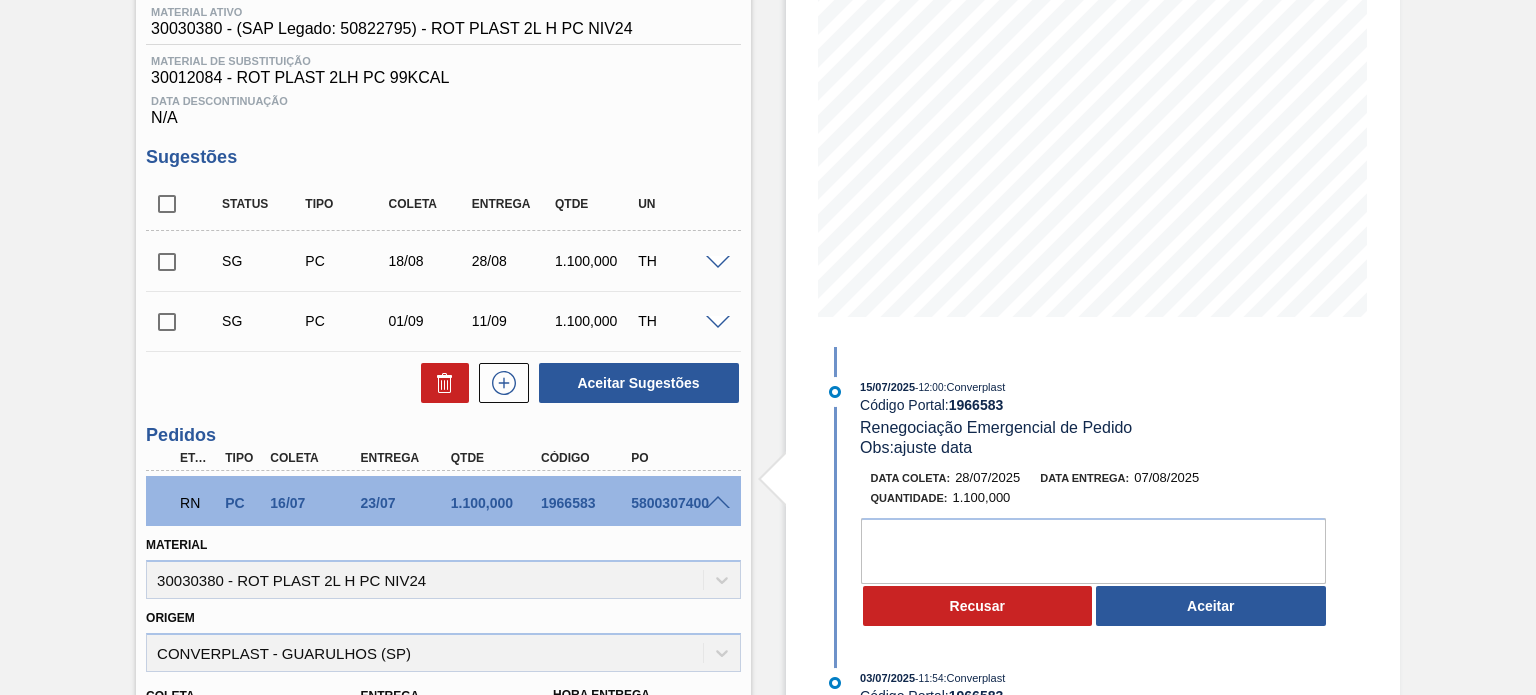 scroll, scrollTop: 368, scrollLeft: 0, axis: vertical 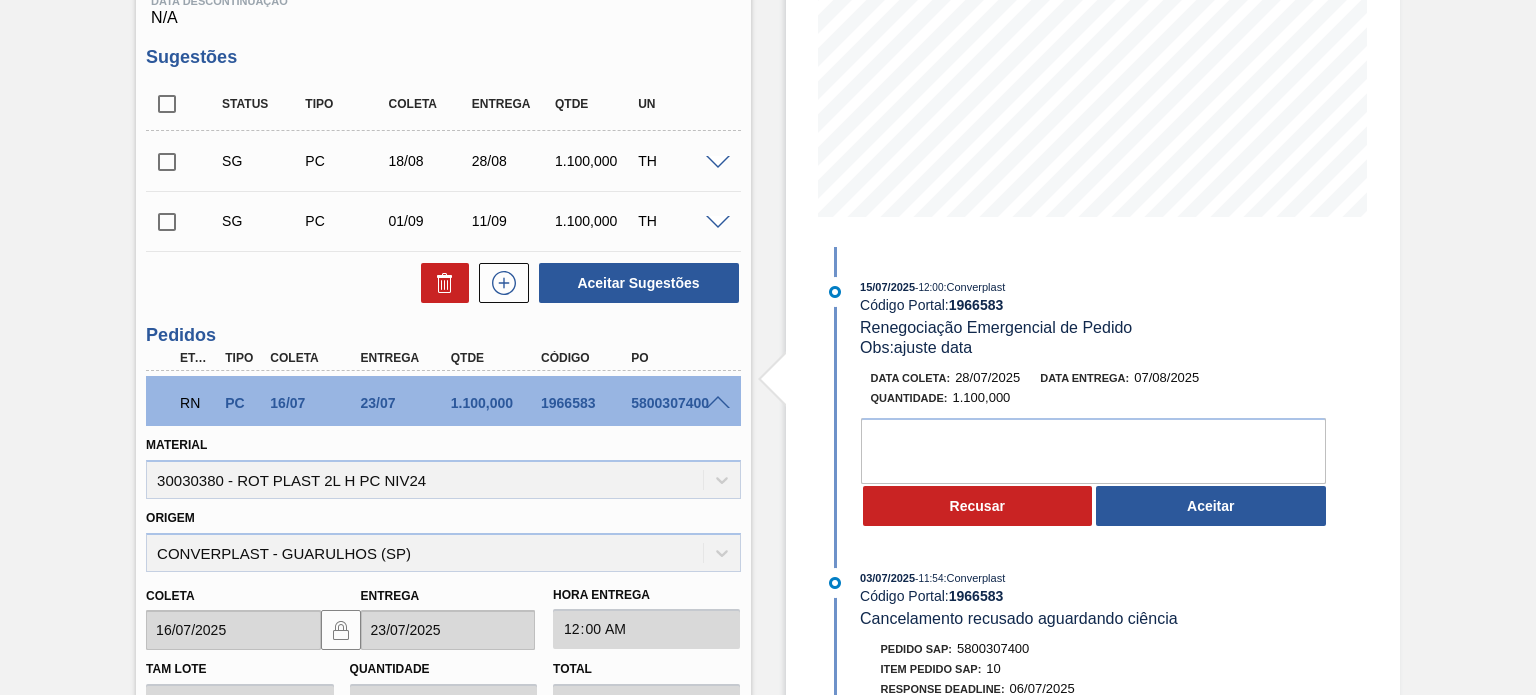 click on "Aceitar" at bounding box center (1211, 506) 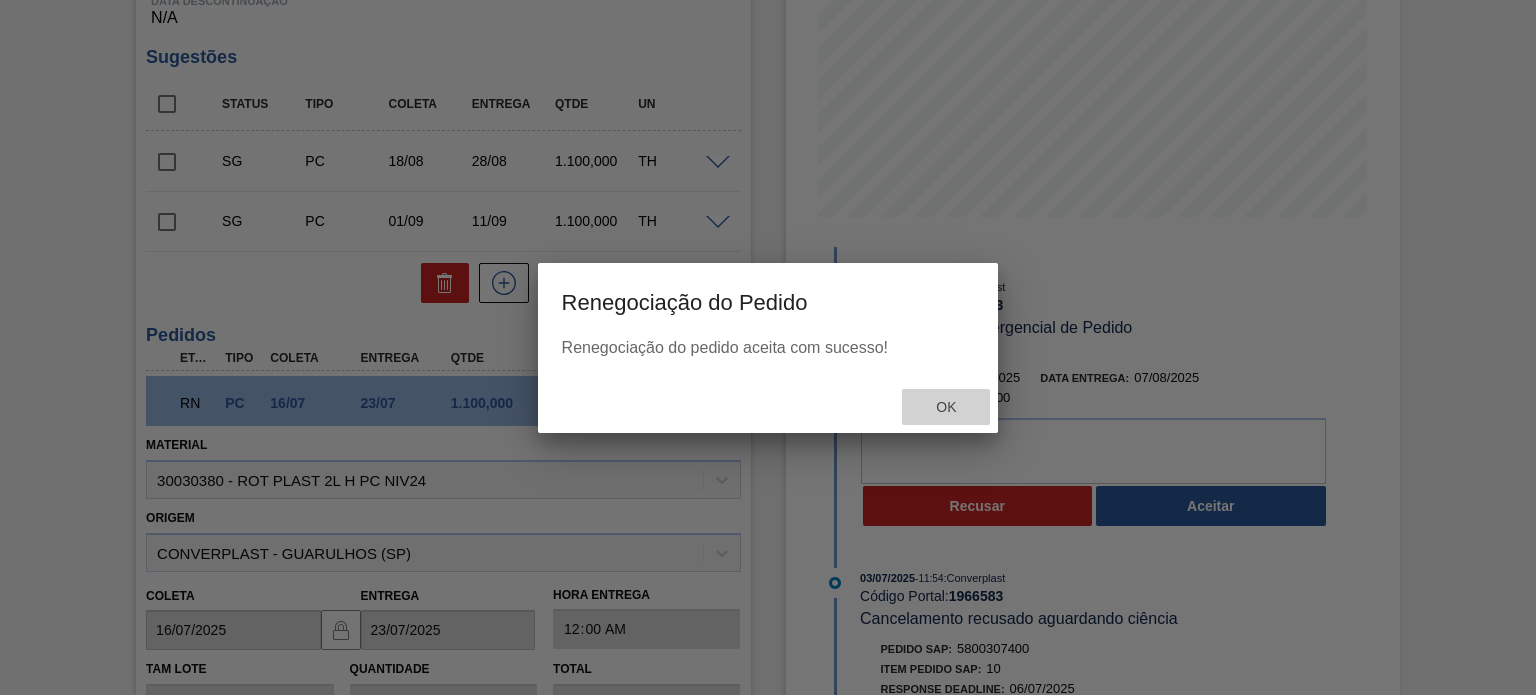 click on "Ok" at bounding box center (946, 407) 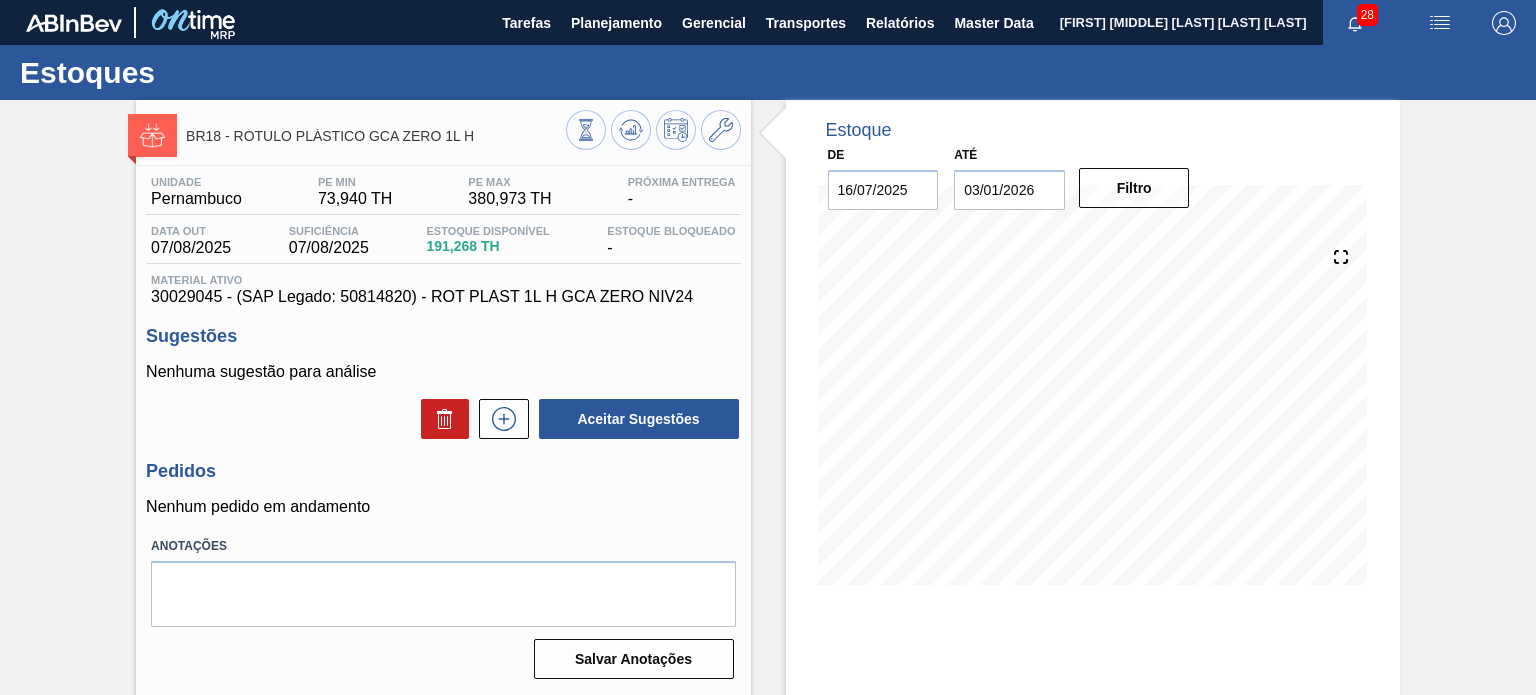 scroll, scrollTop: 0, scrollLeft: 0, axis: both 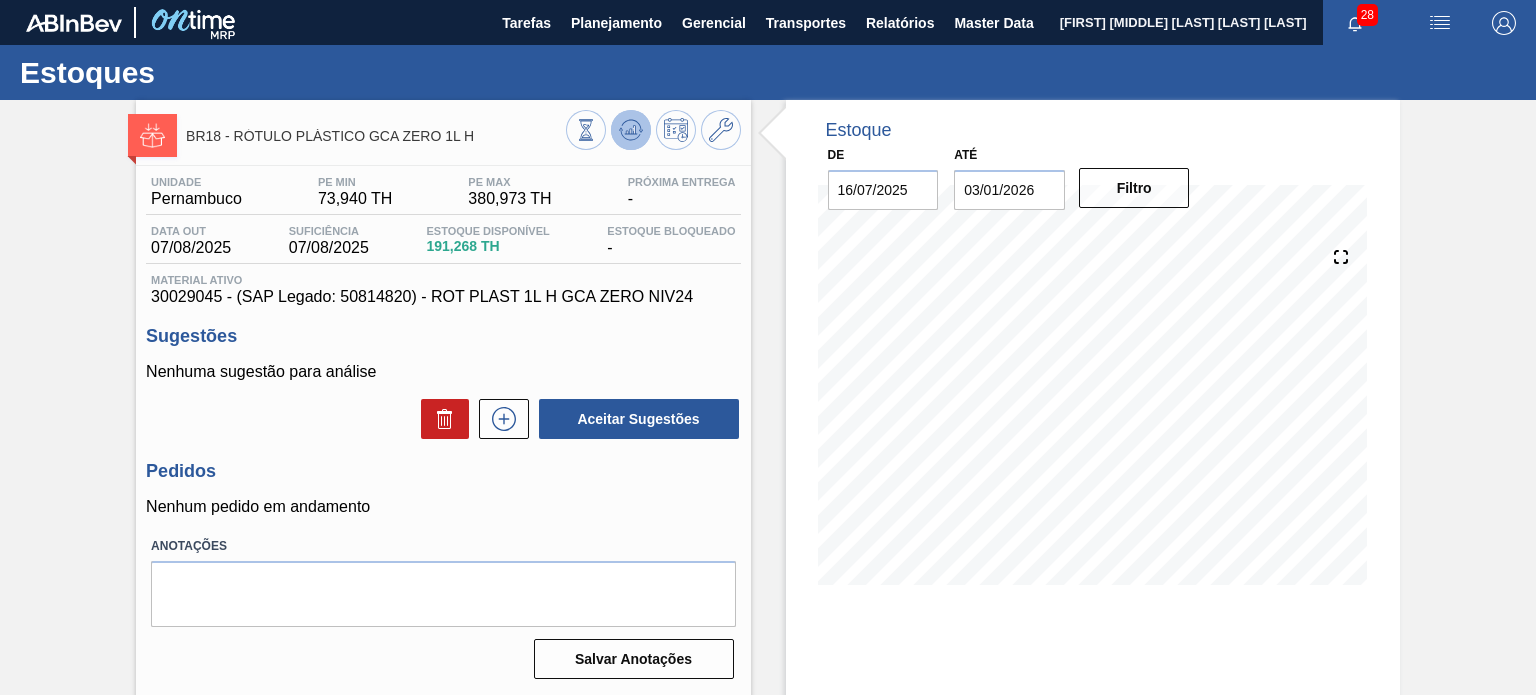 click 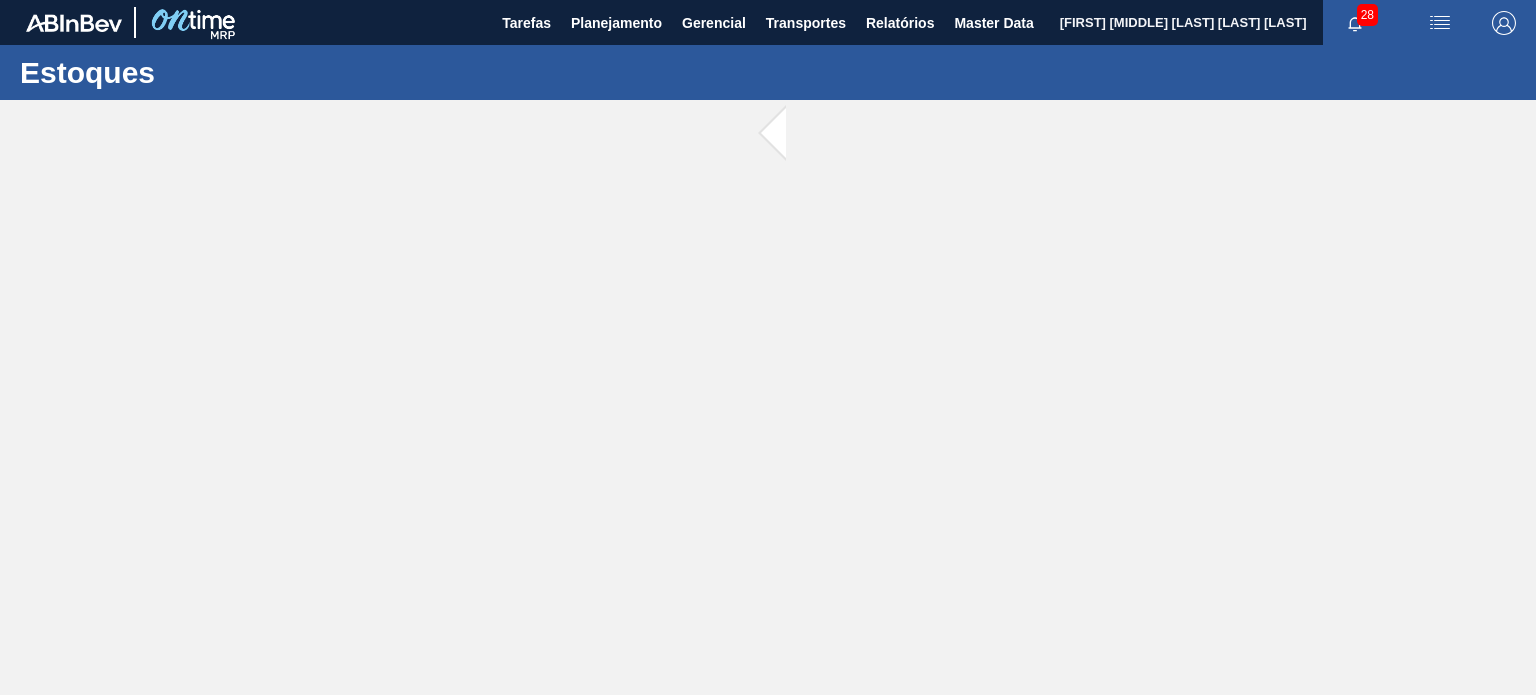 scroll, scrollTop: 0, scrollLeft: 0, axis: both 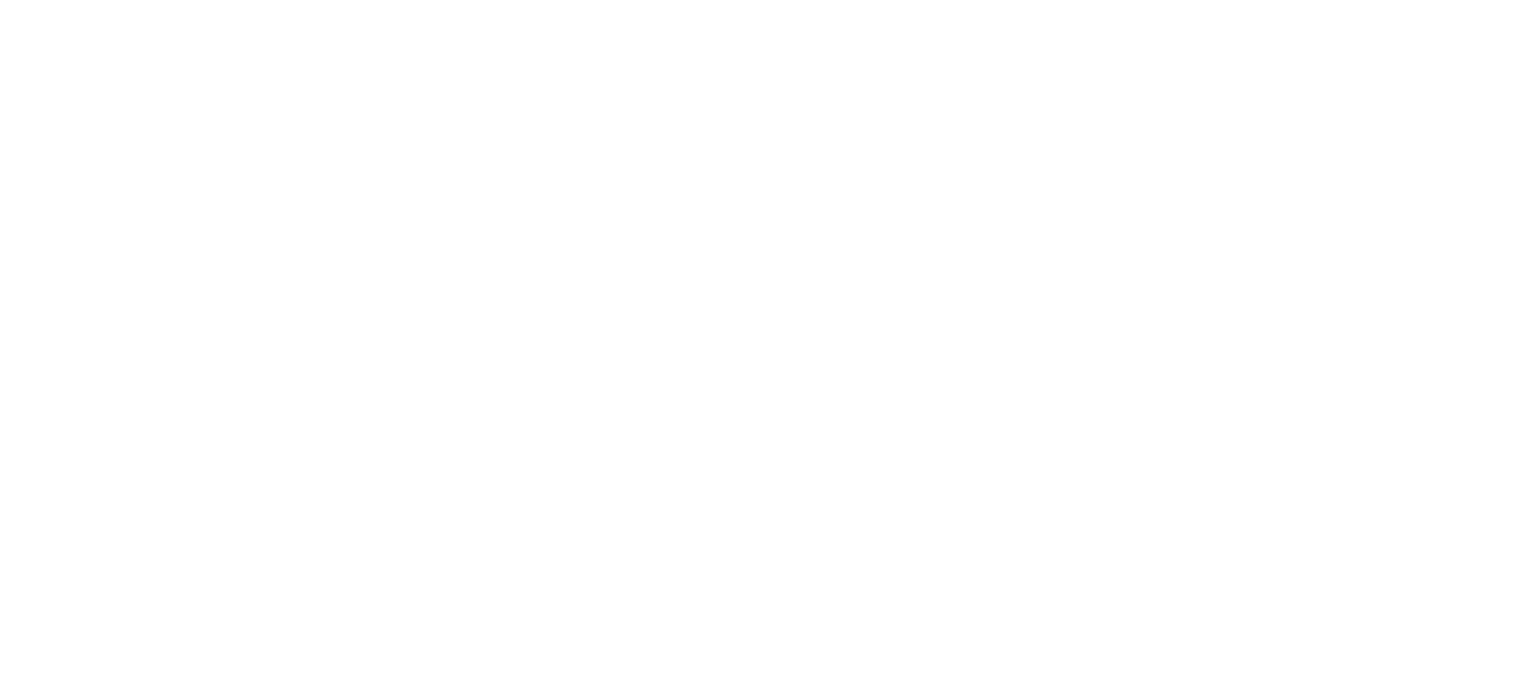 drag, startPoint x: 860, startPoint y: 271, endPoint x: 867, endPoint y: 286, distance: 16.552946 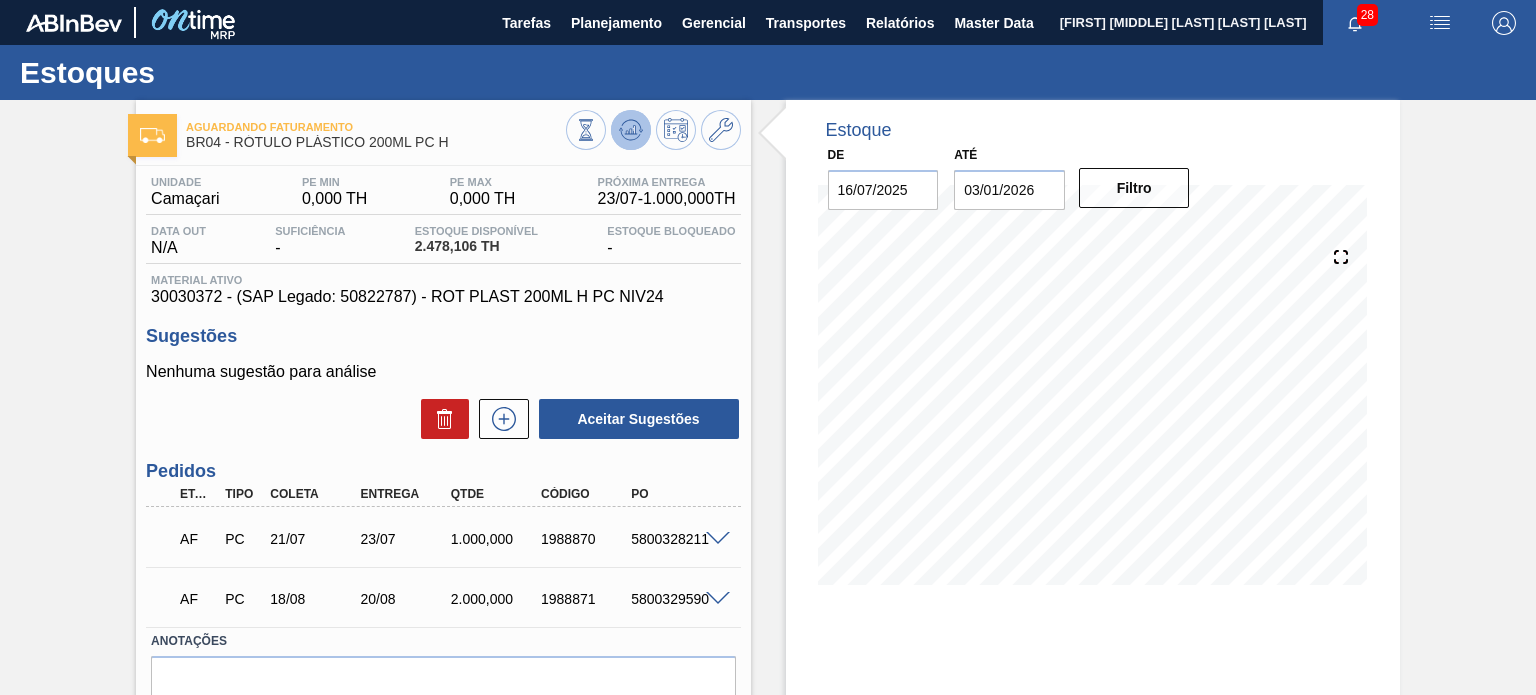 click 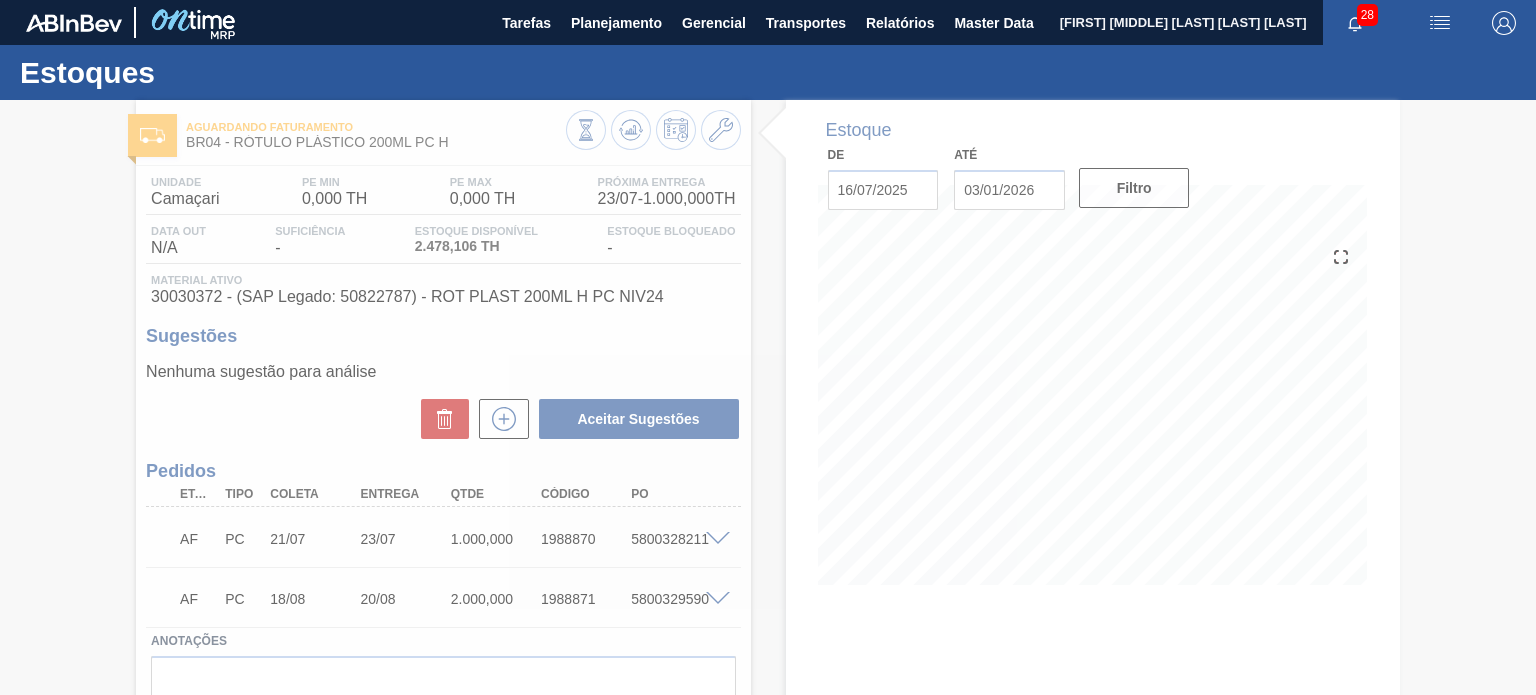 type 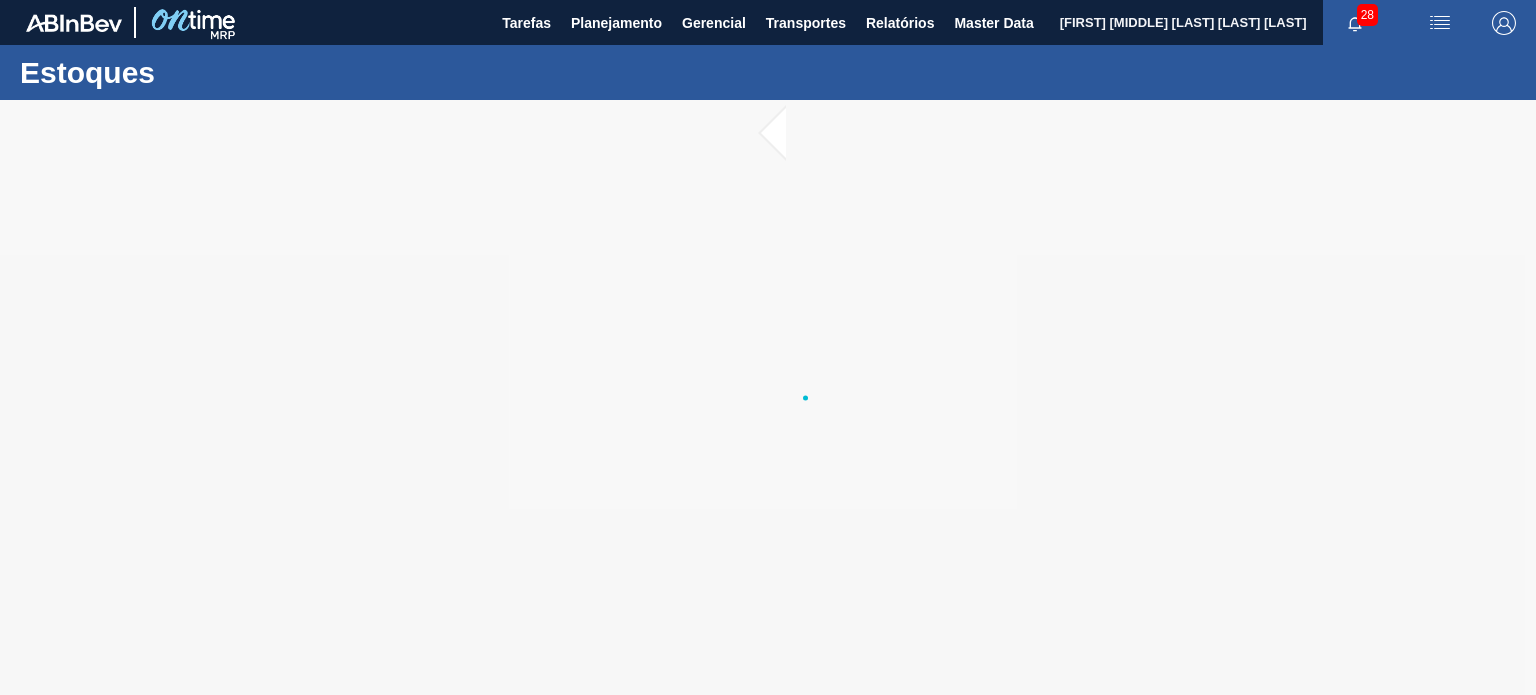 scroll, scrollTop: 0, scrollLeft: 0, axis: both 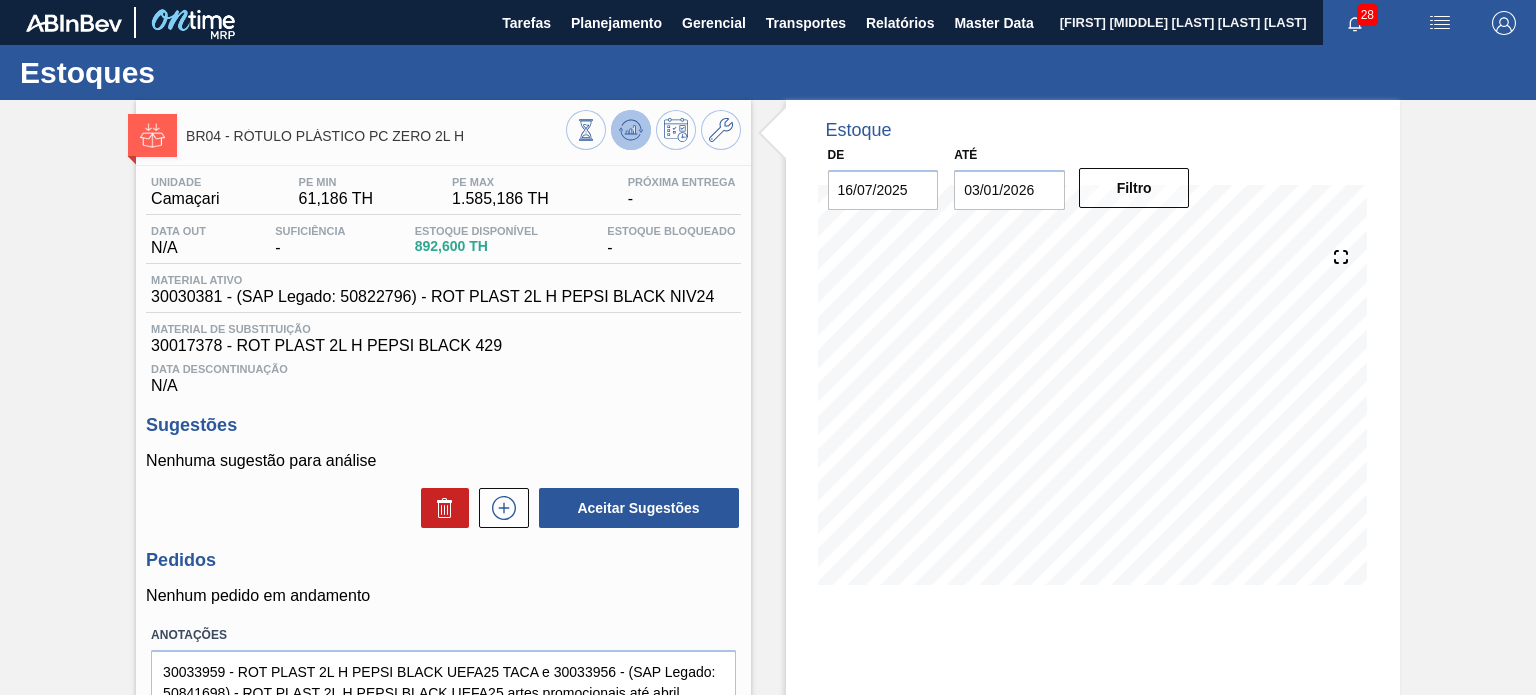 click 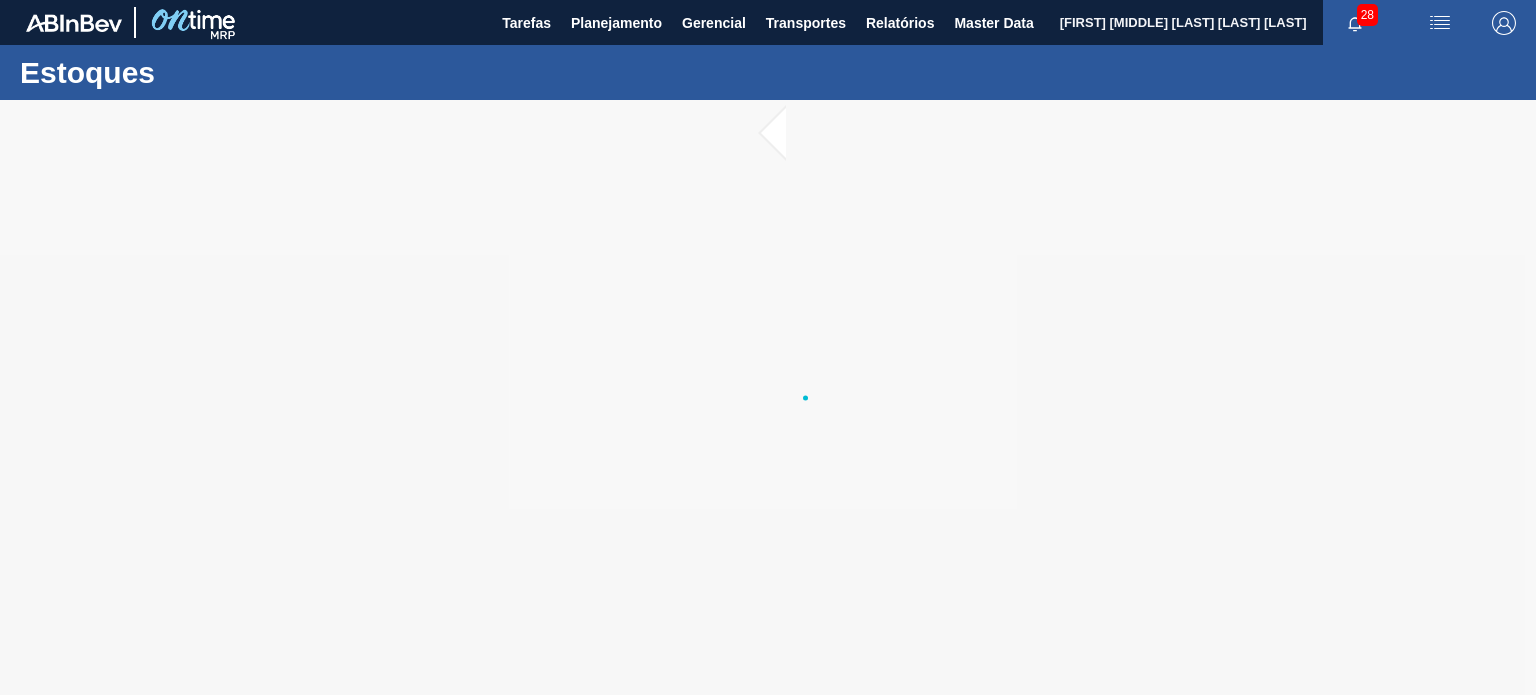 scroll, scrollTop: 0, scrollLeft: 0, axis: both 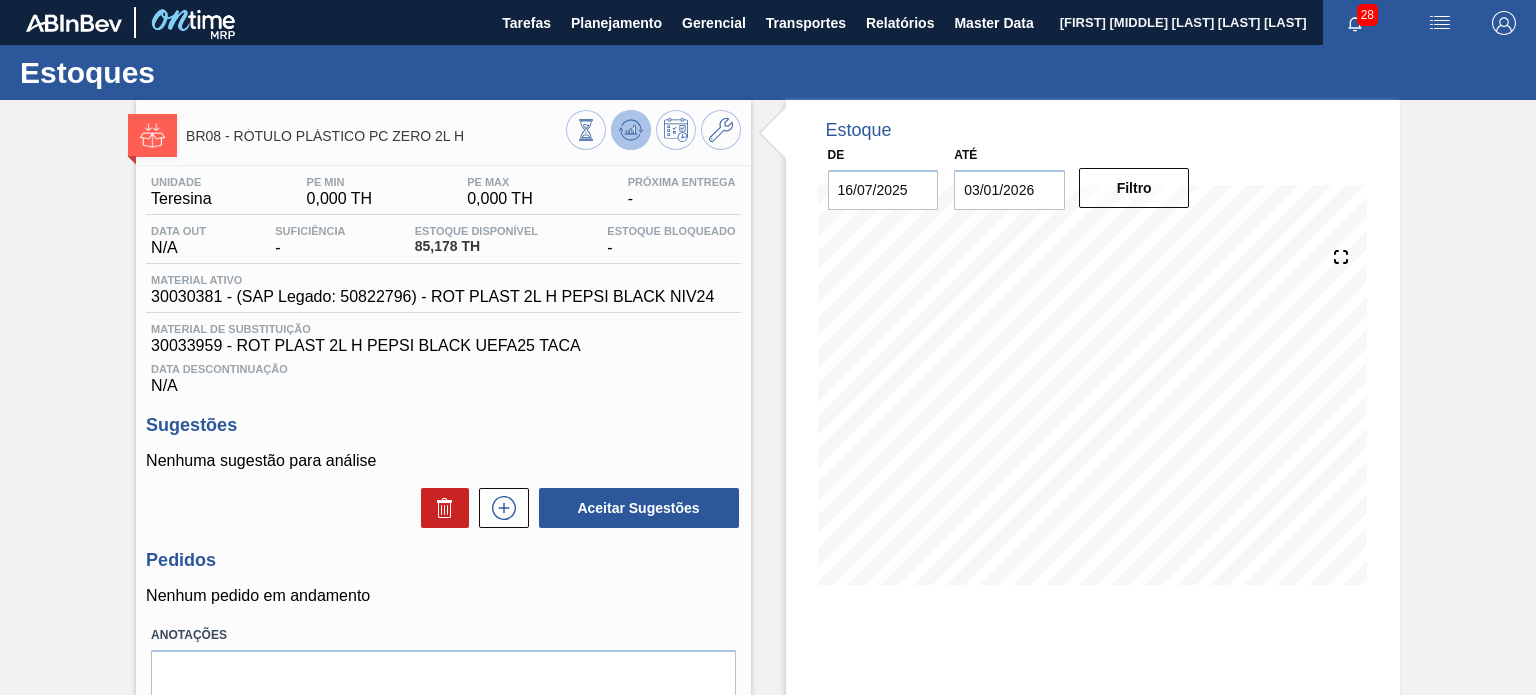 click at bounding box center (631, 130) 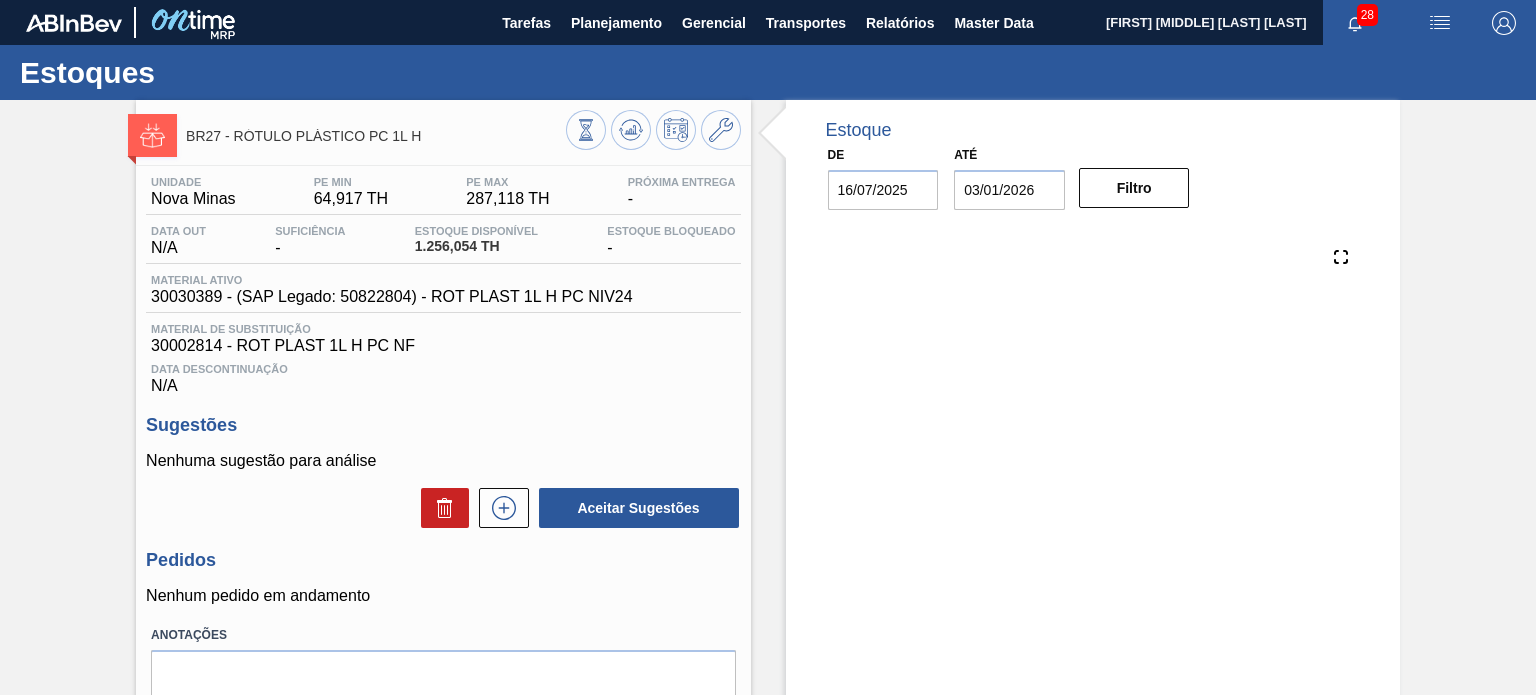 scroll, scrollTop: 0, scrollLeft: 0, axis: both 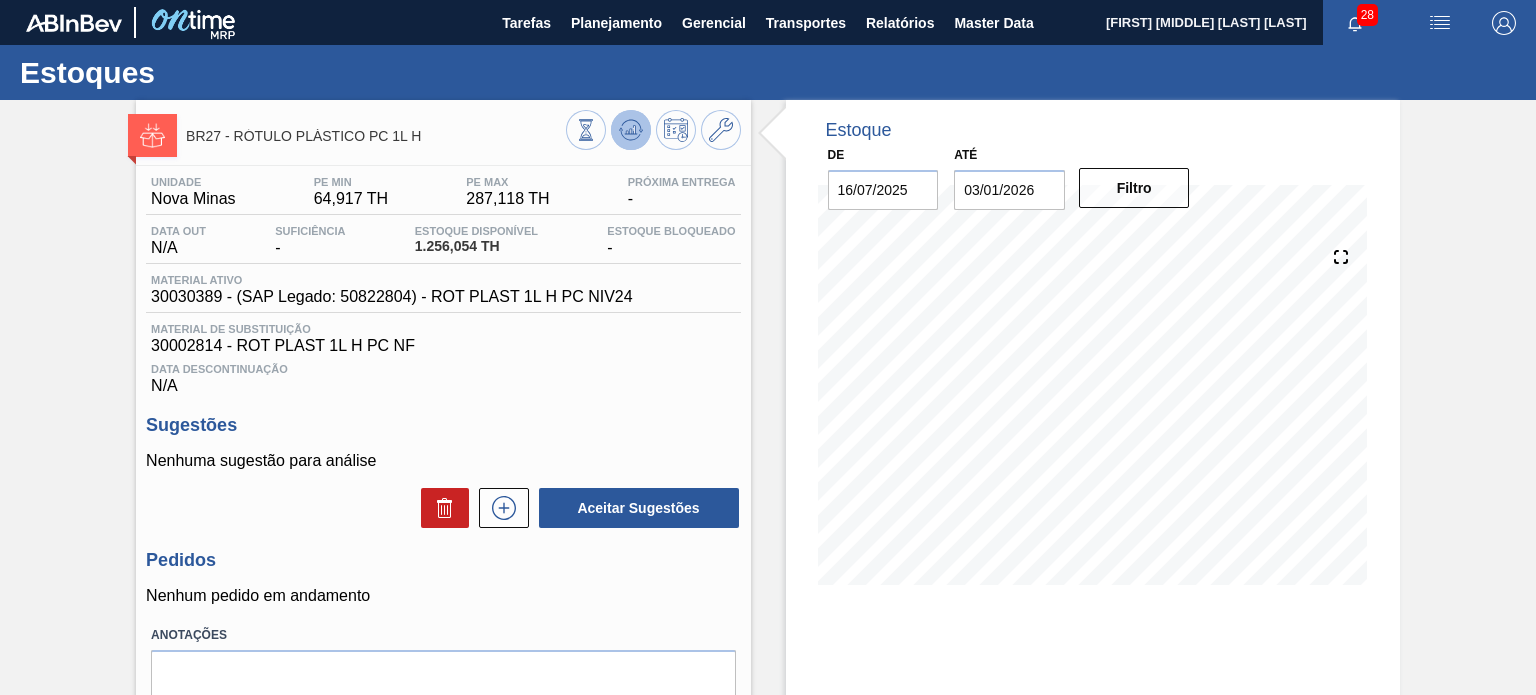 click at bounding box center [631, 130] 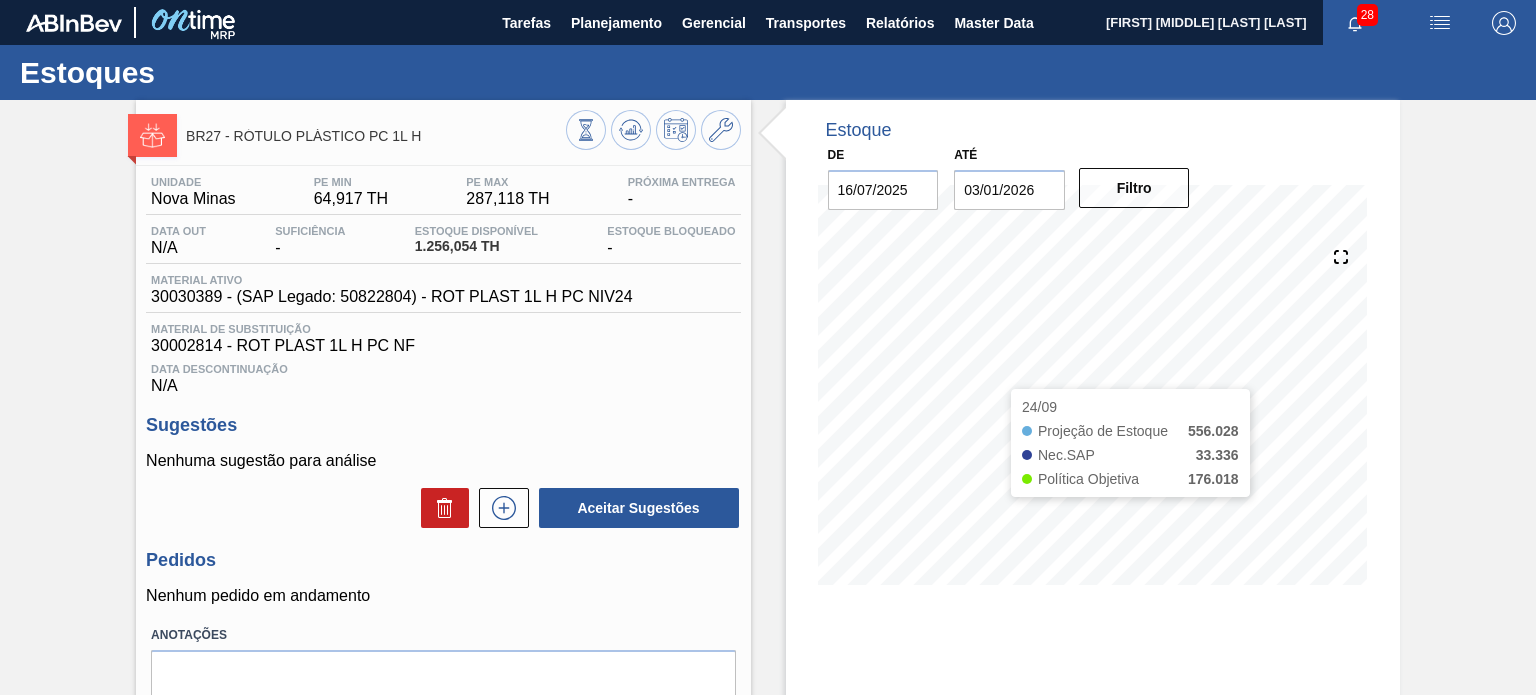 type 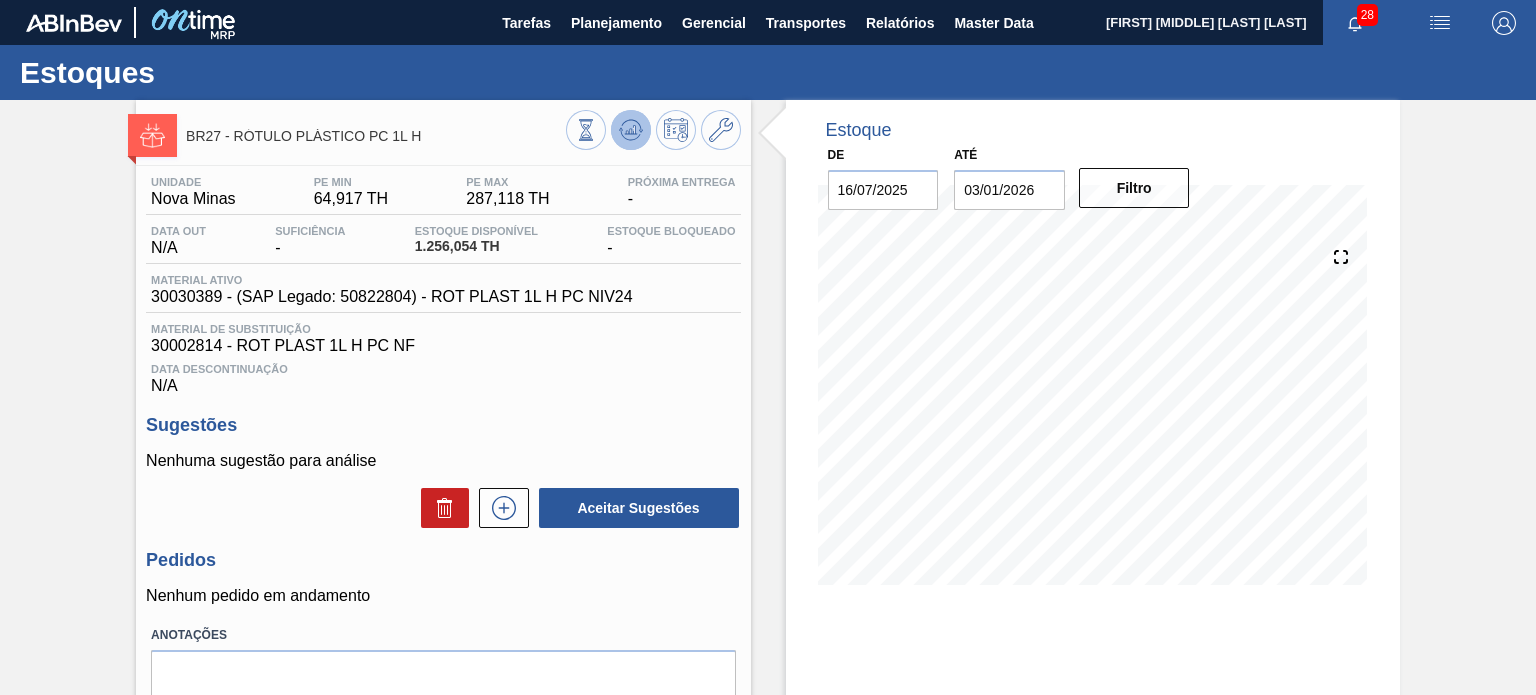 click 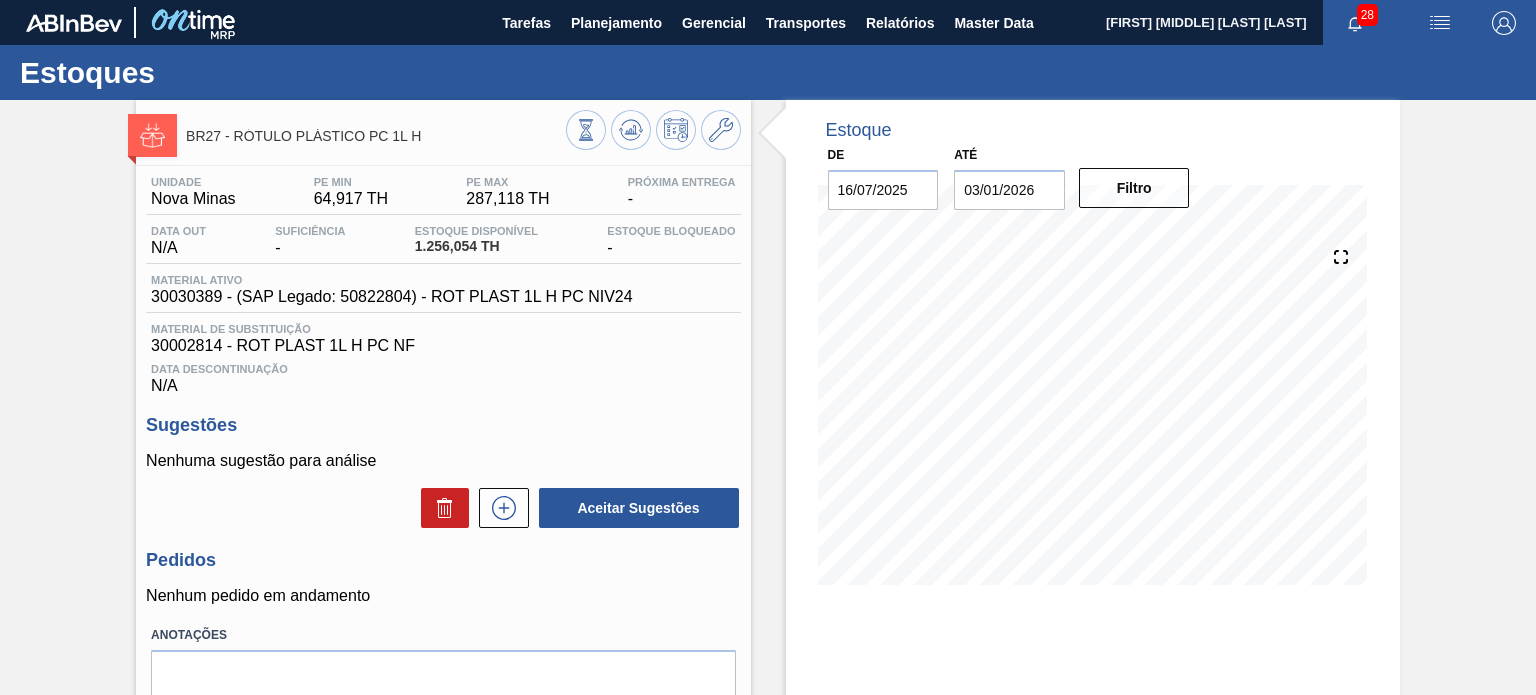 click on "BR27 - RÓTULO PLÁSTICO PC 1L H   Unidade Nova Minas PE MIN 64,917   TH PE MAX 287,118   TH Próxima Entrega - Data out N/A Suficiência - Estoque Disponível 1.256,054 TH Estoque Bloqueado - Material ativo 30030389 - (SAP Legado: 50822804) - ROT PLAST 1L H PC NIV24 Material de Substituição 30002814 - ROT PLAST 1L H PC NF Data Descontinuação N/A   Sugestões   Nenhuma sugestão para análise Aceitar Sugestões Pedidos Nenhum pedido em andamento Anotações Salvar Anotações Estoque De 16/07/2025 Até 03/01/2026 Filtro 29/09 Projeção de Estoque 456.02 Nec.SAP 0 Política Objetiva 176.018" at bounding box center [768, 480] 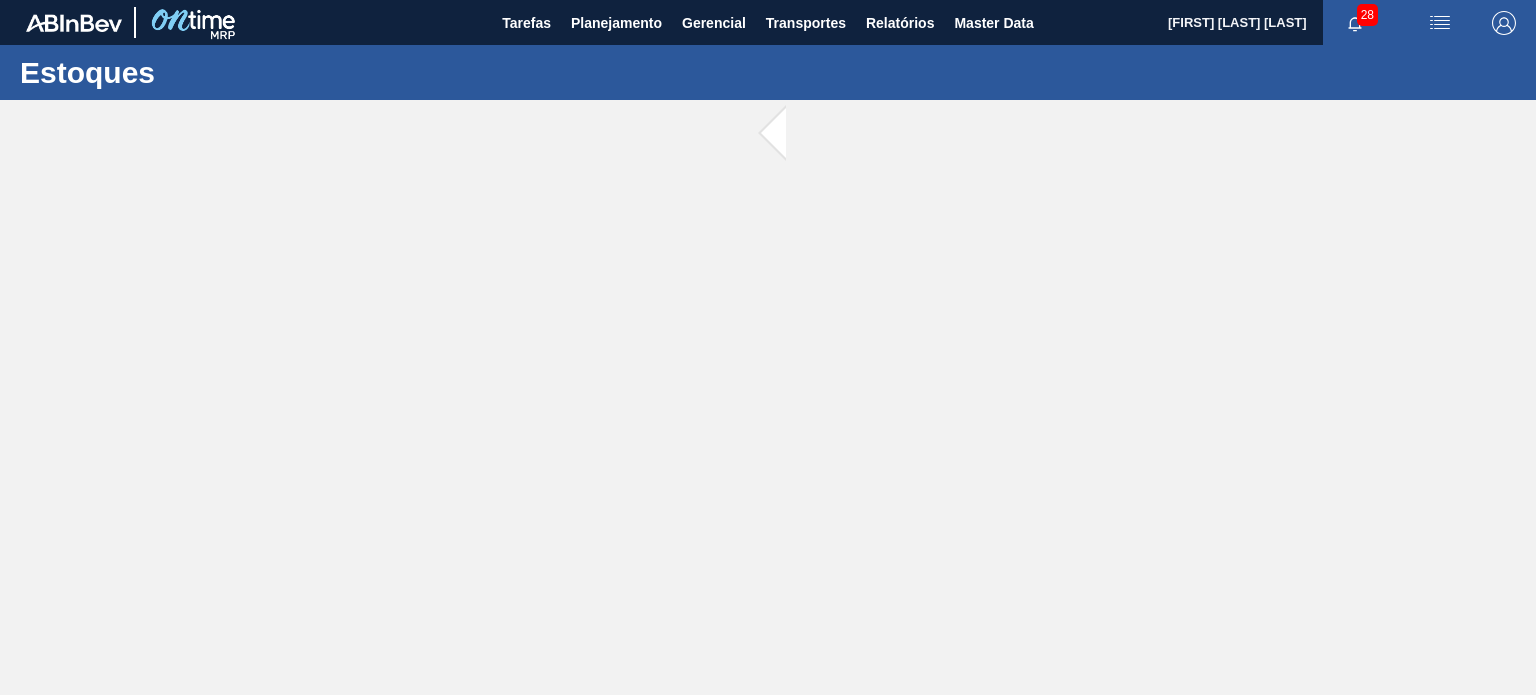 scroll, scrollTop: 0, scrollLeft: 0, axis: both 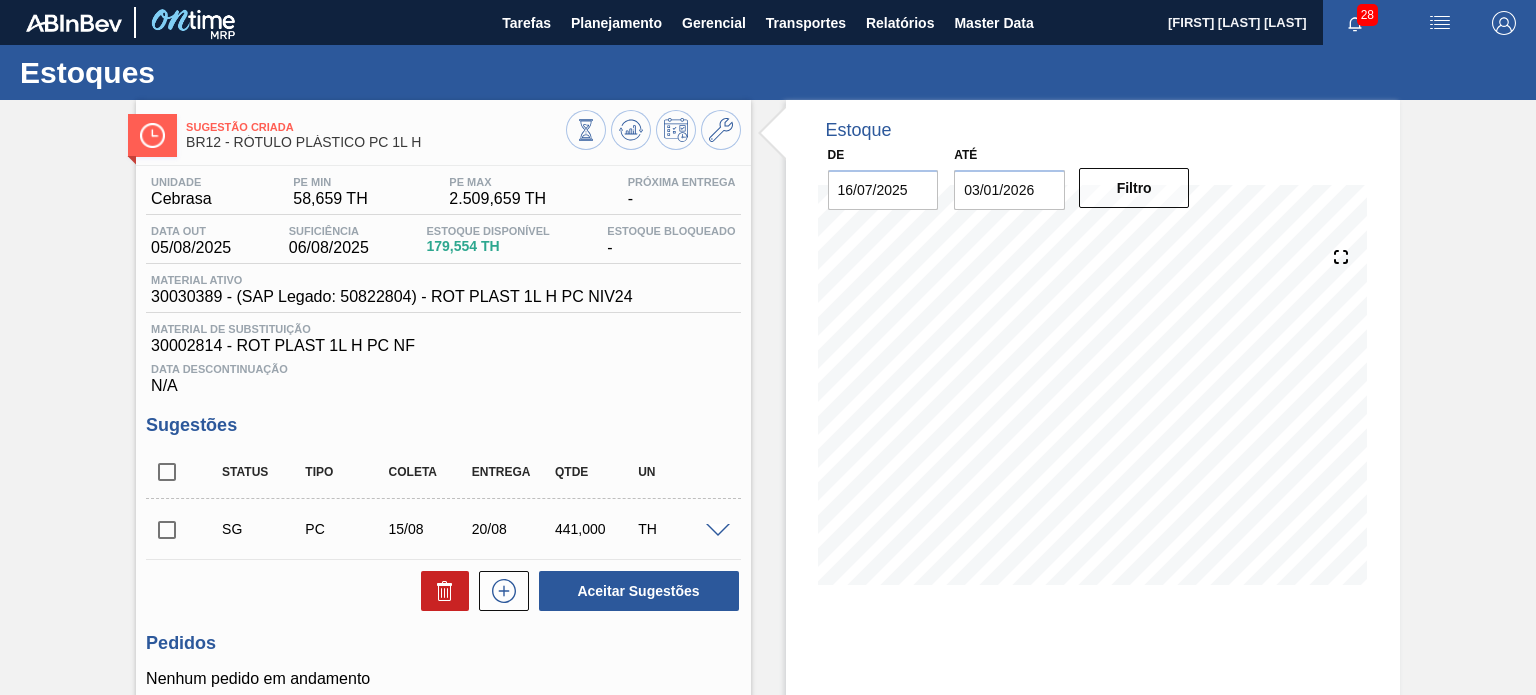 click on "Sugestão Criada BR12 - RÓTULO PLÁSTICO PC 1L H   Unidade Cebrasa [STATE] MIN 58,659   TH PE MAX 2.509,659   TH Próxima Entrega - Data out 05/08/2025 Suficiência 06/08/2025 Estoque Disponível 179,554 TH Estoque Bloqueado - Material ativo 30030389 - (SAP Legado: 50822804) - ROT PLAST 1L H PC NIV24 Material de Substituição 30002814 - ROT PLAST 1L H PC NF Data Descontinuação N/A   Sugestões   Status Tipo Coleta Entrega Qtde UN SG PC 15/08 20/08 441,000 TH Material 30030389 - ROT PLAST 1L H PC NIV24 Origem Xadrez Transferência Unidades Fornecedor A - 367563 - CONVERPLAST - [CITY] ([STATE]) Coleta 15/08/2025 Entrega 20/08/2025 Hora Entrega Incoterm FOB Tipo de pedido Tam lote 441,000 Quantidade 1 Carros 0,147 Total 441 Doca N/A Linha de Produção Comentário Observações Aceitar Sugestões Pedidos Nenhum pedido em andamento Anotações Salvar Anotações Estoque De 16/07/2025 Até 03/01/2026 Filtro 28/09 Projeção de Estoque 220.54 Nec.SAP 0 Política Objetiva 548.859 Sugestões 0" at bounding box center (768, 484) 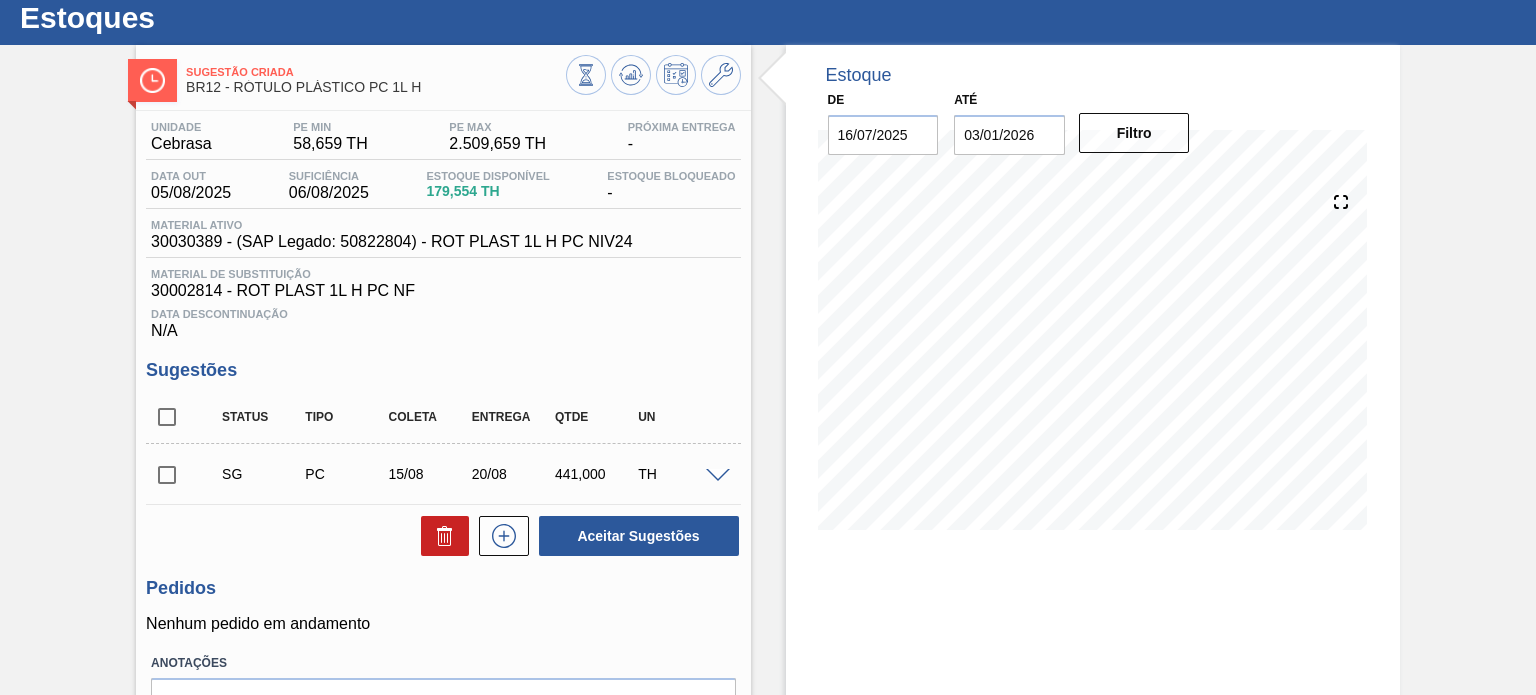 scroll, scrollTop: 100, scrollLeft: 0, axis: vertical 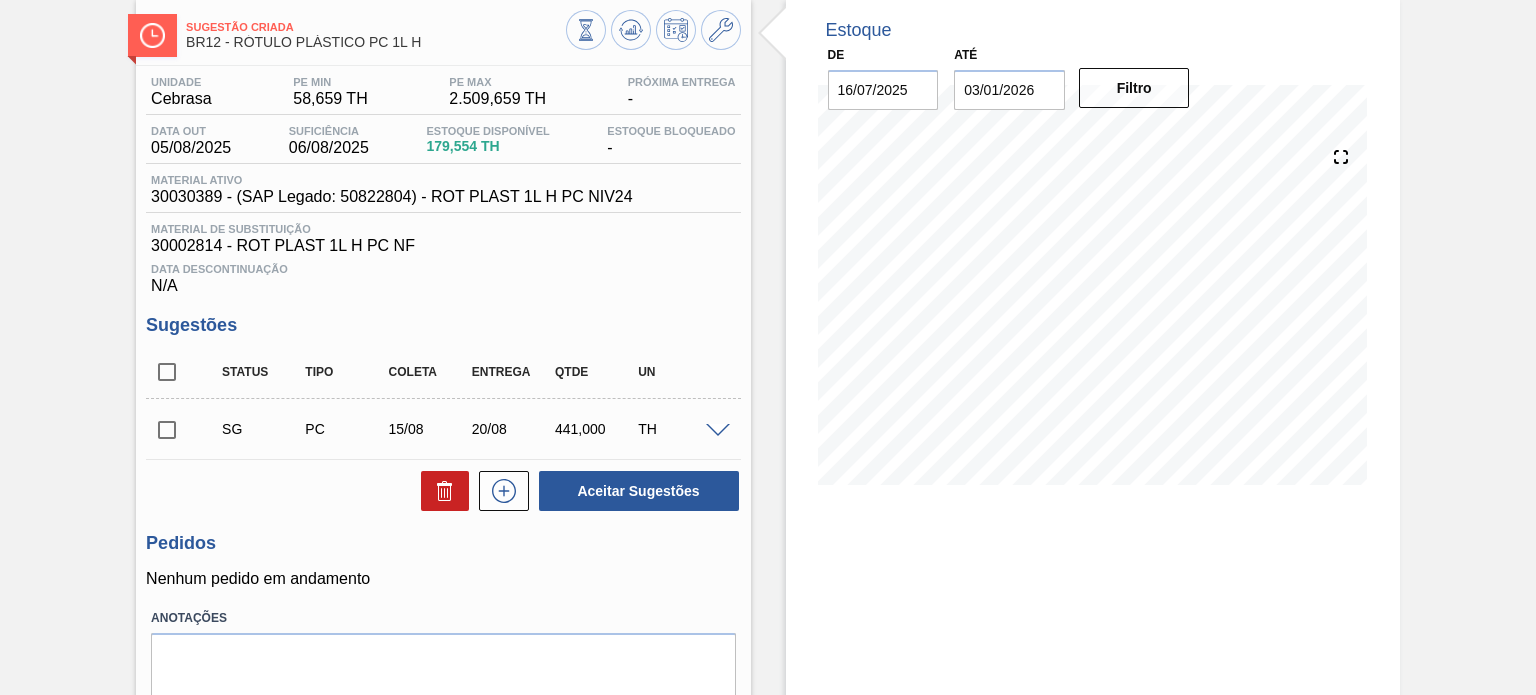 click at bounding box center (167, 430) 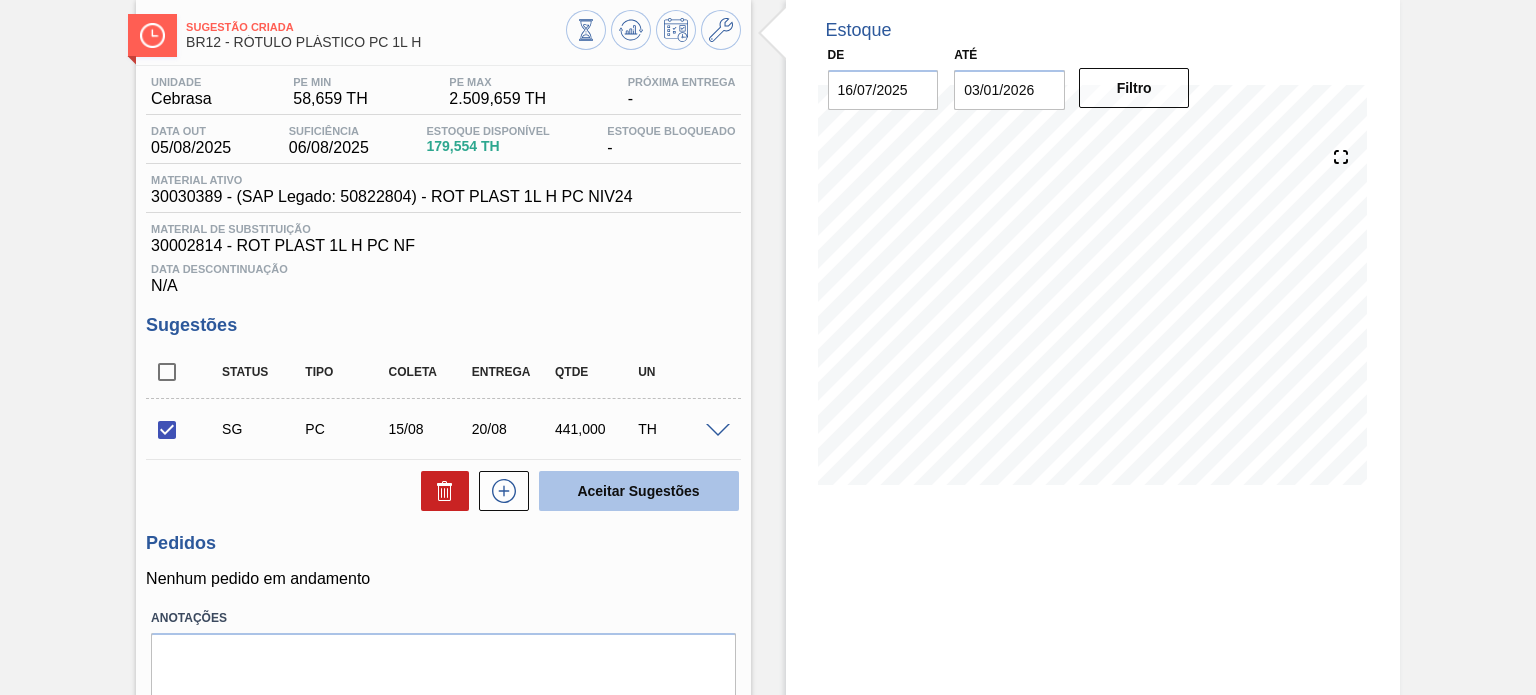 click on "Aceitar Sugestões" at bounding box center [639, 491] 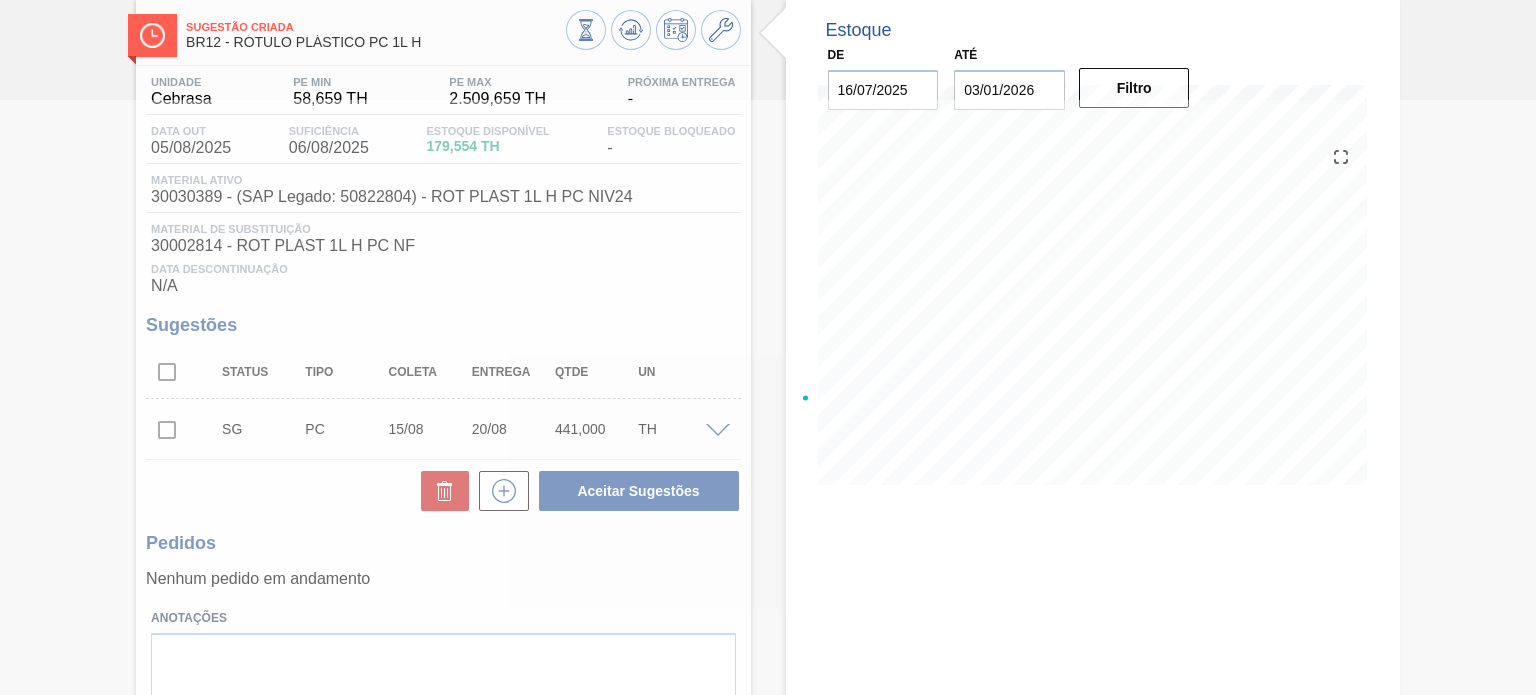 type 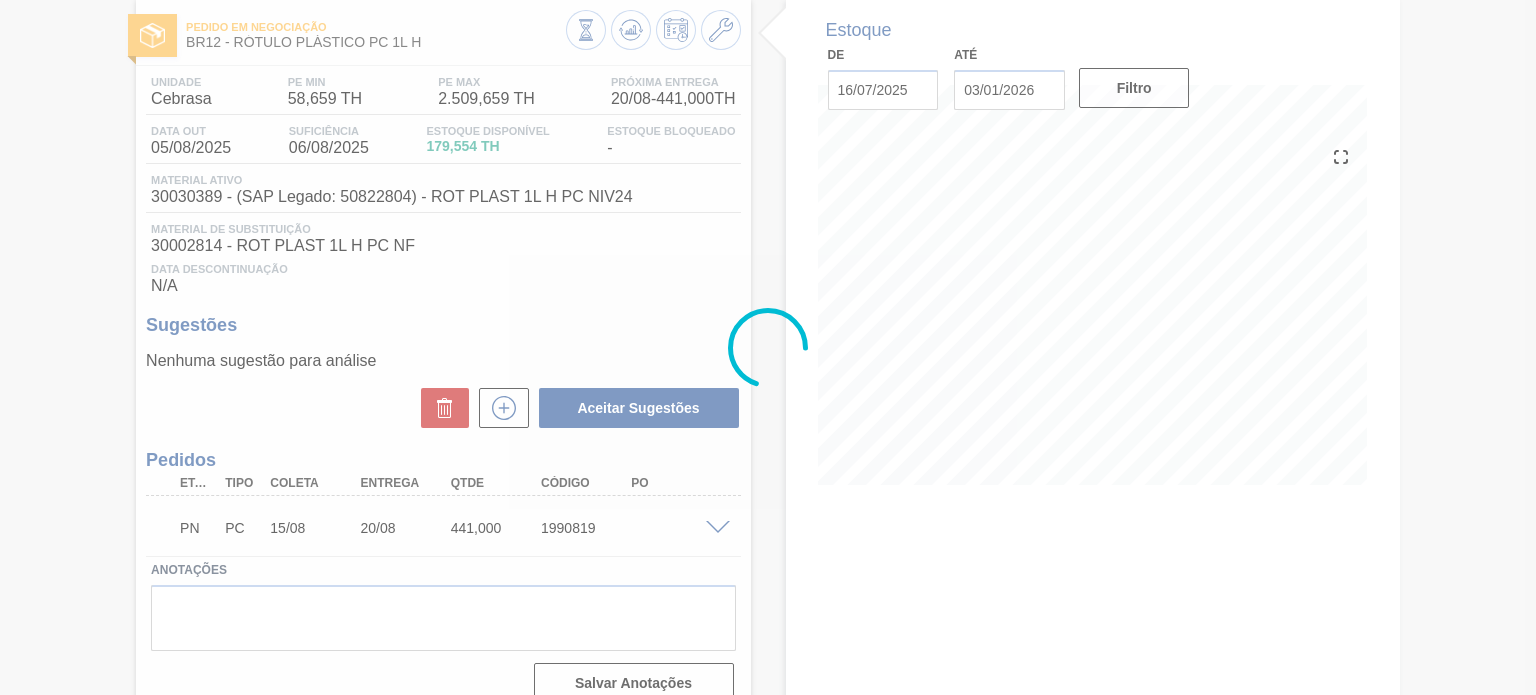 drag, startPoint x: 720, startPoint y: 513, endPoint x: 712, endPoint y: 520, distance: 10.630146 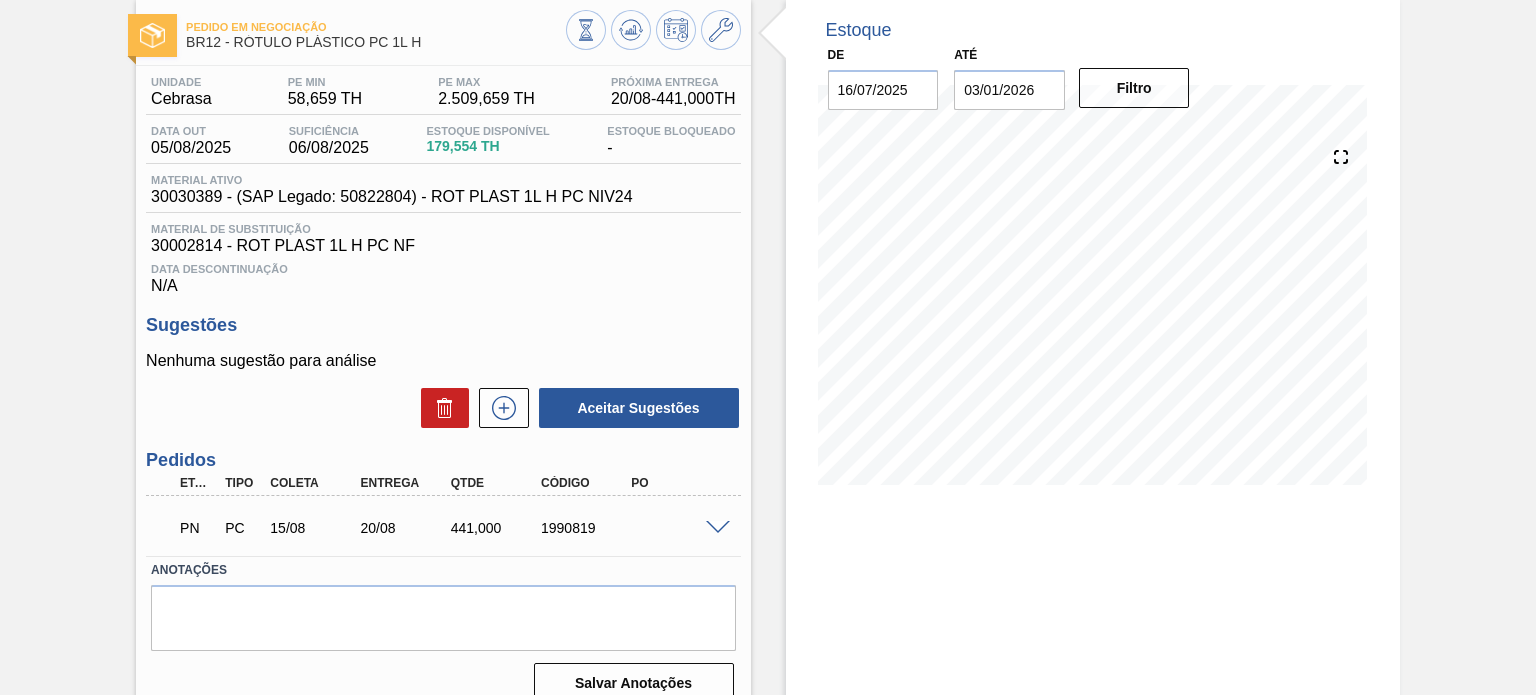 click at bounding box center [718, 528] 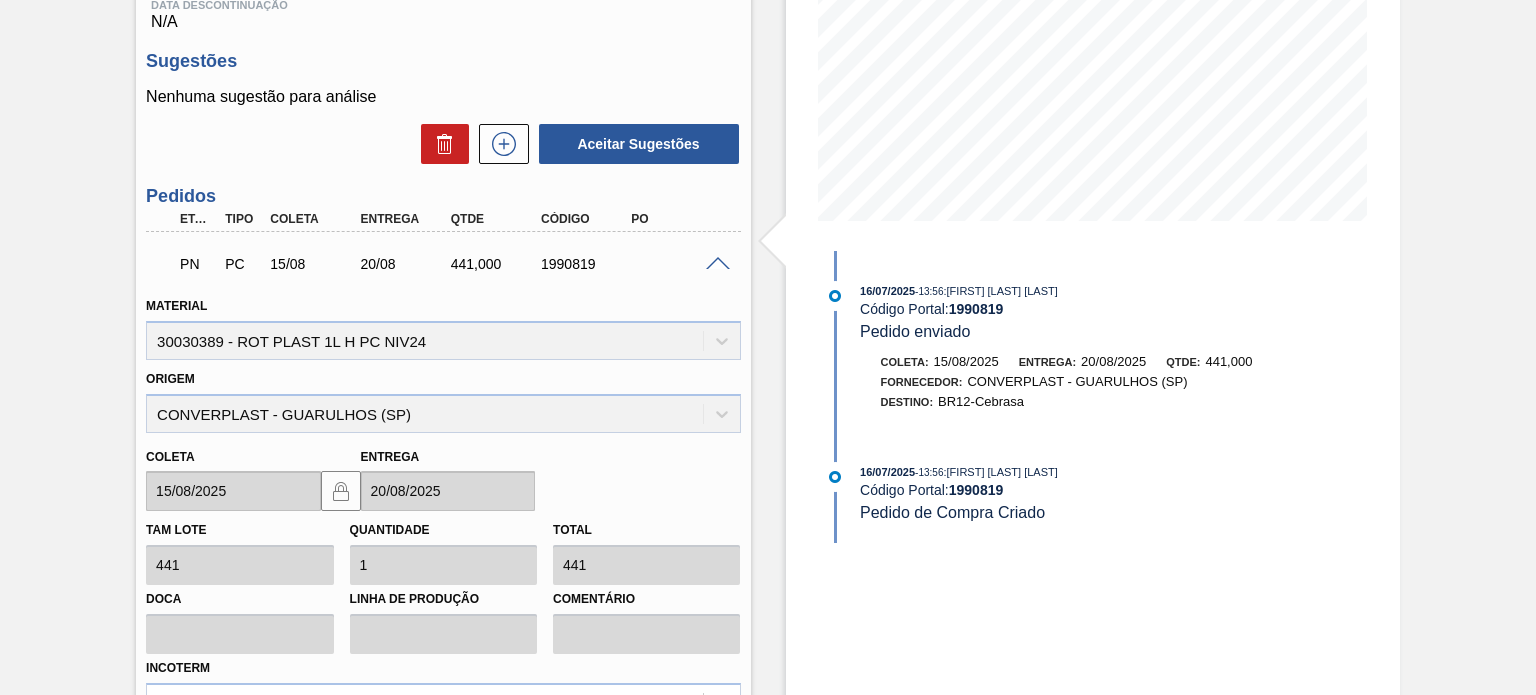 scroll, scrollTop: 600, scrollLeft: 0, axis: vertical 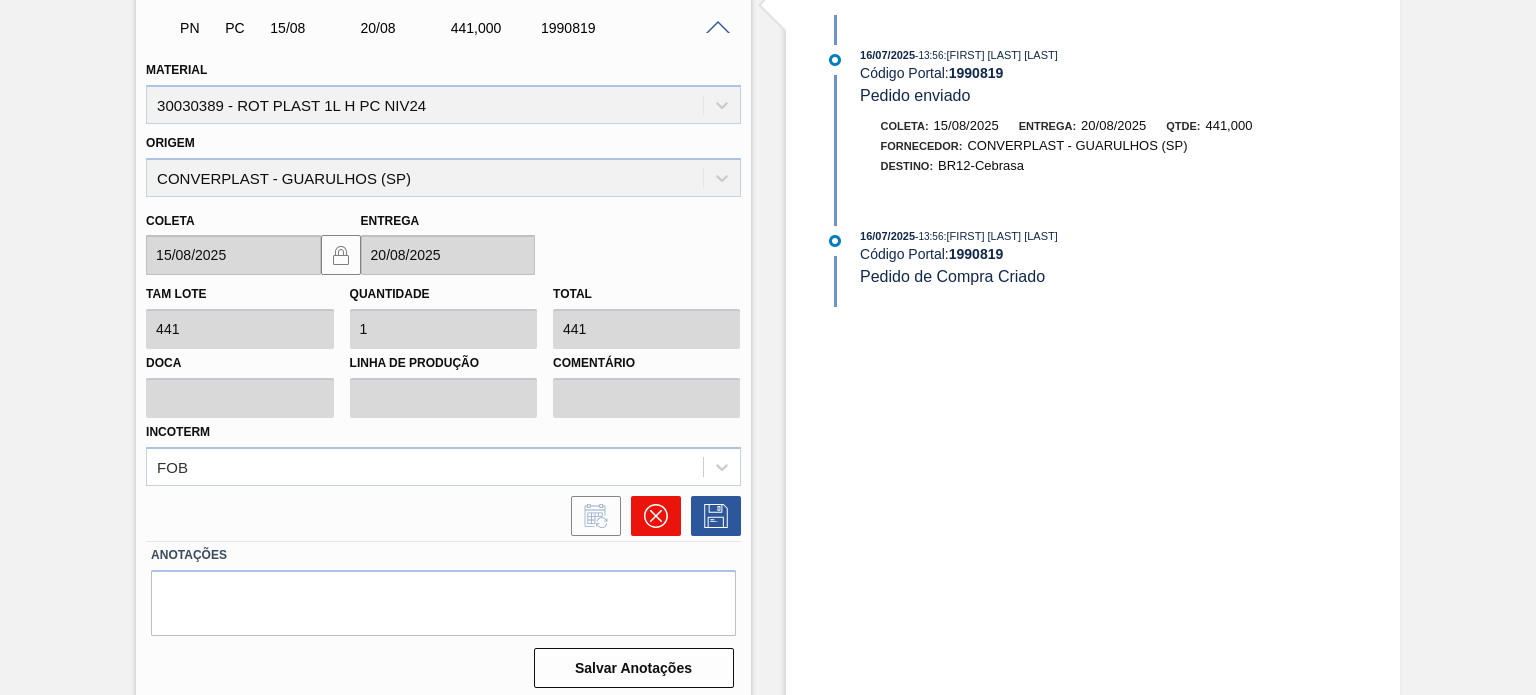 click at bounding box center (656, 516) 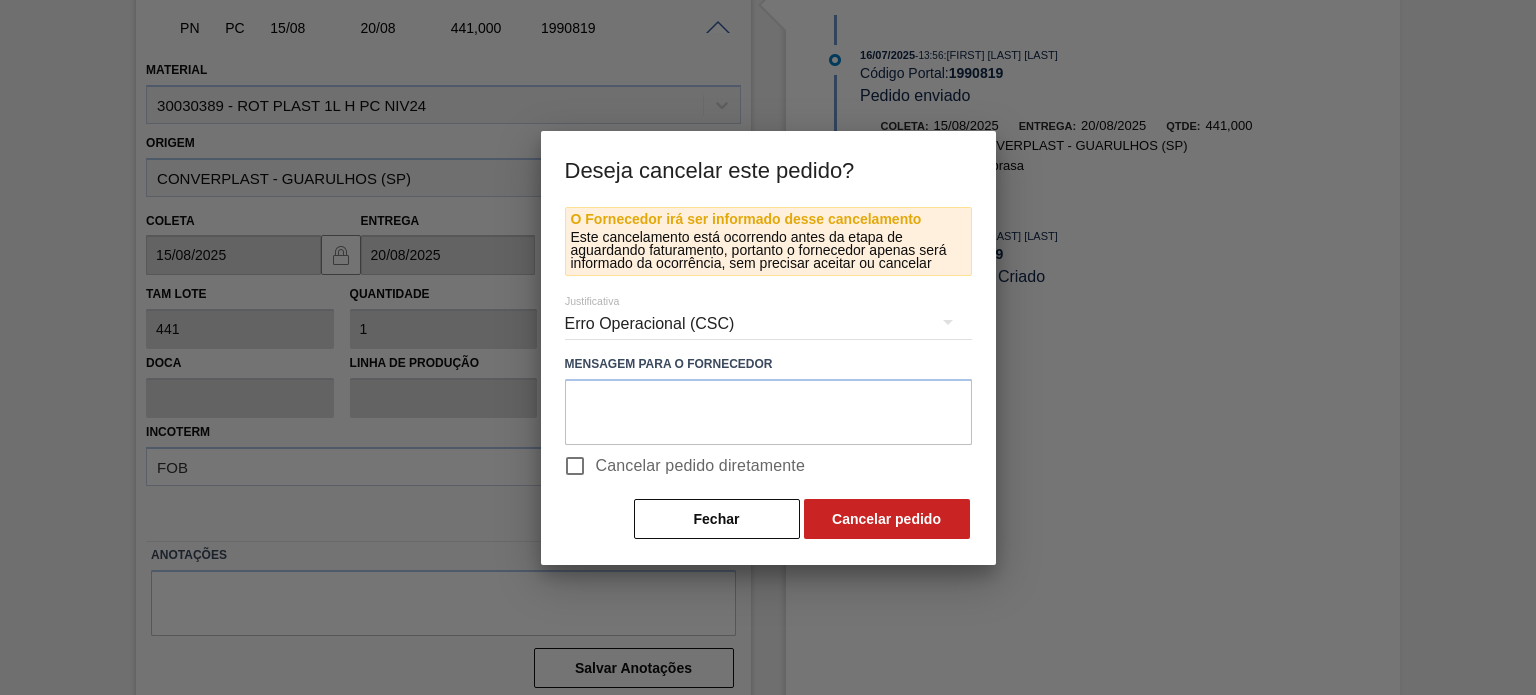 click on "Erro Operacional (CSC)" at bounding box center (768, 324) 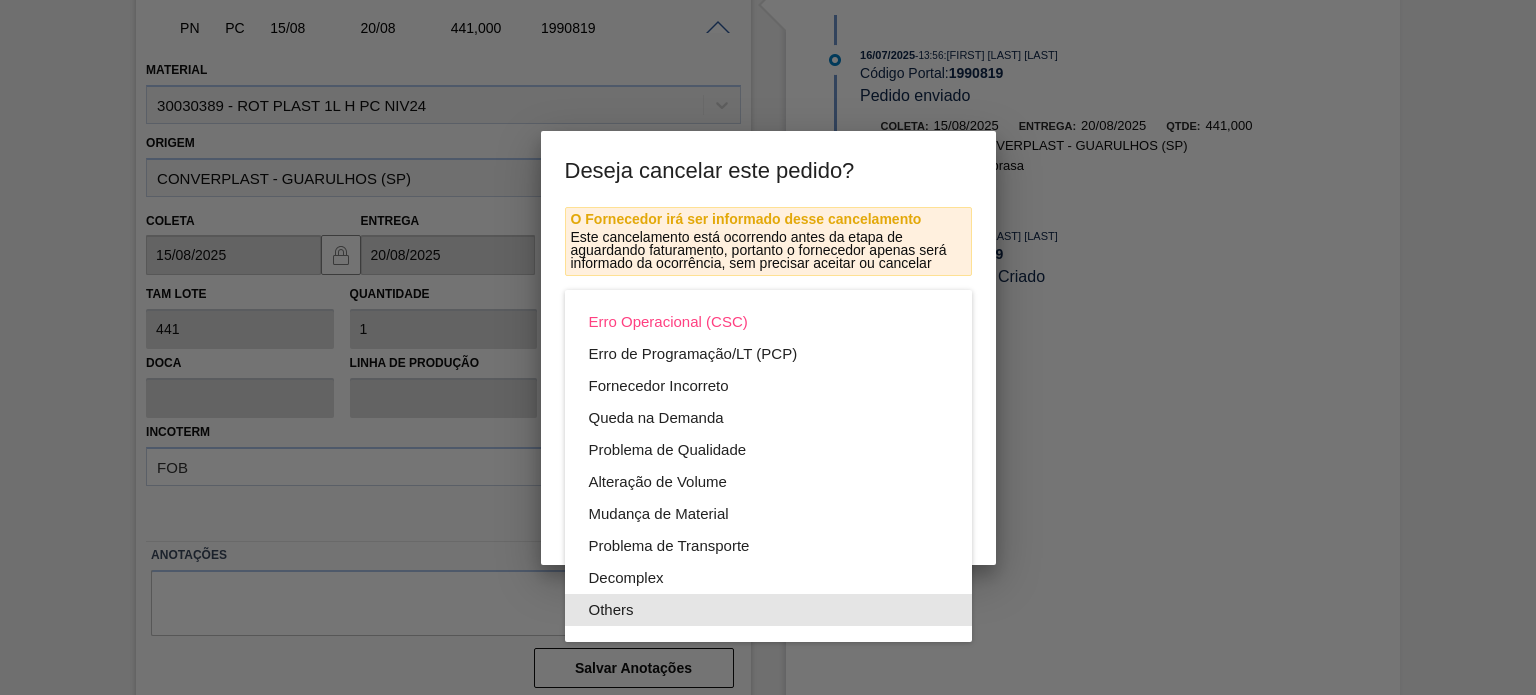 click on "Others" at bounding box center (768, 610) 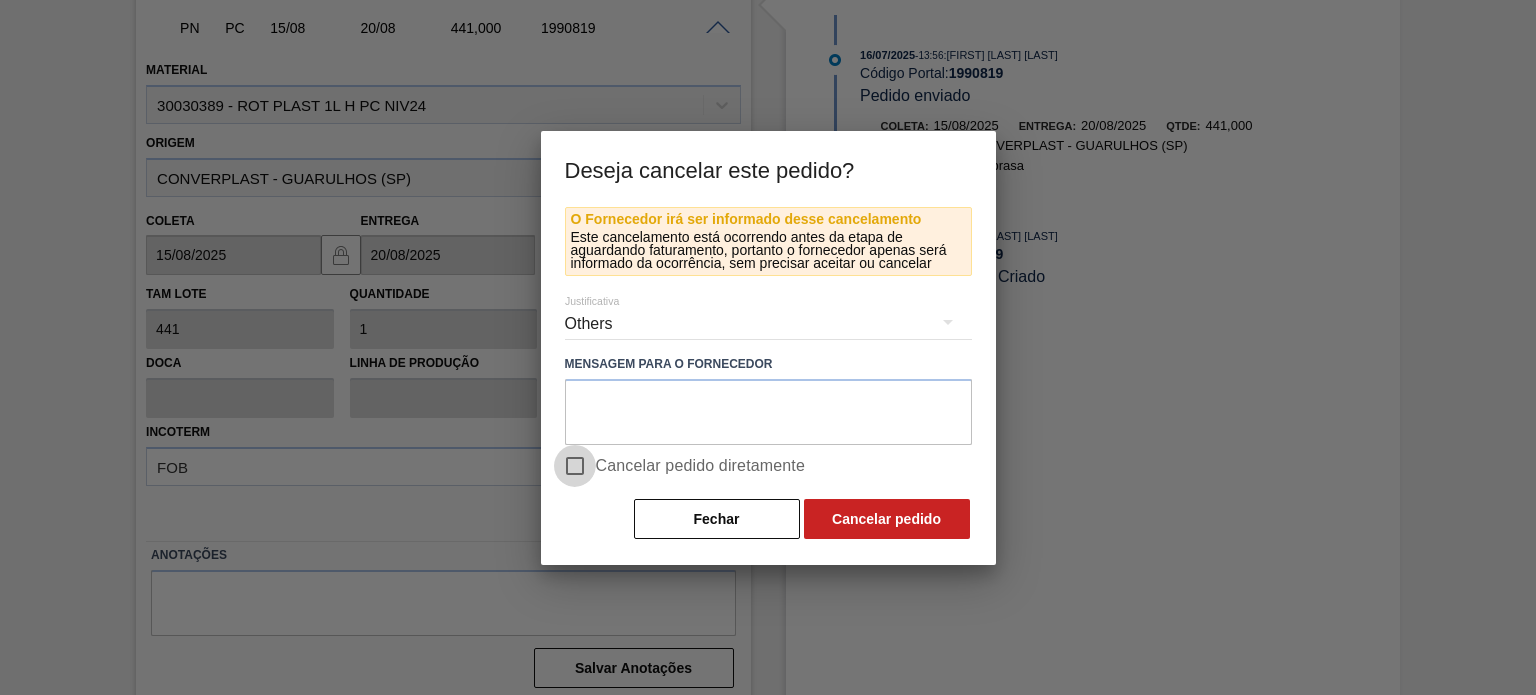 click on "Cancelar pedido diretamente" at bounding box center (575, 466) 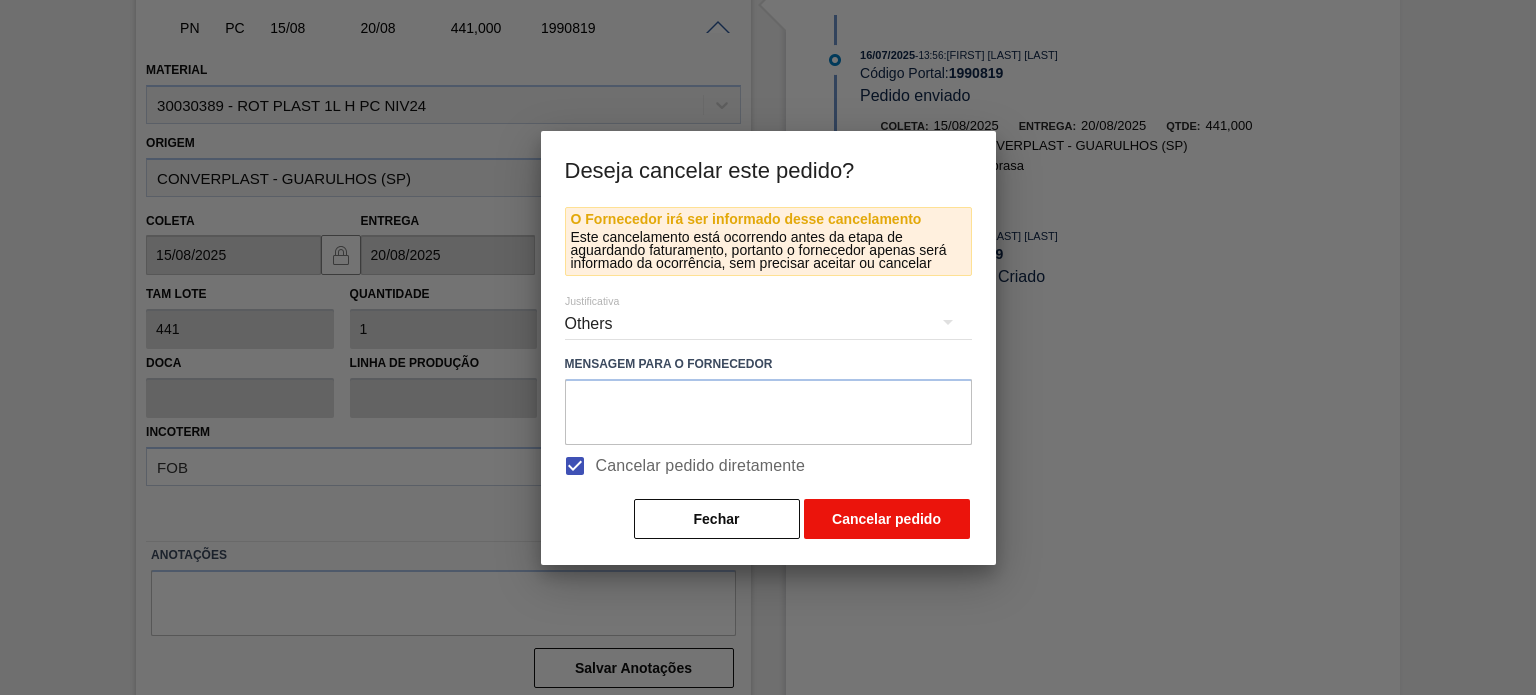 click on "Cancelar pedido" at bounding box center [887, 519] 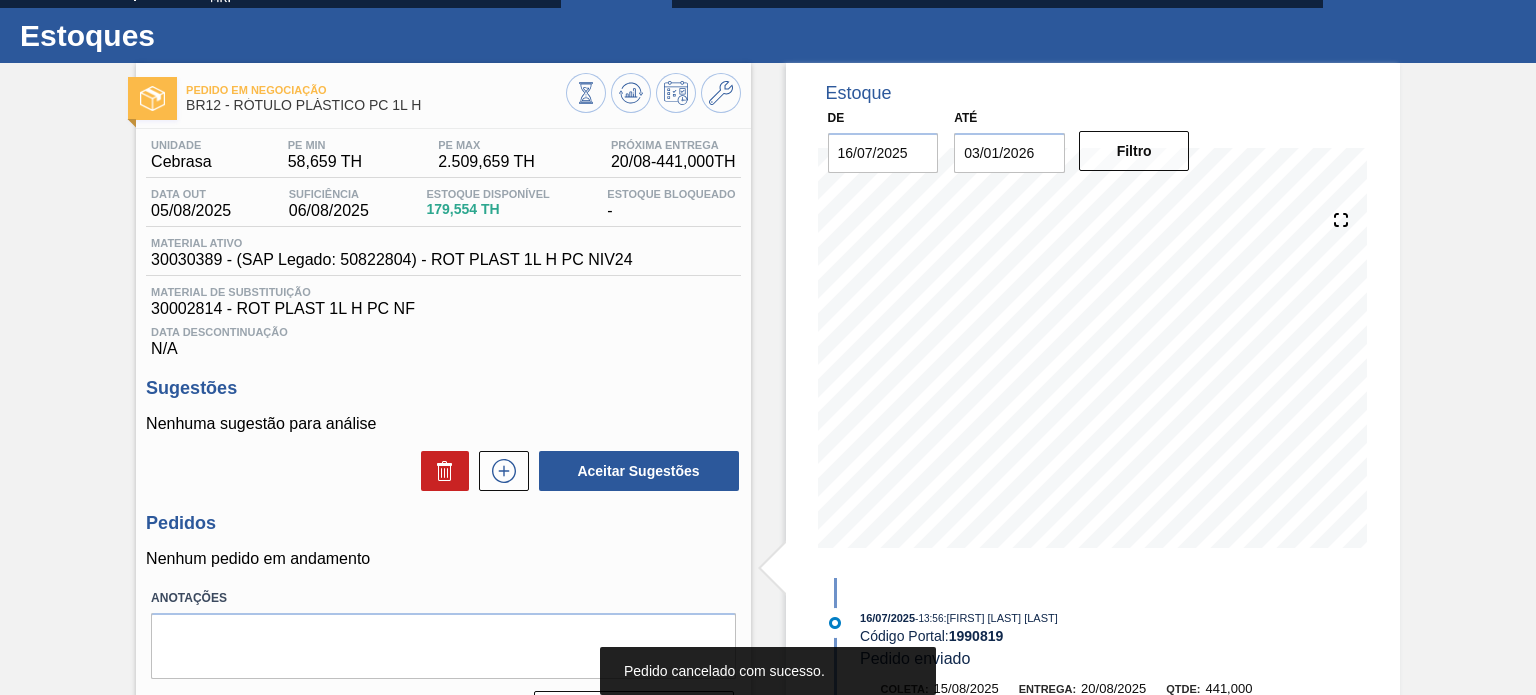 scroll, scrollTop: 0, scrollLeft: 0, axis: both 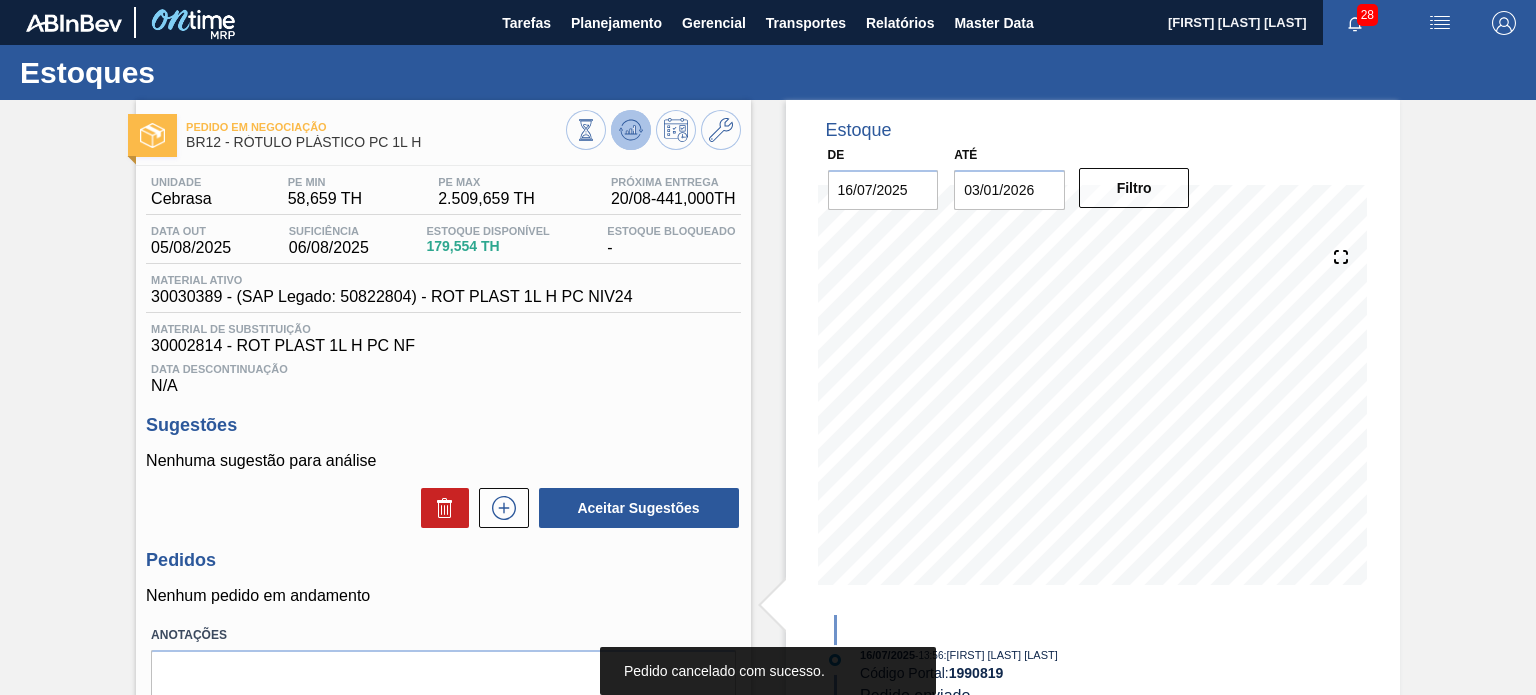 click at bounding box center (631, 130) 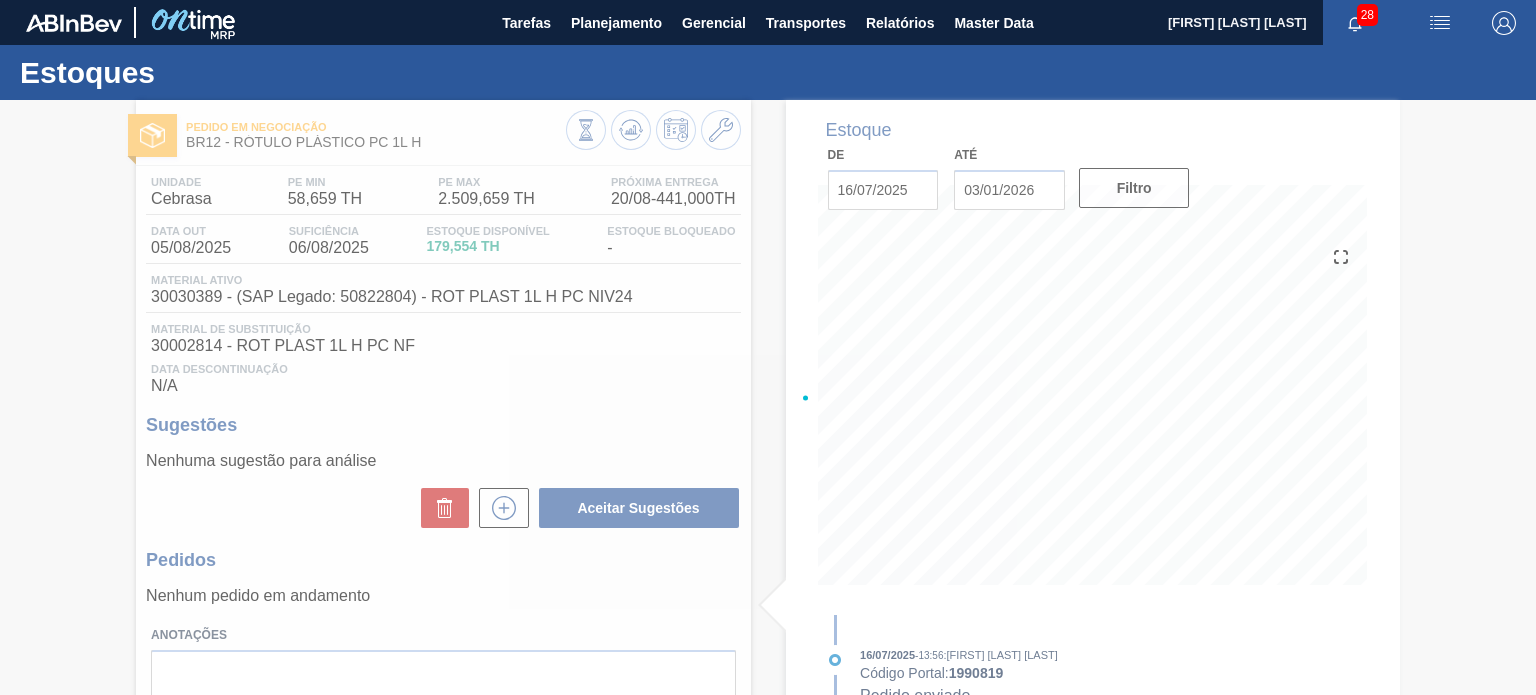 type 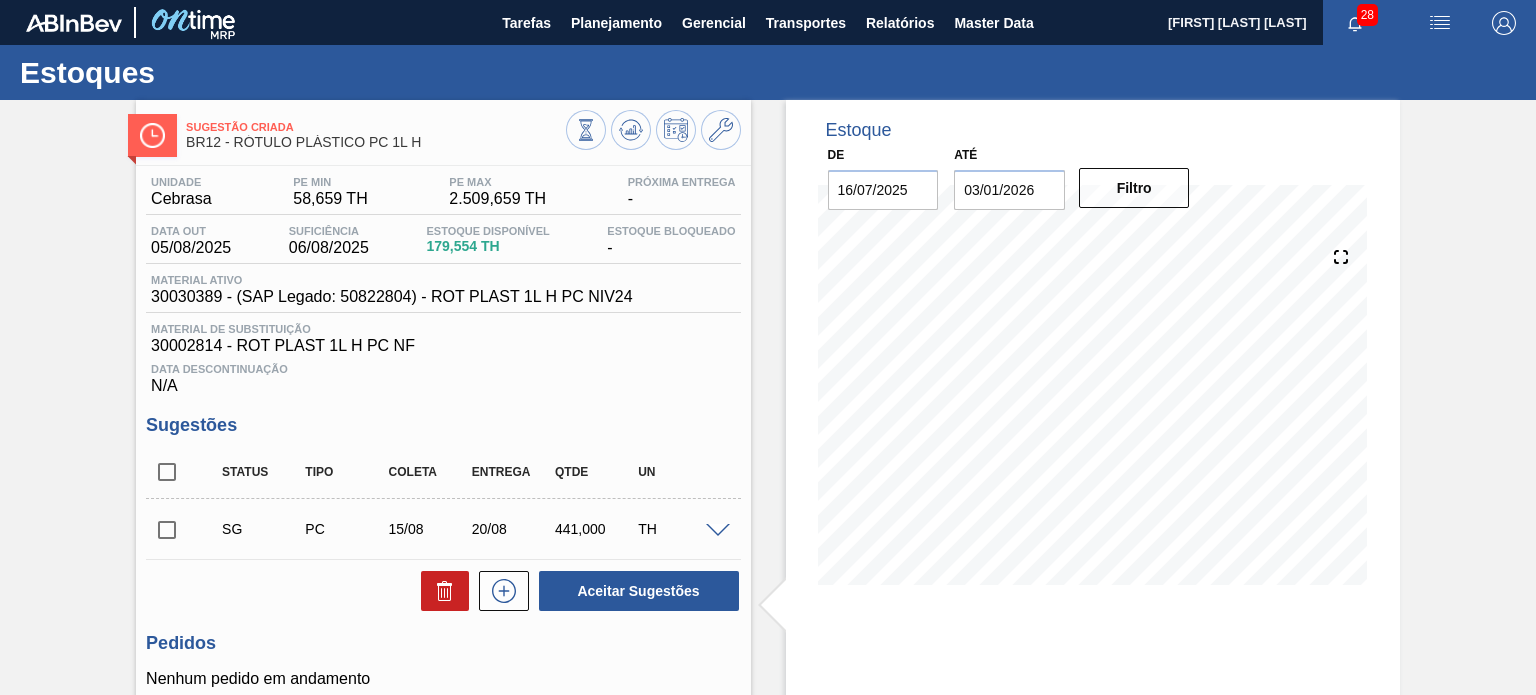 click on "Sugestão Criada BR12 - RÓTULO PLÁSTICO PC 1L H   Unidade Cebrasa PE MIN 58,659   TH PE MAX 2.509,659   TH Próxima Entrega - Data out 05/08/2025 Suficiência 06/08/2025 Estoque Disponível 179,554 TH Estoque Bloqueado - Material ativo 30030389 - (SAP Legado: 50822804) - ROT PLAST 1L H PC NIV24 Material de Substituição 30002814 - ROT PLAST 1L H PC NF Data Descontinuação N/A   Sugestões   Status Tipo Coleta Entrega Qtde UN SG PC 15/08 20/08 441,000 TH Material 30030389 - ROT PLAST 1L H PC NIV24 Origem Xadrez Transferência Unidades Fornecedor A - 367563 - CONVERPLAST - GUARULHOS (SP) Coleta 15/08/2025 Entrega 20/08/2025 Hora Entrega Incoterm FOB Tipo de pedido Tam lote 441,000 Quantidade 1 Carros 0,147 Total 441 Doca N/A Linha de Produção Comentário Observações Aceitar Sugestões Pedidos Nenhum pedido em andamento Anotações Salvar Anotações Estoque De 16/07/2025 Até 03/01/2026 Filtro 29/09 Projeção de Estoque 187.204 Nec.SAP 33.336 Política Objetiva 548.859 Sugestões 0" at bounding box center (768, 484) 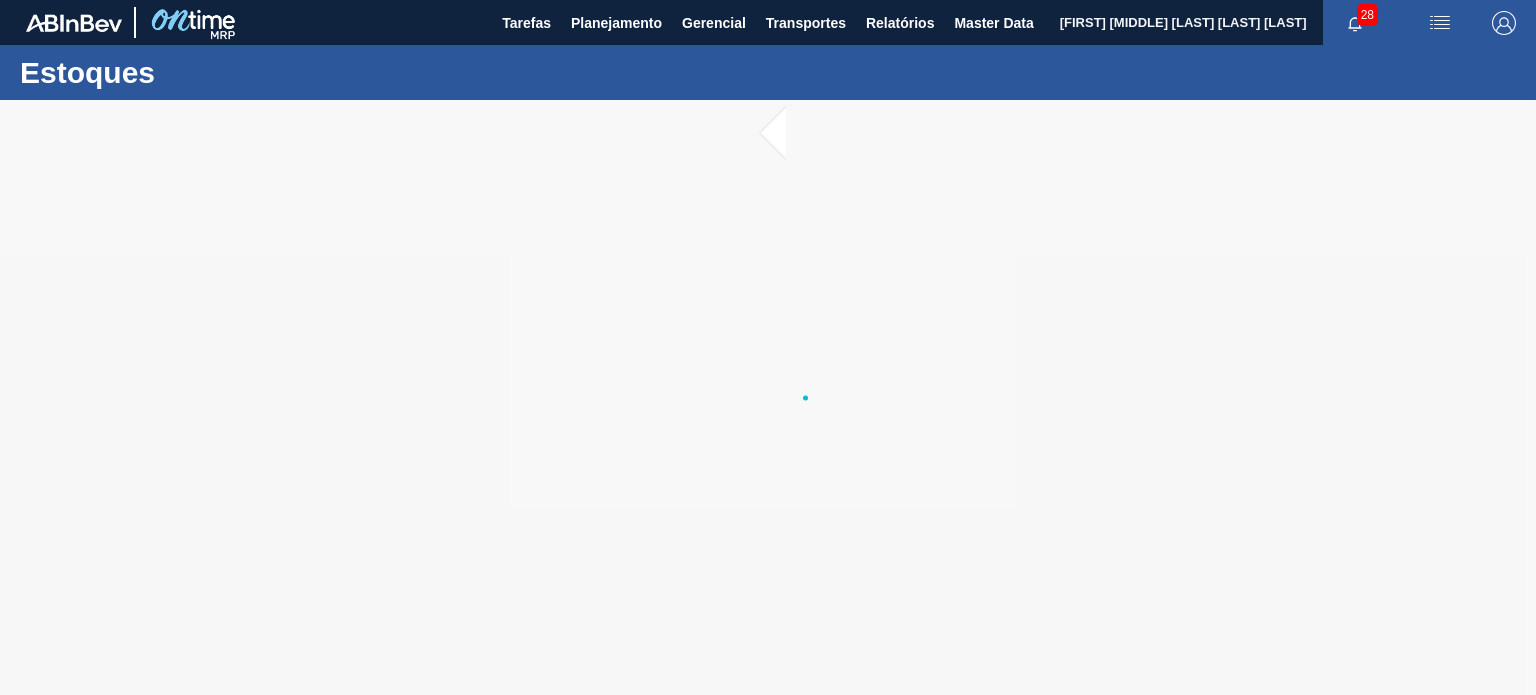 scroll, scrollTop: 0, scrollLeft: 0, axis: both 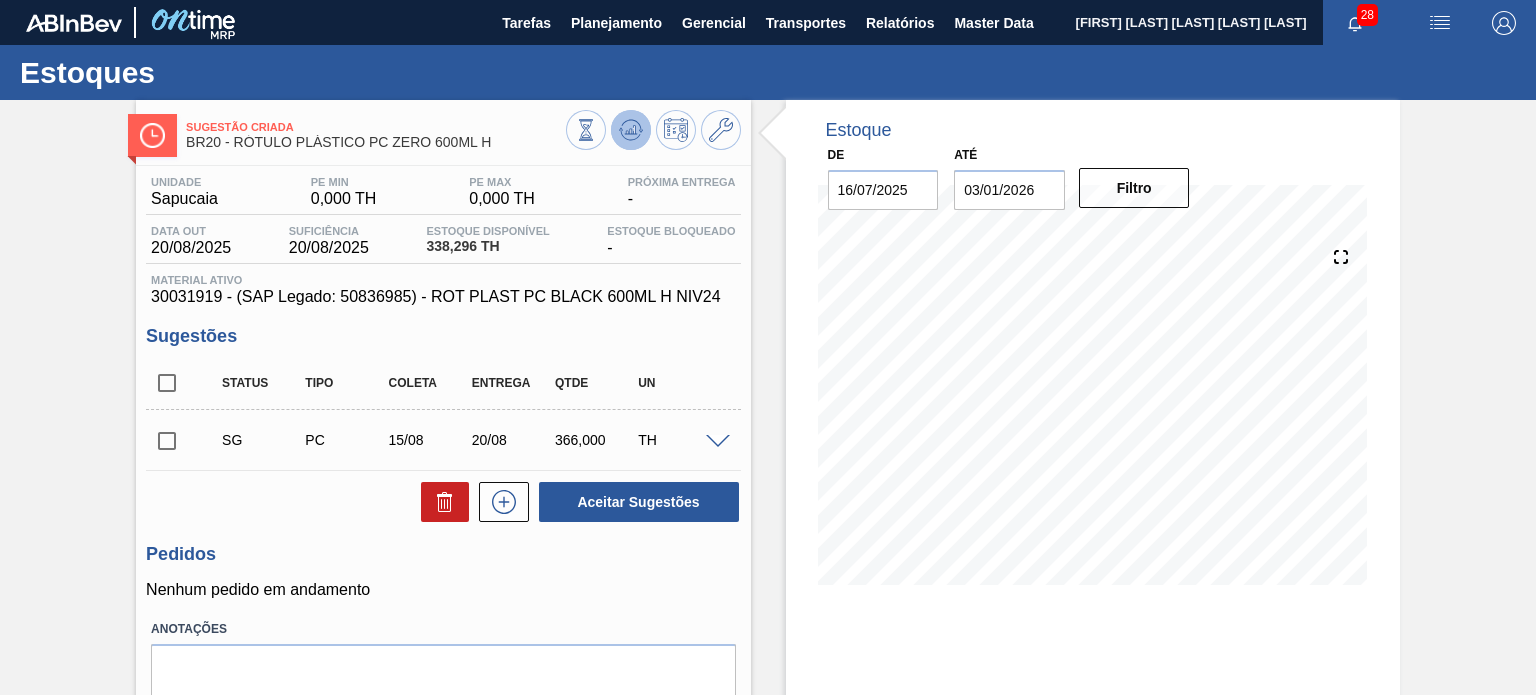 click 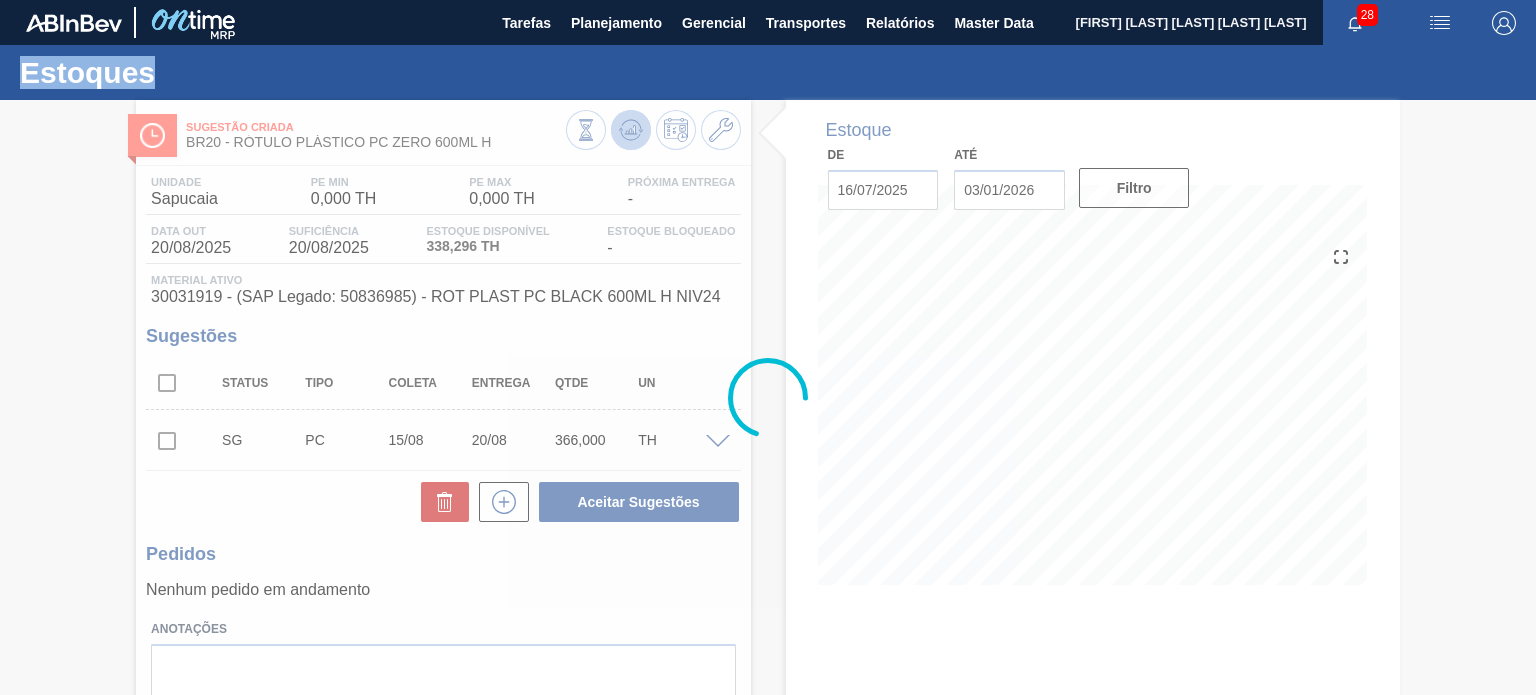 click at bounding box center [768, 397] 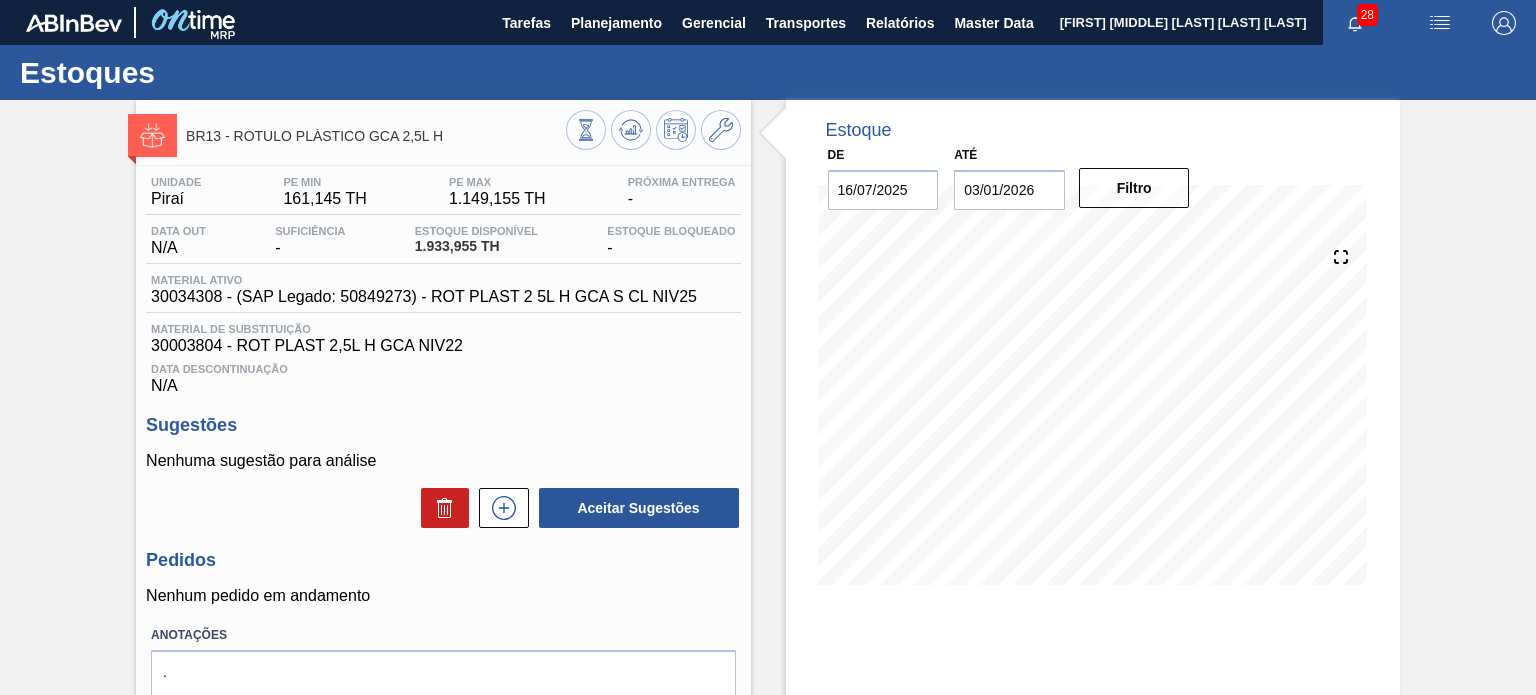 scroll, scrollTop: 0, scrollLeft: 0, axis: both 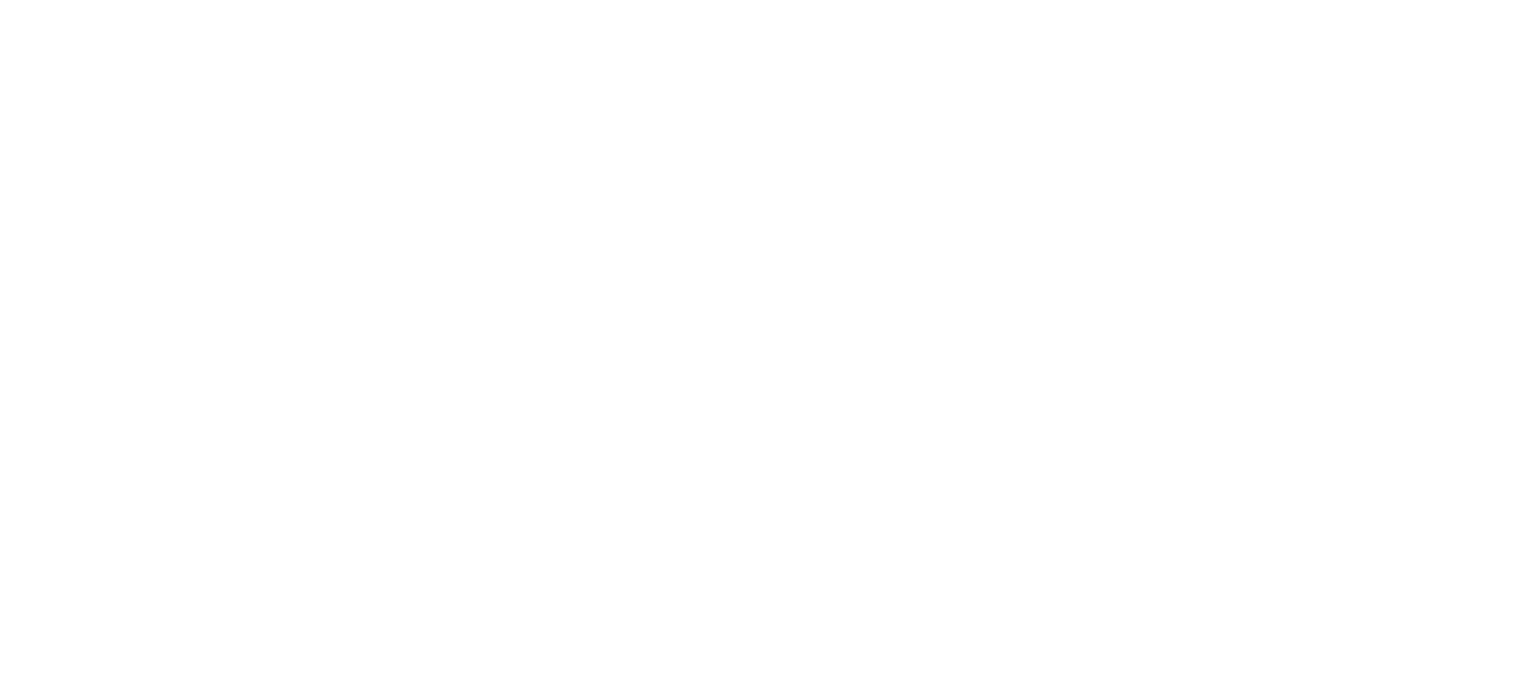 click at bounding box center [768, 0] 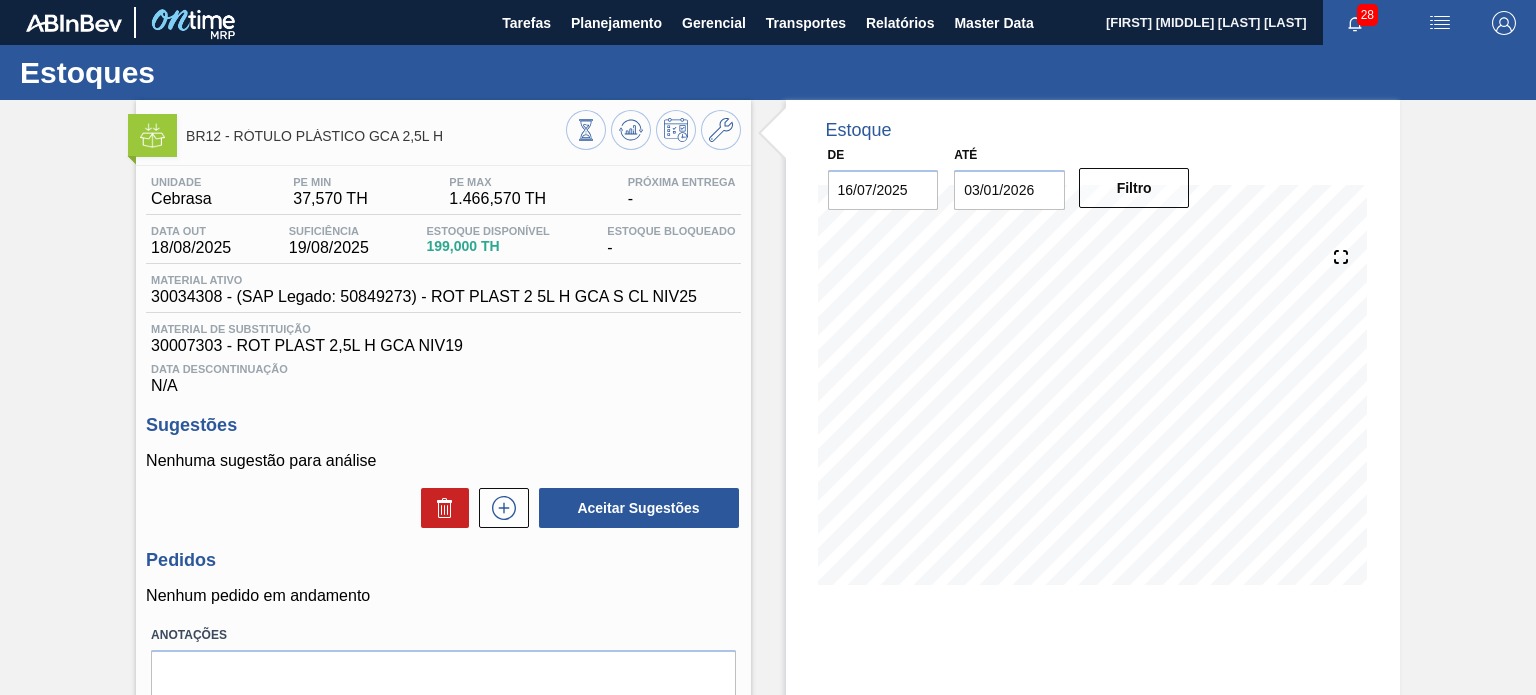 click on "30034308 - (SAP Legado: 50849273) - ROT PLAST 2 5L H GCA S CL NIV25" at bounding box center [424, 297] 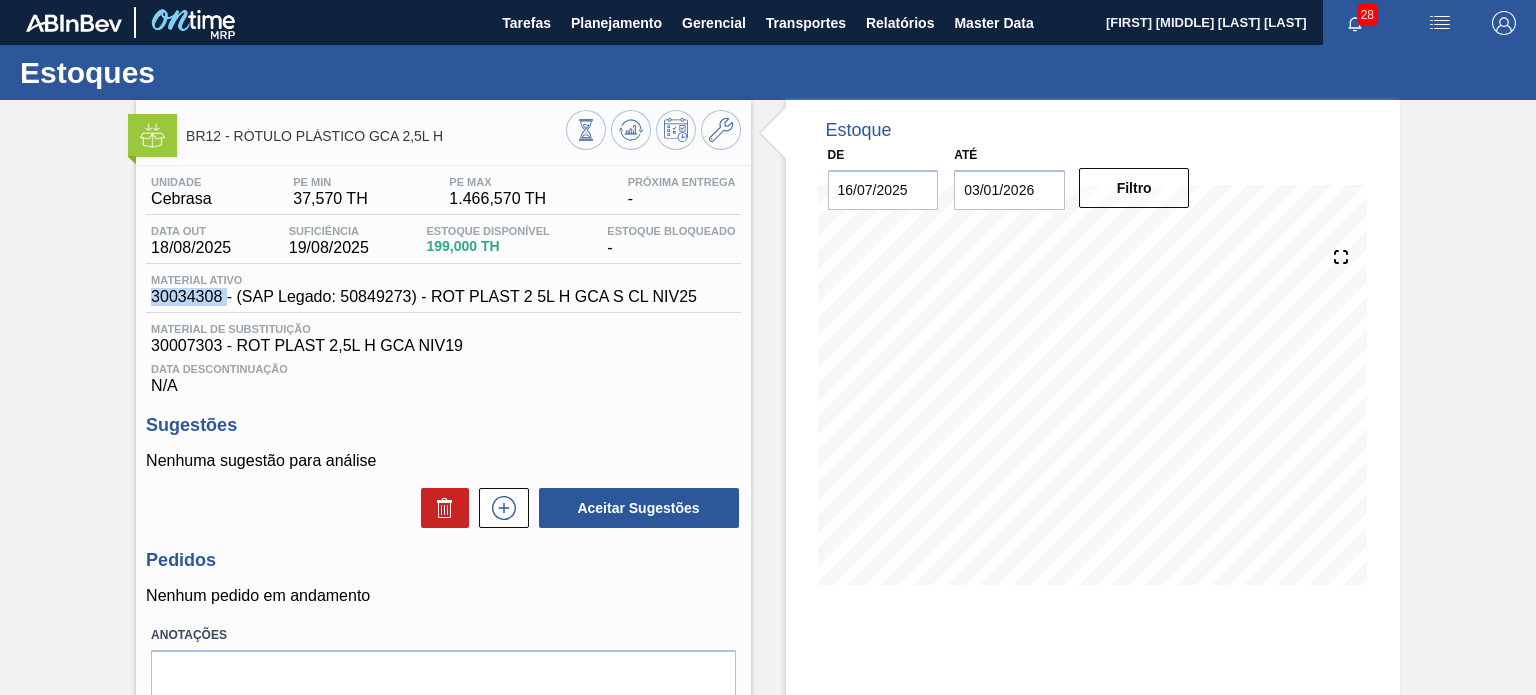 click on "30034308 - (SAP Legado: 50849273) - ROT PLAST 2 5L H GCA S CL NIV25" at bounding box center [424, 297] 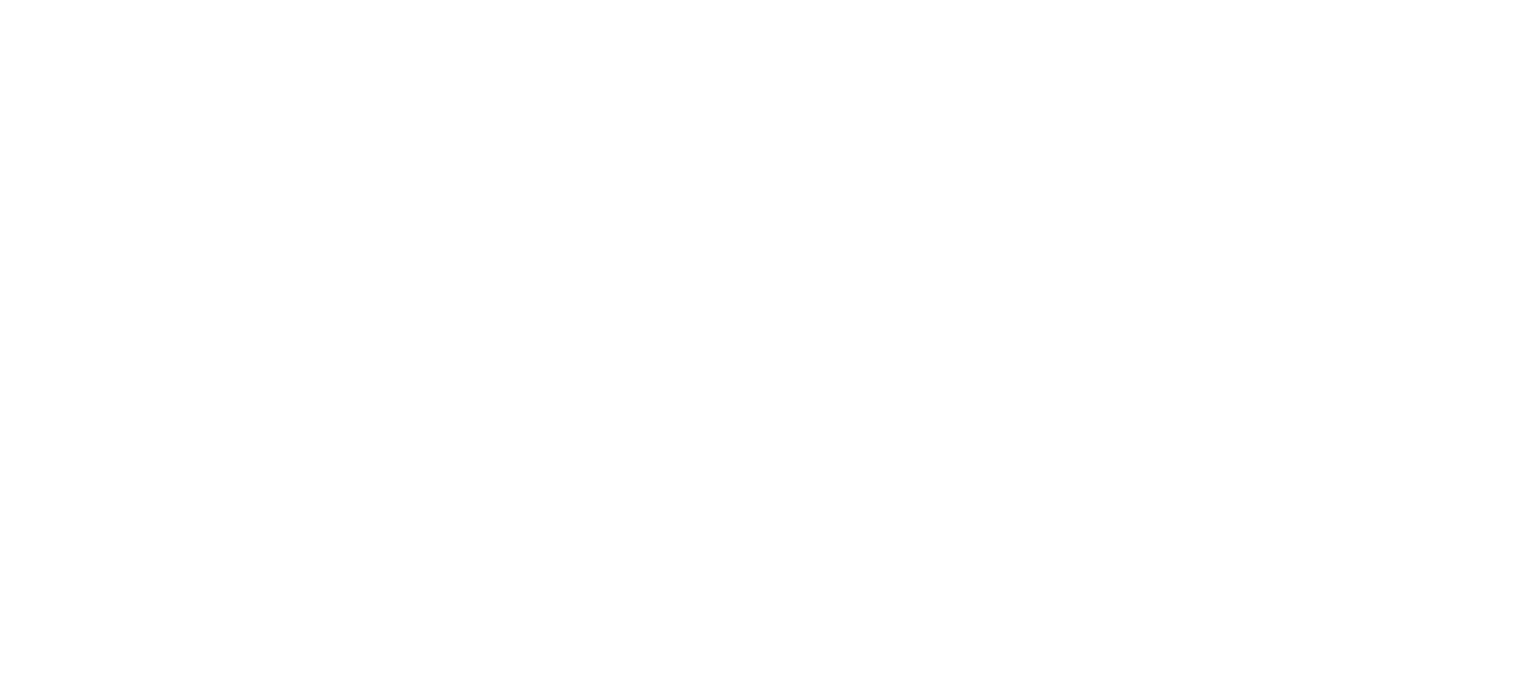 scroll, scrollTop: 0, scrollLeft: 0, axis: both 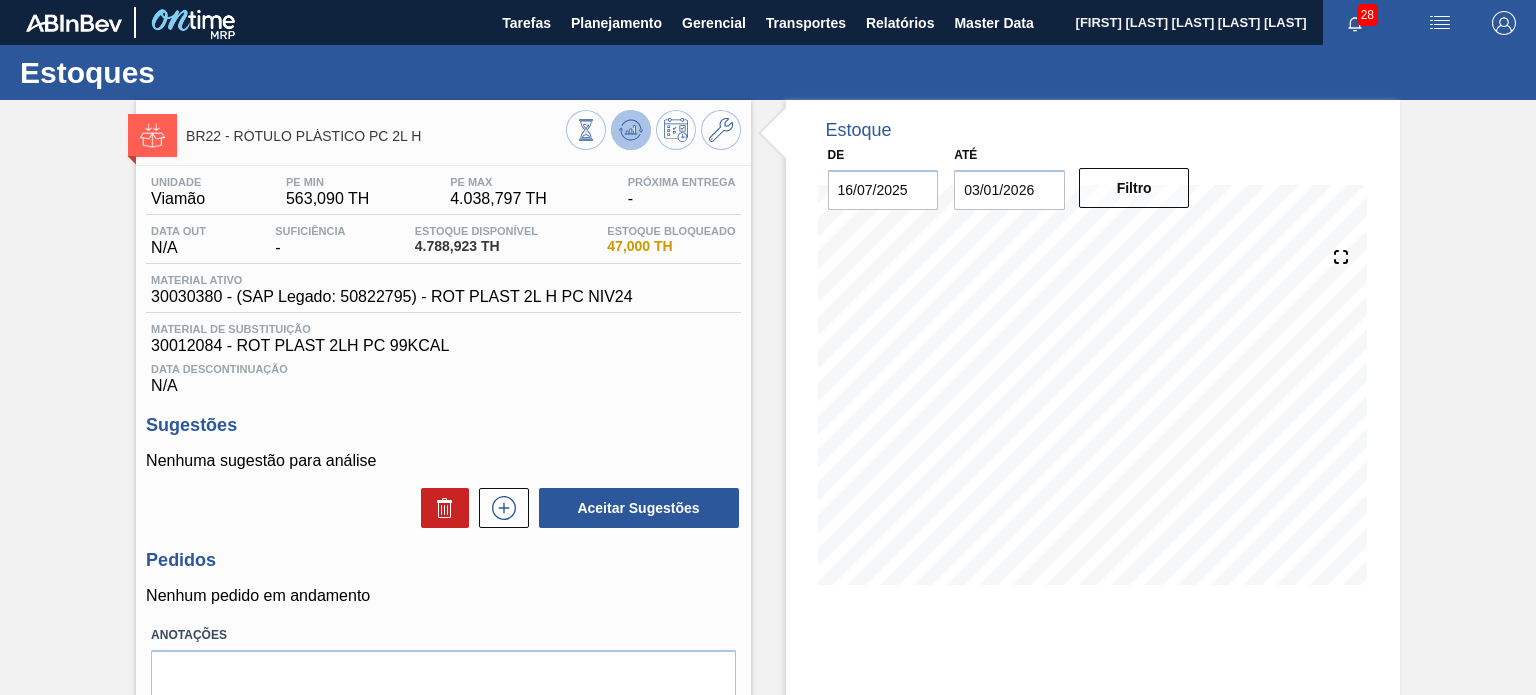 click 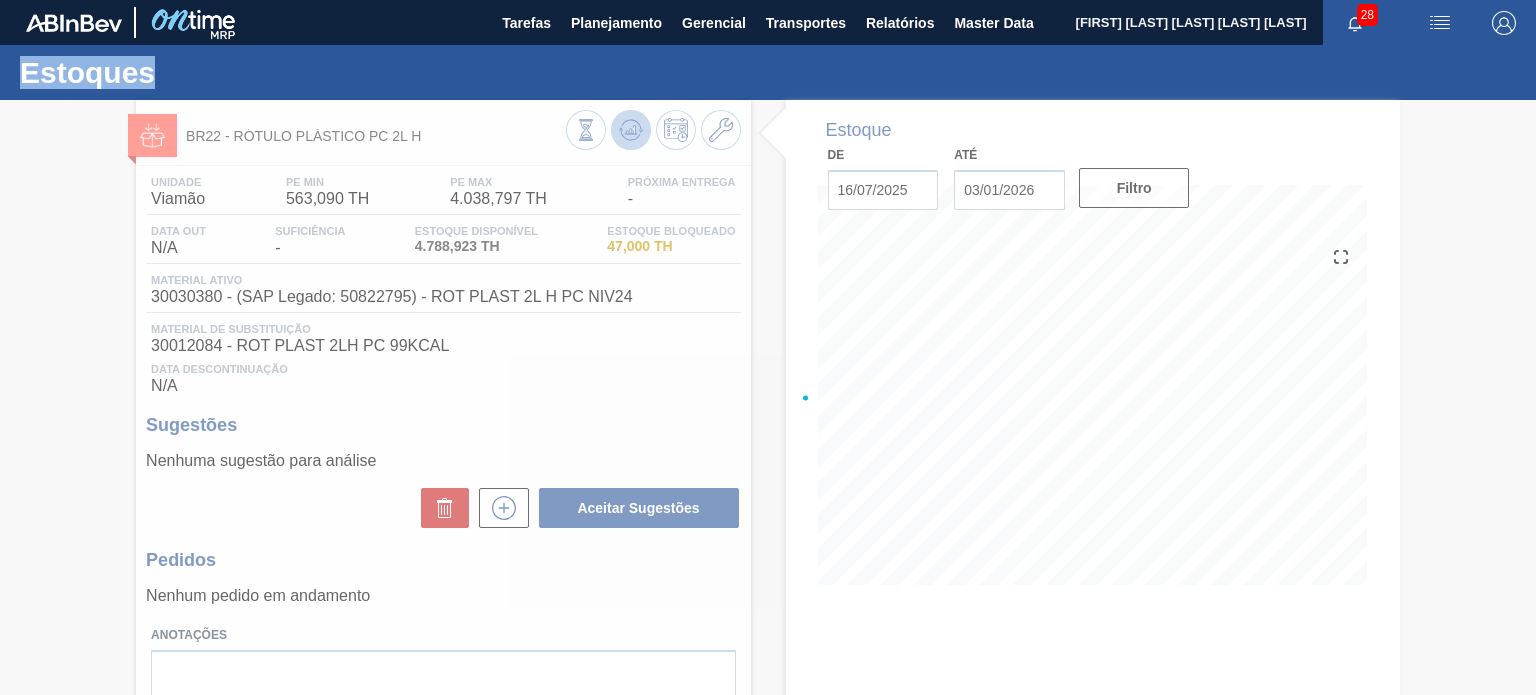 click at bounding box center (768, 397) 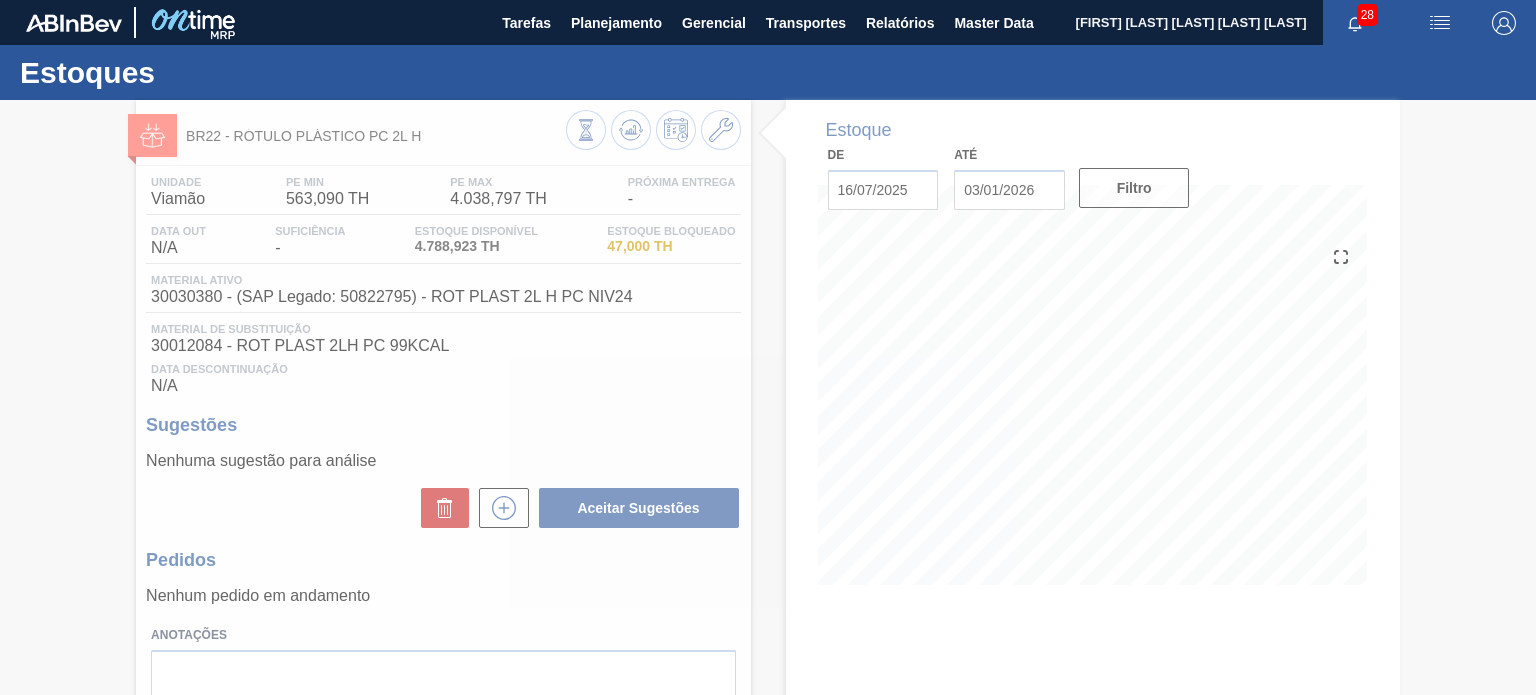 click at bounding box center [768, 397] 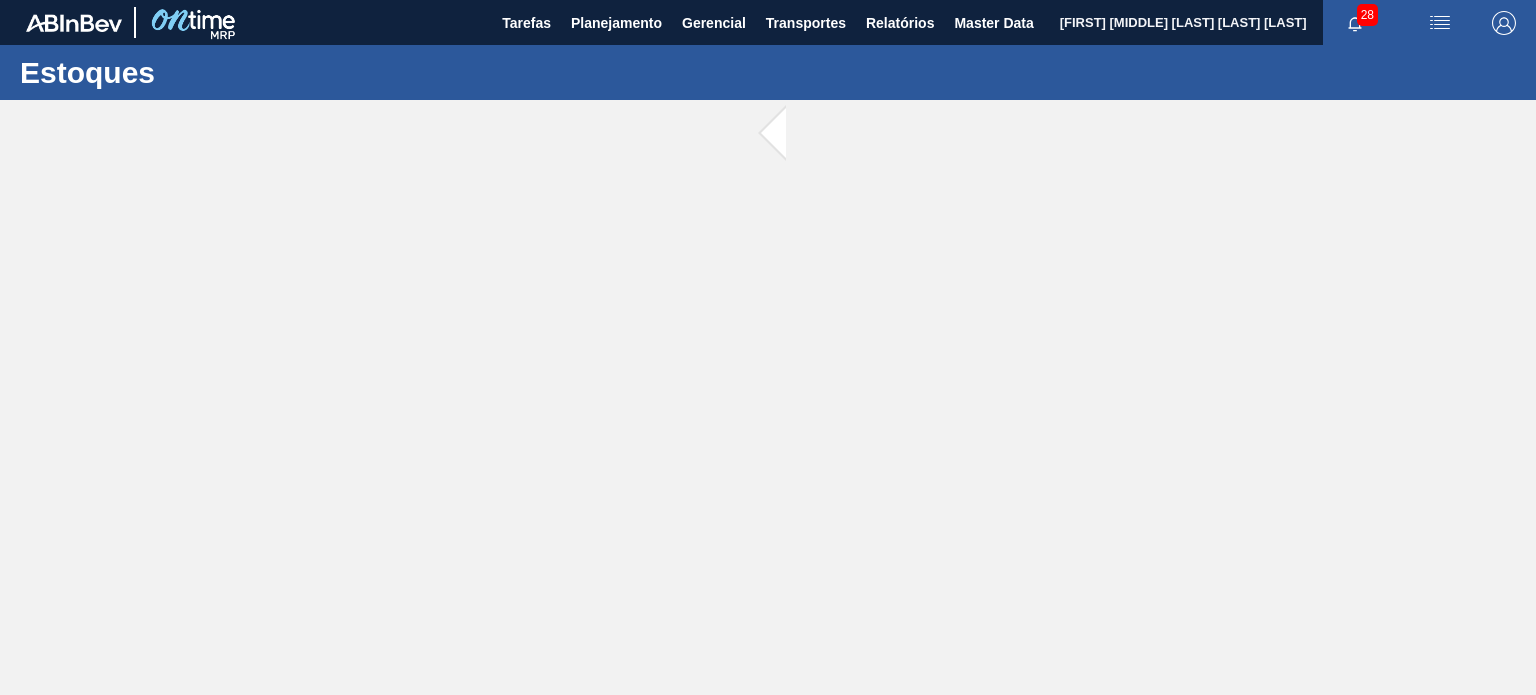 scroll, scrollTop: 0, scrollLeft: 0, axis: both 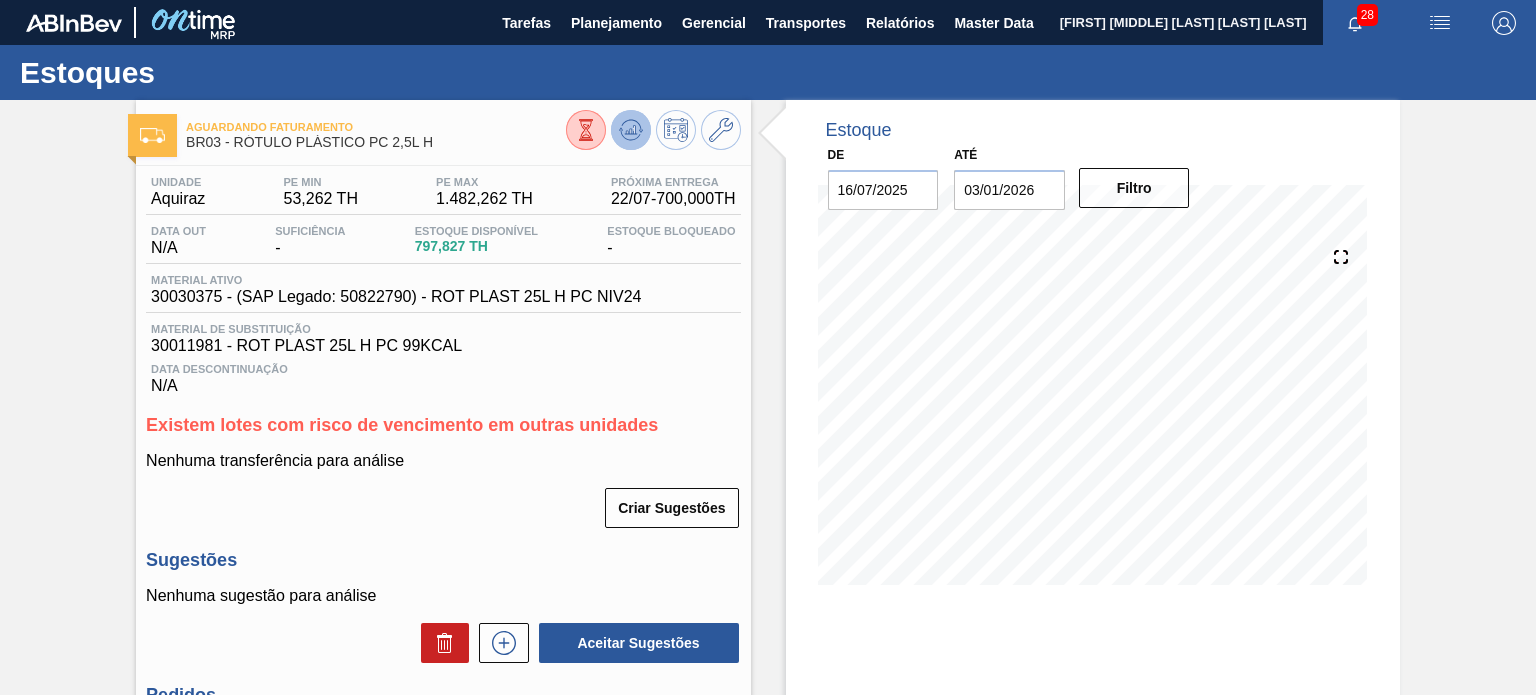 click 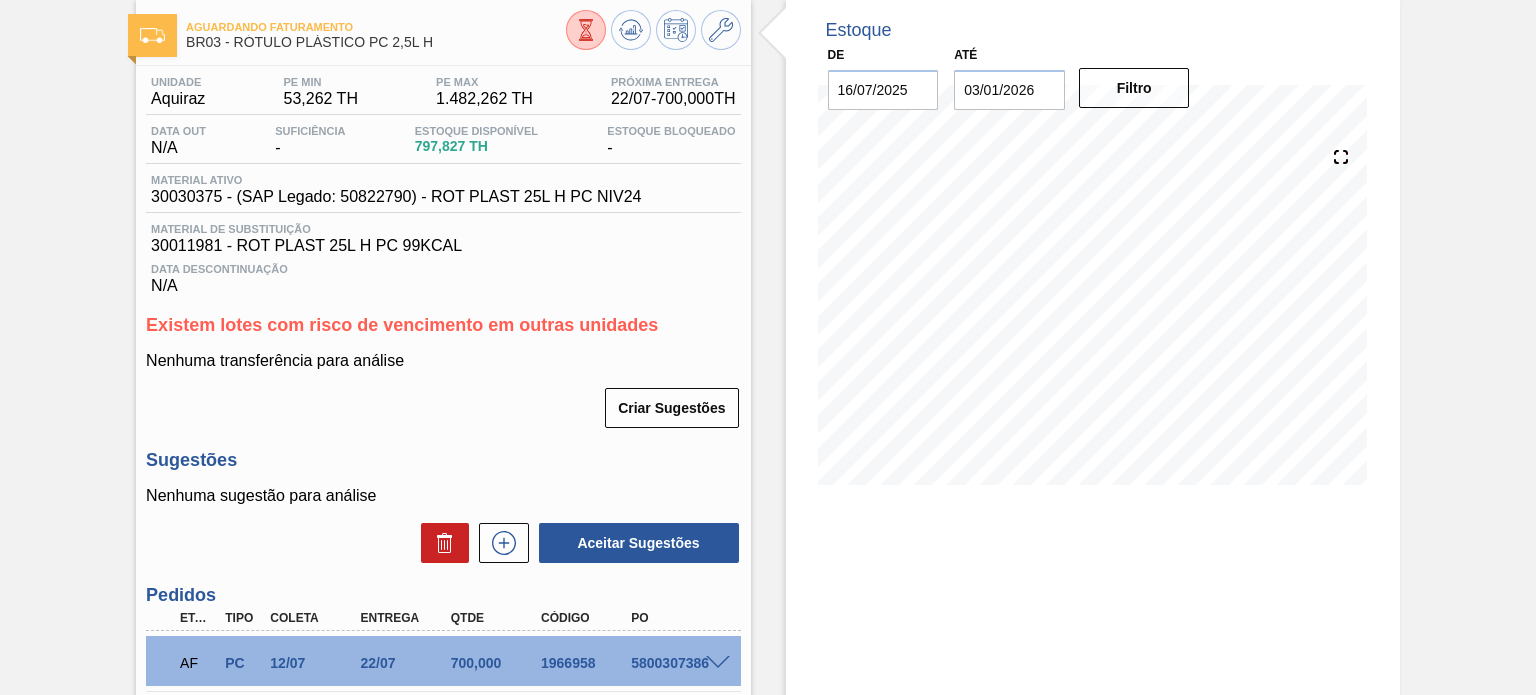 scroll, scrollTop: 0, scrollLeft: 0, axis: both 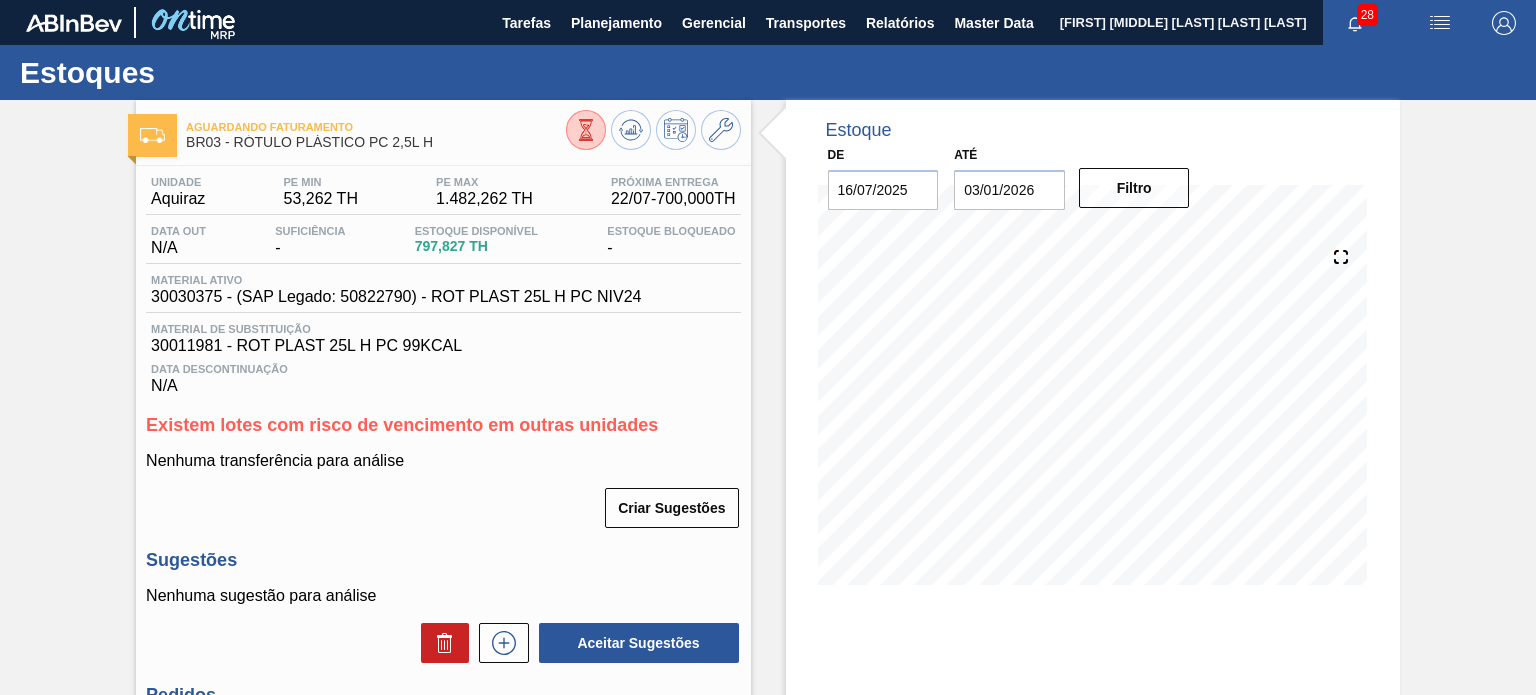 type 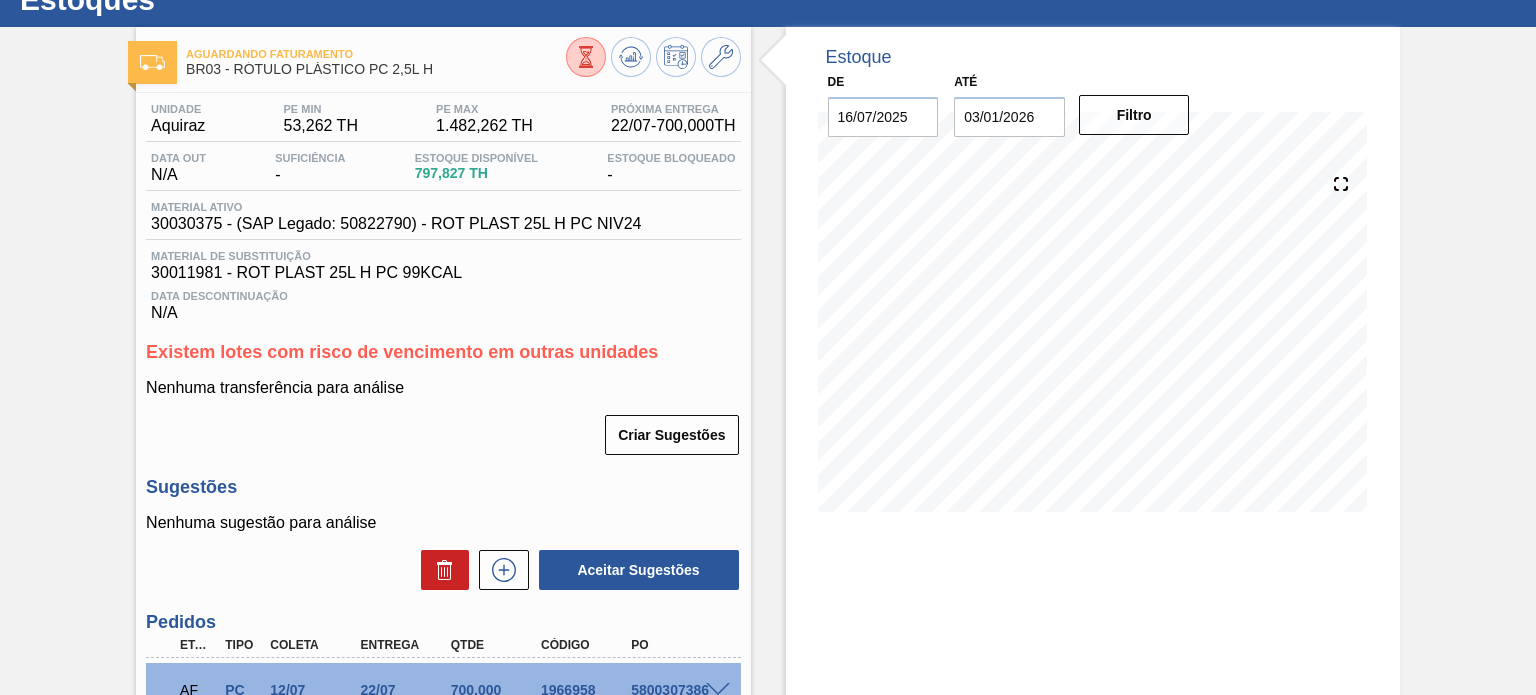 scroll, scrollTop: 60, scrollLeft: 0, axis: vertical 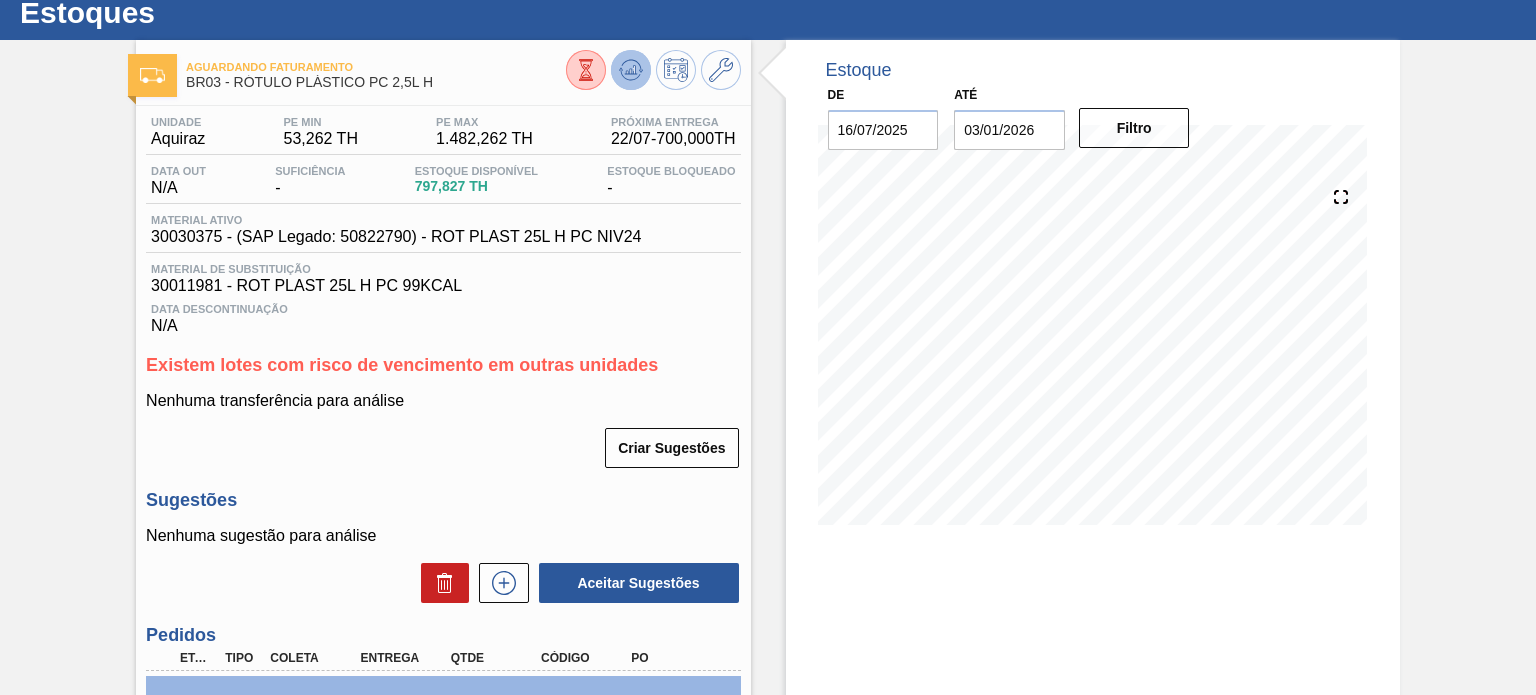 click at bounding box center [631, 70] 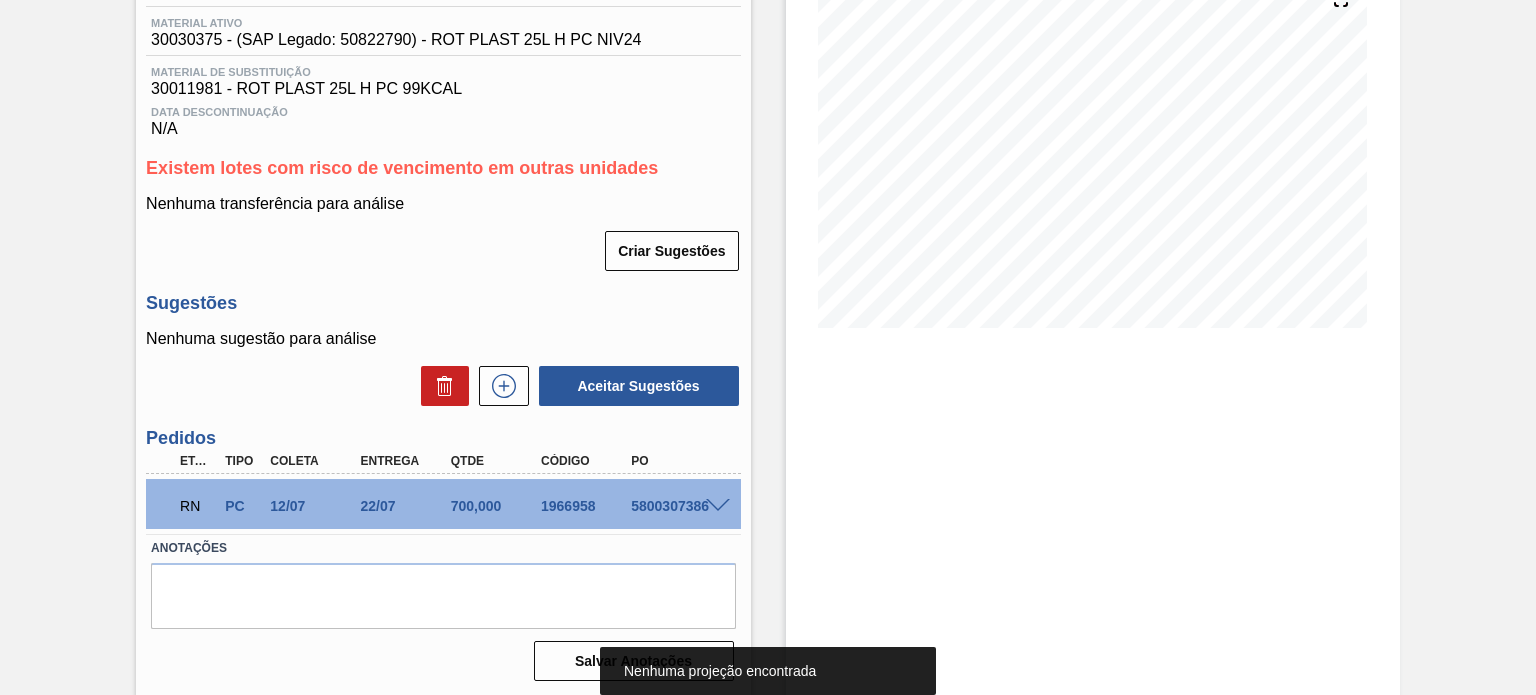 scroll, scrollTop: 260, scrollLeft: 0, axis: vertical 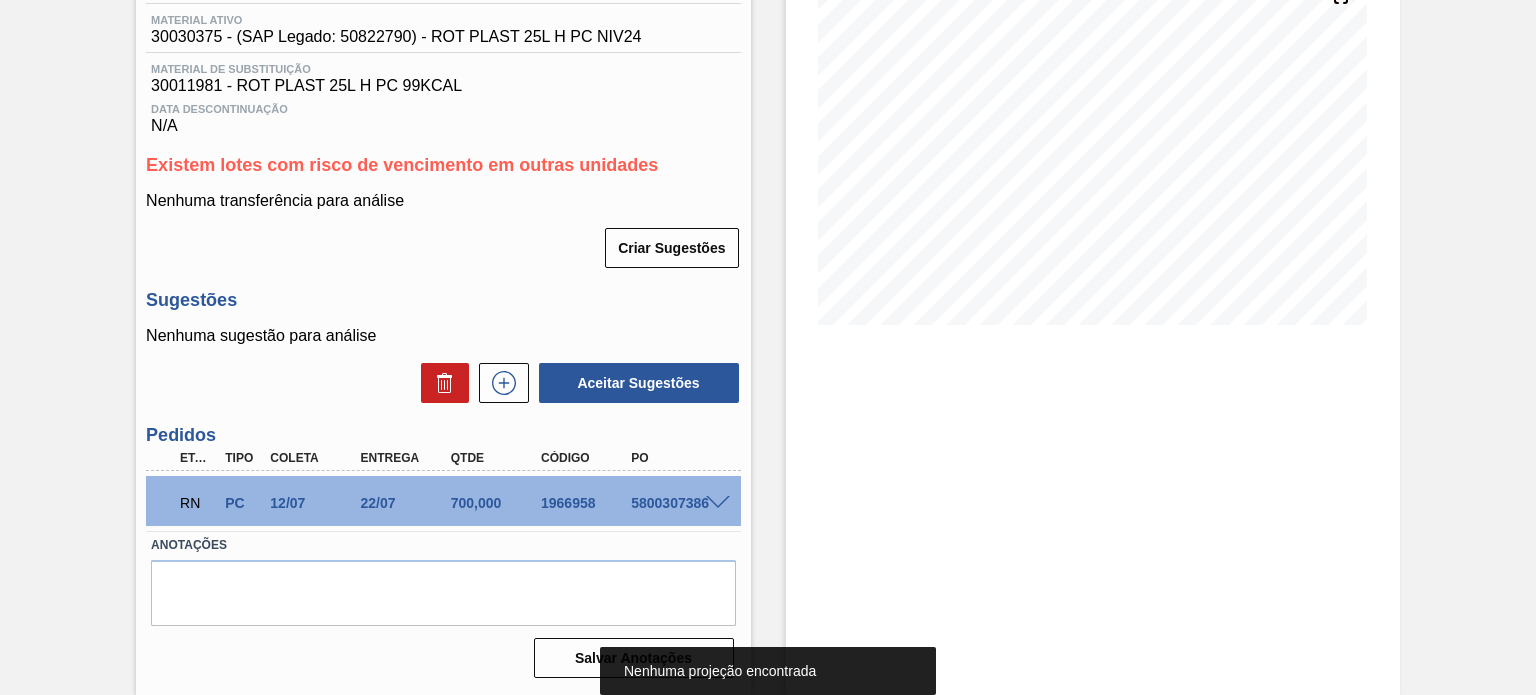 click at bounding box center (718, 503) 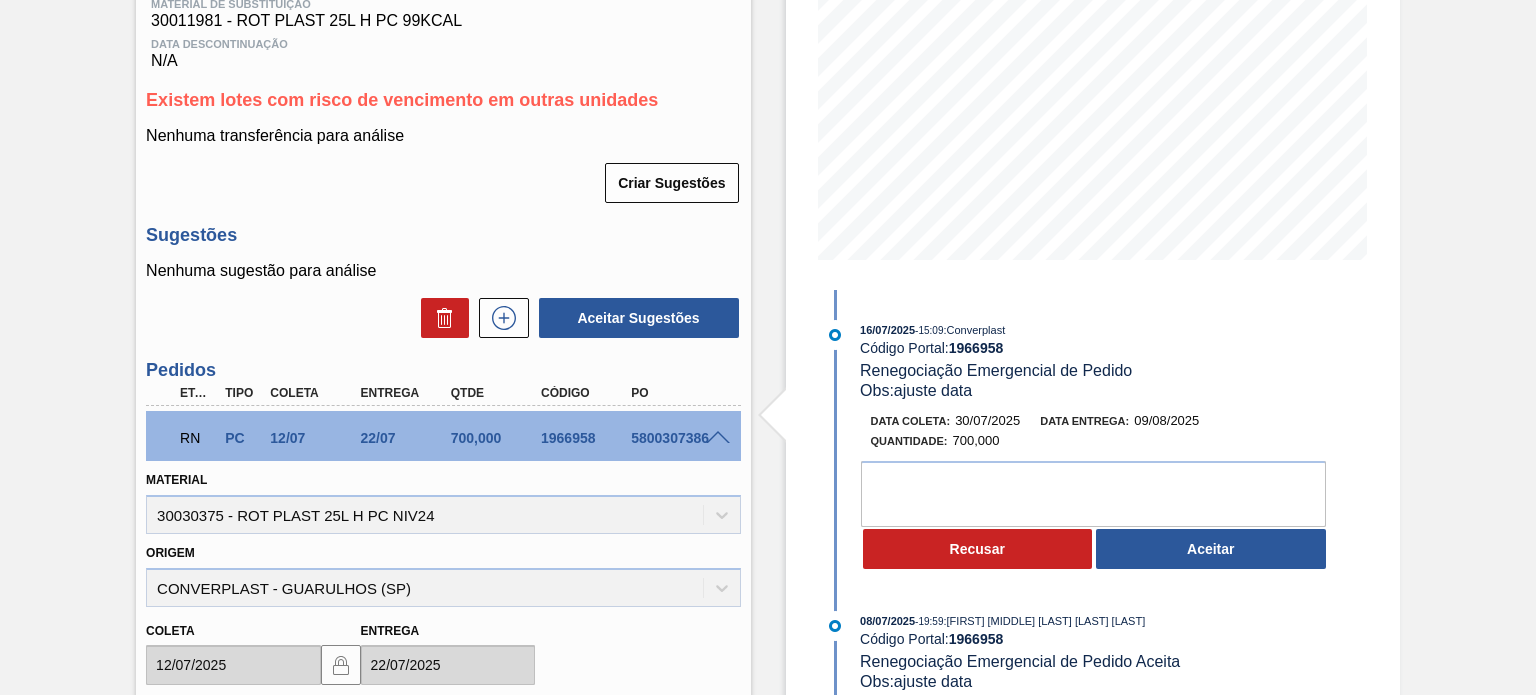 scroll, scrollTop: 360, scrollLeft: 0, axis: vertical 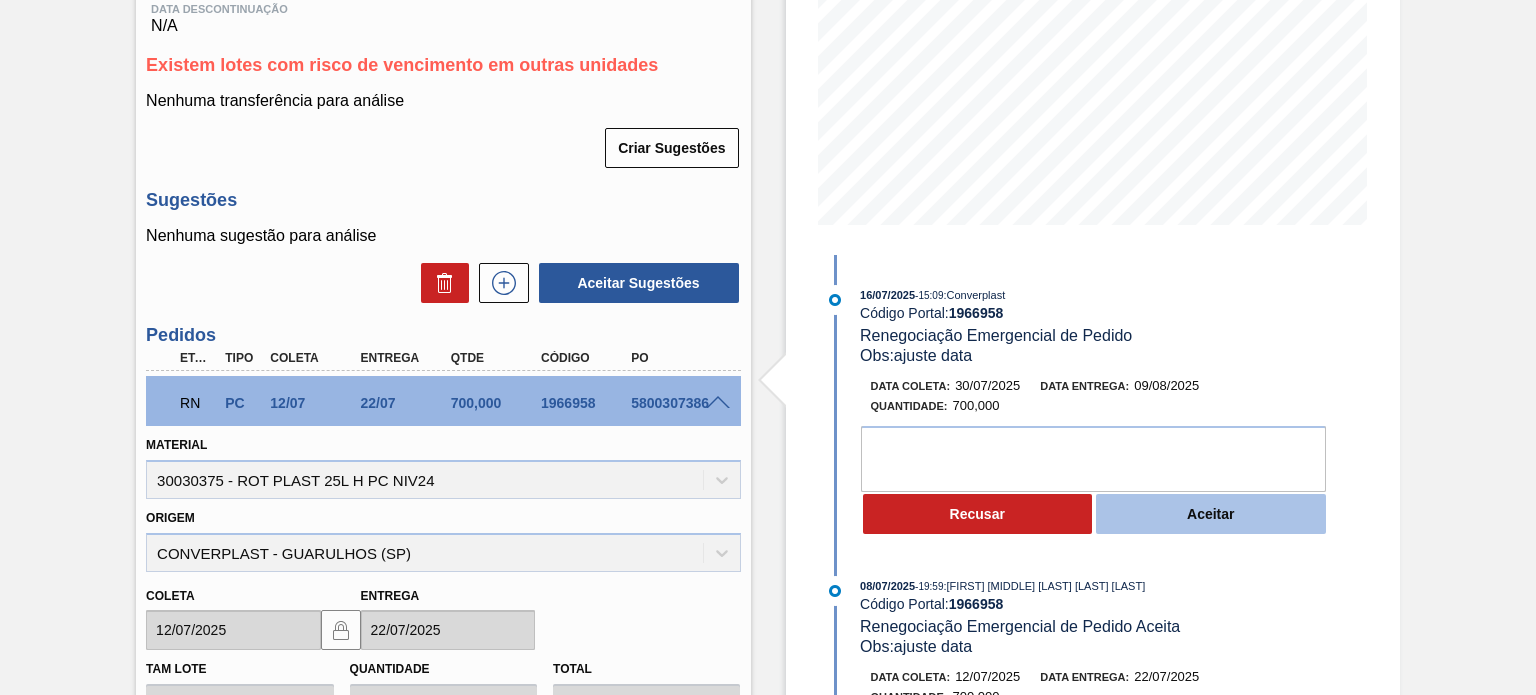 click on "Aceitar" at bounding box center (1211, 514) 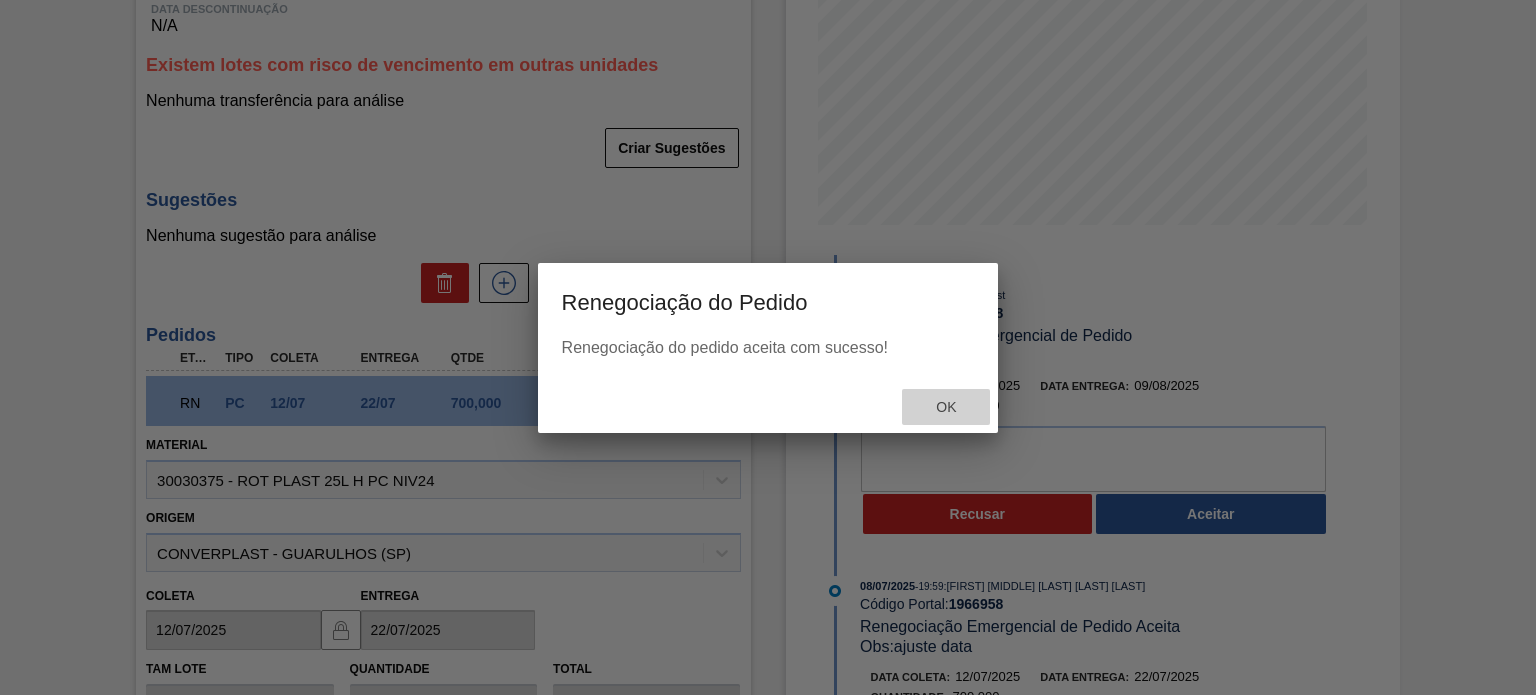 click on "Ok" at bounding box center (946, 407) 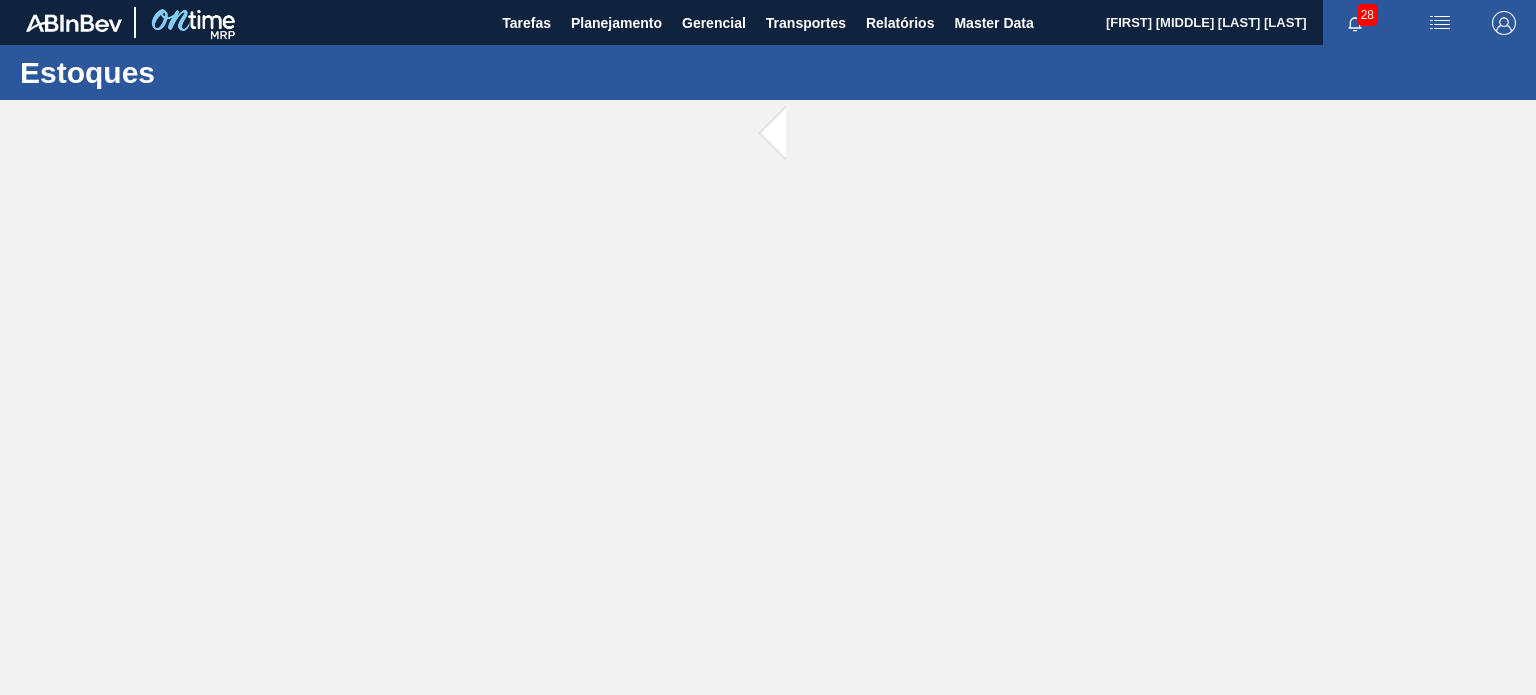 scroll, scrollTop: 0, scrollLeft: 0, axis: both 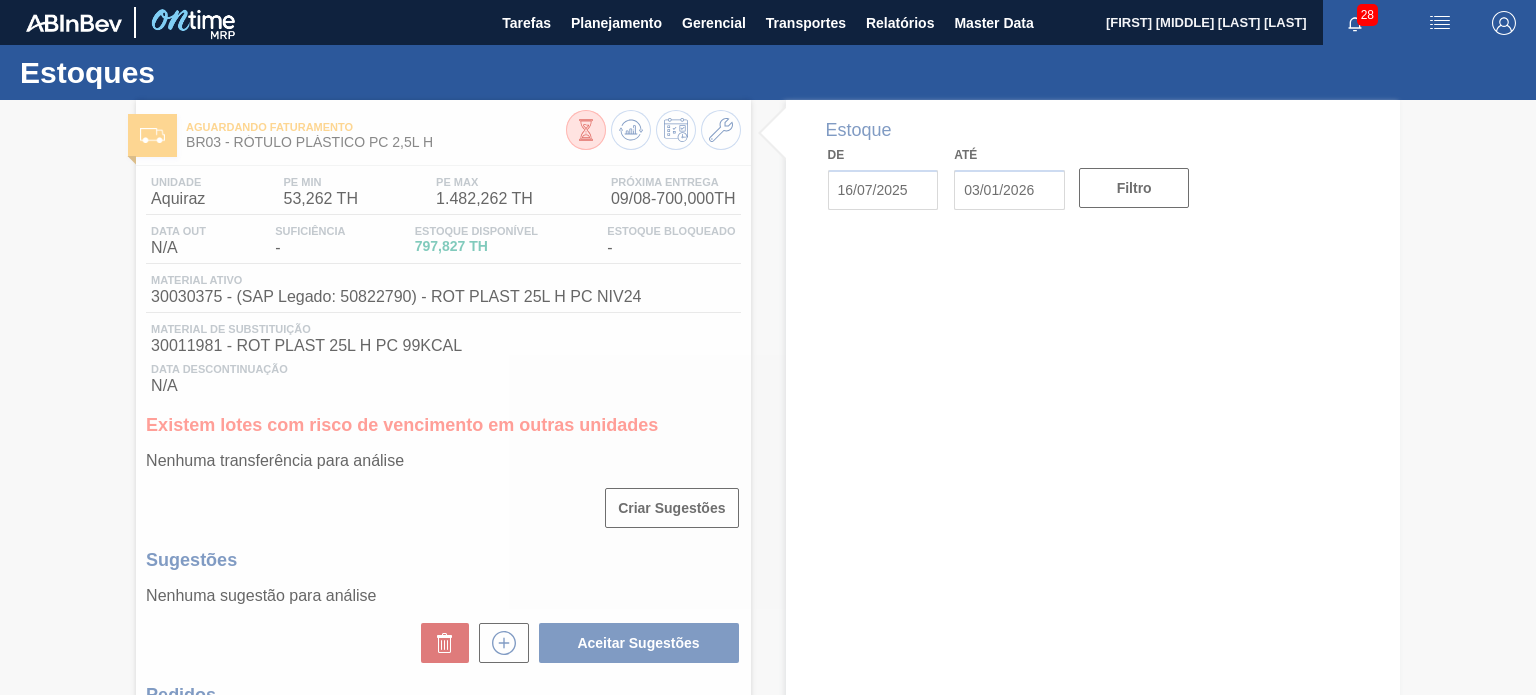click at bounding box center [768, 397] 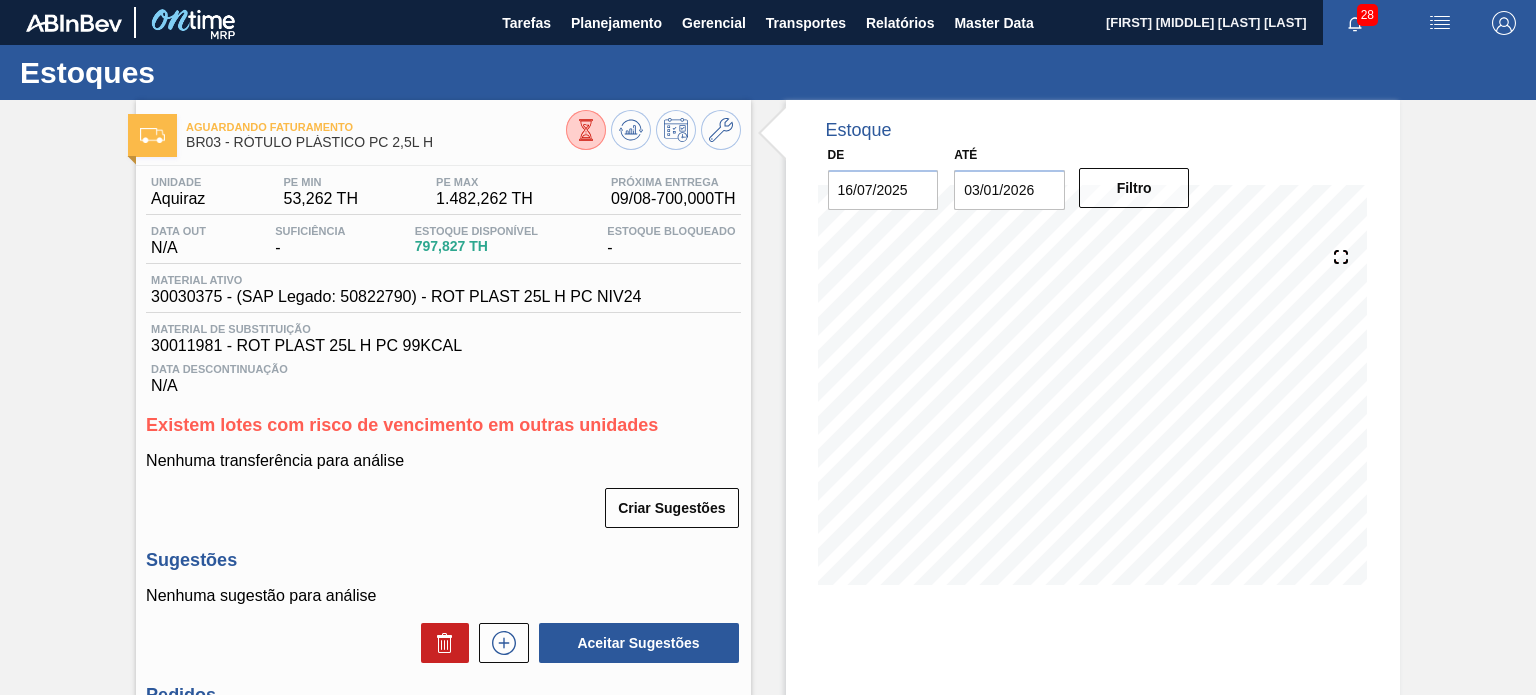 click 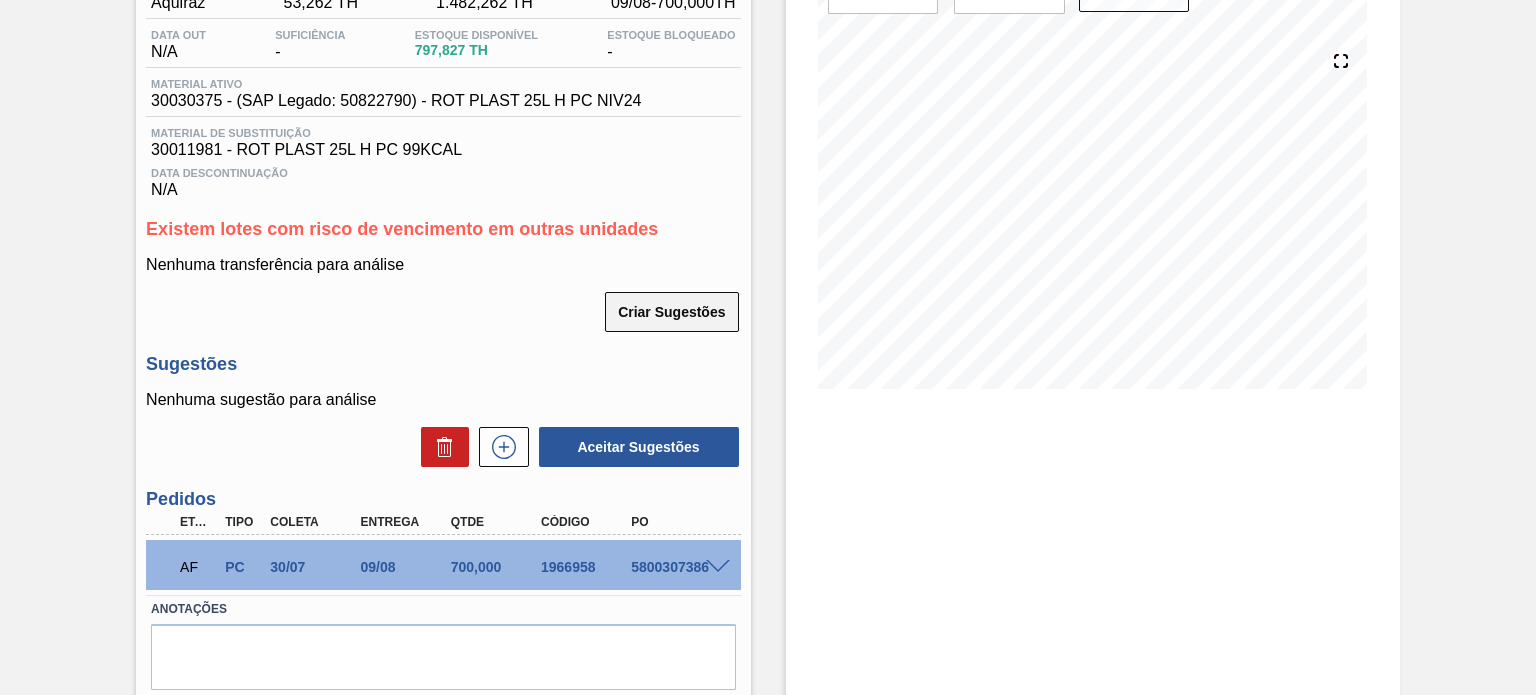 scroll, scrollTop: 200, scrollLeft: 0, axis: vertical 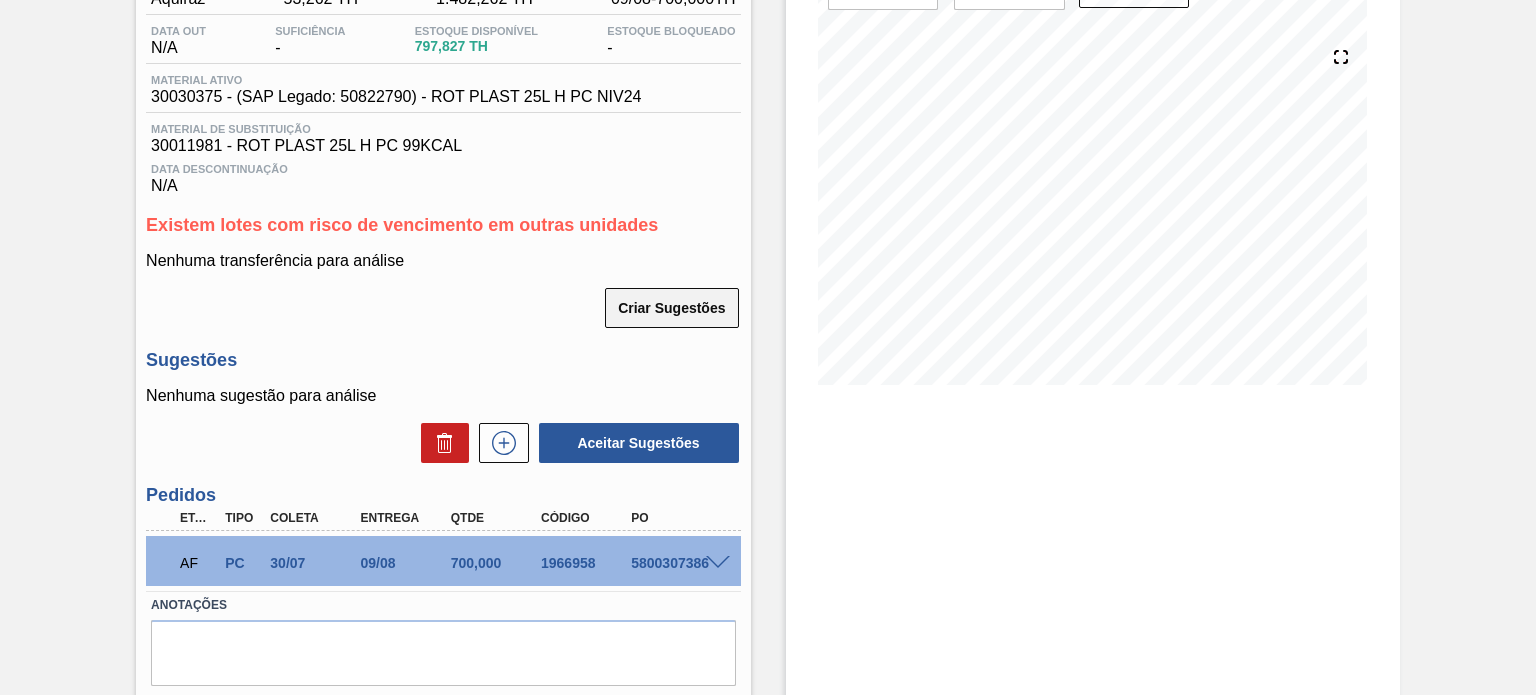 type 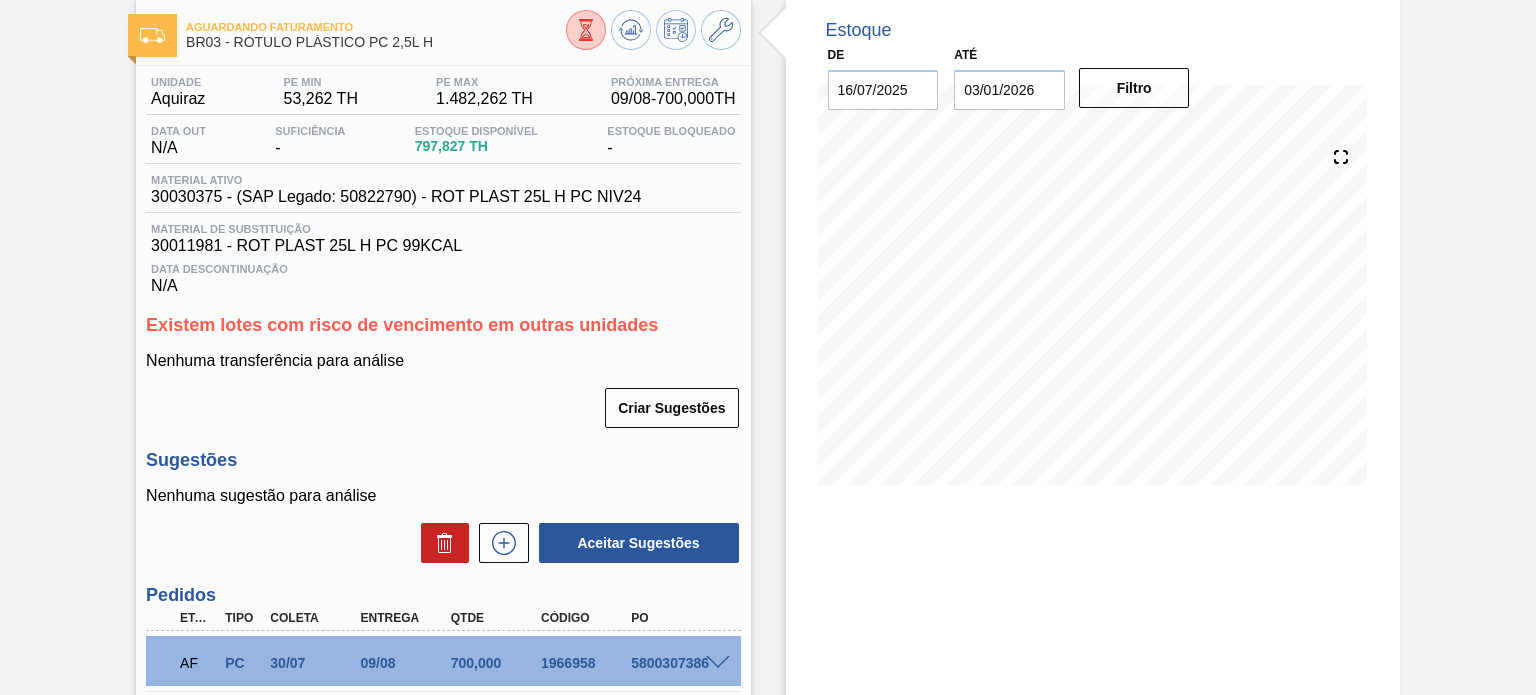 scroll, scrollTop: 0, scrollLeft: 0, axis: both 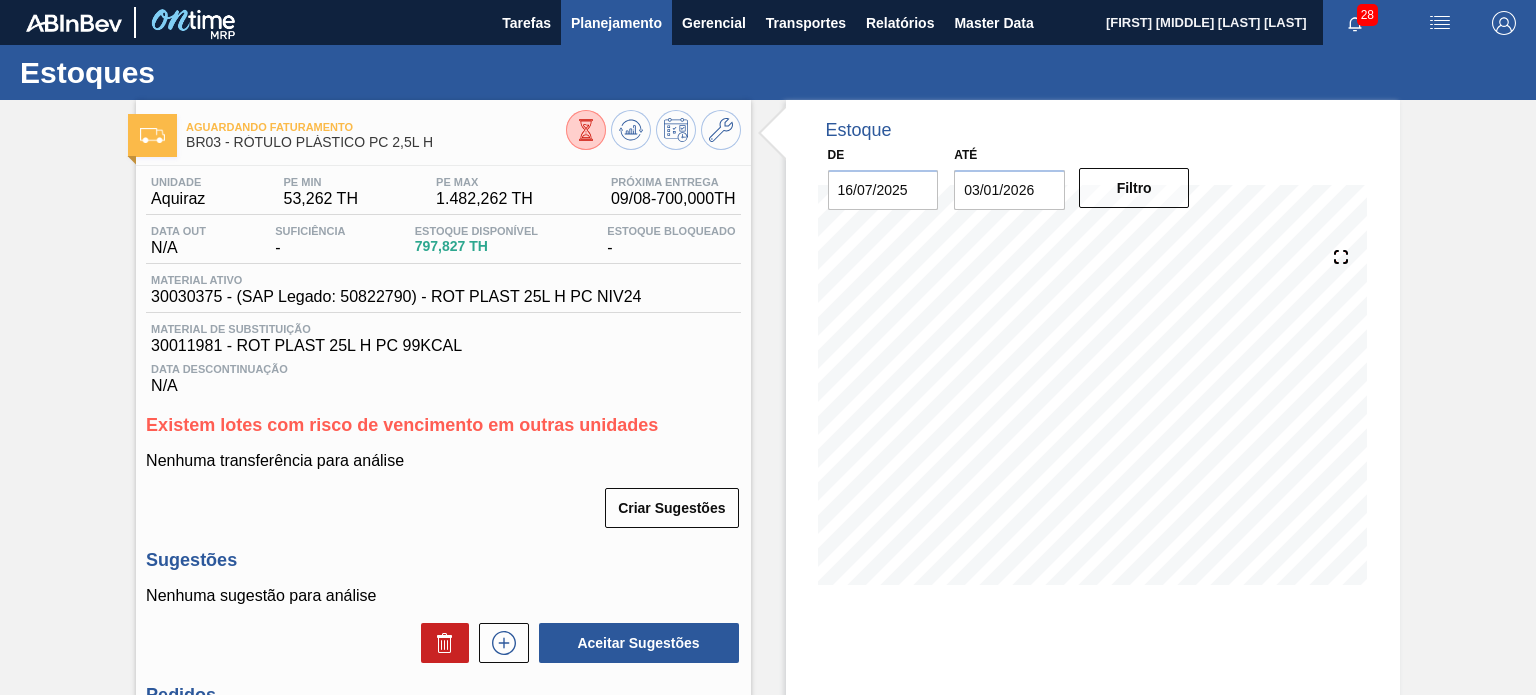 click on "Planejamento" at bounding box center [616, 23] 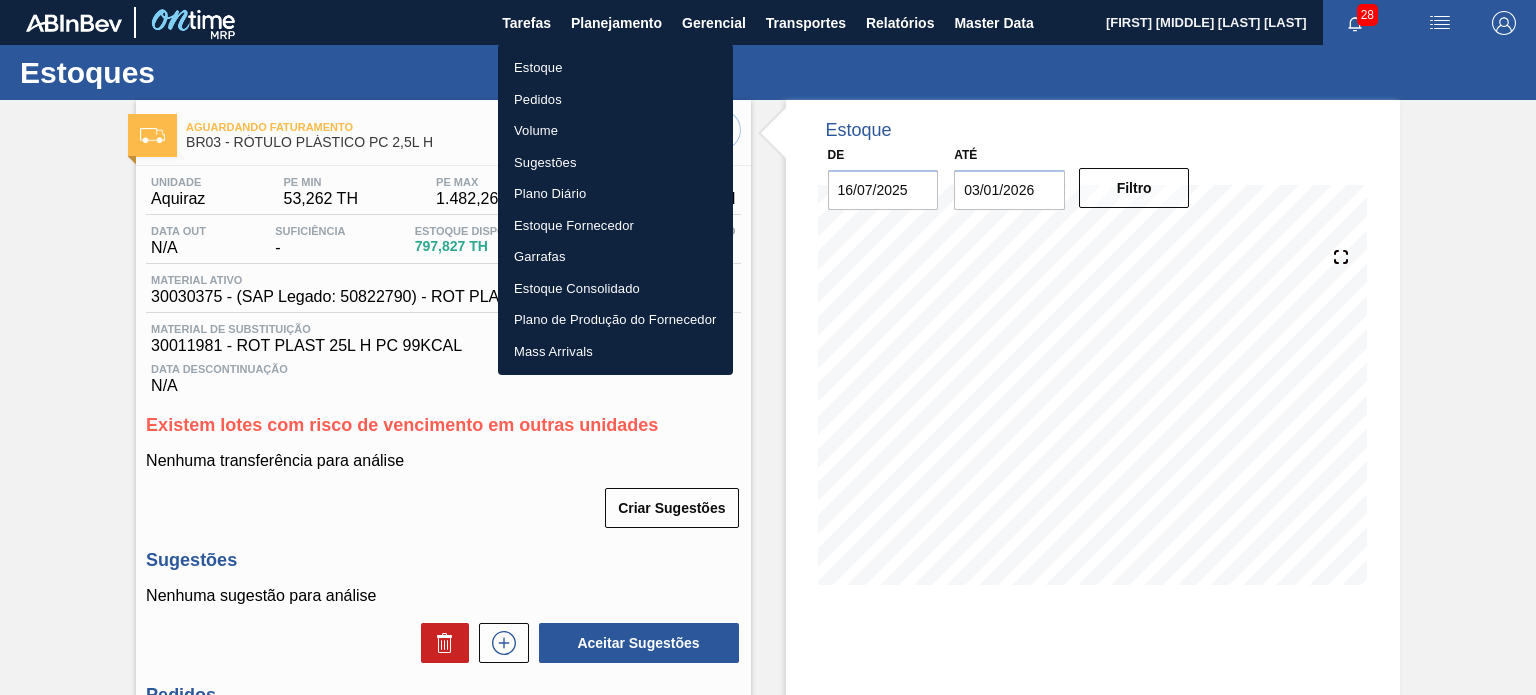 click on "Estoque" at bounding box center [615, 68] 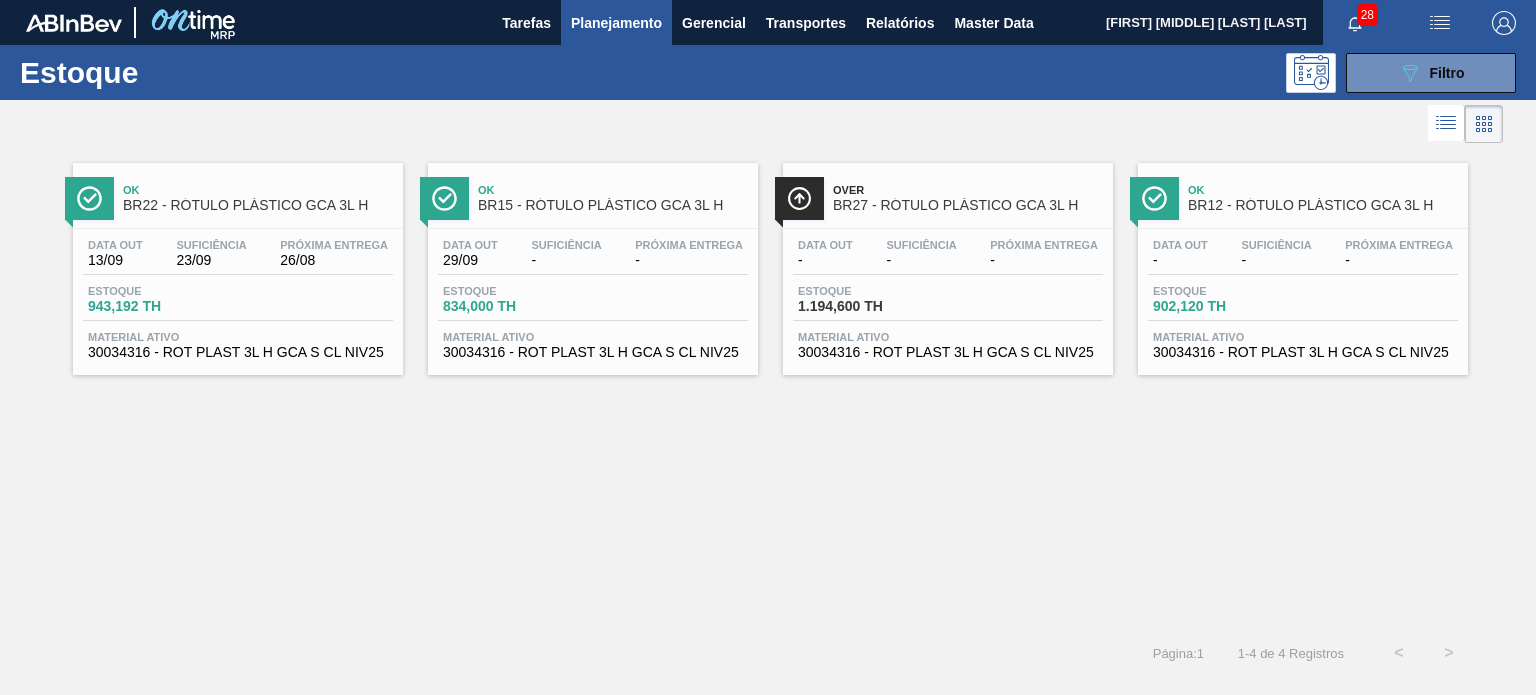 click on "Estoque 089F7B8B-B2A5-4AFE-B5C0-19BA573D28AC Filtro" at bounding box center [768, 72] 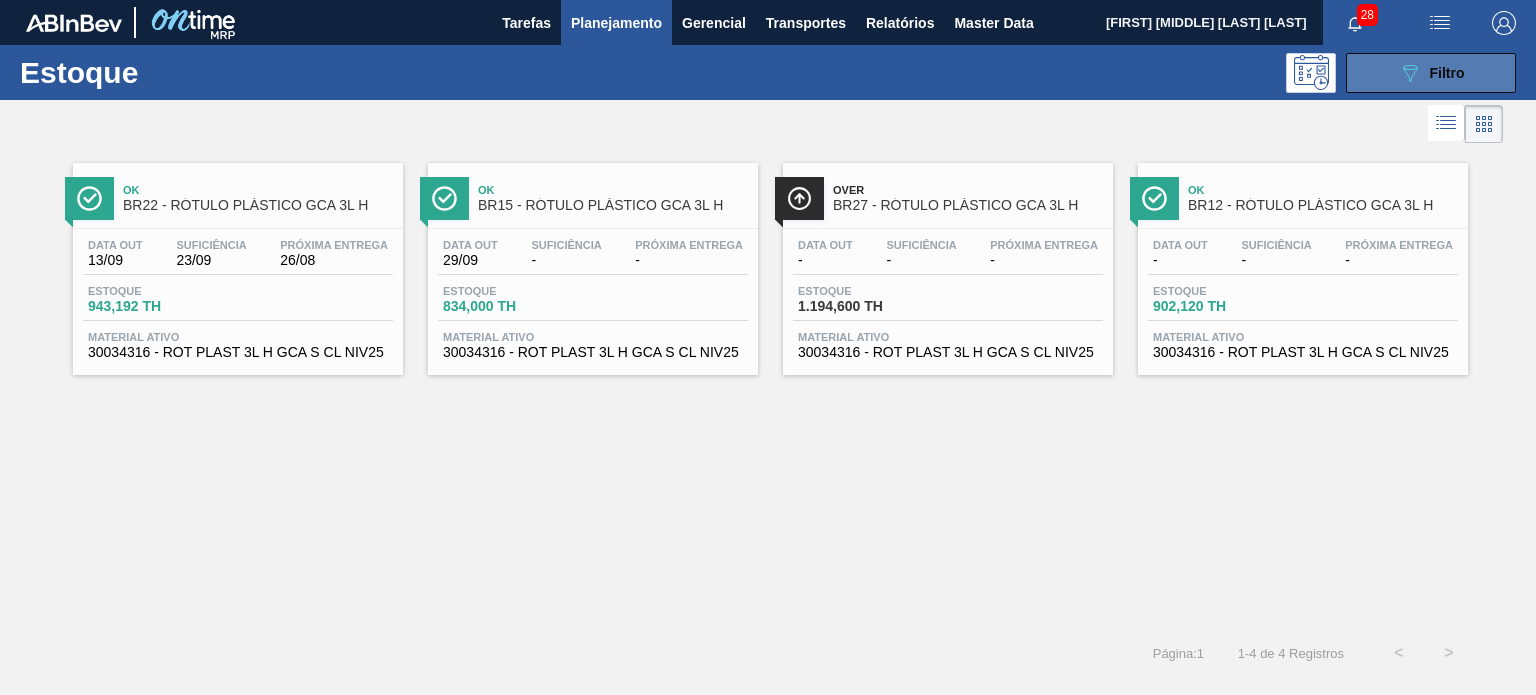 drag, startPoint x: 1384, startPoint y: 93, endPoint x: 1350, endPoint y: 84, distance: 35.17101 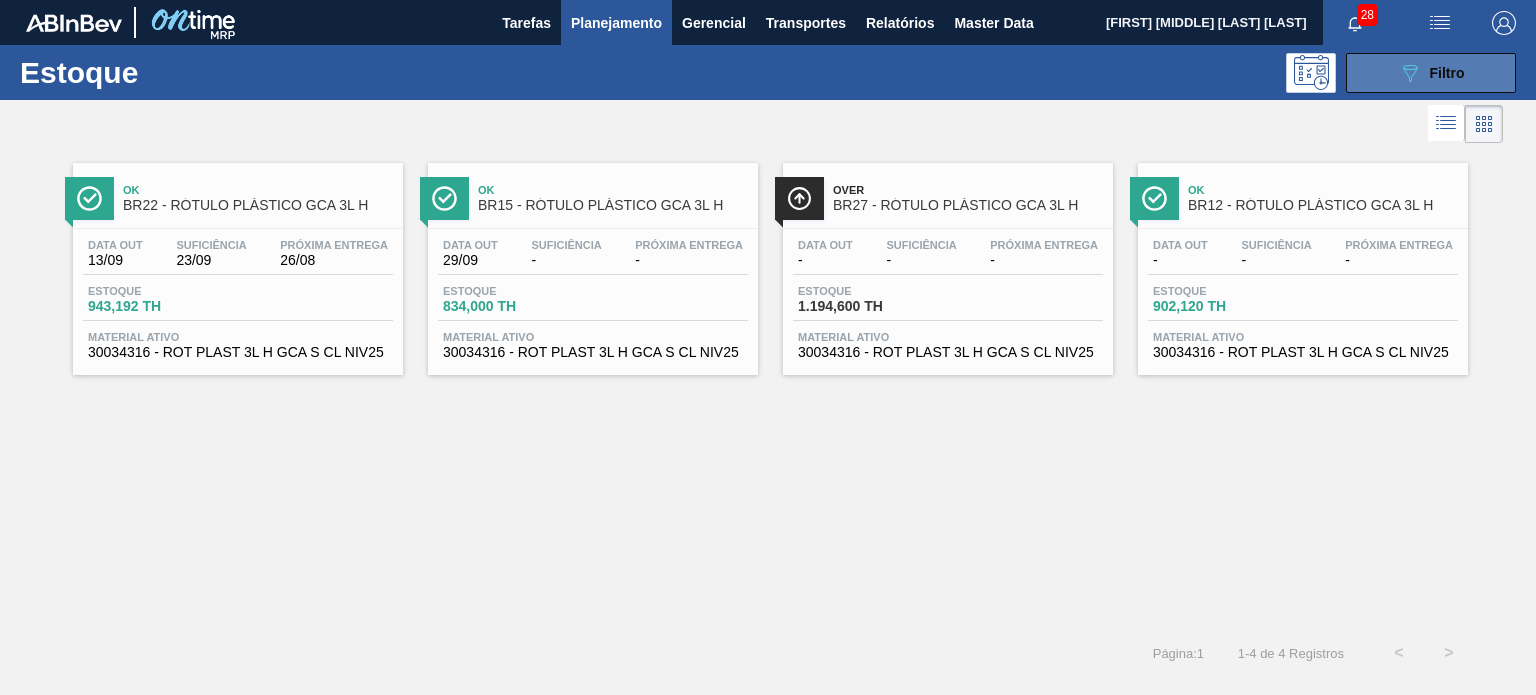 drag, startPoint x: 1400, startPoint y: 79, endPoint x: 1400, endPoint y: 90, distance: 11 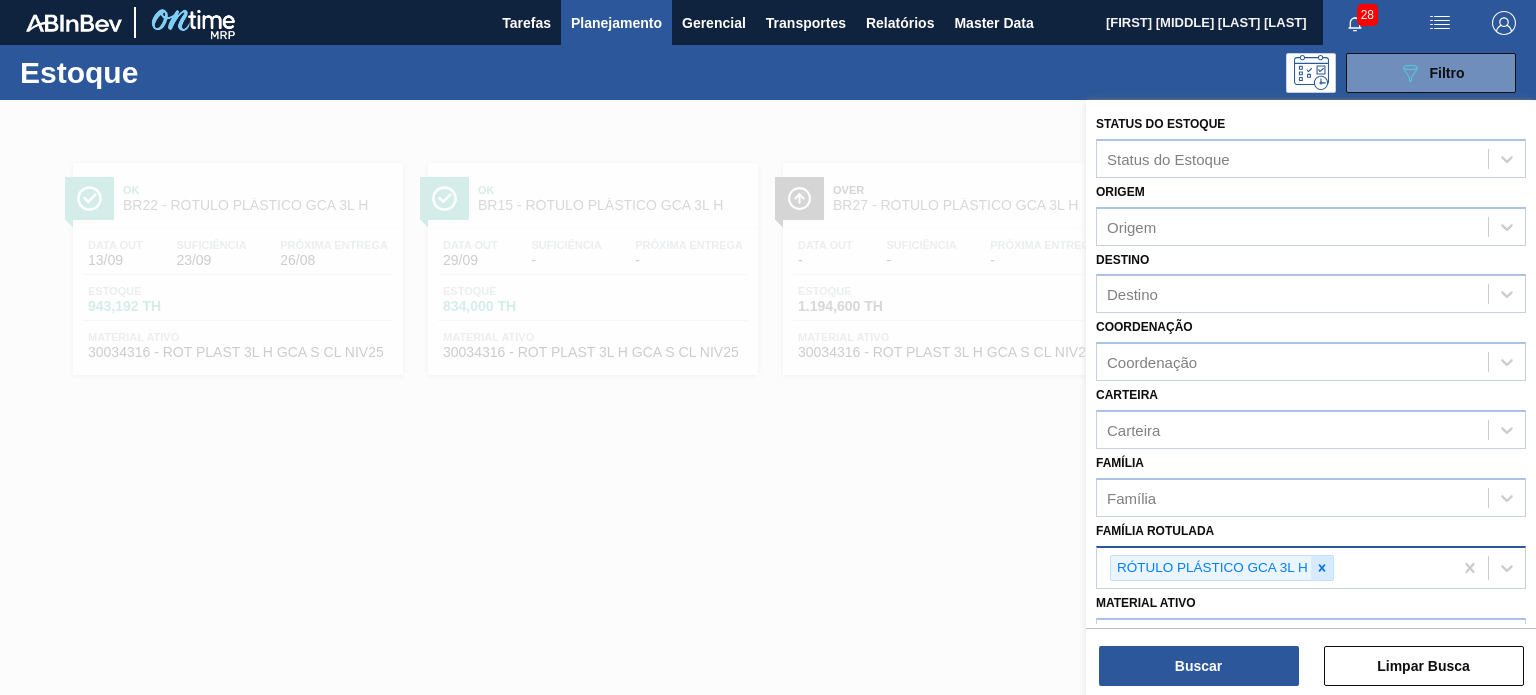 click at bounding box center [1322, 568] 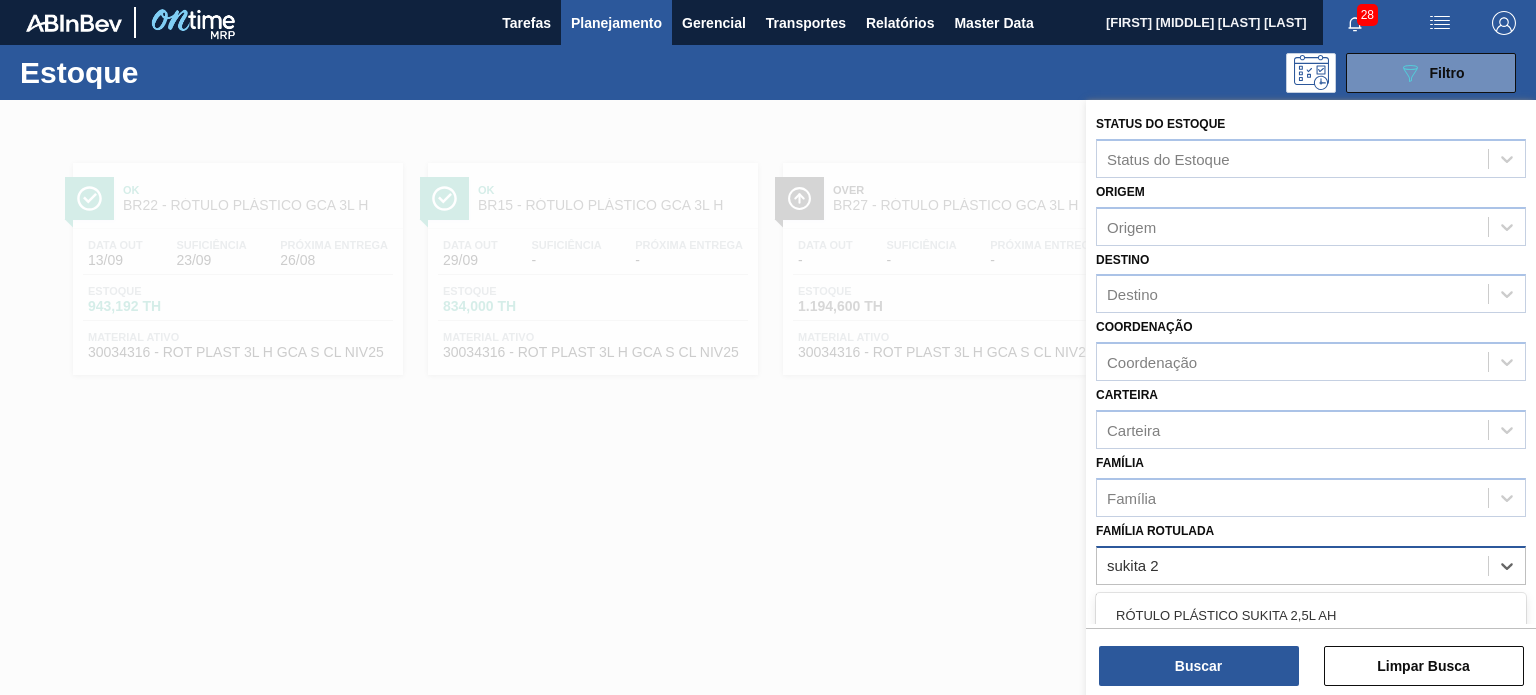 type on "sukita 2l" 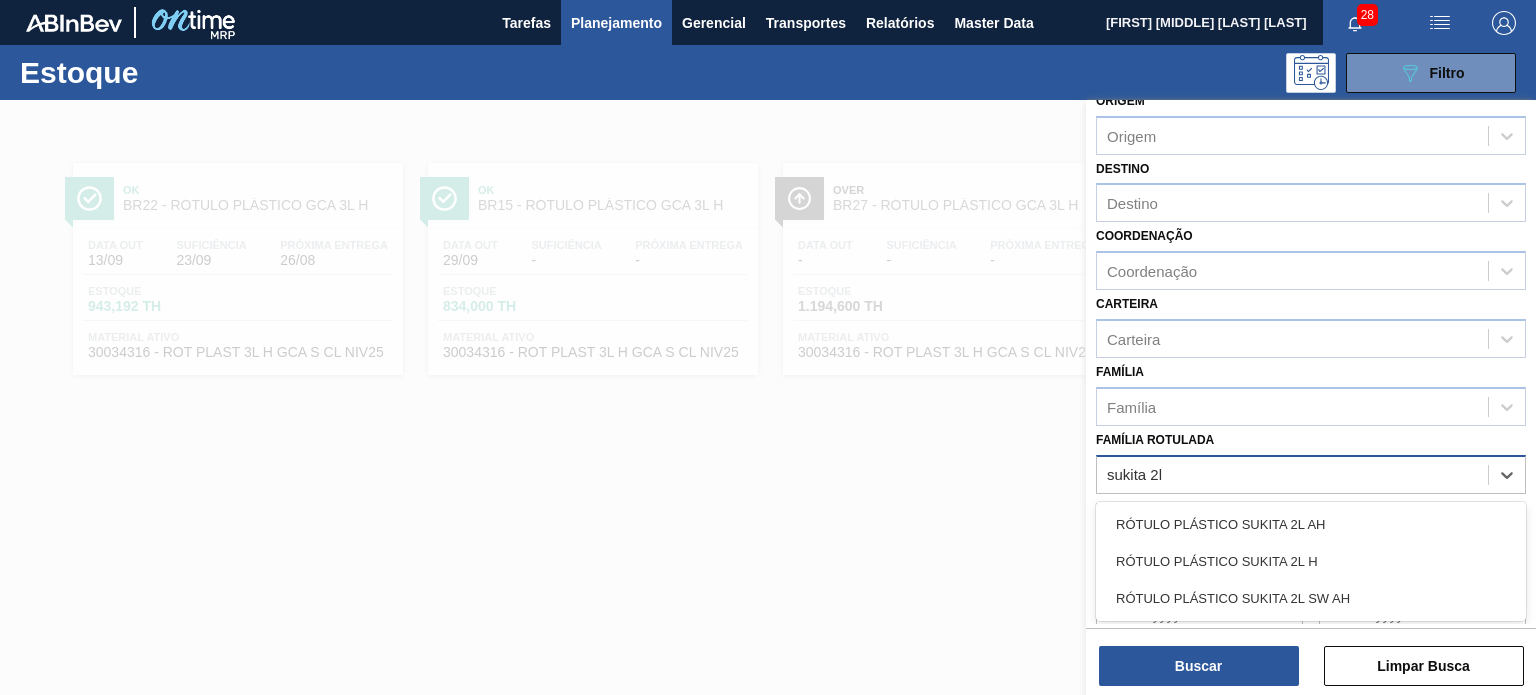 scroll, scrollTop: 200, scrollLeft: 0, axis: vertical 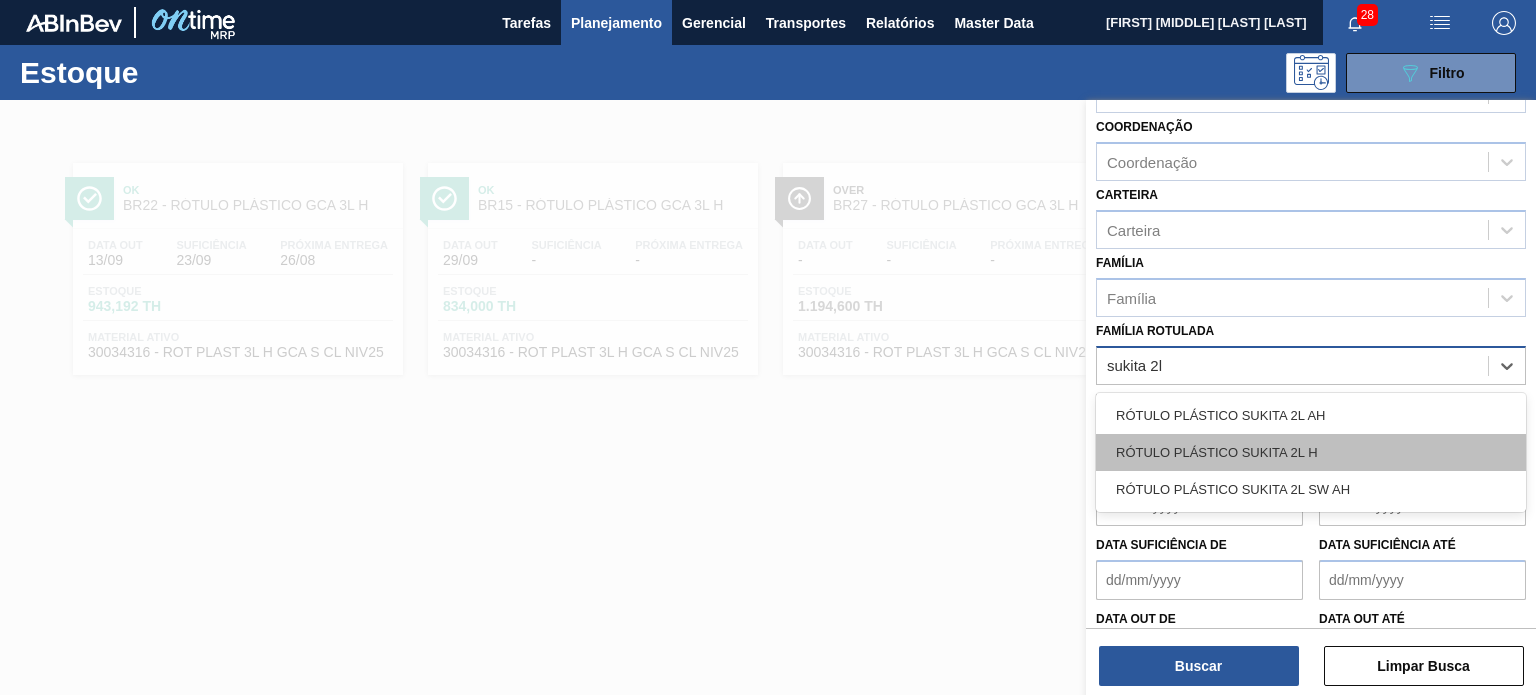 click on "RÓTULO PLÁSTICO SUKITA 2L H" at bounding box center [1311, 452] 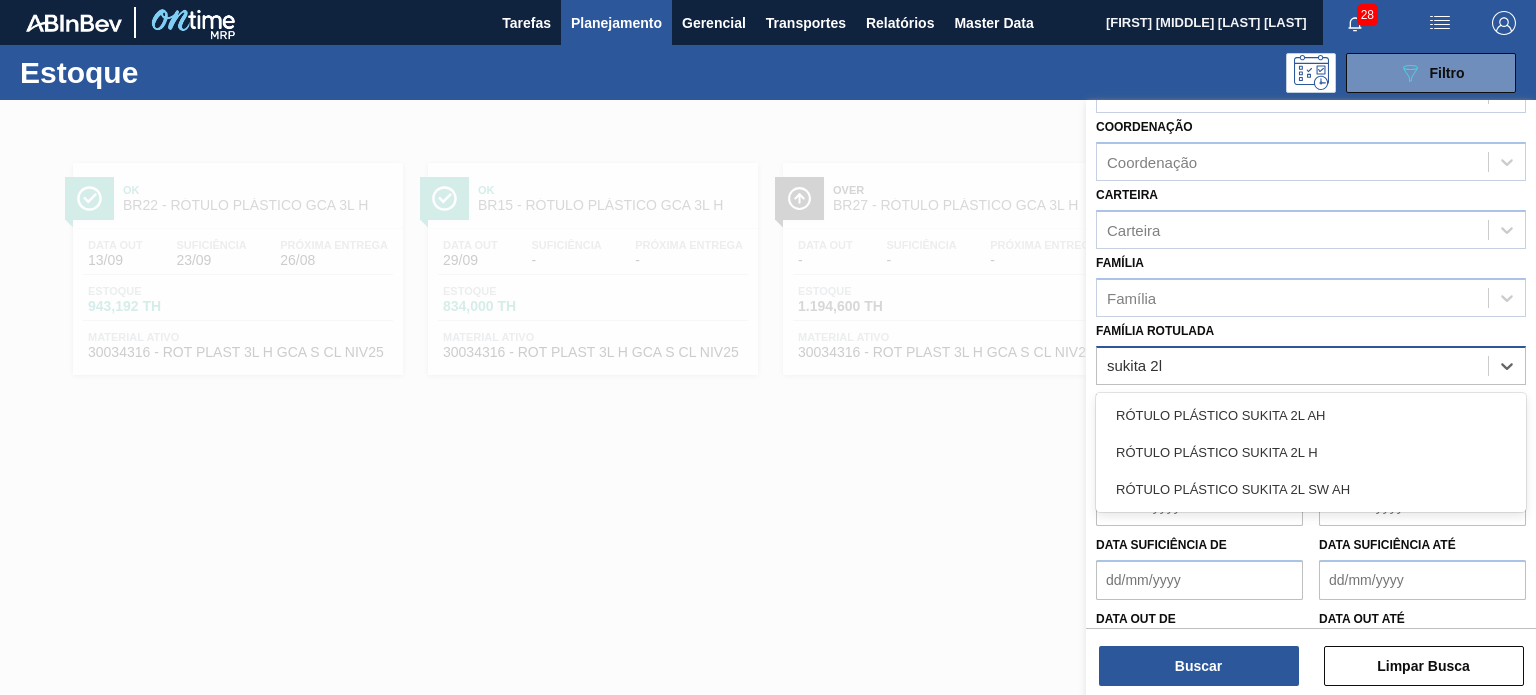 type 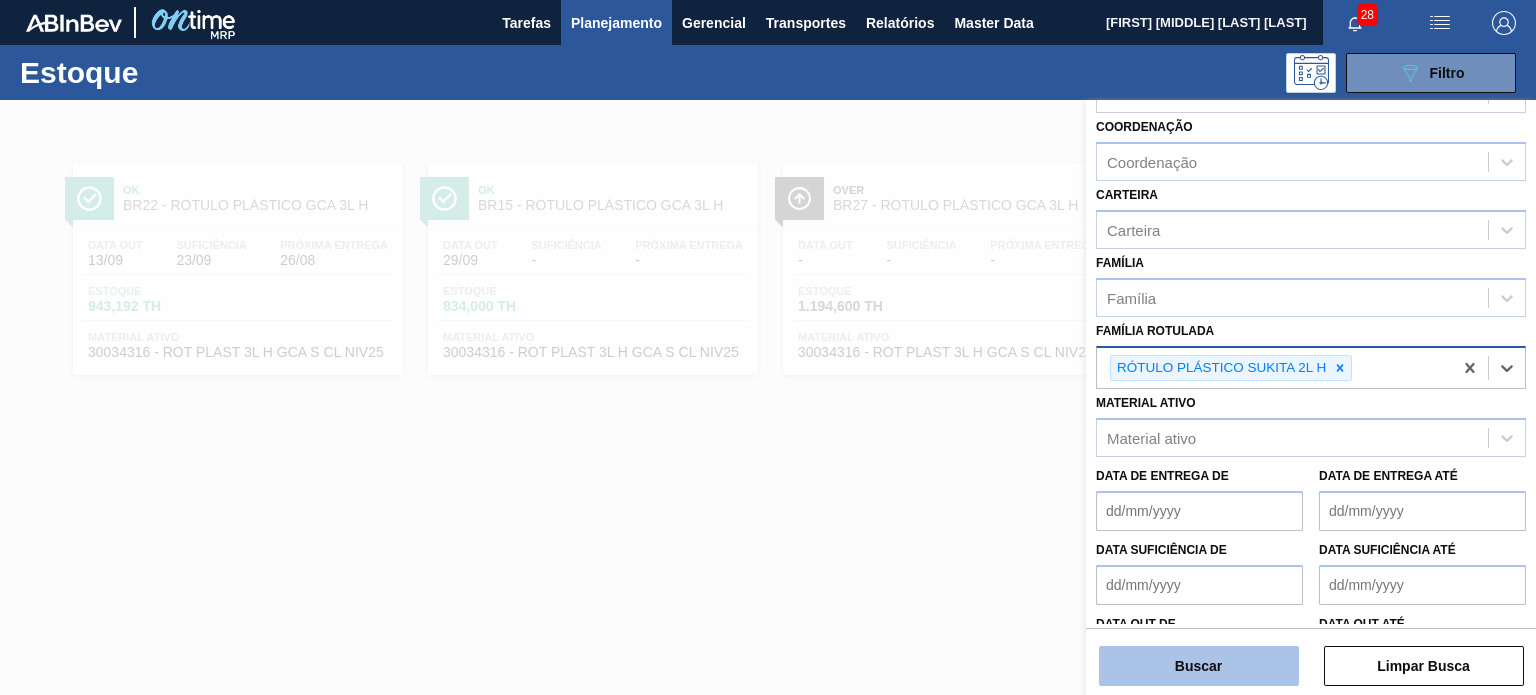 click on "Buscar" at bounding box center [1199, 666] 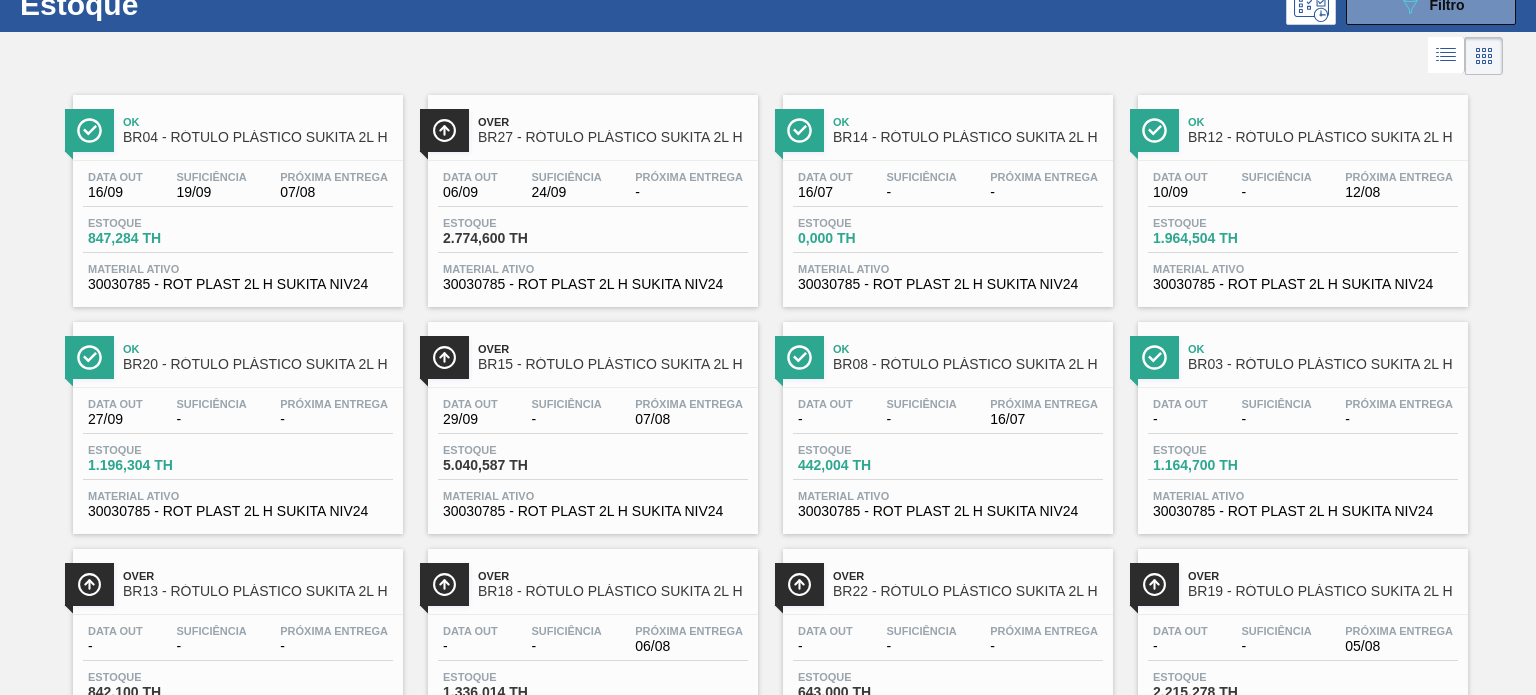 scroll, scrollTop: 100, scrollLeft: 0, axis: vertical 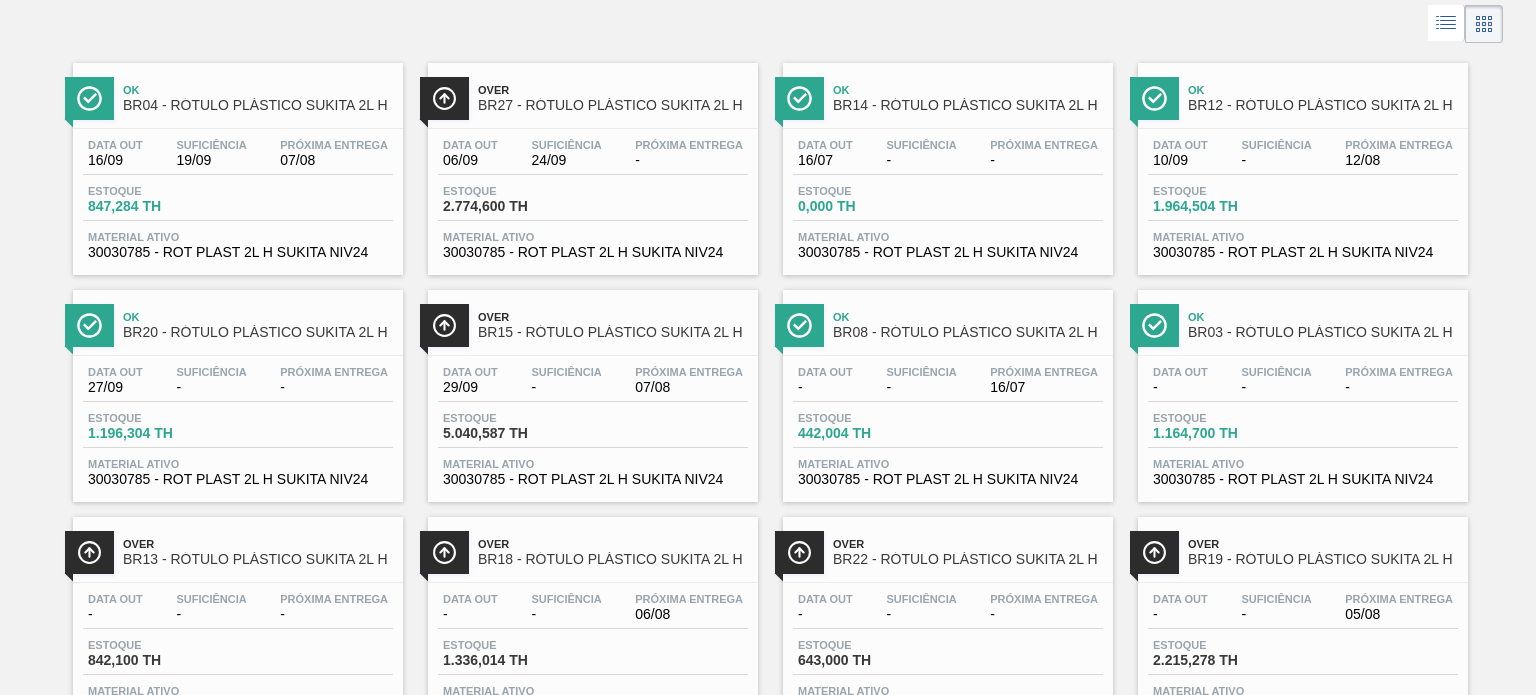 click on "Data out - Suficiência - Próxima Entrega - Estoque 1.164,700 TH Material ativo 30030785 - ROT PLAST 2L H SUKITA NIV24" at bounding box center [1303, 424] 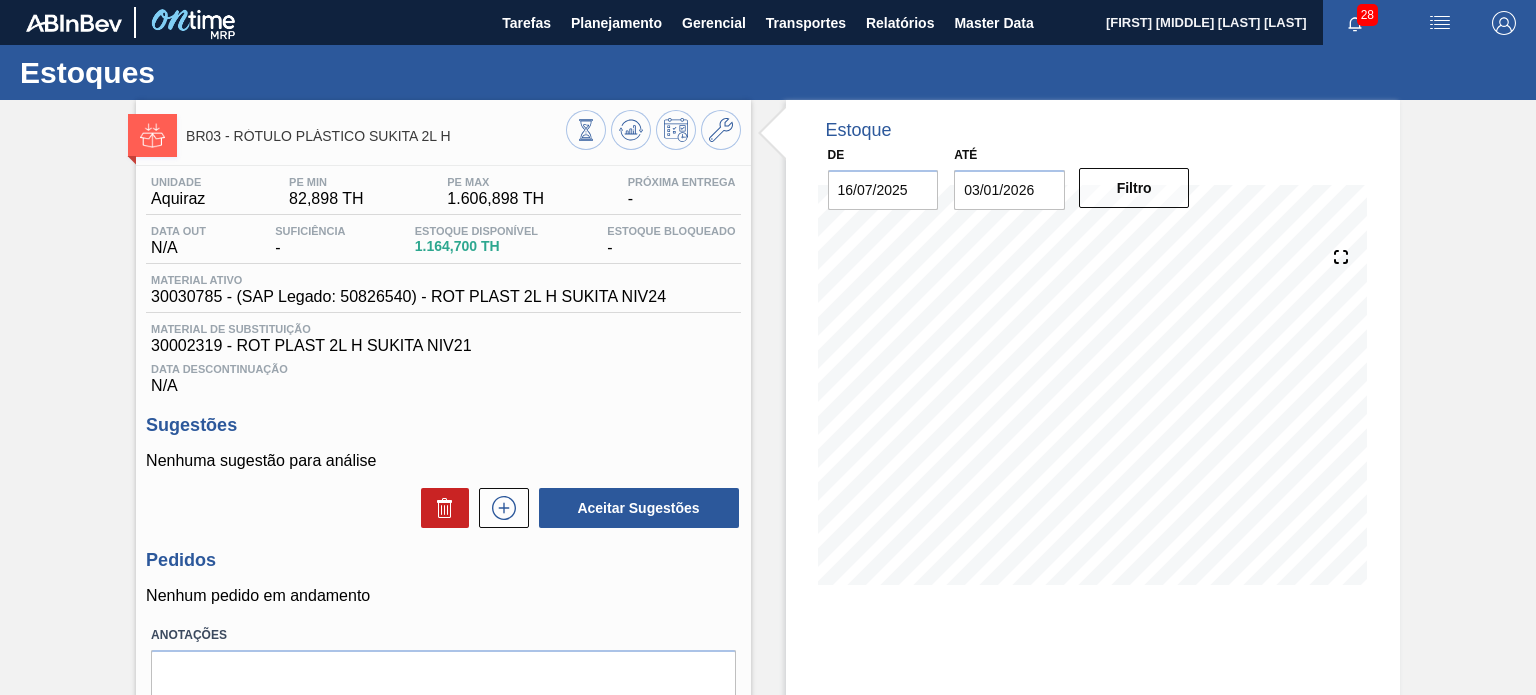 scroll, scrollTop: 0, scrollLeft: 0, axis: both 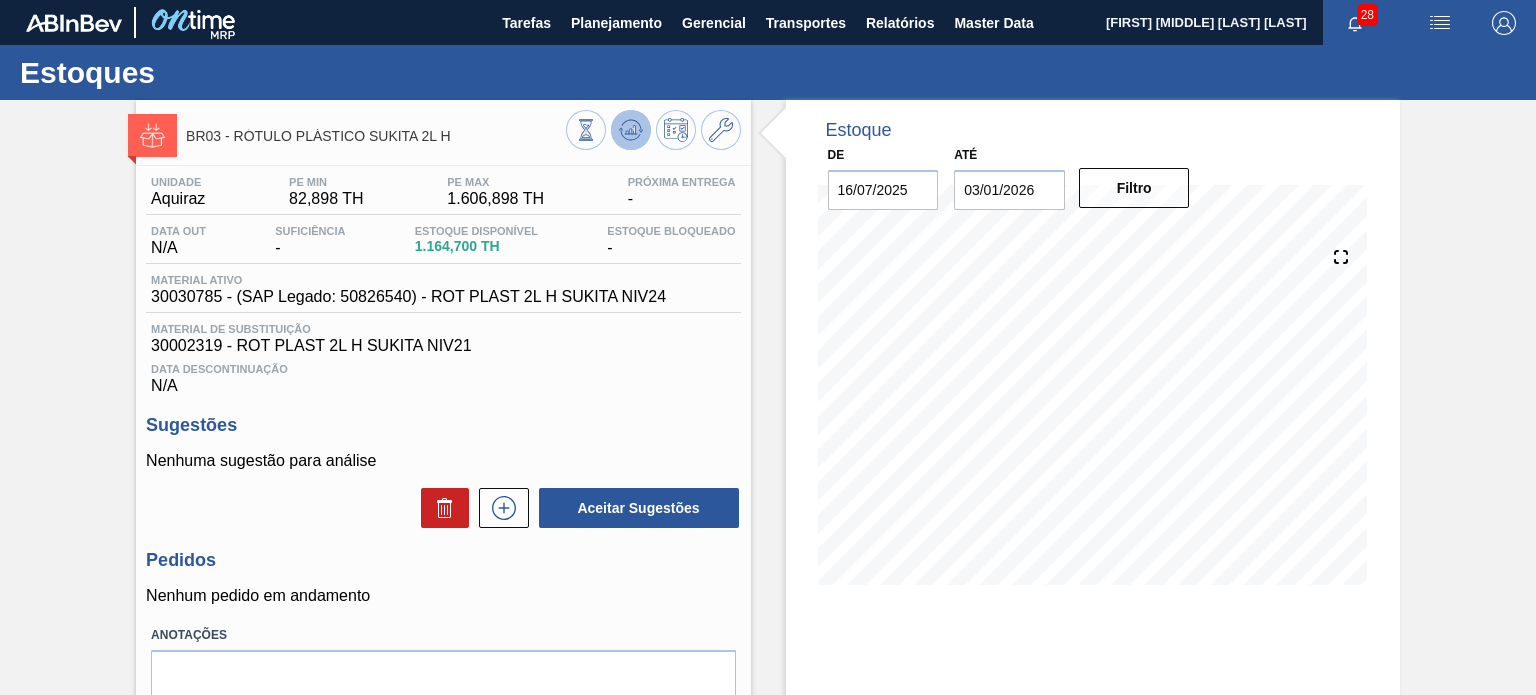click 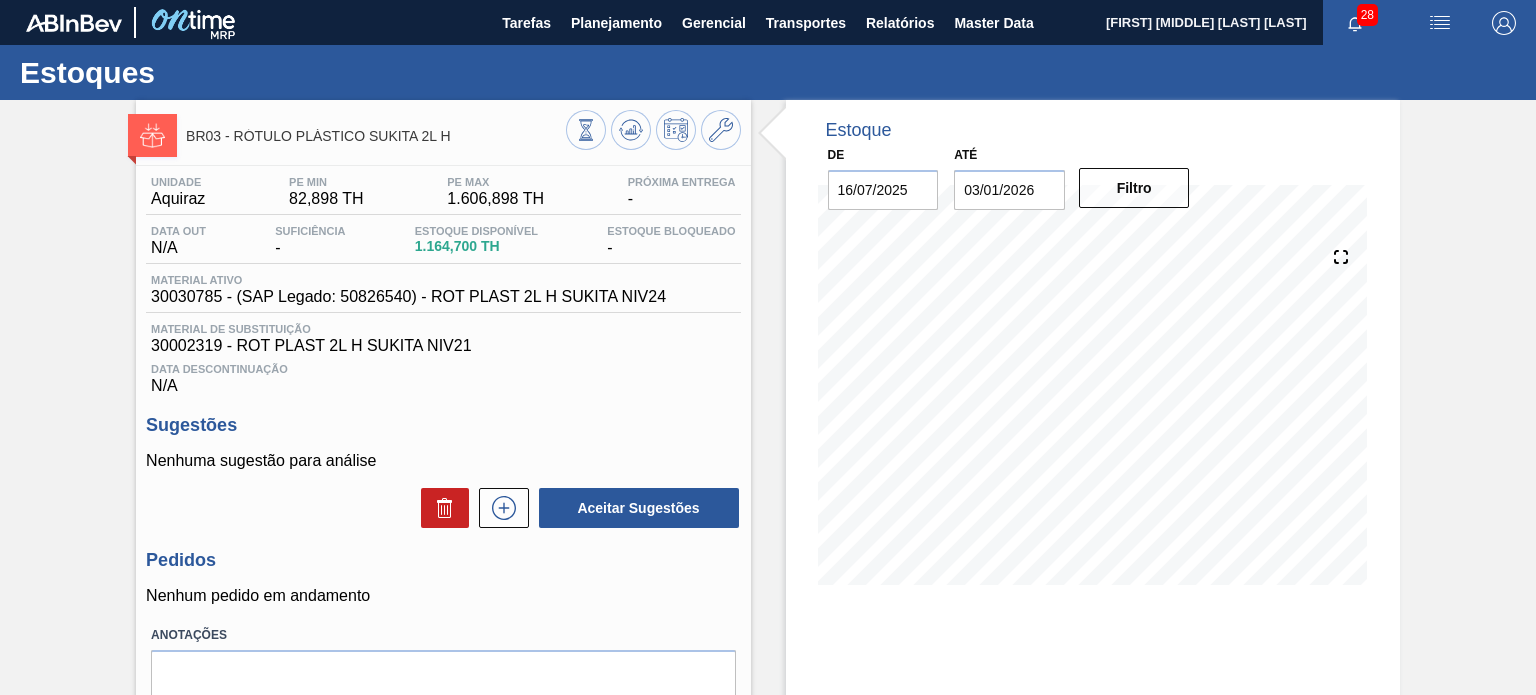 type 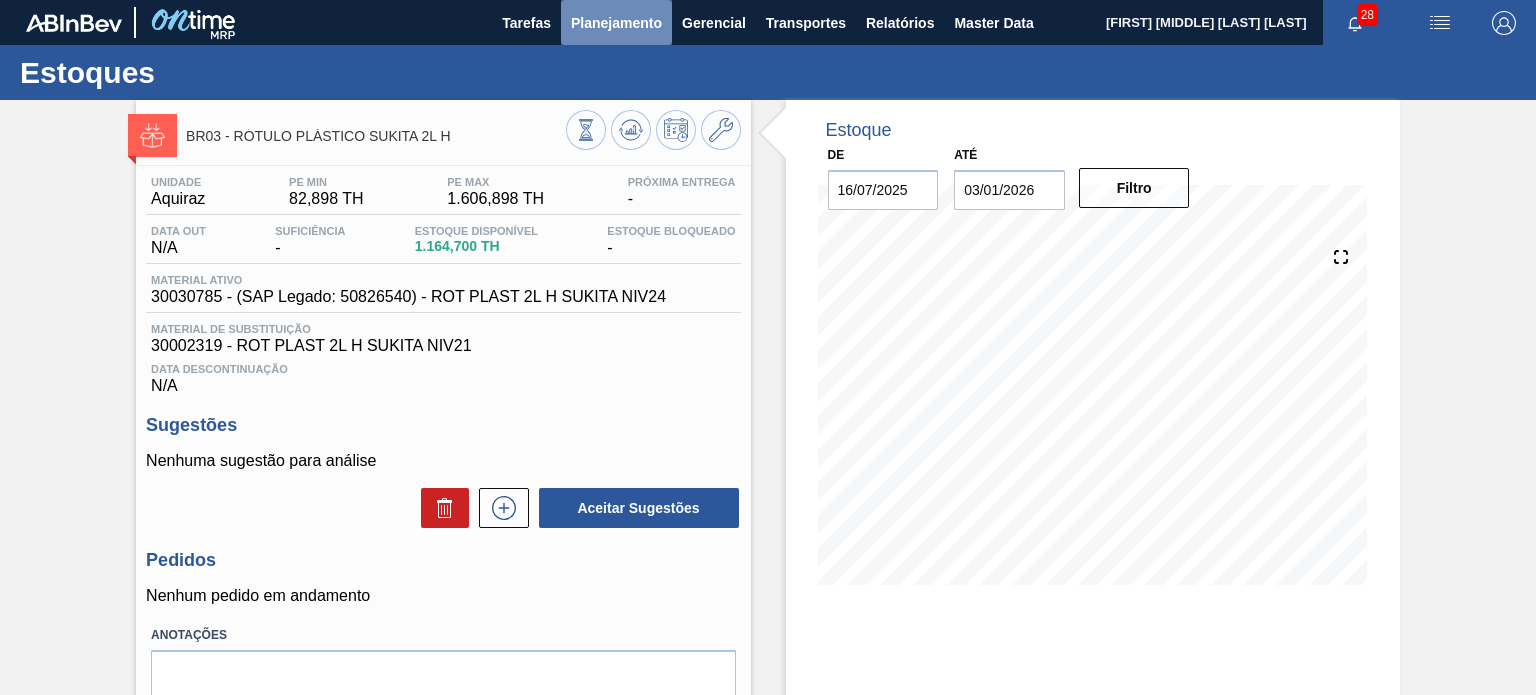 click on "Planejamento" at bounding box center (616, 23) 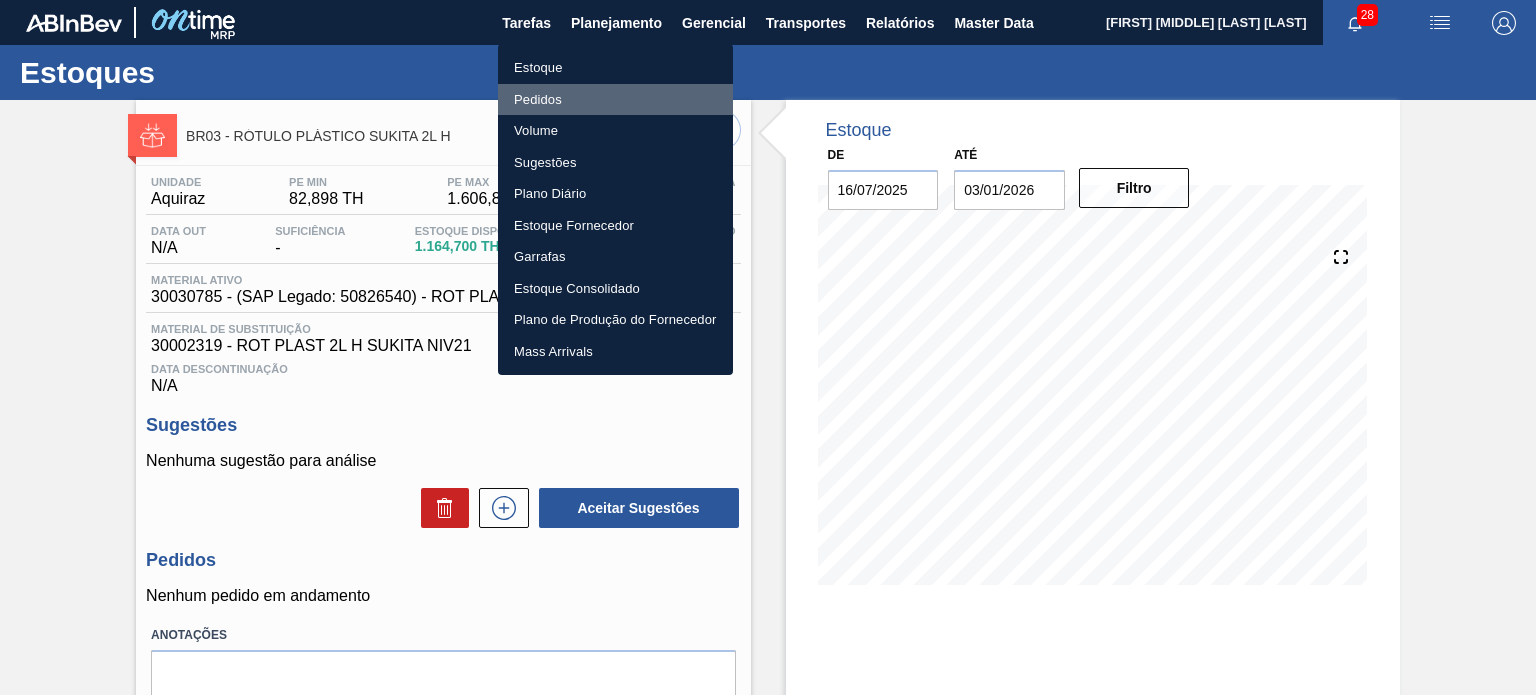 click on "Pedidos" at bounding box center [615, 100] 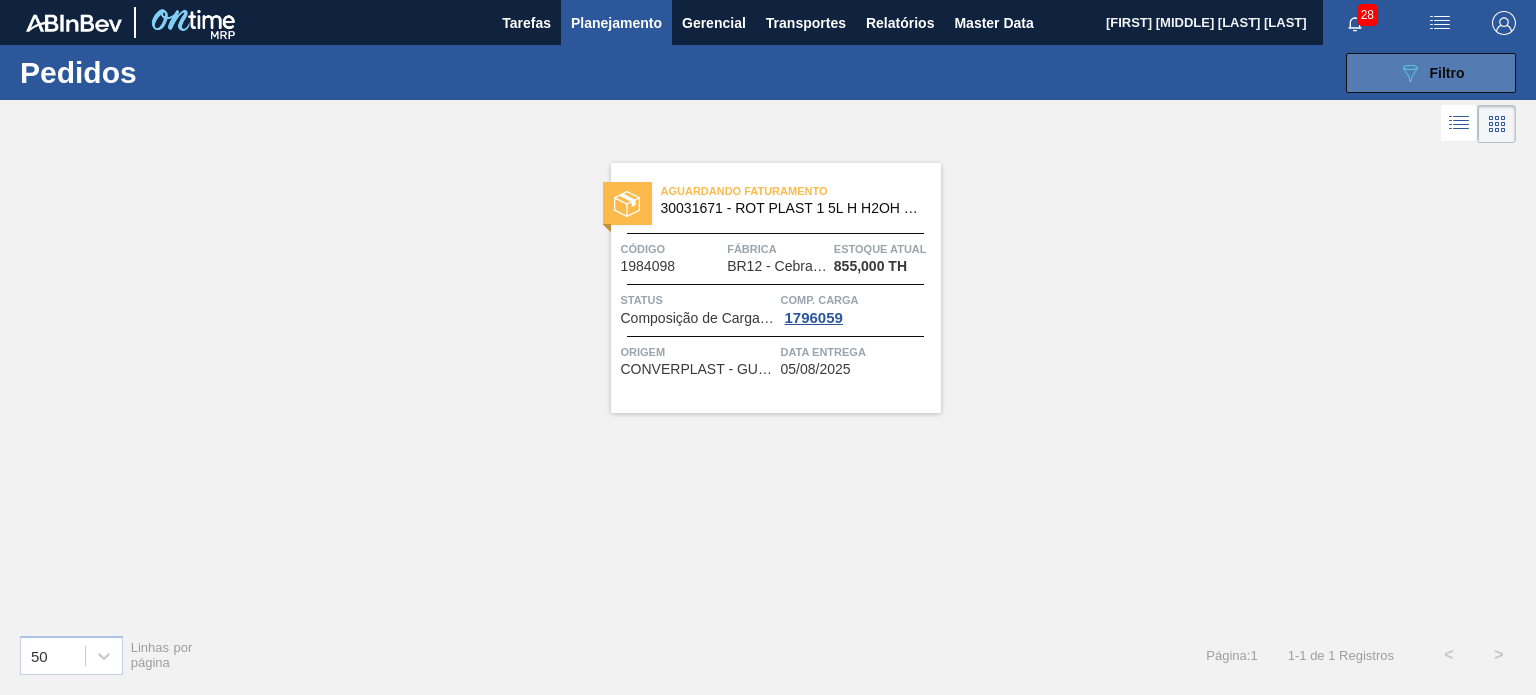 click on "089F7B8B-B2A5-4AFE-B5C0-19BA573D28AC Filtro" at bounding box center [1431, 73] 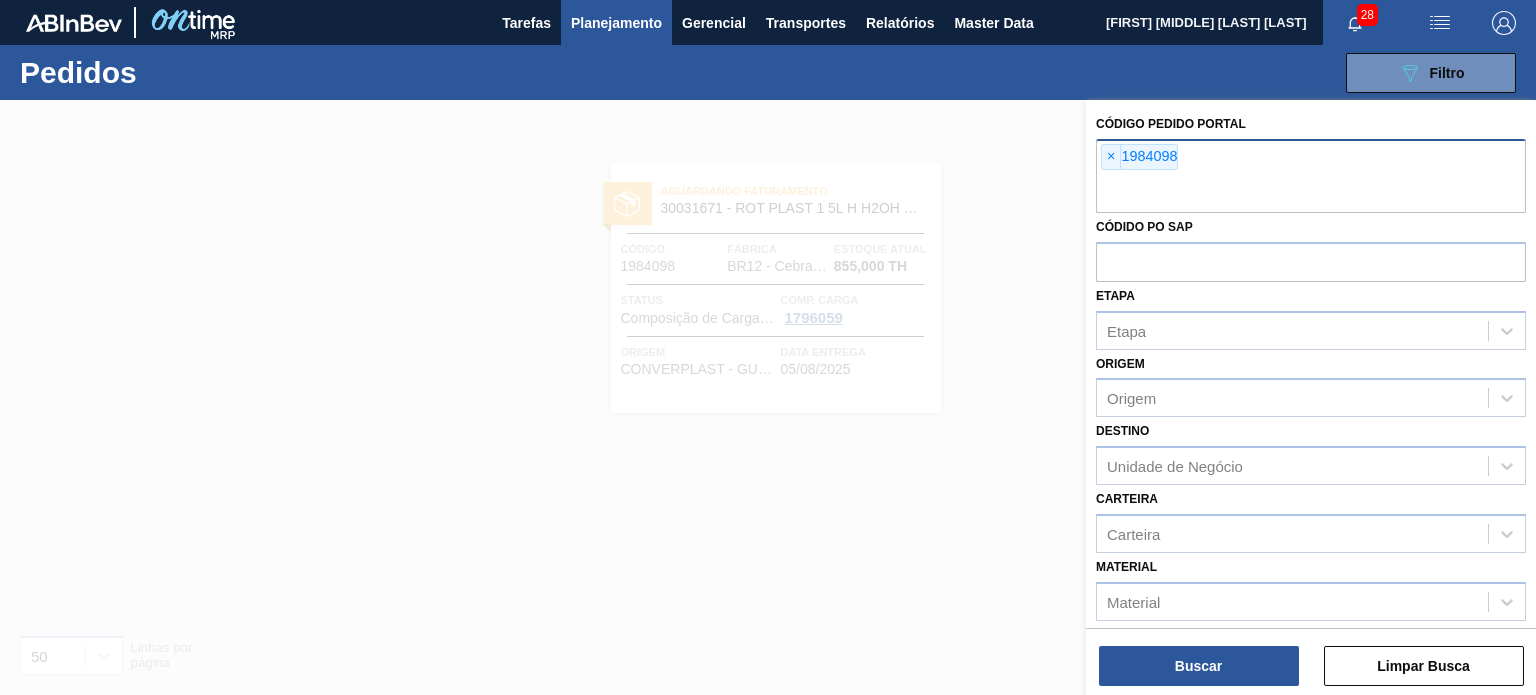 click on "×" at bounding box center [1111, 157] 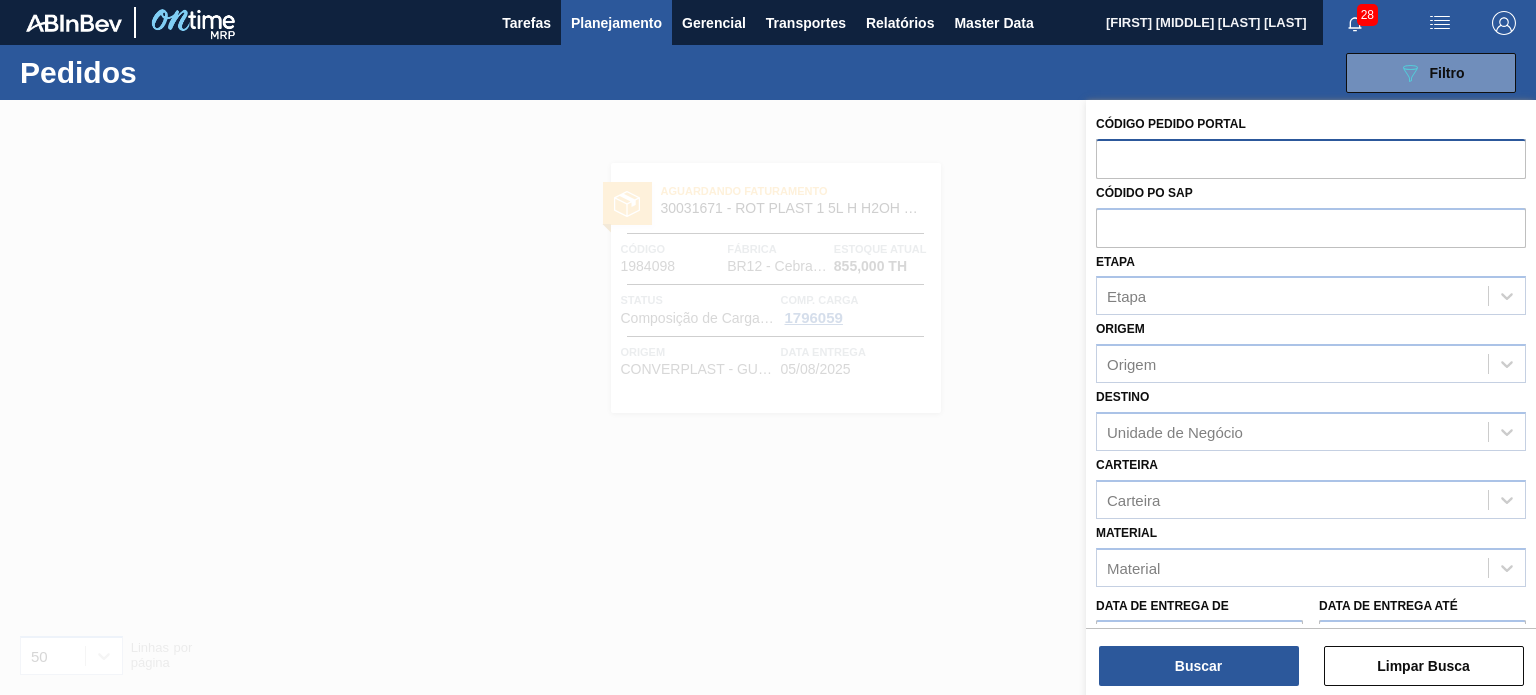 paste on "1956689" 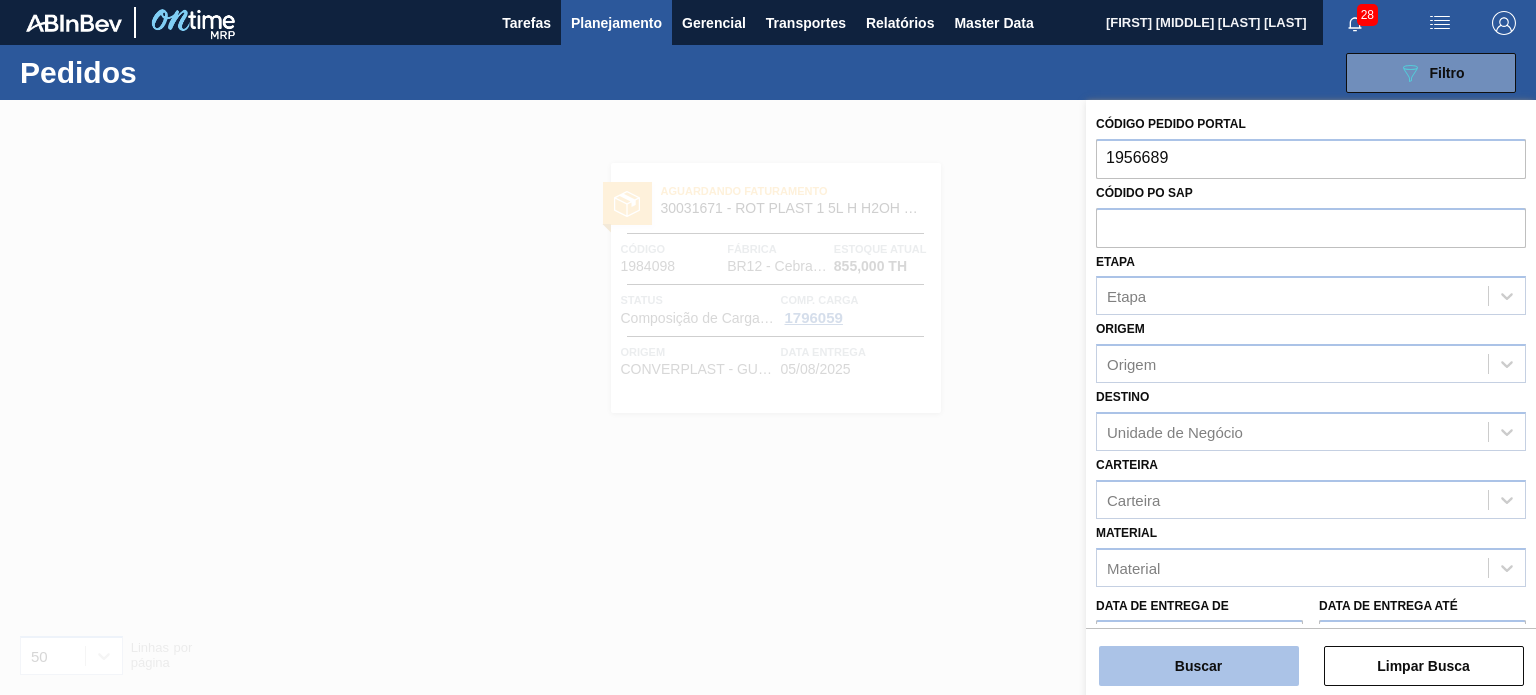 type on "1956689" 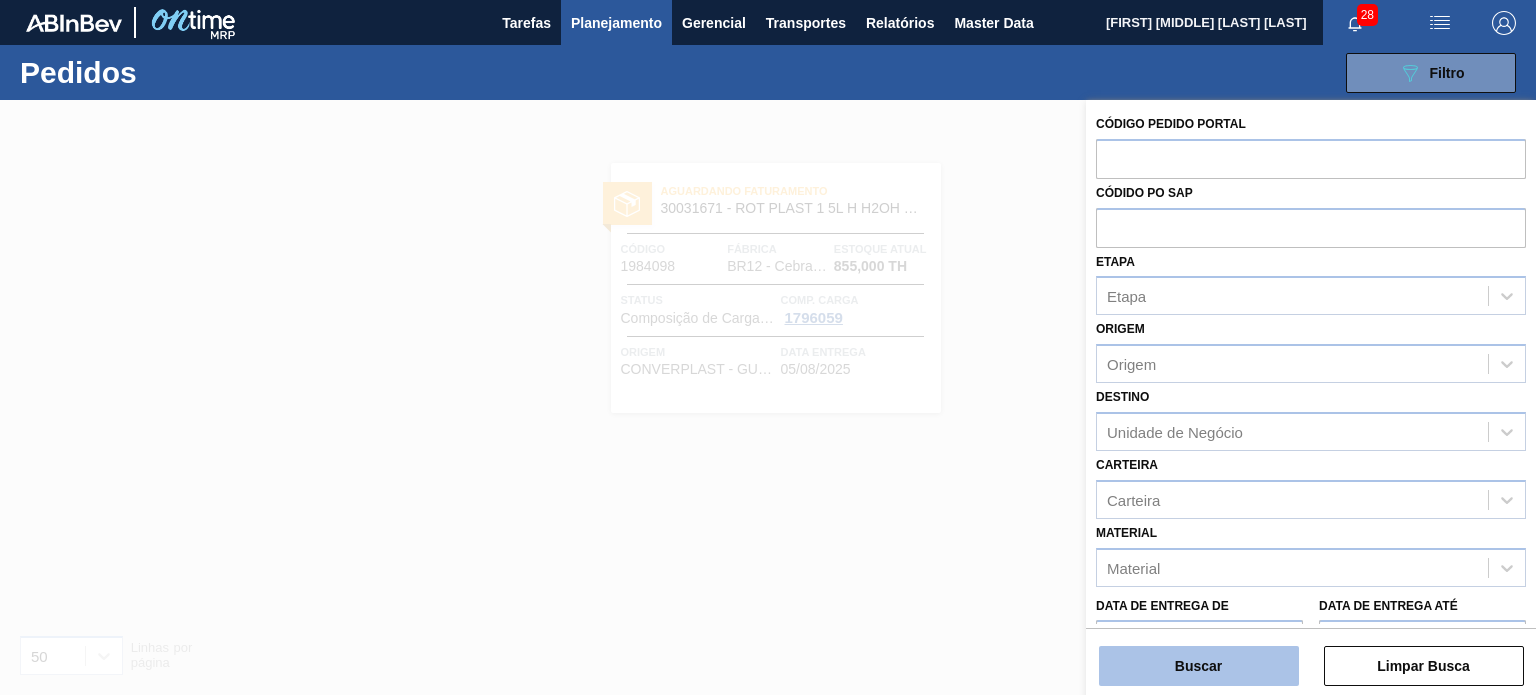 click on "Buscar" at bounding box center [1199, 666] 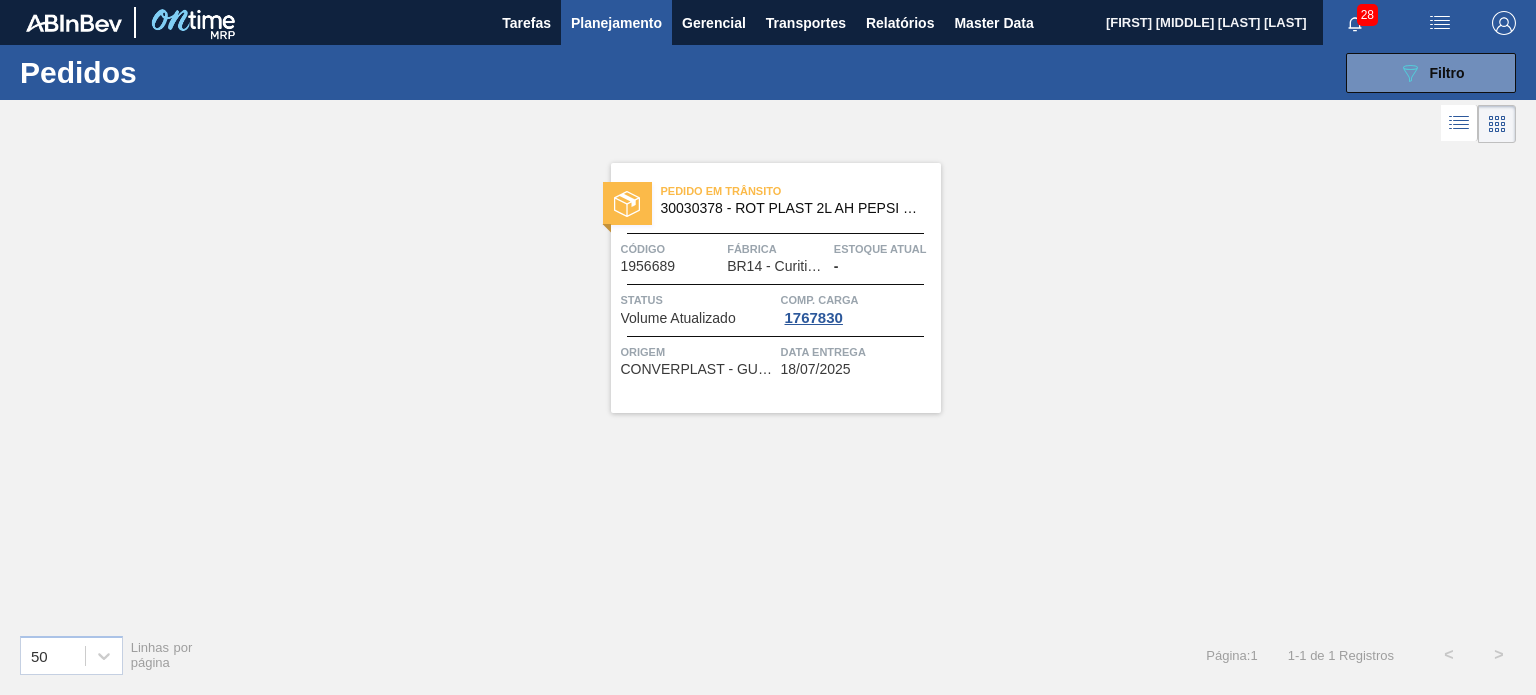 click on "Fábrica" at bounding box center (778, 249) 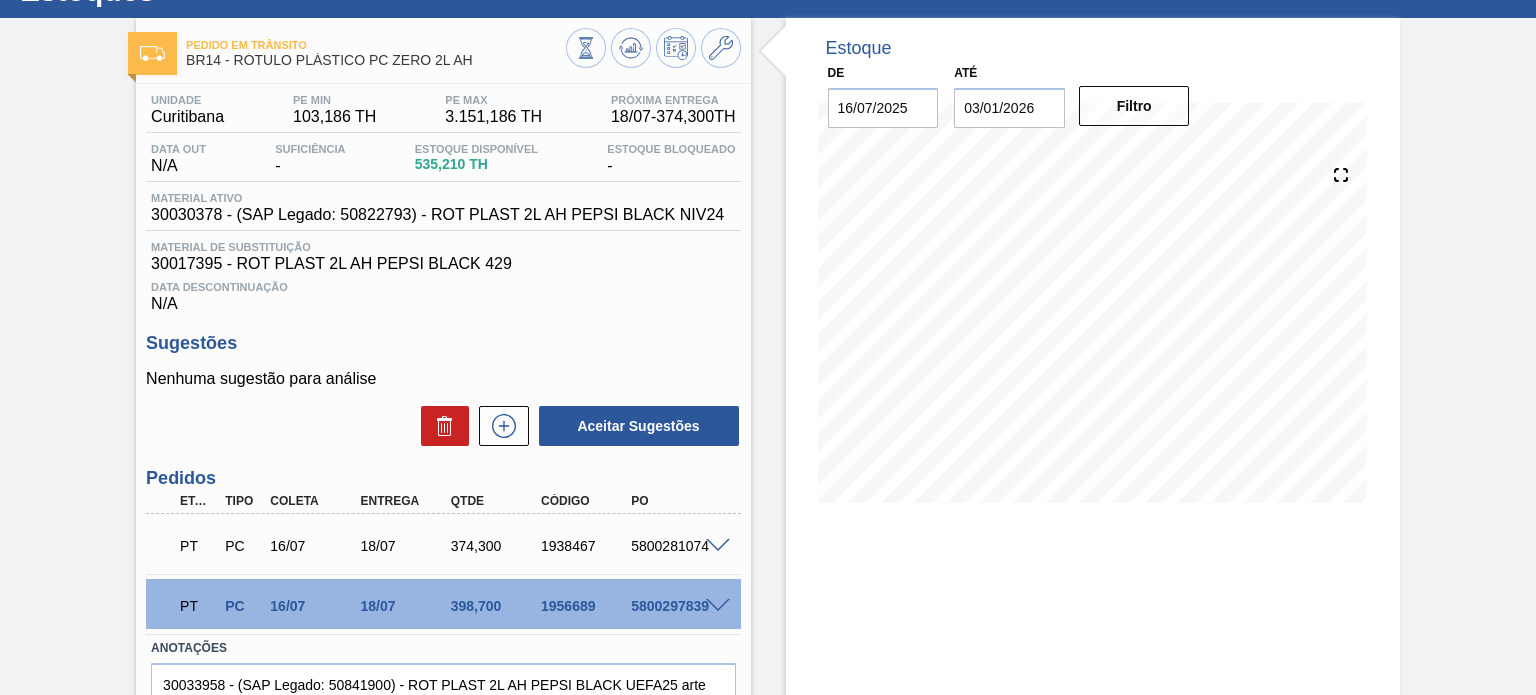 scroll, scrollTop: 0, scrollLeft: 0, axis: both 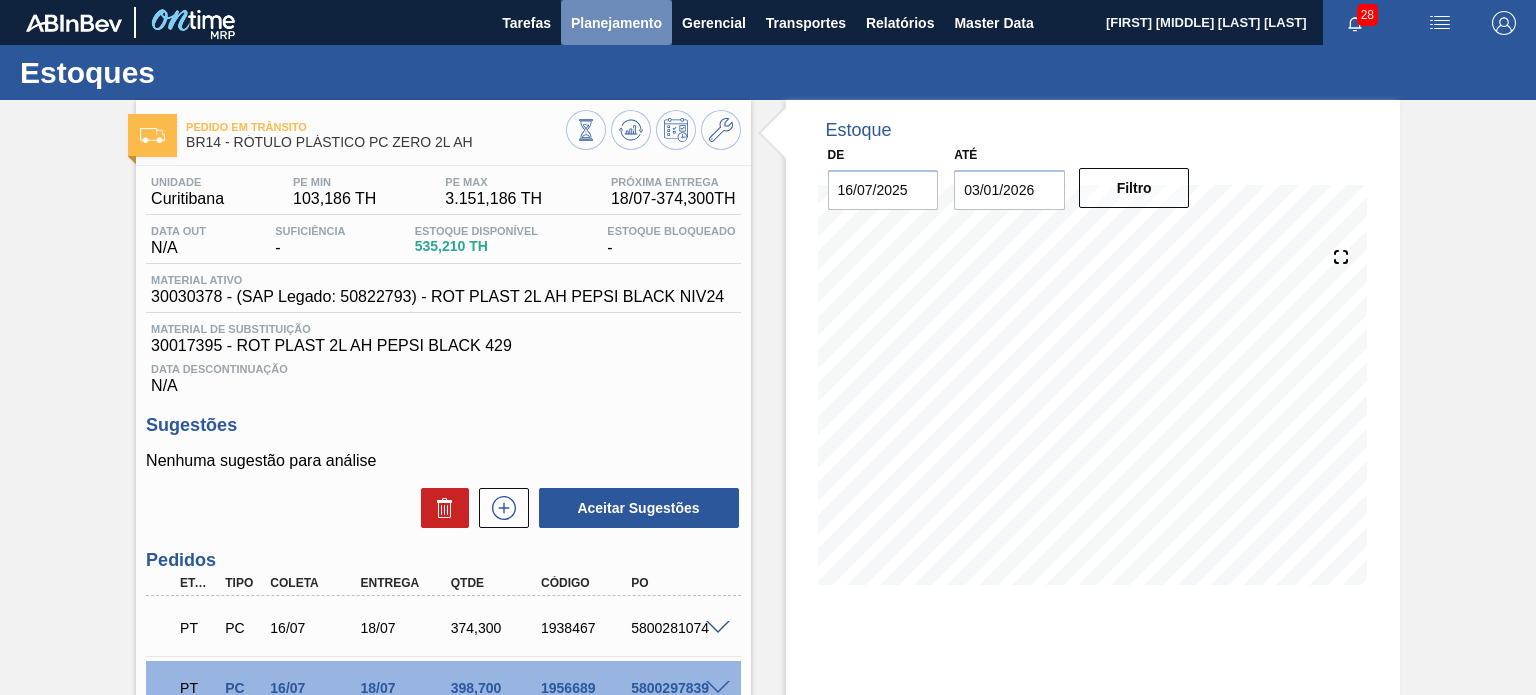click on "Planejamento" at bounding box center [616, 23] 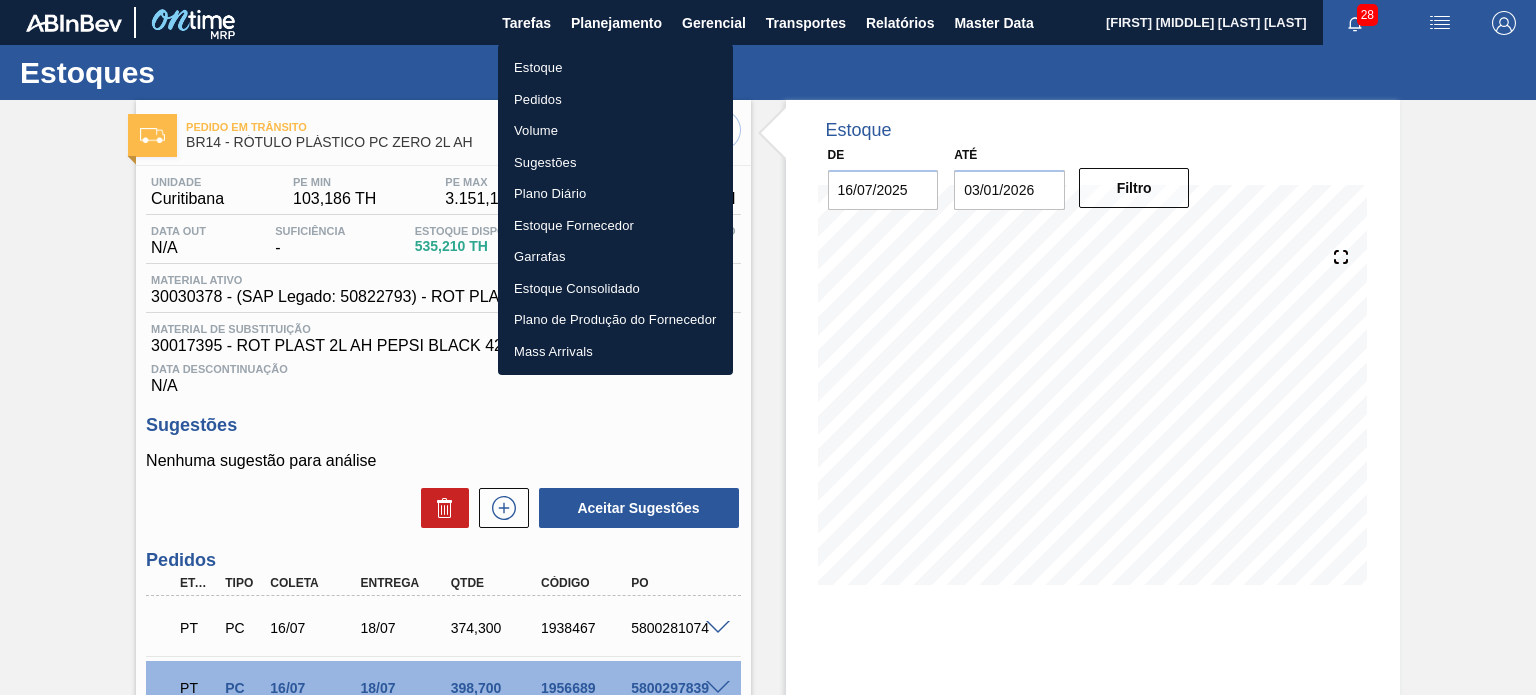 click on "Estoque" at bounding box center [615, 68] 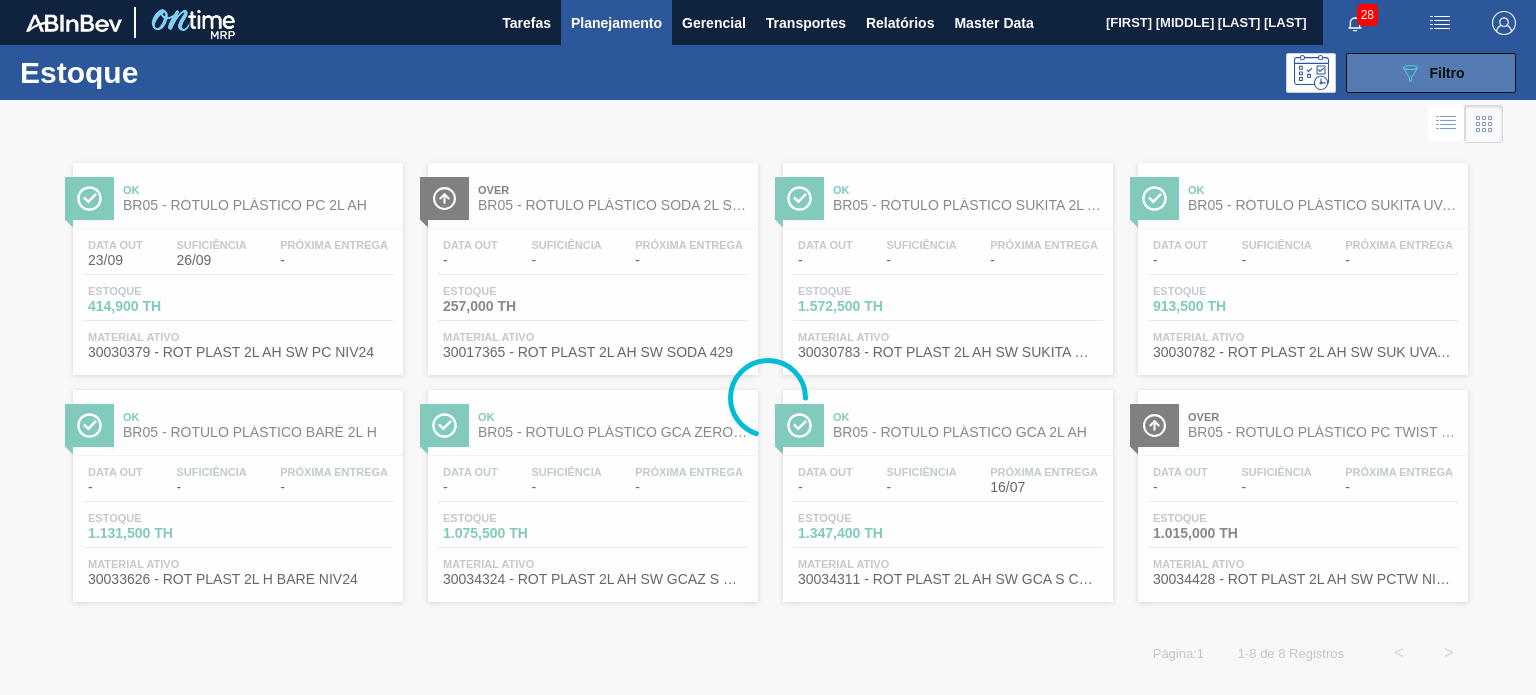 click on "089F7B8B-B2A5-4AFE-B5C0-19BA573D28AC Filtro" at bounding box center [1431, 73] 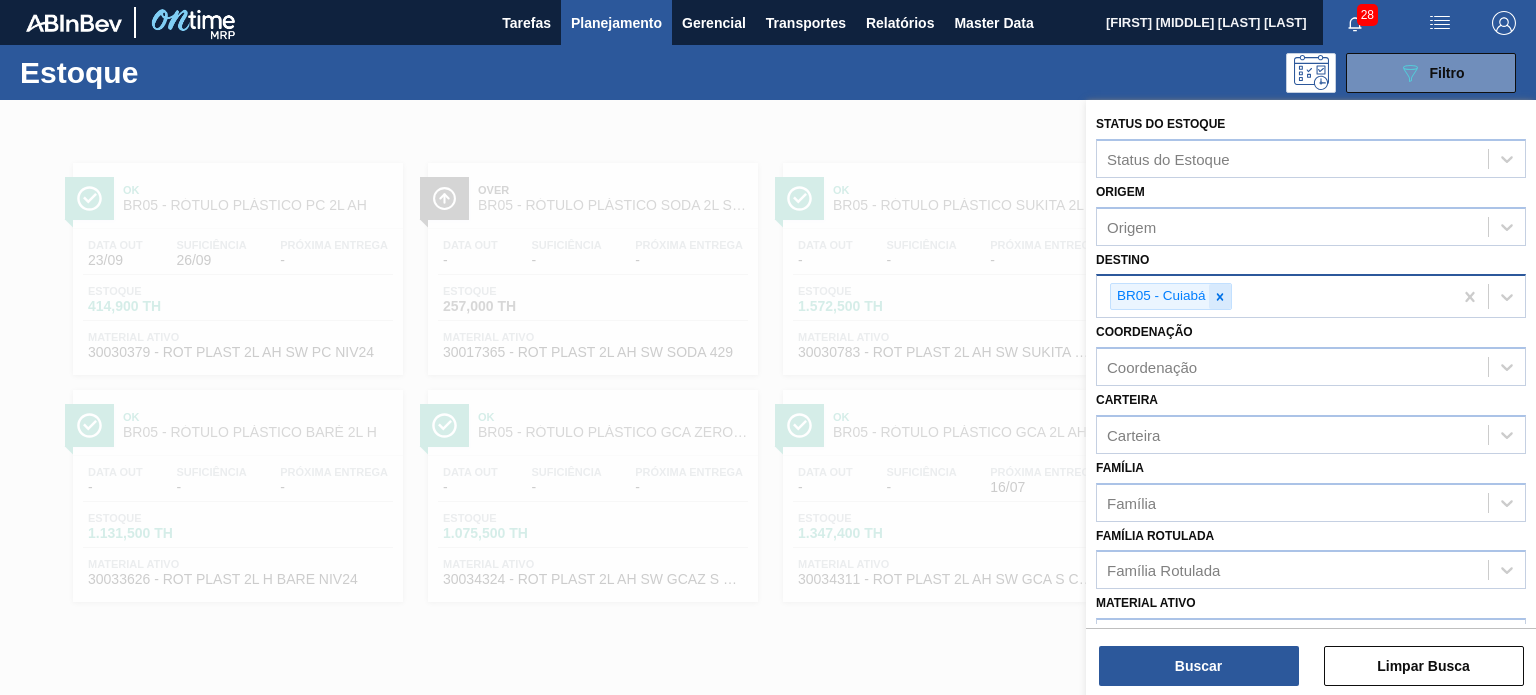 click 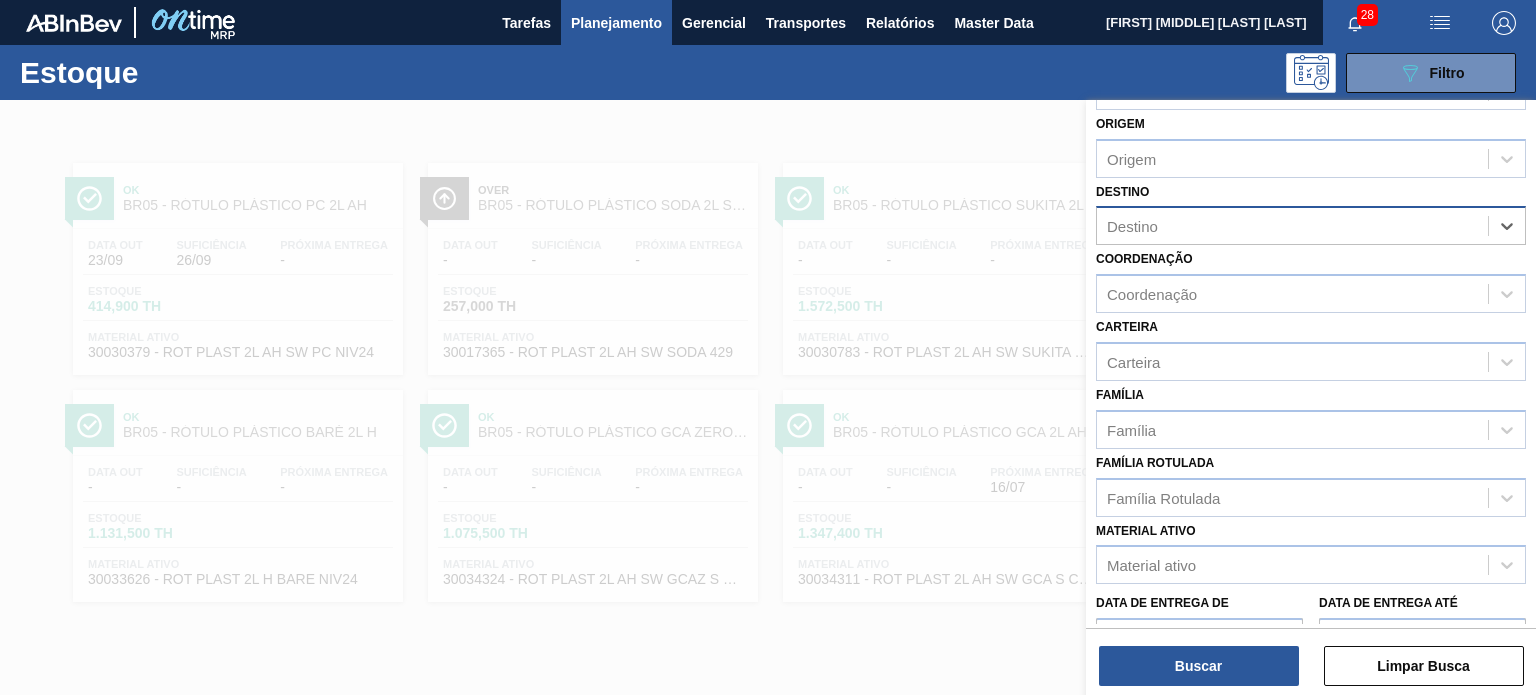 scroll, scrollTop: 100, scrollLeft: 0, axis: vertical 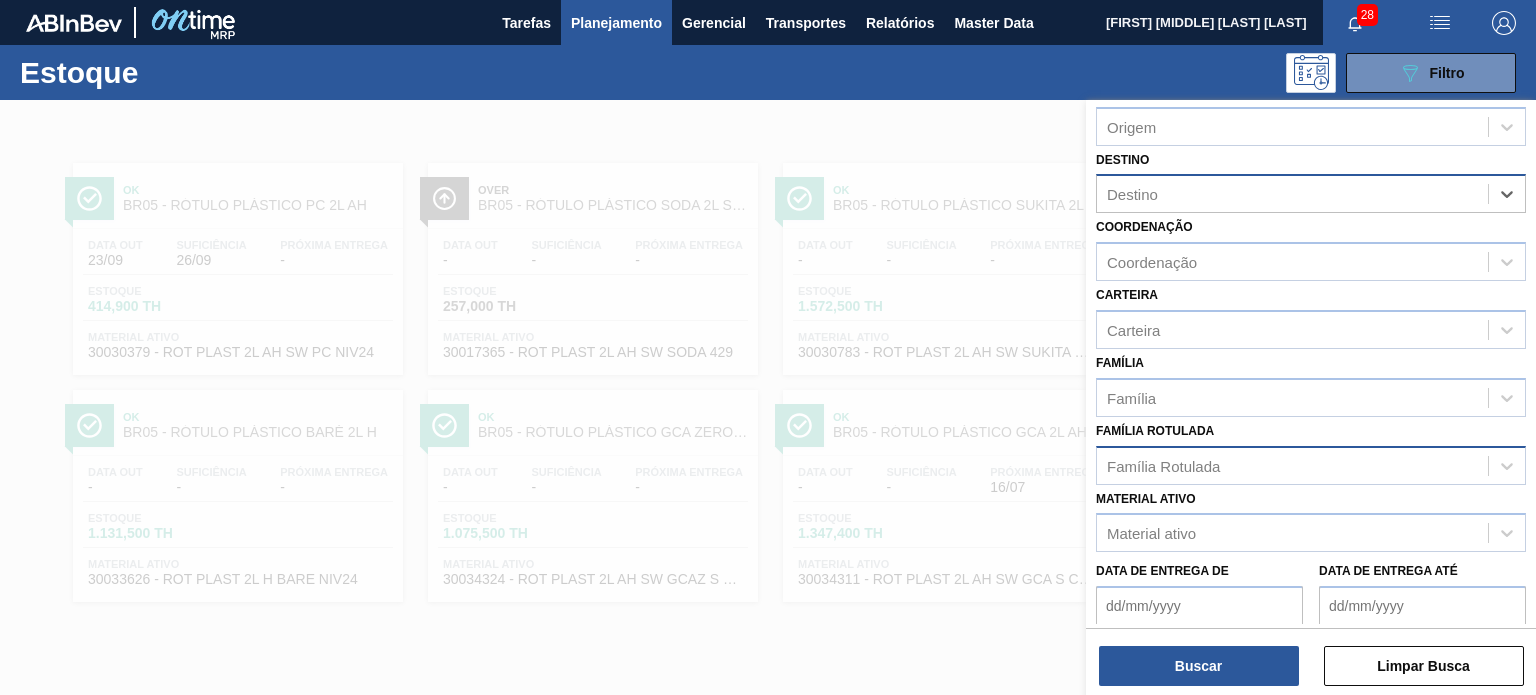 click on "Família Rotulada" at bounding box center [1163, 465] 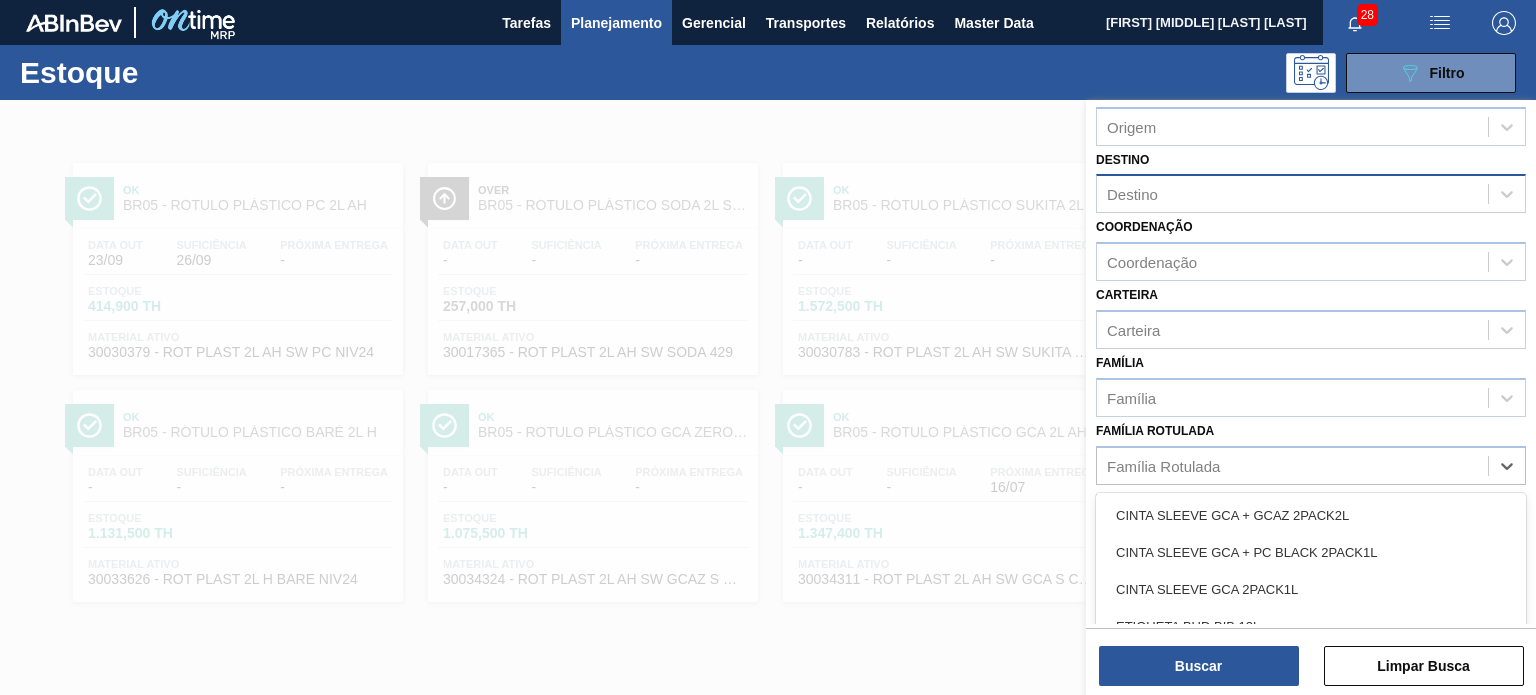 paste on "RÓTULO PLÁSTICO SUKITA UVA MISTA 2L AH" 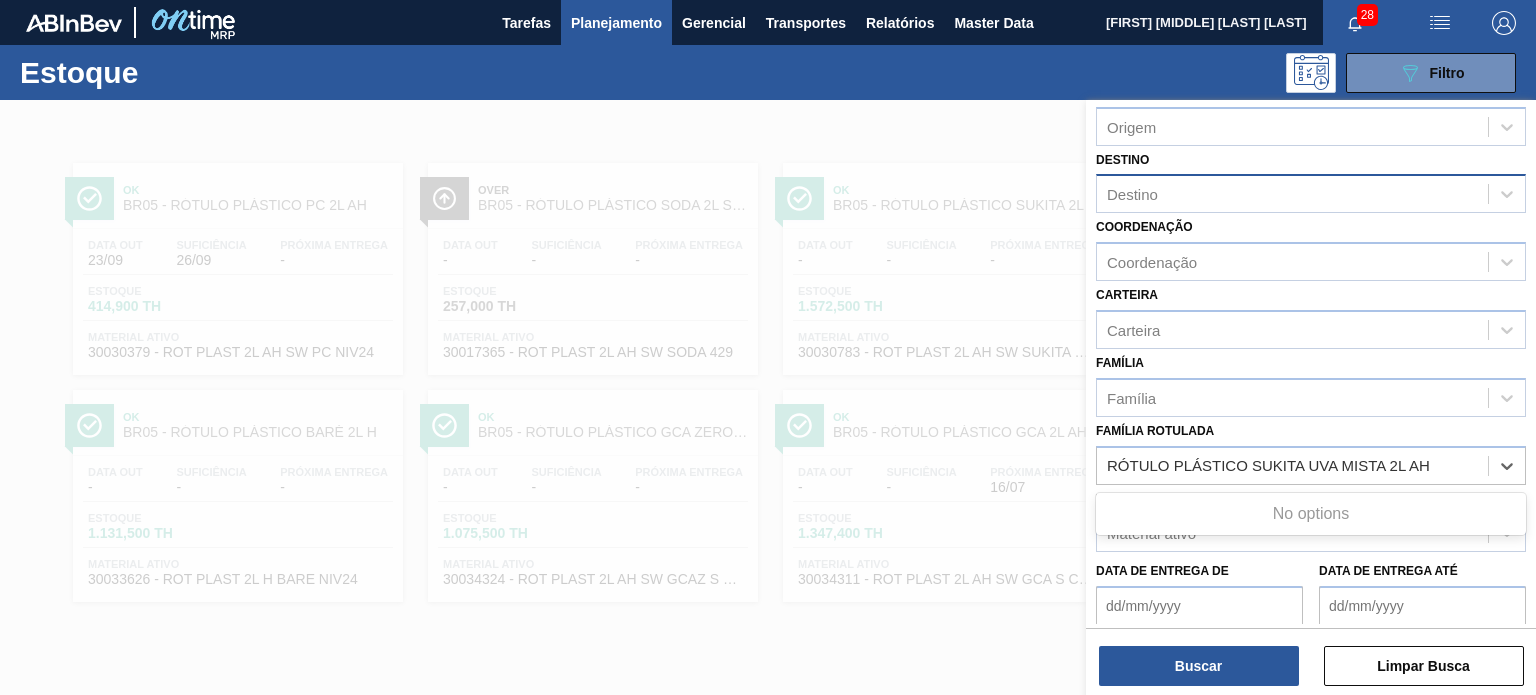 drag, startPoint x: 1245, startPoint y: 459, endPoint x: 1068, endPoint y: 475, distance: 177.7217 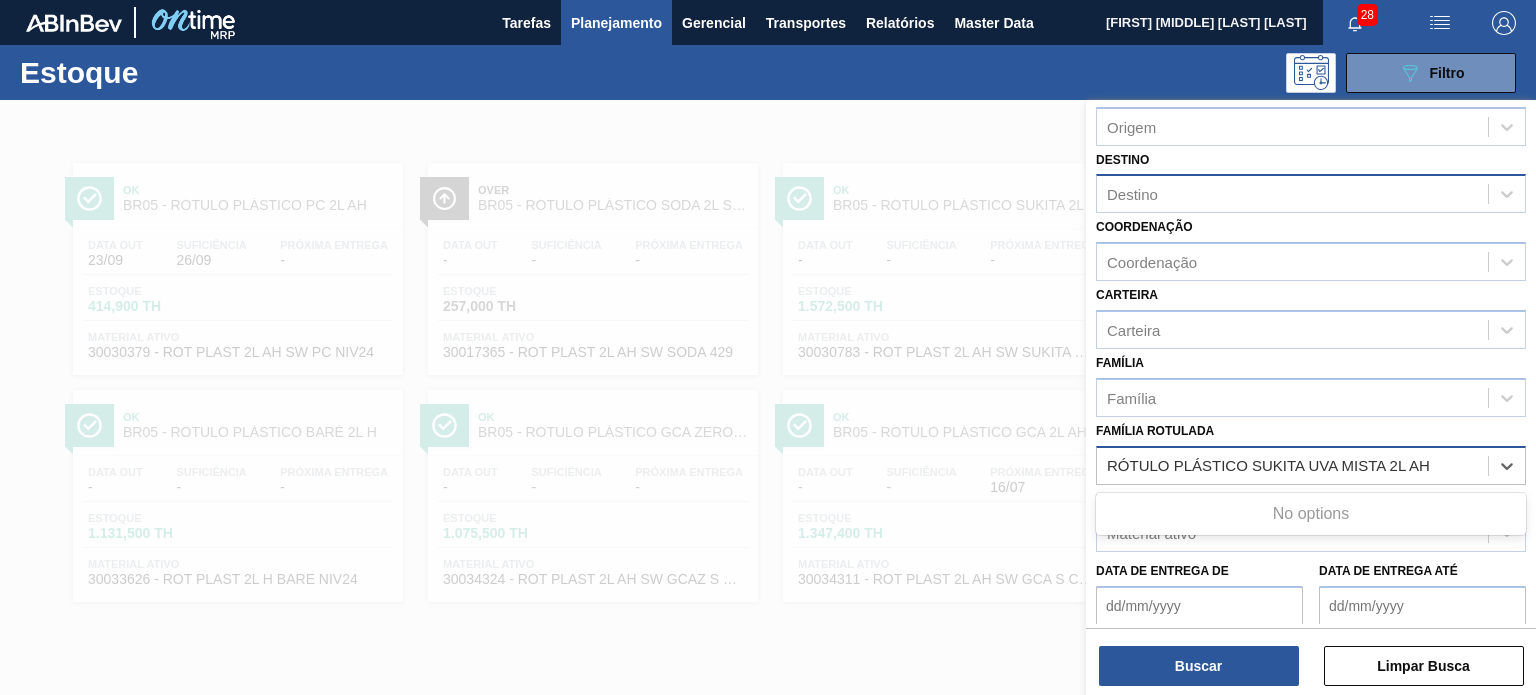 type on "SUKITA UVA MISTA 2L AH" 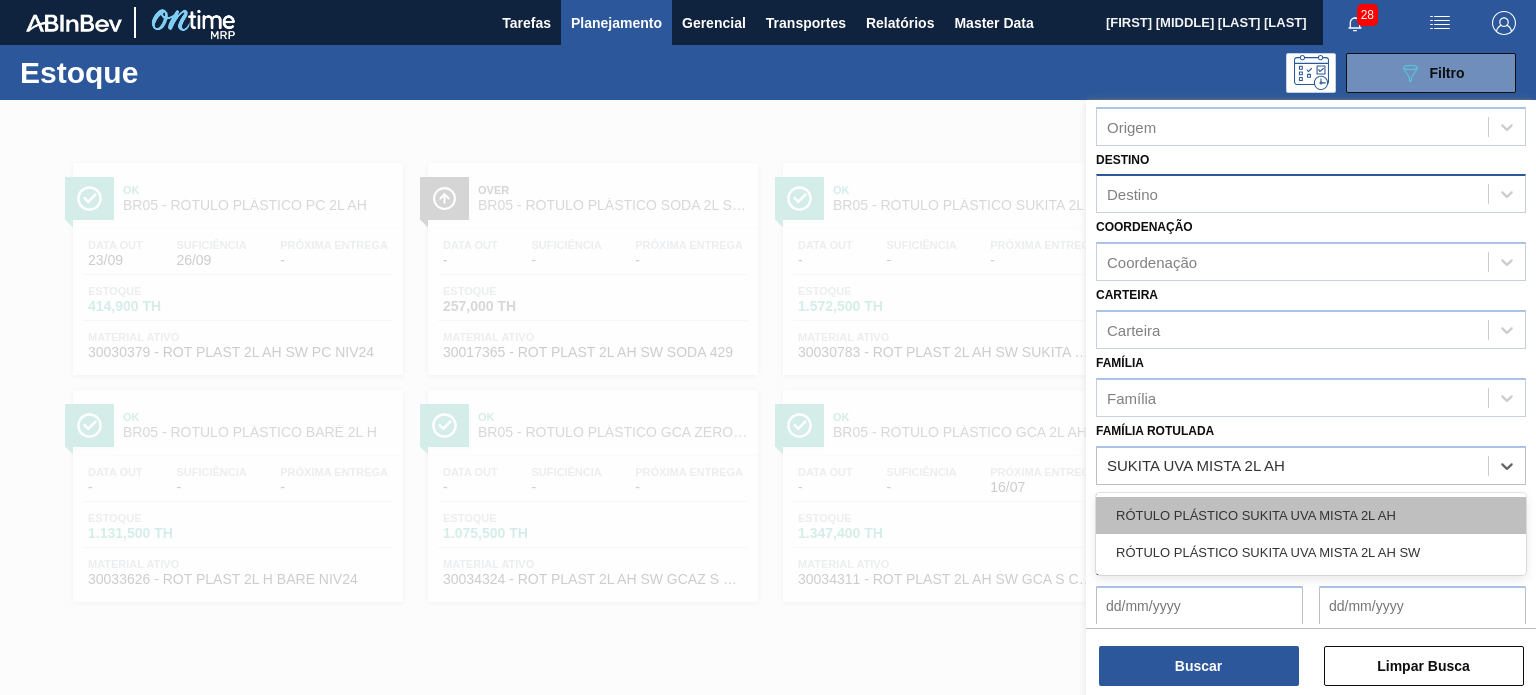 click on "RÓTULO PLÁSTICO SUKITA UVA MISTA 2L AH" at bounding box center (1311, 515) 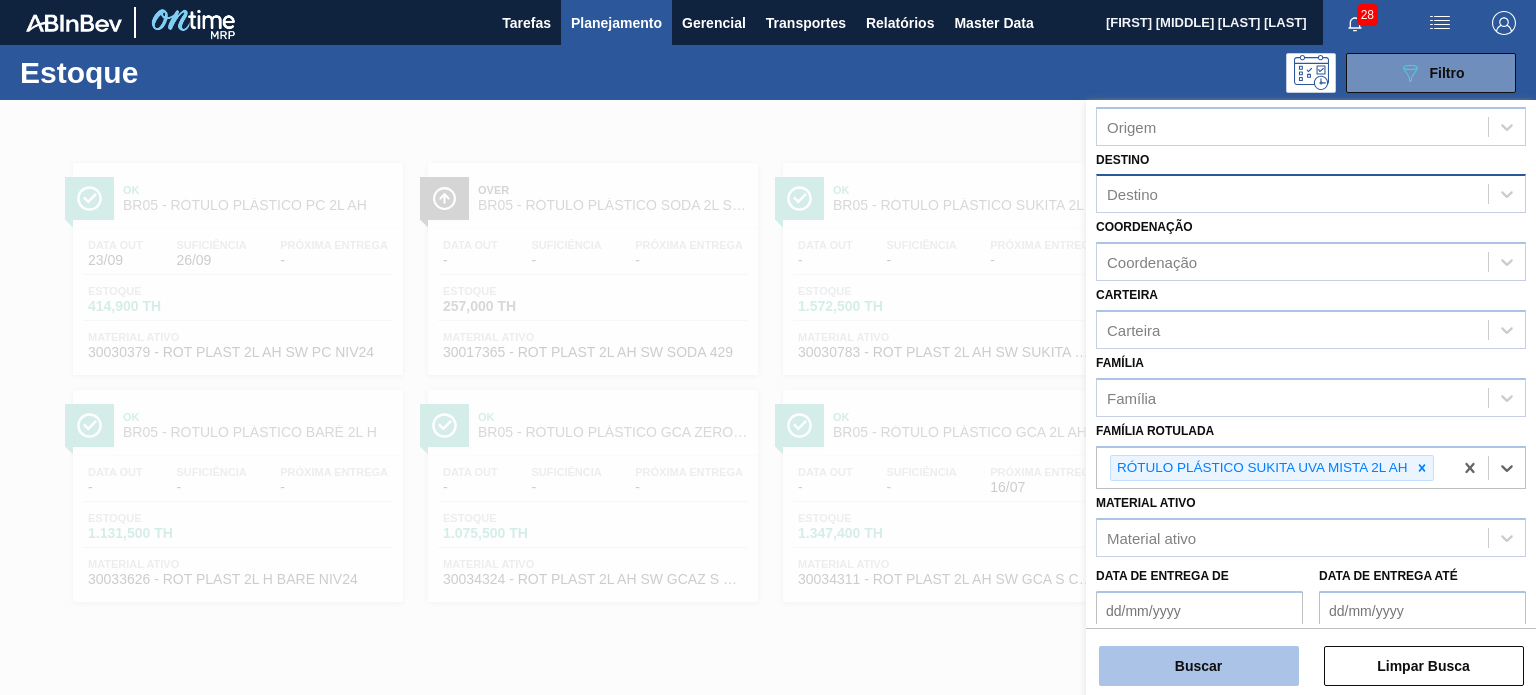 click on "Buscar" at bounding box center [1199, 666] 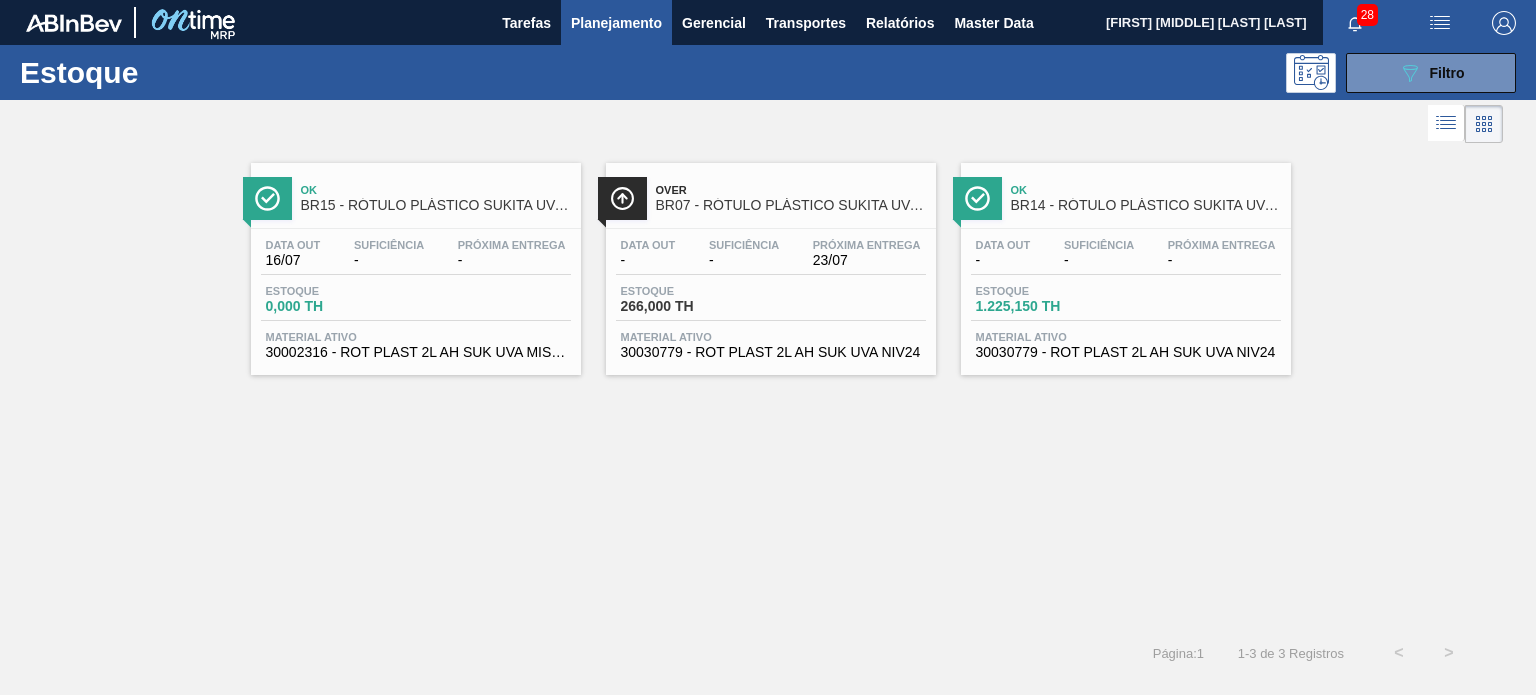 click at bounding box center (751, 124) 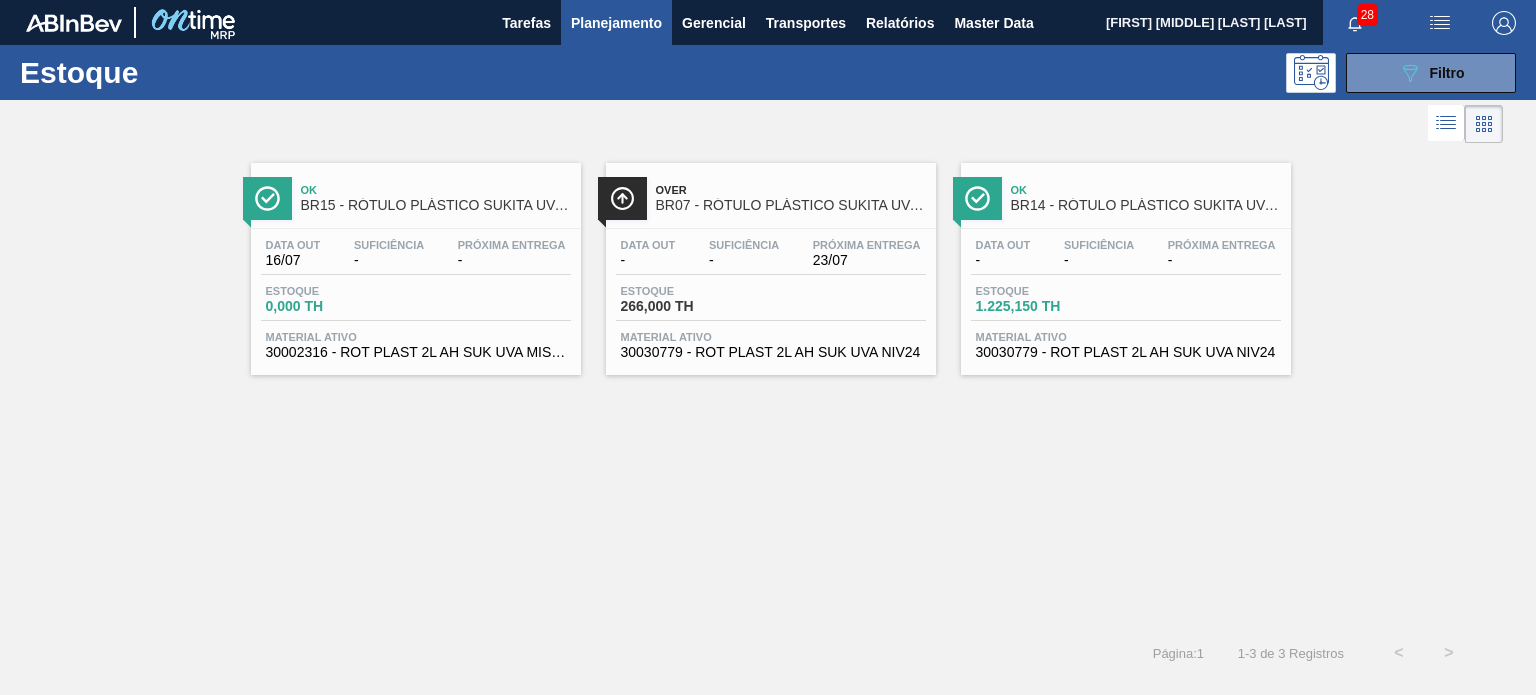 drag, startPoint x: 1409, startPoint y: 83, endPoint x: 1199, endPoint y: 93, distance: 210.23796 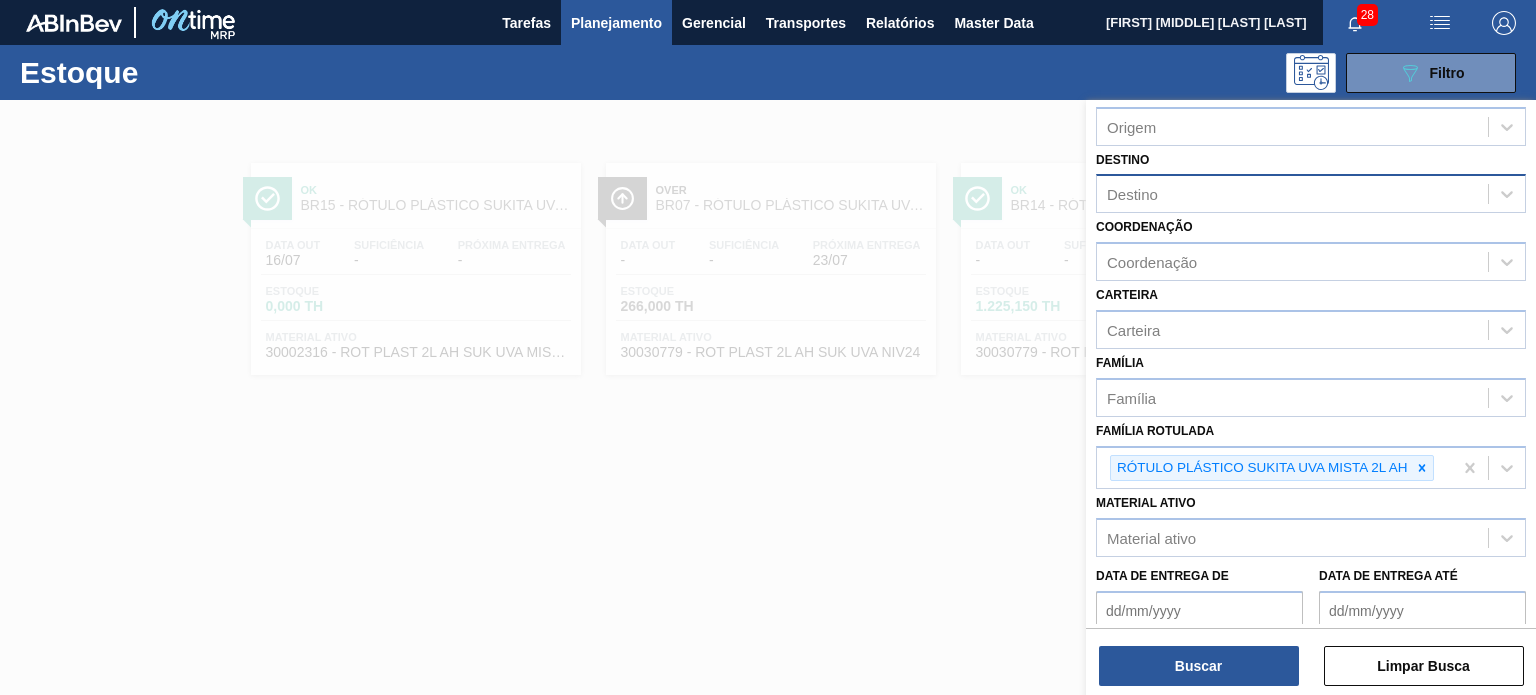 click on "Planejamento" at bounding box center (616, 22) 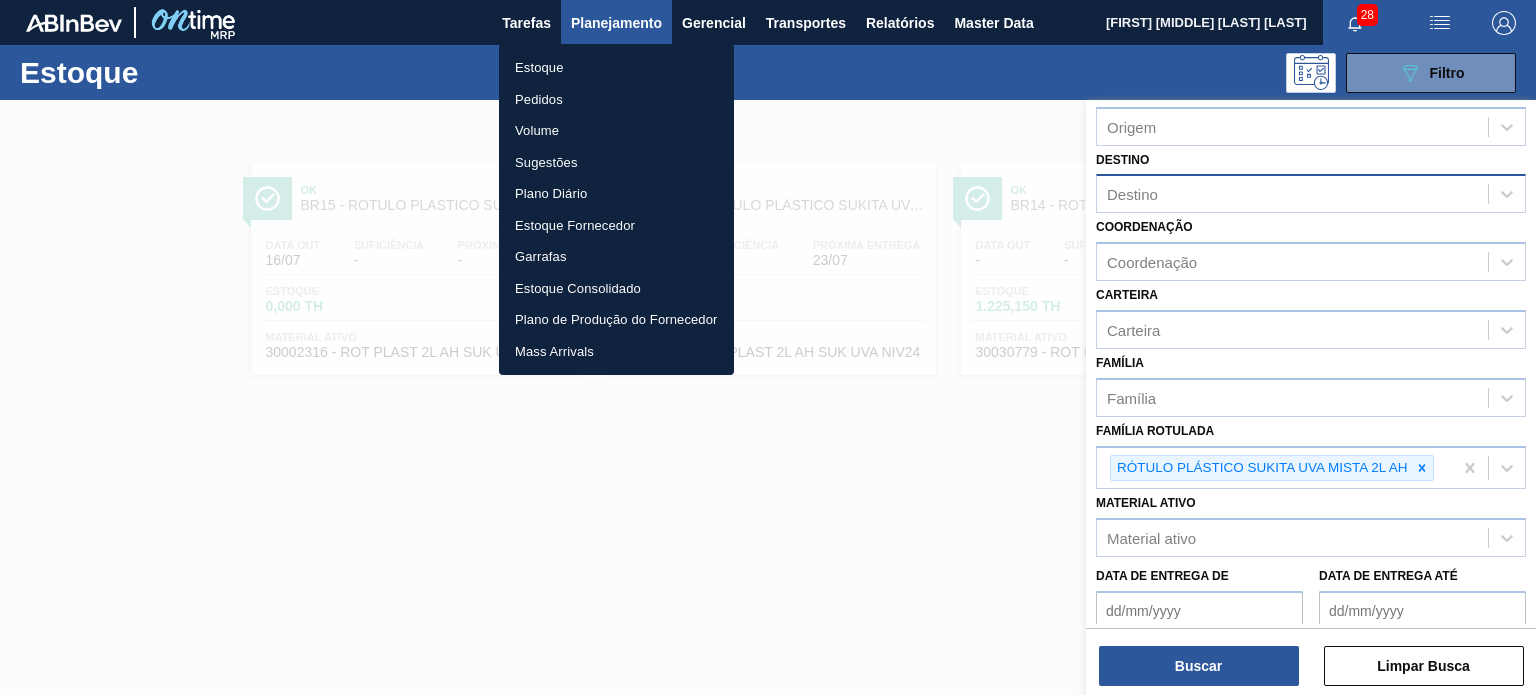 click on "Pedidos" at bounding box center (616, 100) 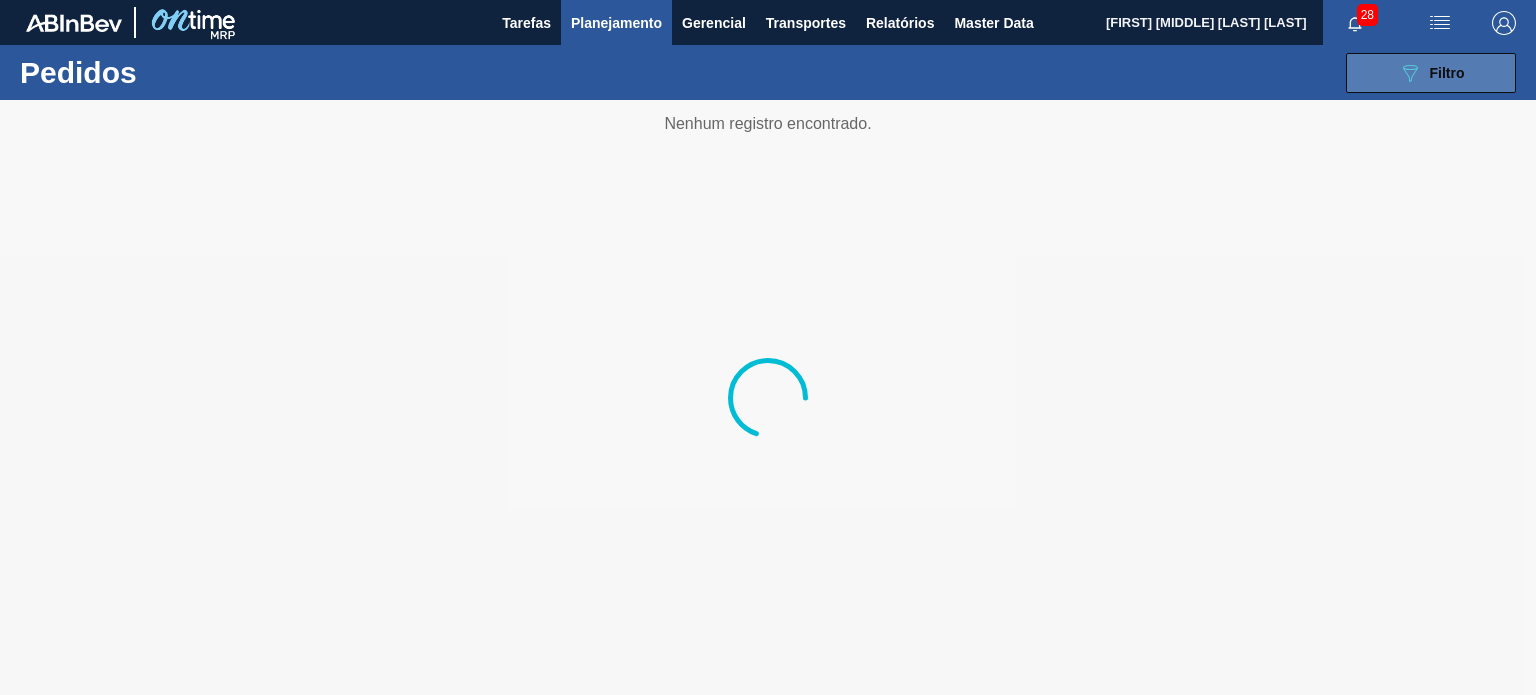click on "089F7B8B-B2A5-4AFE-B5C0-19BA573D28AC Filtro" at bounding box center [1431, 73] 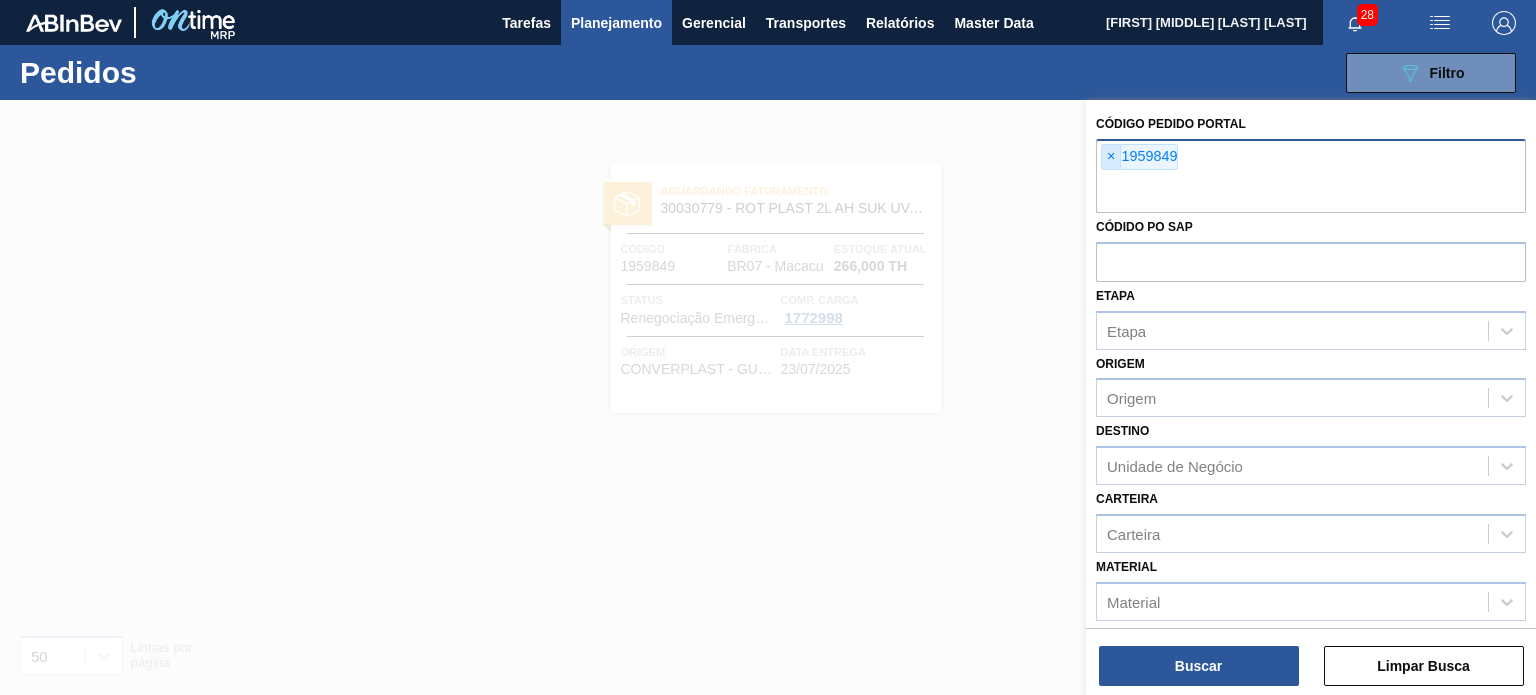 click on "×" at bounding box center (1111, 157) 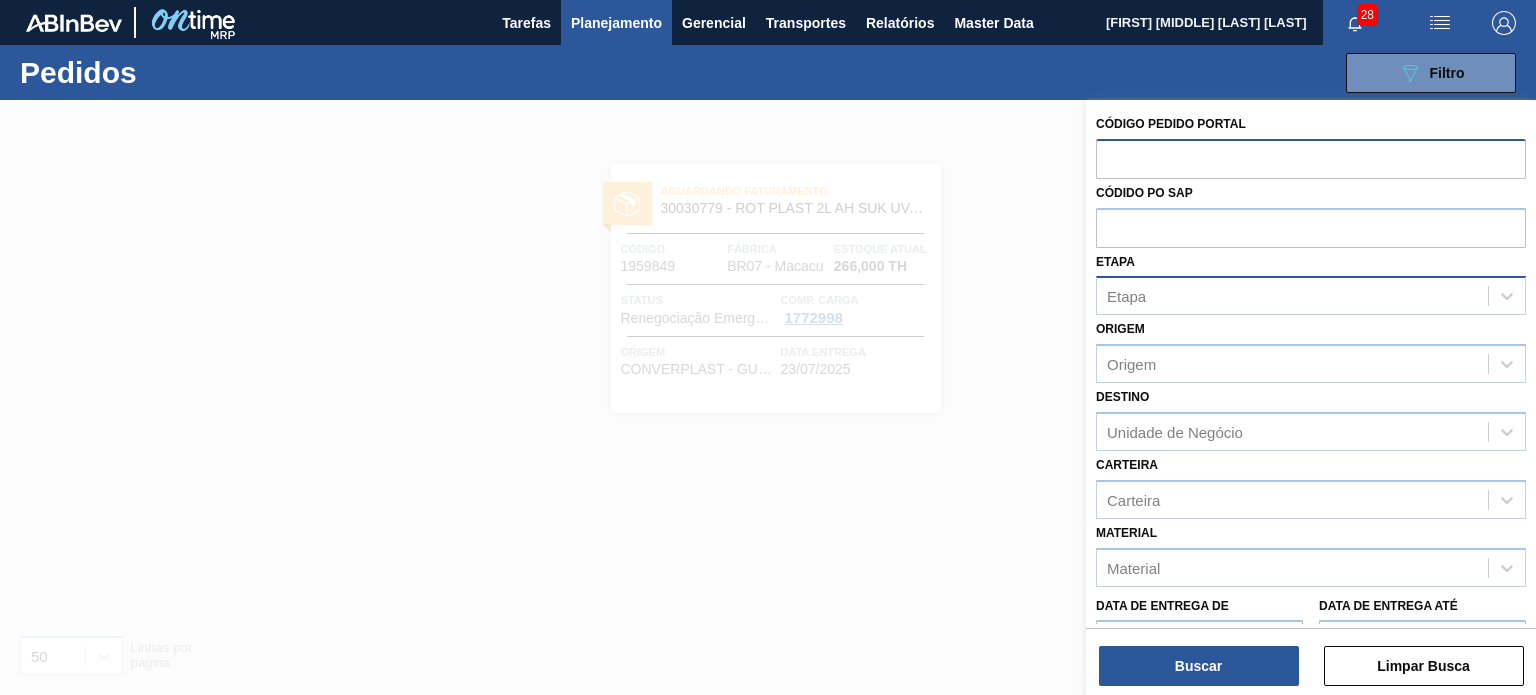 paste on "1989358" 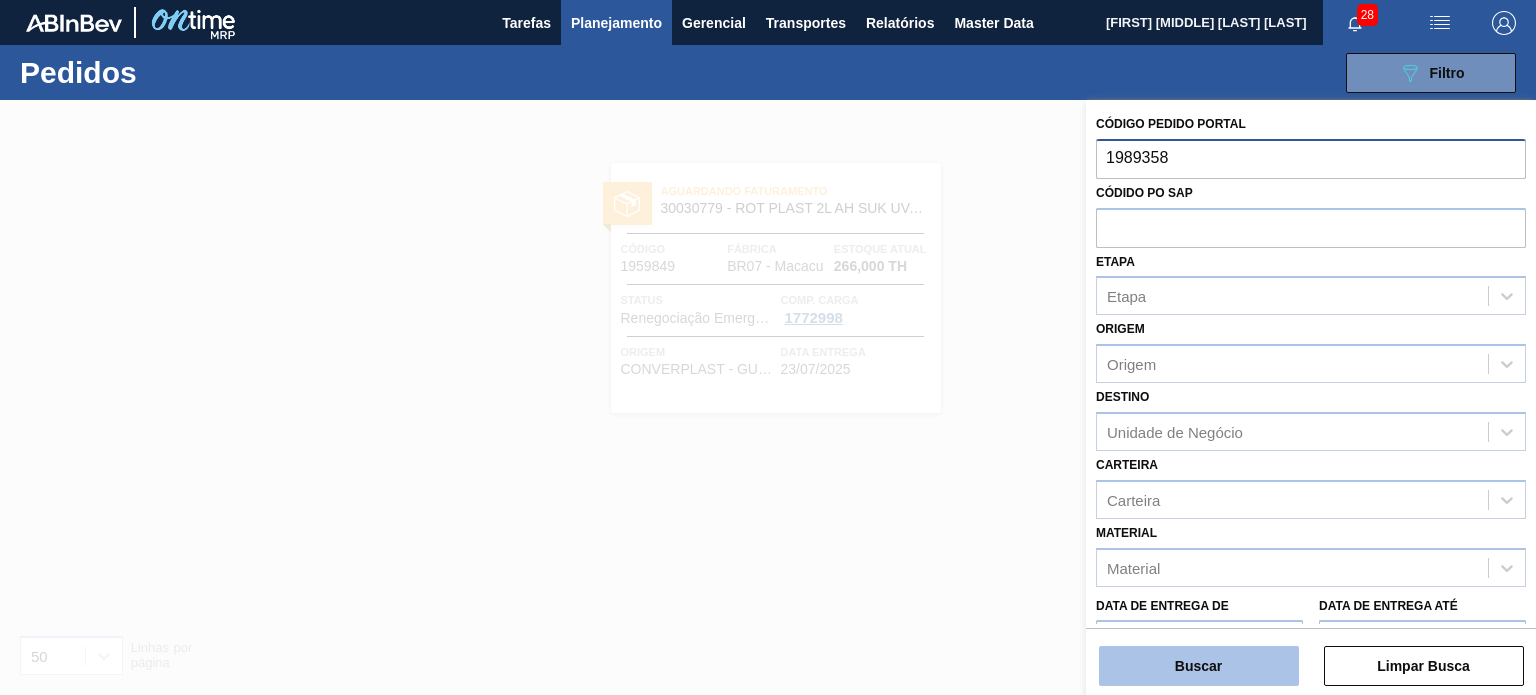 type on "1989358" 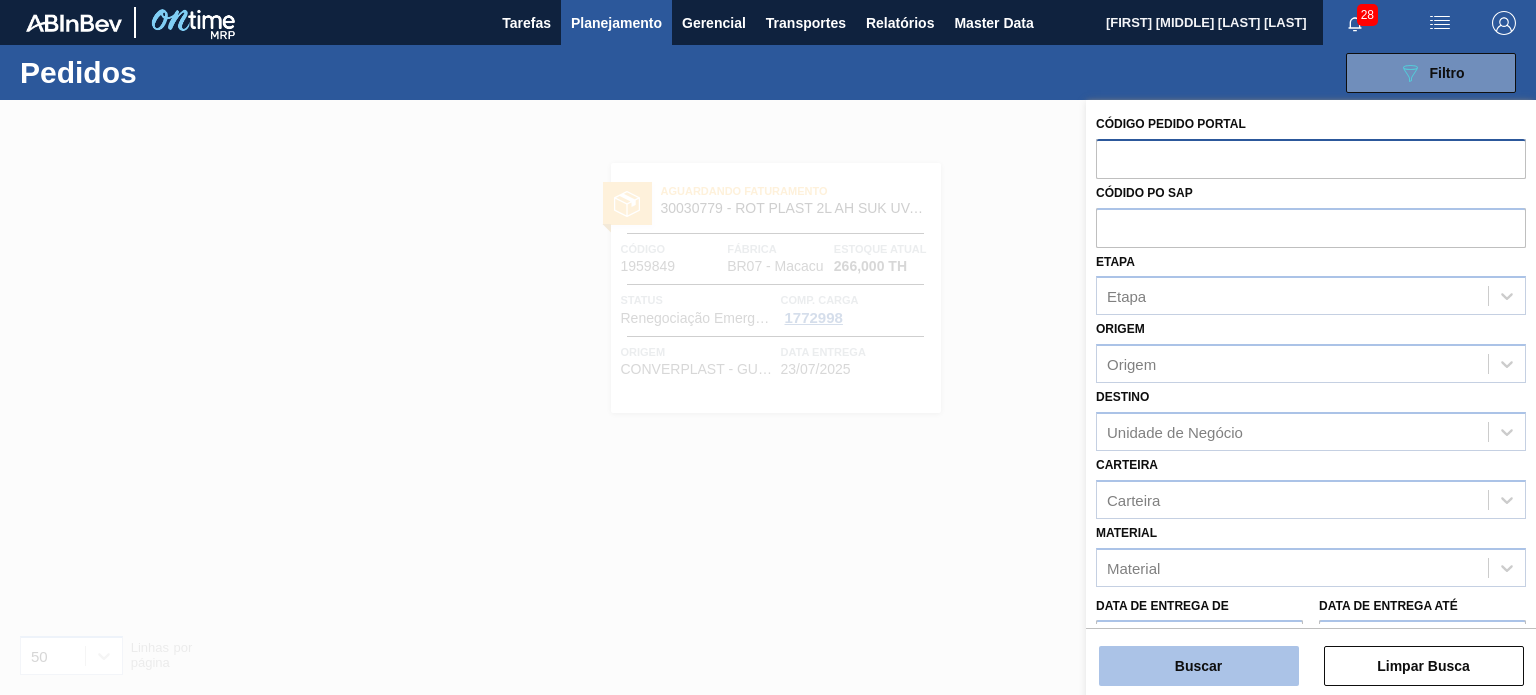 click on "Buscar" at bounding box center (1199, 666) 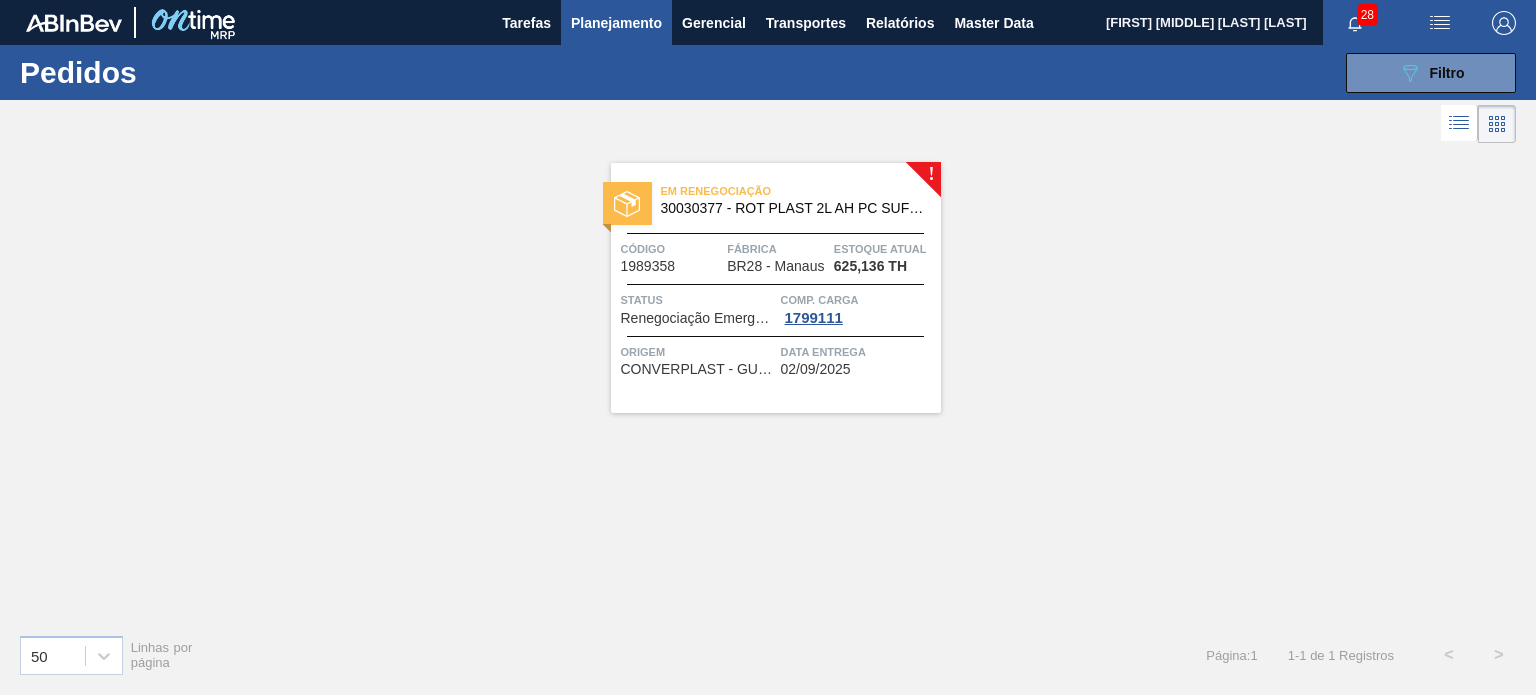 click on "Em renegociação 30030377 - ROT PLAST 2L AH PC SUFRAMA NIV24 Código 1989358 Fábrica BR28 - Manaus Estoque atual 625,136 TH Status Renegociação Emergencial de Pedido Comp. Carga 1799111 Origem CONVERPLAST - GUARULHOS (SP) Data entrega 02/09/2025" at bounding box center (776, 288) 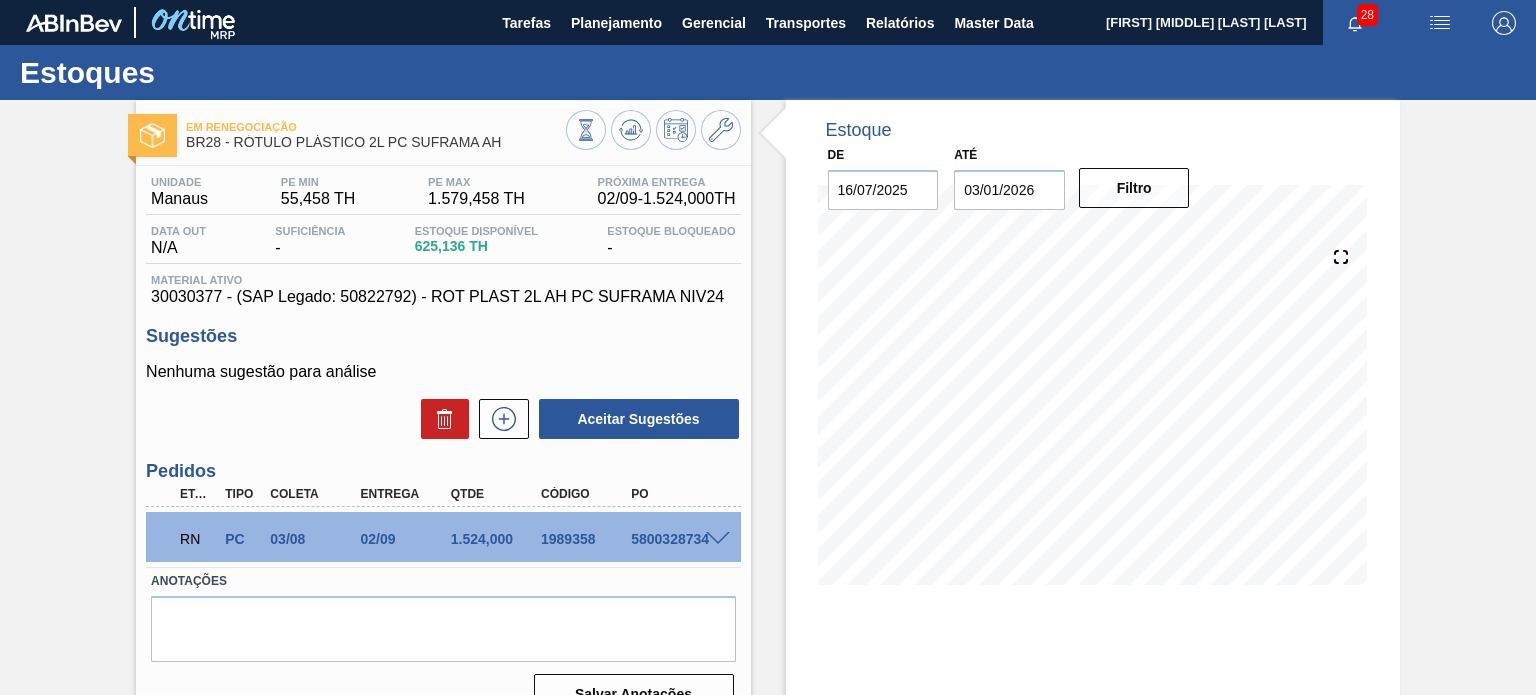 click at bounding box center (718, 539) 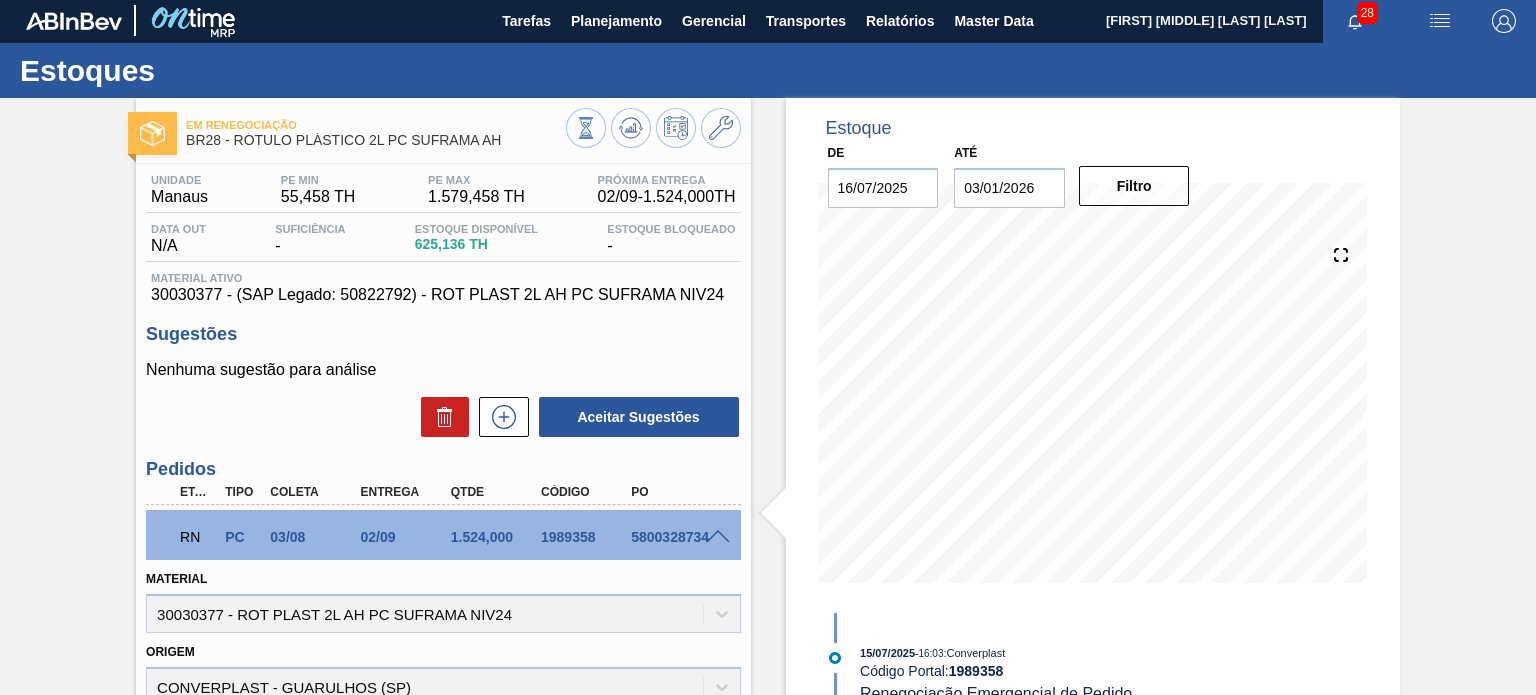 scroll, scrollTop: 0, scrollLeft: 0, axis: both 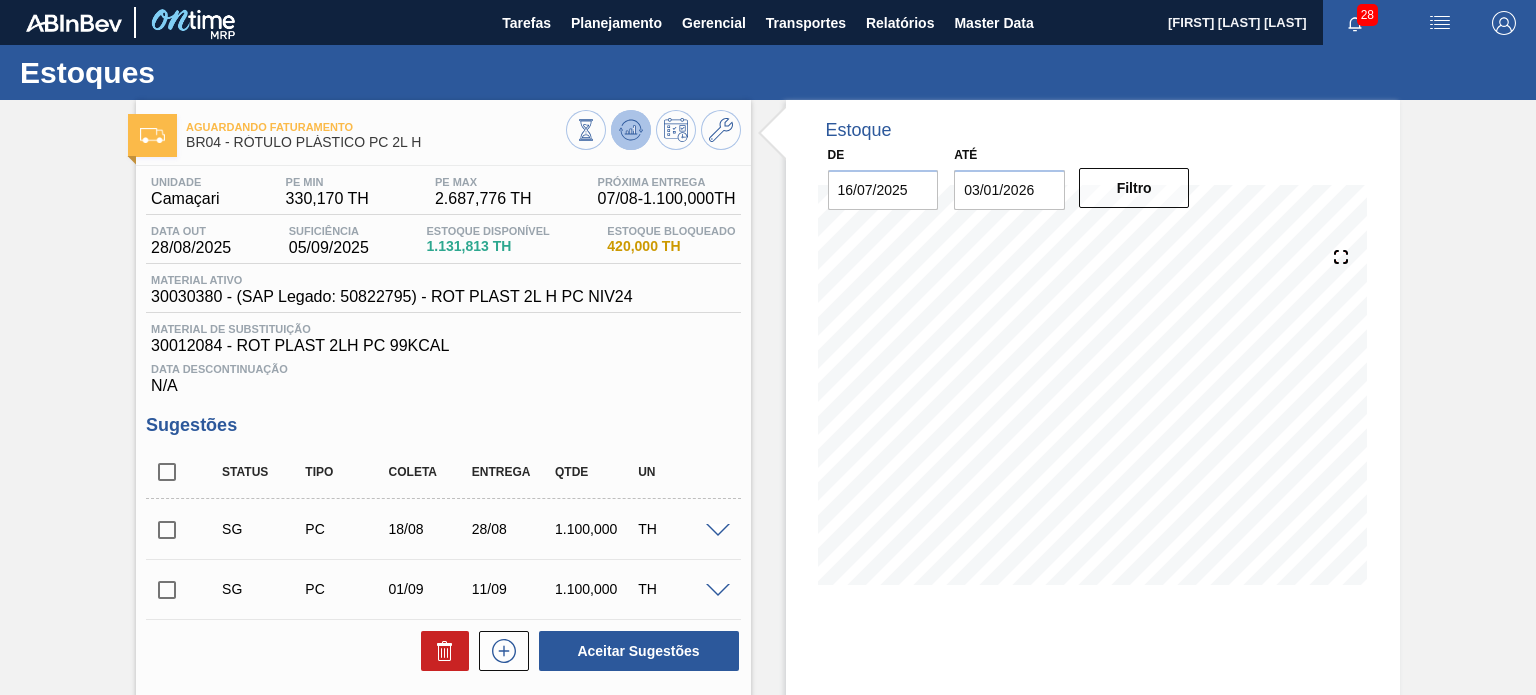 click 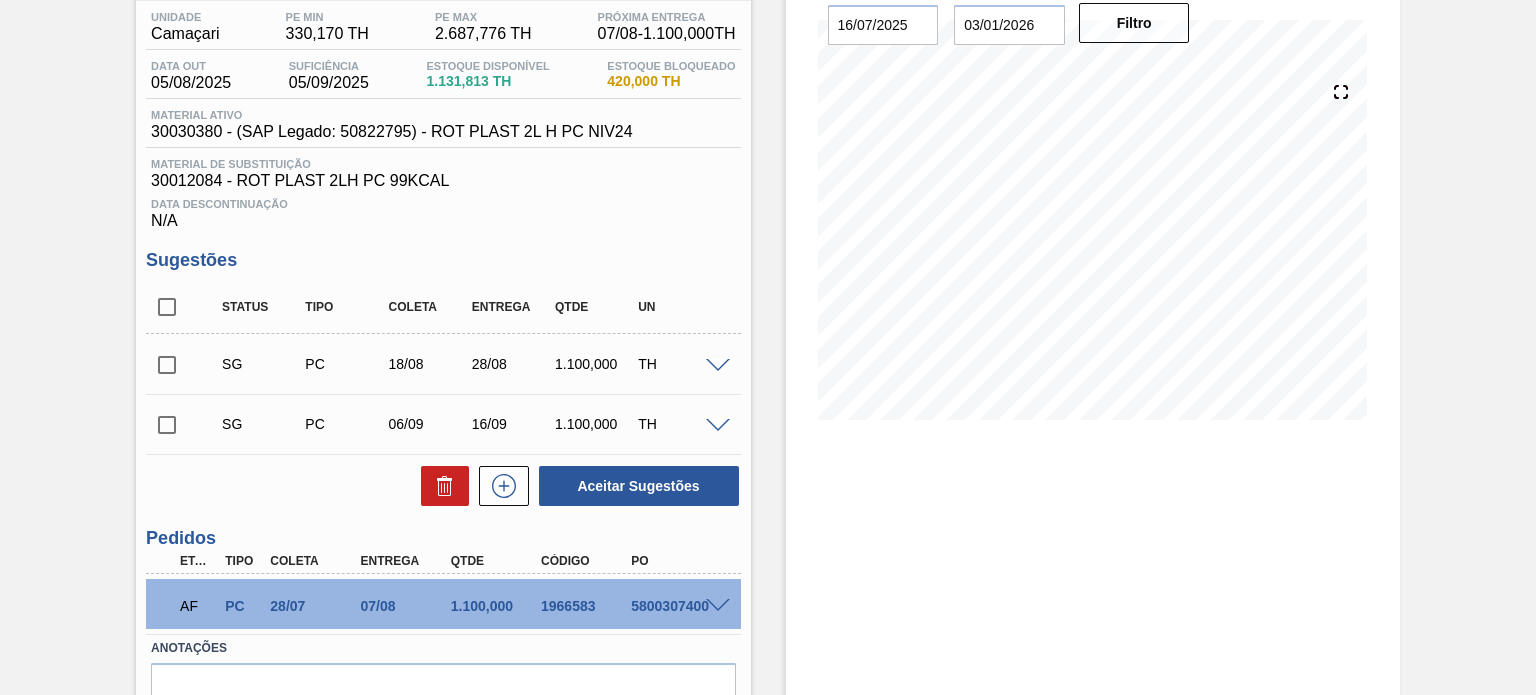 scroll, scrollTop: 200, scrollLeft: 0, axis: vertical 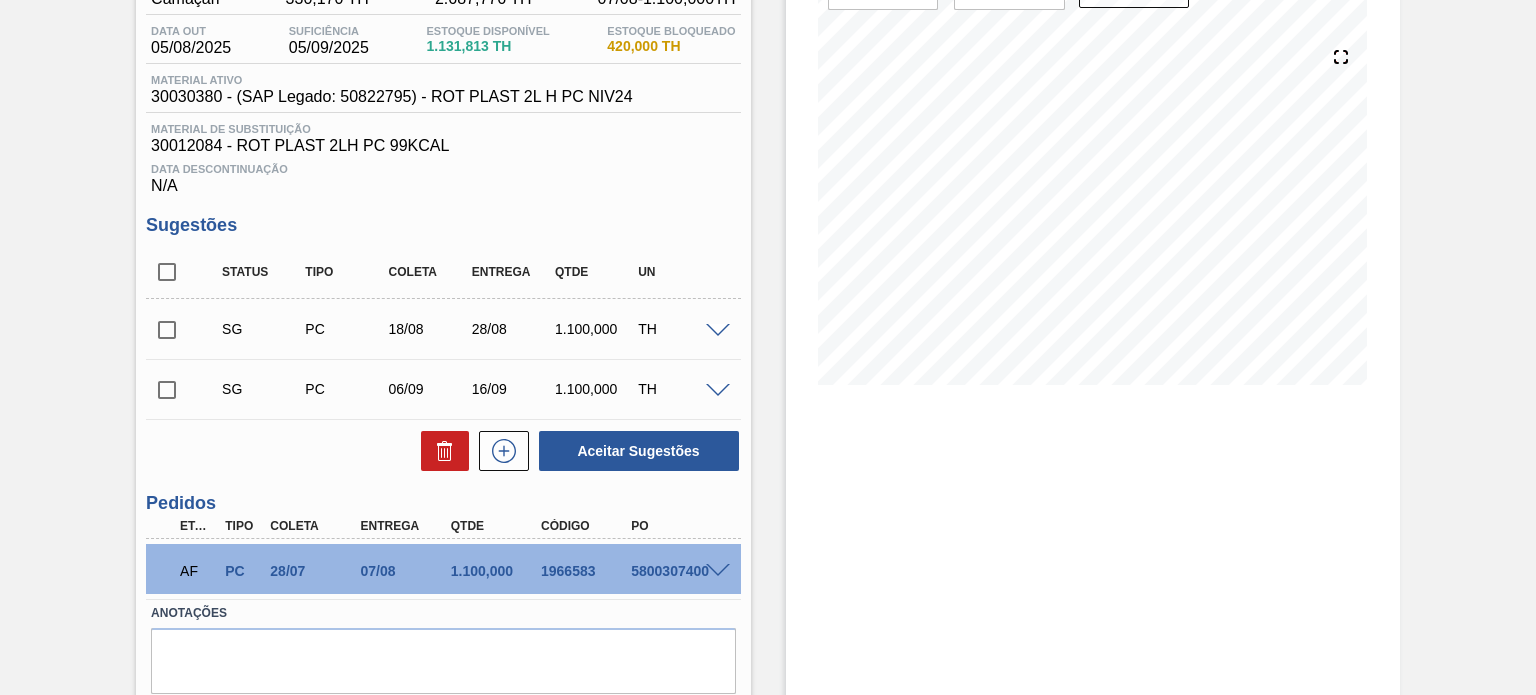type 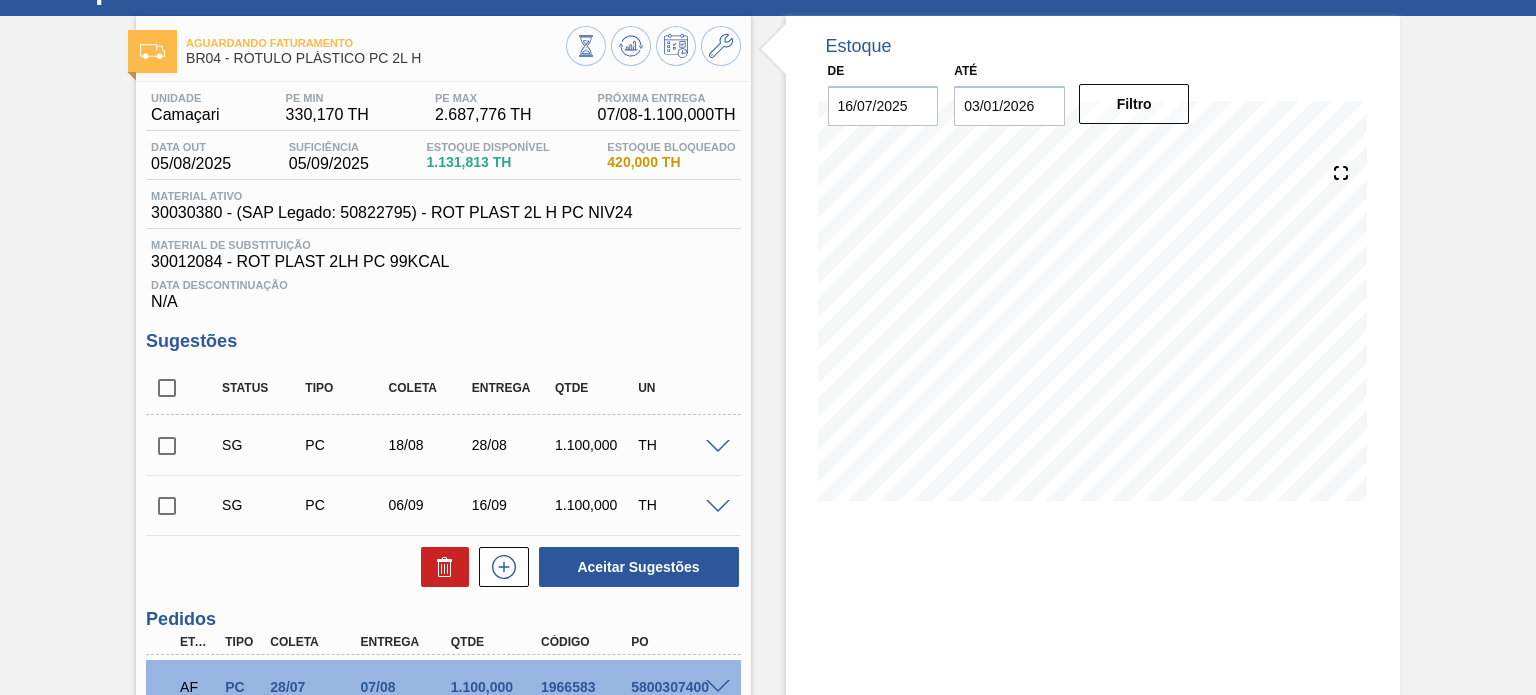 scroll, scrollTop: 0, scrollLeft: 0, axis: both 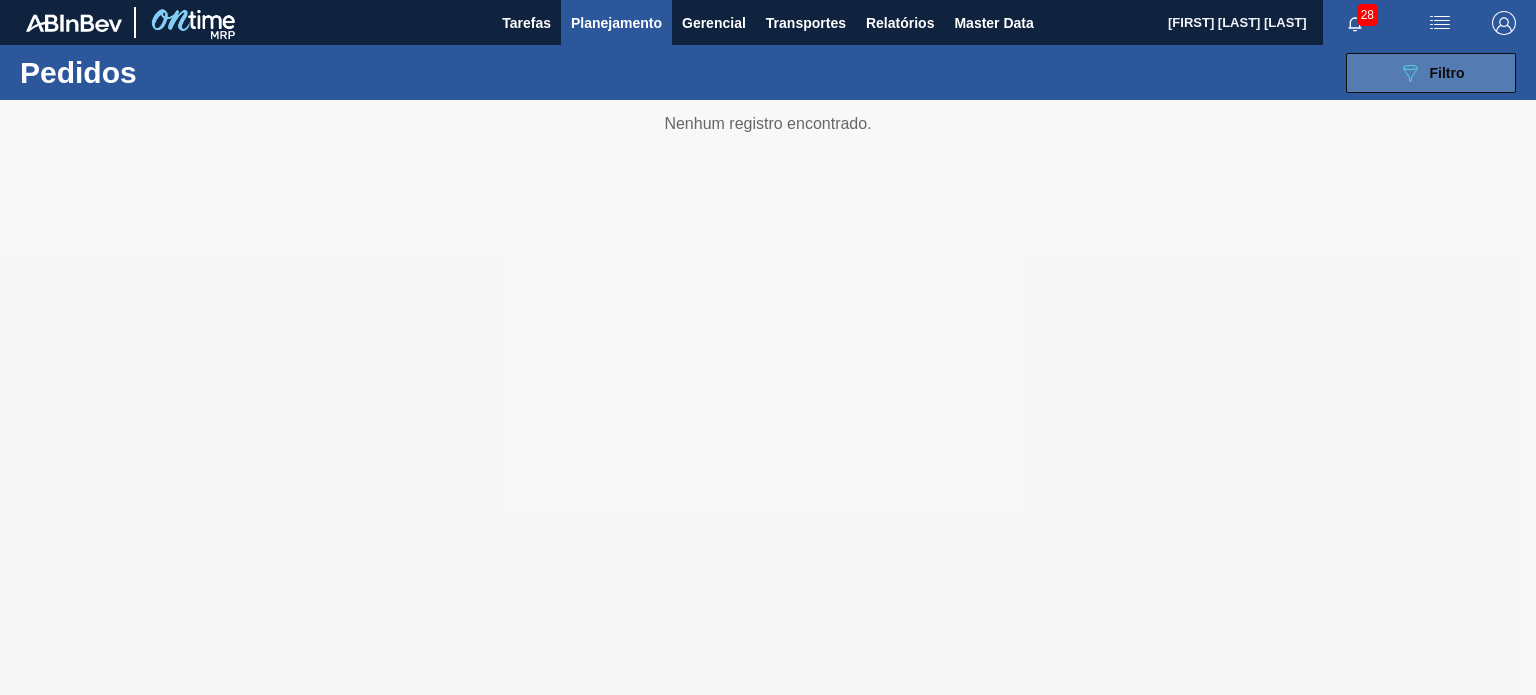 click on "089F7B8B-B2A5-4AFE-B5C0-19BA573D28AC Filtro" at bounding box center [1431, 73] 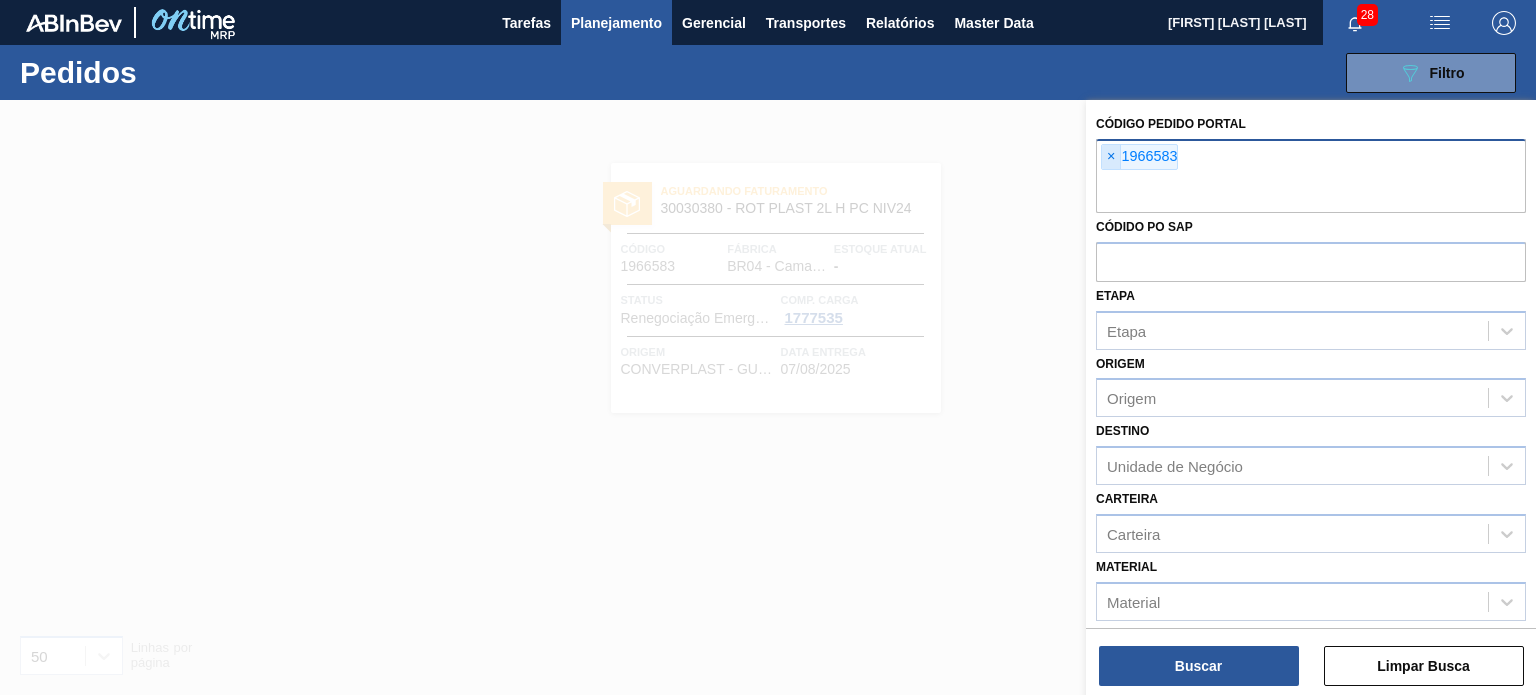 click on "×" at bounding box center (1111, 157) 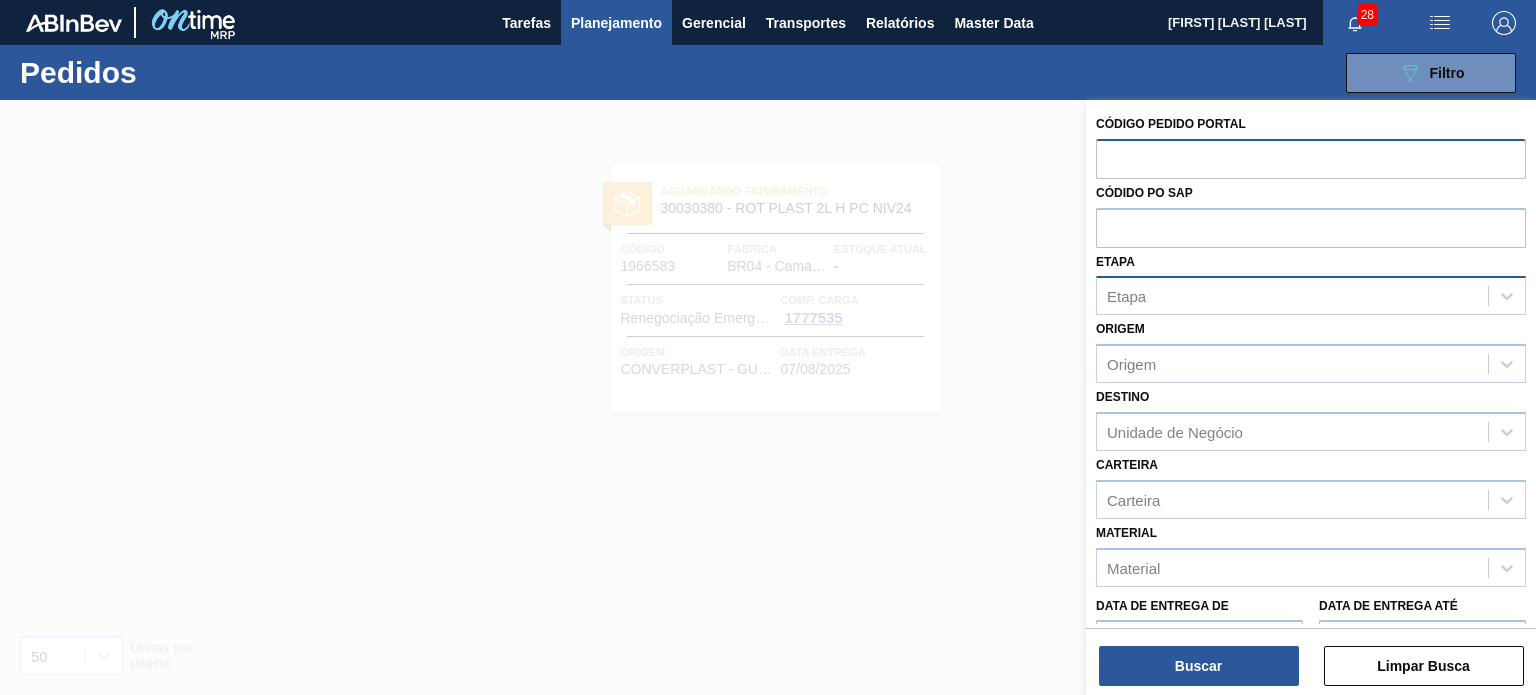 paste on "1978297" 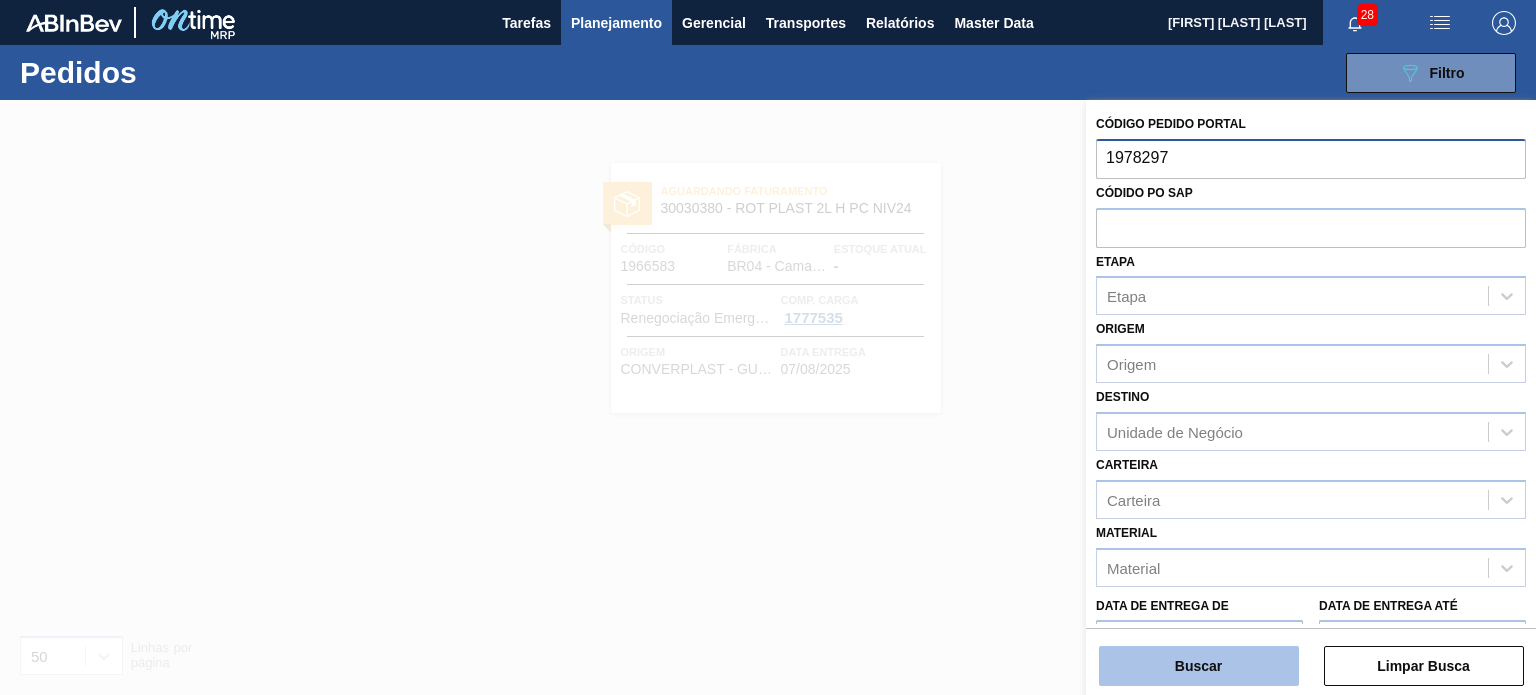 type on "1978297" 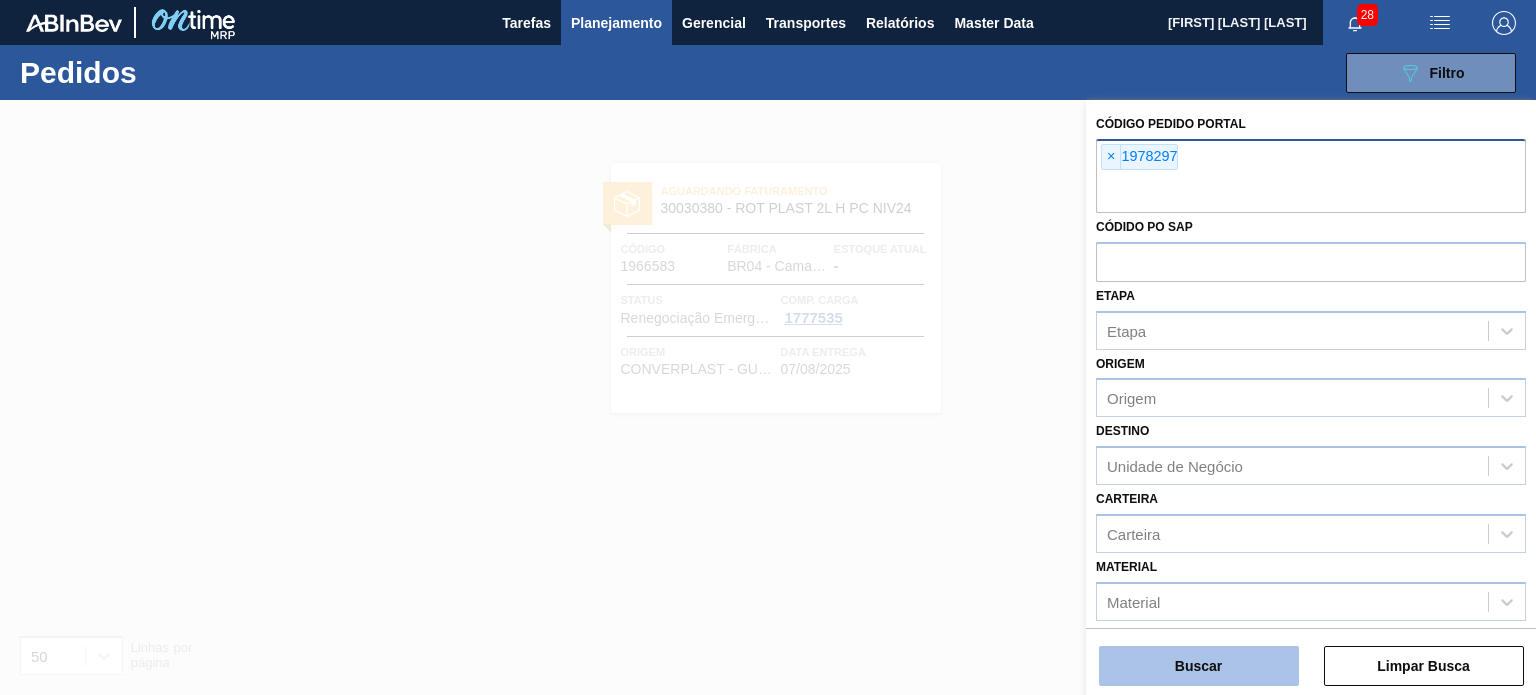 click on "Buscar" at bounding box center [1199, 666] 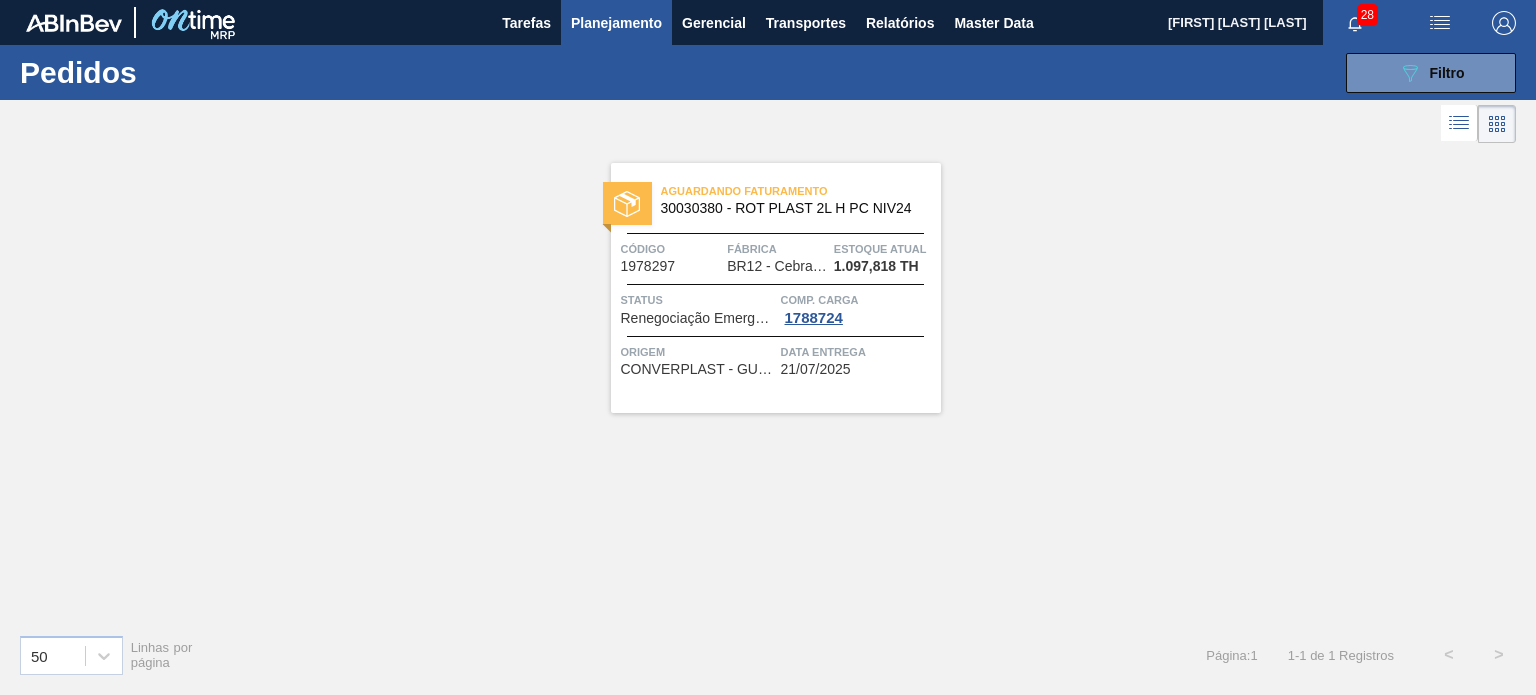 click on "Fábrica" at bounding box center (778, 249) 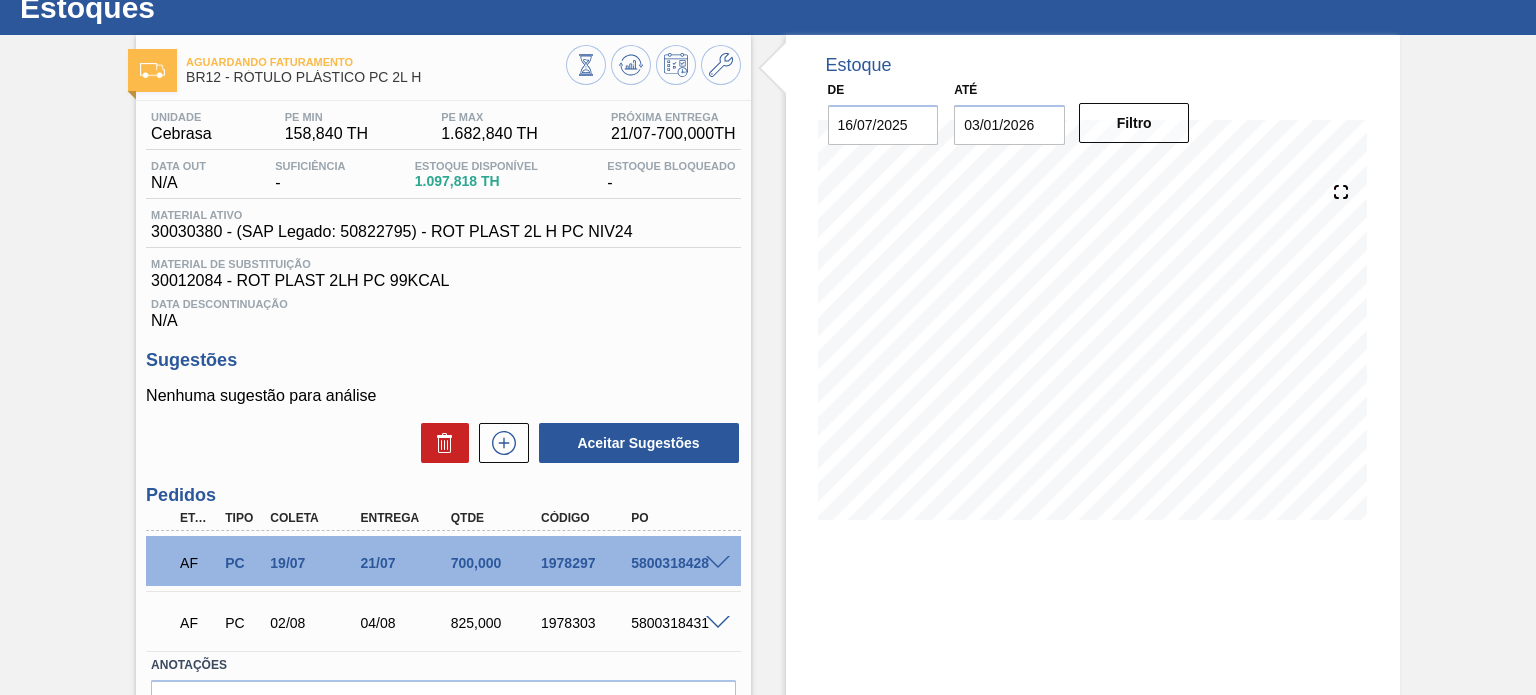 scroll, scrollTop: 100, scrollLeft: 0, axis: vertical 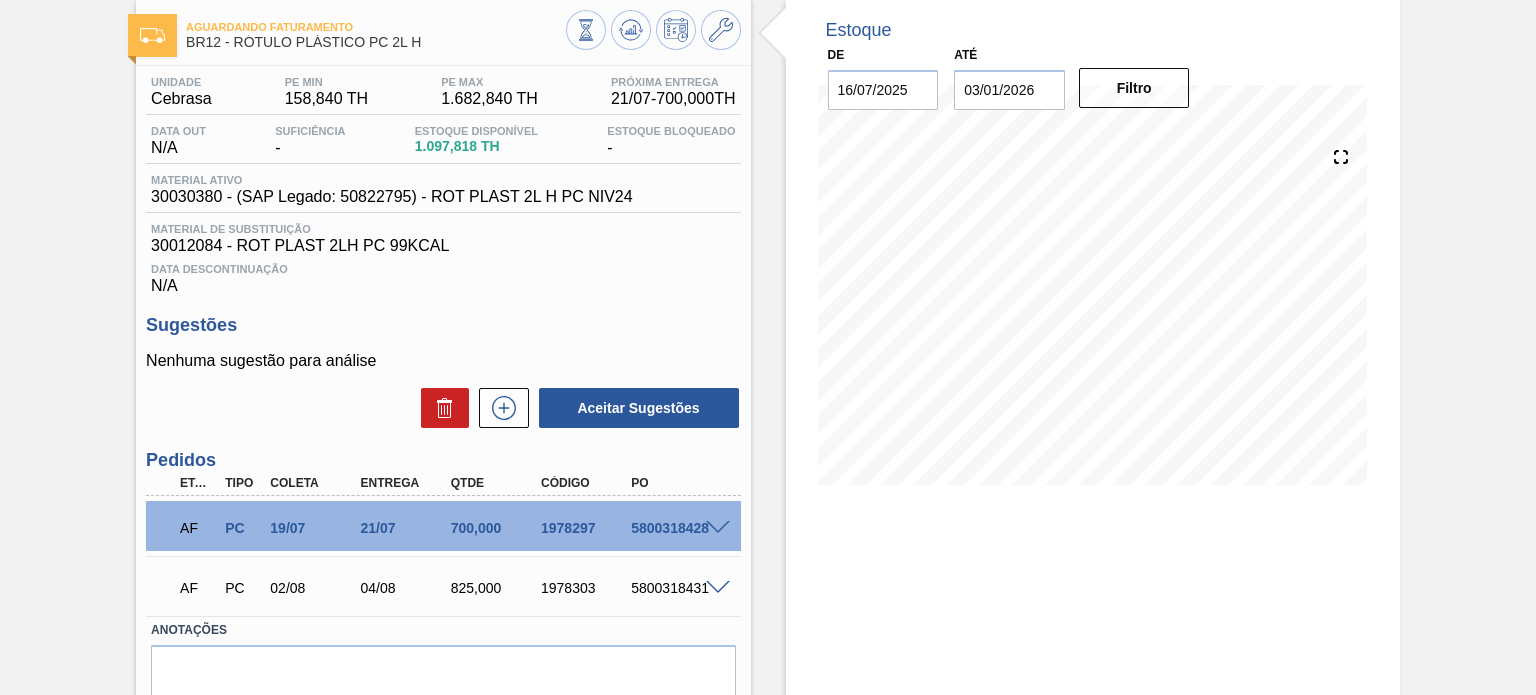 click on "Estoque De 16/07/2025 Até 03/01/2026 Filtro 16/07 Projeção de Estoque 1,097.818 Nec.SAP 0 Política Objetiva 920.84 Pedidos 0" at bounding box center [1093, 257] 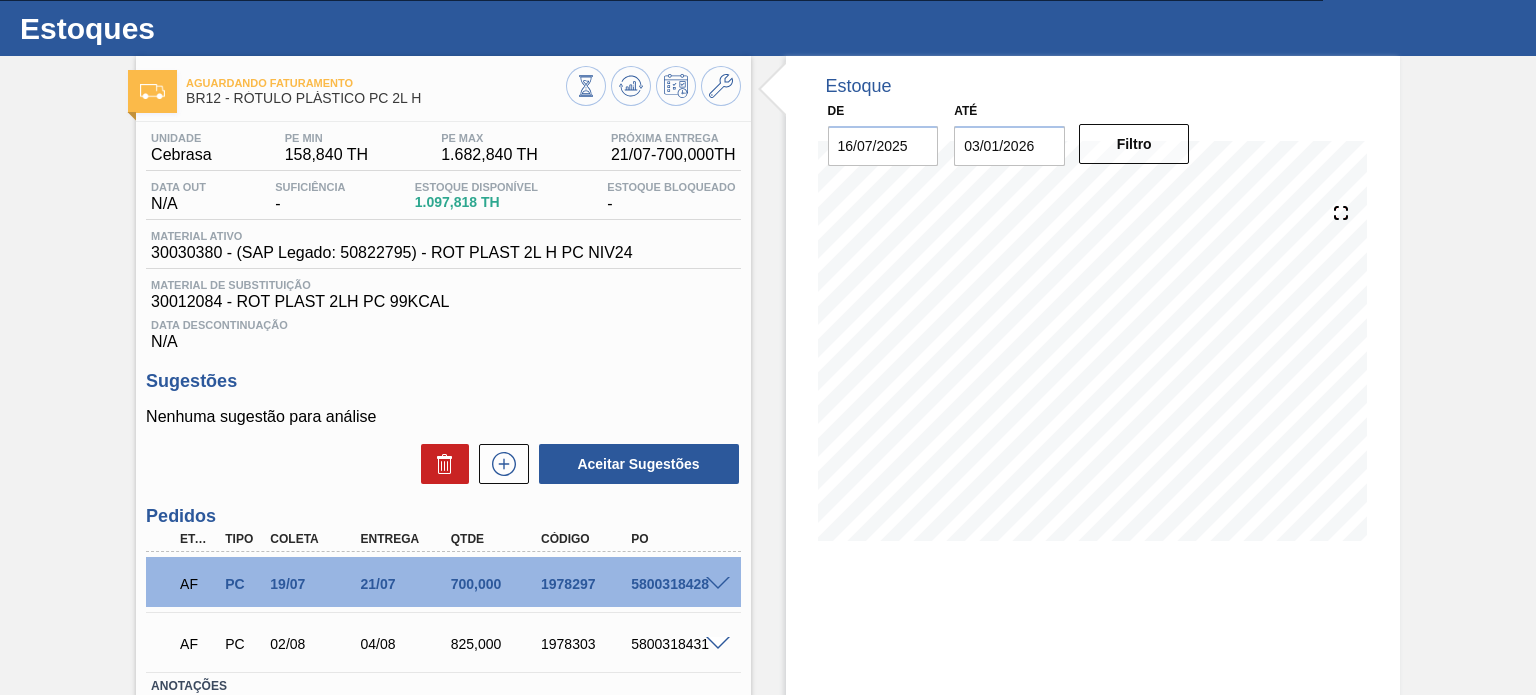 scroll, scrollTop: 0, scrollLeft: 0, axis: both 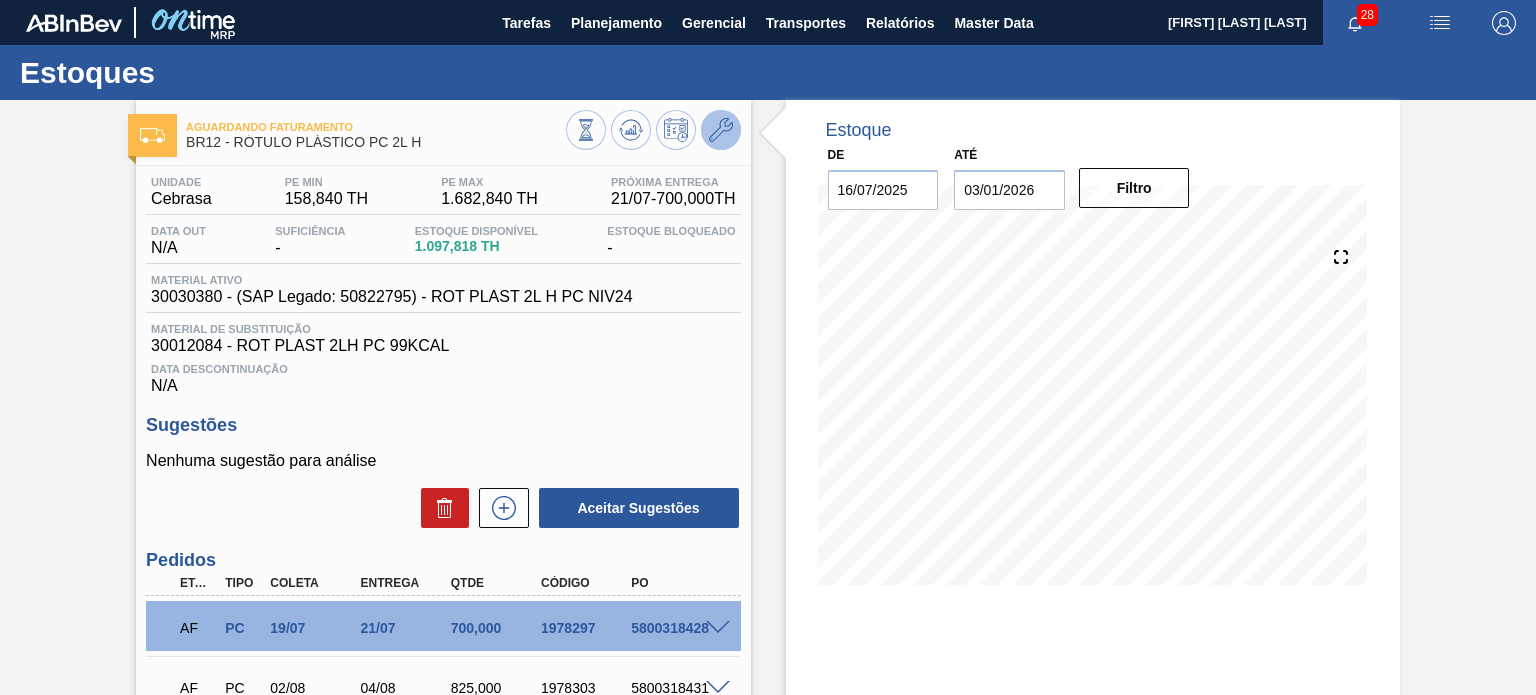 click 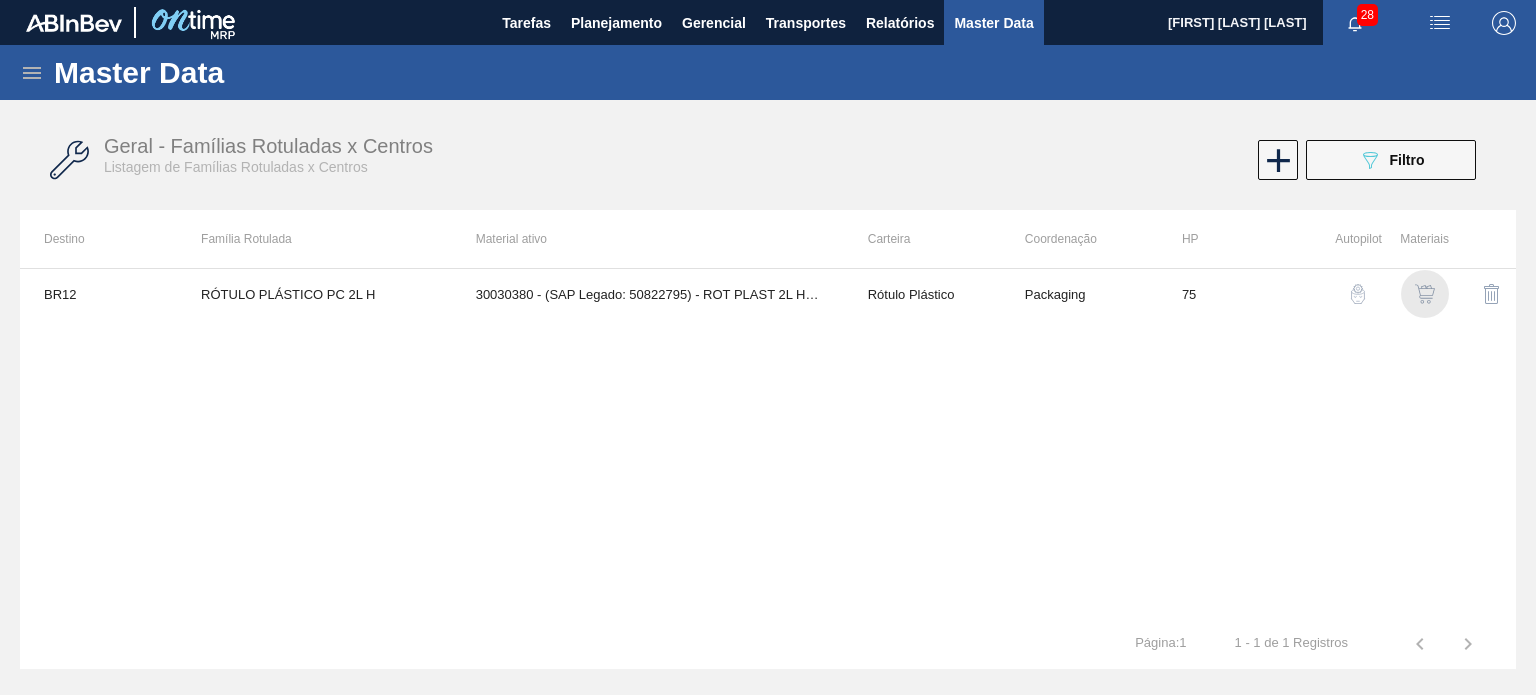 click at bounding box center (1425, 294) 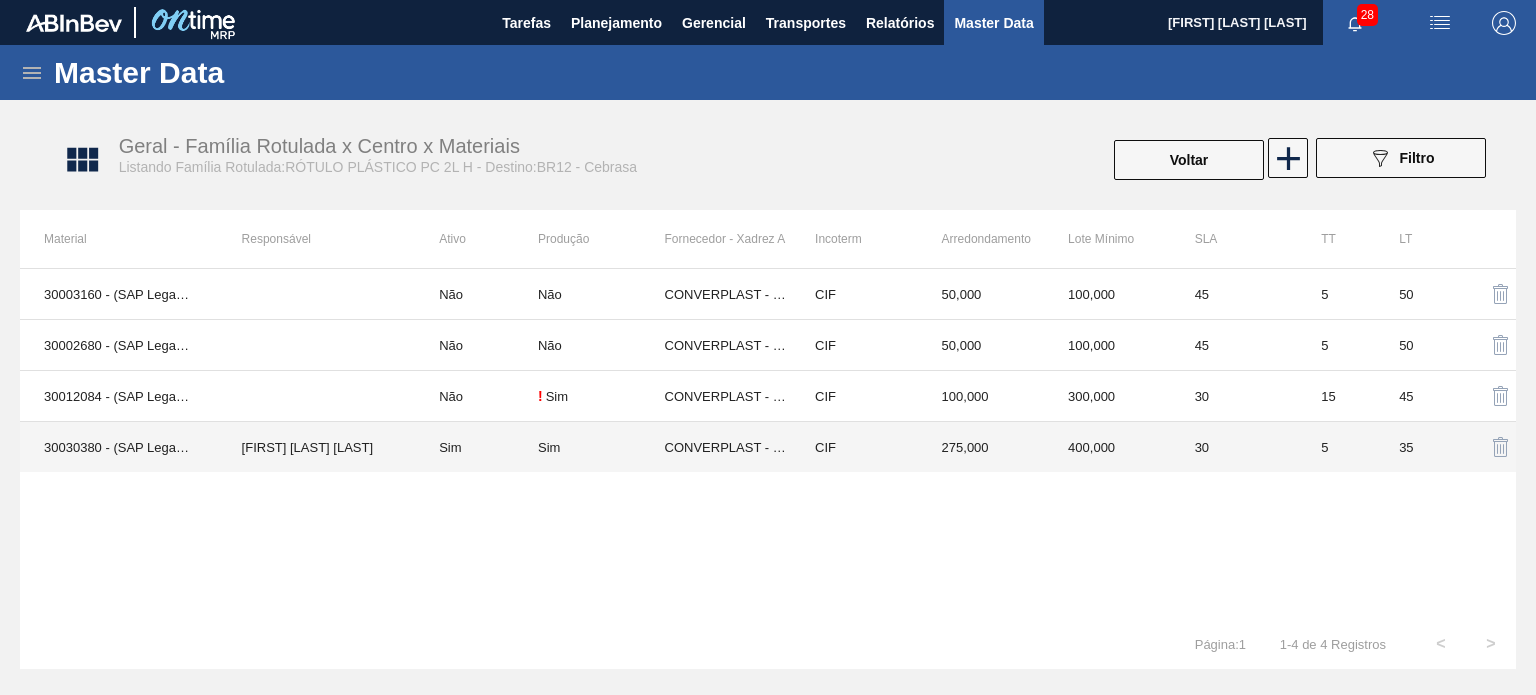 click on "CIF" at bounding box center [854, 447] 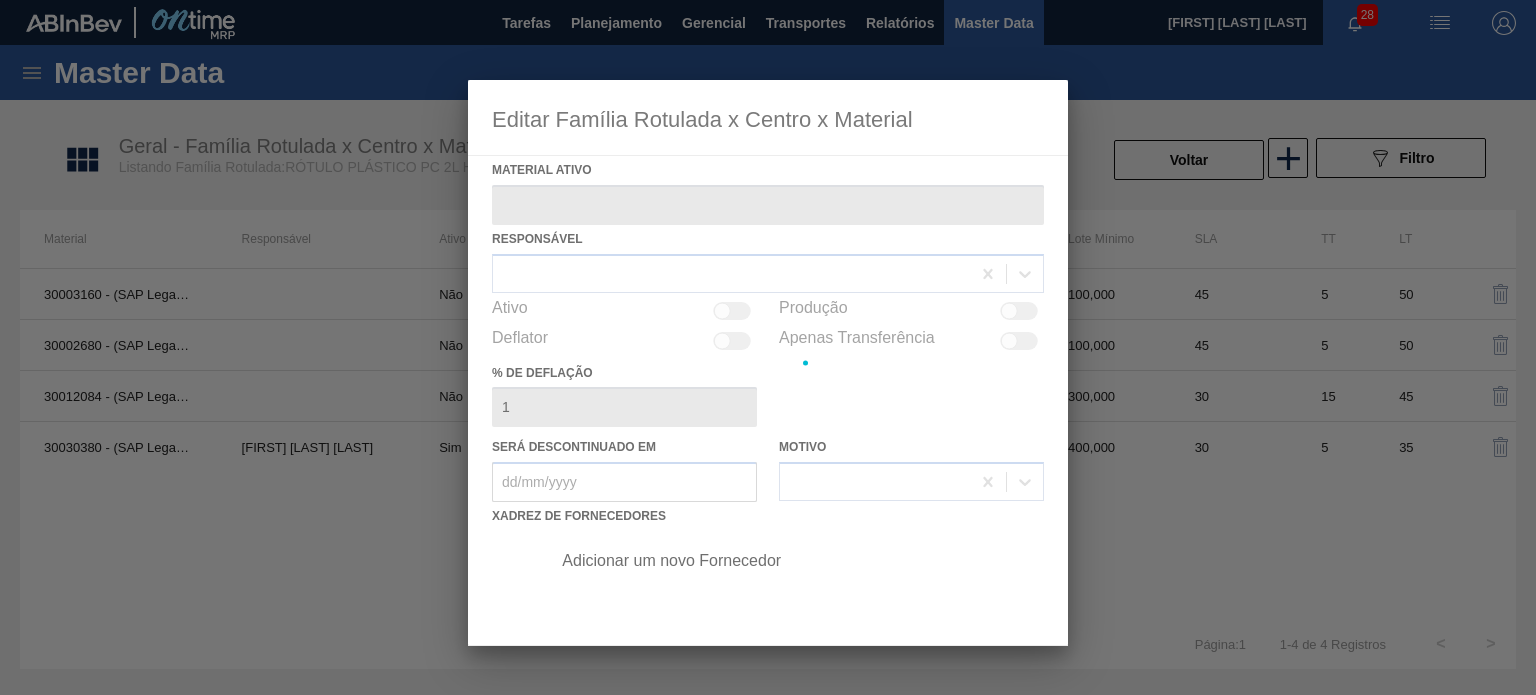 type on "30030380 - (SAP Legado: 50822795) - ROT PLAST 2L H PC NIV24" 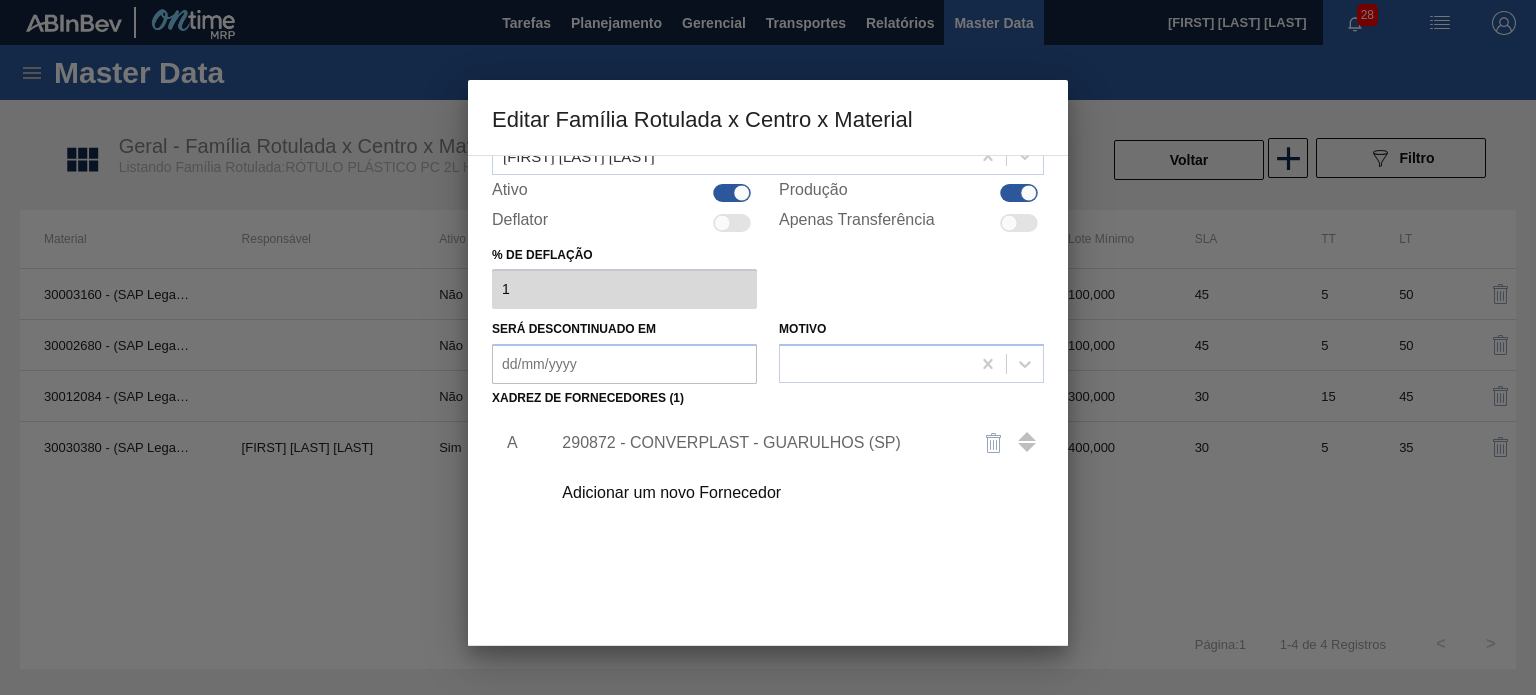 scroll, scrollTop: 200, scrollLeft: 0, axis: vertical 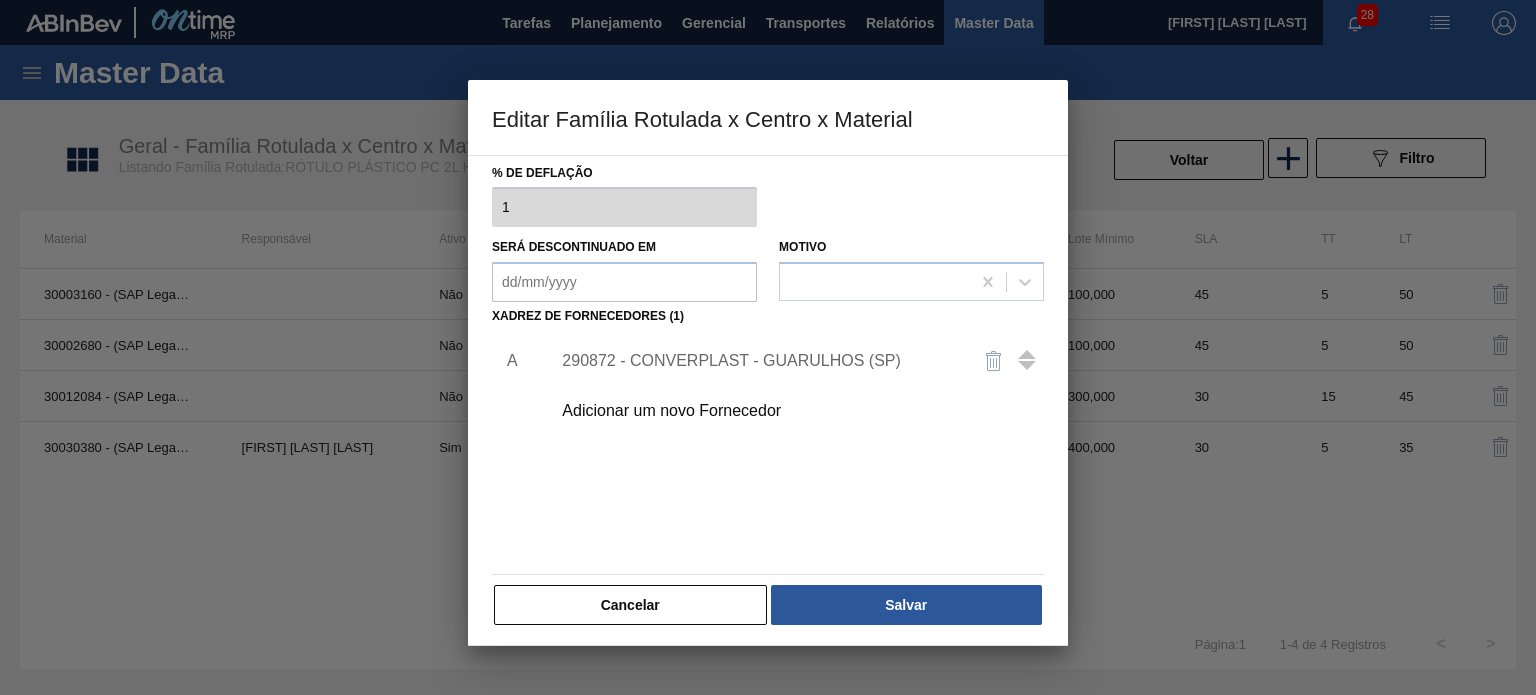 click on "290872 - CONVERPLAST - GUARULHOS (SP)" at bounding box center [758, 361] 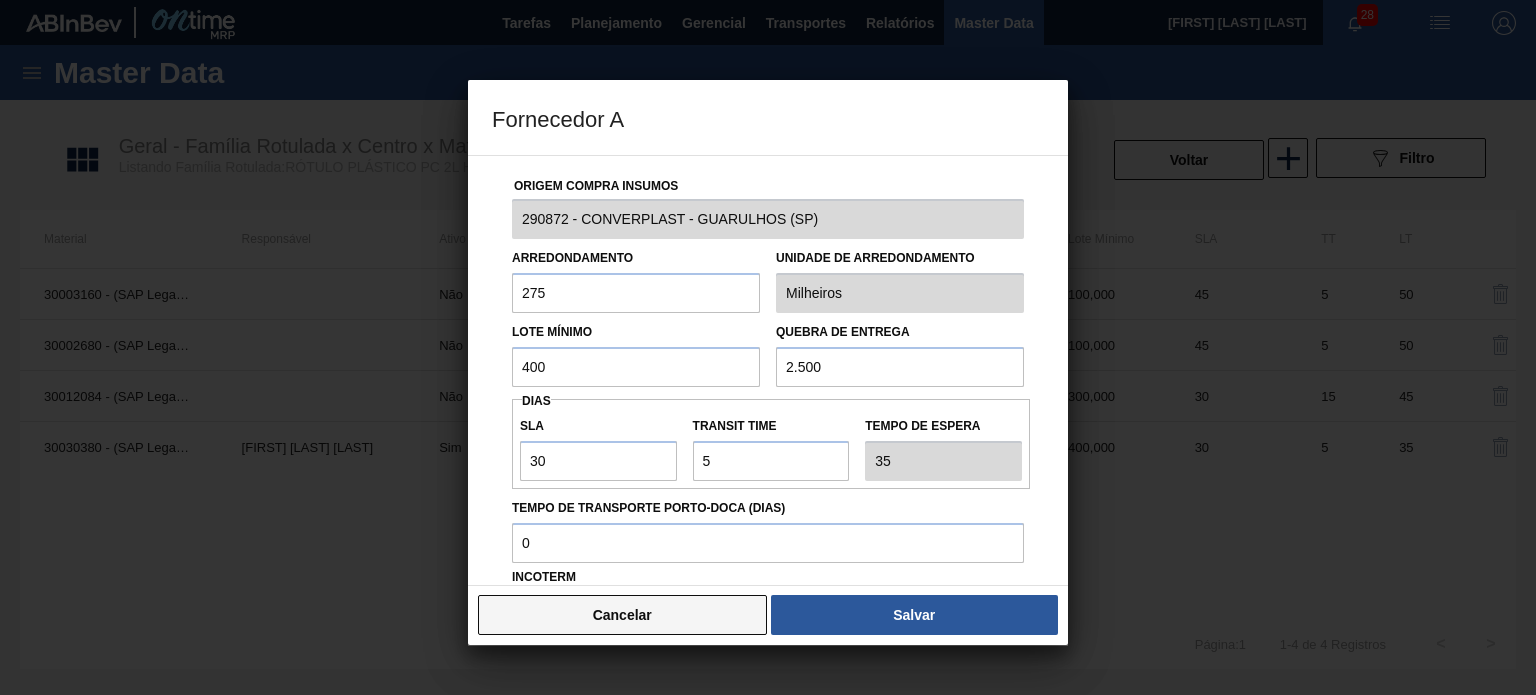 click on "Cancelar" at bounding box center (622, 615) 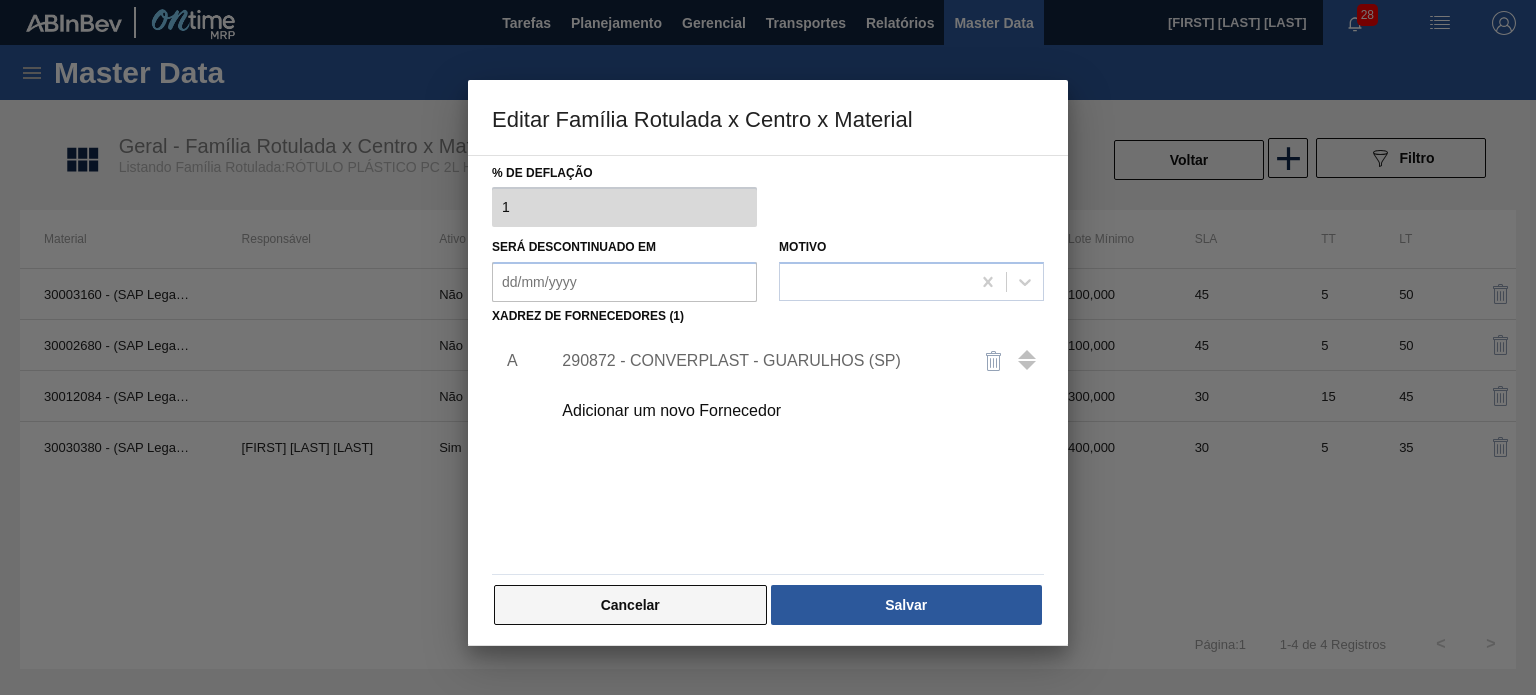 click on "Cancelar" at bounding box center [630, 605] 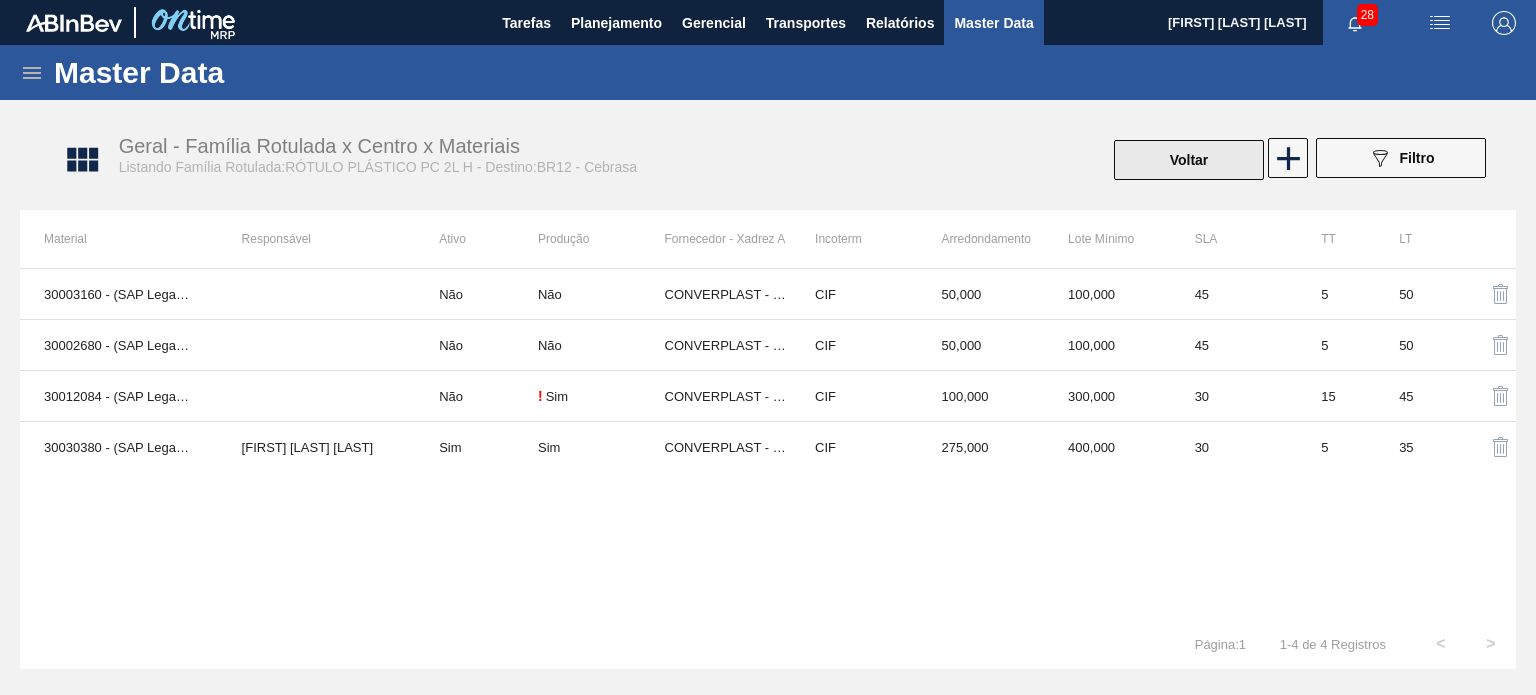 click on "Voltar" at bounding box center [1189, 160] 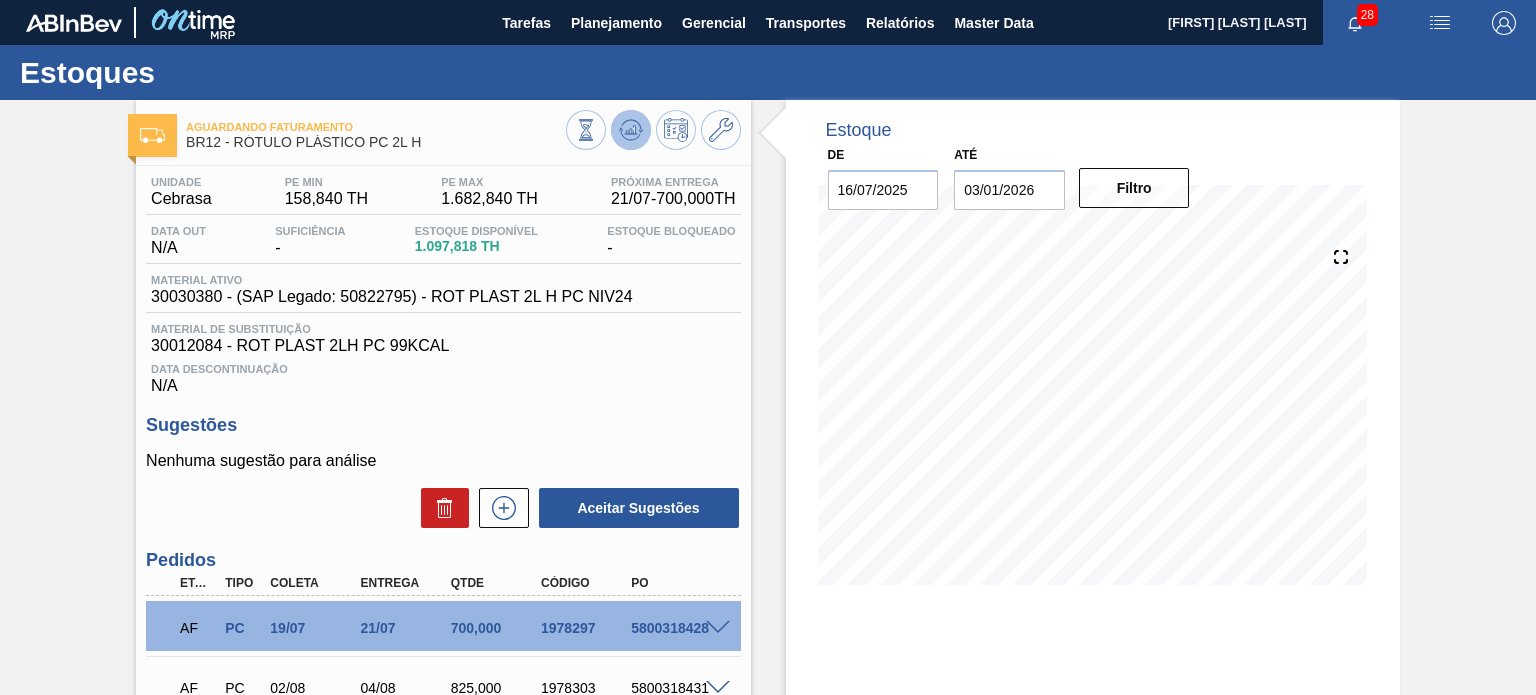 click 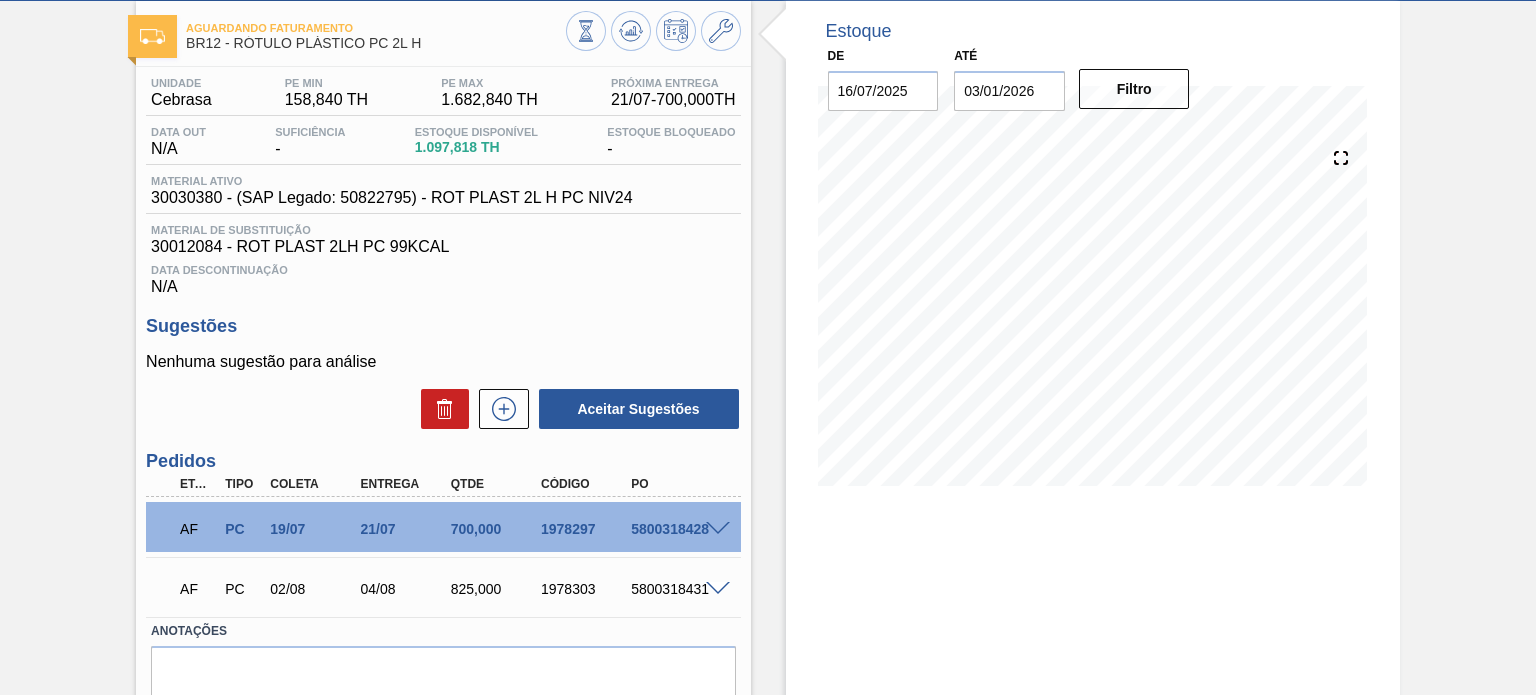 scroll, scrollTop: 100, scrollLeft: 0, axis: vertical 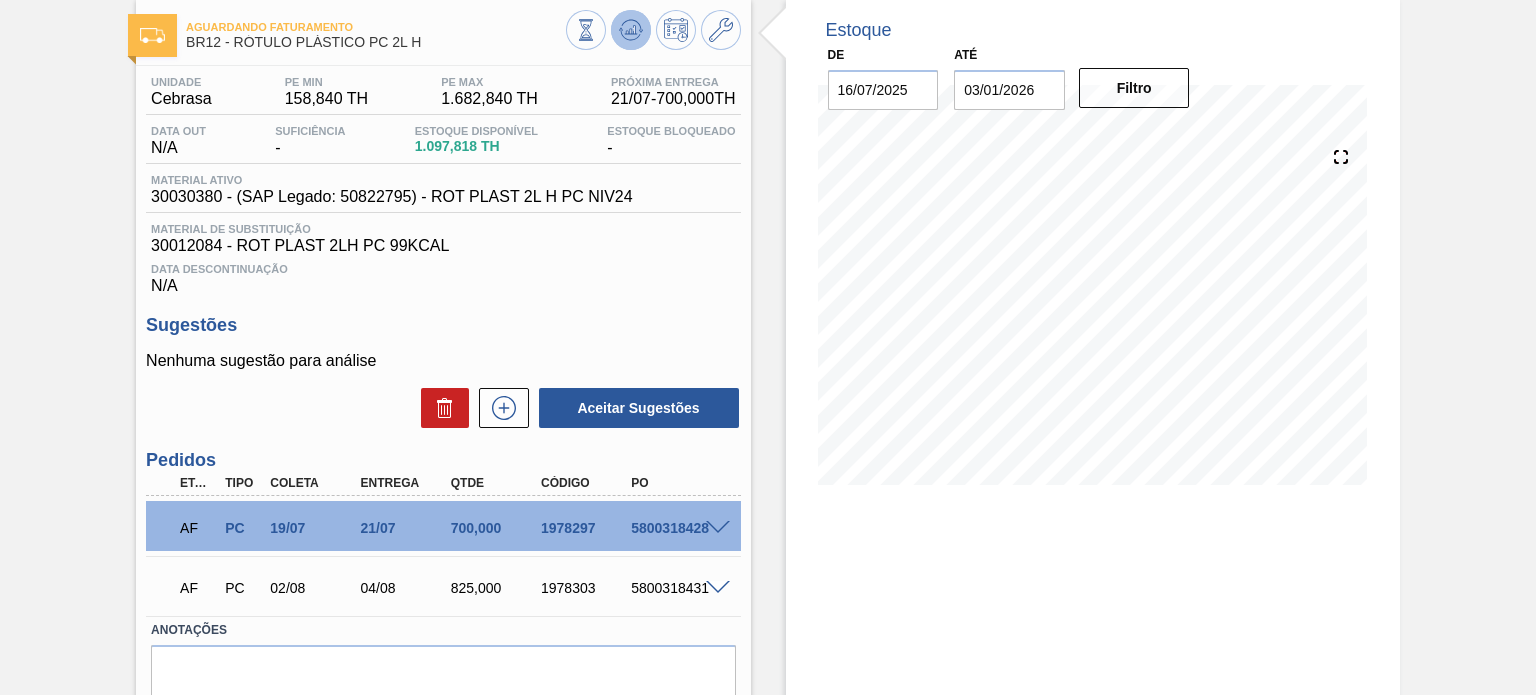 click 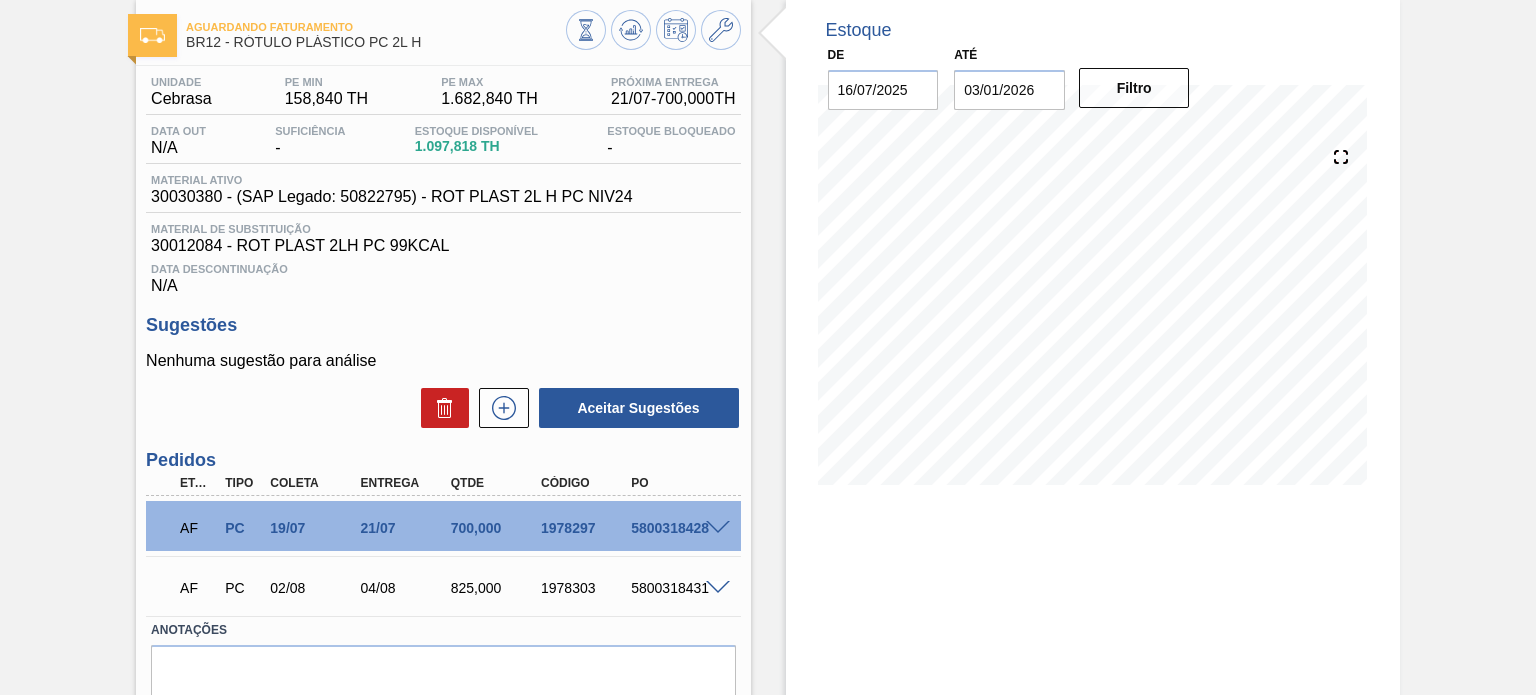 click on "Estoque De 16/07/2025 Até 03/01/2026 Filtro 24/07 Projeção de Estoque 1,007.81 Nec.SAP 60 Política Objetiva 920.84 Pedidos 0" at bounding box center [1093, 390] 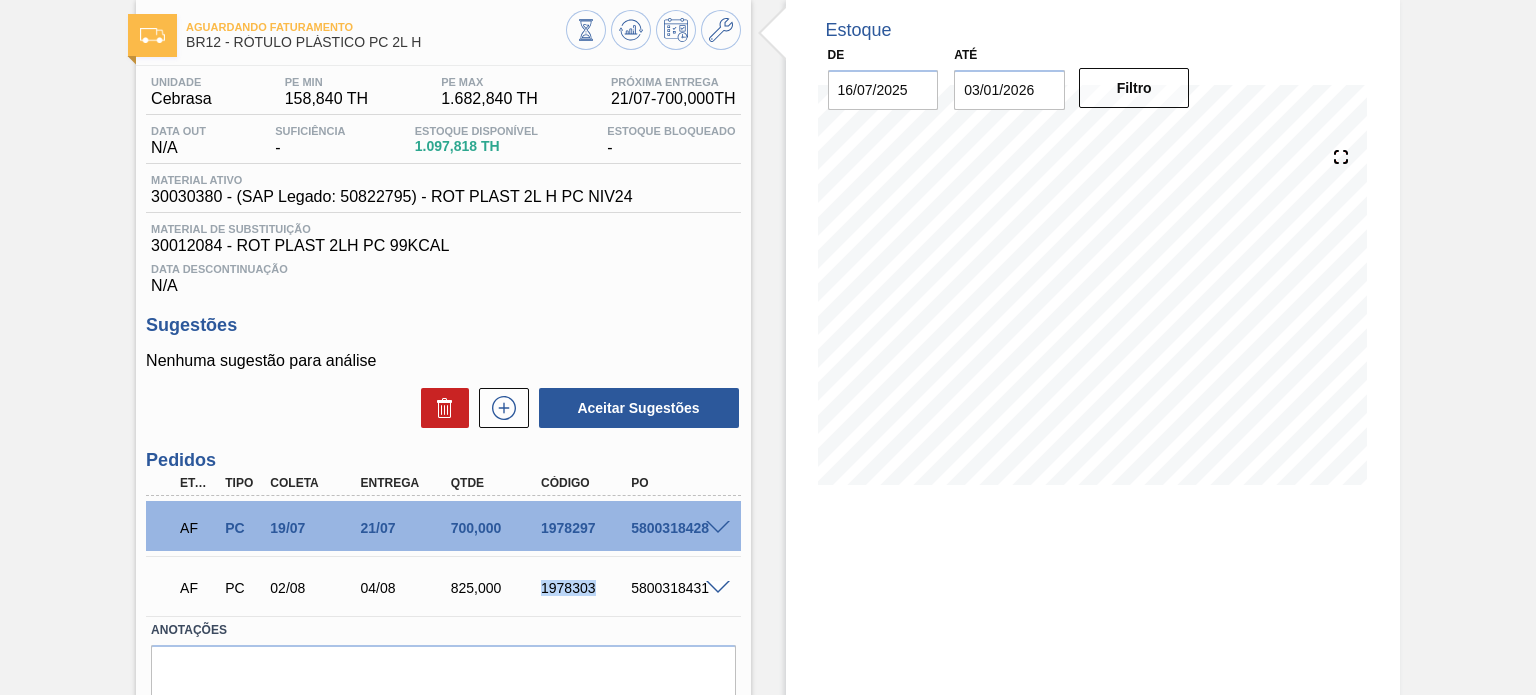 click on "1978303" at bounding box center (585, 588) 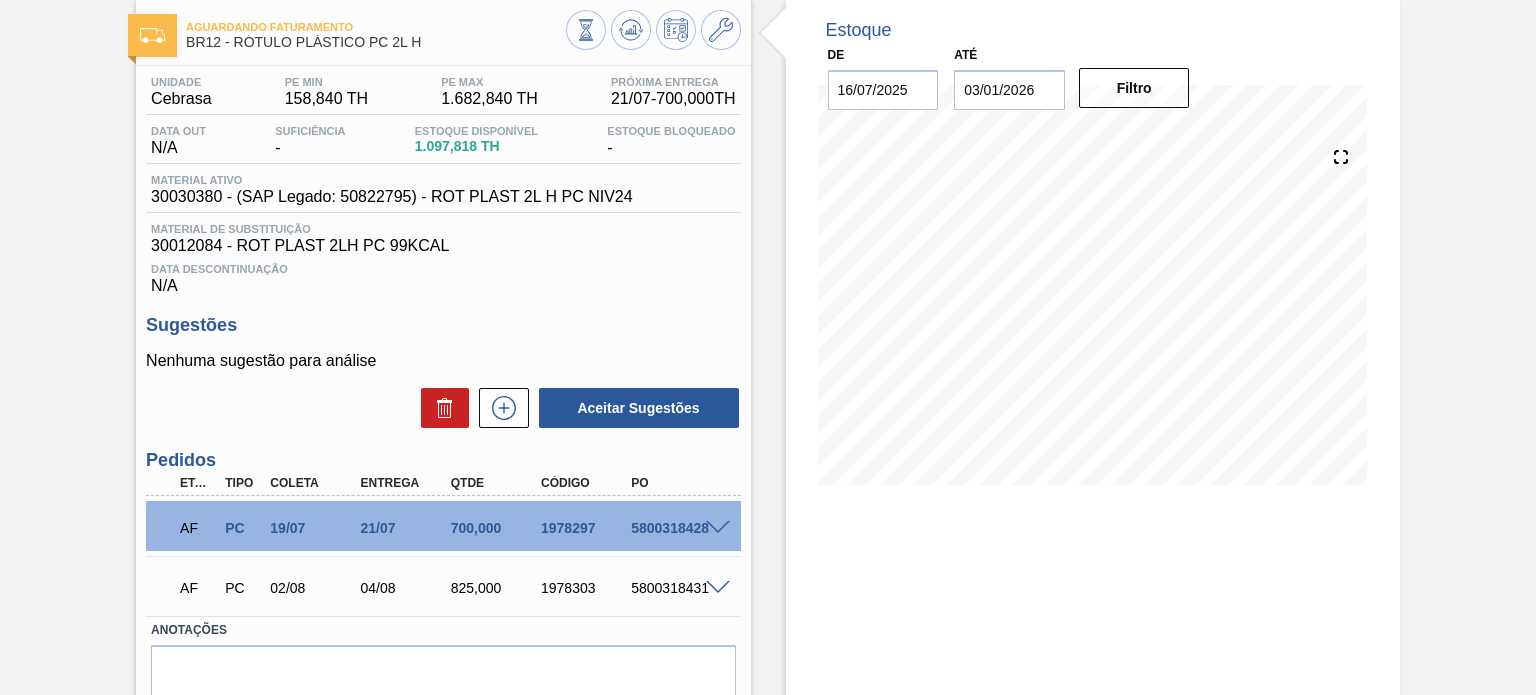 click on "Unidade Cebrasa PE MIN 158,840   TH PE MAX 1.682,840   TH Próxima Entrega 21/07  -  700,000 TH Data out N/A Suficiência - Estoque Disponível 1.097,818 TH Estoque Bloqueado - Material ativo 30030380 - (SAP Legado: 50822795) - ROT PLAST 2L H PC NIV24 Material de Substituição 30012084 - ROT PLAST 2LH PC 99KCAL Data Descontinuação N/A   Sugestões   Nenhuma sugestão para análise Aceitar Sugestões Pedidos Etapa Tipo Coleta Entrega Qtde Código PO   AF   PC 19/07 21/07 700,000 1978297 5800318428 Material 30030380 - ROT PLAST 2L H PC NIV24 Origem CONVERPLAST - GUARULHOS (SP) Coleta 19/07/2025 Entrega 21/07/2025 Hora Entrega 00:00:00 Tam lote 275 Quantidade 2,545 Total 700 Doca Linha de Produção Comentário Incoterm CIF svg{fill:#ff0000}   AF   PC 02/08 04/08 825,000 1978303 5800318431 Material 30030380 - ROT PLAST 2L H PC NIV24 Origem CONVERPLAST - GUARULHOS (SP) Coleta 02/08/2025 Entrega 04/08/2025 Hora Entrega 00:00:00 Tam lote 275 Quantidade 3 Total 825 Doca Linha de Produção Comentário Incoterm" at bounding box center (443, 418) 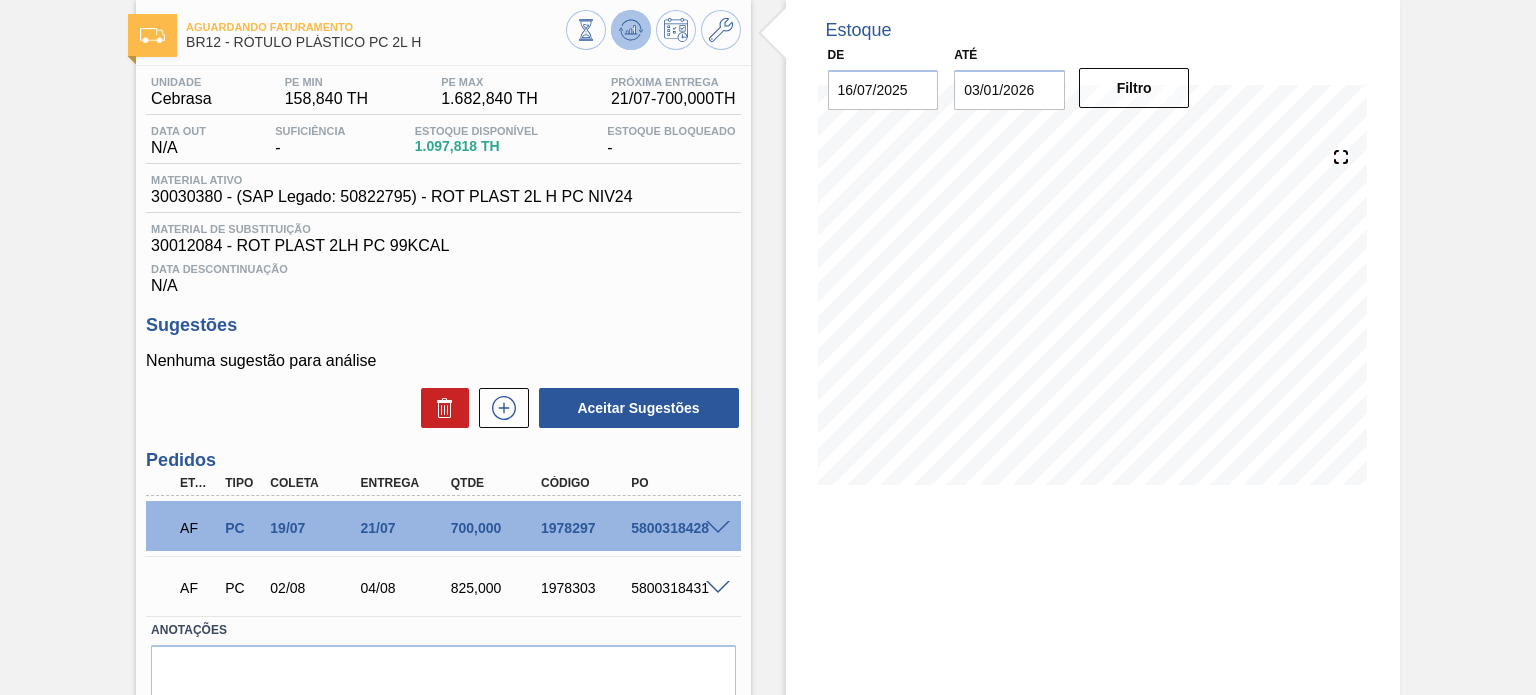 click at bounding box center [631, 30] 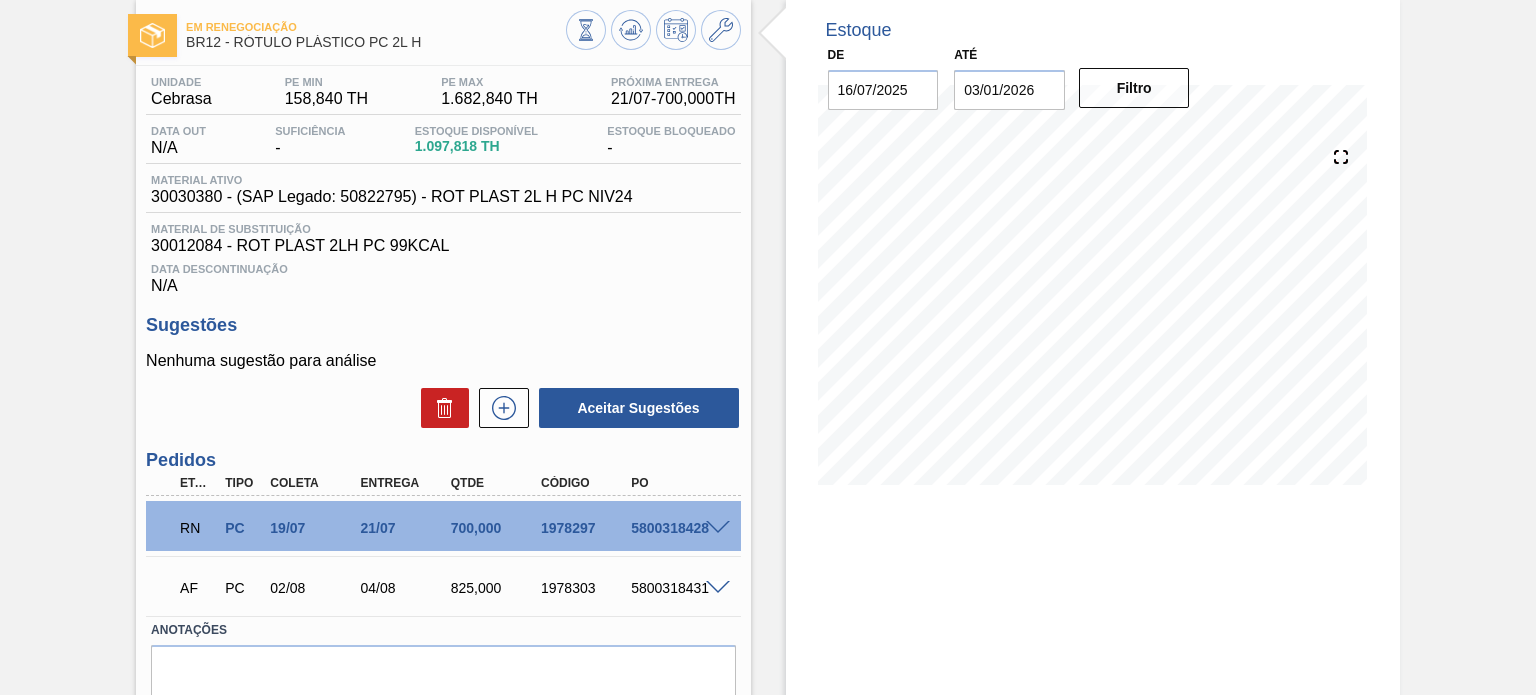 type 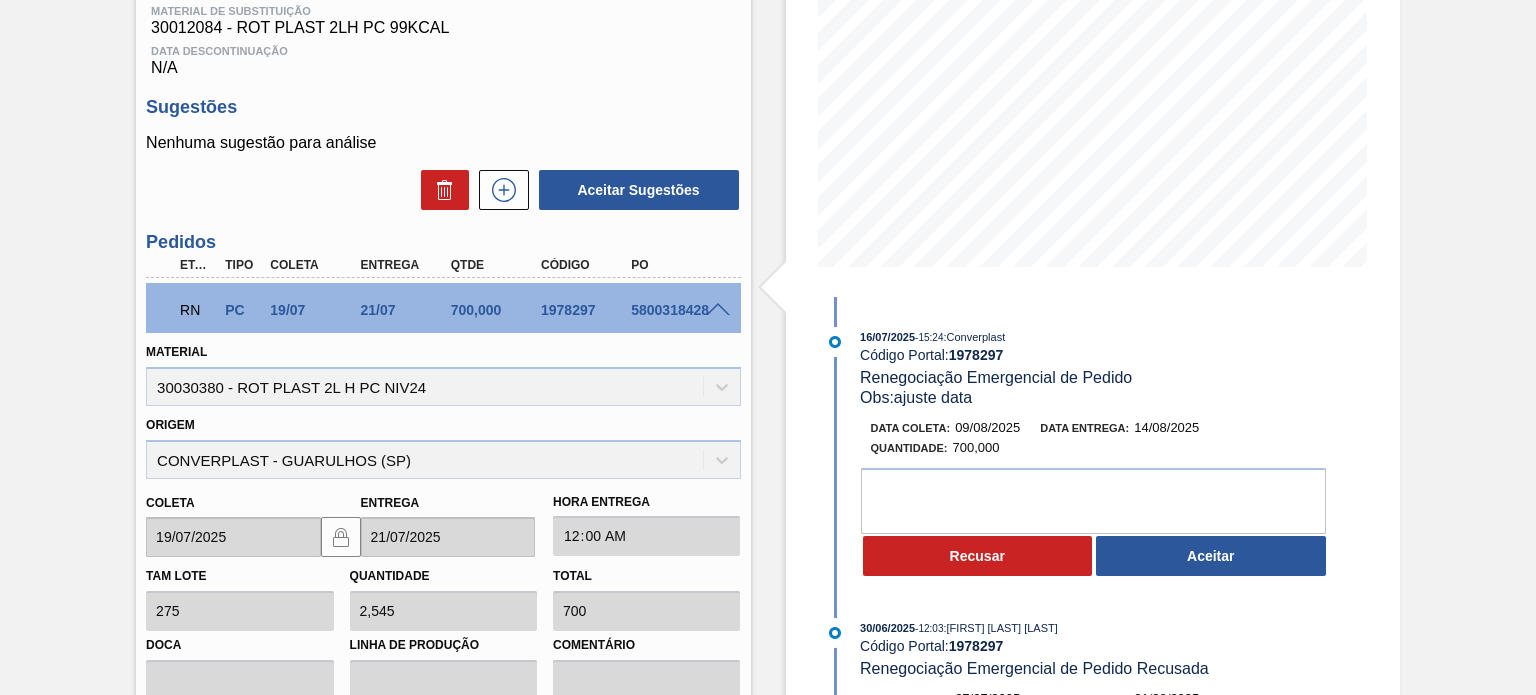 scroll, scrollTop: 200, scrollLeft: 0, axis: vertical 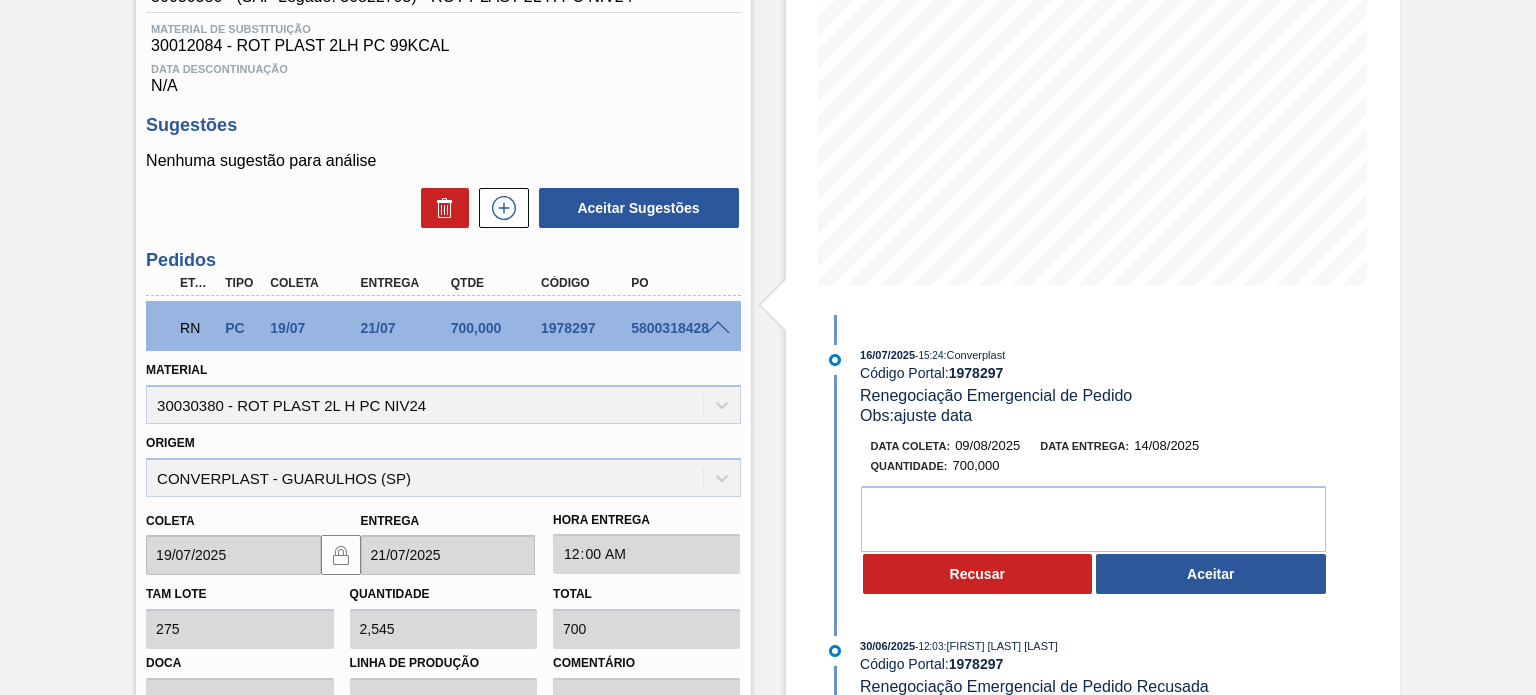 click at bounding box center [718, 328] 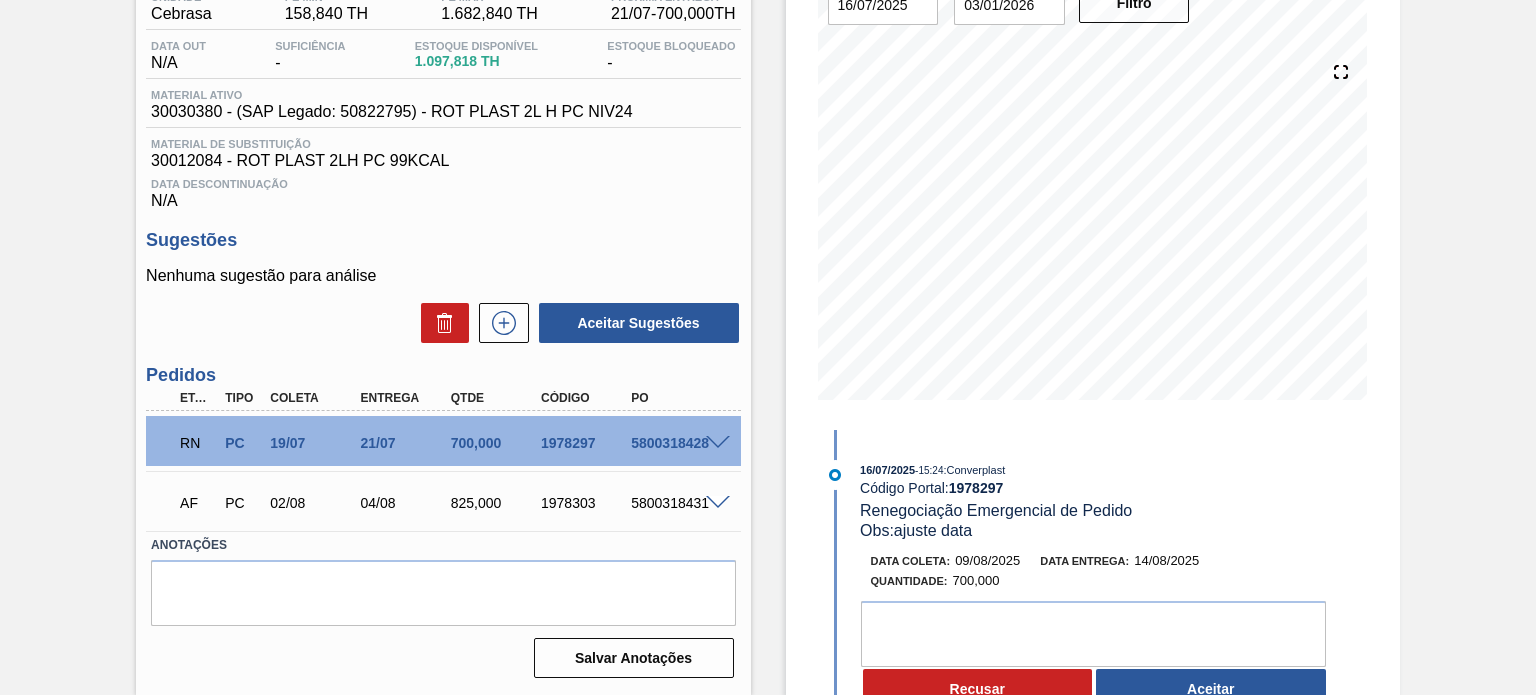 click on "1978303" at bounding box center (585, 503) 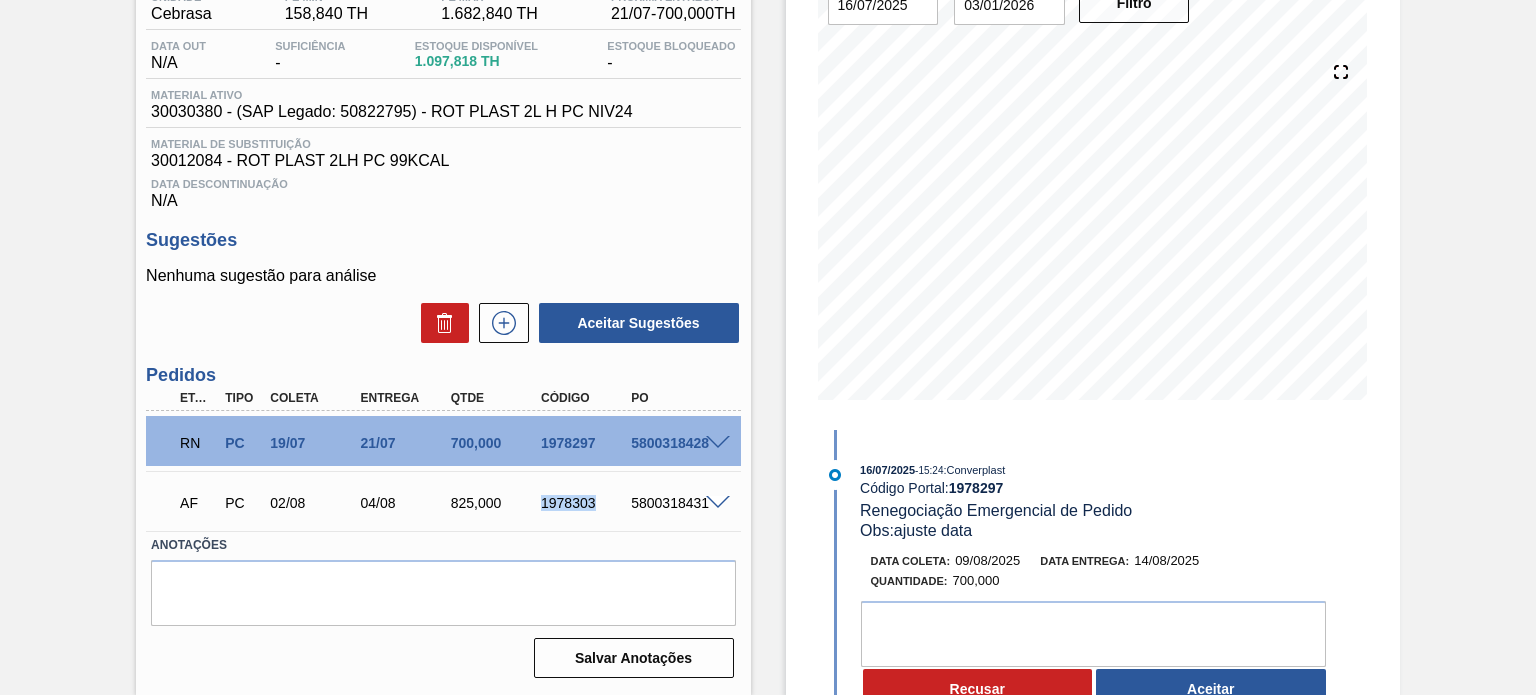 click on "1978303" at bounding box center (585, 503) 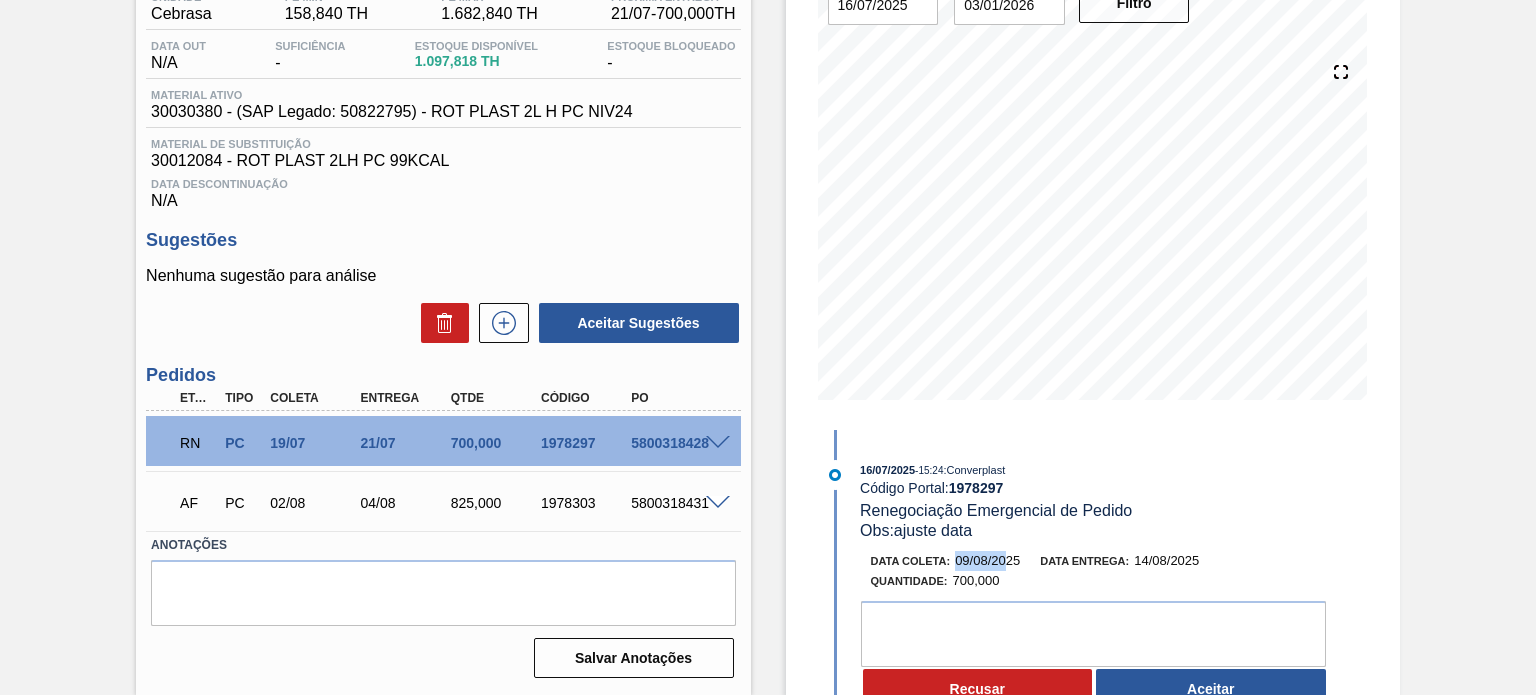 drag, startPoint x: 955, startPoint y: 560, endPoint x: 1016, endPoint y: 550, distance: 61.81424 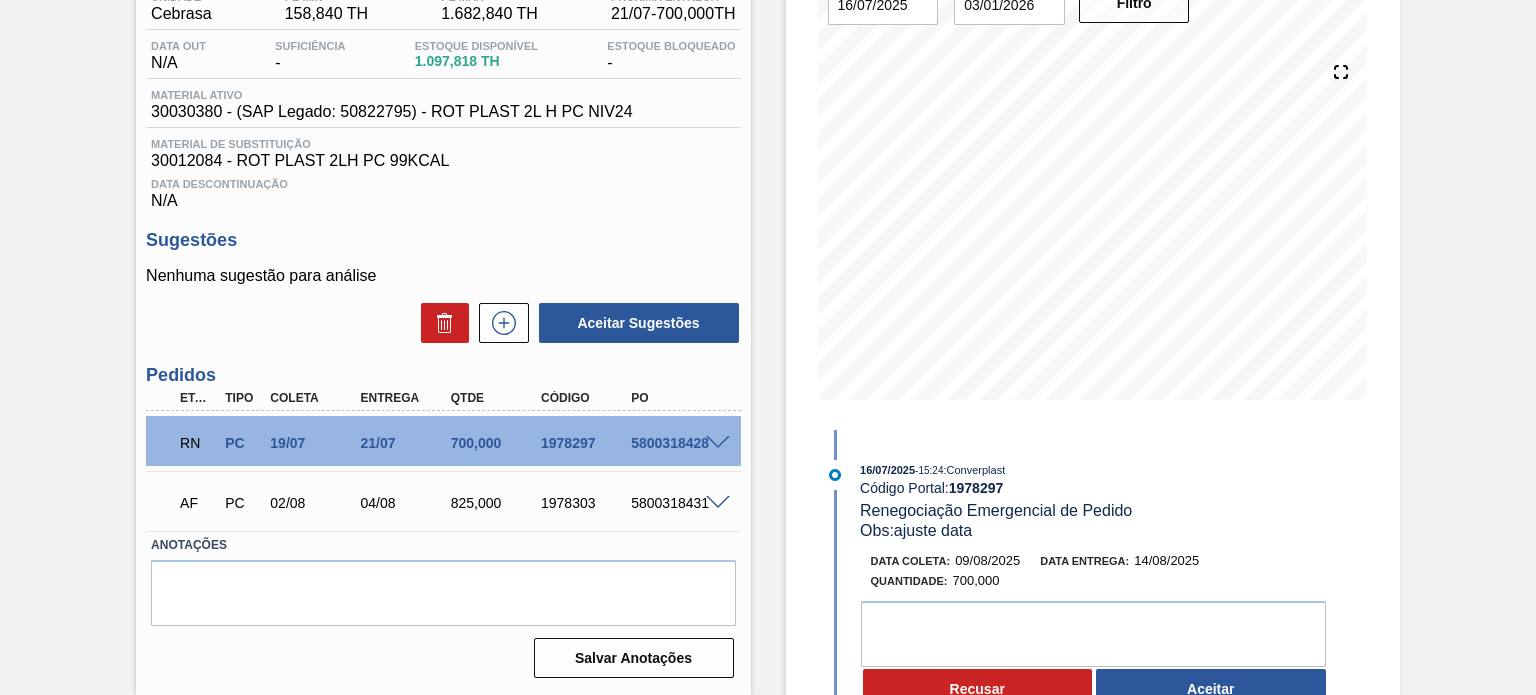 click on "04/08" at bounding box center [405, 503] 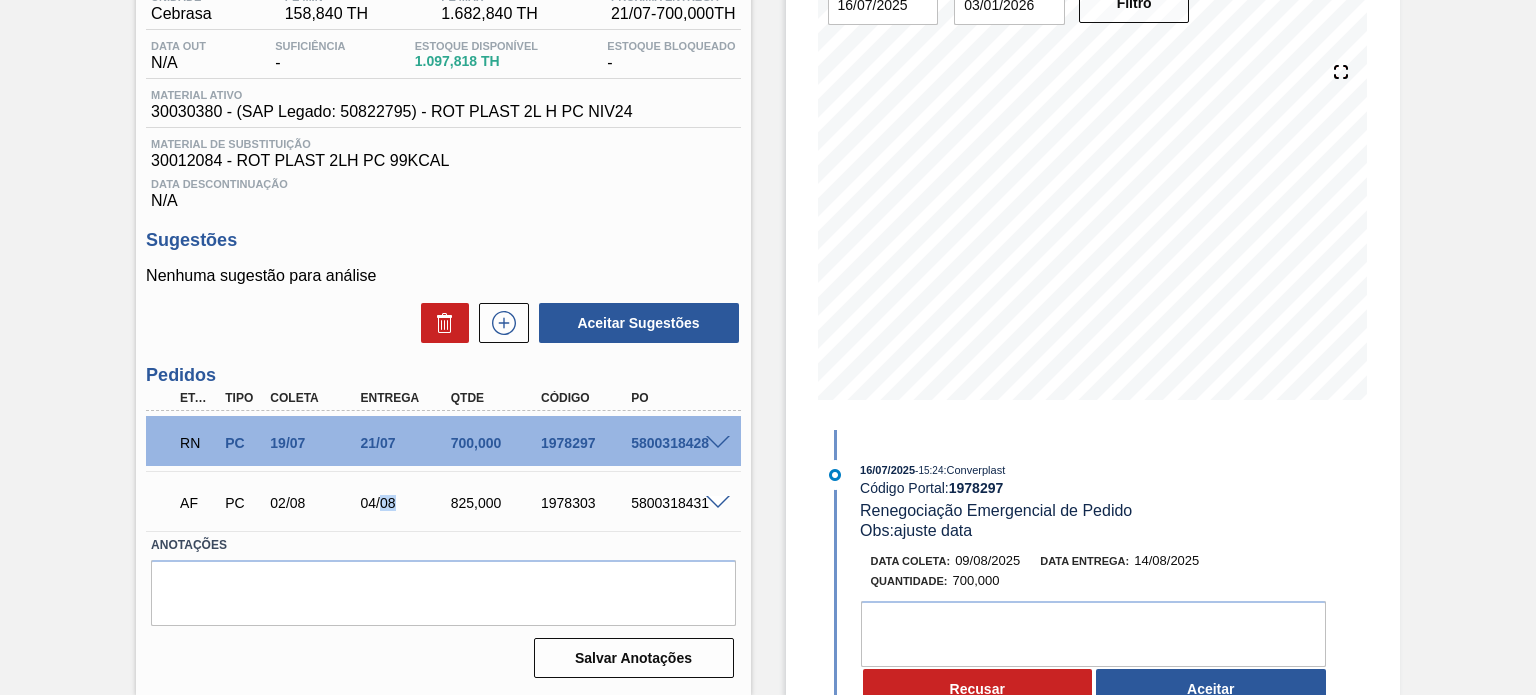 click on "04/08" at bounding box center [405, 503] 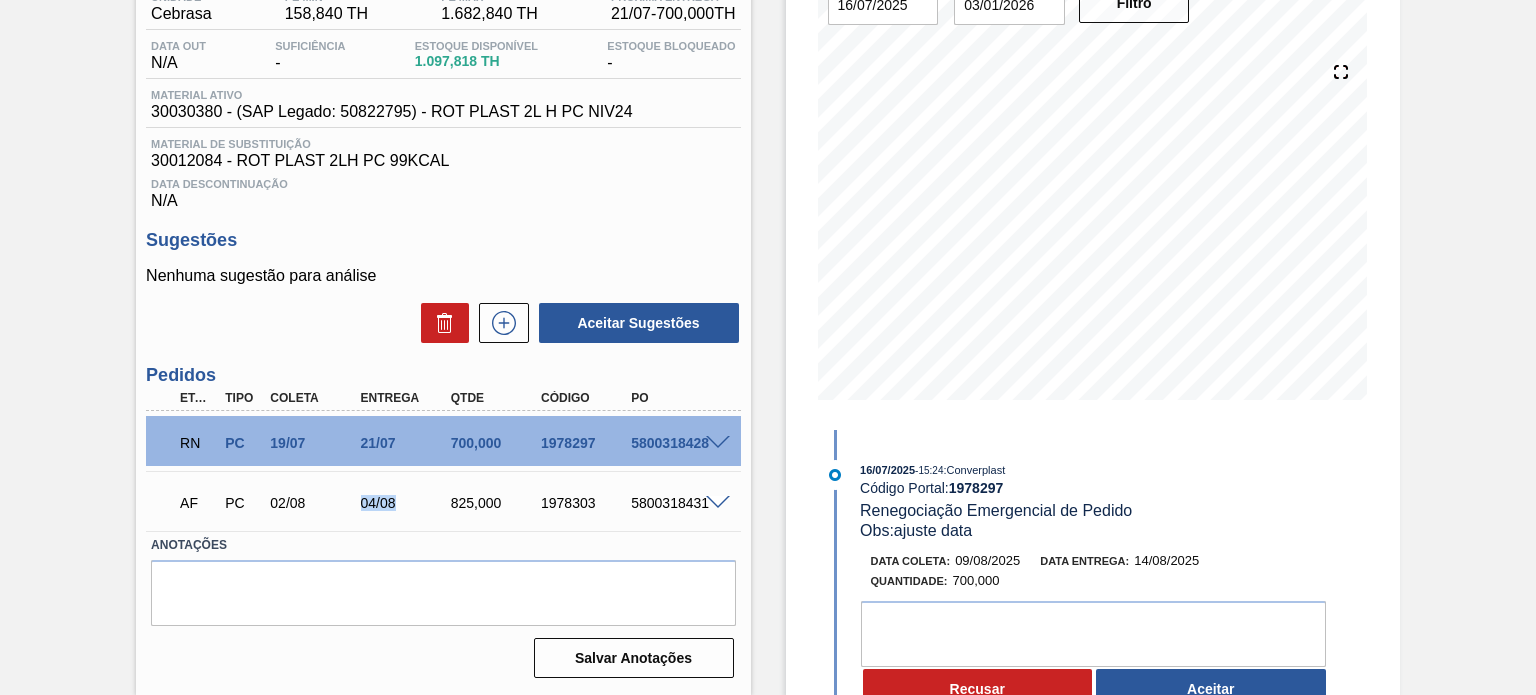click on "04/08" at bounding box center (405, 503) 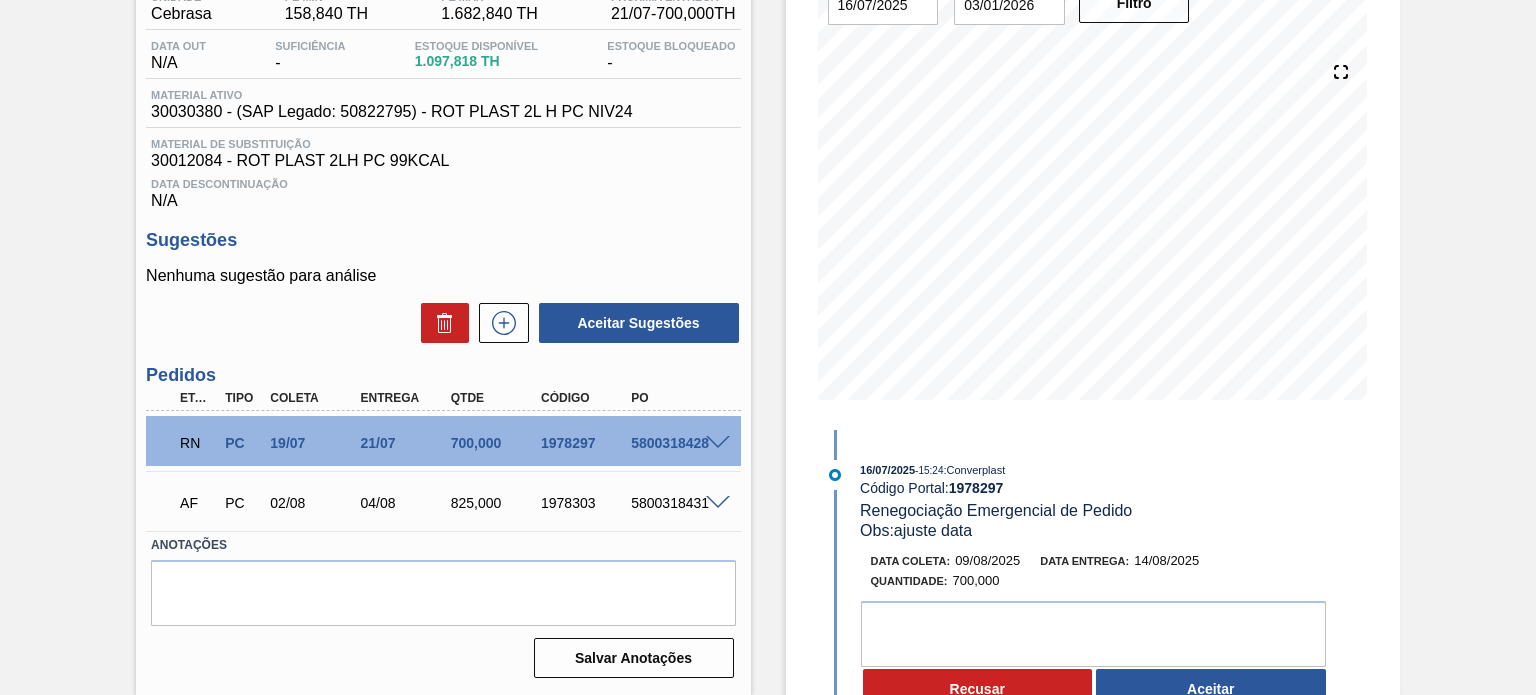 click on "1978297" at bounding box center (585, 443) 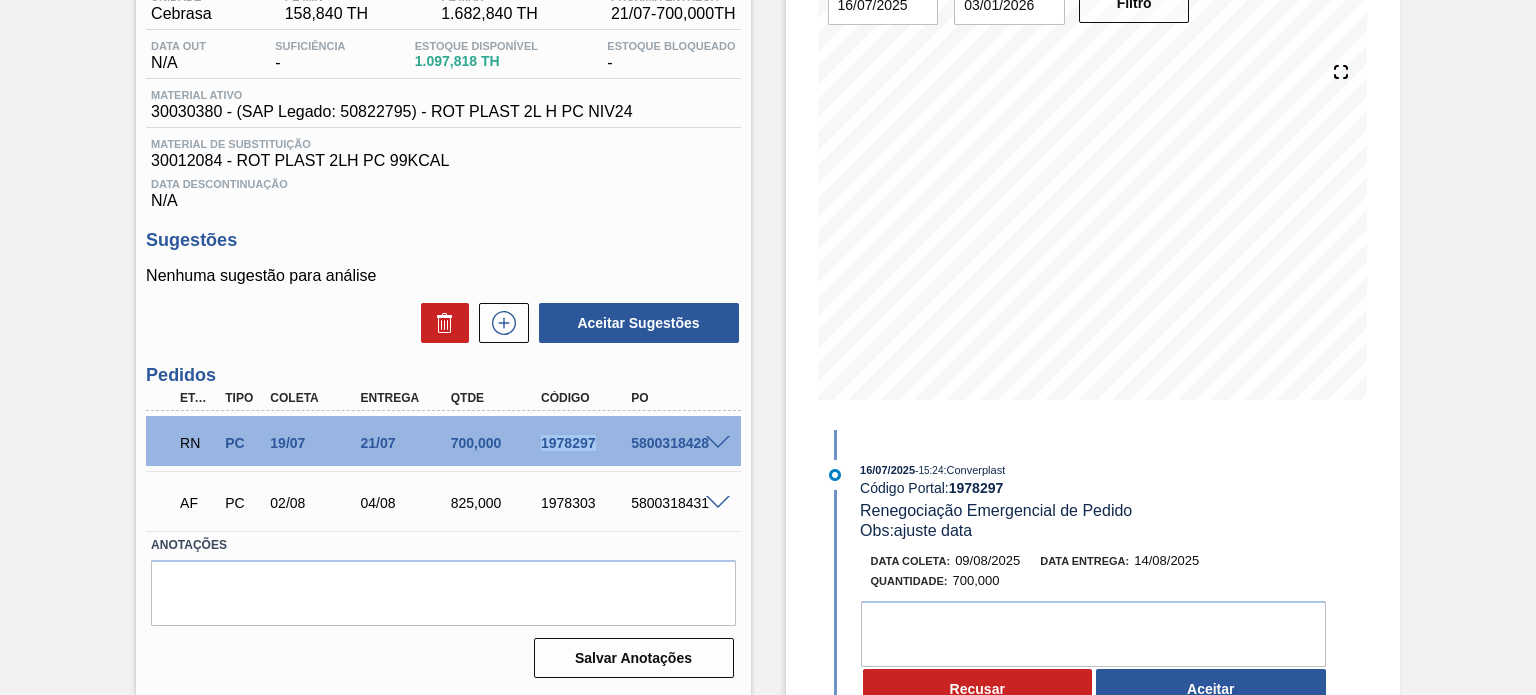 click on "1978297" at bounding box center [585, 443] 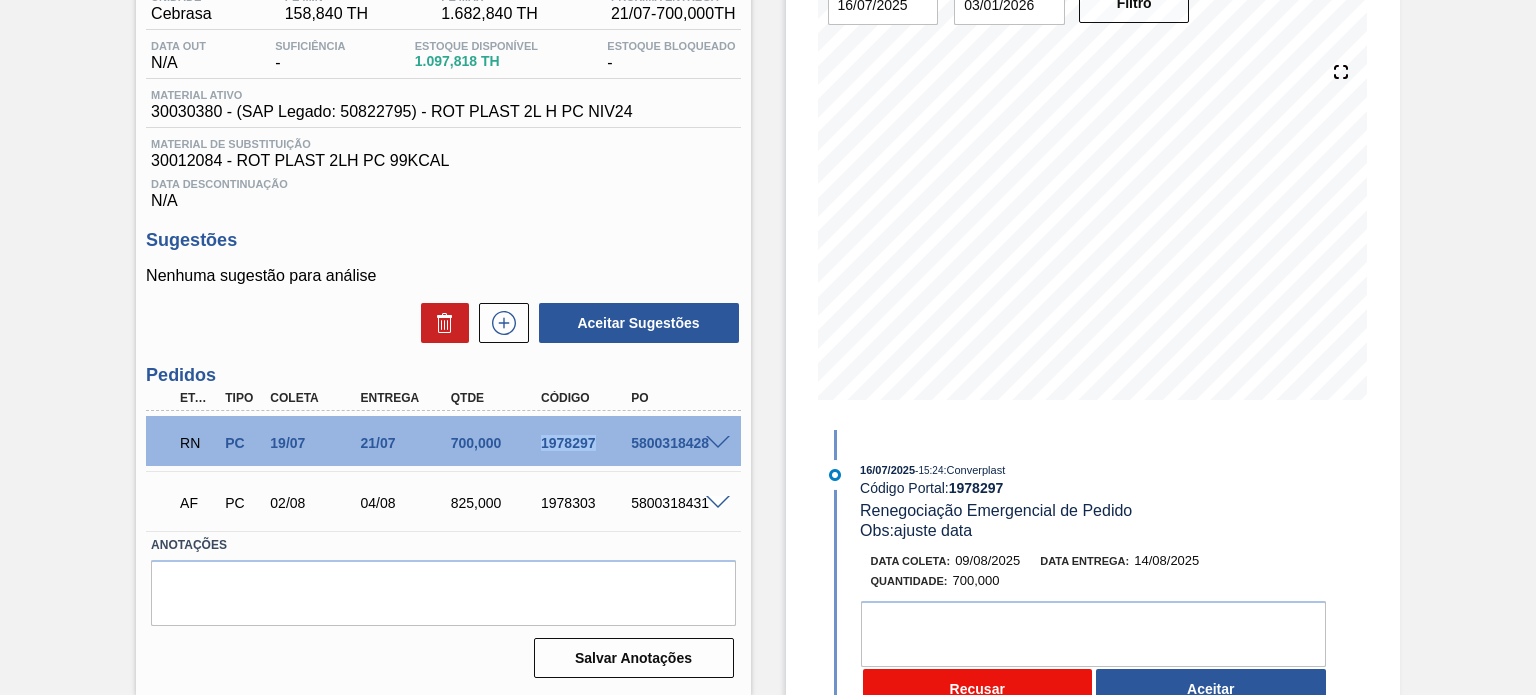 click on "Recusar" at bounding box center [978, 689] 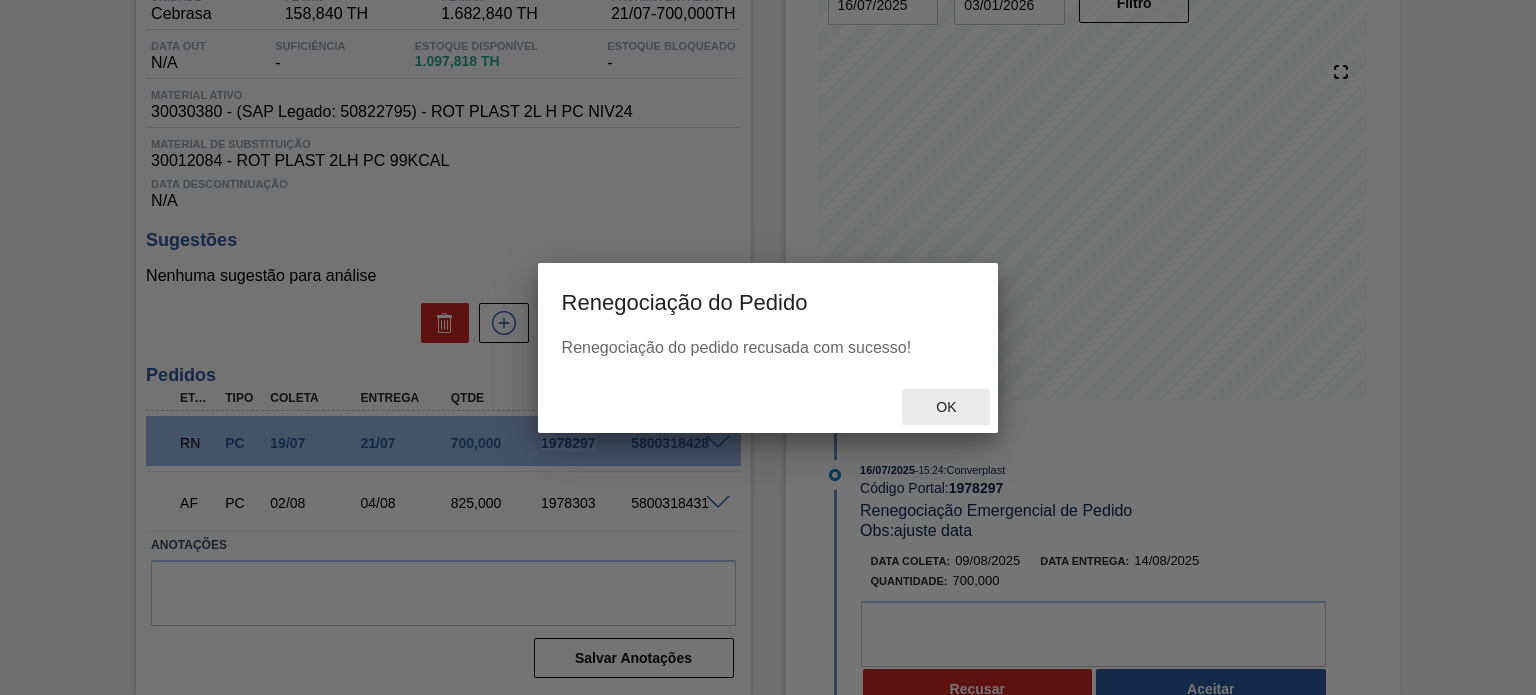 click on "Ok" at bounding box center (946, 407) 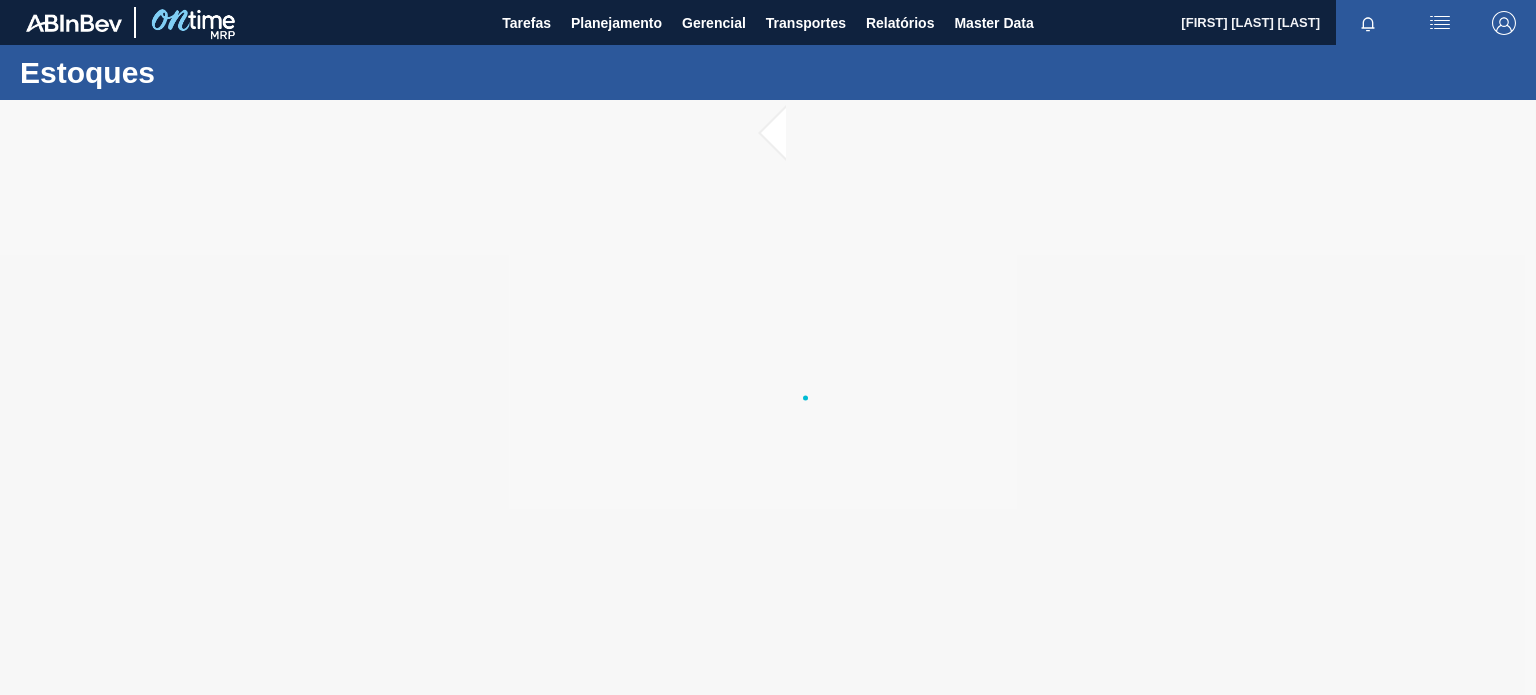 scroll, scrollTop: 0, scrollLeft: 0, axis: both 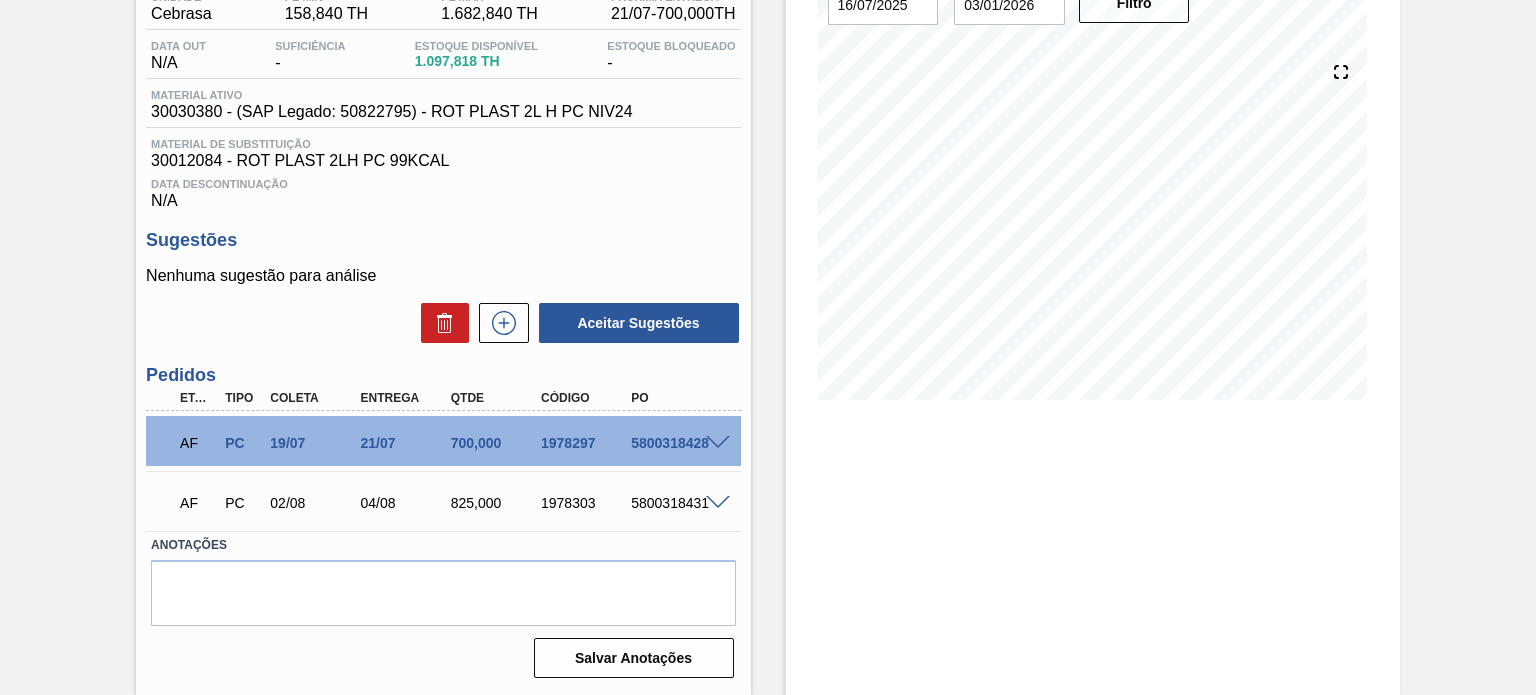 click at bounding box center [718, 443] 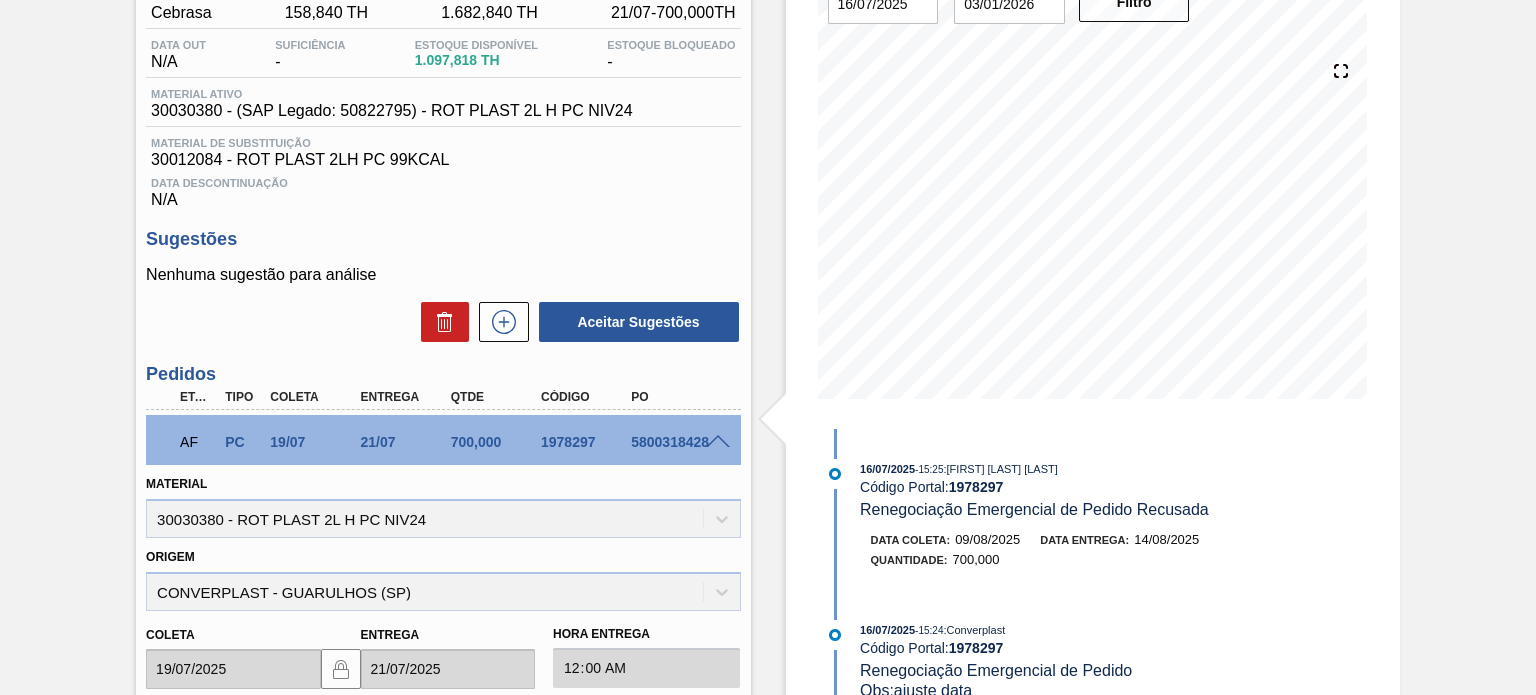 scroll, scrollTop: 185, scrollLeft: 0, axis: vertical 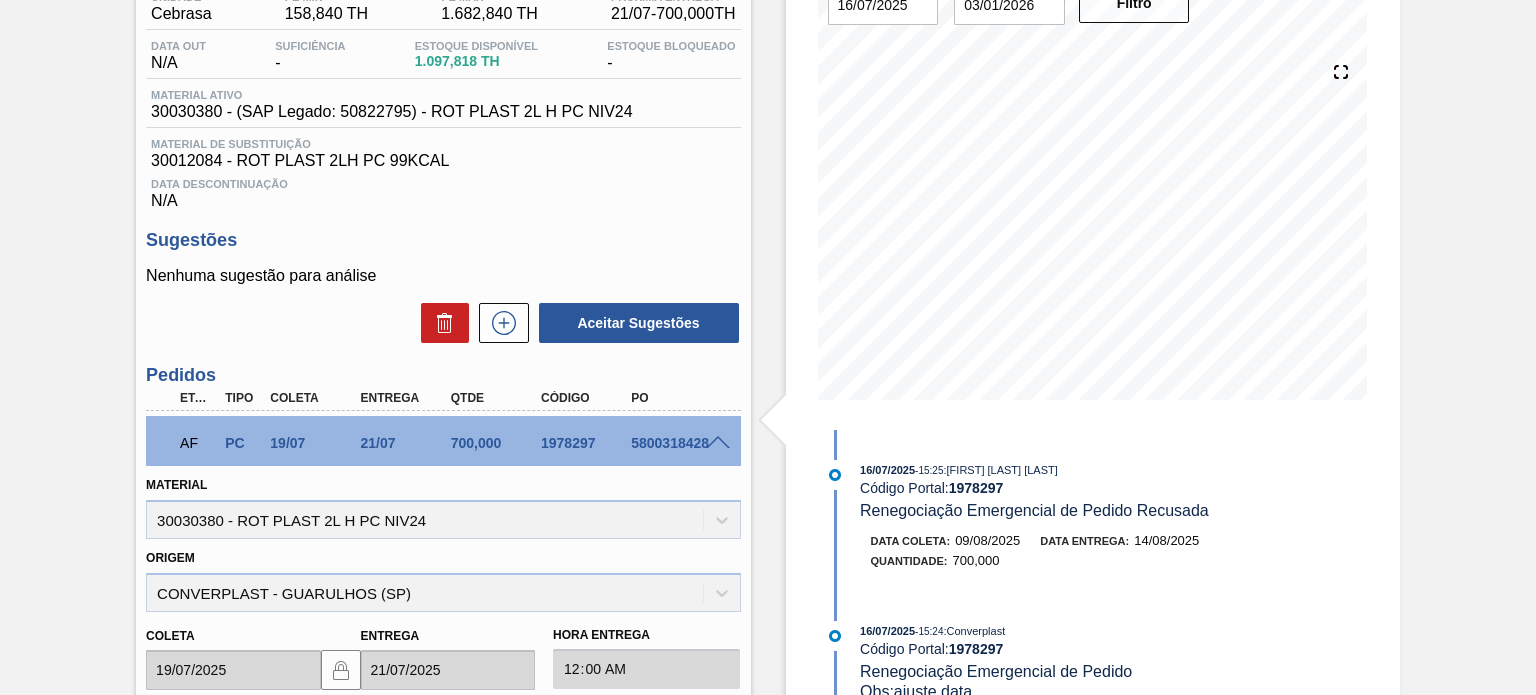 click at bounding box center (718, 443) 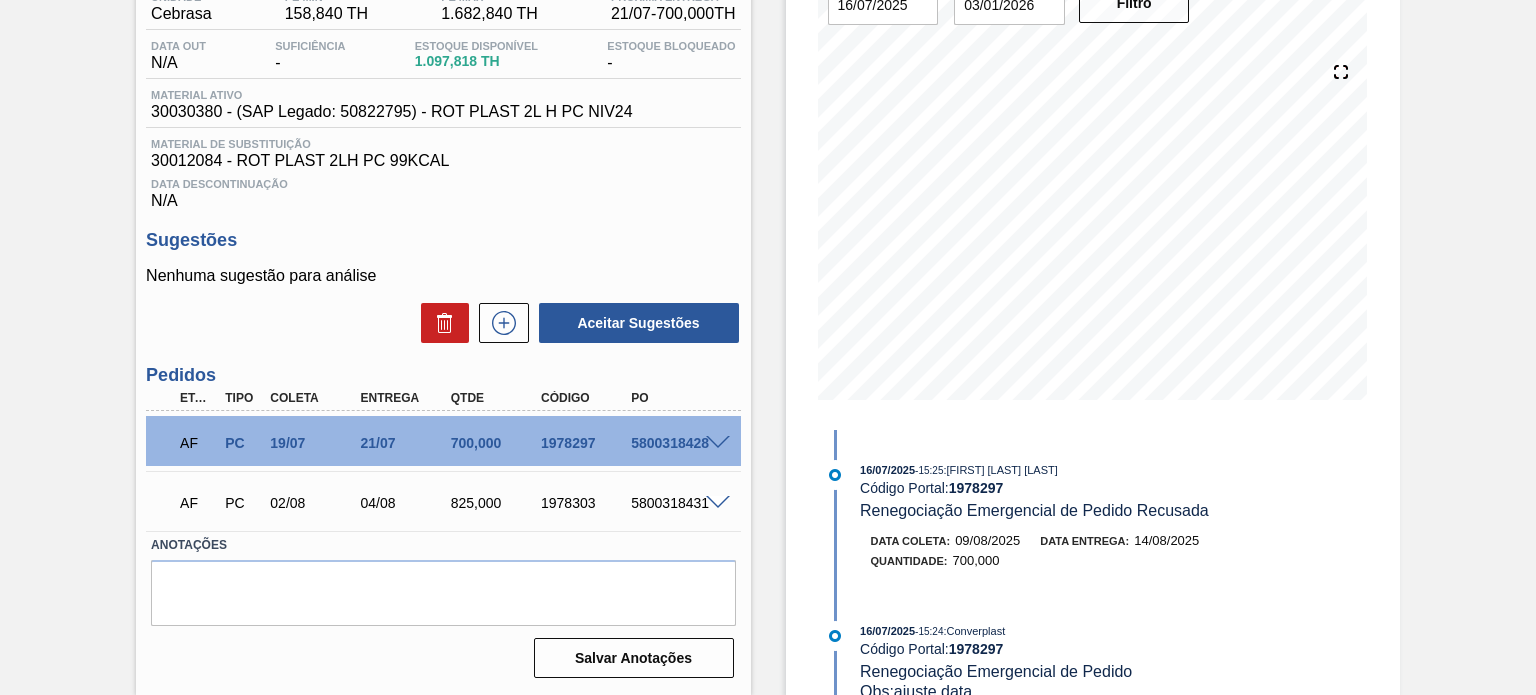 click at bounding box center (718, 443) 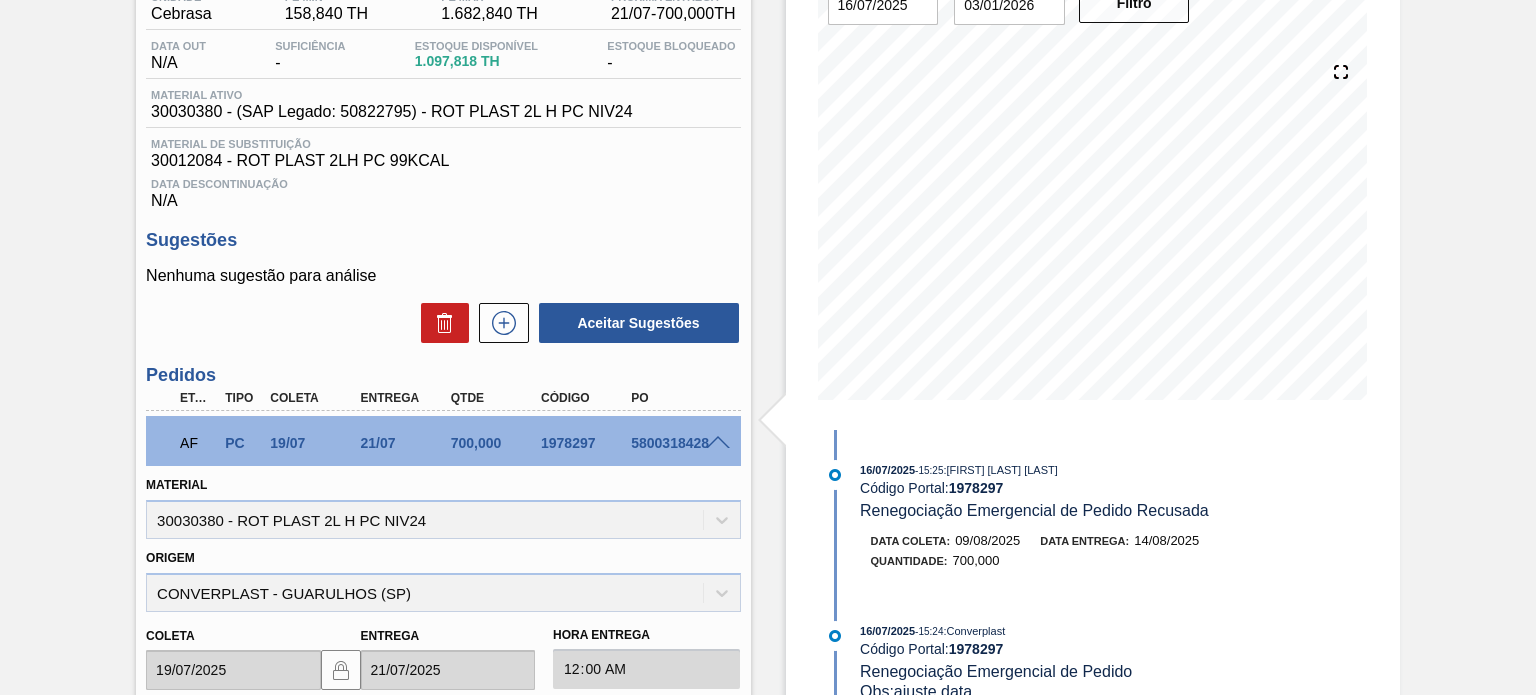 click at bounding box center (718, 443) 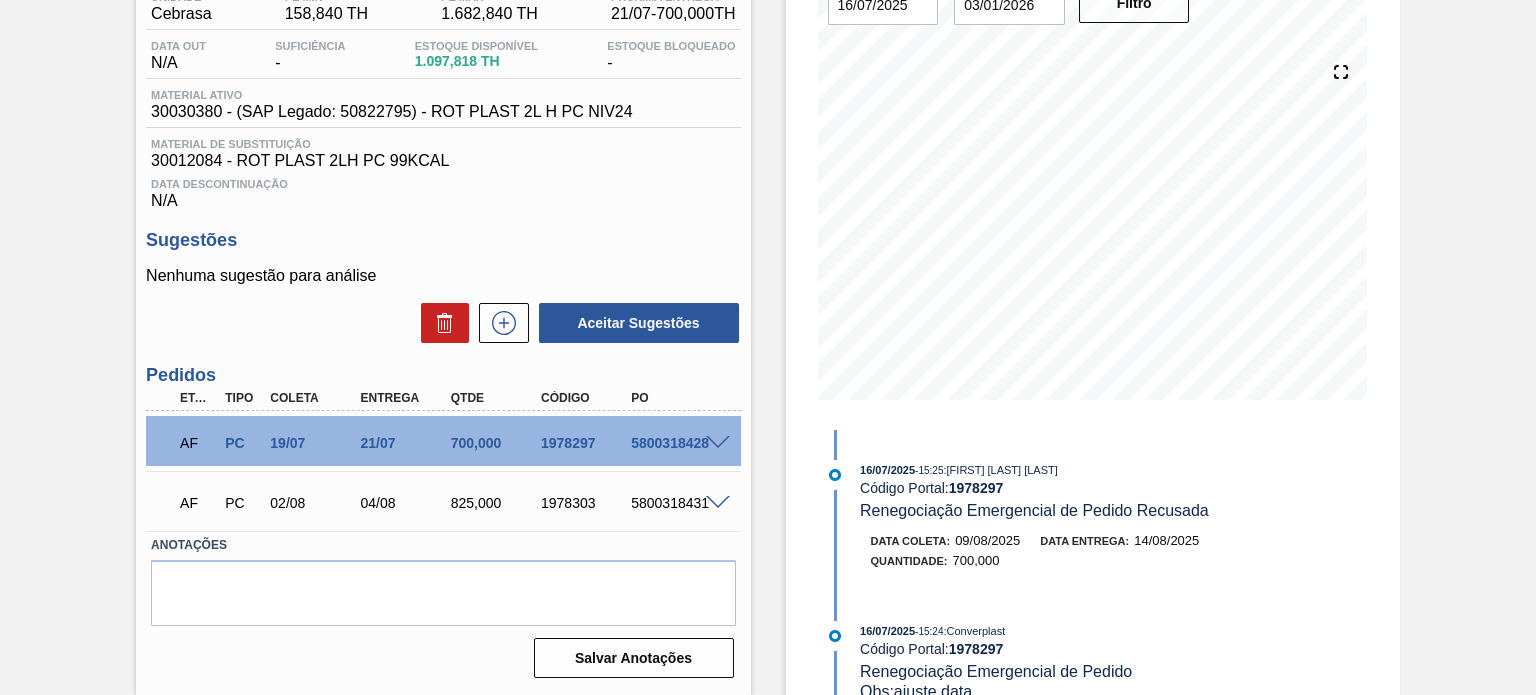click on "04/08" at bounding box center (405, 503) 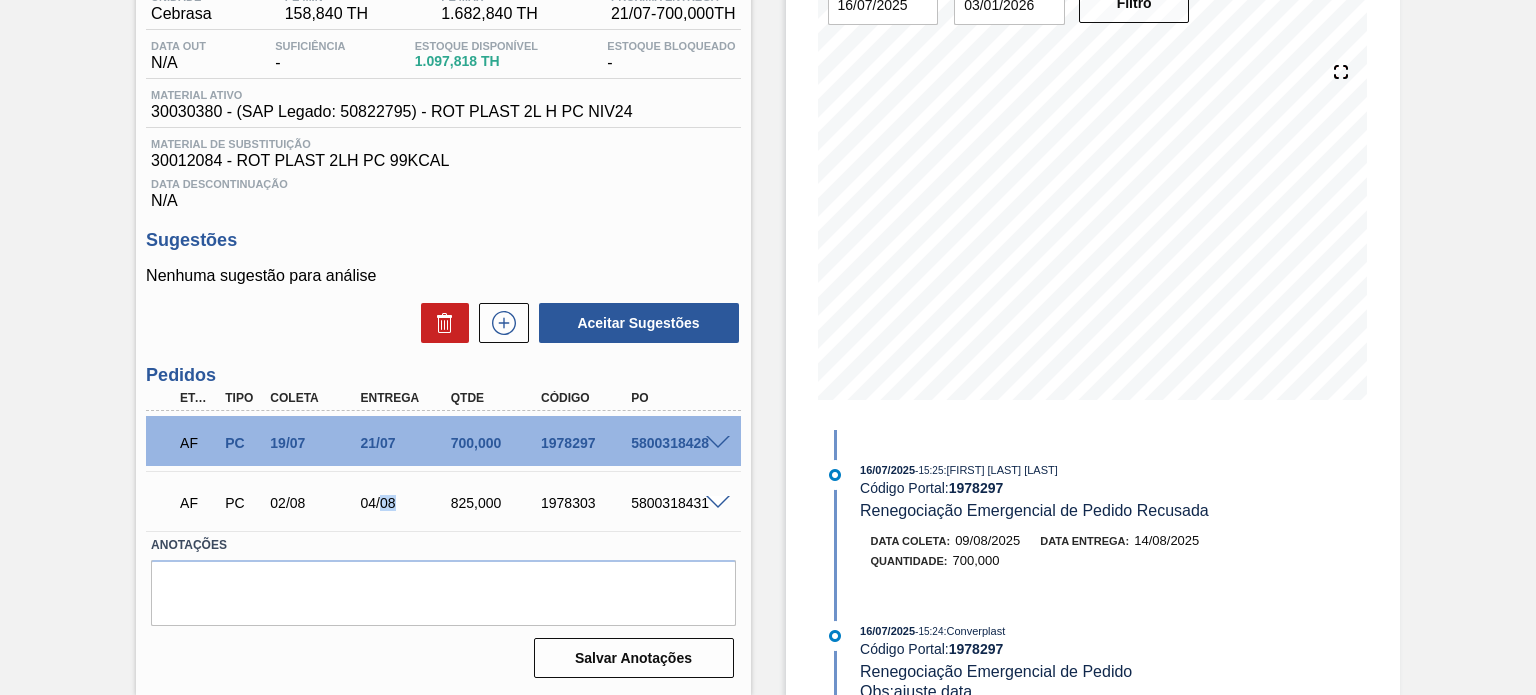 click on "04/08" at bounding box center (405, 503) 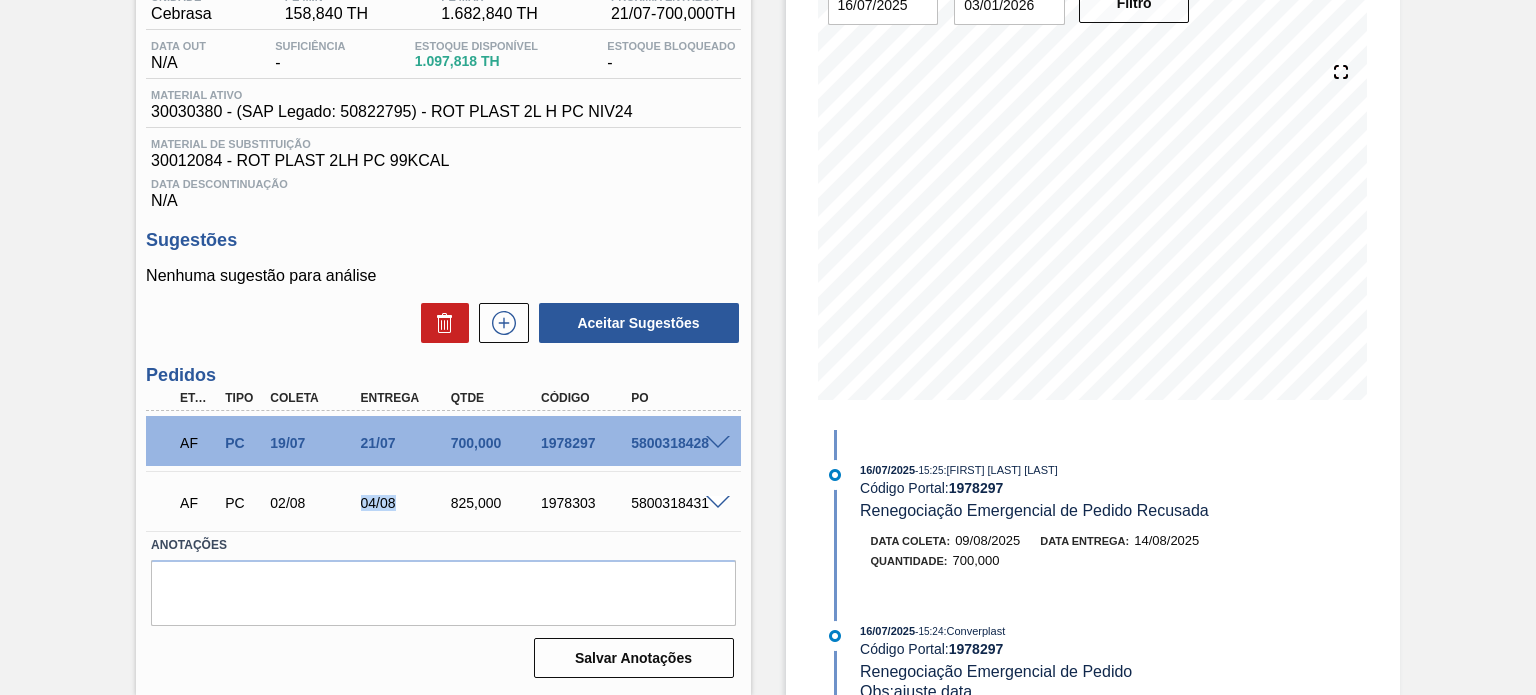 click on "04/08" at bounding box center (405, 503) 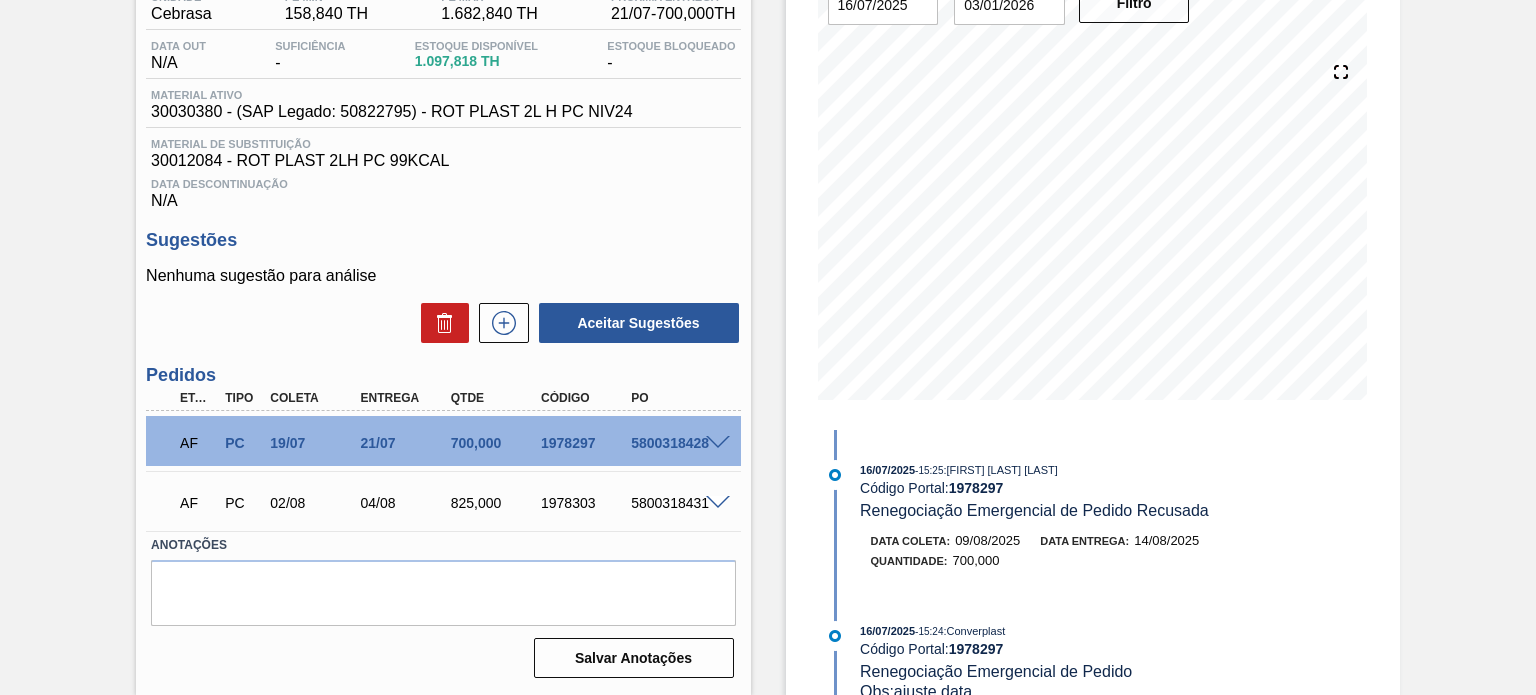 click on "1978303" at bounding box center [585, 503] 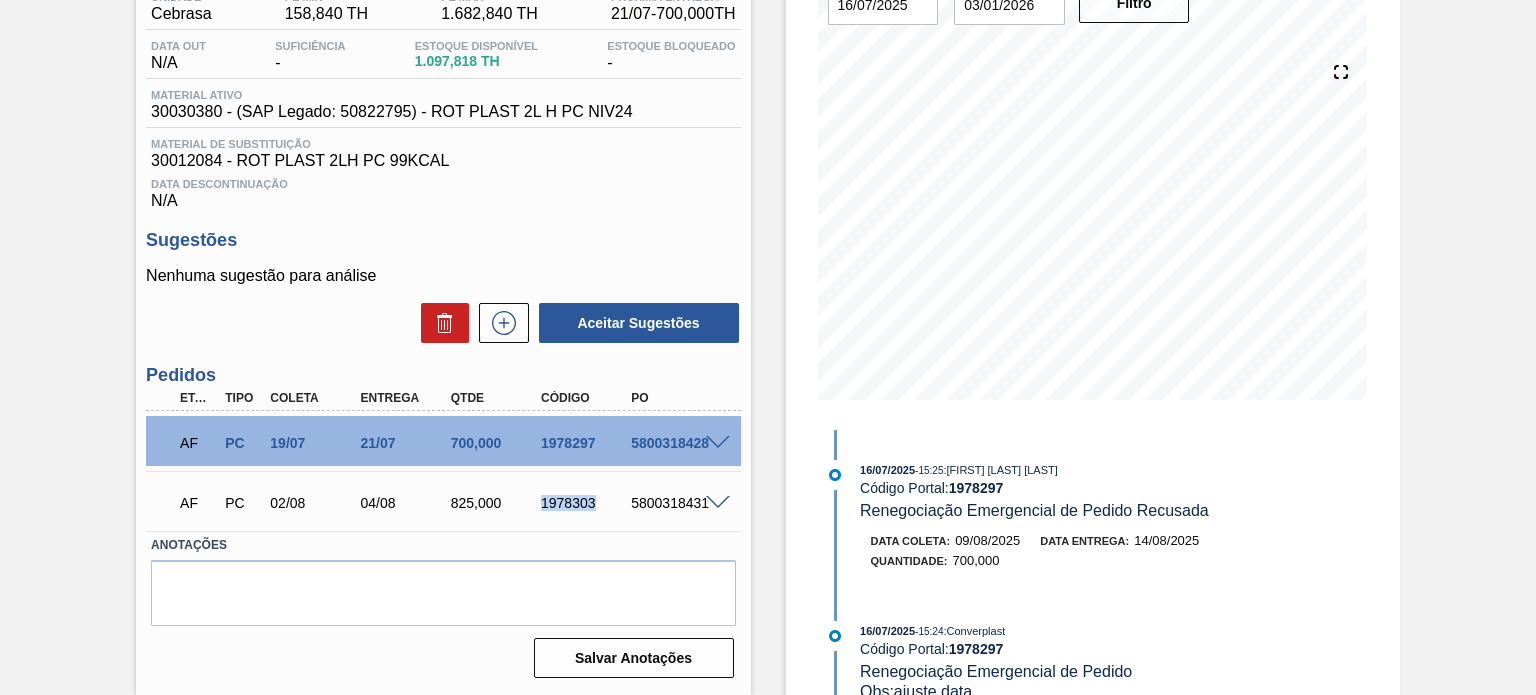 click on "1978303" at bounding box center (585, 503) 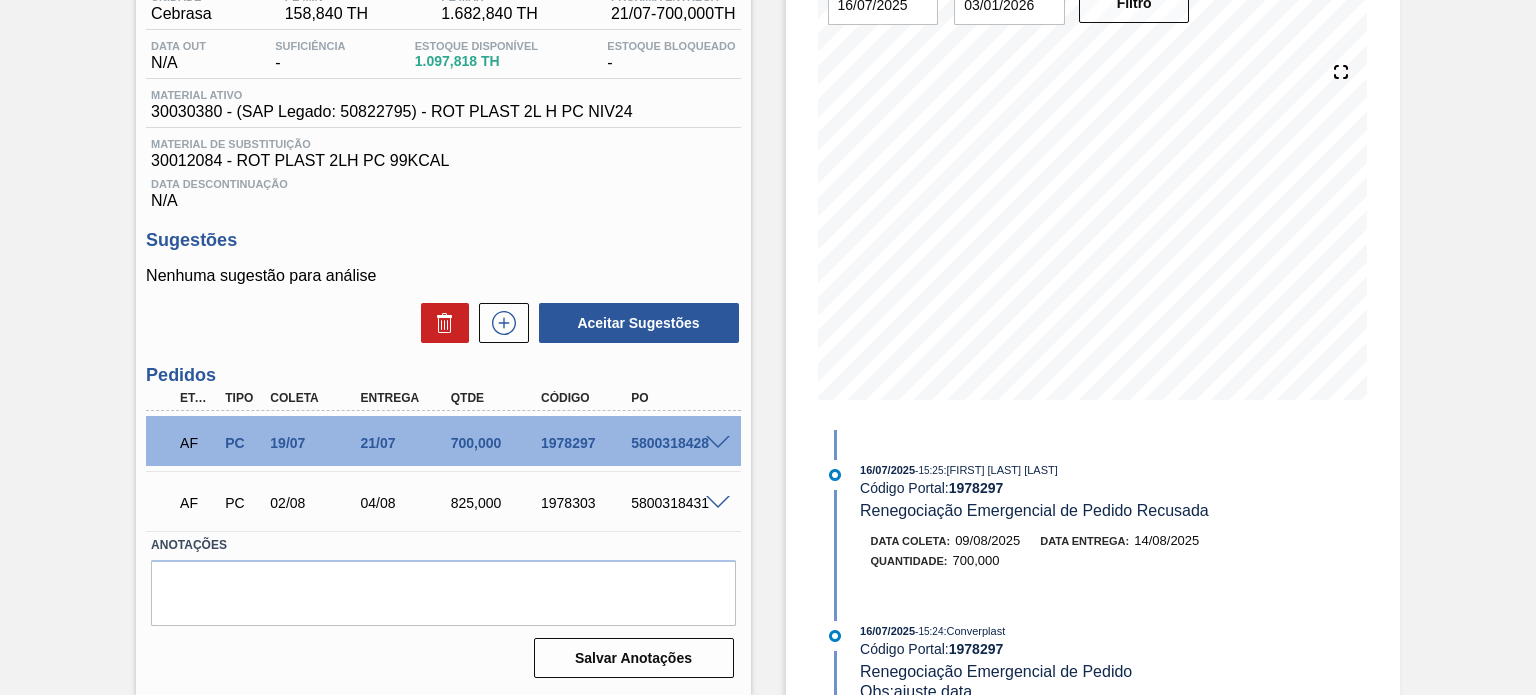 click at bounding box center (718, 443) 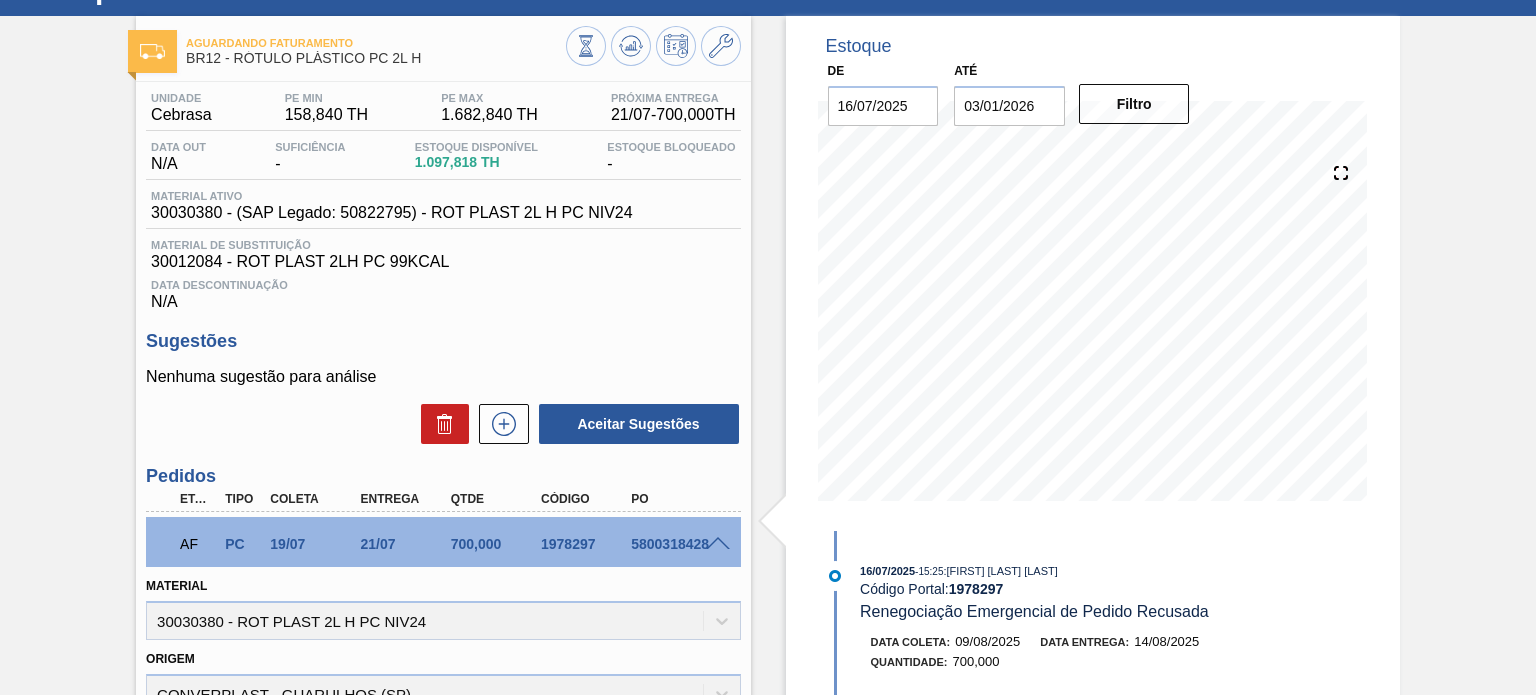 scroll, scrollTop: 0, scrollLeft: 0, axis: both 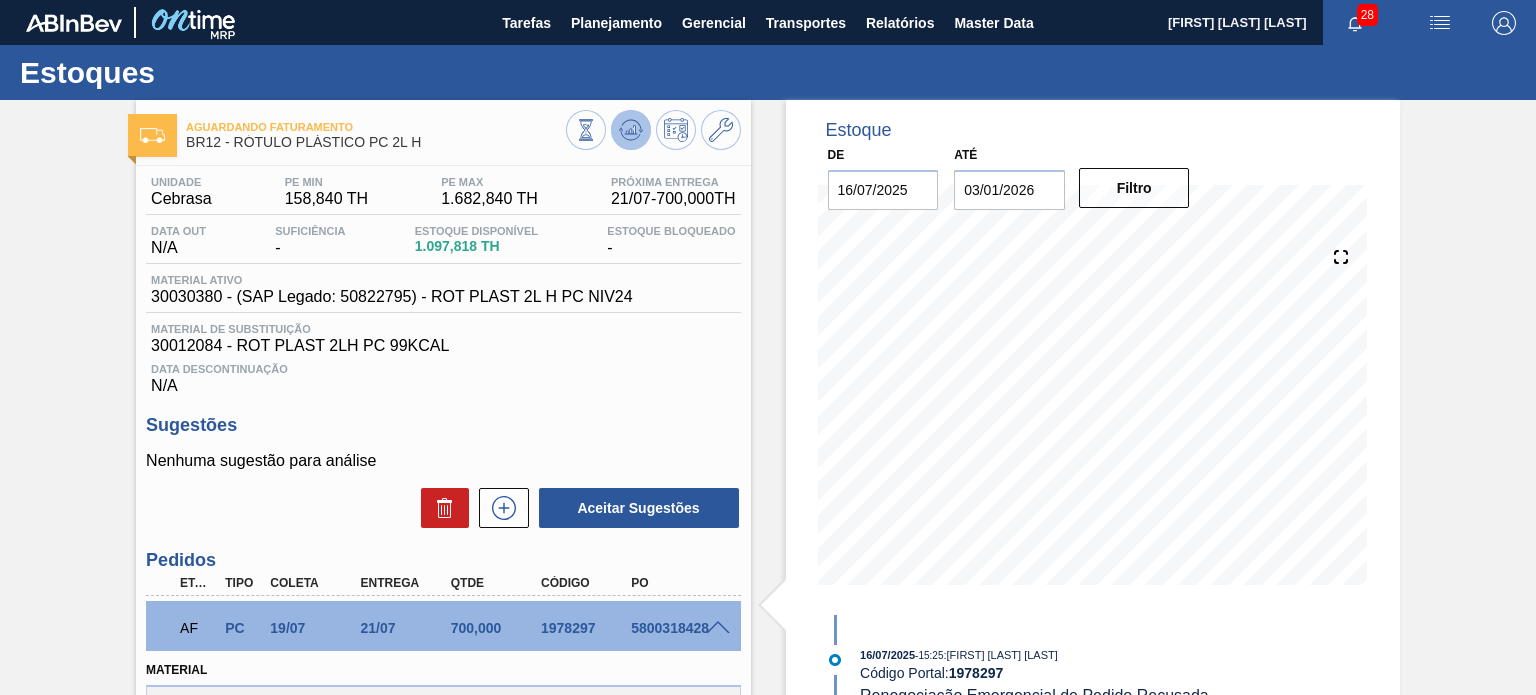 click at bounding box center [631, 130] 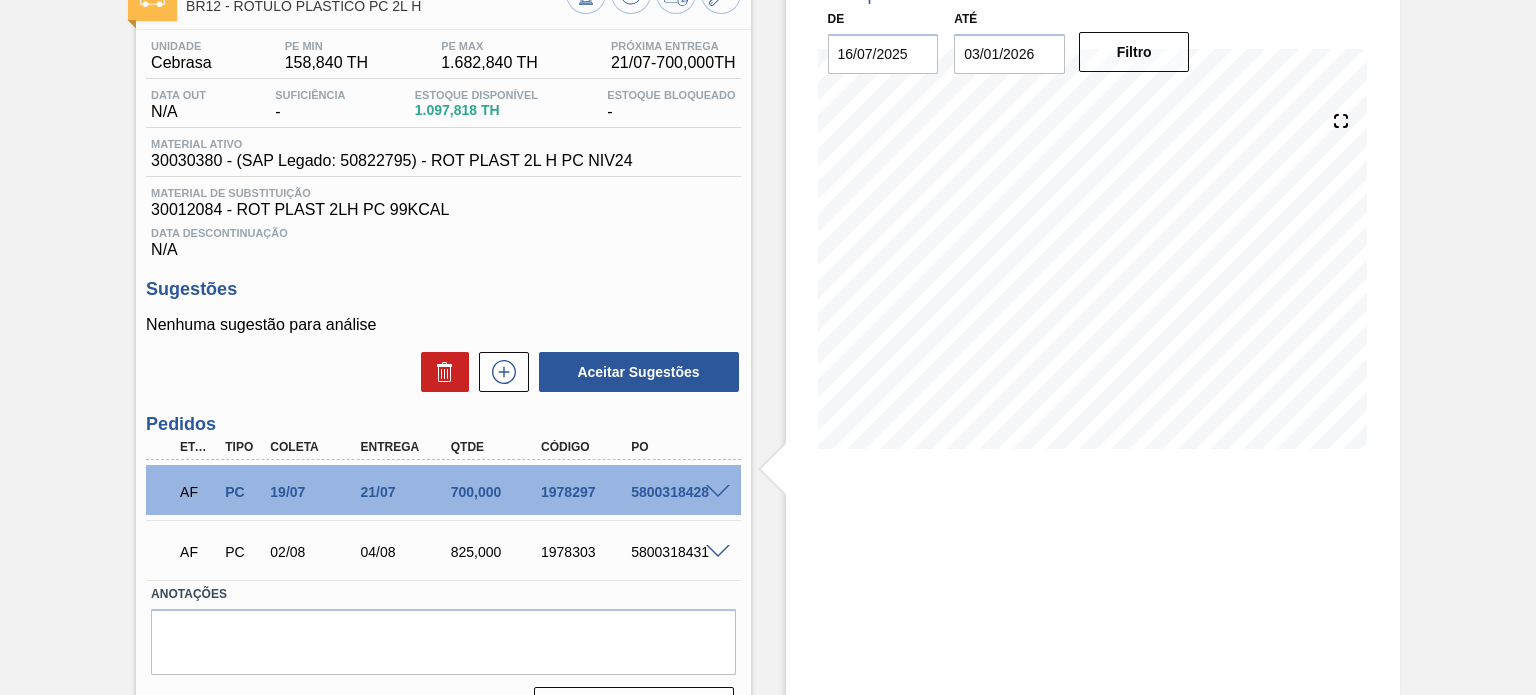 scroll, scrollTop: 0, scrollLeft: 0, axis: both 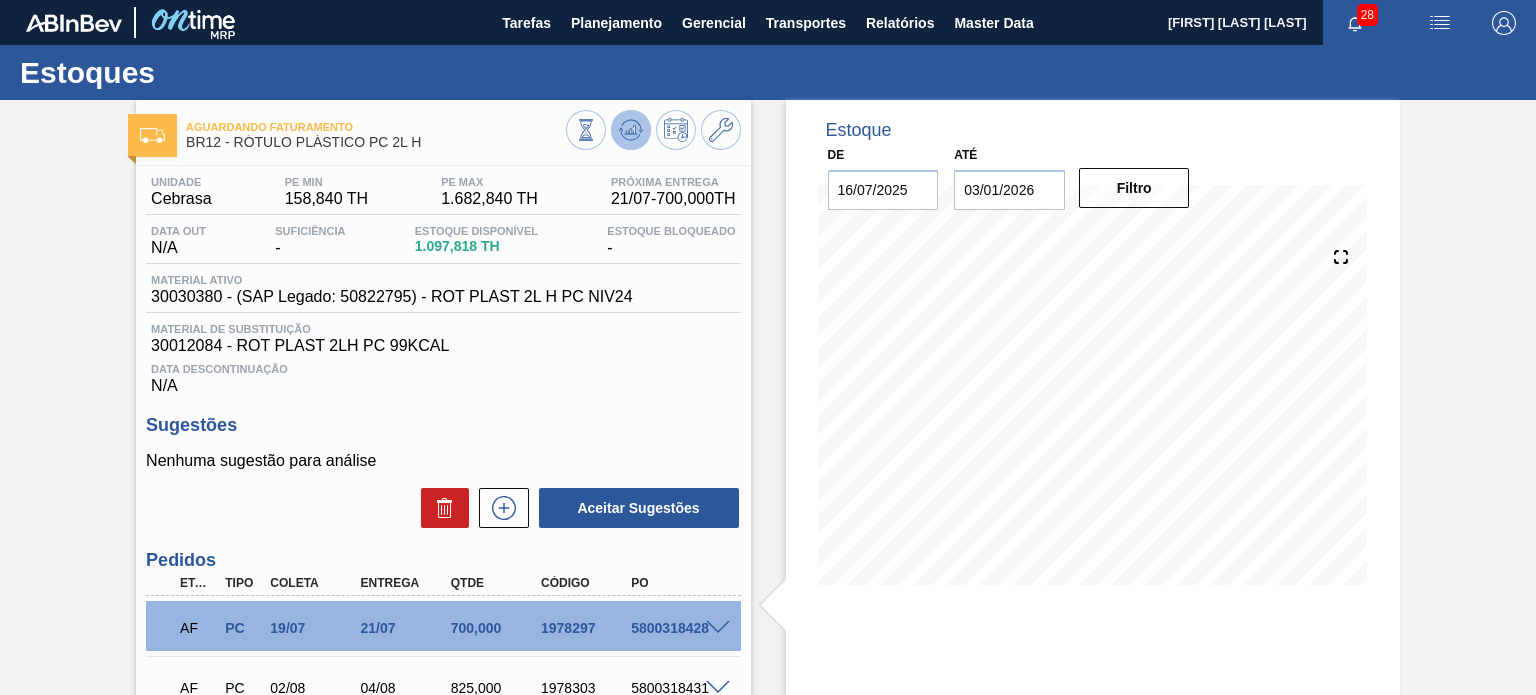 click 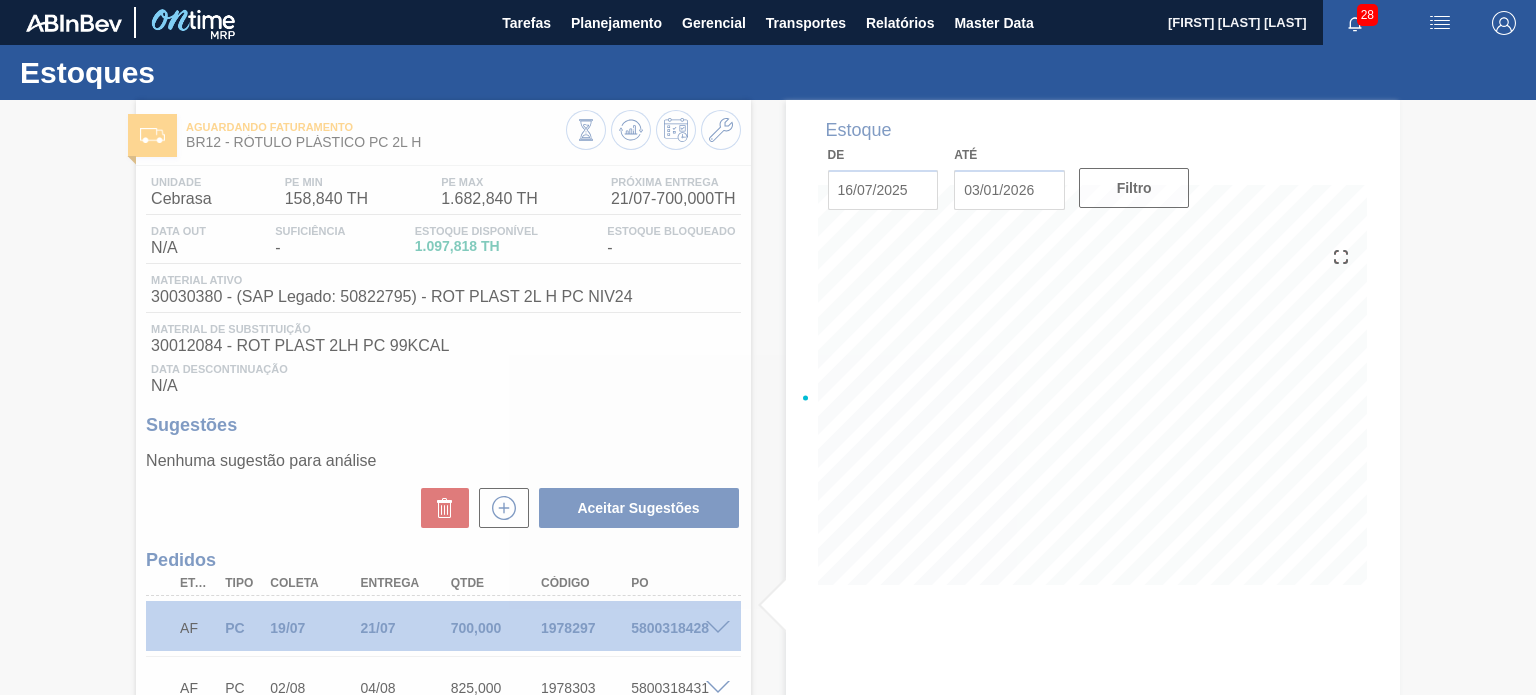 type 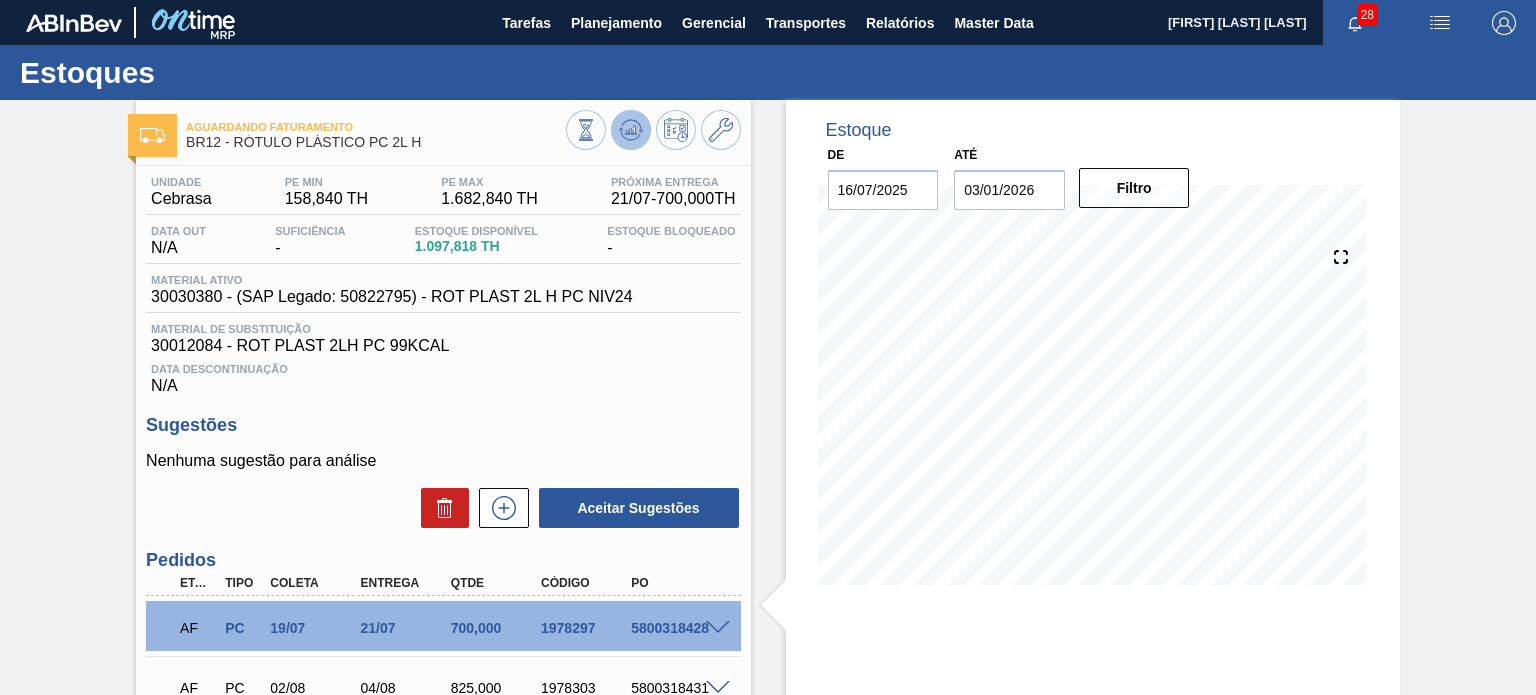 scroll, scrollTop: 0, scrollLeft: 0, axis: both 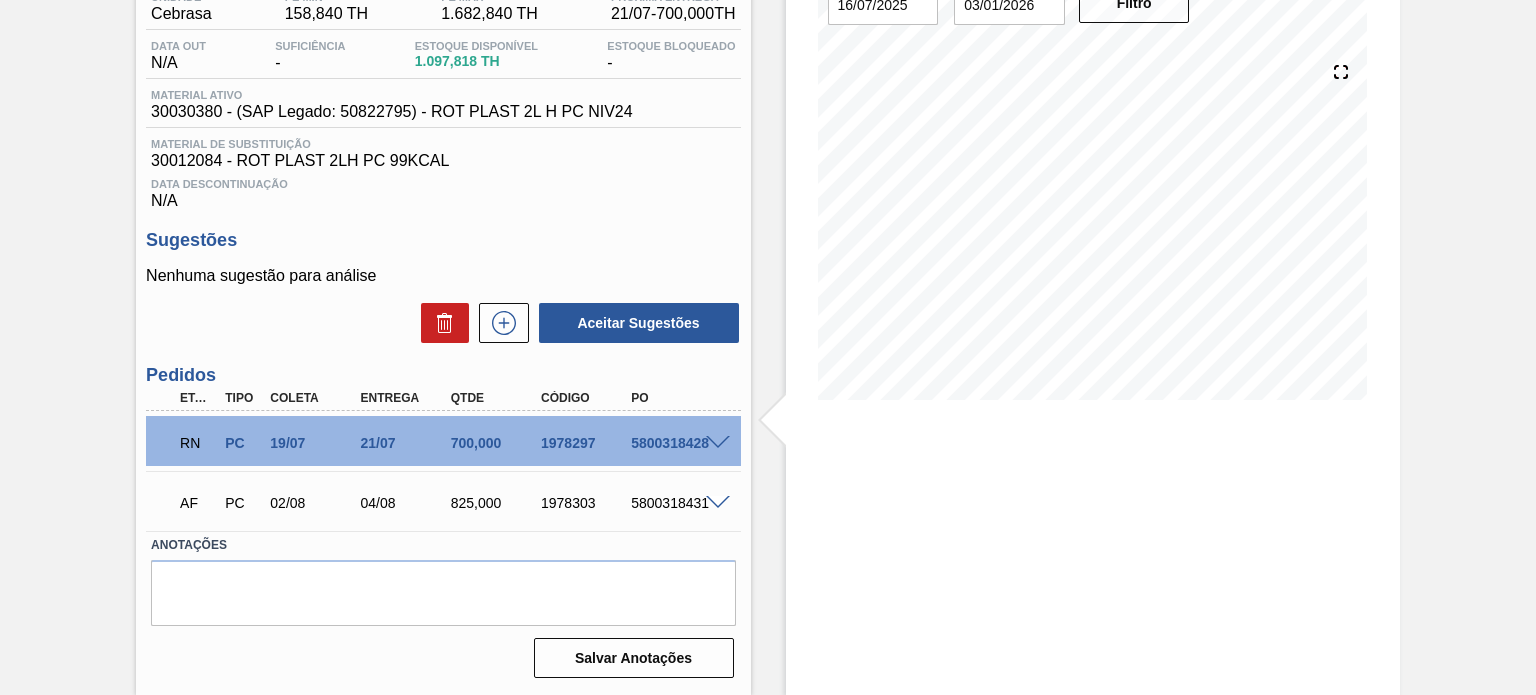 click at bounding box center [718, 443] 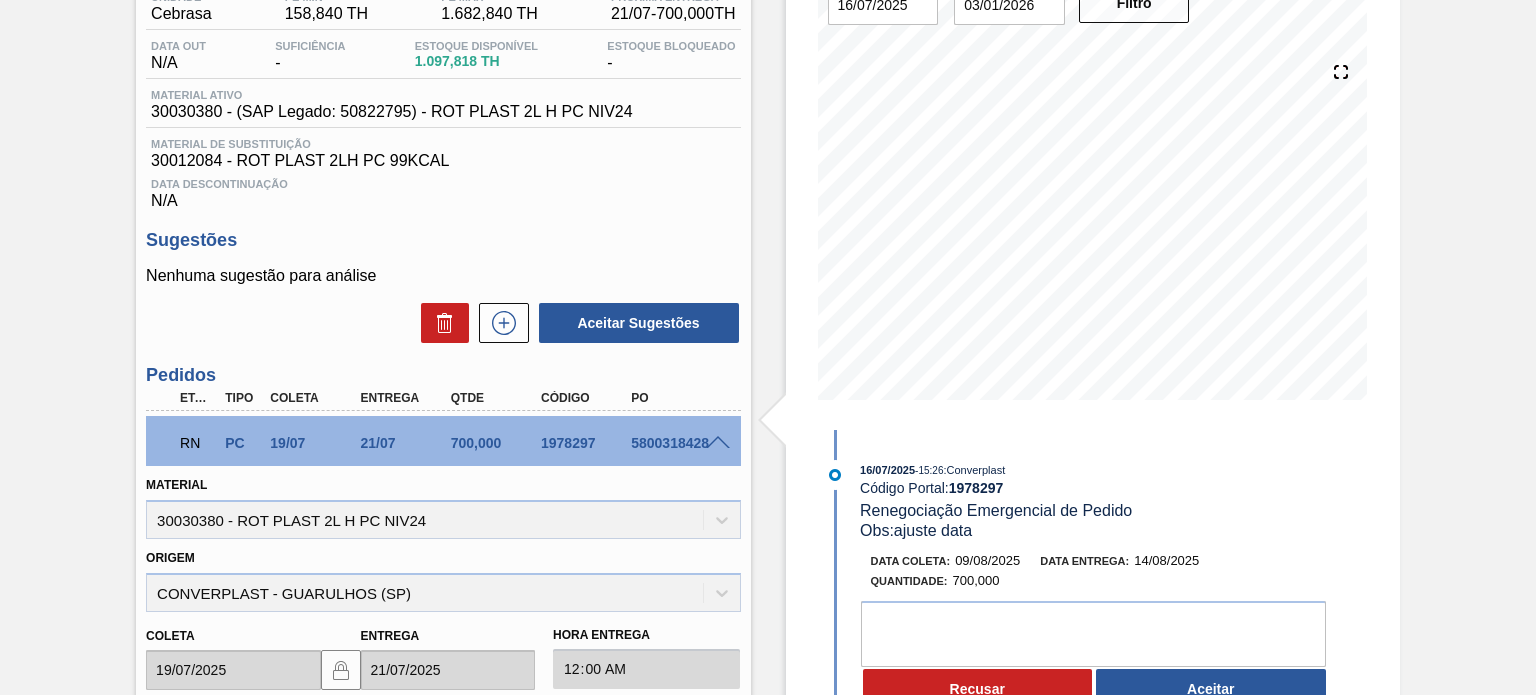 scroll, scrollTop: 385, scrollLeft: 0, axis: vertical 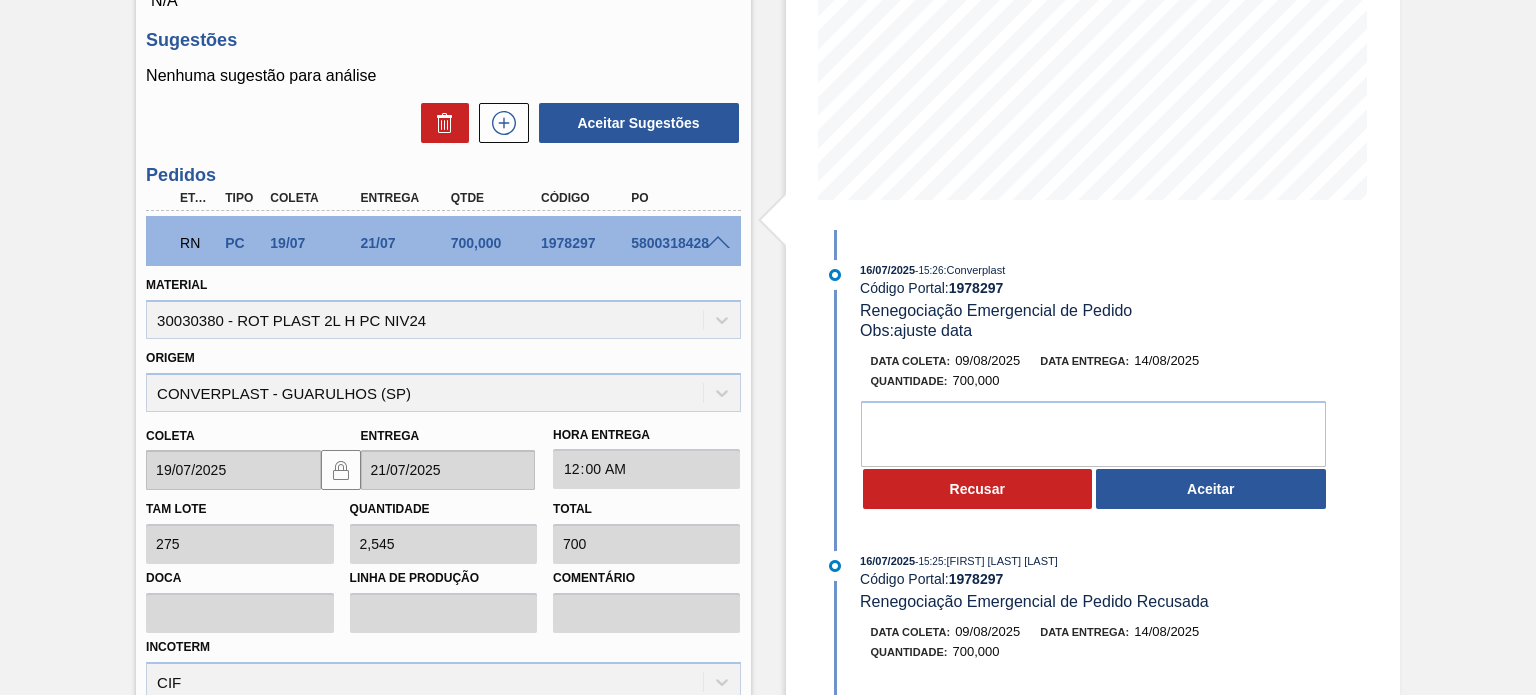 click at bounding box center (718, 243) 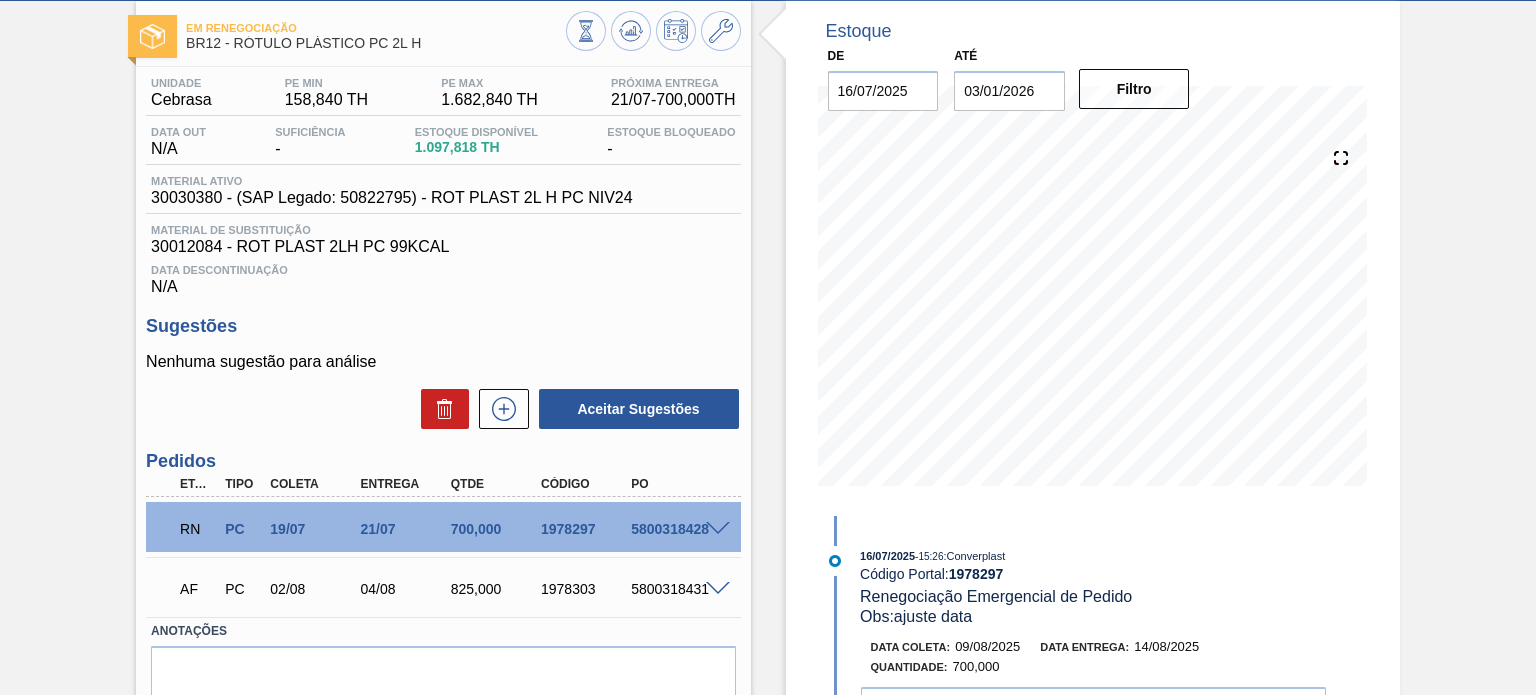 scroll, scrollTop: 0, scrollLeft: 0, axis: both 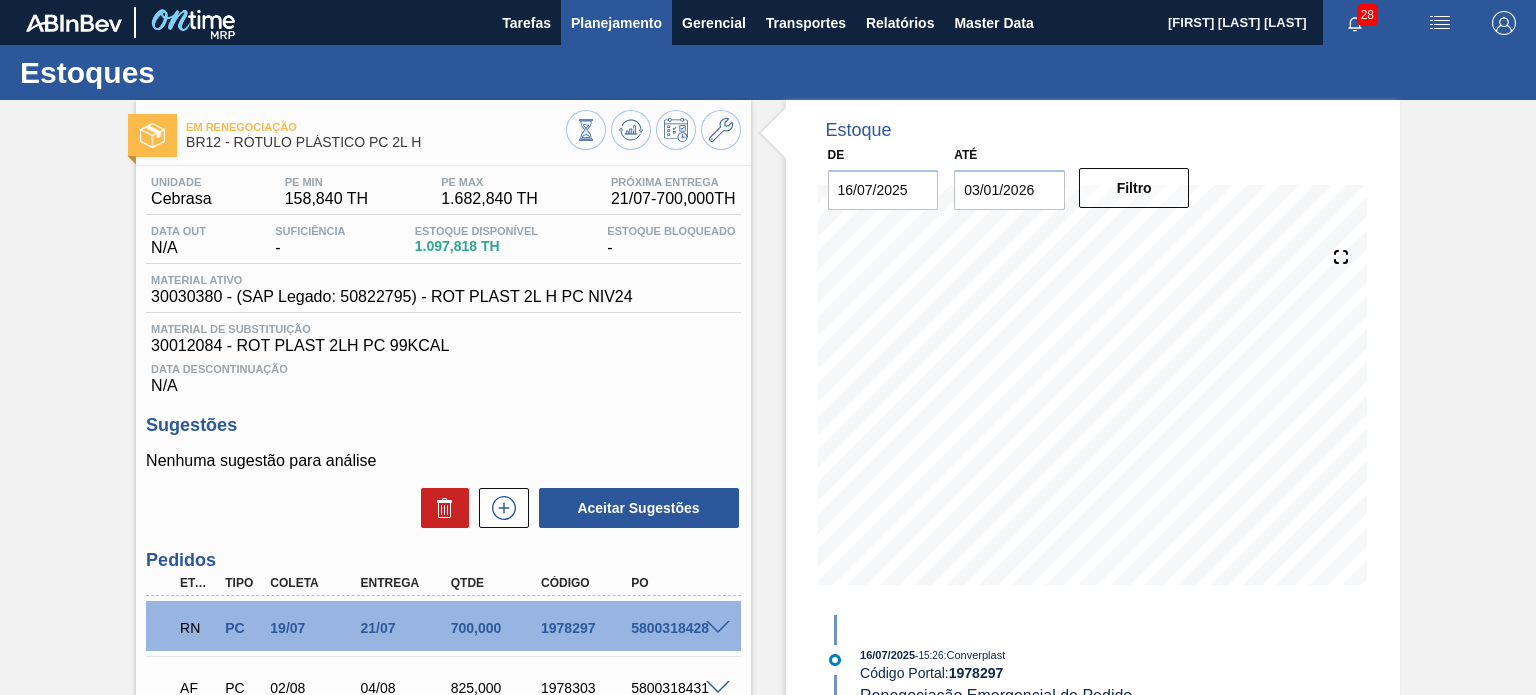 click on "Planejamento" at bounding box center [616, 22] 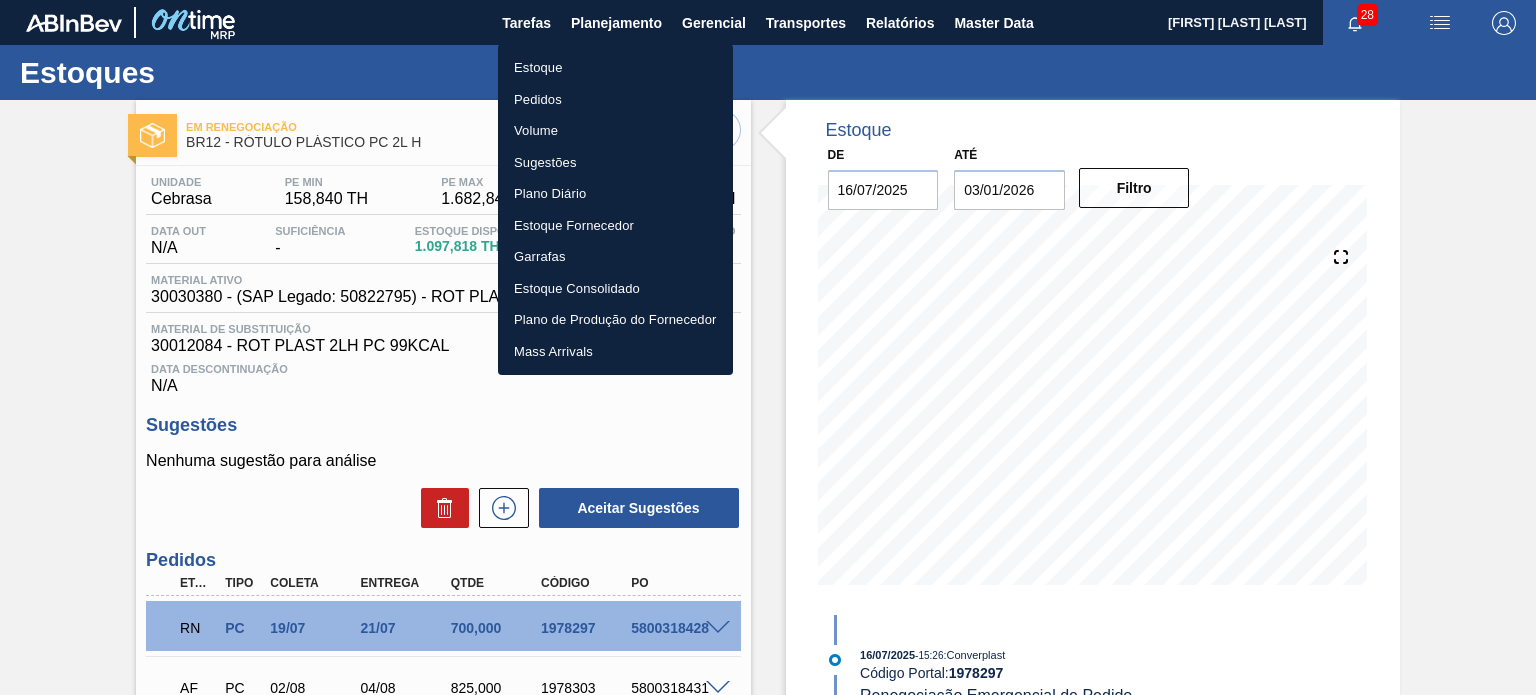 click on "Pedidos" at bounding box center [615, 100] 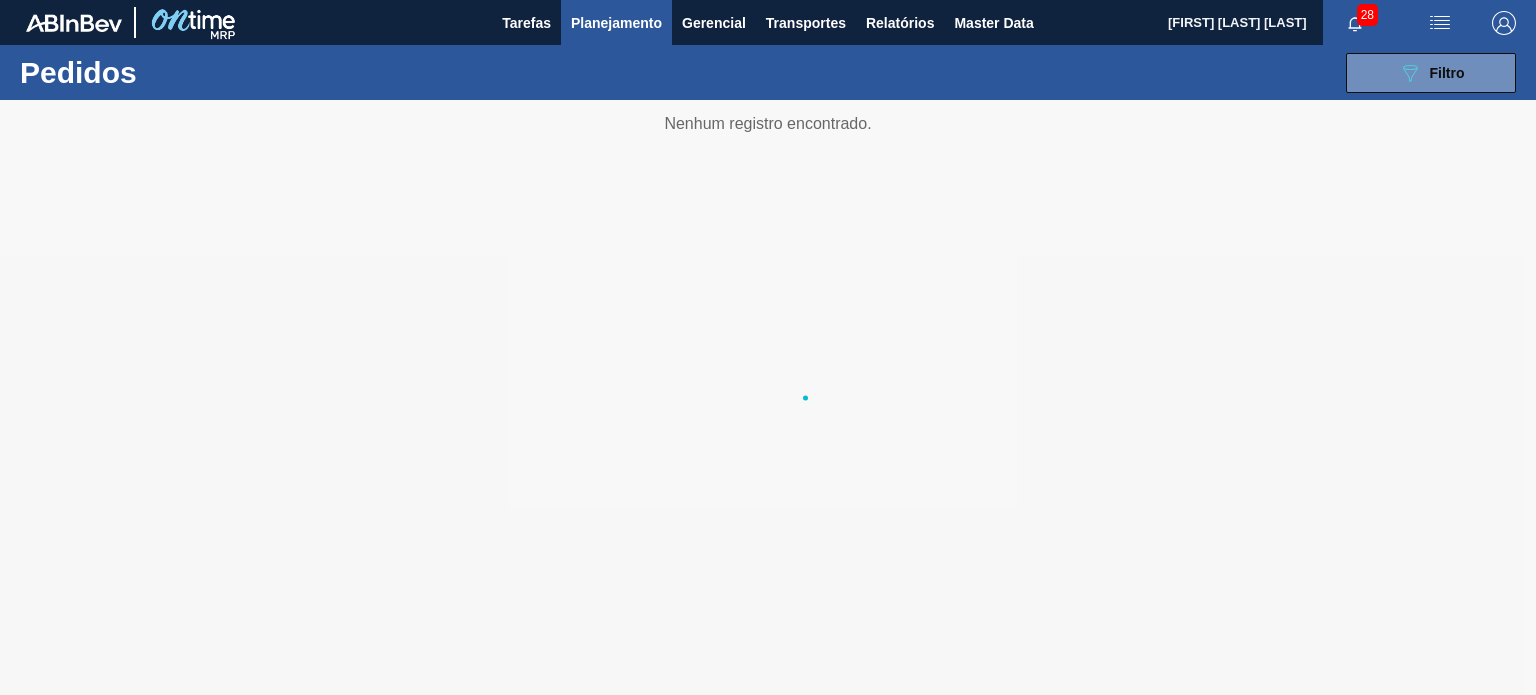 type 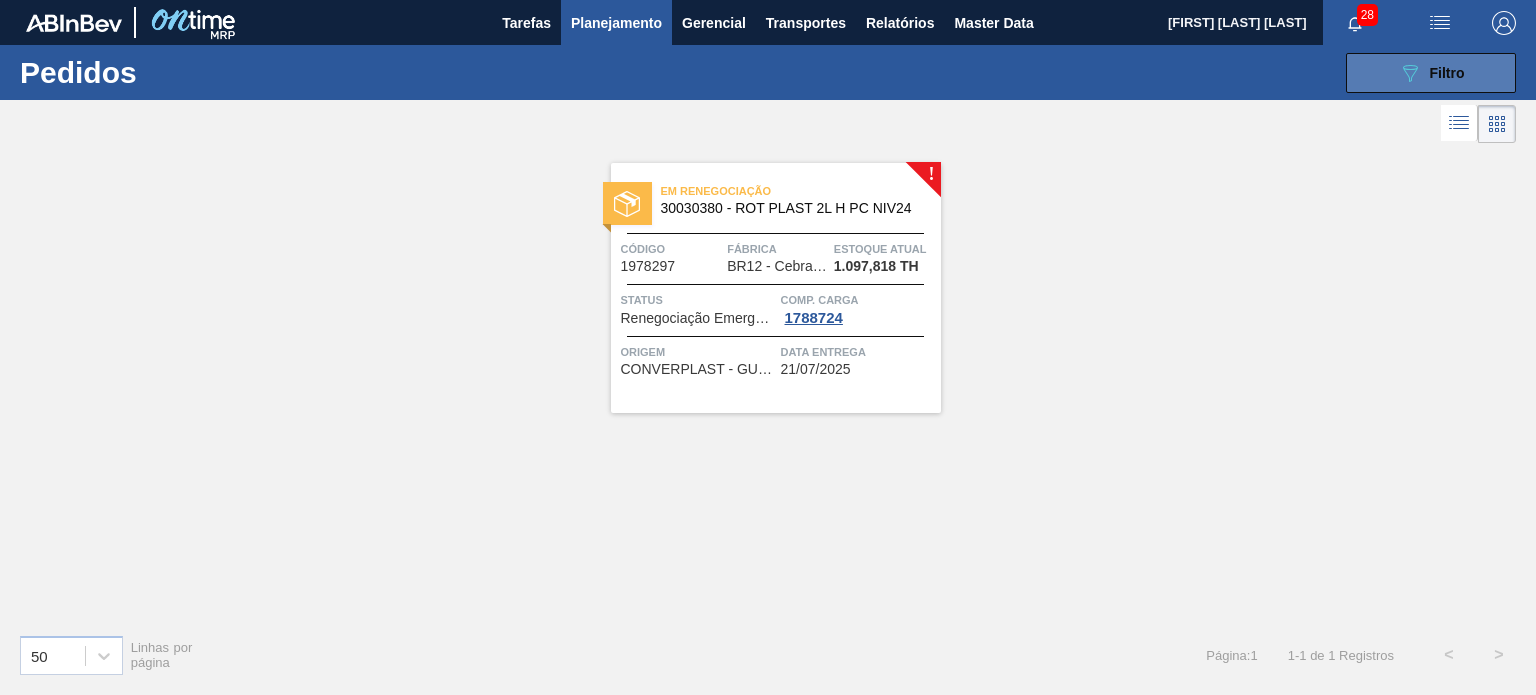 click on "089F7B8B-B2A5-4AFE-B5C0-19BA573D28AC Filtro" at bounding box center (1431, 73) 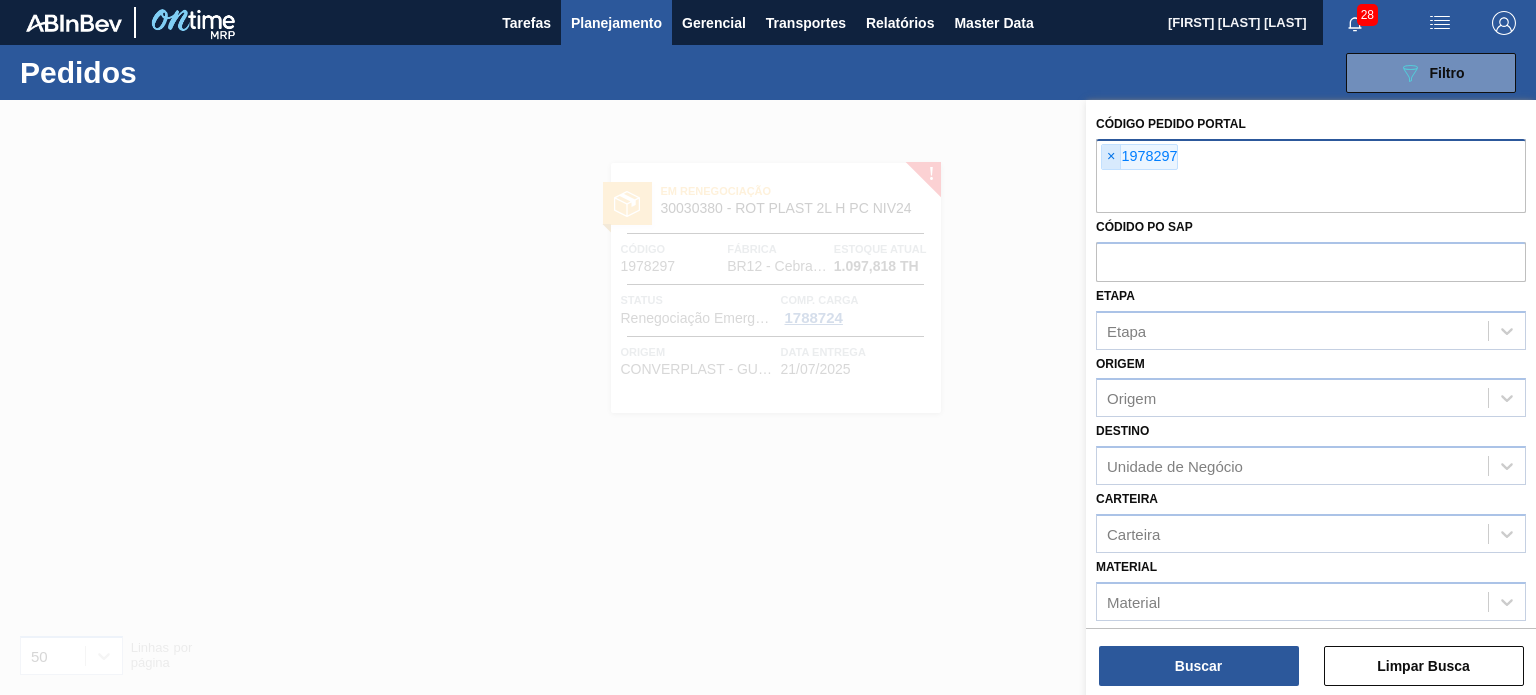 click on "×" at bounding box center (1111, 157) 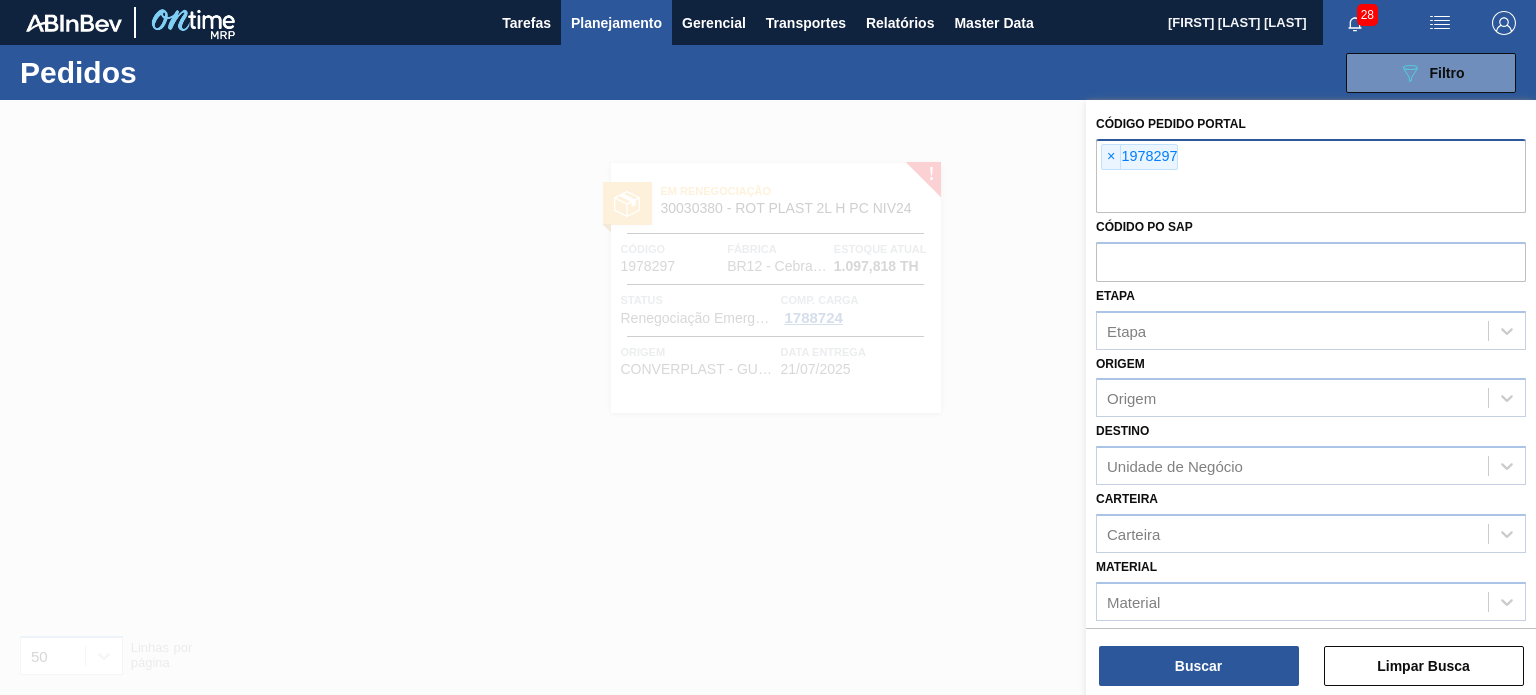 paste on "1984098" 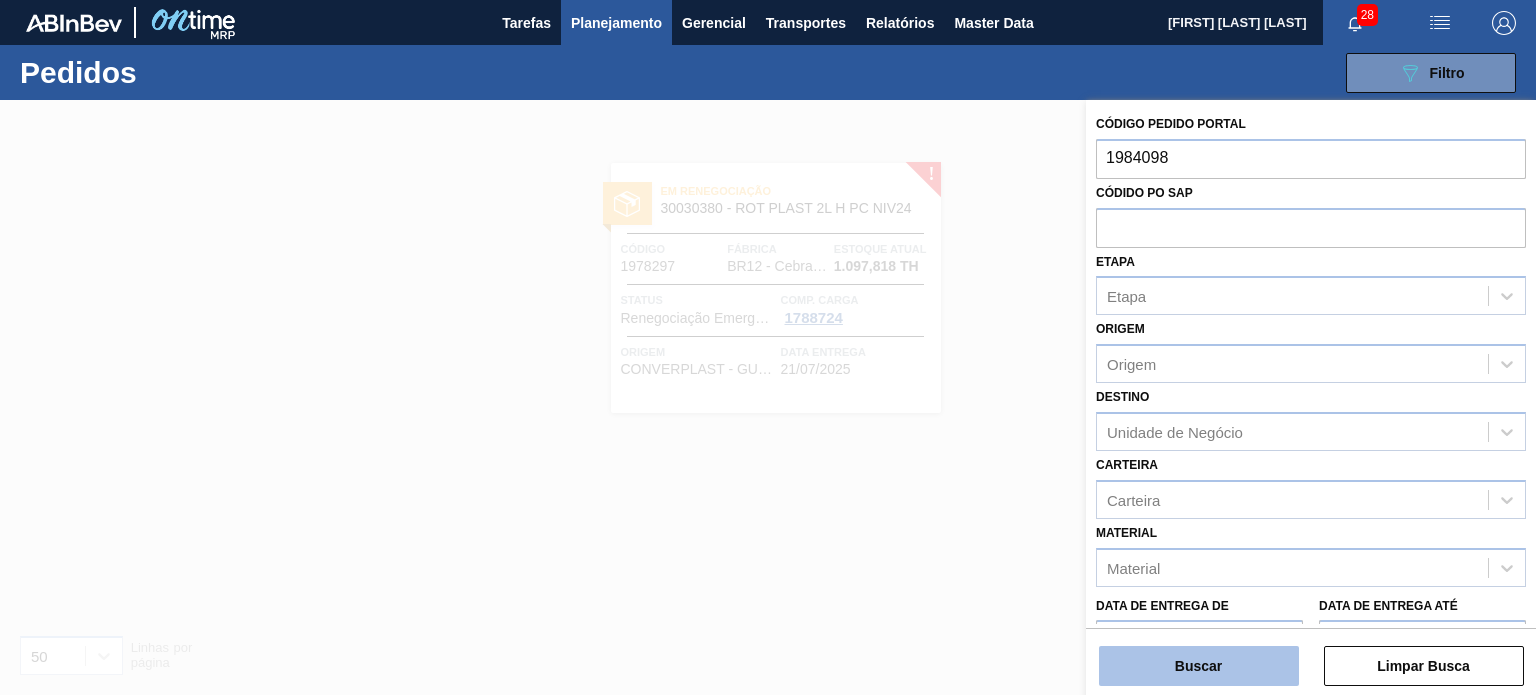 type on "1984098" 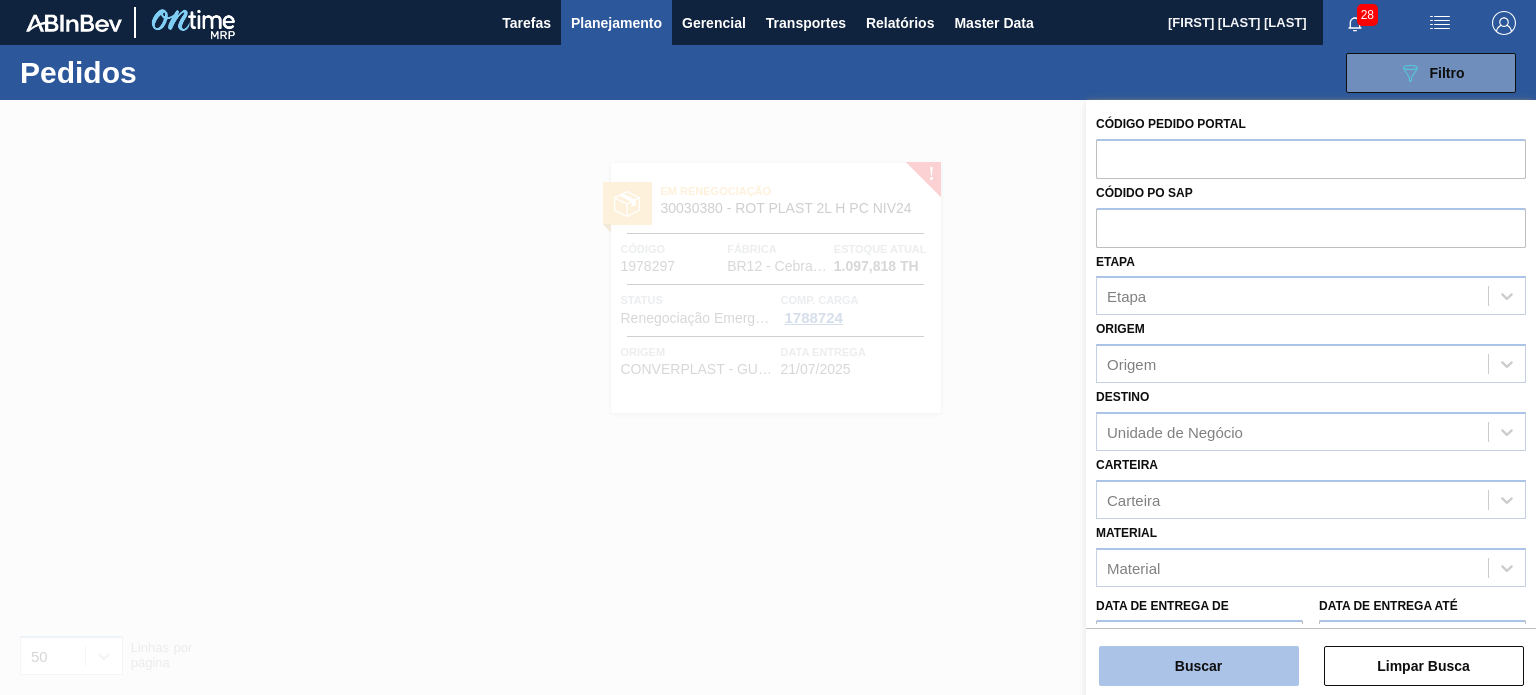 click on "Buscar" at bounding box center [1199, 666] 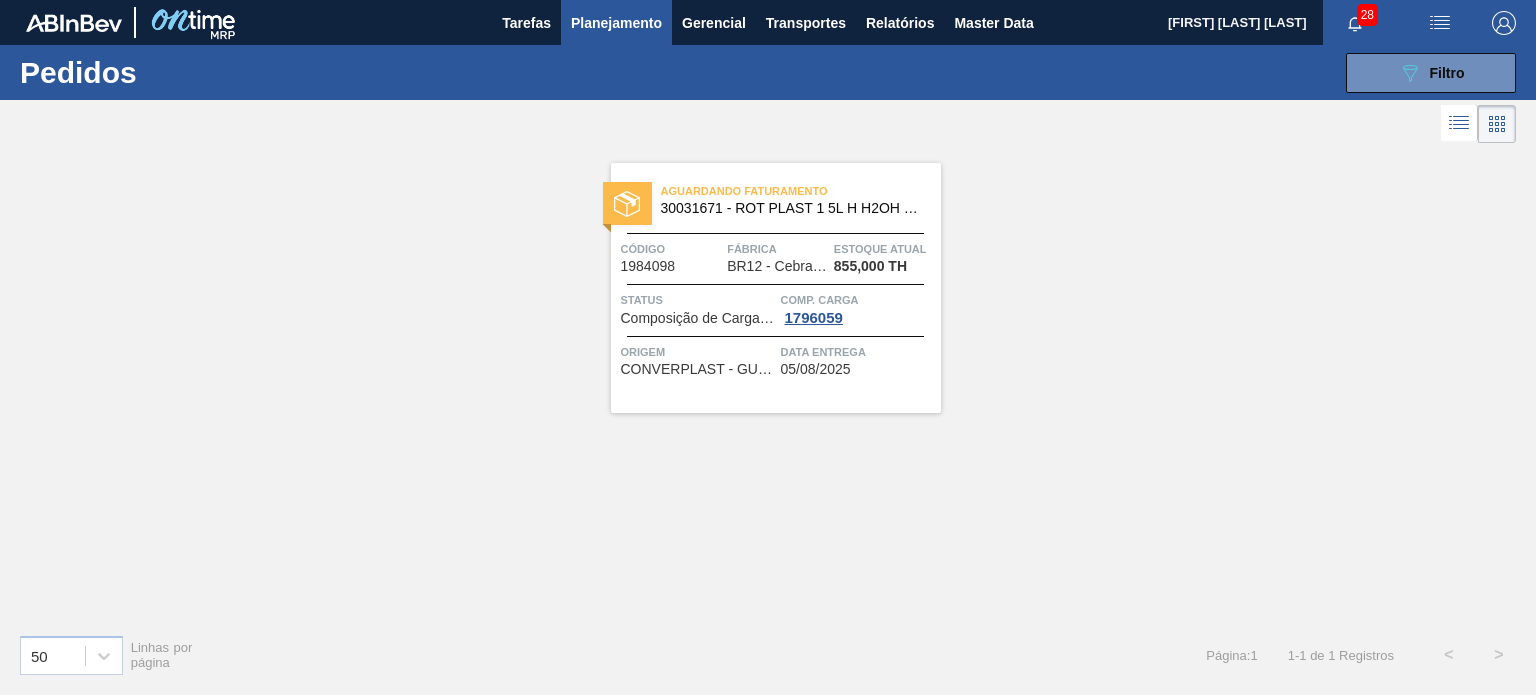 click on "Aguardando Faturamento [NUMBER] - ROT PLAST 1 5L H H2OH LIMONETO IN211 Código [NUMBER] Fábrica BR12 - Cebrasa Estoque atual [QUANTITY] TH Status Composição de Carga Aceita Comp. Carga [NUMBER] Origem CONVERPLAST - [CITY] (SP) Data entrega [DATE]" at bounding box center [776, 288] 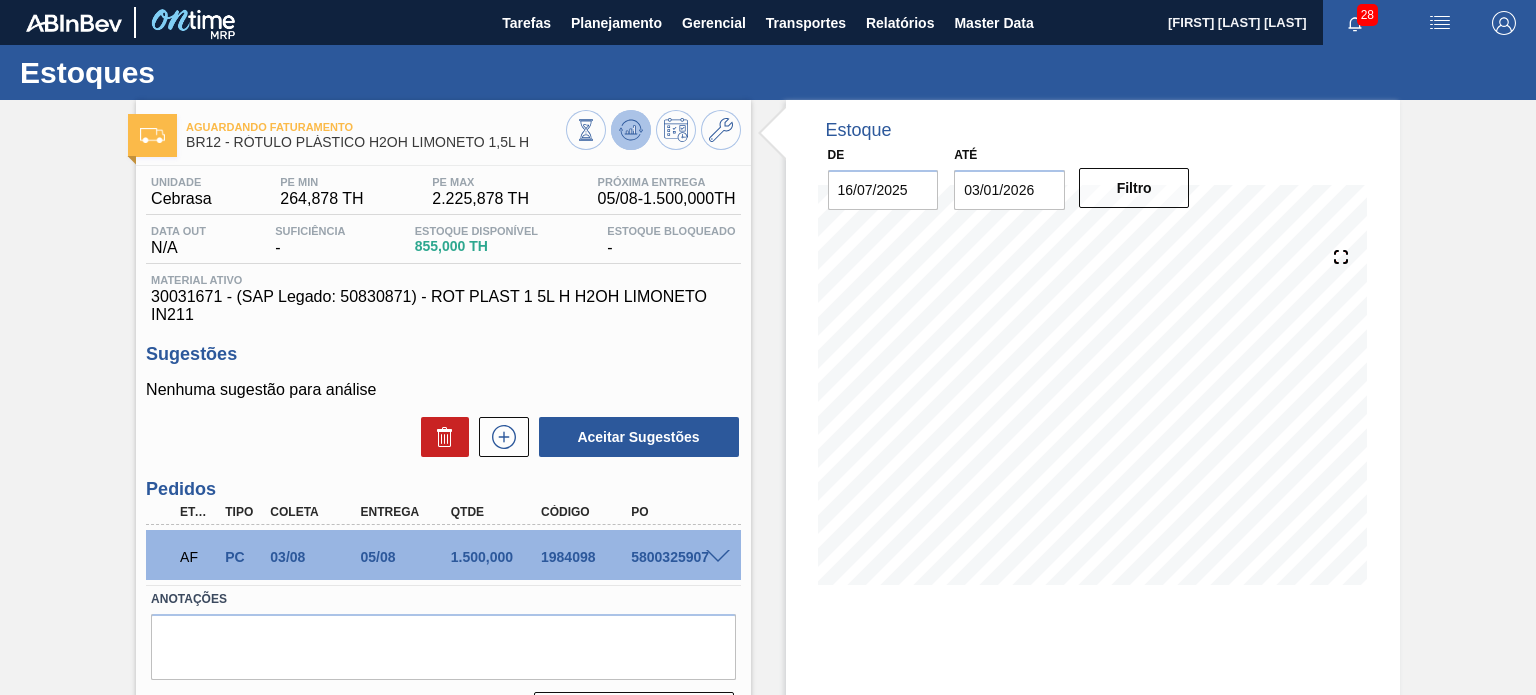 click 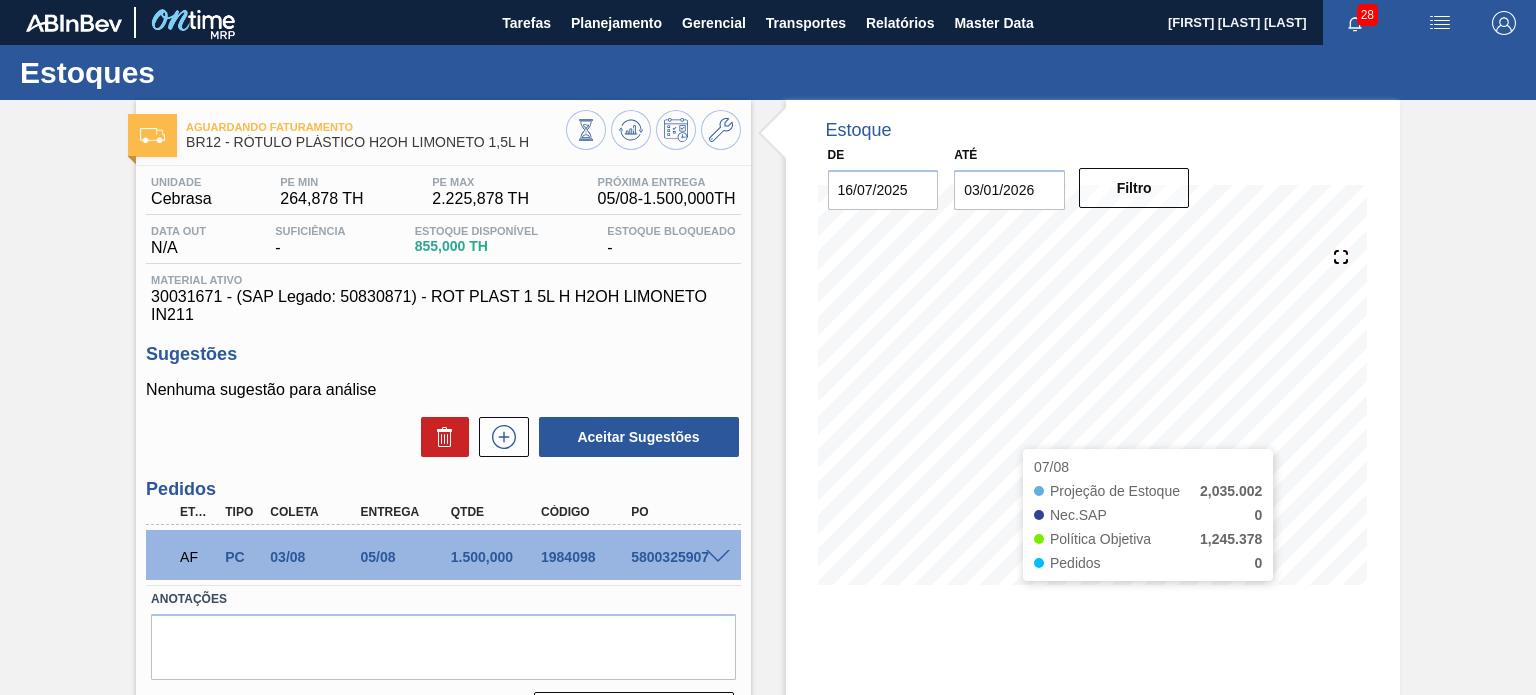 type 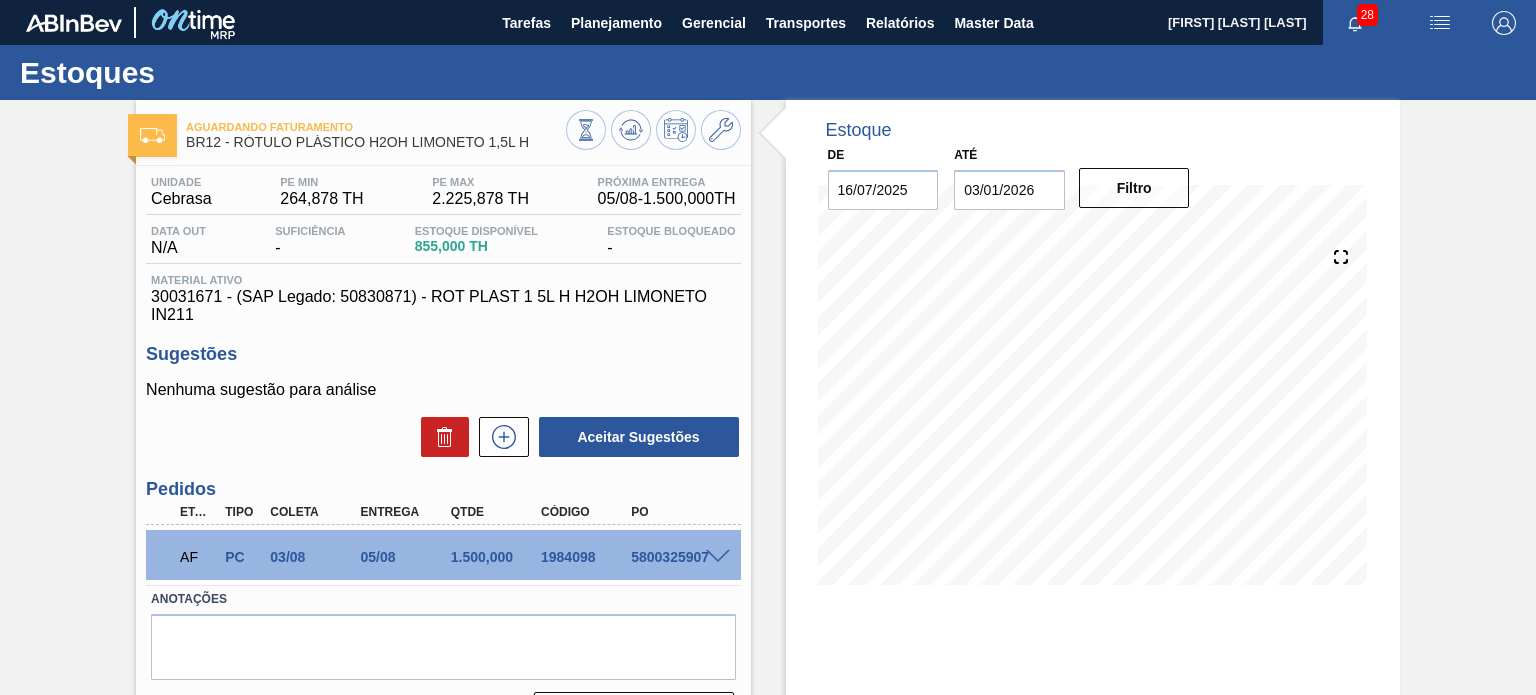 drag, startPoint x: 1480, startPoint y: 348, endPoint x: 1412, endPoint y: 384, distance: 76.941536 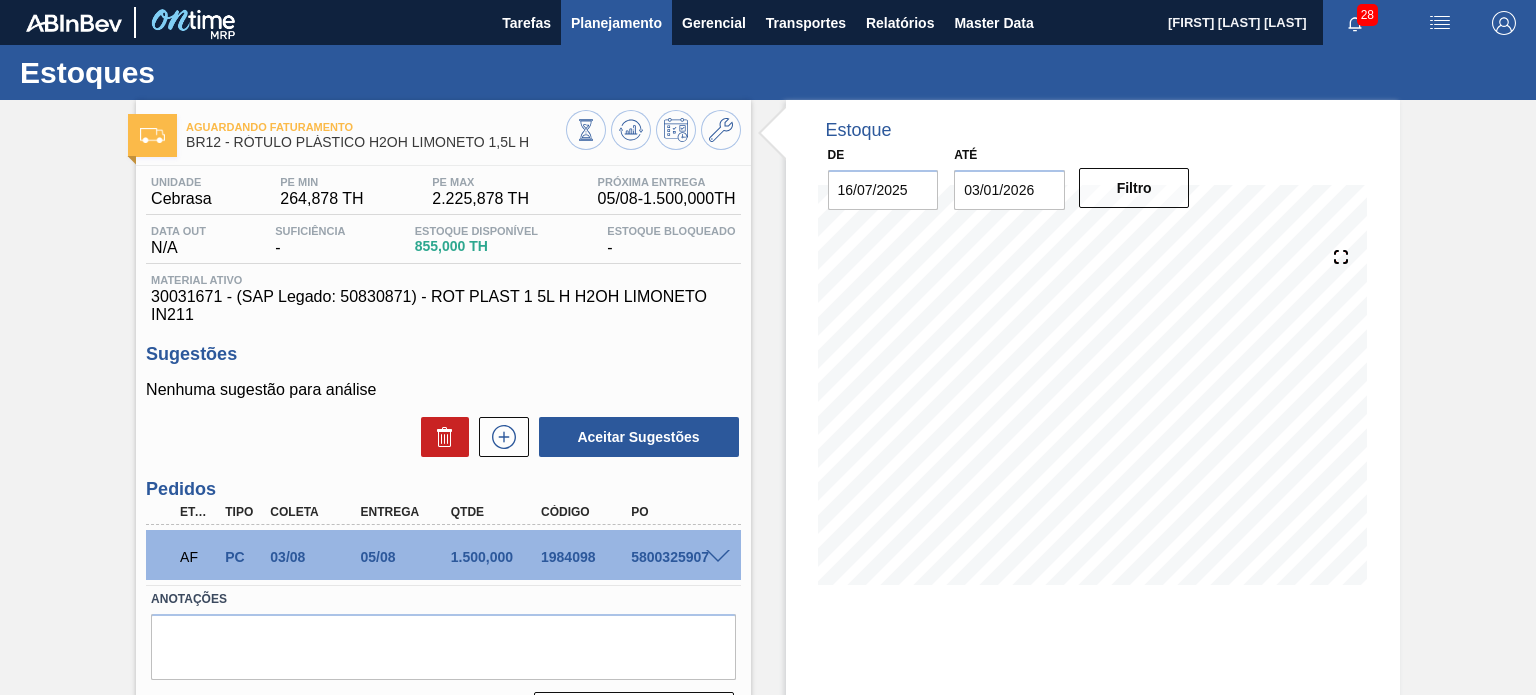 click on "Planejamento" at bounding box center [616, 23] 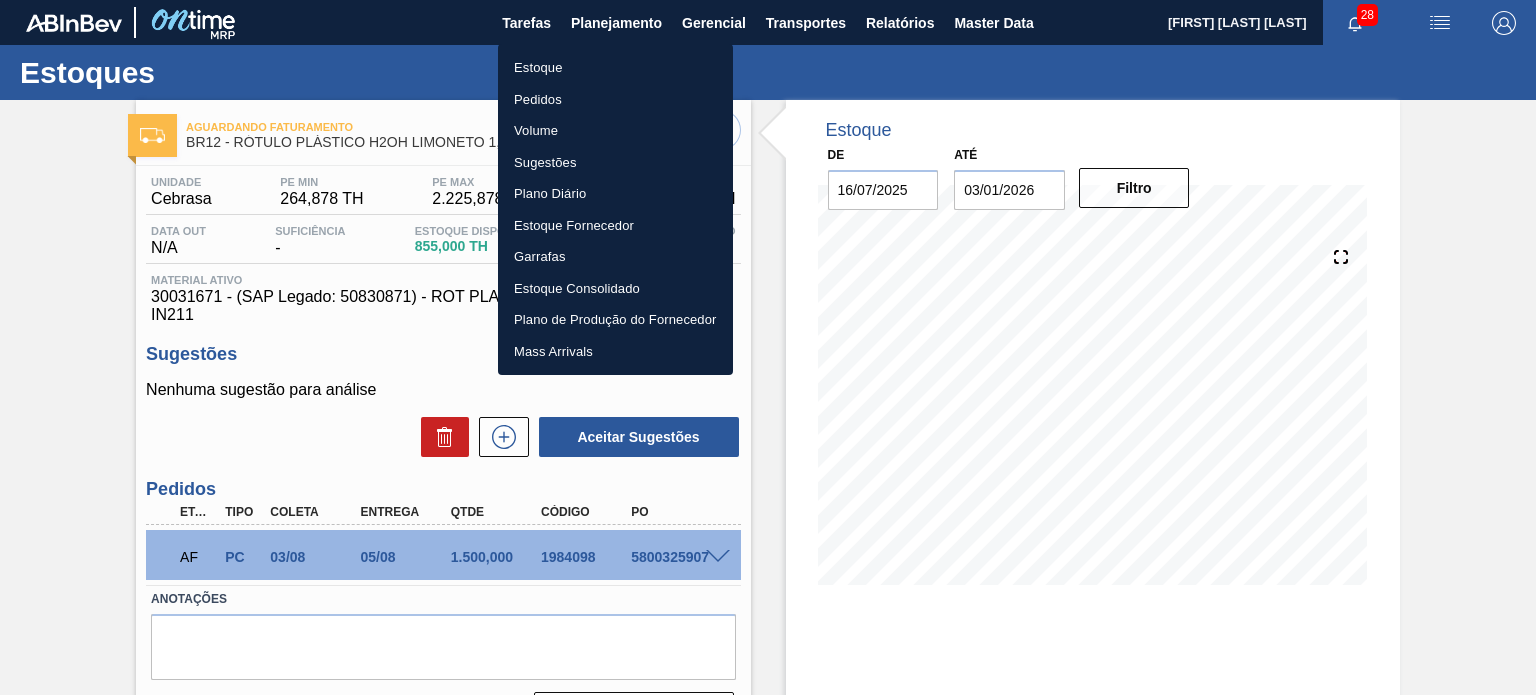 click on "Estoque" at bounding box center (615, 68) 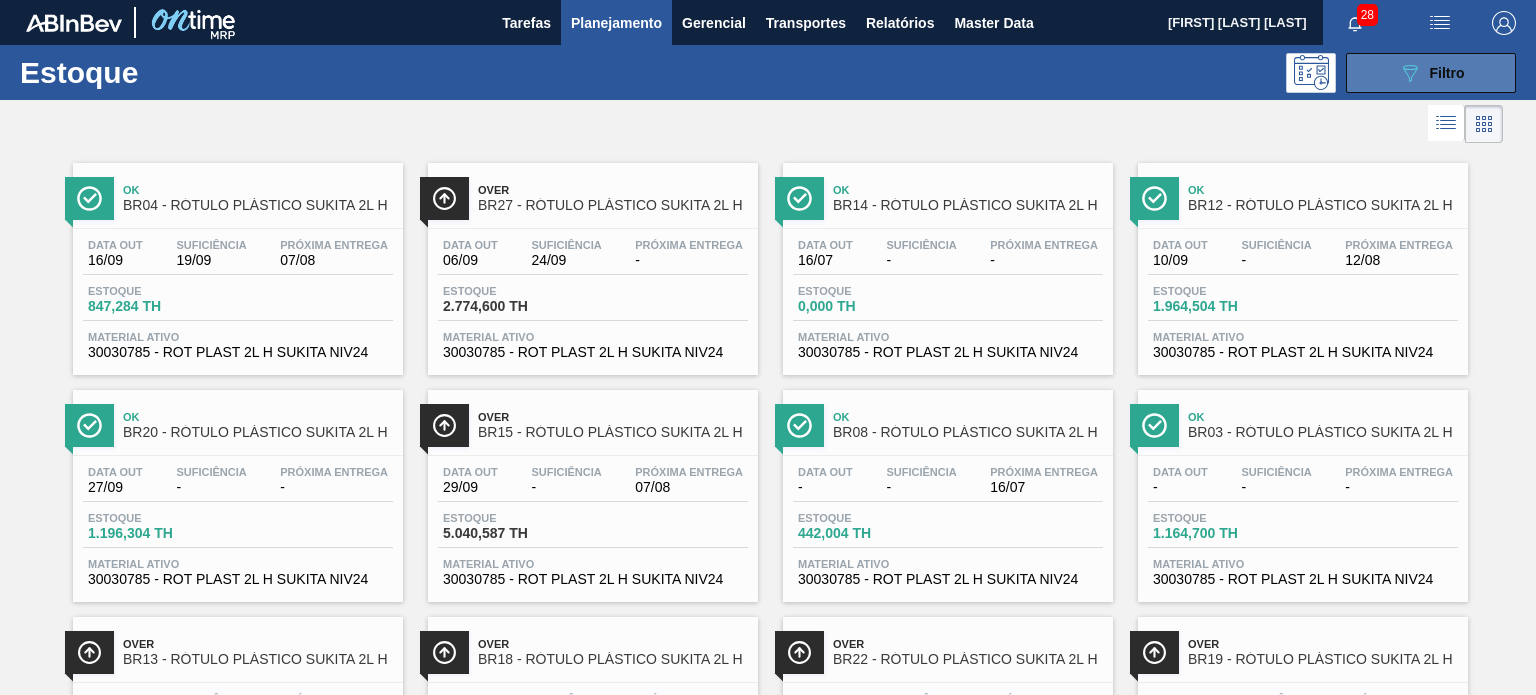 click on "089F7B8B-B2A5-4AFE-B5C0-19BA573D28AC" 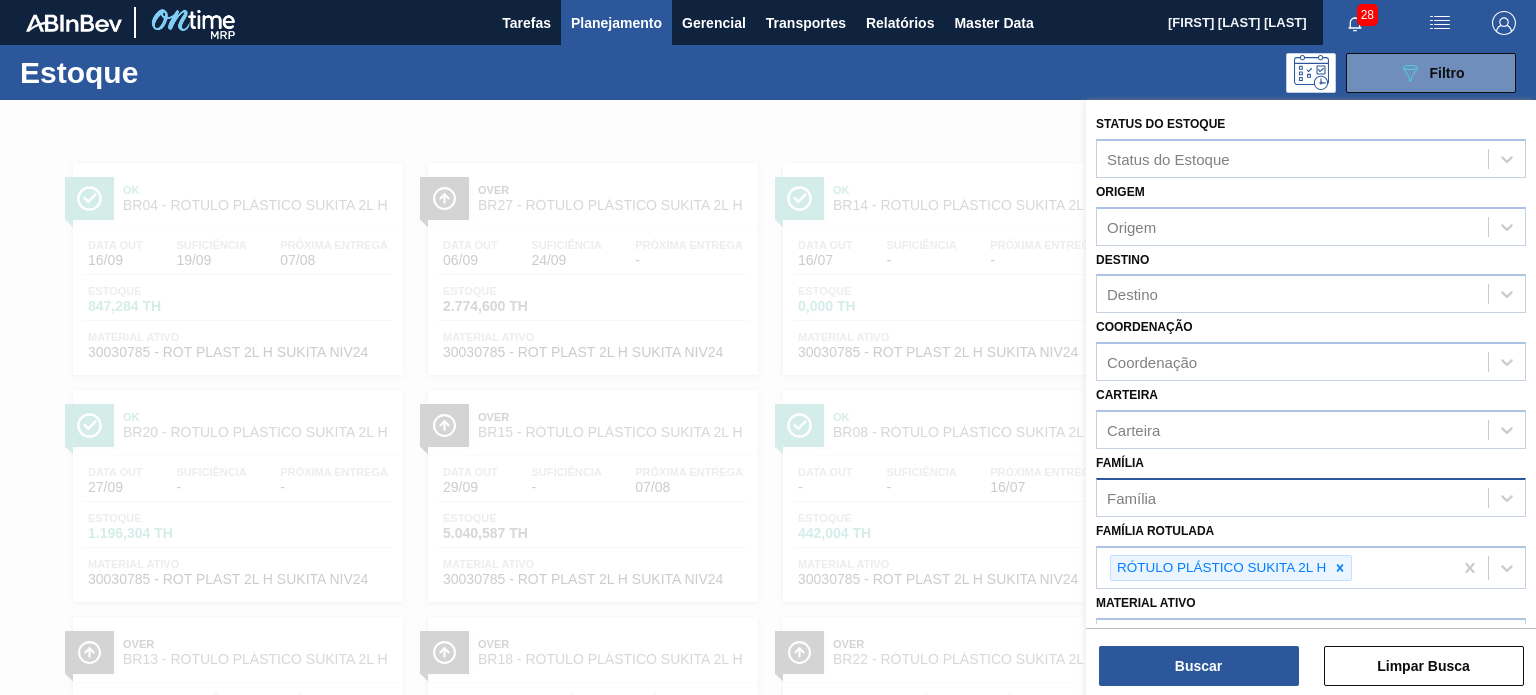 drag, startPoint x: 1340, startPoint y: 569, endPoint x: 1292, endPoint y: 495, distance: 88.20431 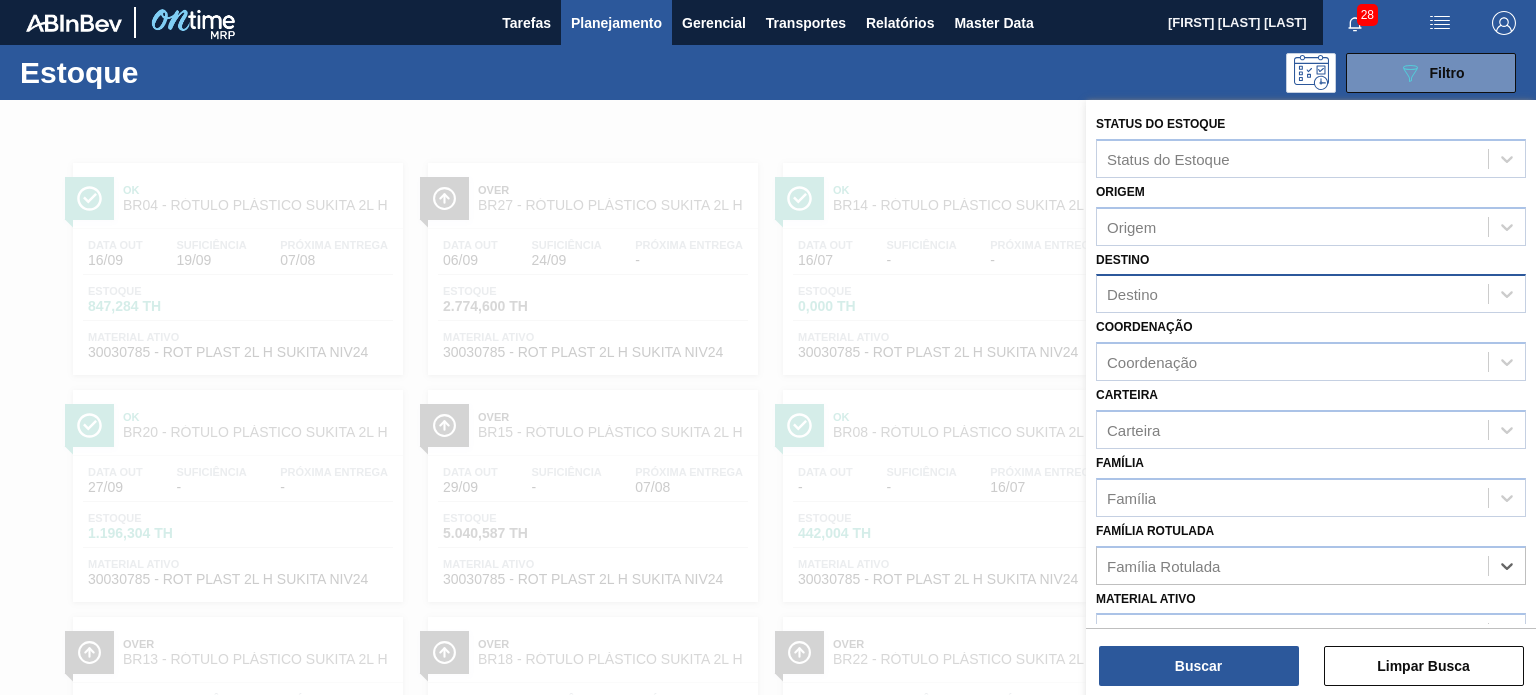 click on "Destino" at bounding box center [1292, 294] 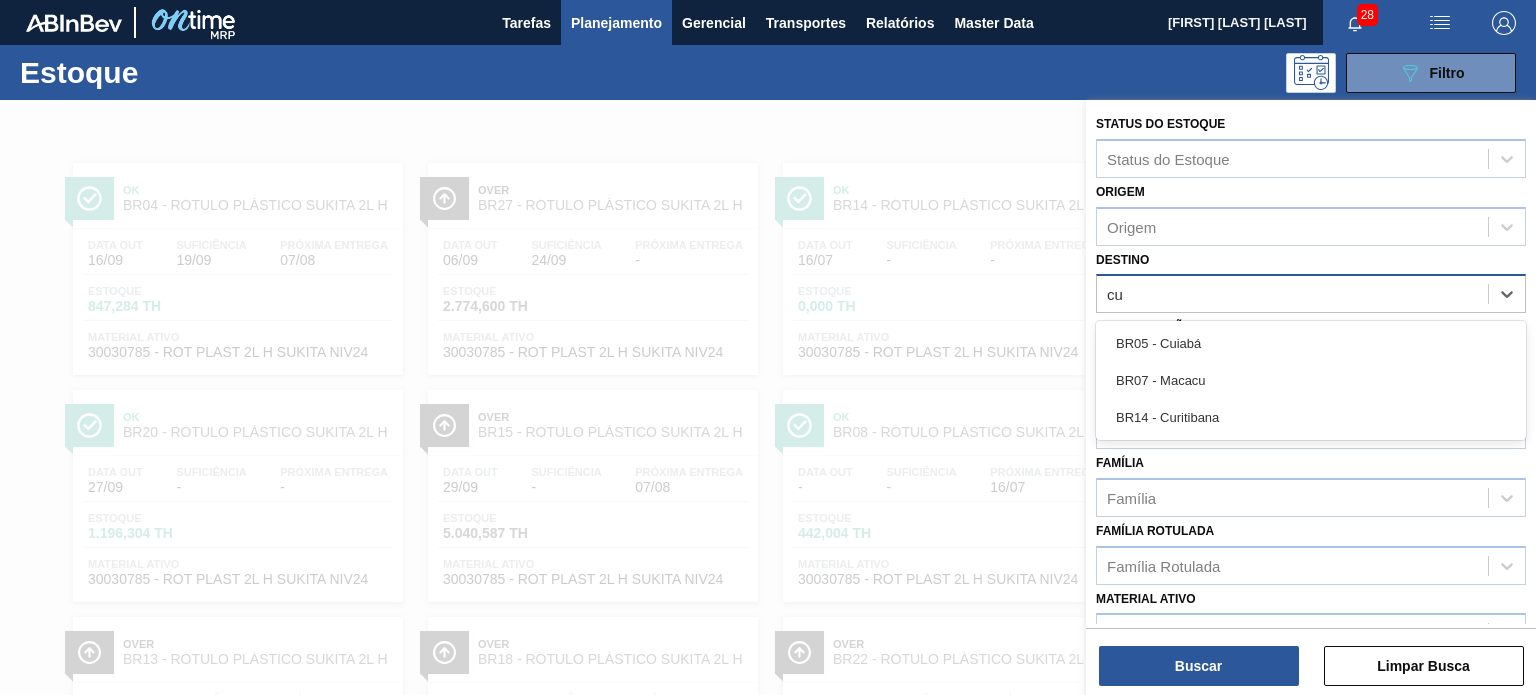 type on "cui" 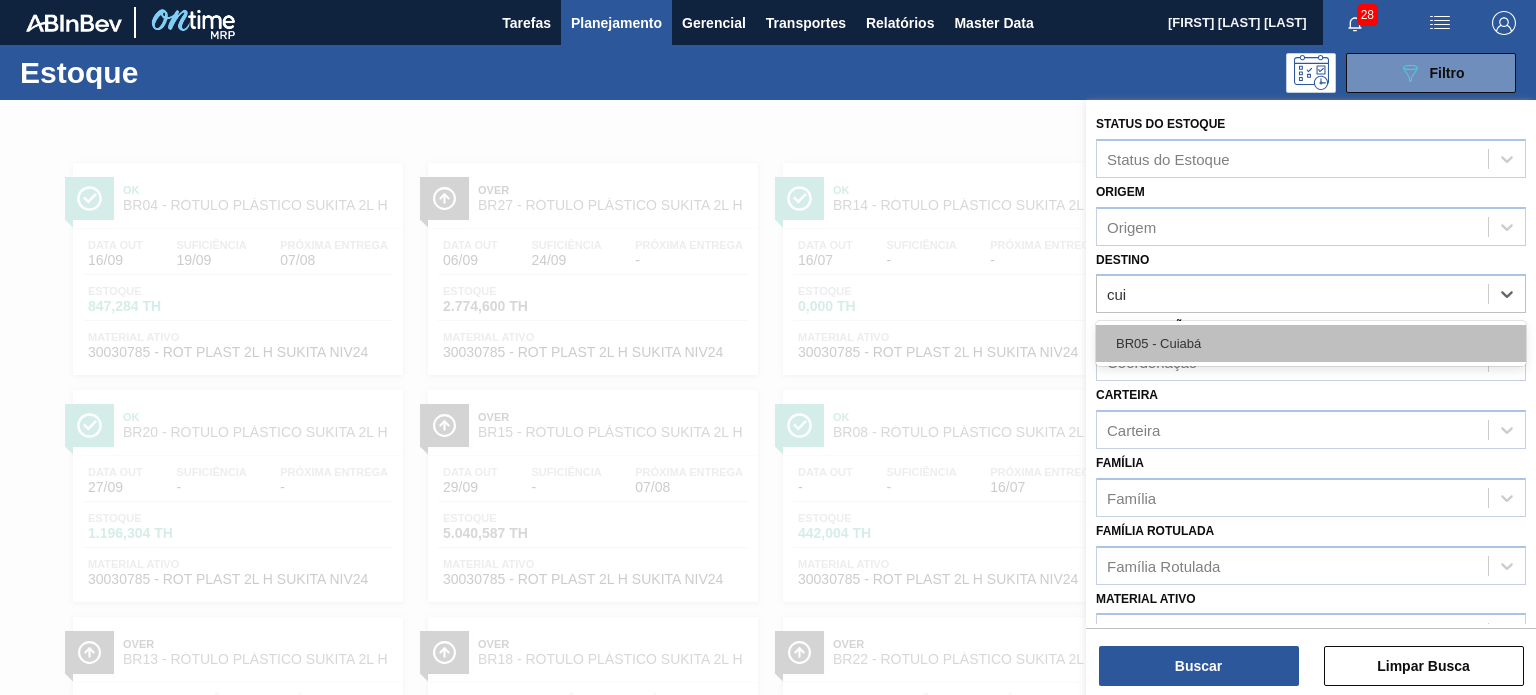 click on "BR05 - Cuiabá" at bounding box center (1311, 343) 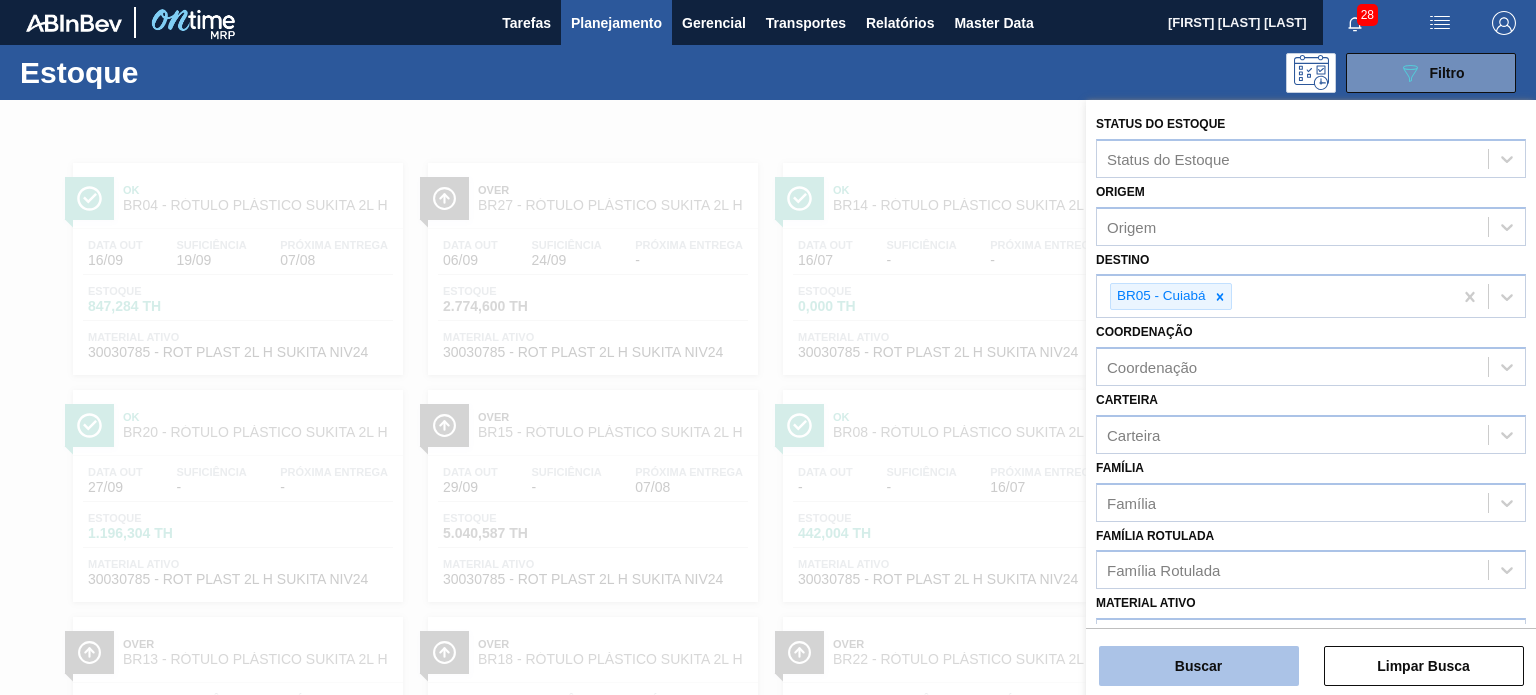click on "Buscar" at bounding box center (1199, 666) 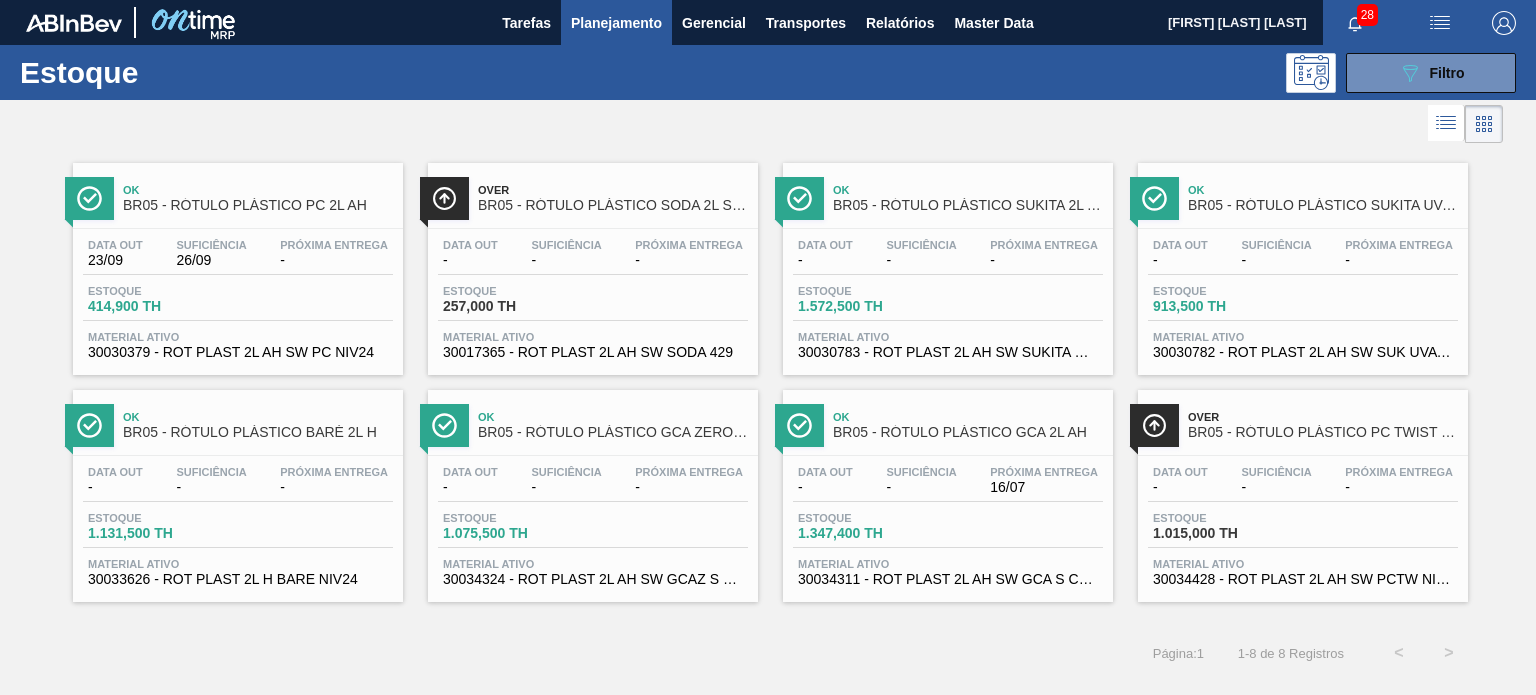 click on "Página :  1   1  -  8   de   8   Registros < >" at bounding box center (737, 653) 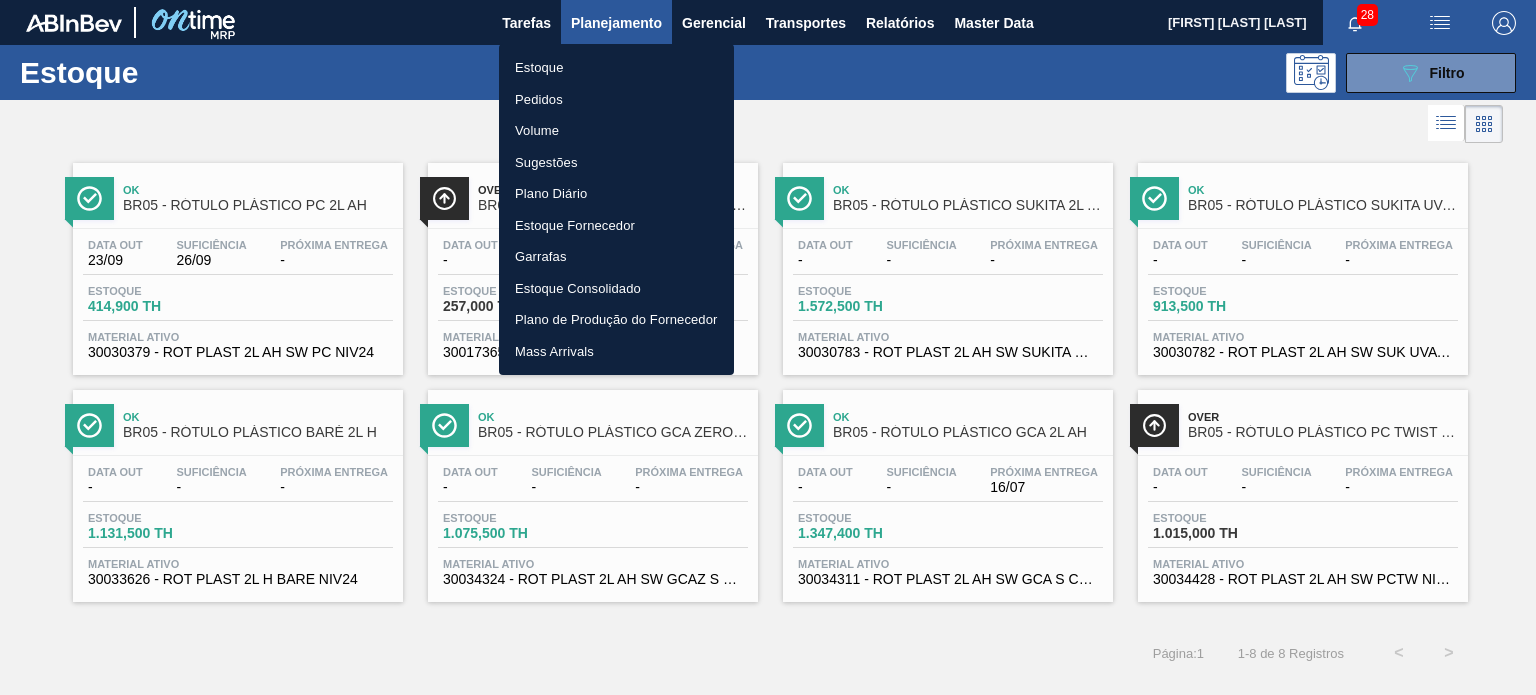 click on "Pedidos" at bounding box center (616, 100) 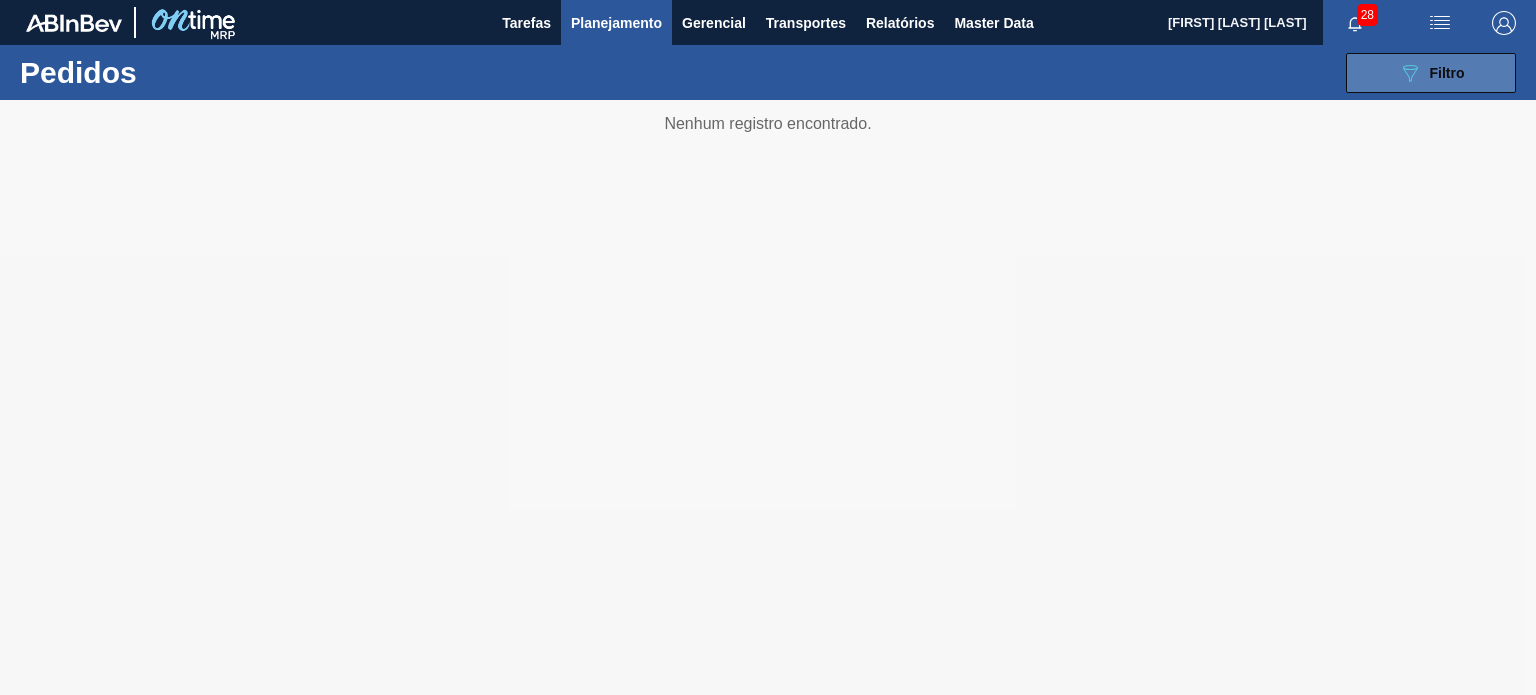 click on "089F7B8B-B2A5-4AFE-B5C0-19BA573D28AC" 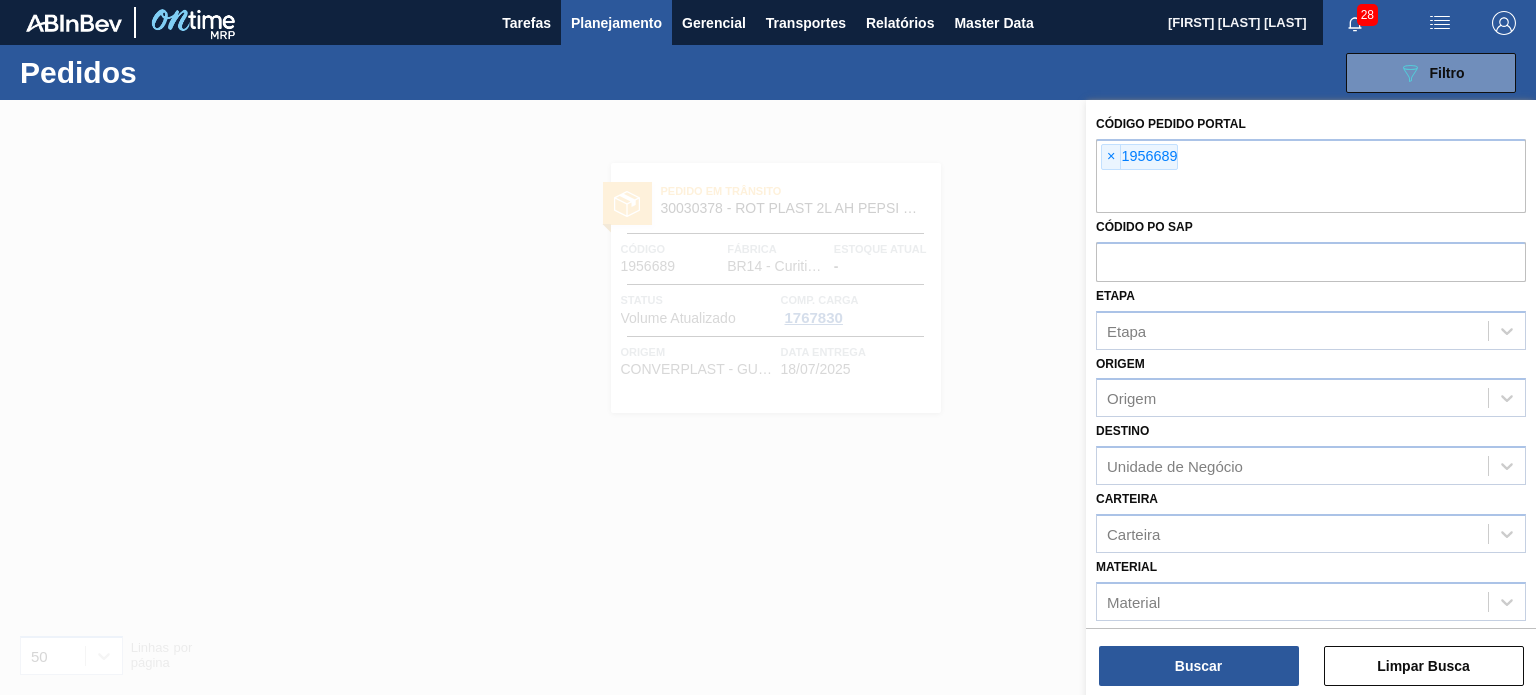 click on "Código Pedido Portal  ×  1956689 Códido PO SAP Etapa Etapa Origem Origem Destino Unidade de Negócio Carteira Carteira Material Material Data de Entrega de Data de Entrega até Hora entrega de Hora entrega até Mostrar itens pendentes" at bounding box center [1311, 451] 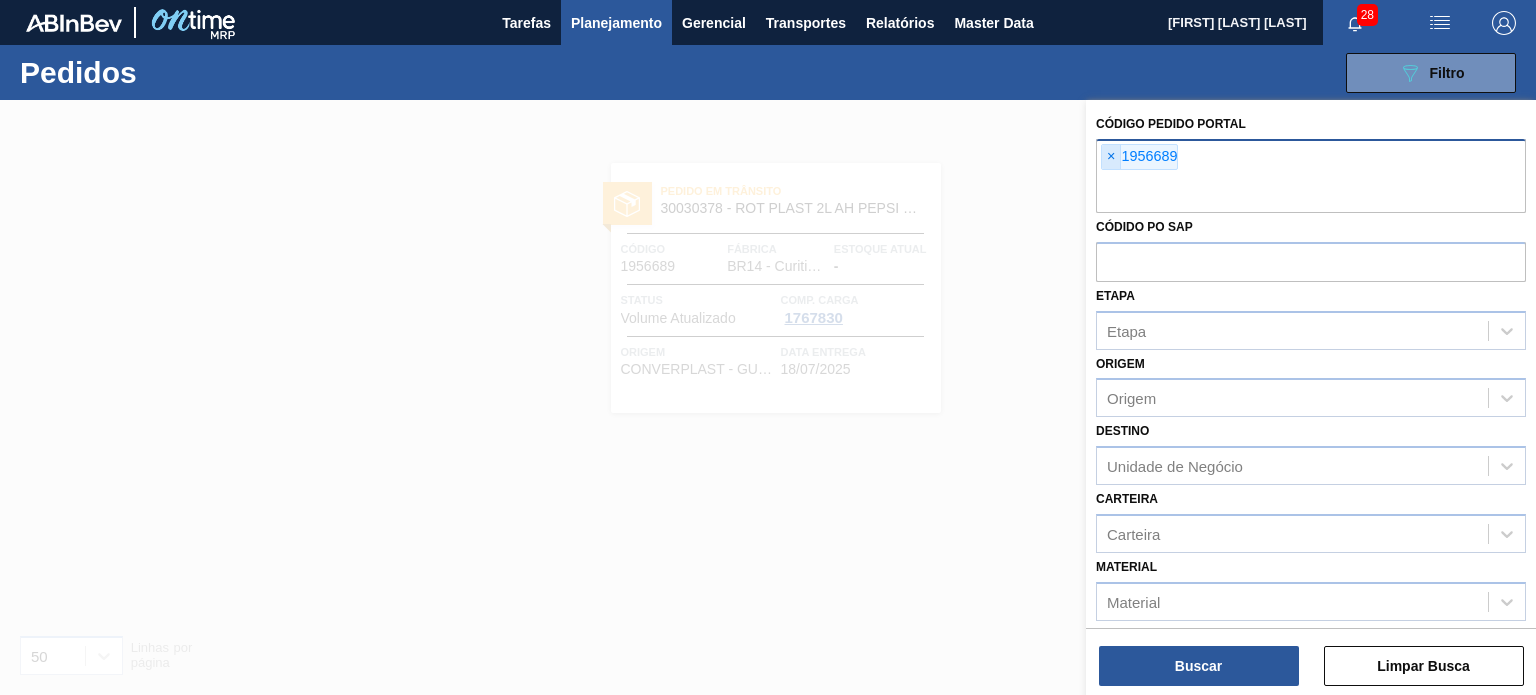 click on "×" at bounding box center (1111, 157) 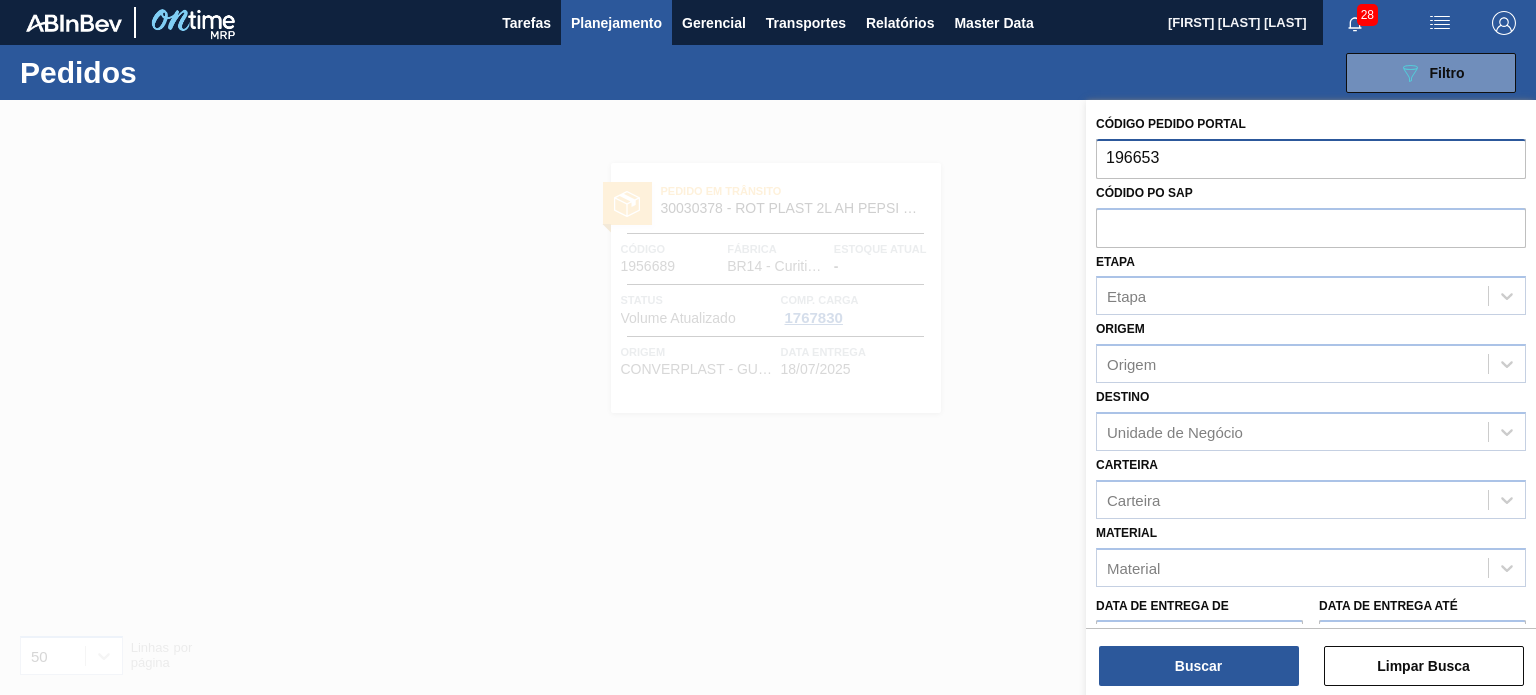 type on "1966531" 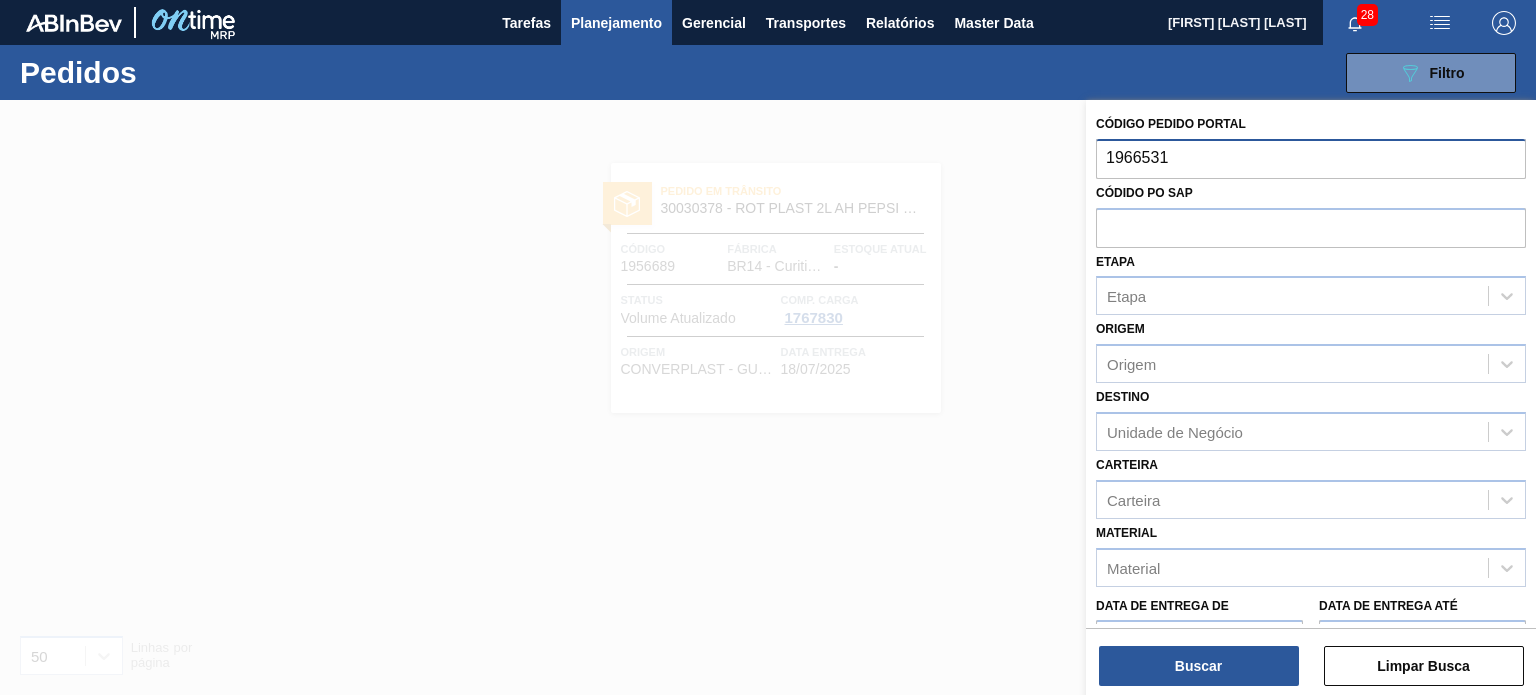 type 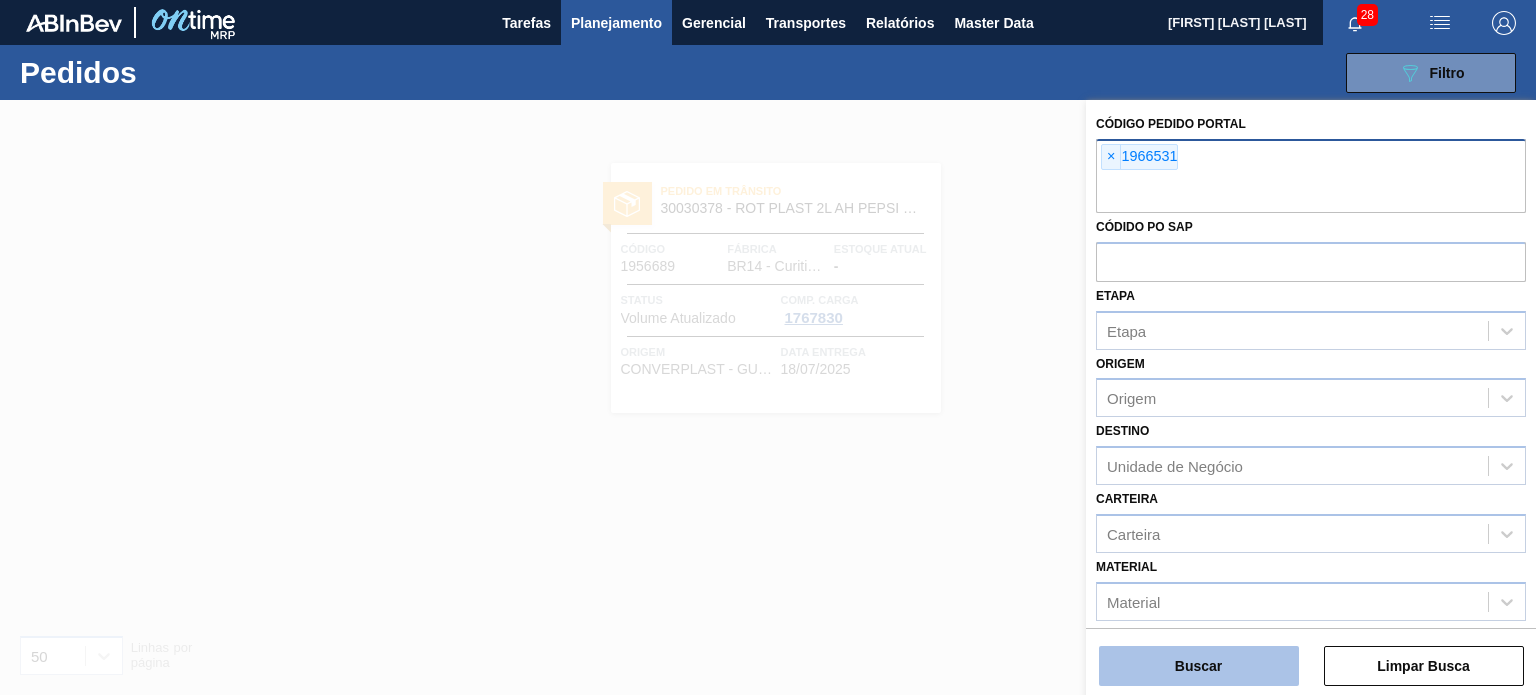 click on "Buscar" at bounding box center [1199, 666] 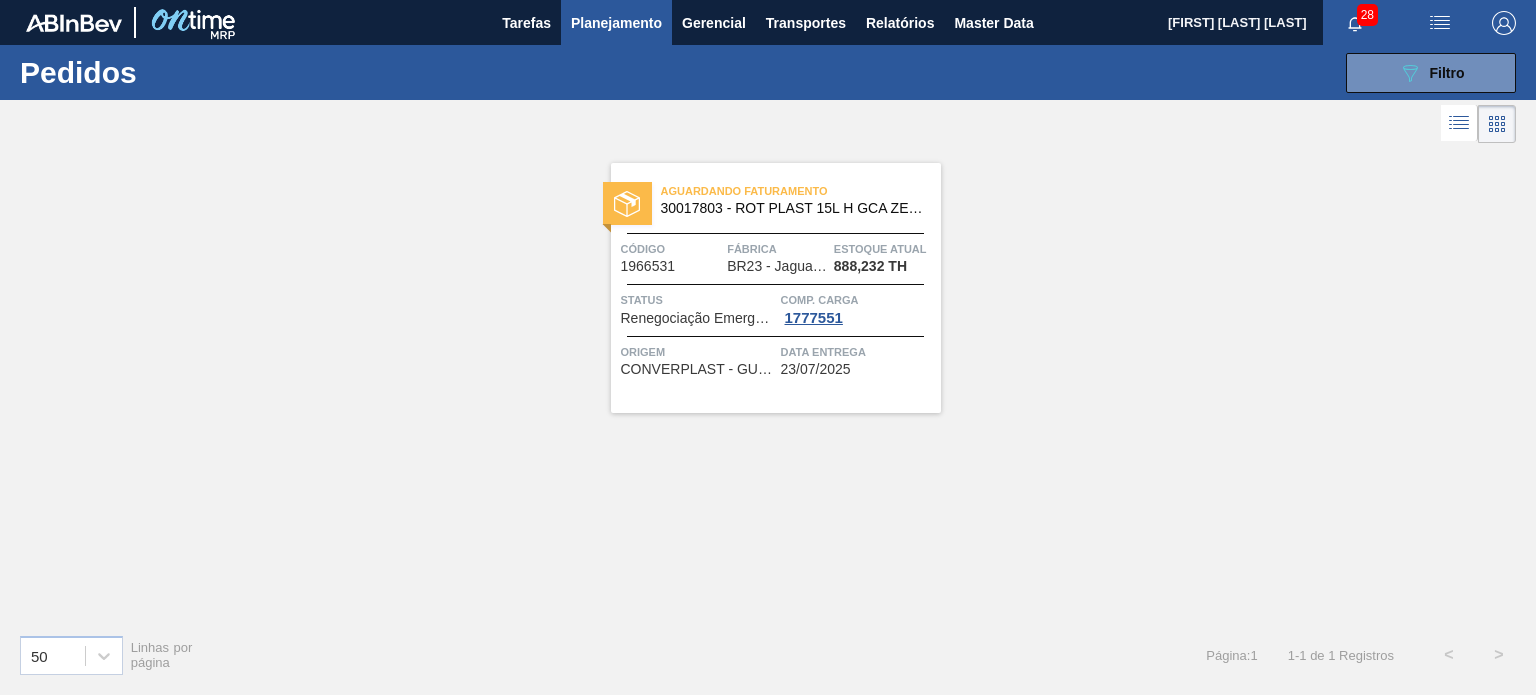 click on "BR23 - Jaguariúna" at bounding box center [777, 266] 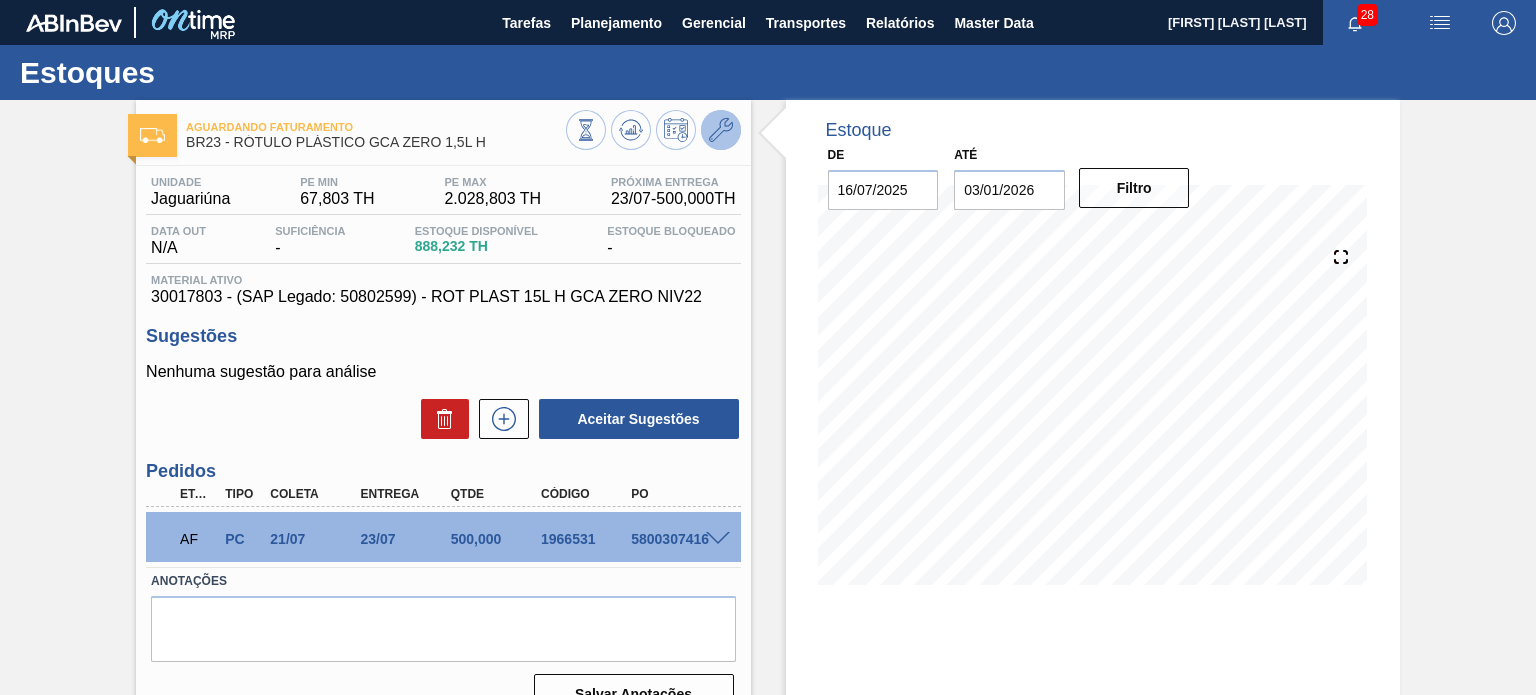 click 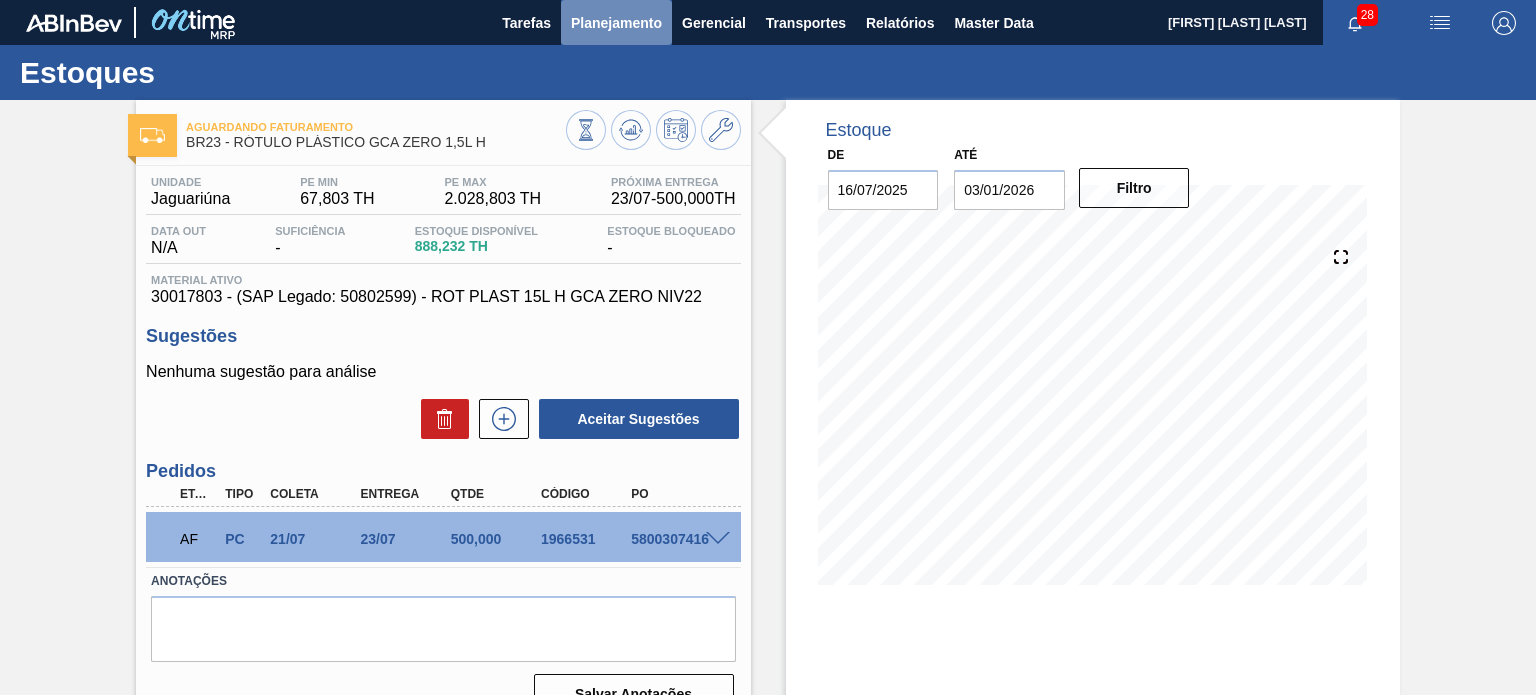 click on "Planejamento" at bounding box center (616, 23) 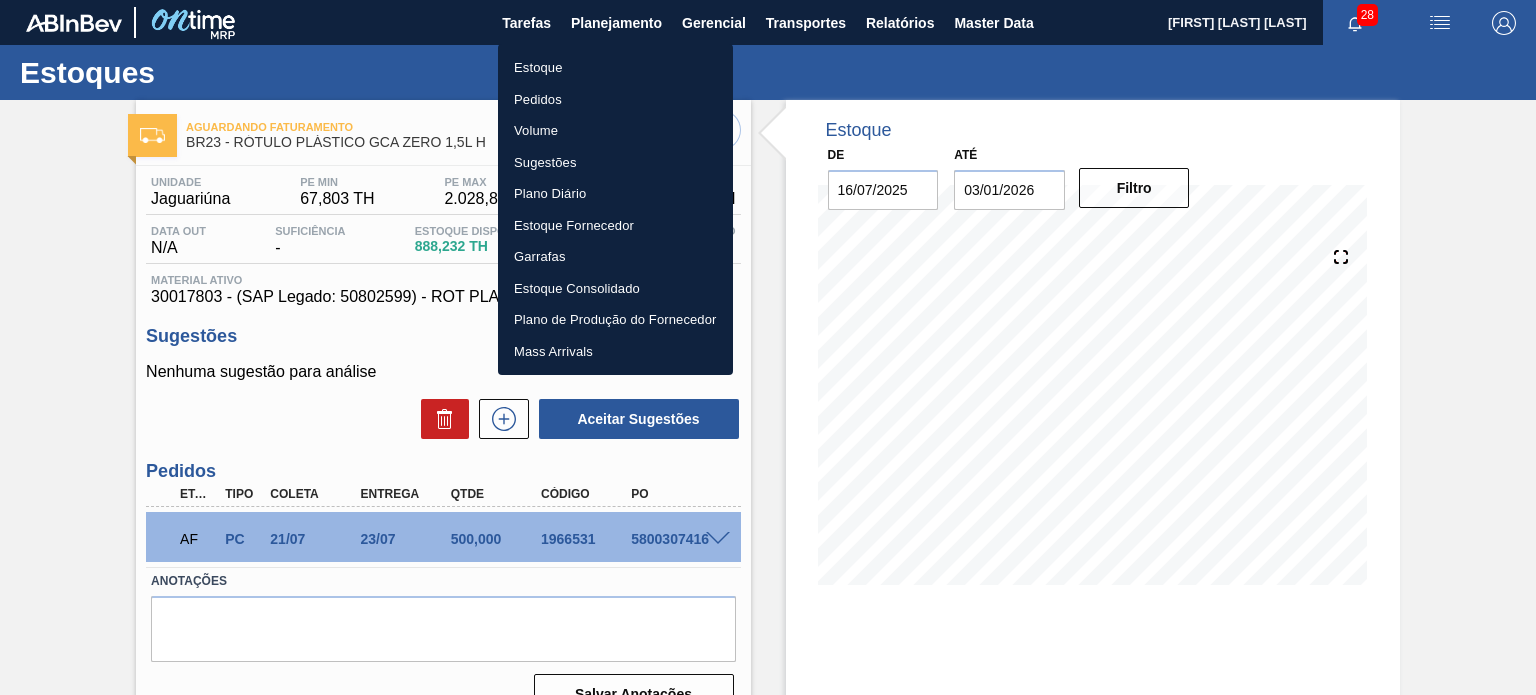 click on "Pedidos" at bounding box center [615, 100] 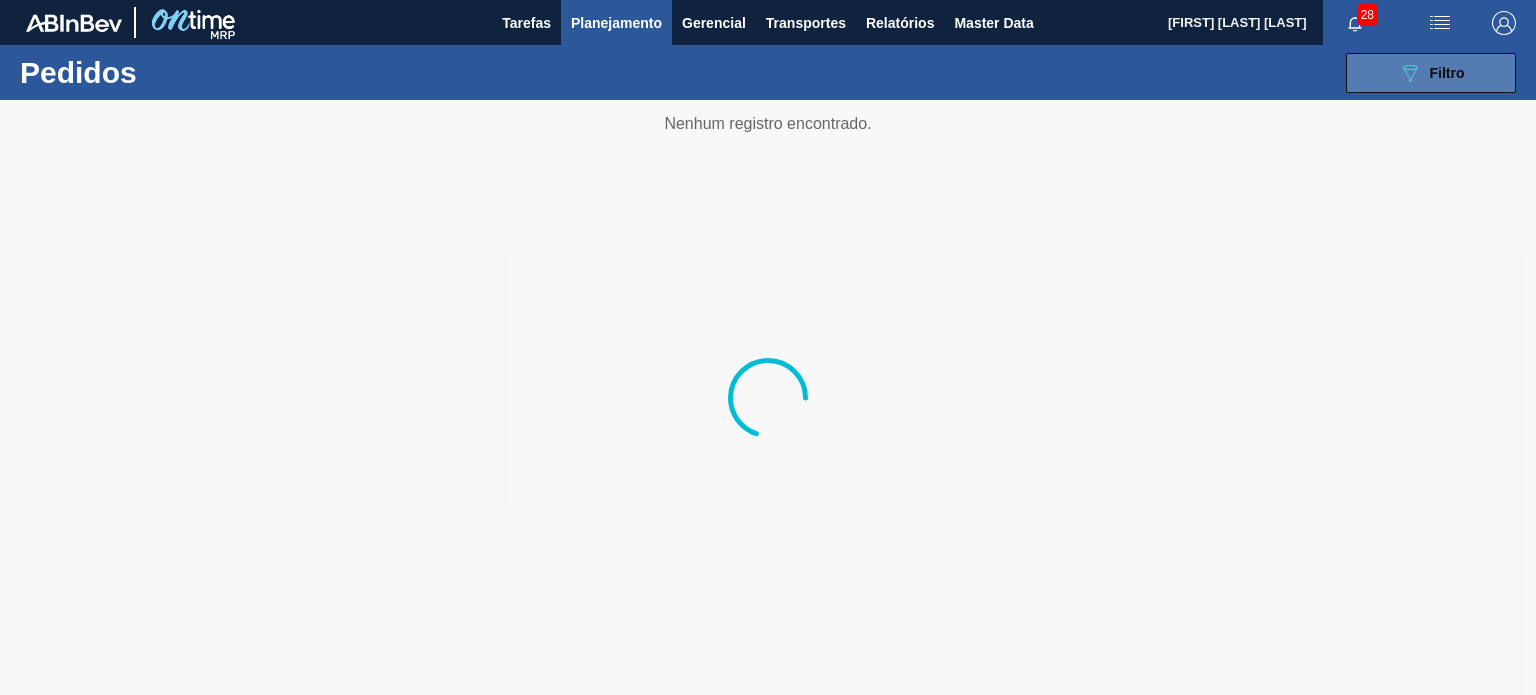 click on "089F7B8B-B2A5-4AFE-B5C0-19BA573D28AC Filtro" at bounding box center [1431, 73] 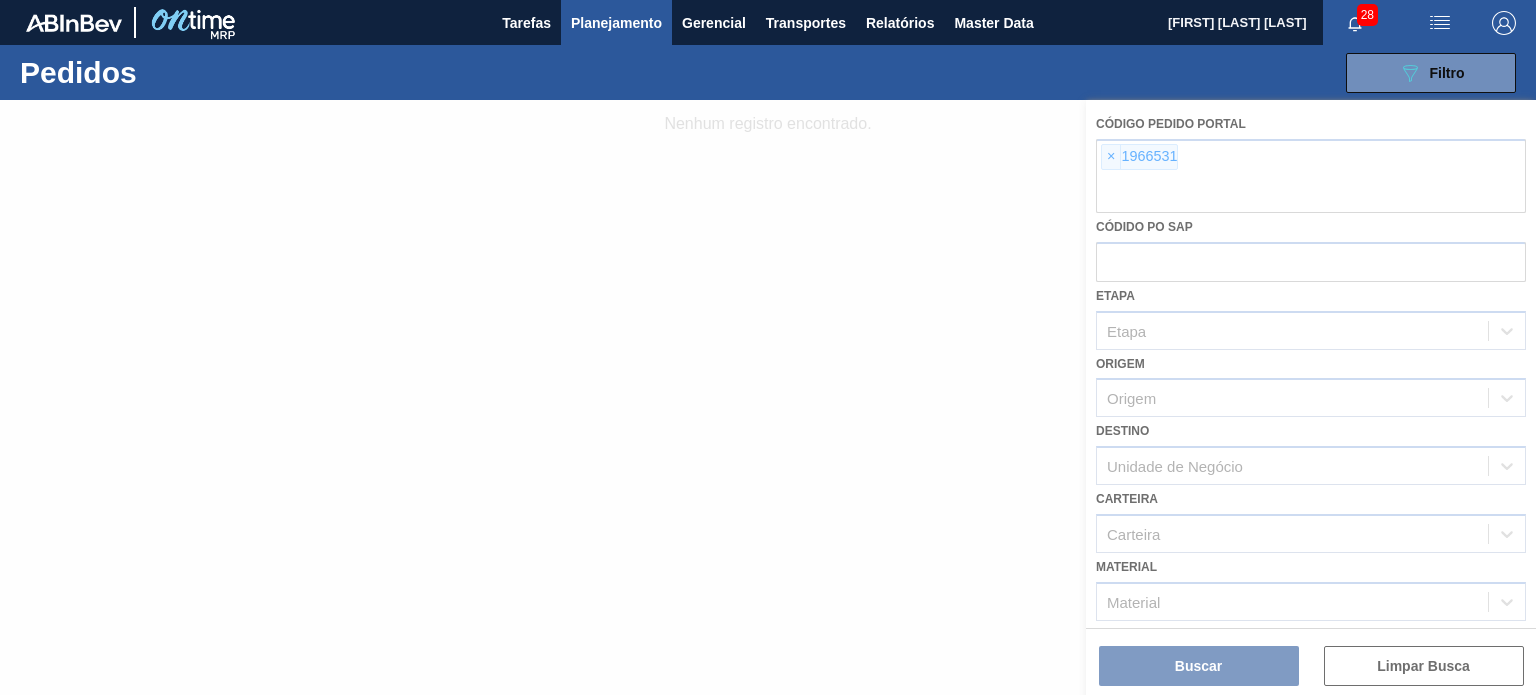 click at bounding box center (768, 397) 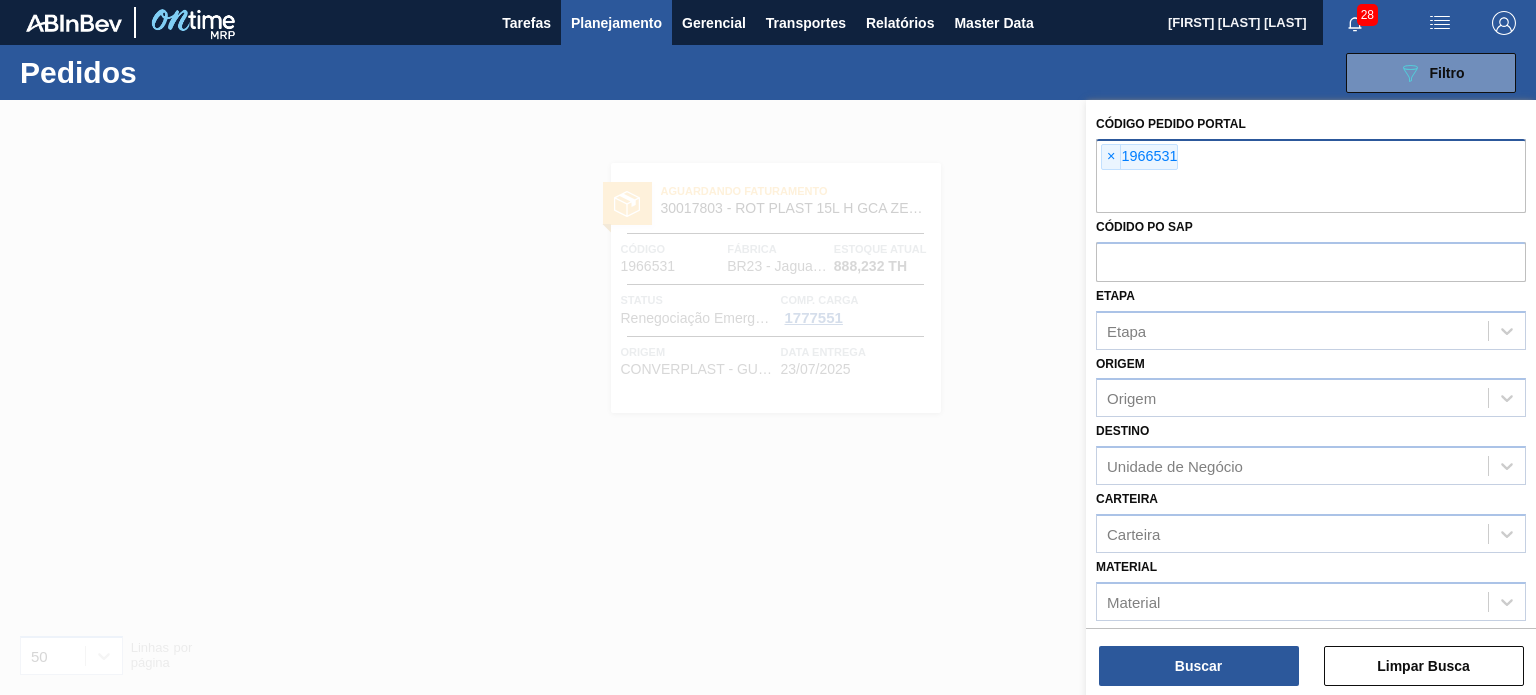 click on "×  [NUMBER]" at bounding box center [1139, 157] 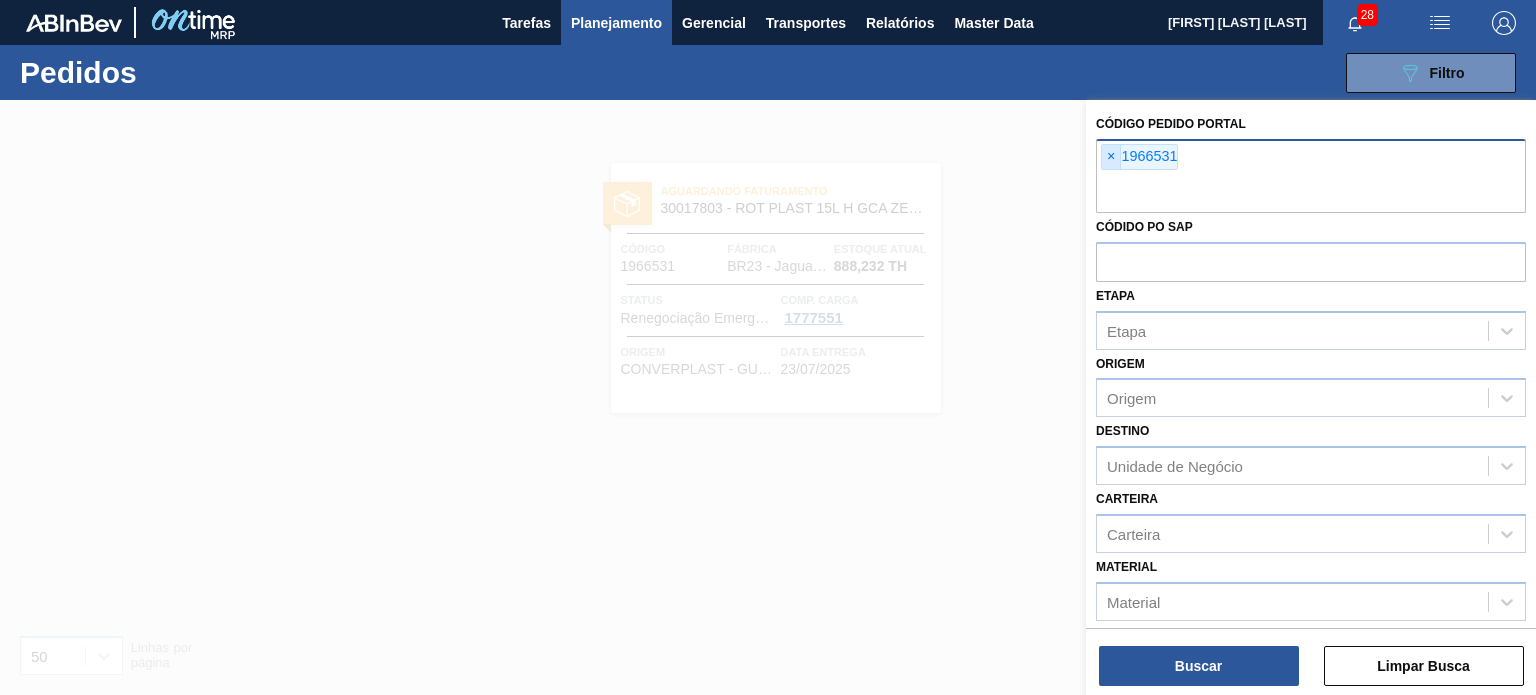 click on "×" at bounding box center (1111, 157) 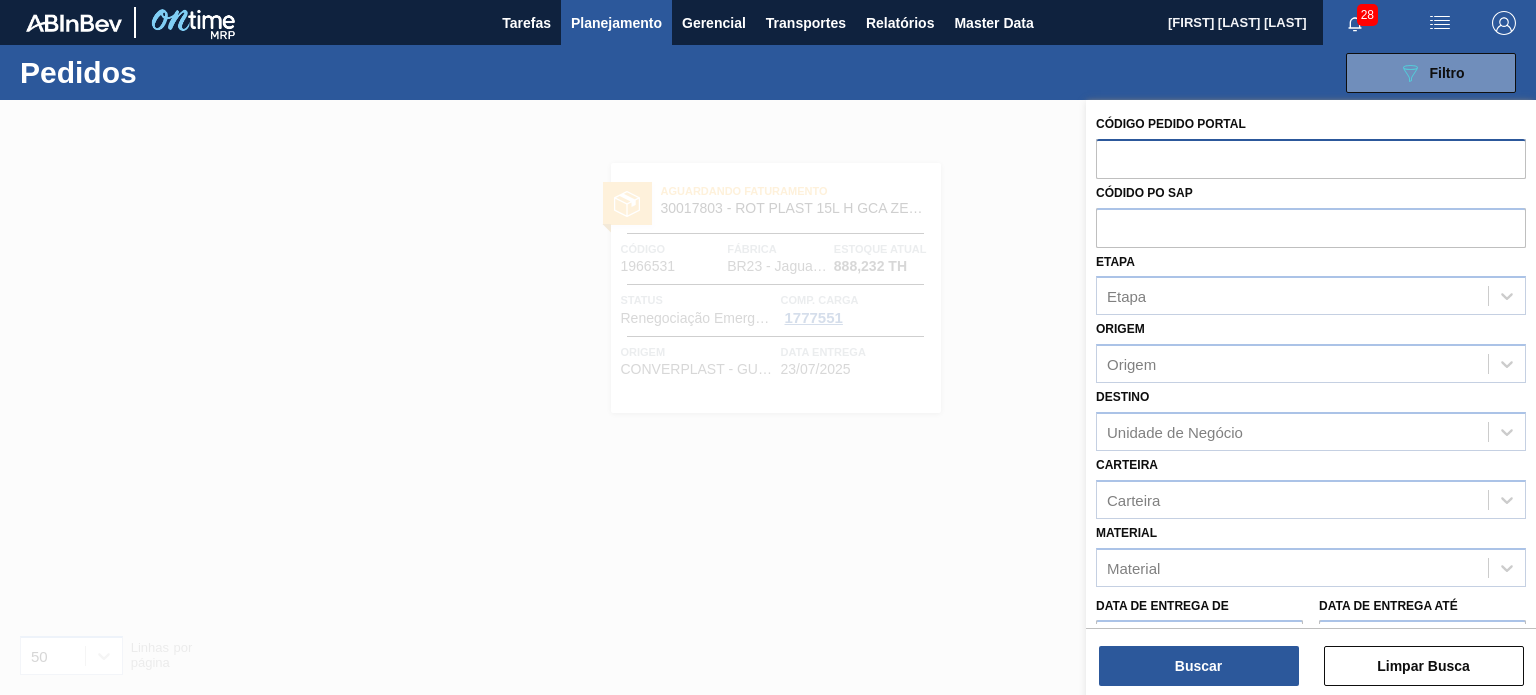 paste on "[NUMBER]" 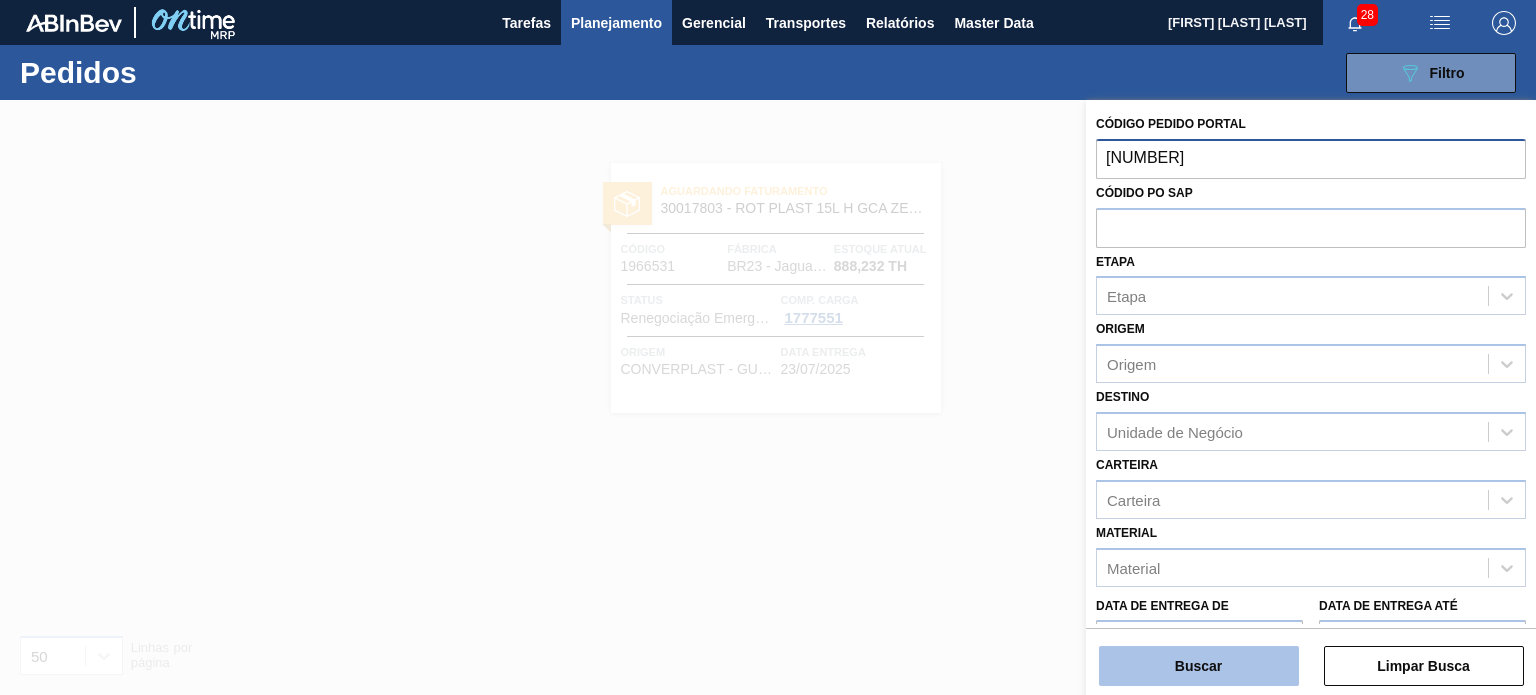 type on "[NUMBER]" 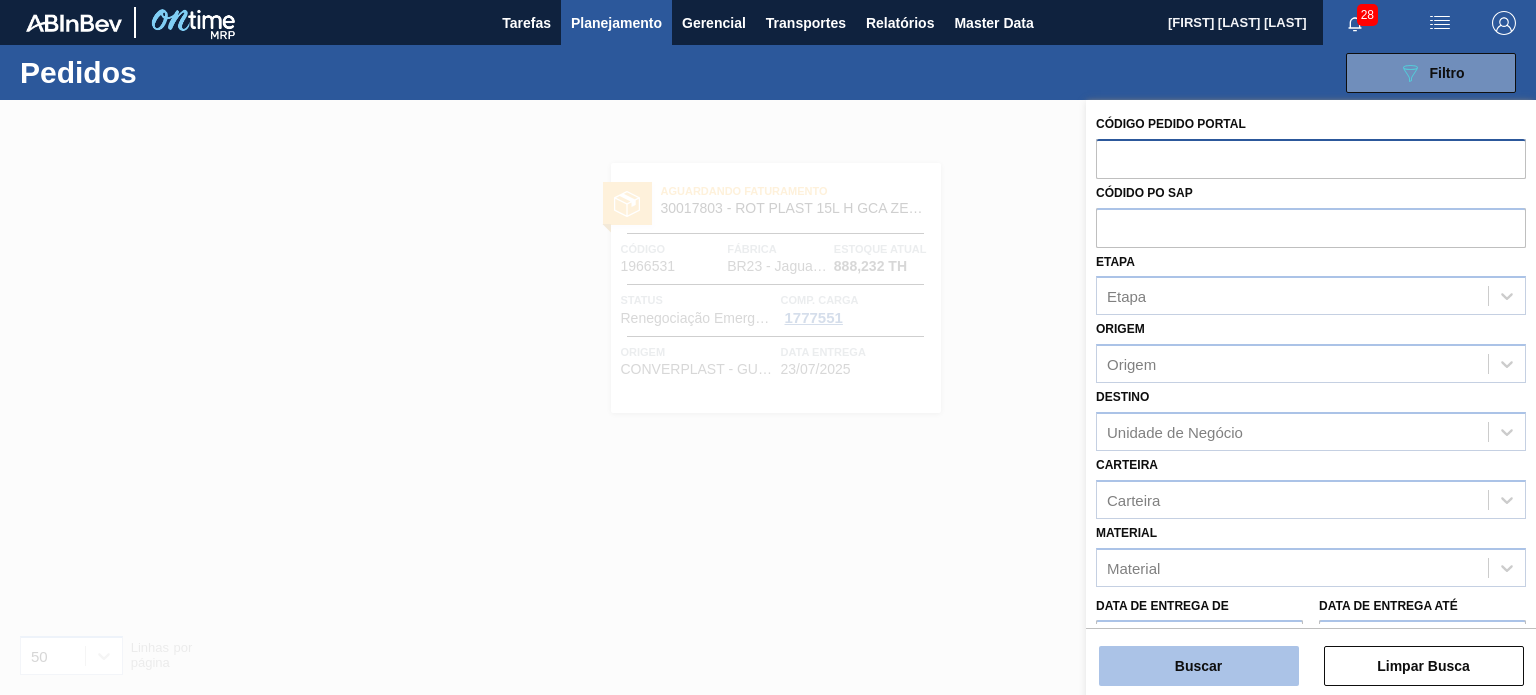 click on "Buscar" at bounding box center [1199, 666] 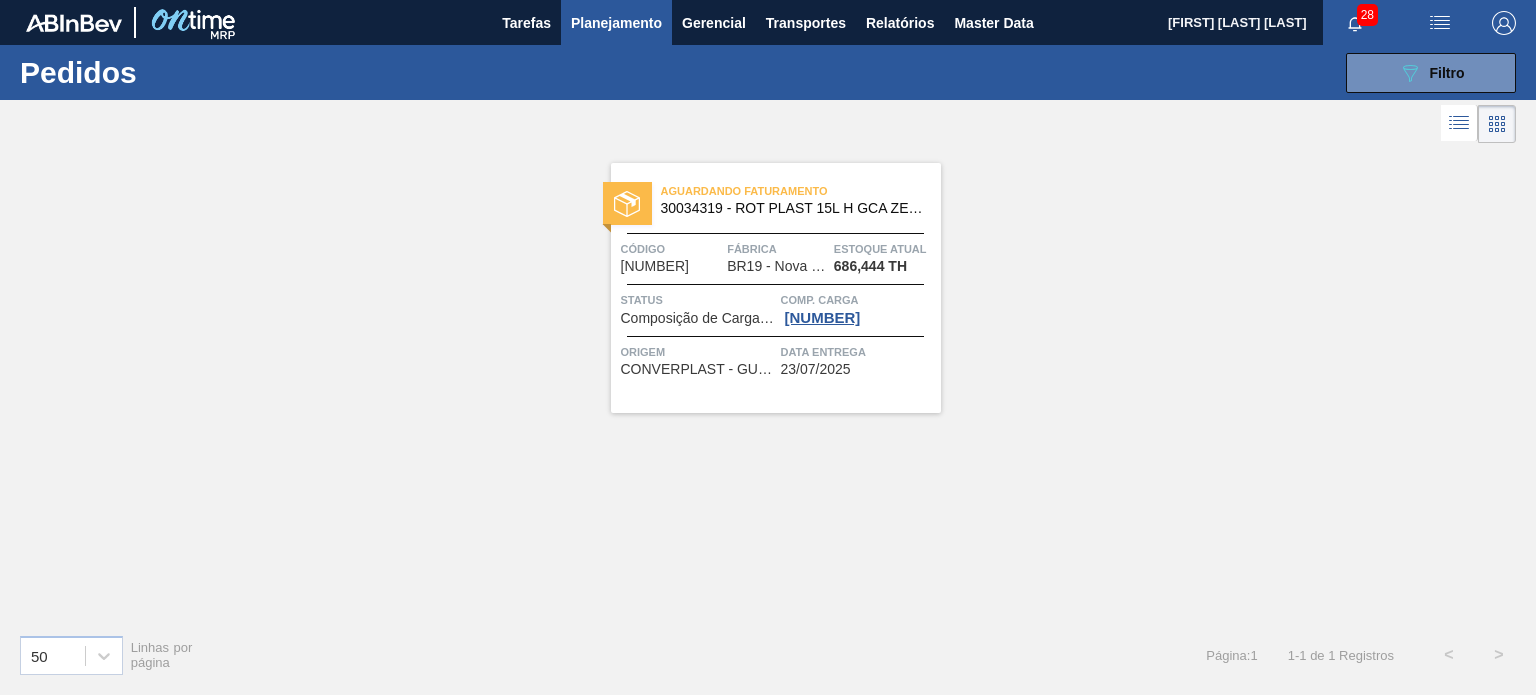 click on "BR19 - Nova Rio" at bounding box center [777, 266] 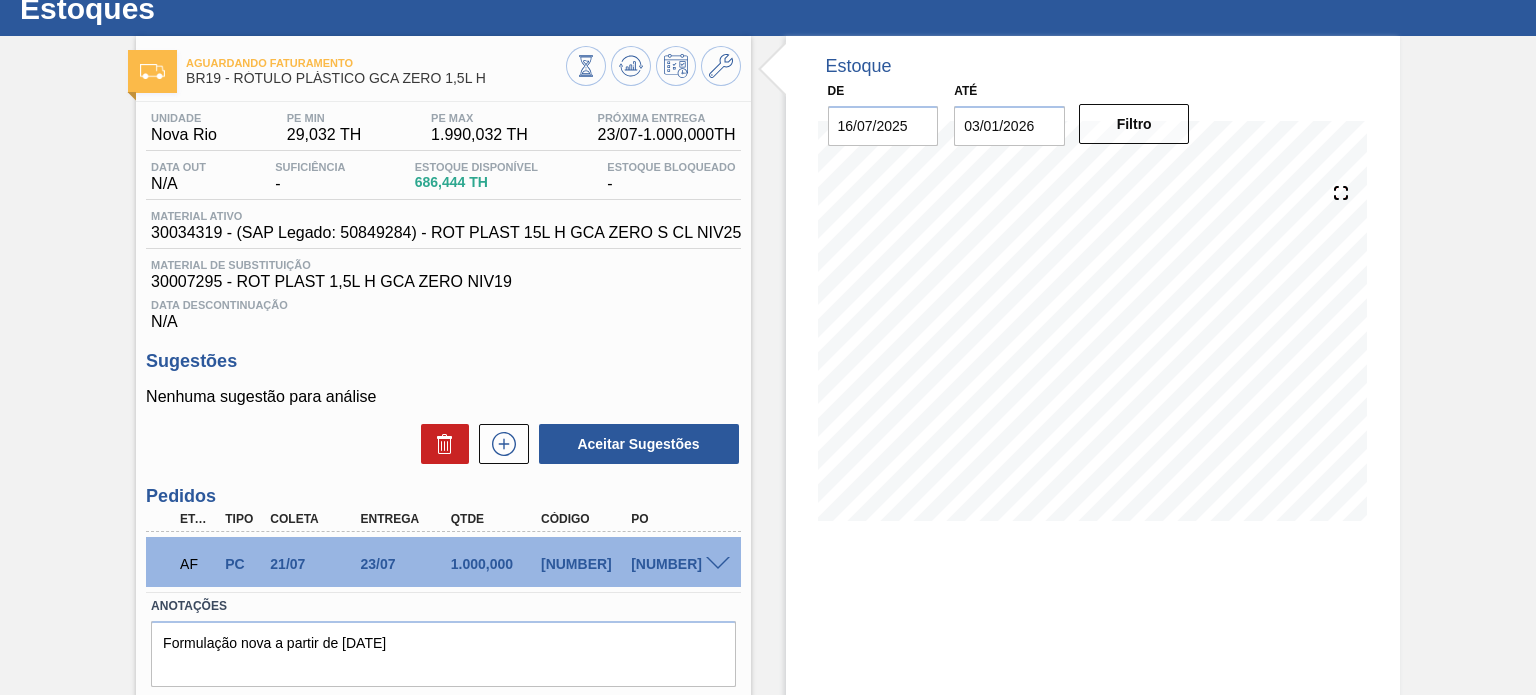 scroll, scrollTop: 100, scrollLeft: 0, axis: vertical 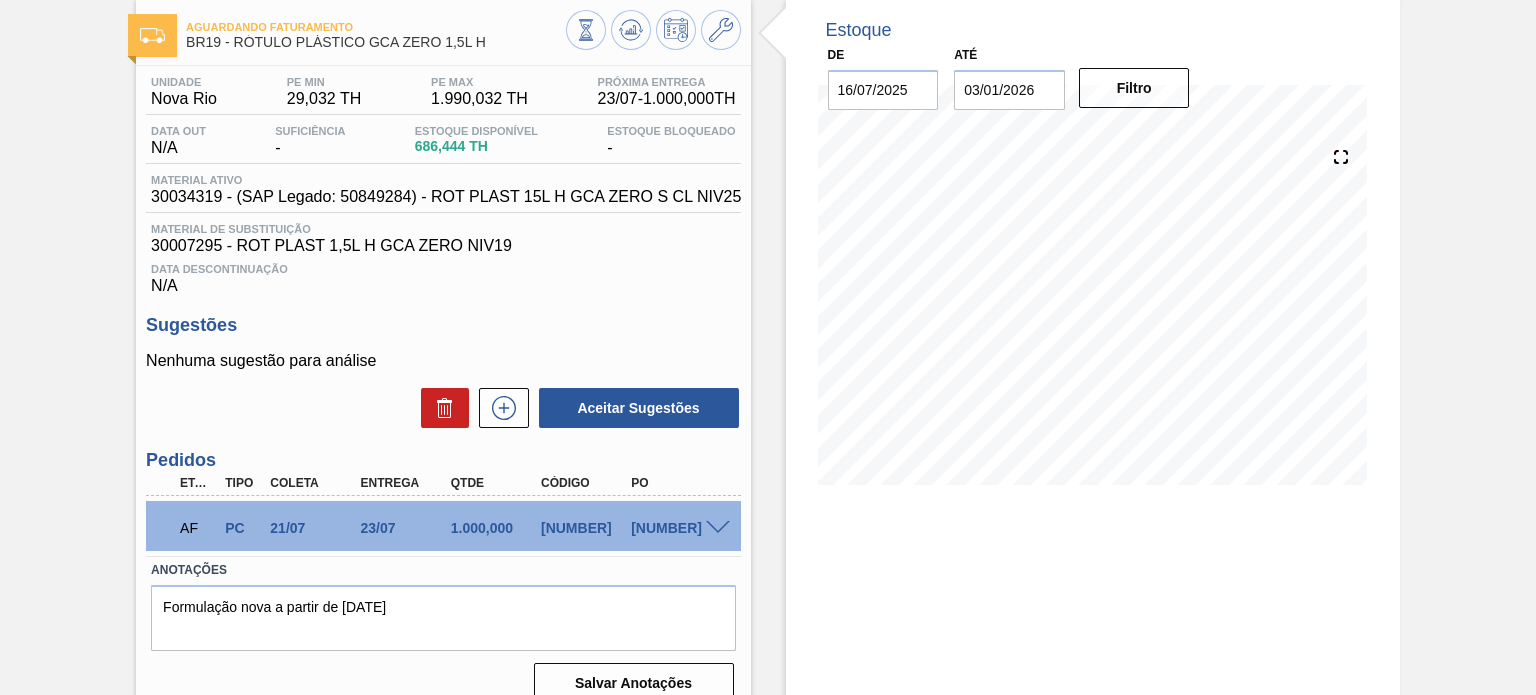 click at bounding box center (718, 528) 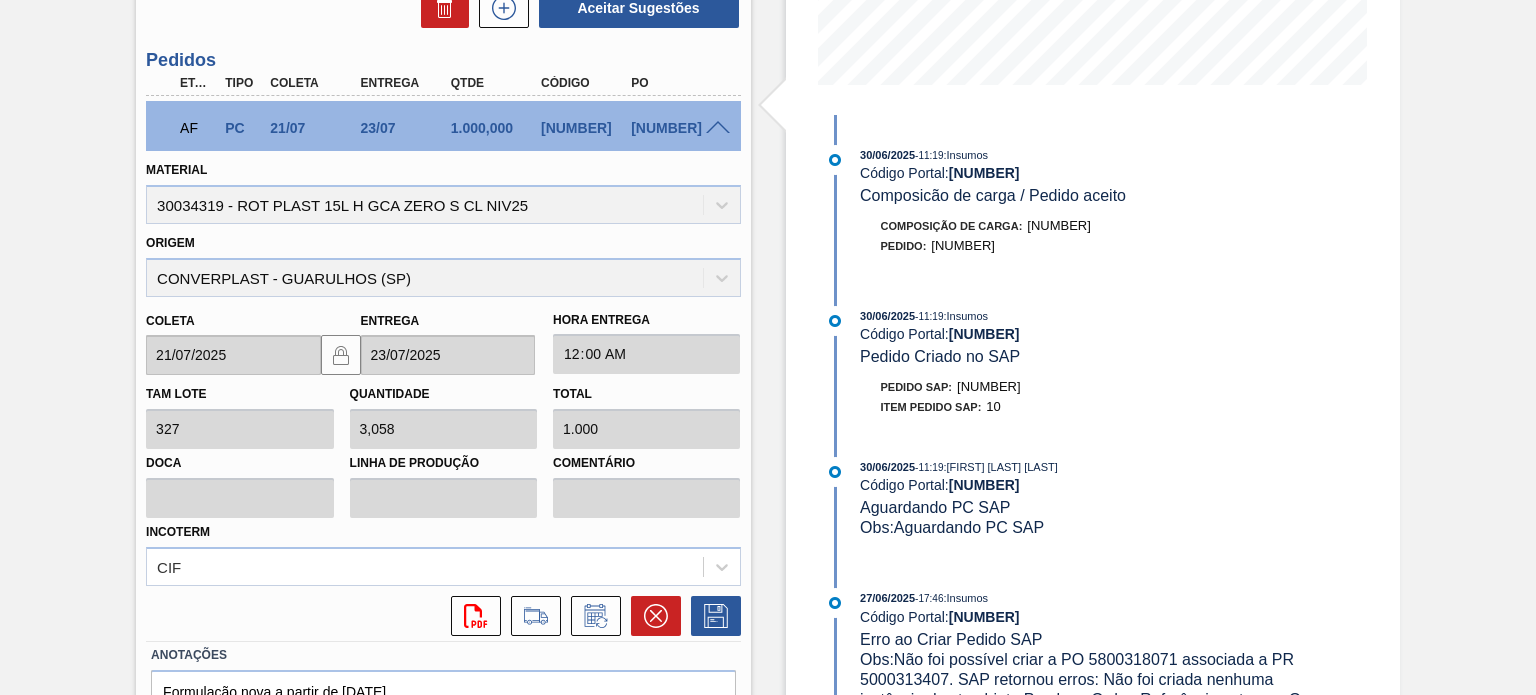 scroll, scrollTop: 608, scrollLeft: 0, axis: vertical 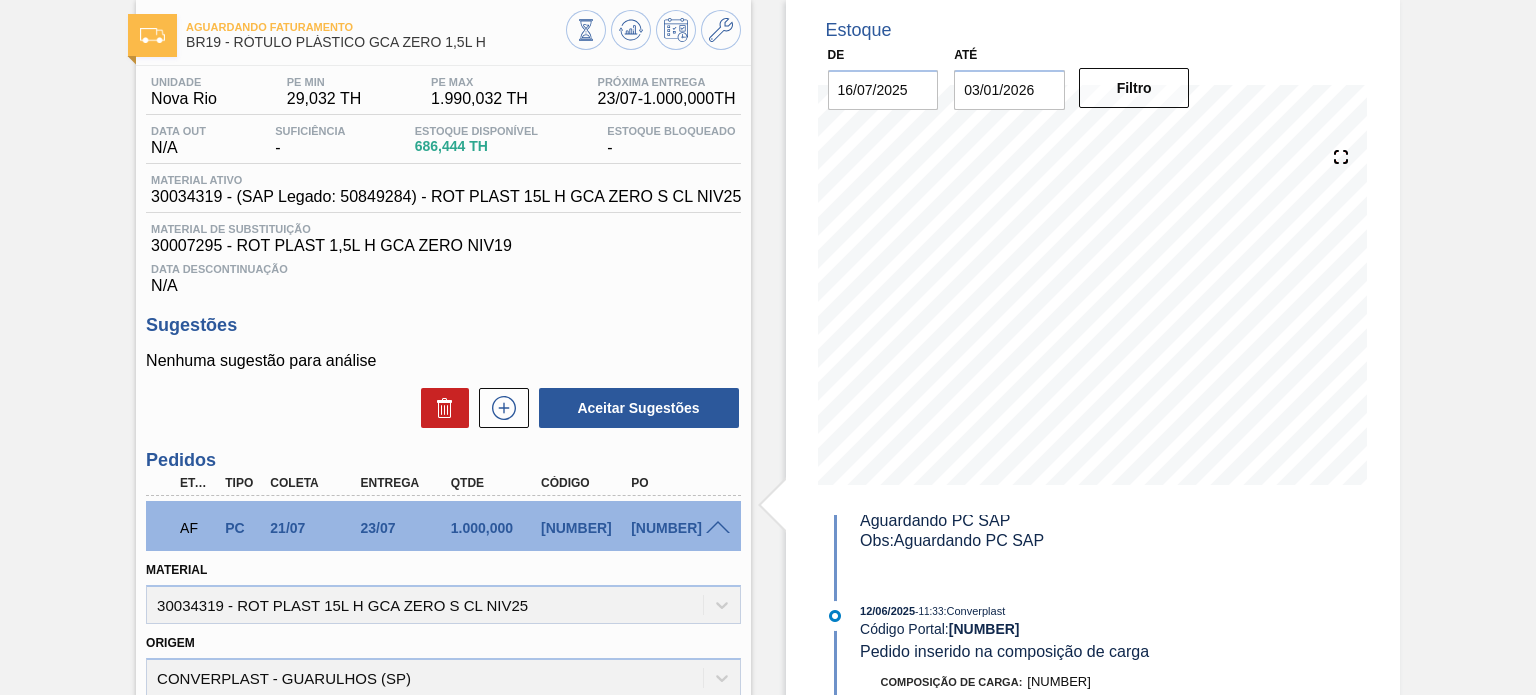click on "23/07" at bounding box center (405, 528) 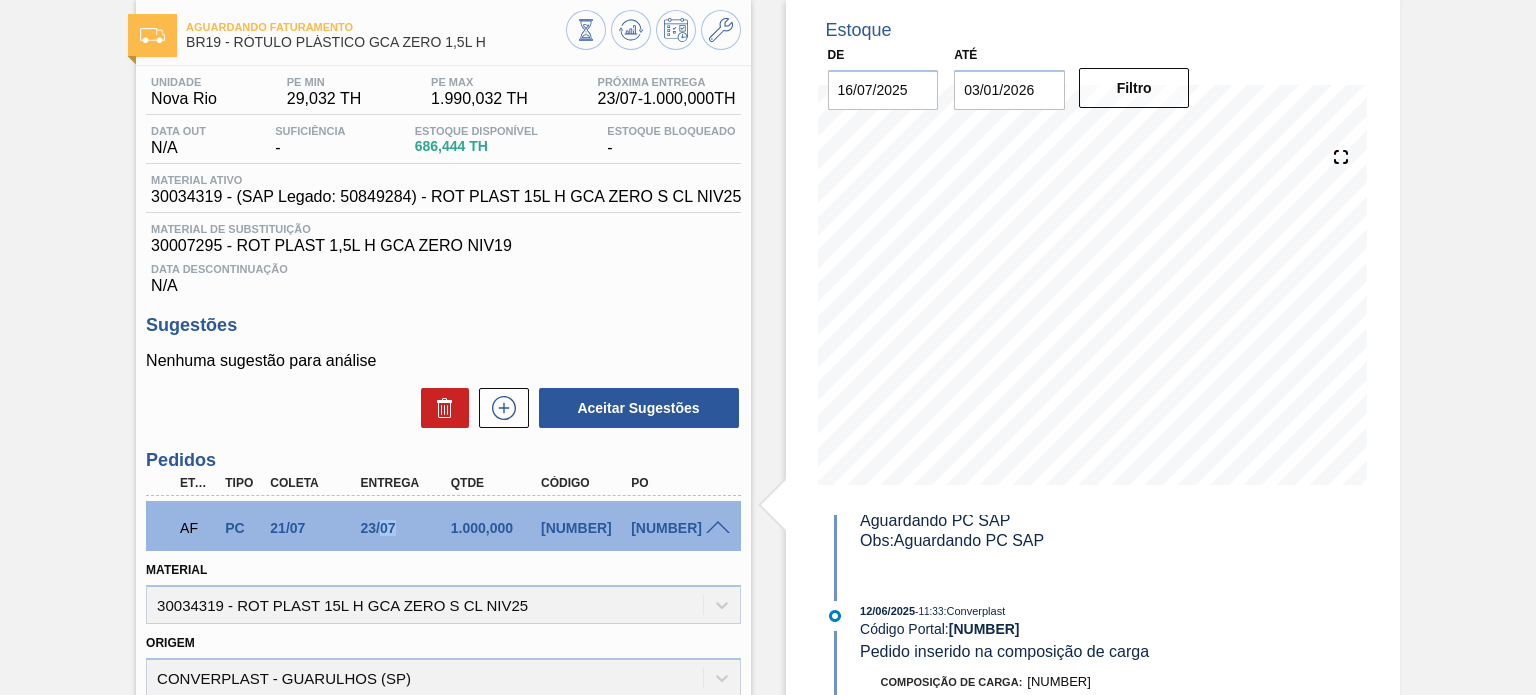 click on "23/07" at bounding box center [405, 528] 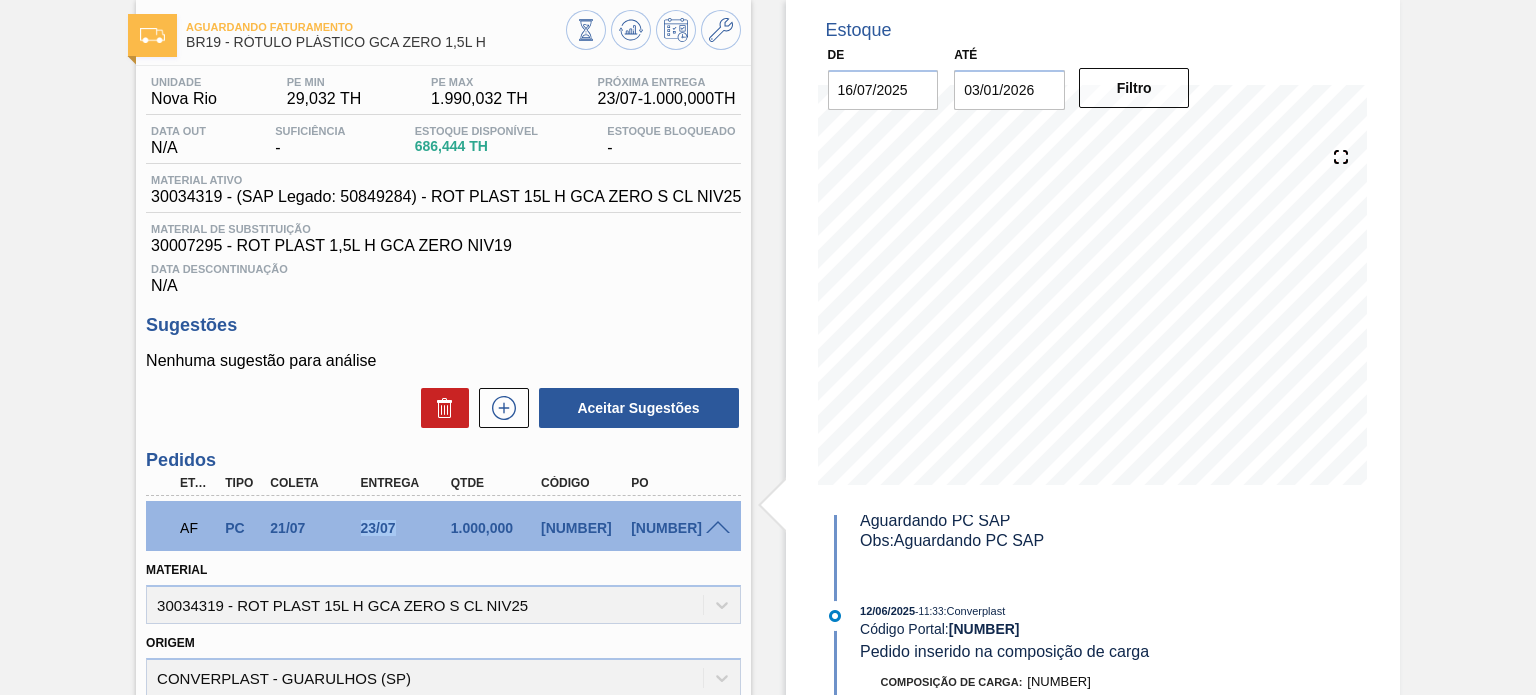 click on "23/07" at bounding box center (405, 528) 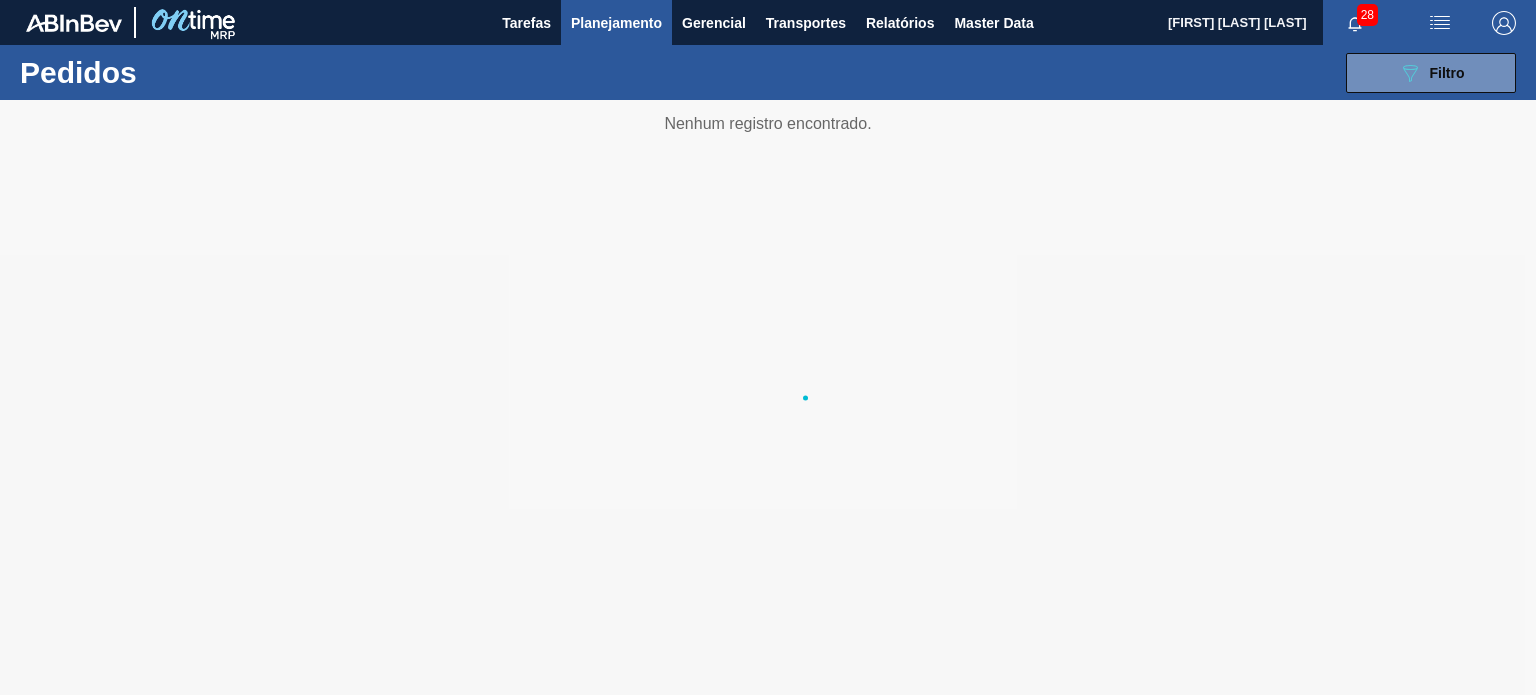 scroll, scrollTop: 0, scrollLeft: 0, axis: both 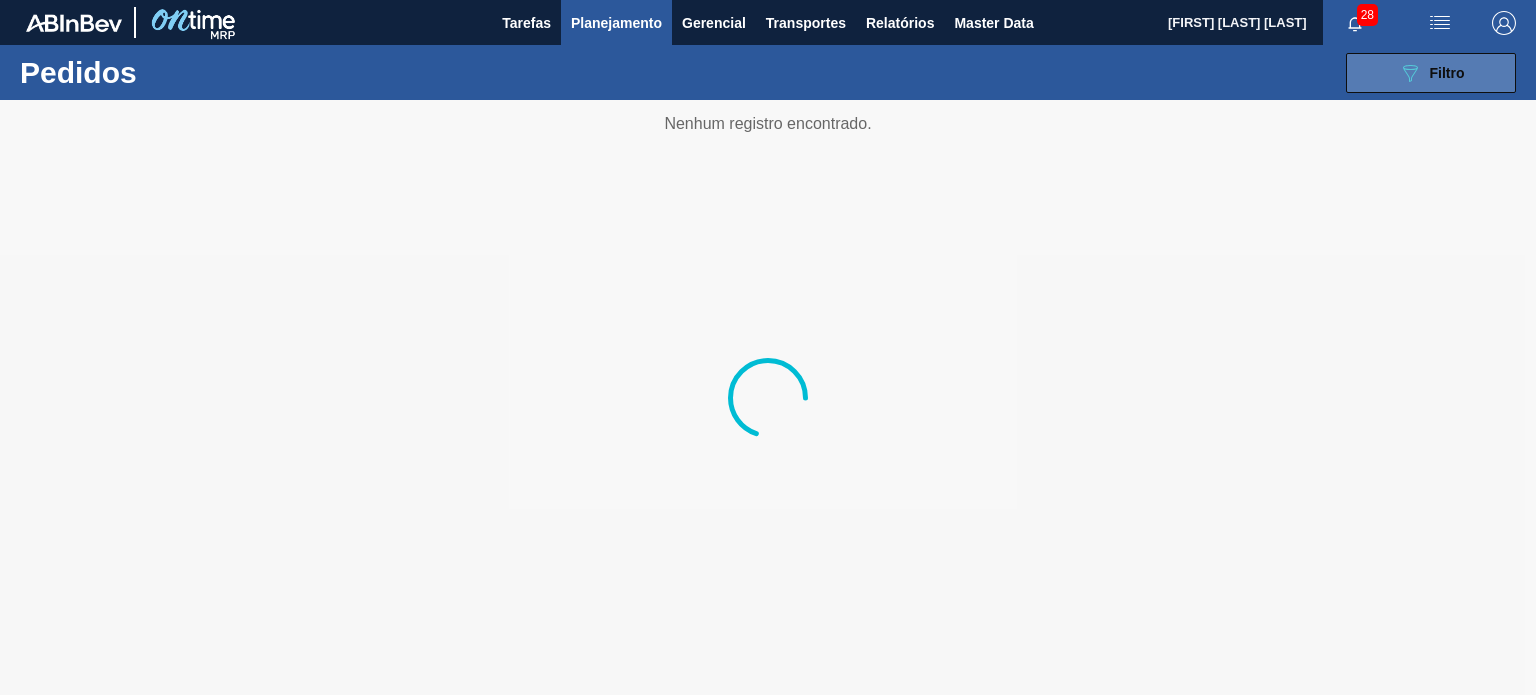 drag, startPoint x: 1455, startPoint y: 63, endPoint x: 1420, endPoint y: 87, distance: 42.43819 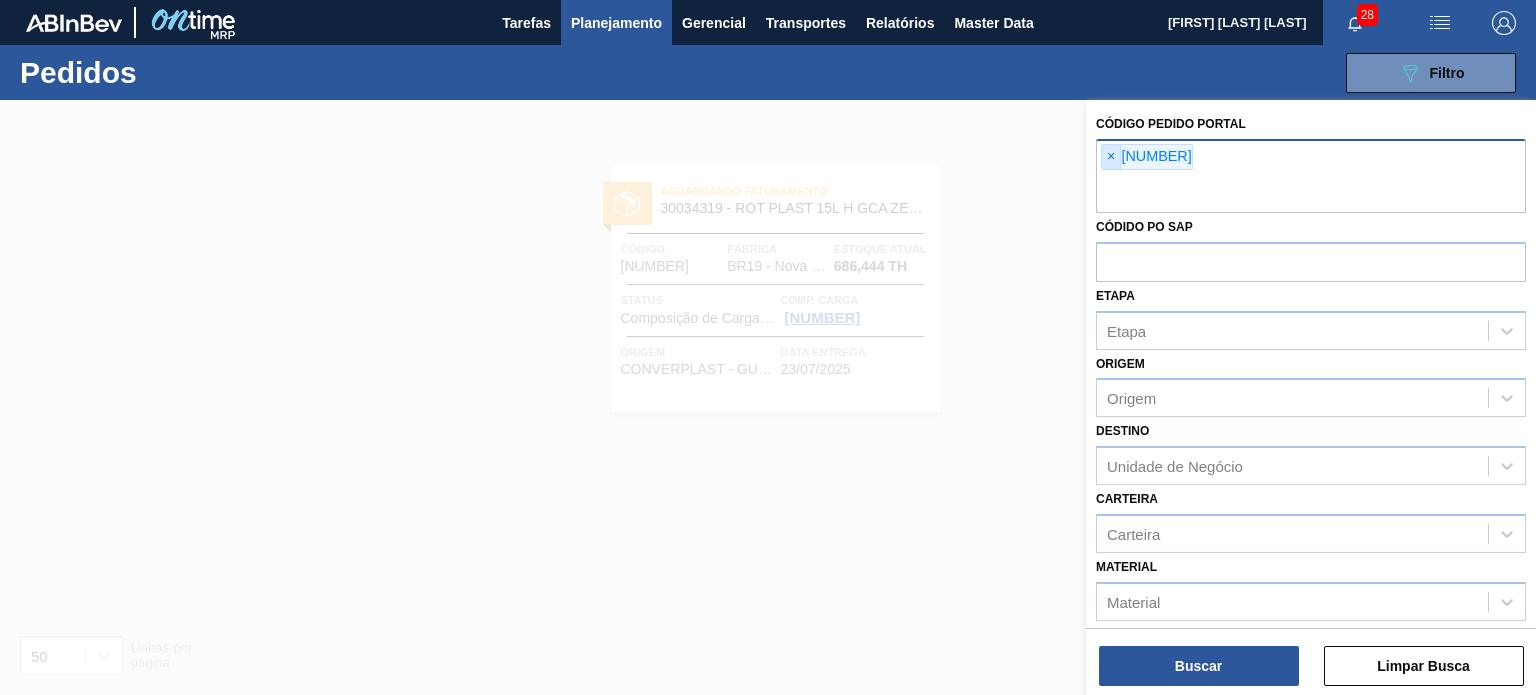 click on "×" at bounding box center (1111, 157) 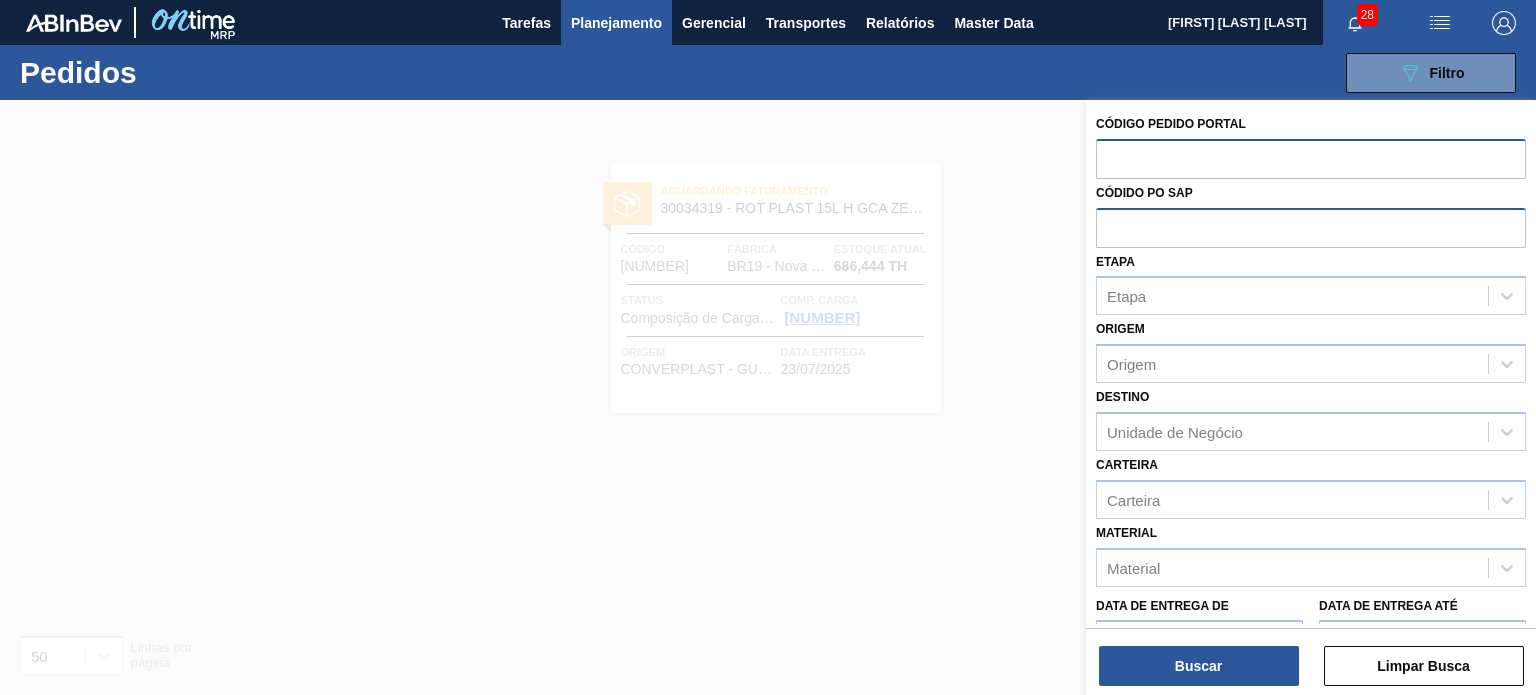 paste on "1961890" 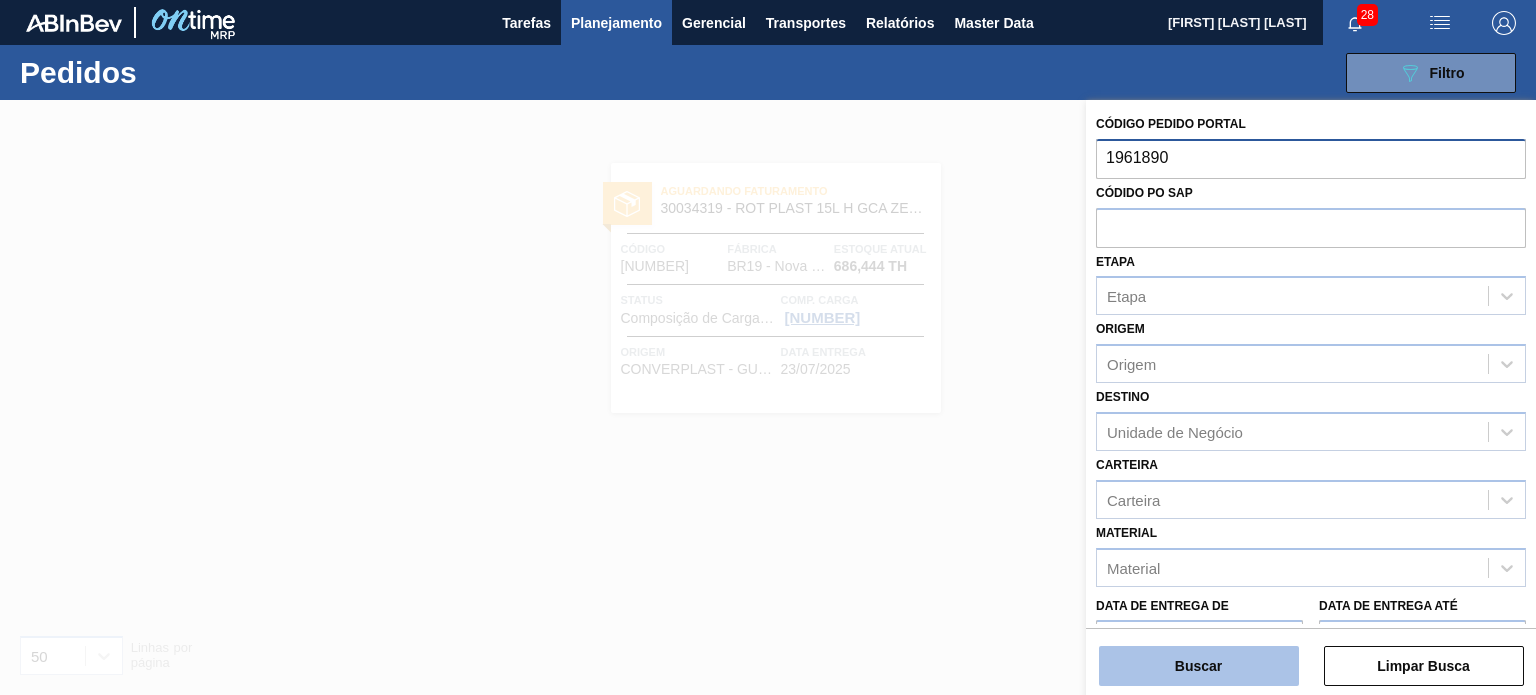type on "1961890" 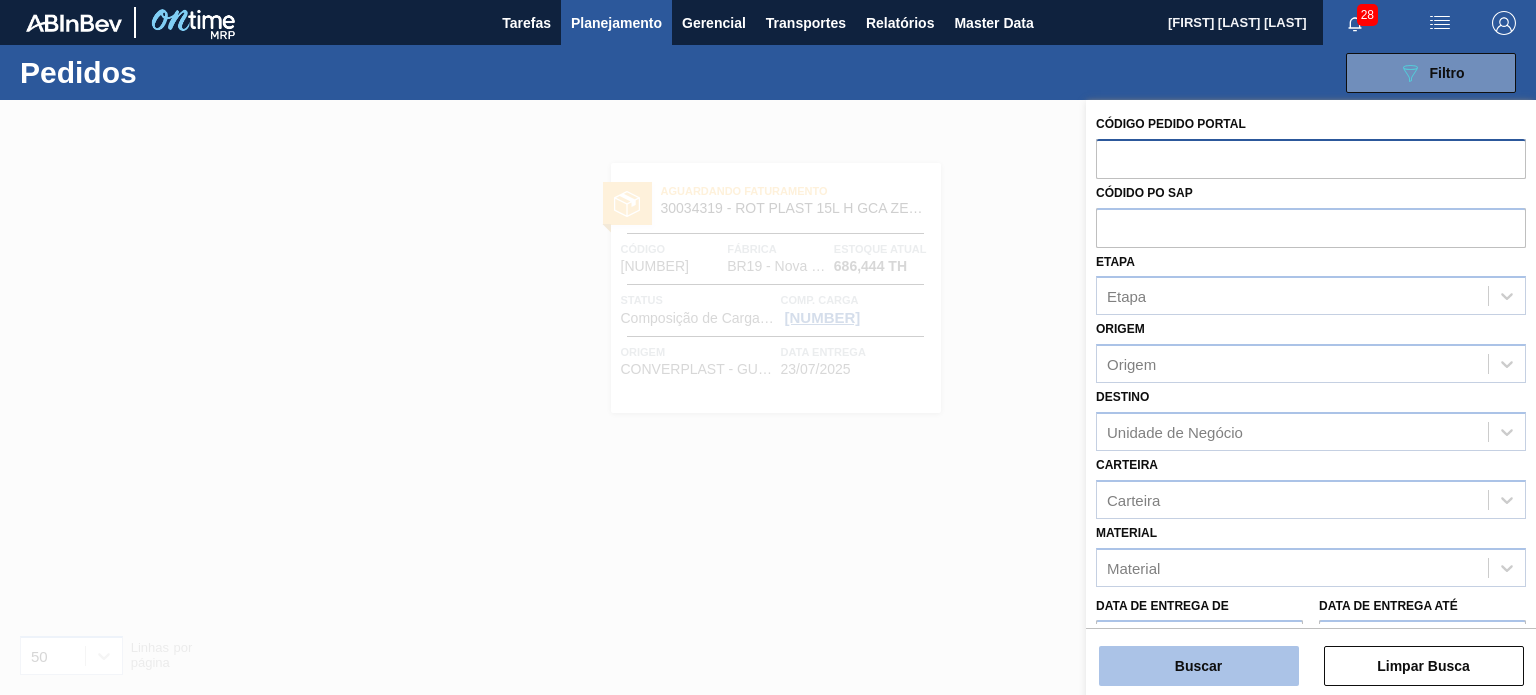 click on "Buscar" at bounding box center (1199, 666) 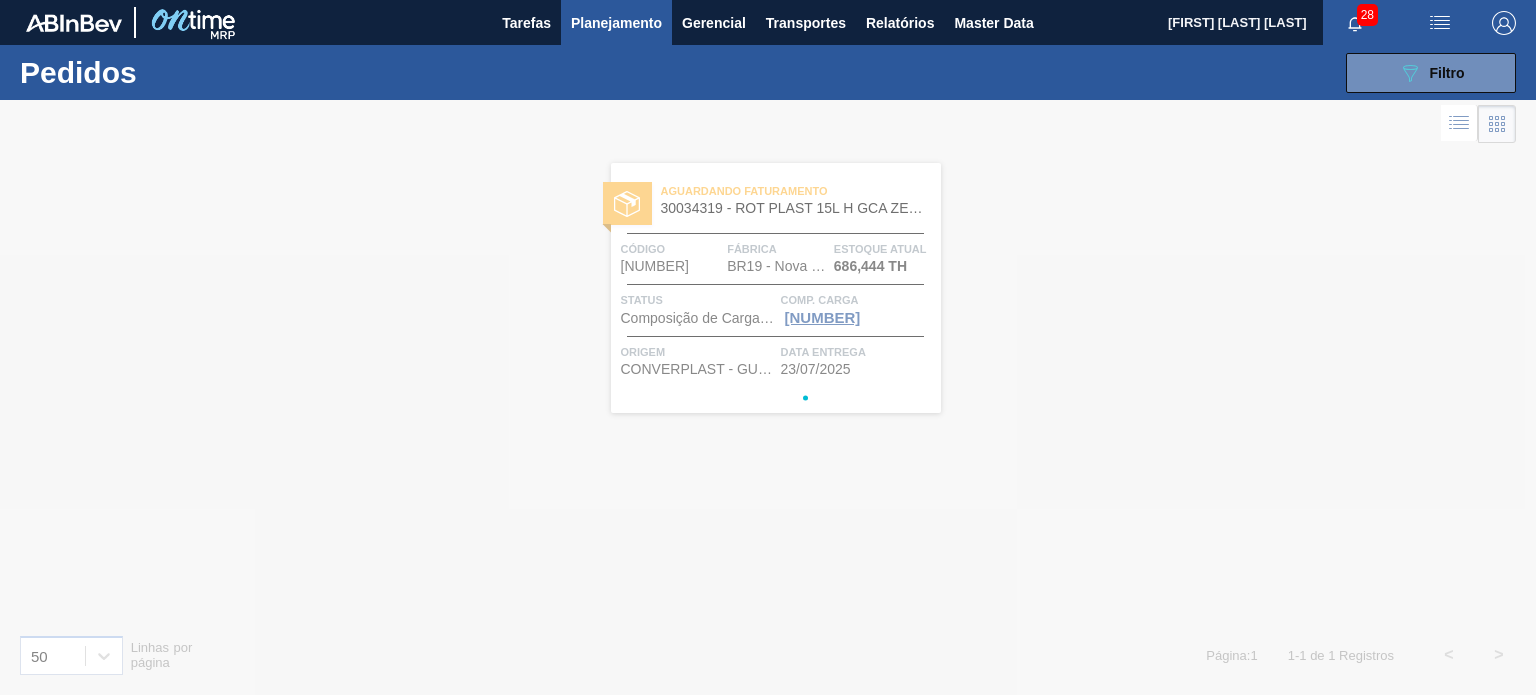 type 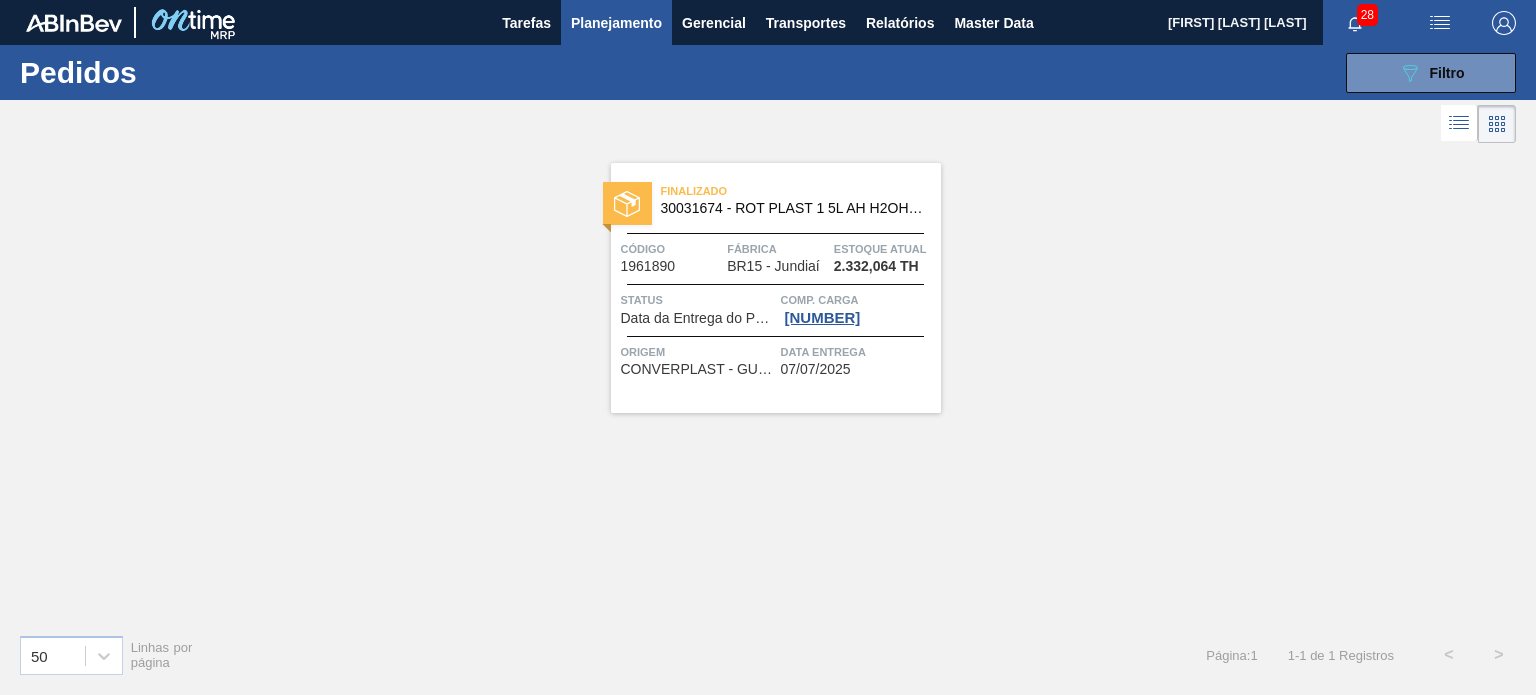 click on "Finalizado 30031674 - ROT PLAST 1 5L AH H2OH LIMON IN211 Código 1961890 Fábrica BR15 - Jundiaí Estoque atual 2.332,064 TH Status Data da Entrega do Pedido Atrasada Comp. Carga 1772999 Origem CONVERPLAST - GUARULHOS (SP) Data entrega 07/07/2025" at bounding box center (776, 288) 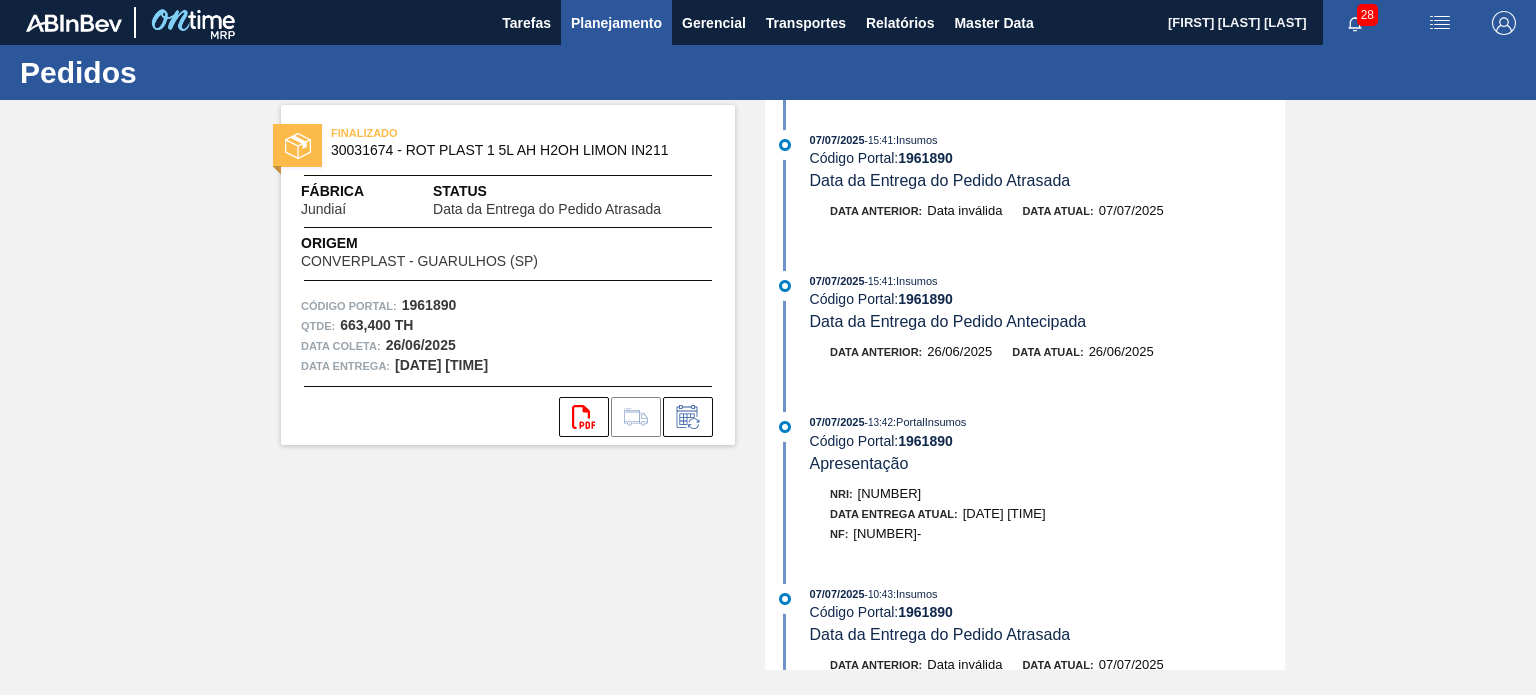 click on "Planejamento" at bounding box center (616, 23) 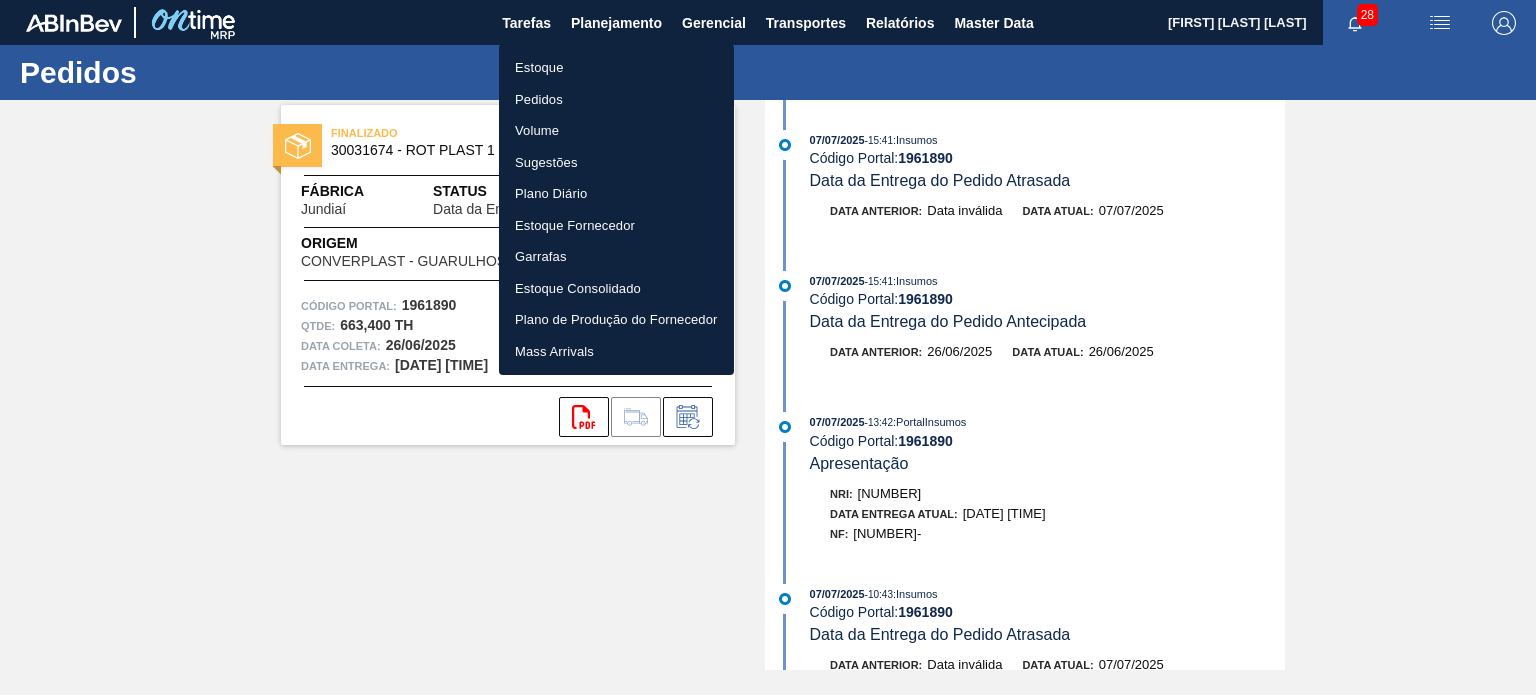 click on "Pedidos" at bounding box center [616, 100] 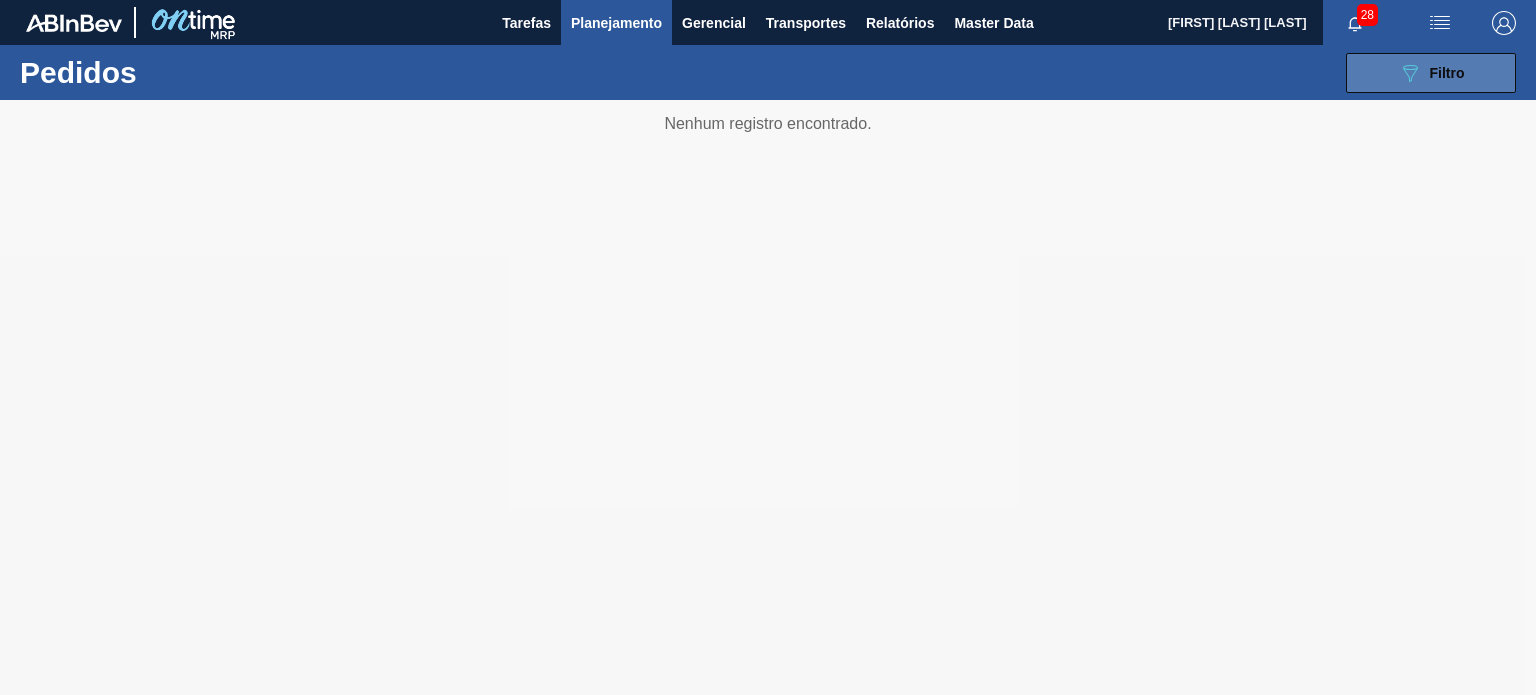 click 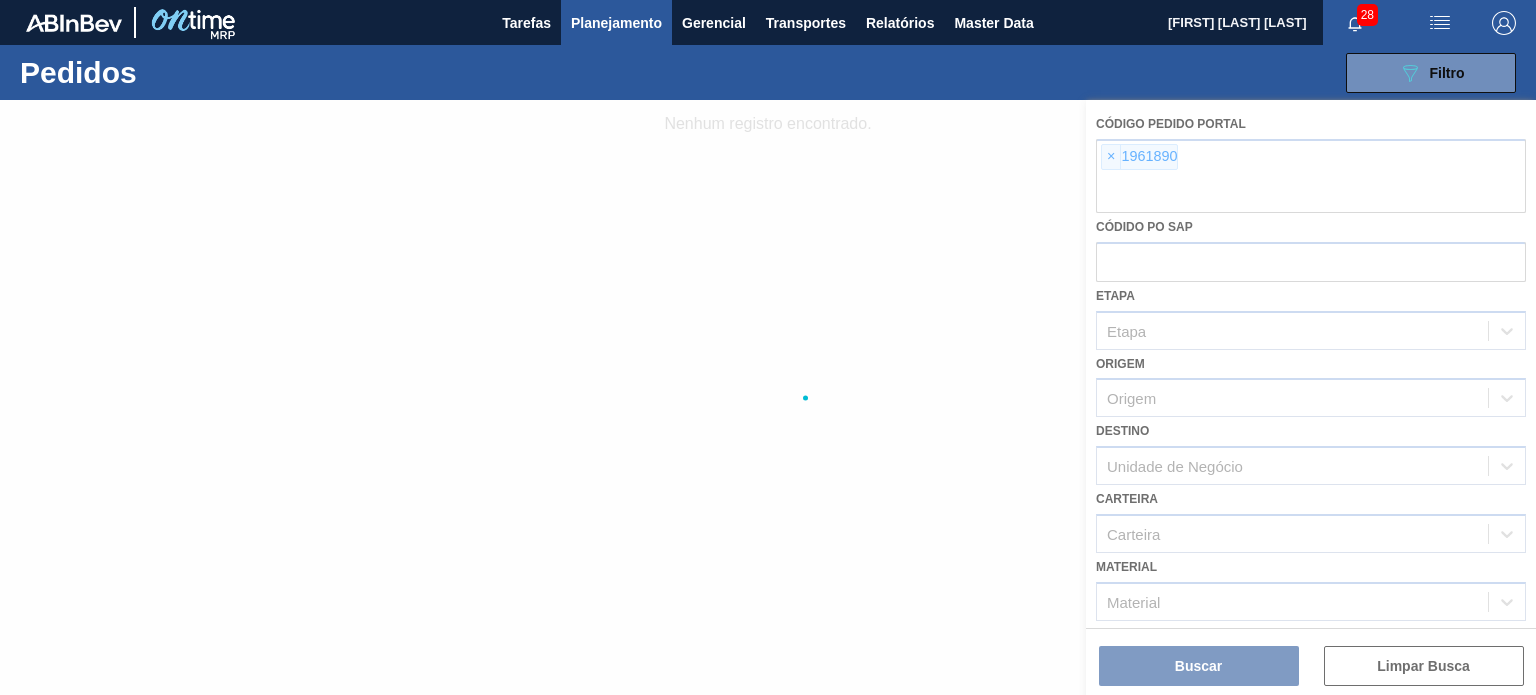 click at bounding box center [768, 397] 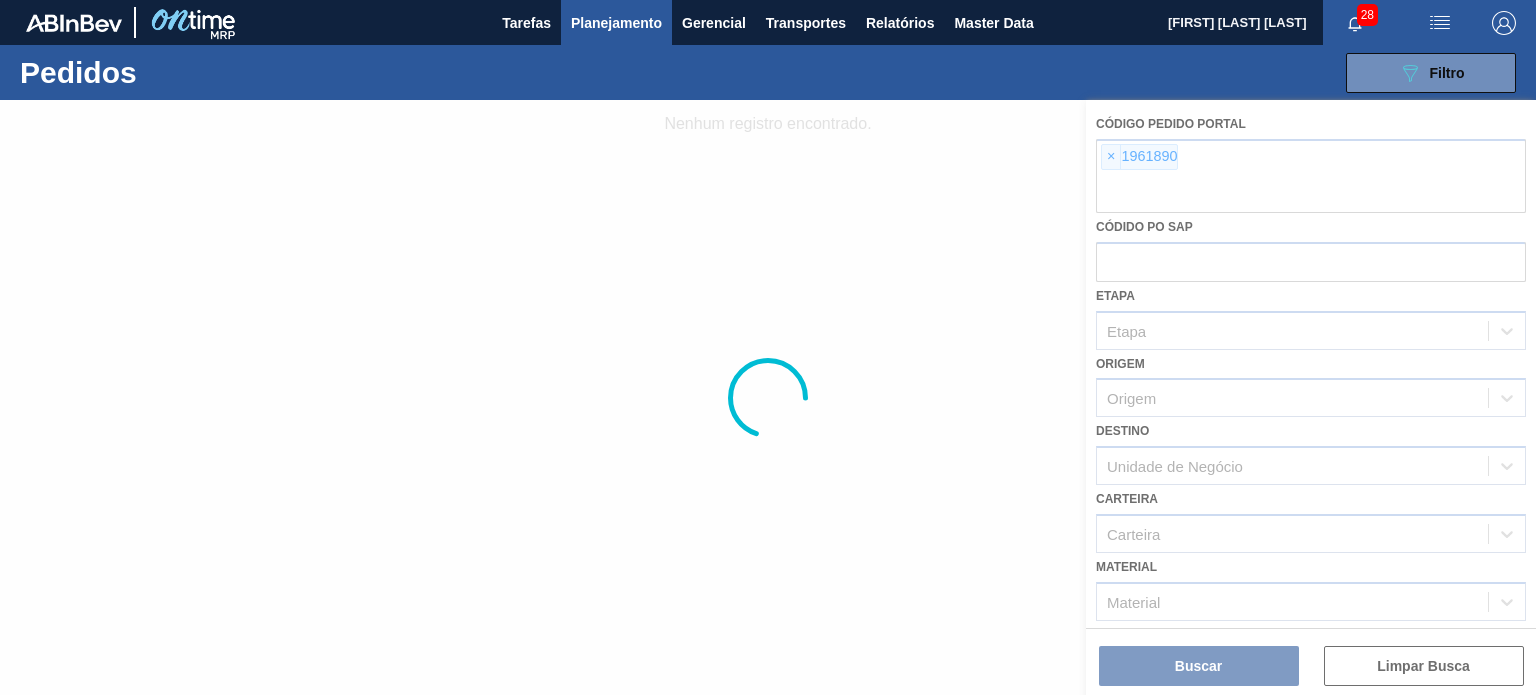 click at bounding box center (768, 397) 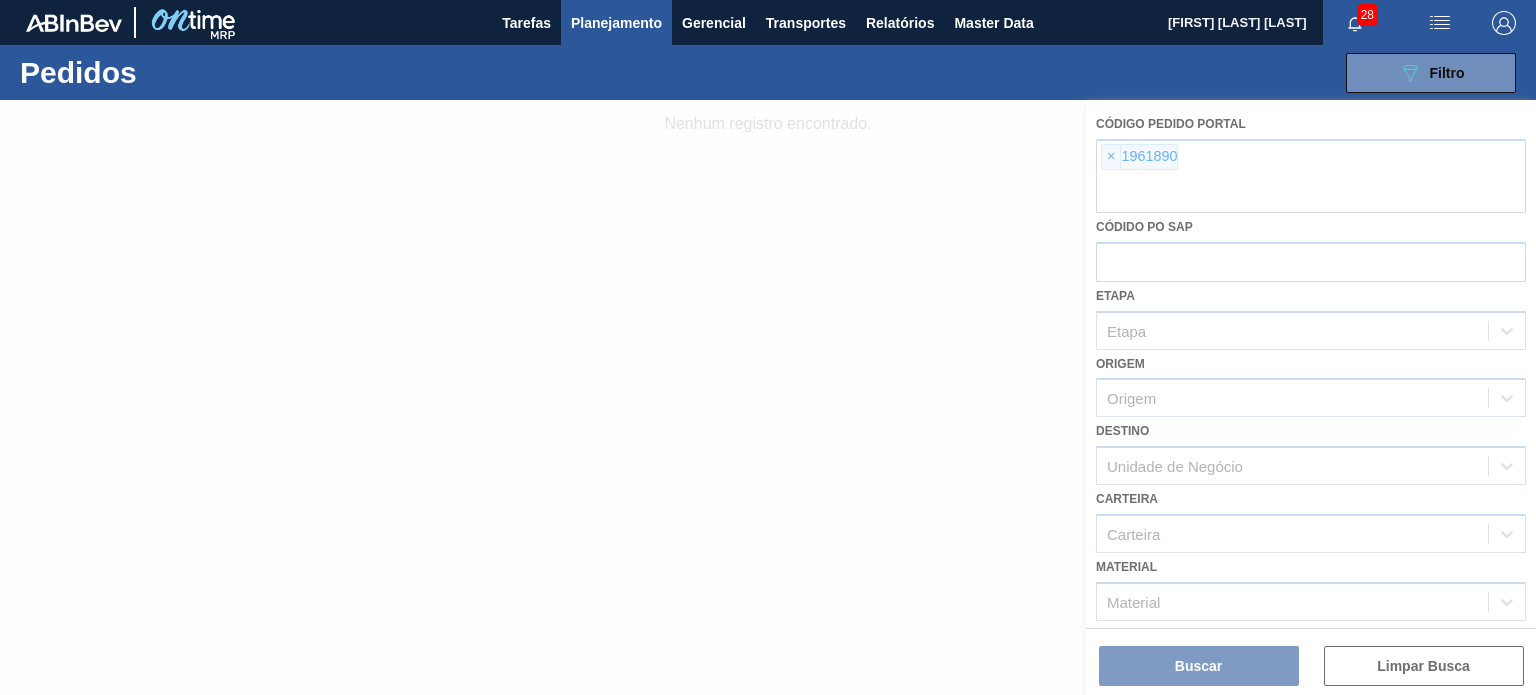 click at bounding box center [768, 397] 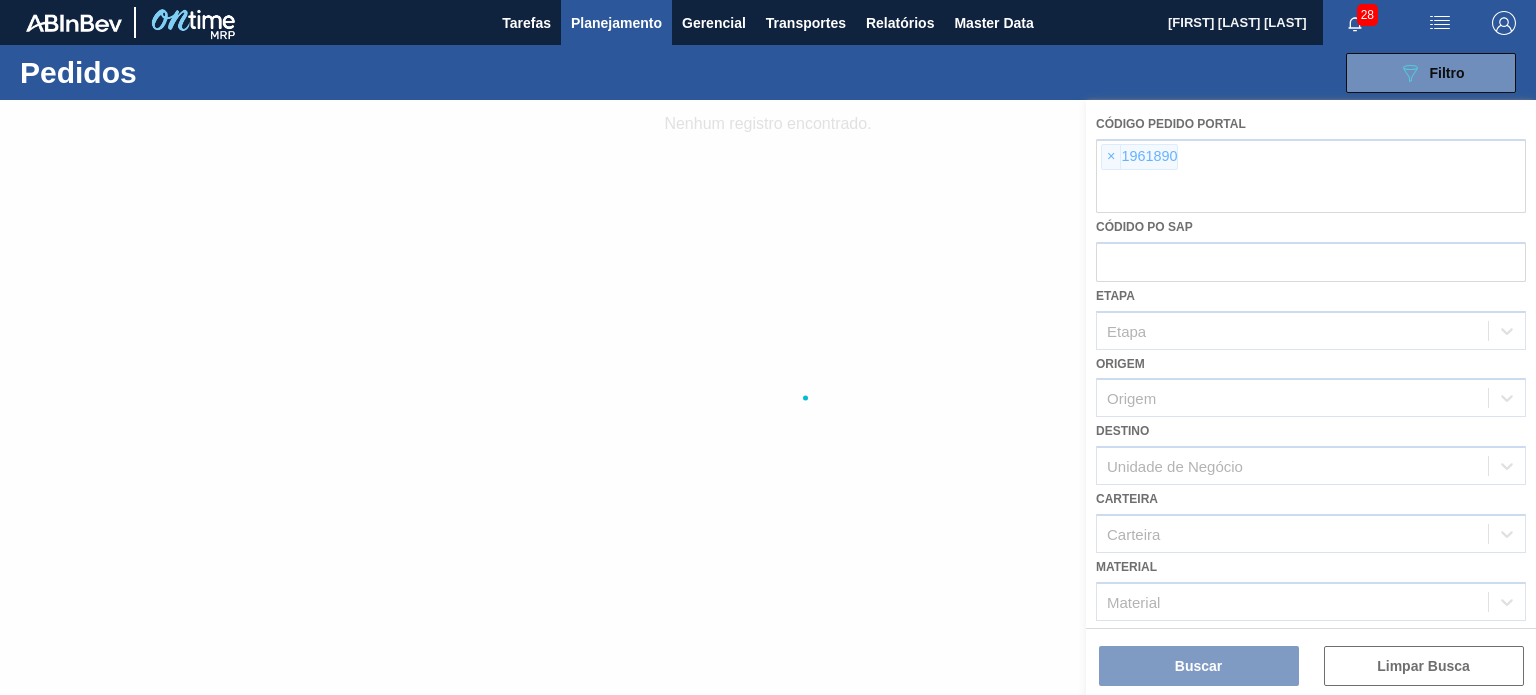 click at bounding box center (768, 397) 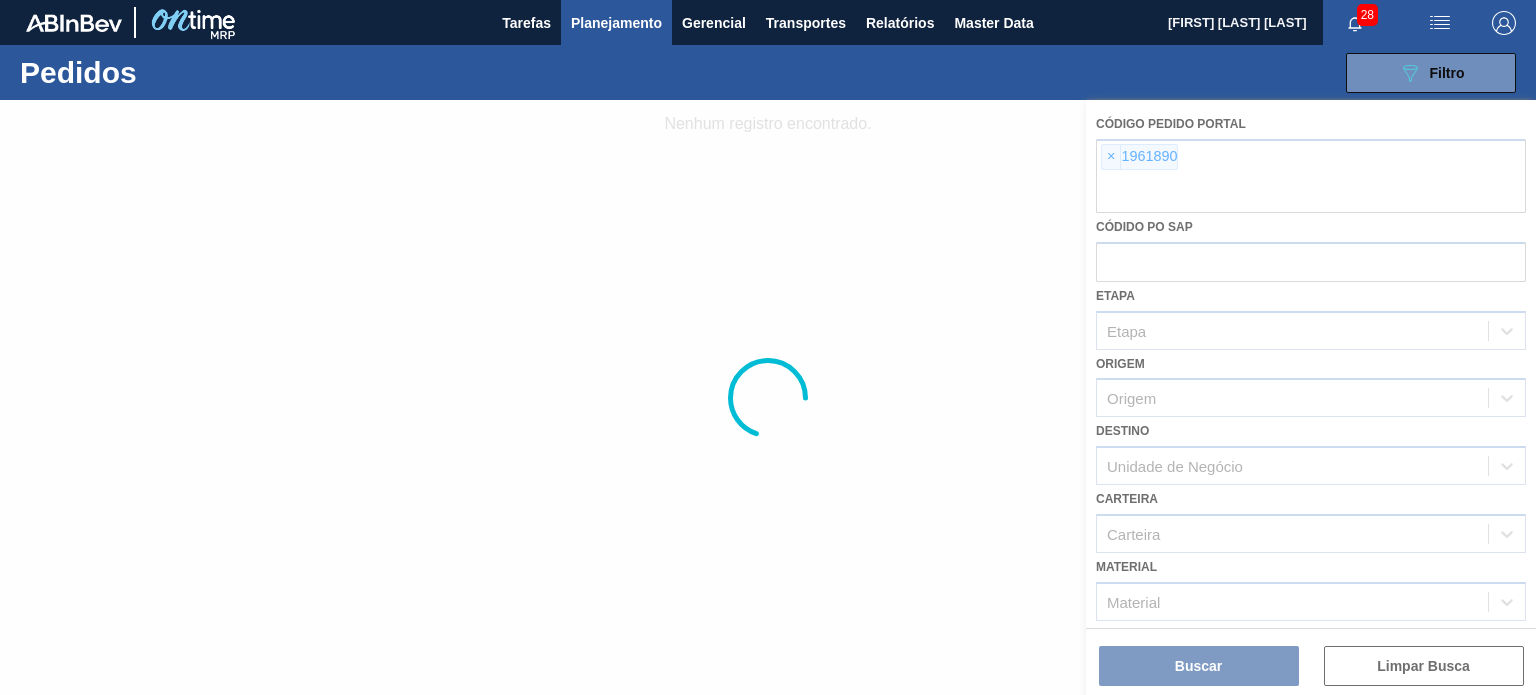 click at bounding box center (768, 397) 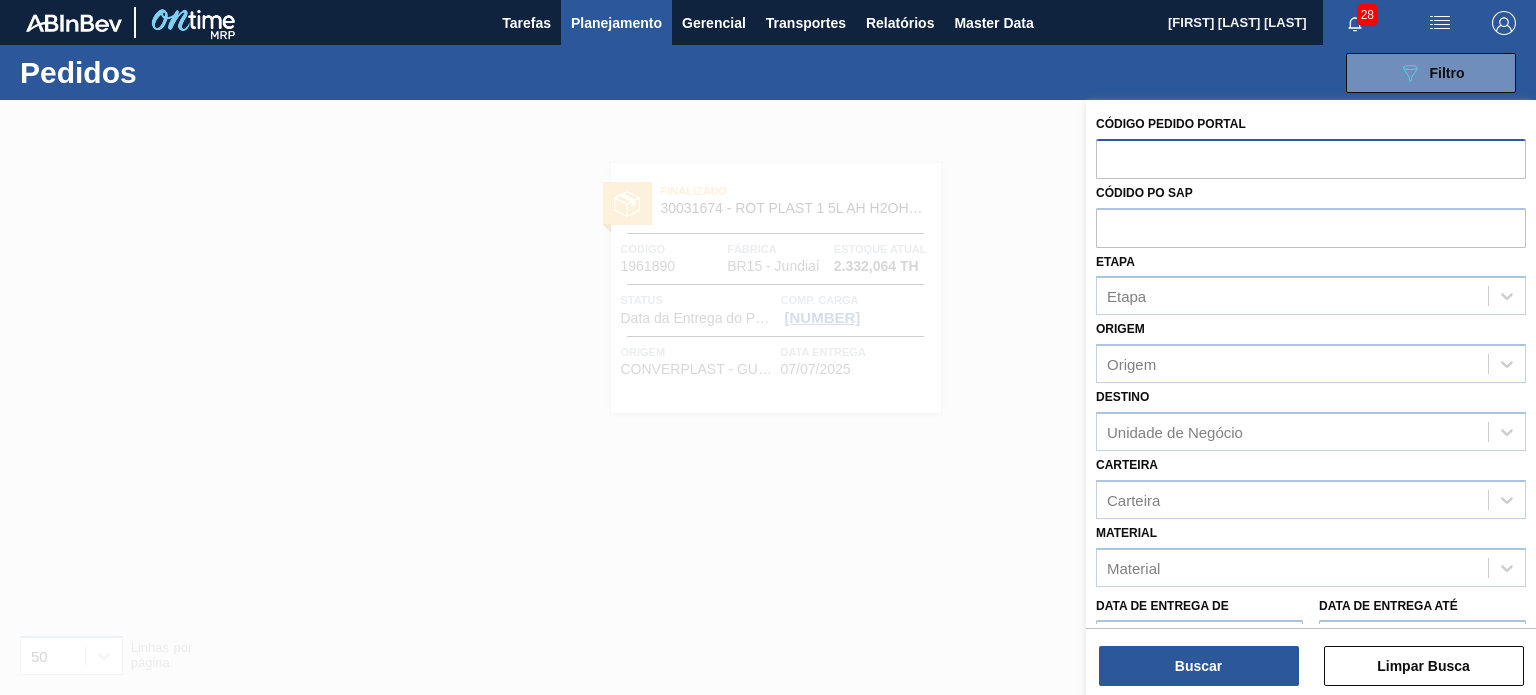 click at bounding box center [1311, 158] 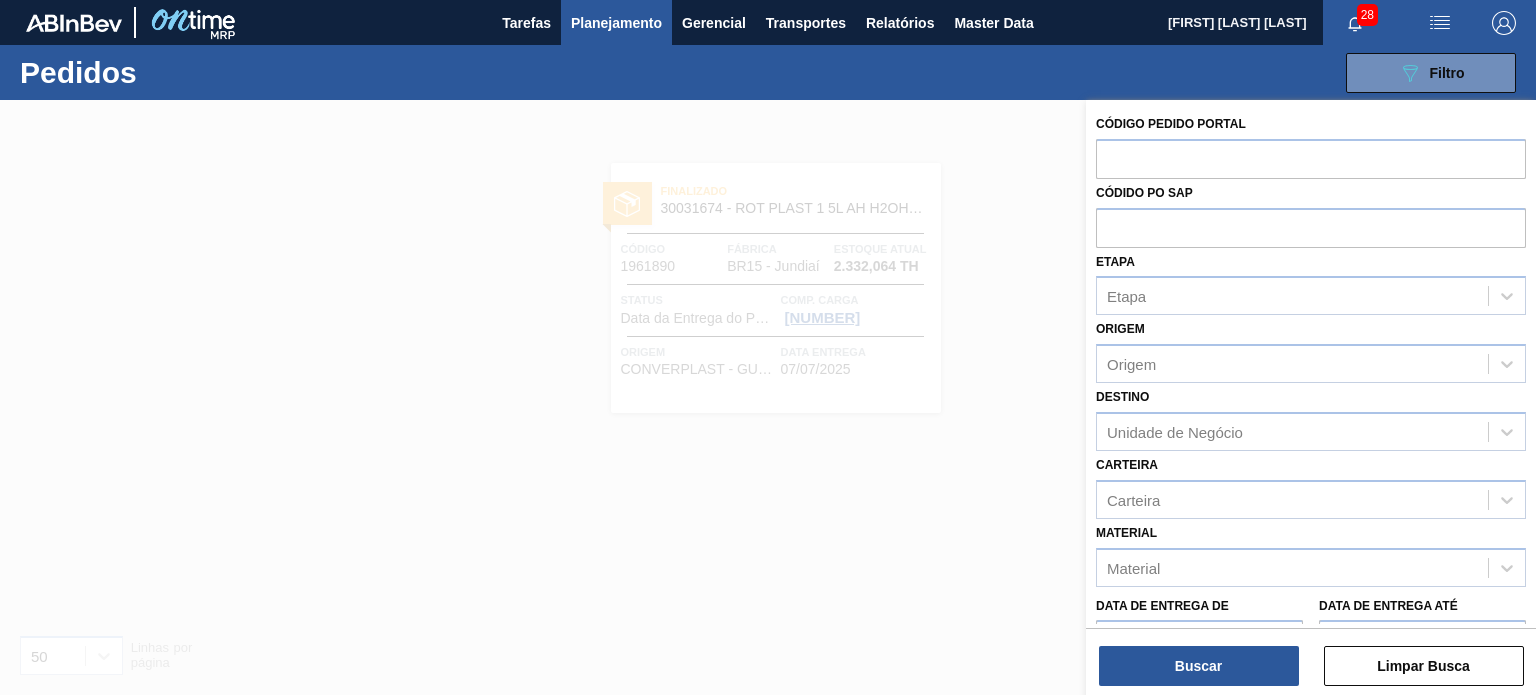 paste on "1959849" 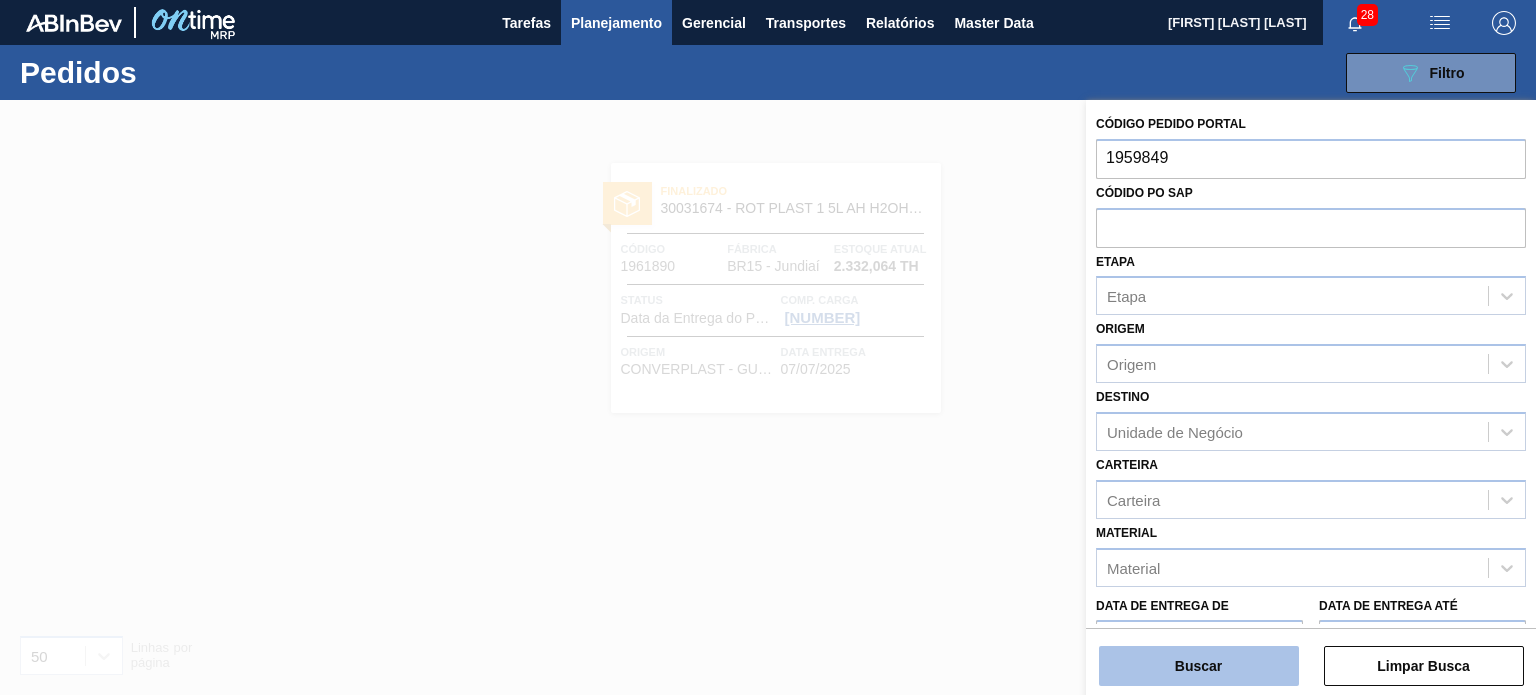 type on "1959849" 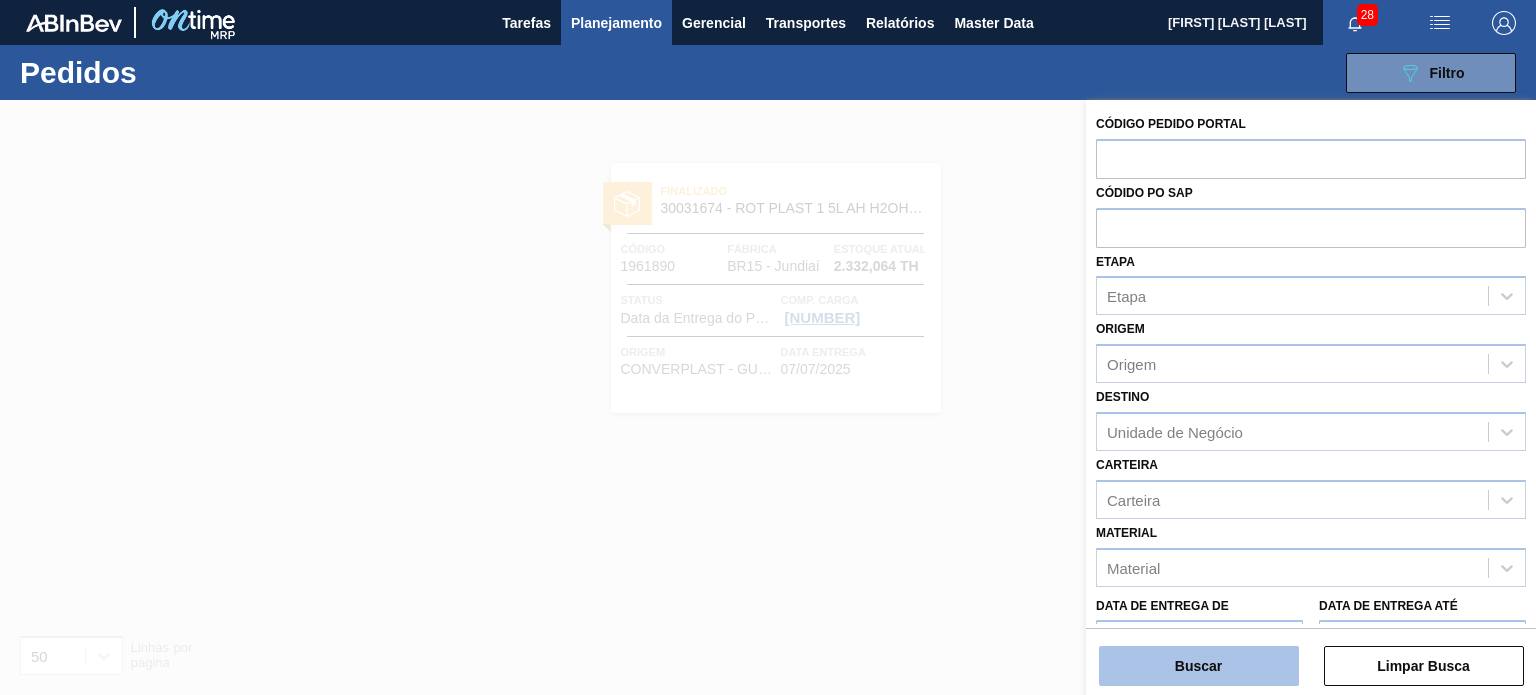 click on "Buscar" at bounding box center [1199, 666] 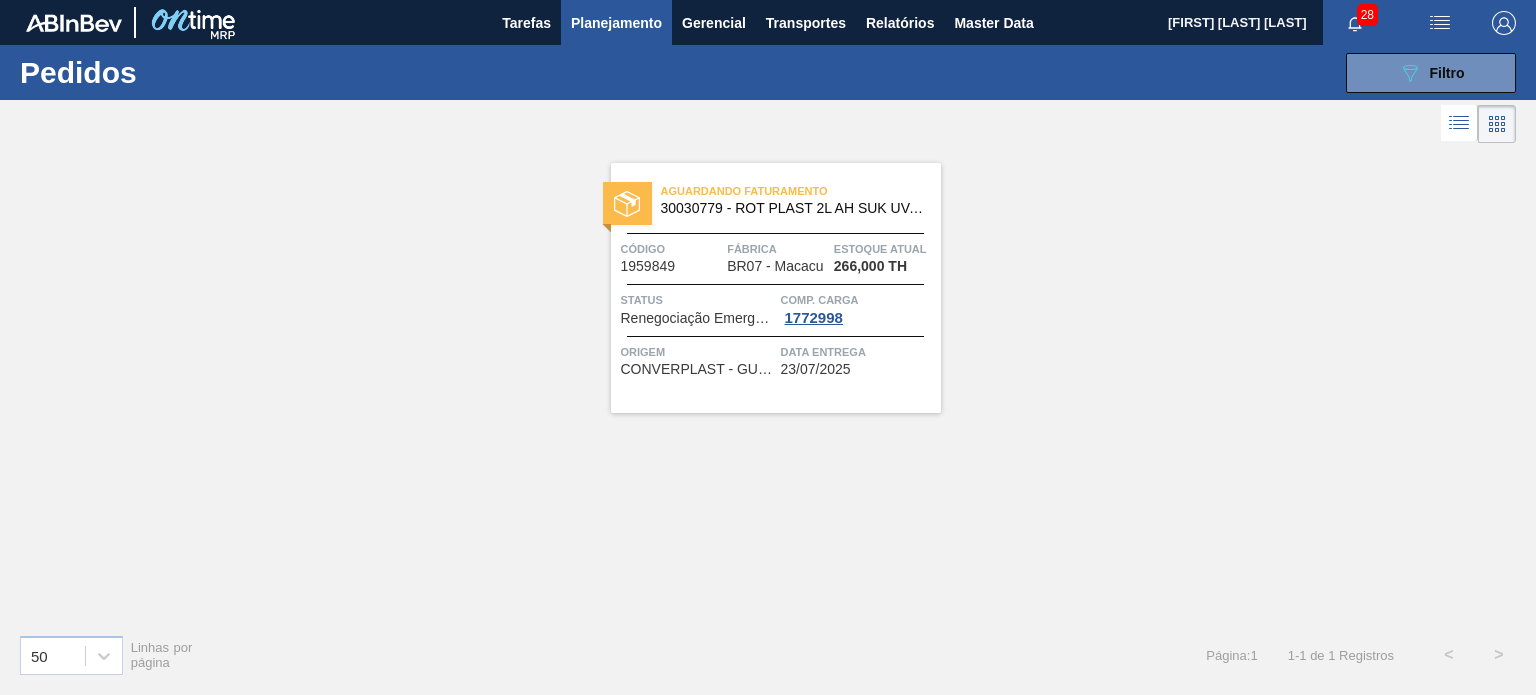 click on "Estoque atual" at bounding box center (885, 249) 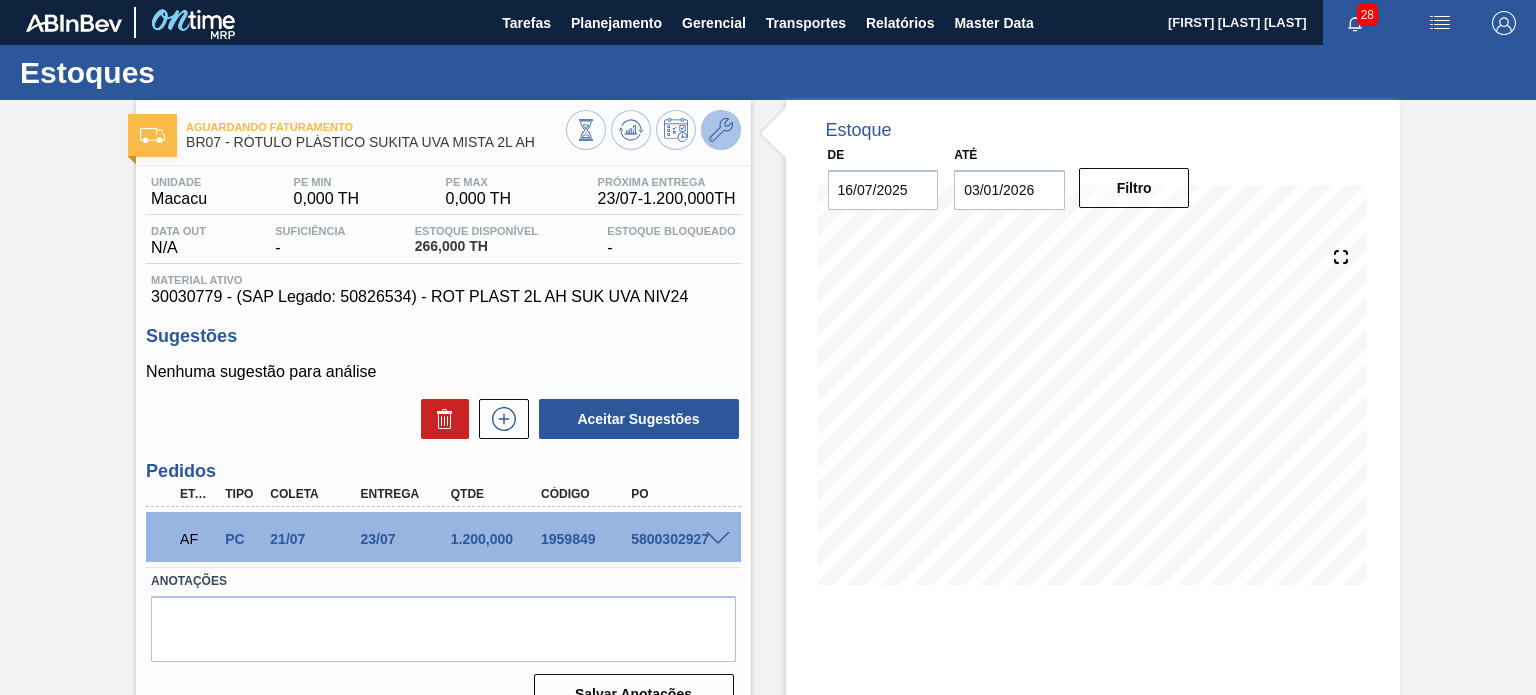 click 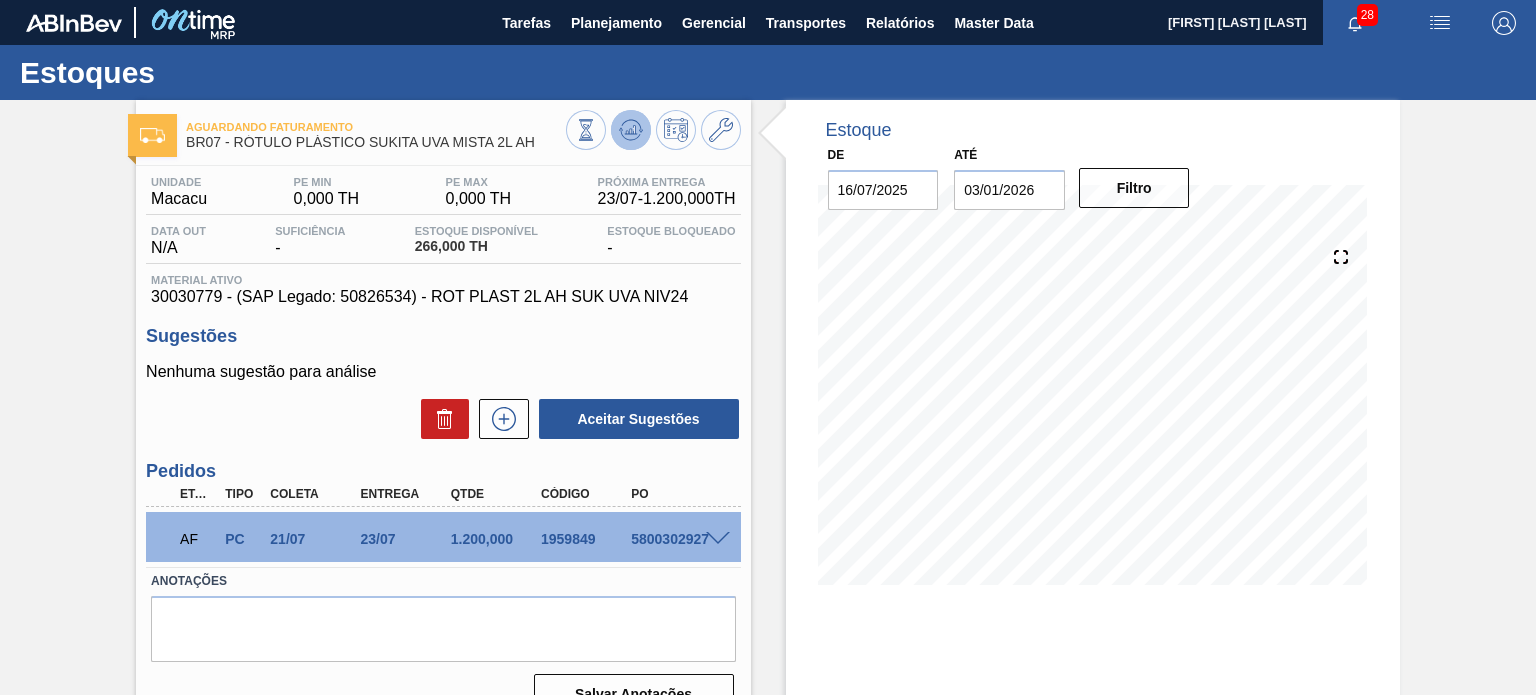 click 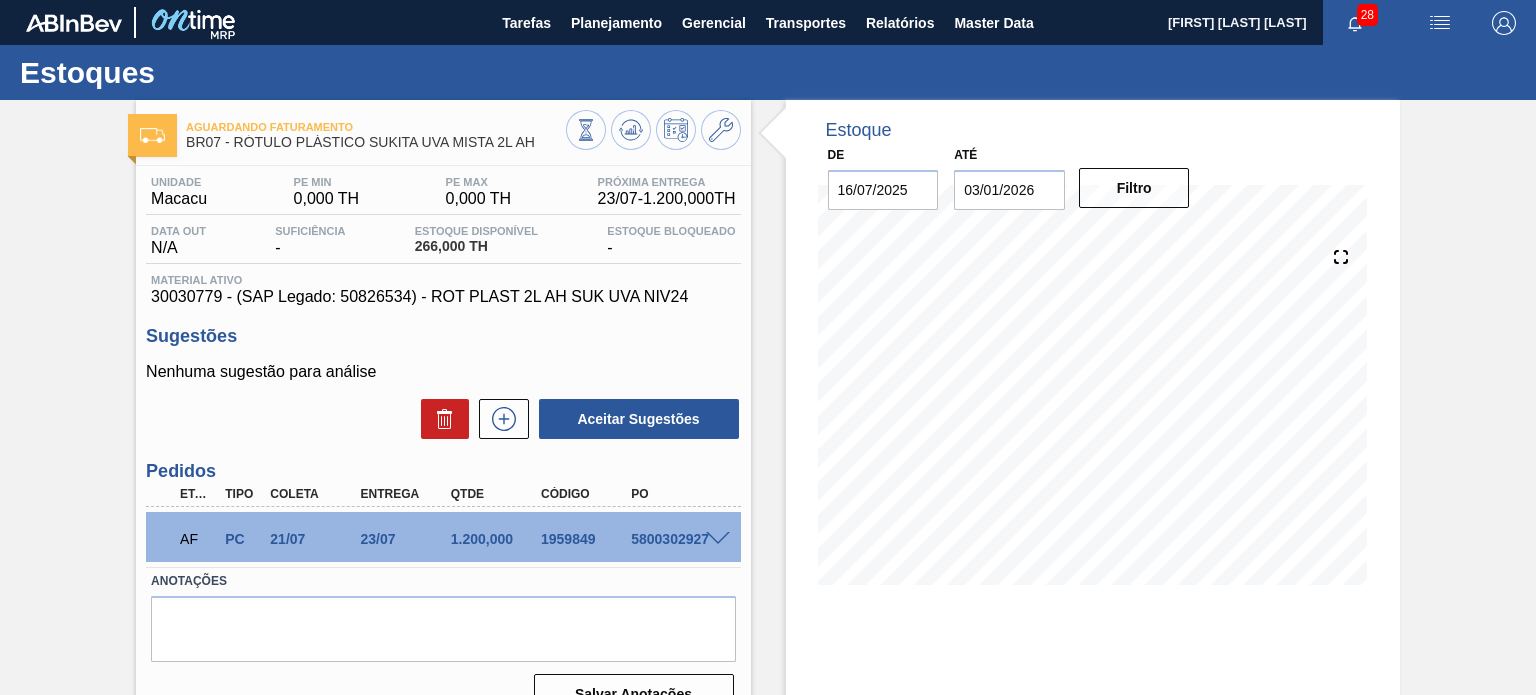 click 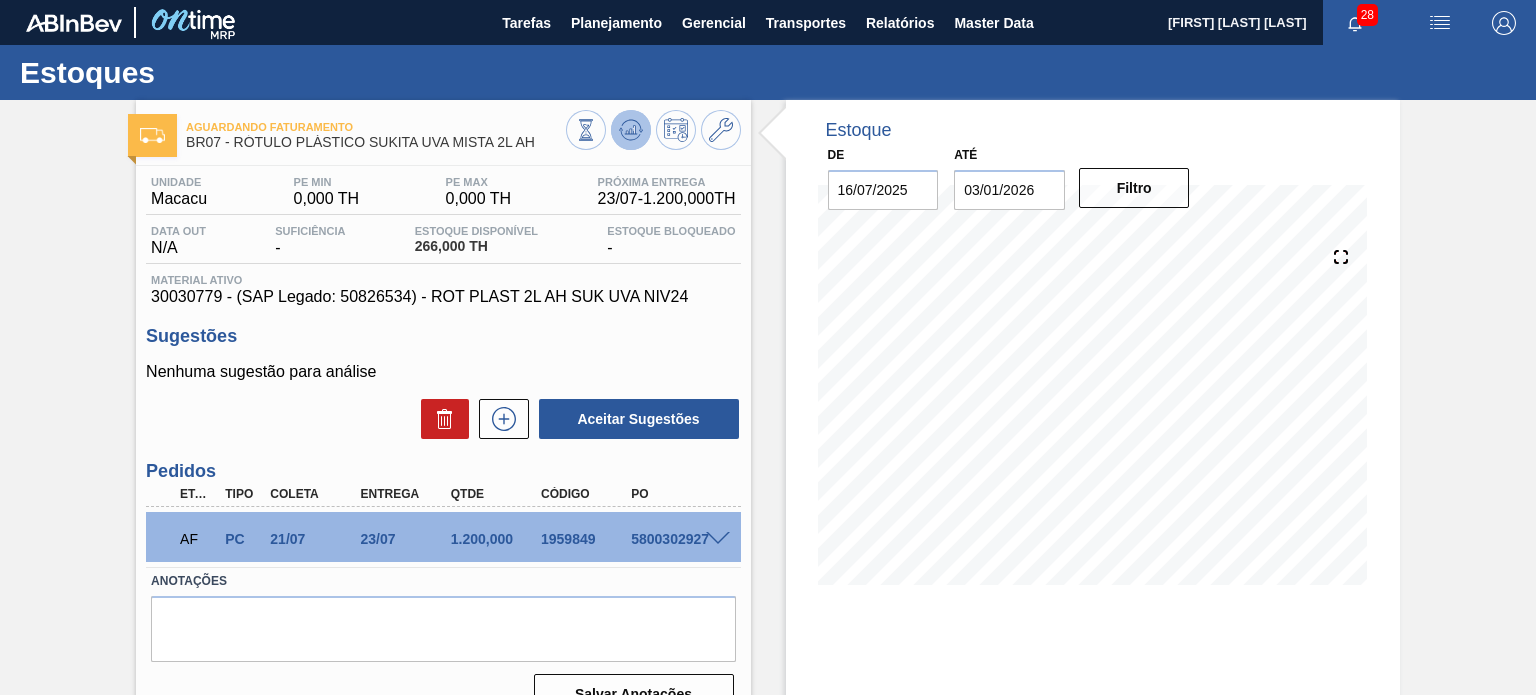 click at bounding box center (631, 130) 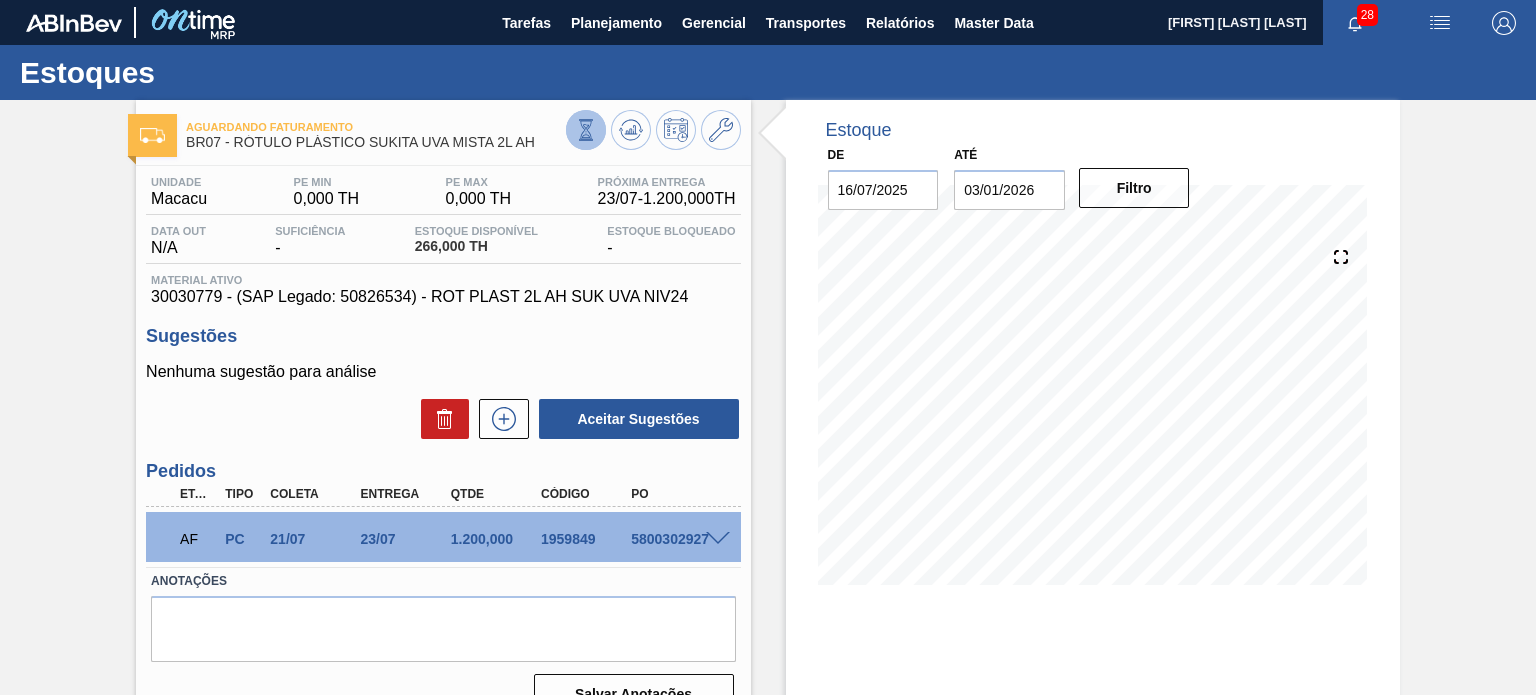 click 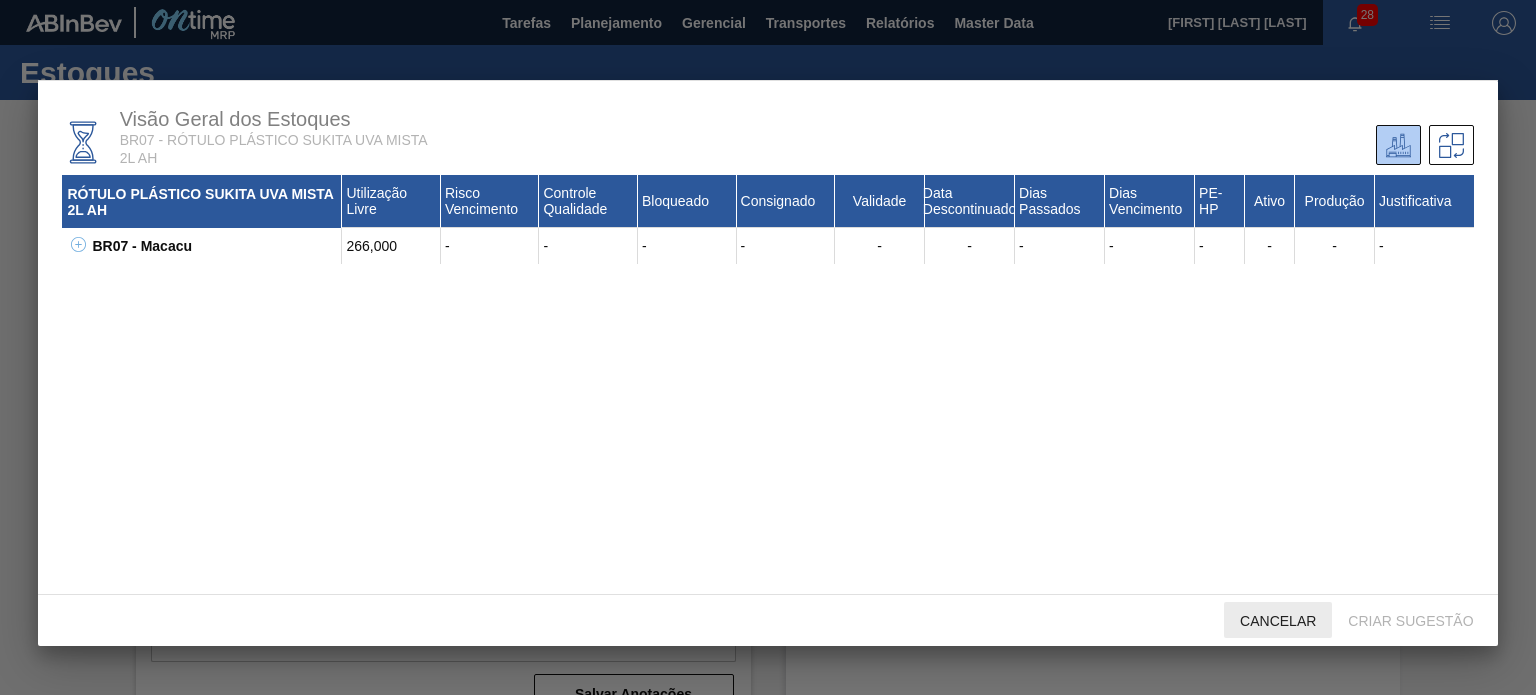 click on "Cancelar" at bounding box center (1278, 621) 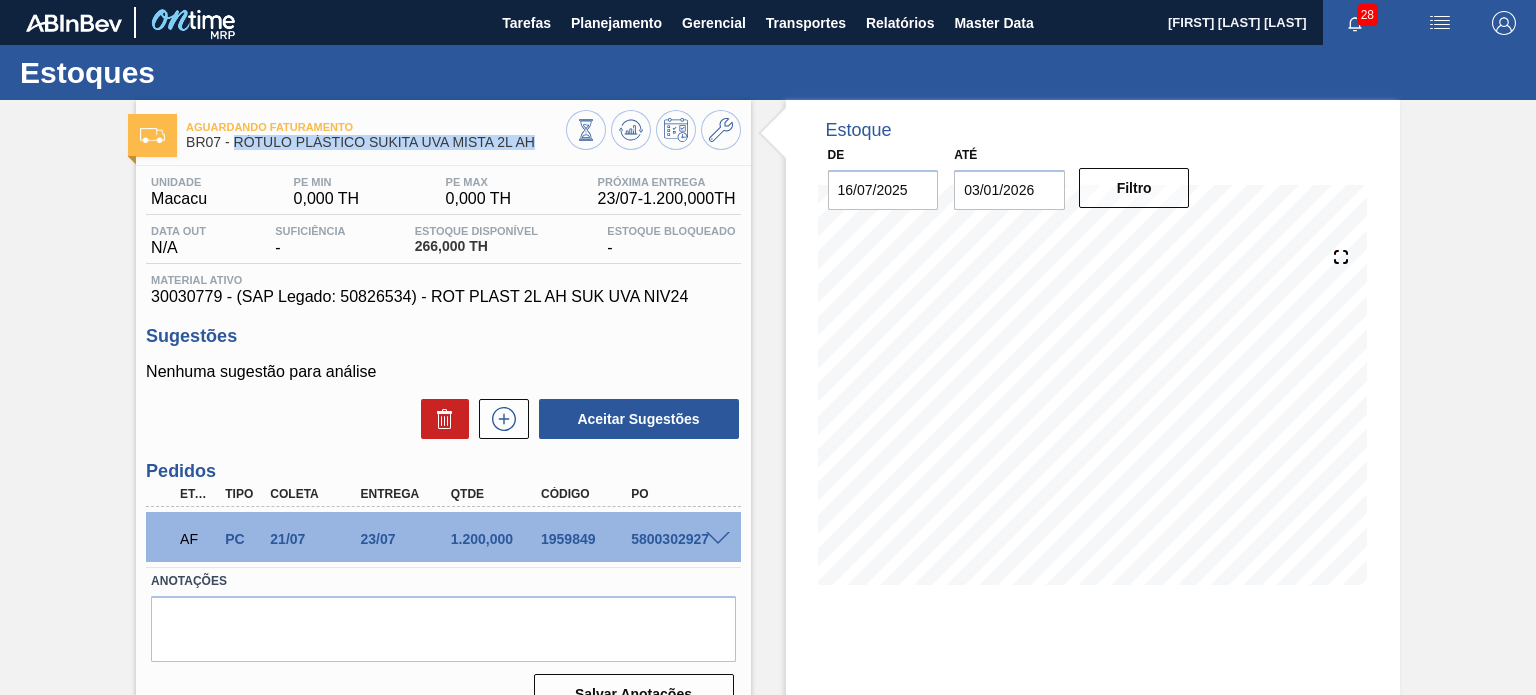 drag, startPoint x: 534, startPoint y: 151, endPoint x: 231, endPoint y: 147, distance: 303.0264 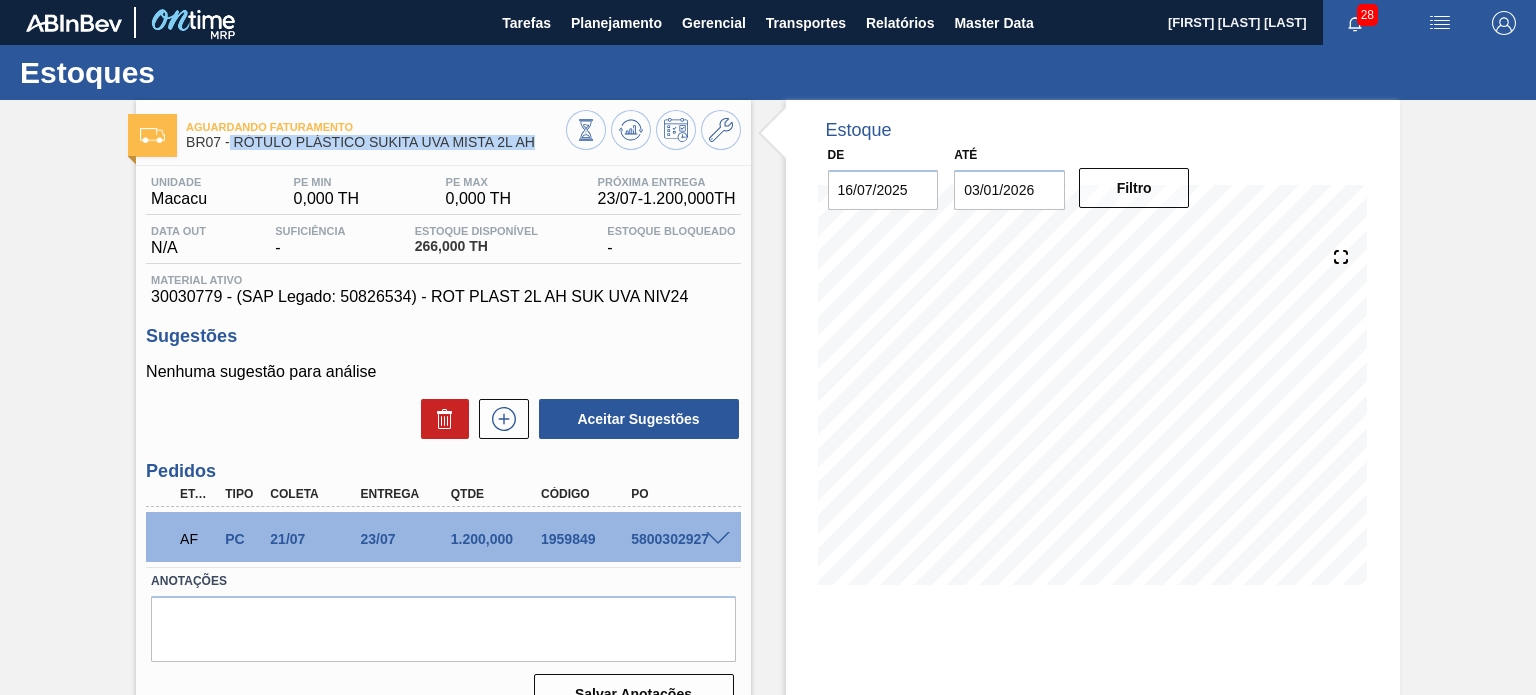 copy on "RÓTULO PLÁSTICO SUKITA UVA MISTA 2L AH" 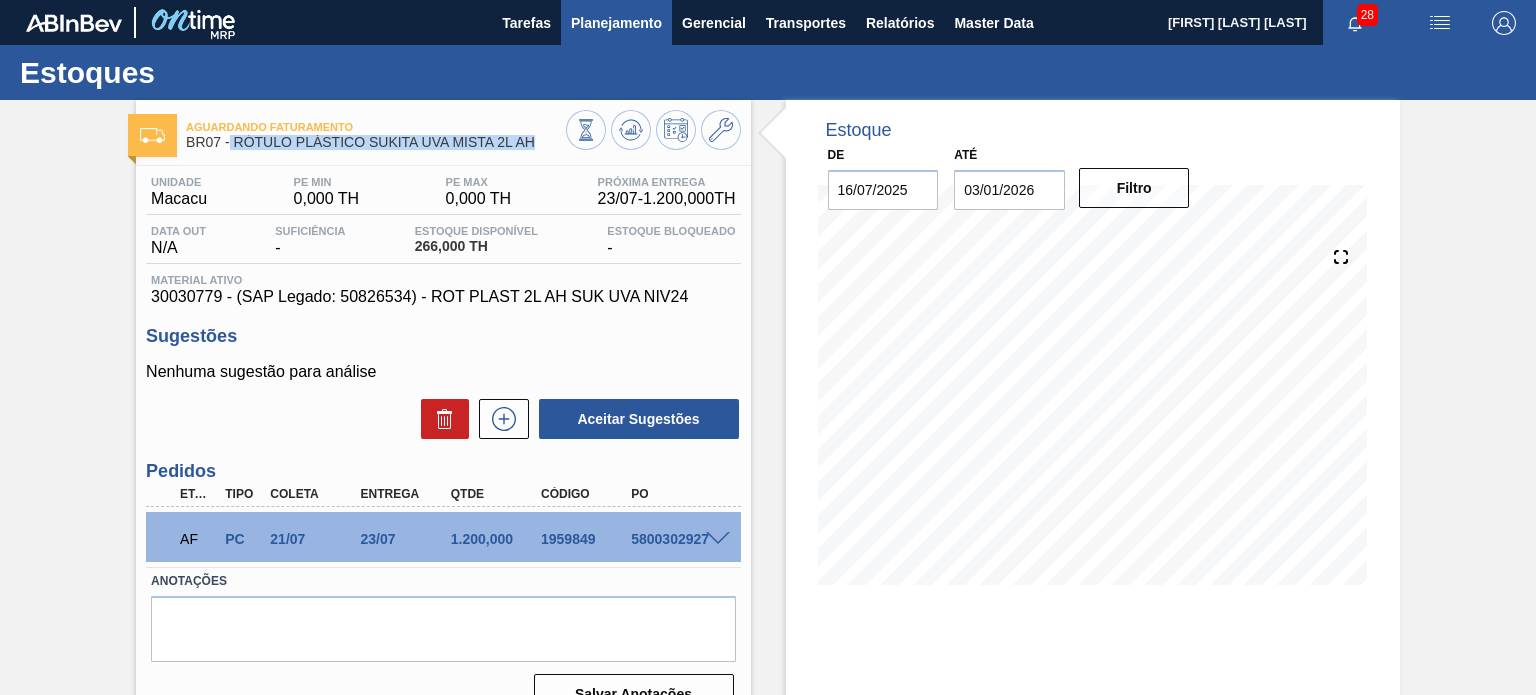 click on "Planejamento" at bounding box center [616, 23] 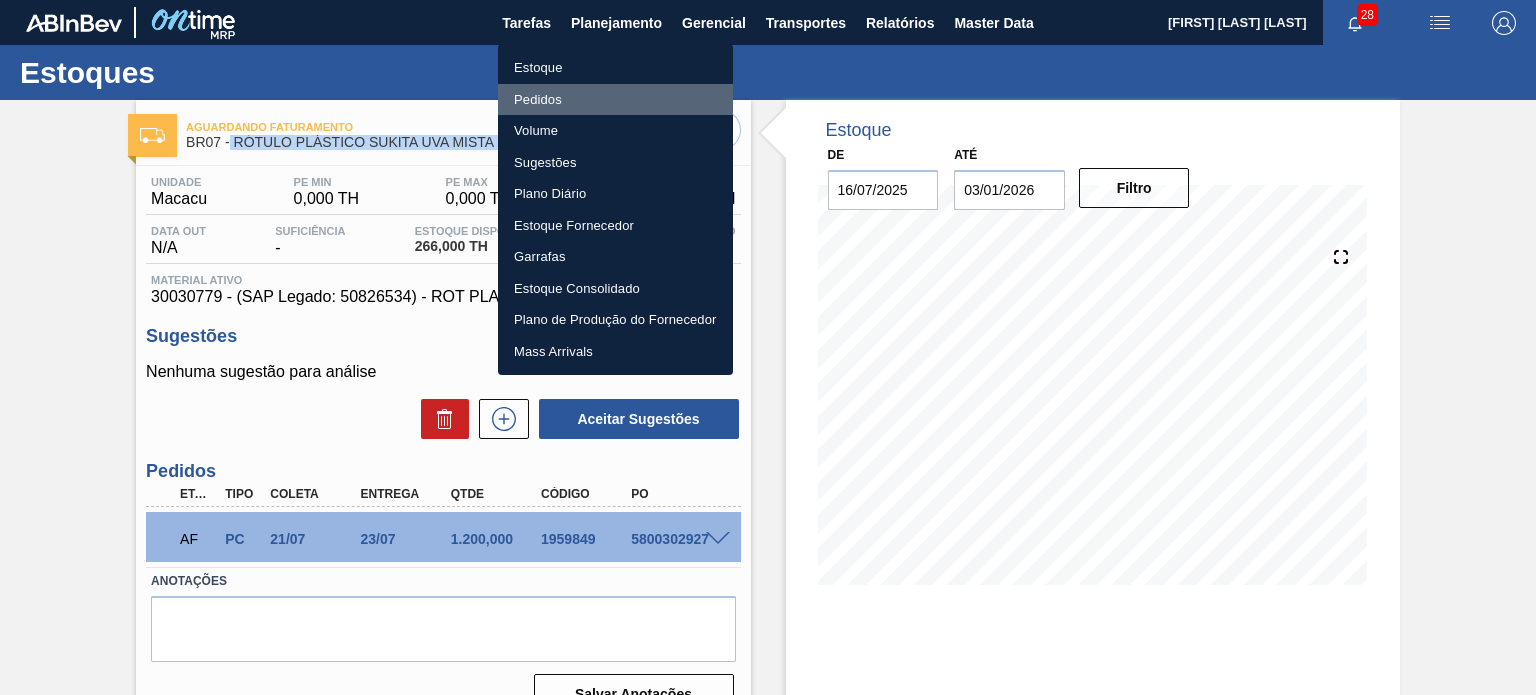 click on "Pedidos" at bounding box center [615, 100] 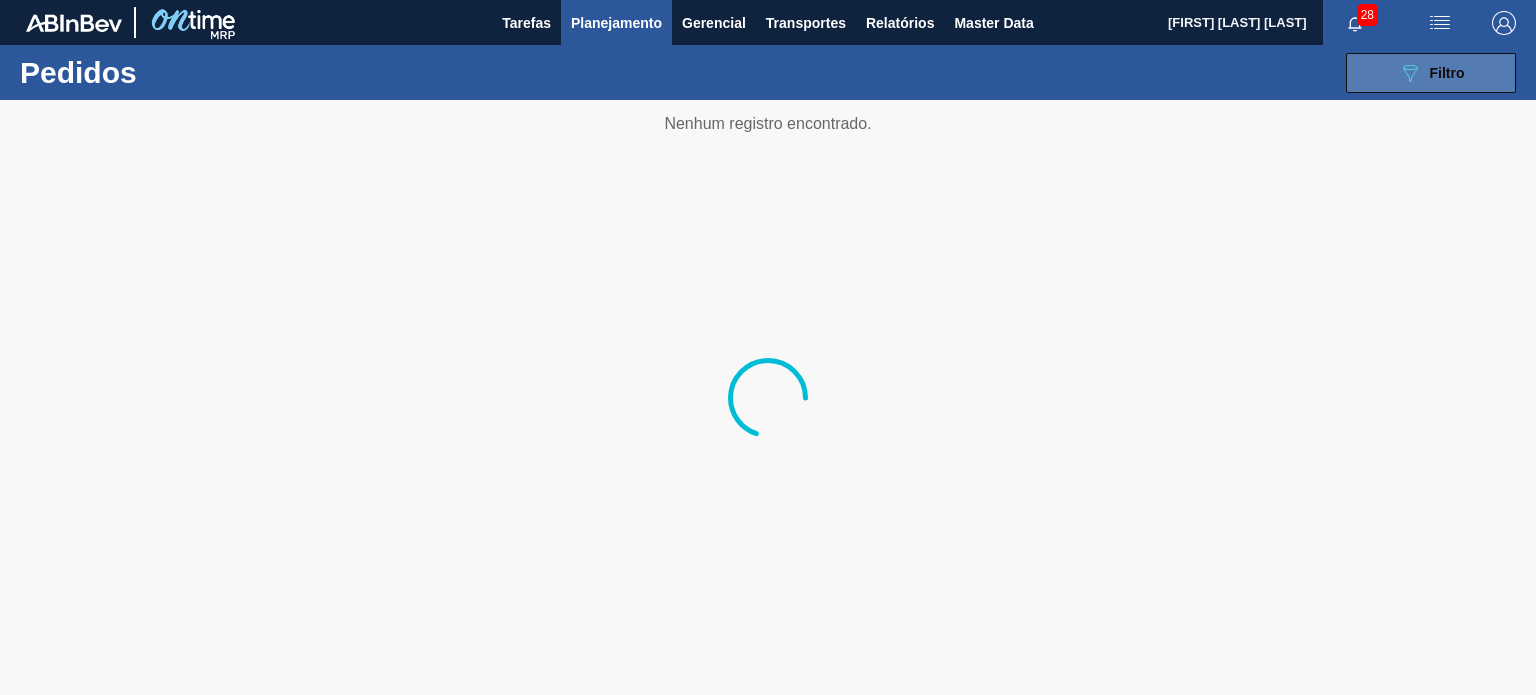 click on "089F7B8B-B2A5-4AFE-B5C0-19BA573D28AC Filtro" at bounding box center [1431, 73] 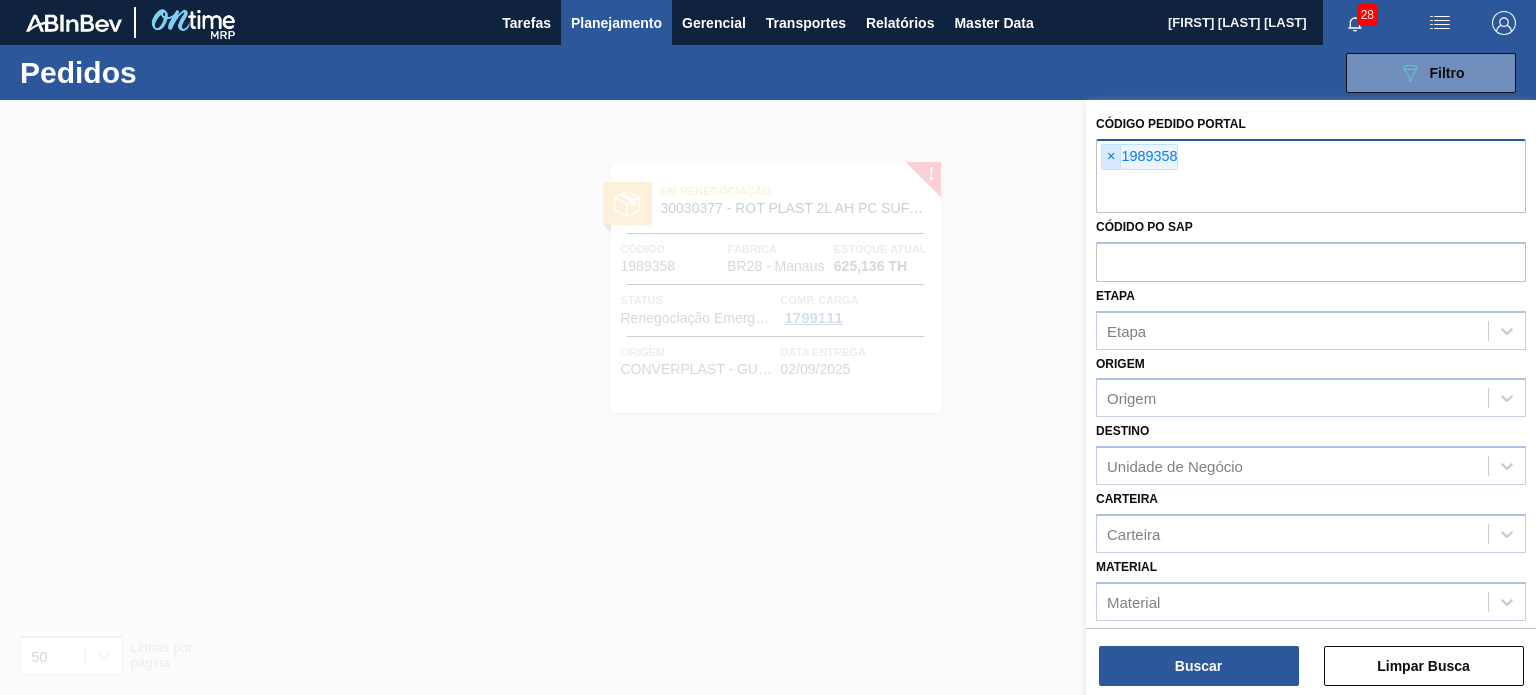 click on "×" at bounding box center (1111, 157) 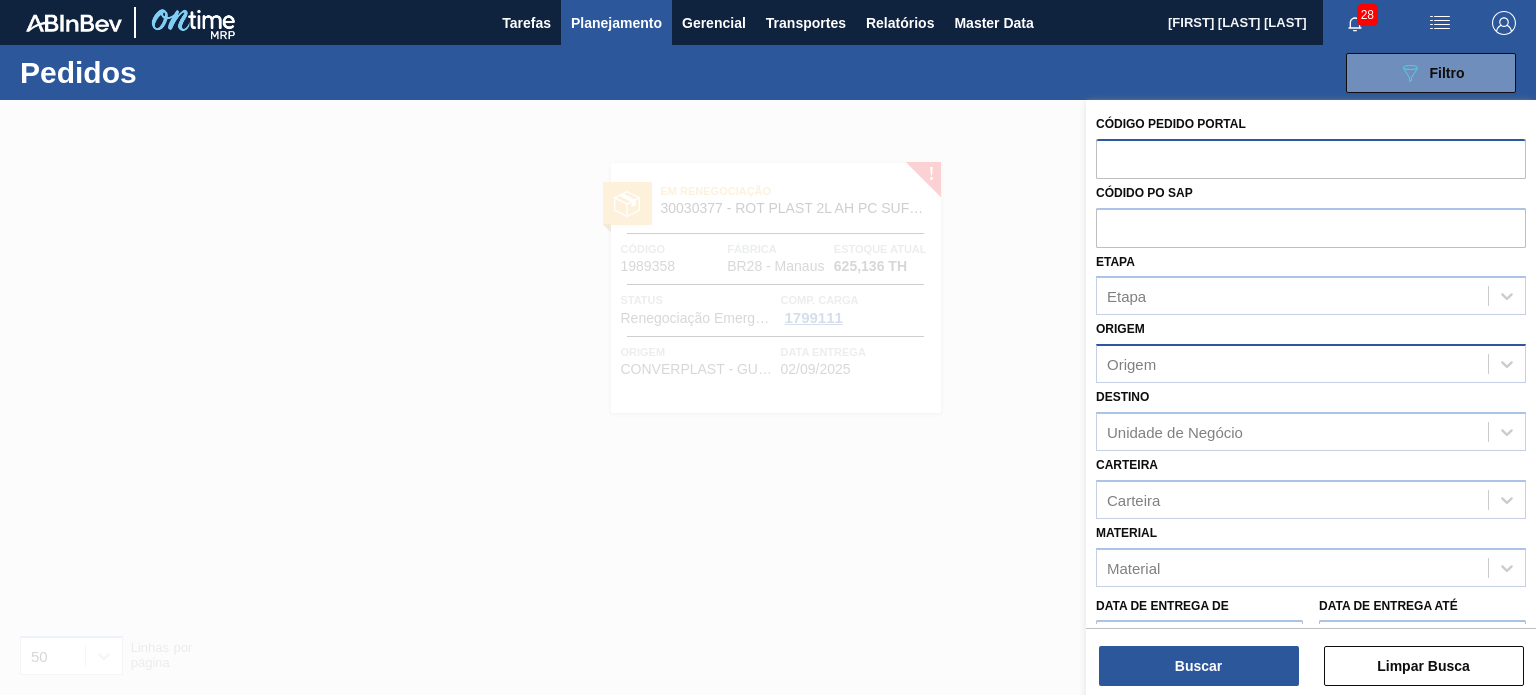 paste on "1955761" 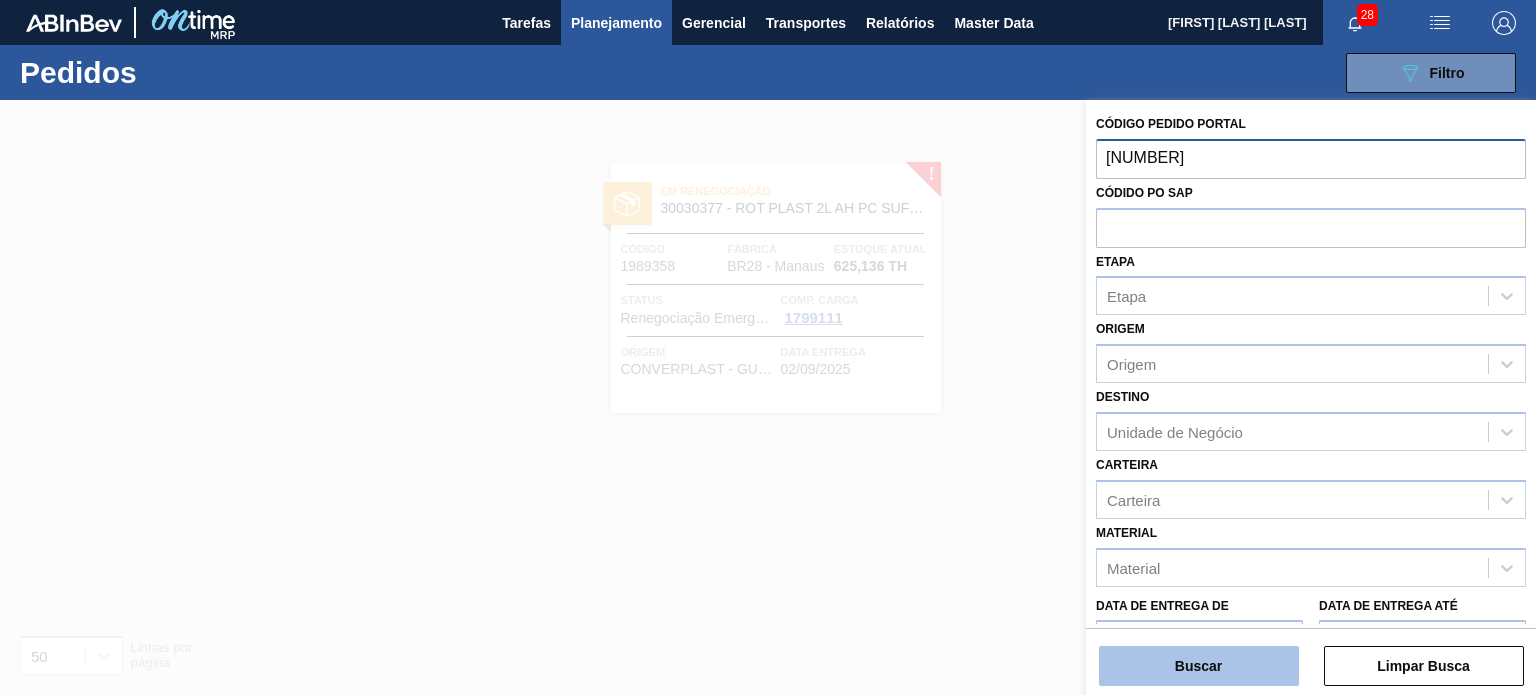 type on "1955761" 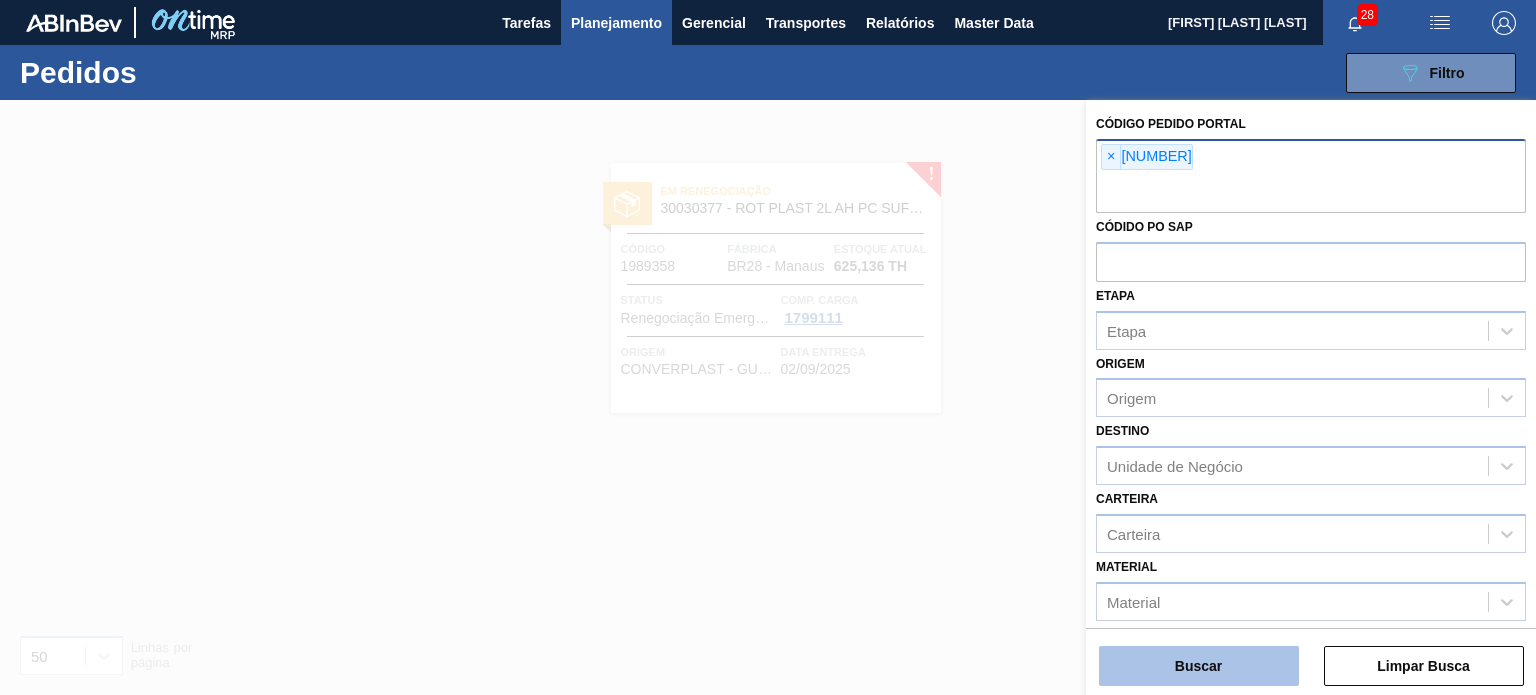 click on "Buscar" at bounding box center (1199, 666) 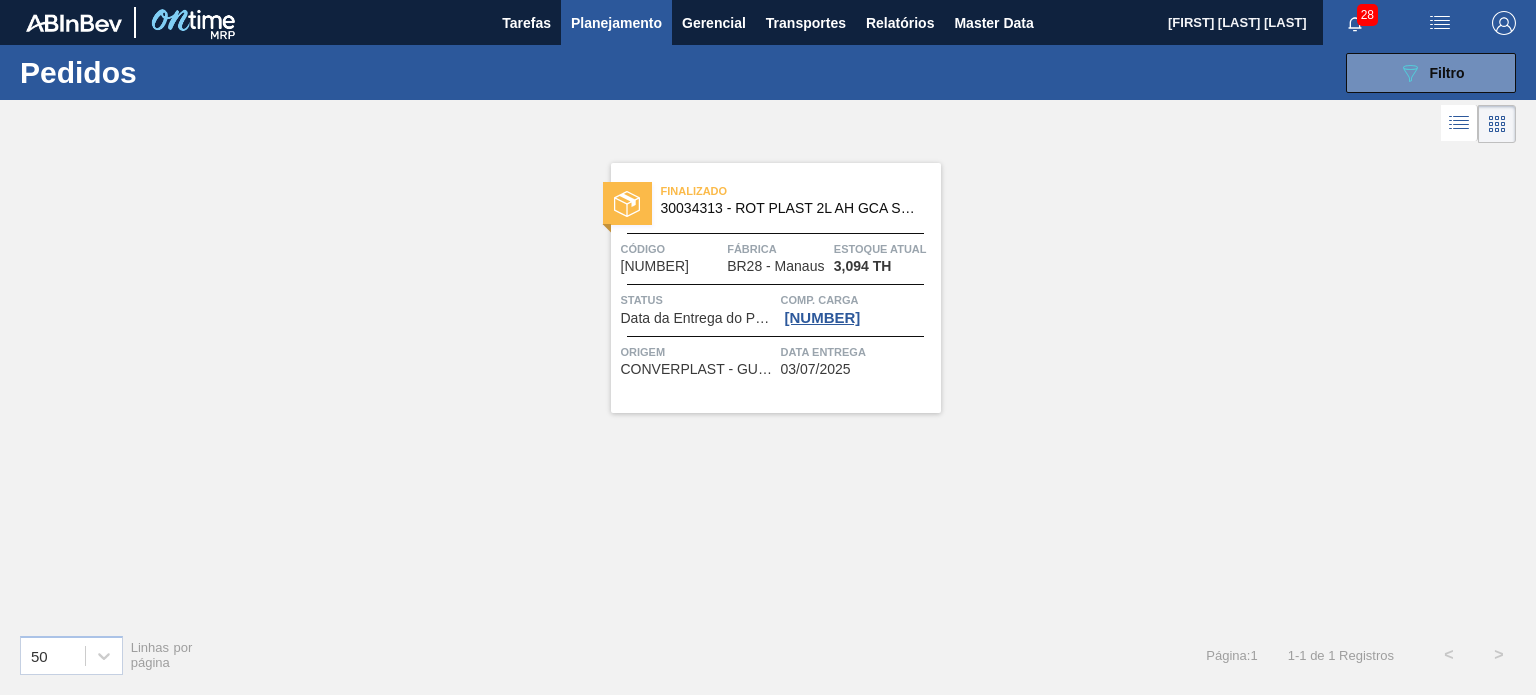 click on "Fábrica" at bounding box center (778, 249) 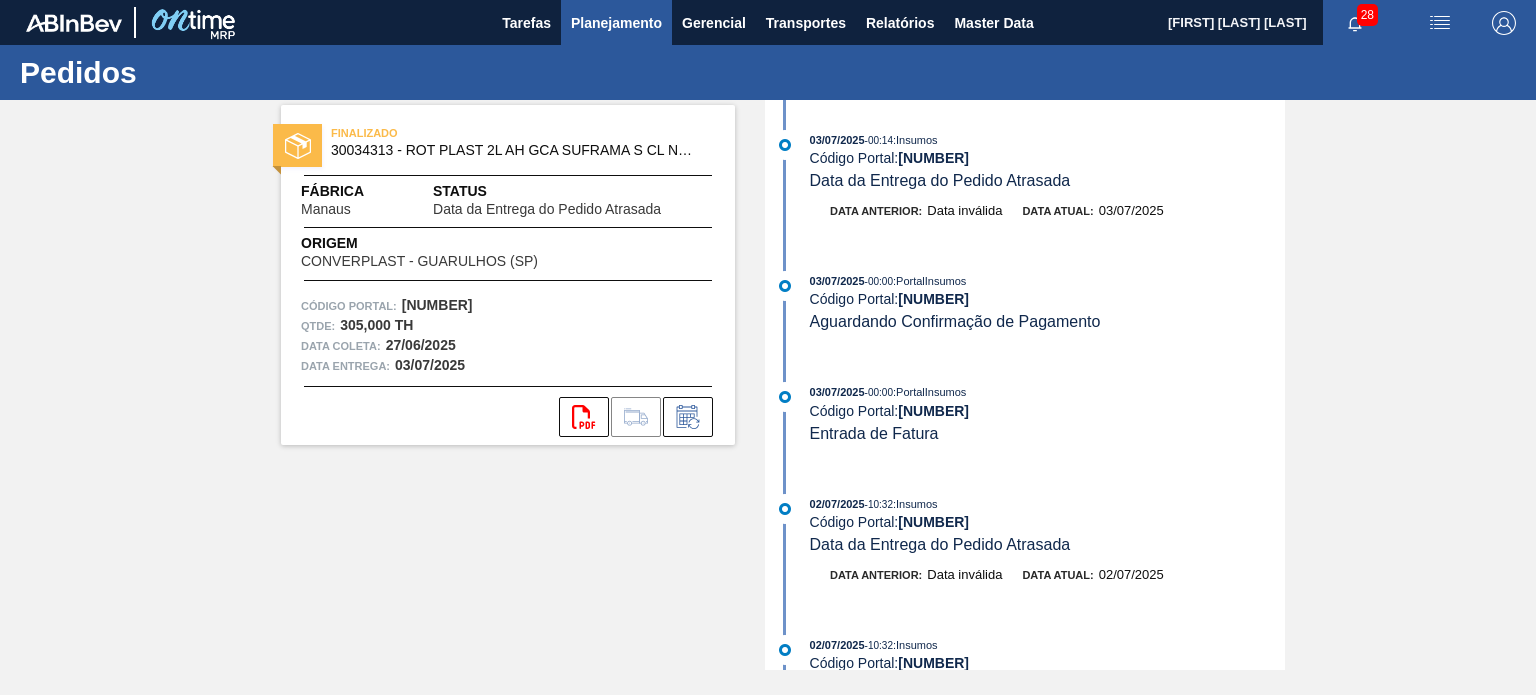 click on "Planejamento" at bounding box center (616, 22) 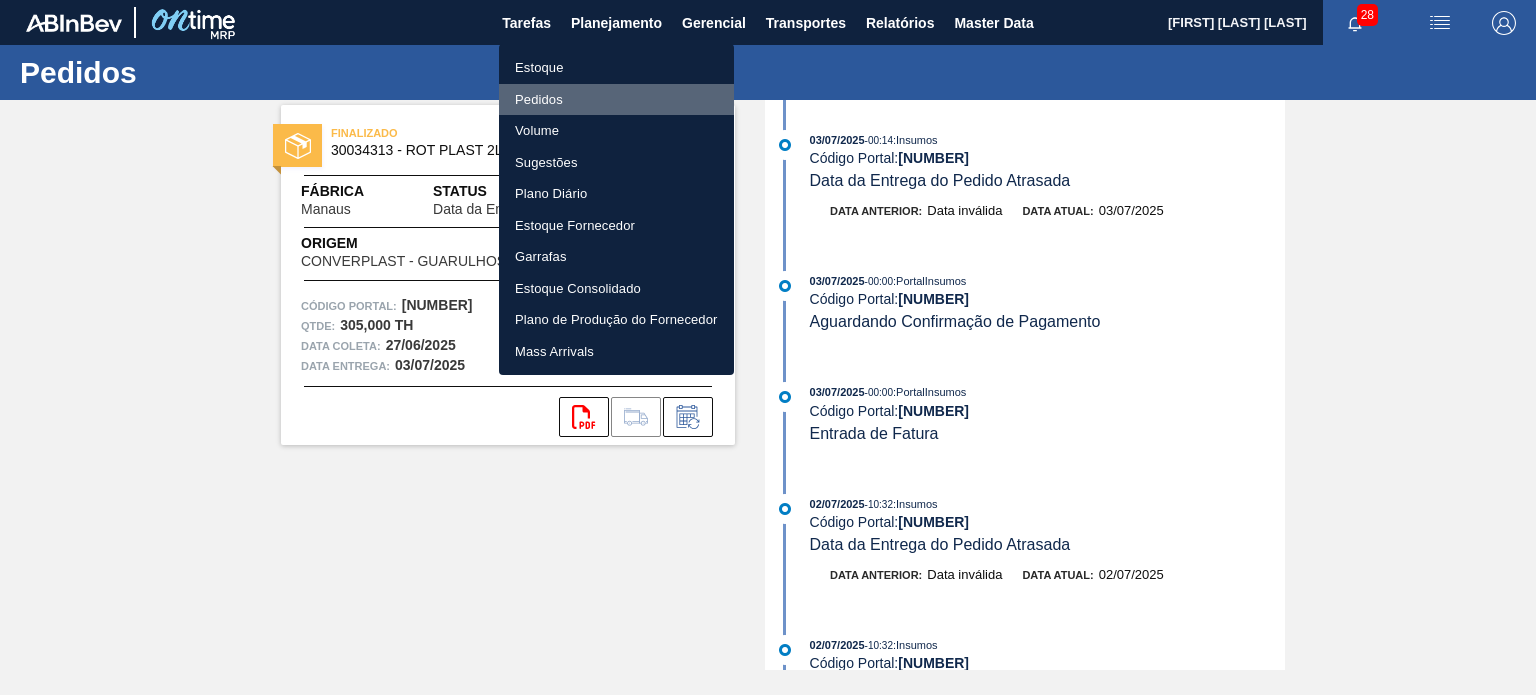 click on "Pedidos" at bounding box center [616, 100] 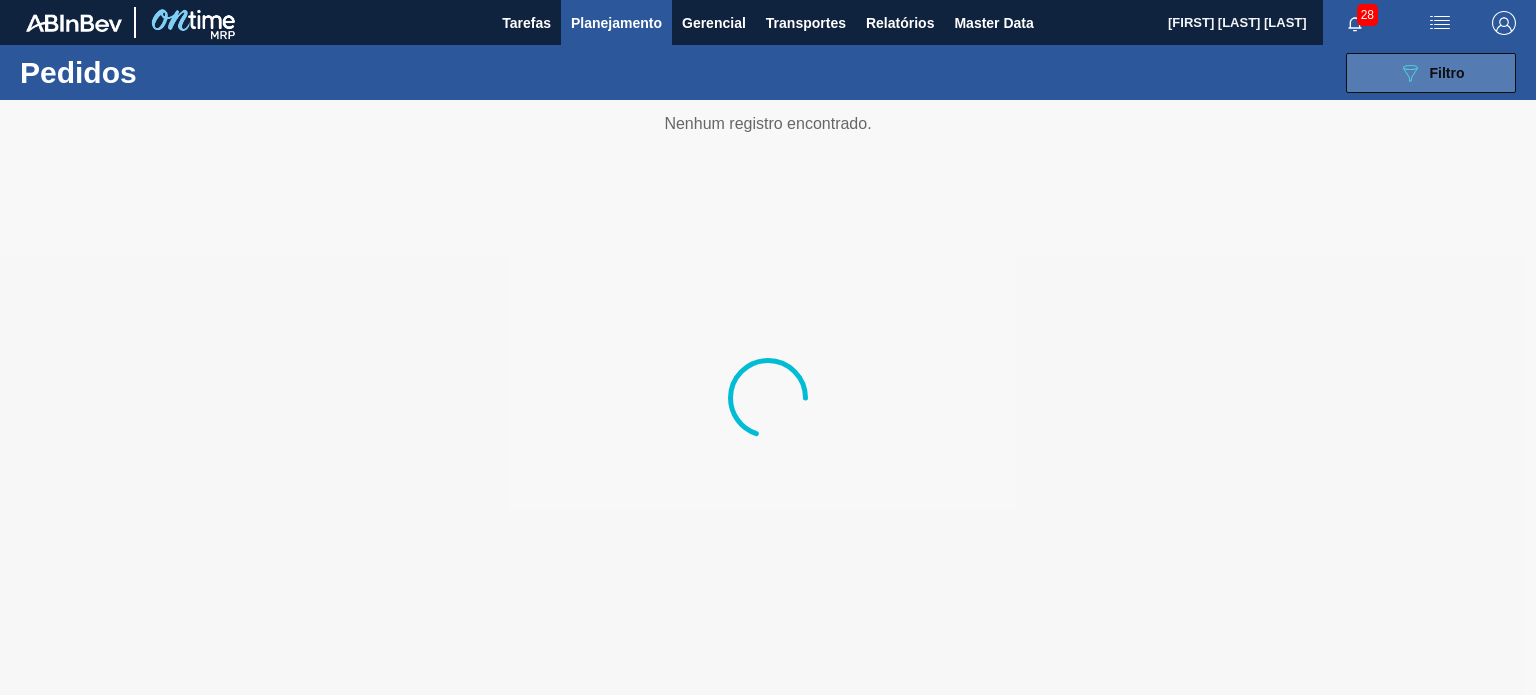 click on "089F7B8B-B2A5-4AFE-B5C0-19BA573D28AC Filtro" at bounding box center [1431, 73] 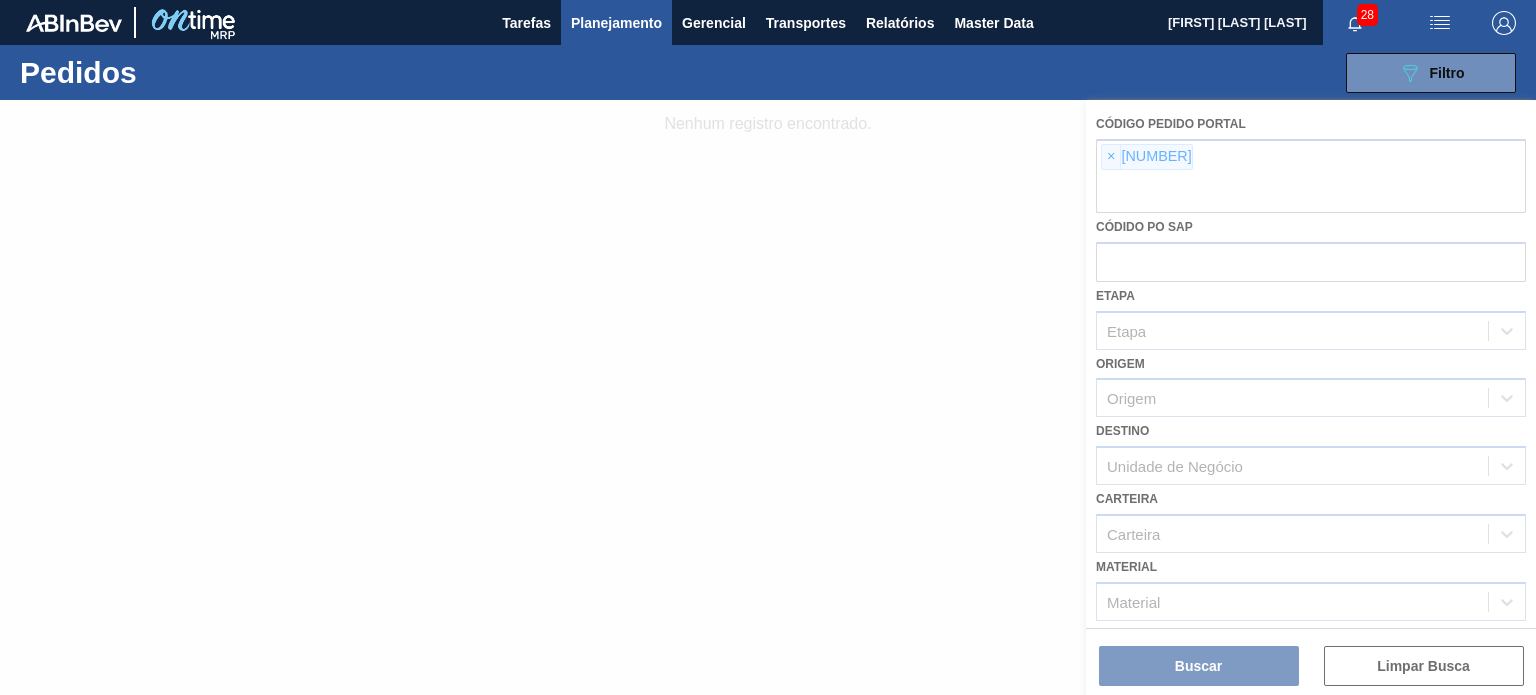 click at bounding box center [768, 397] 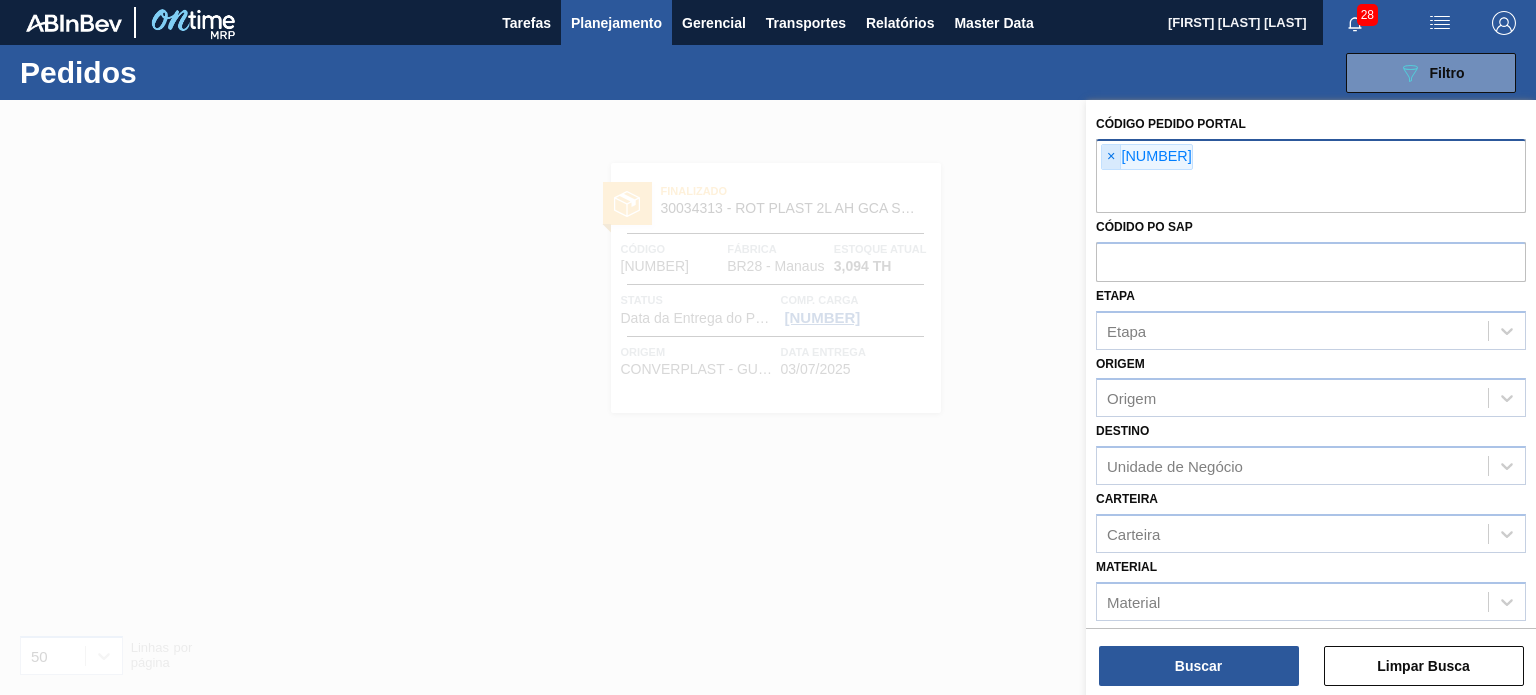 click on "×" at bounding box center (1111, 157) 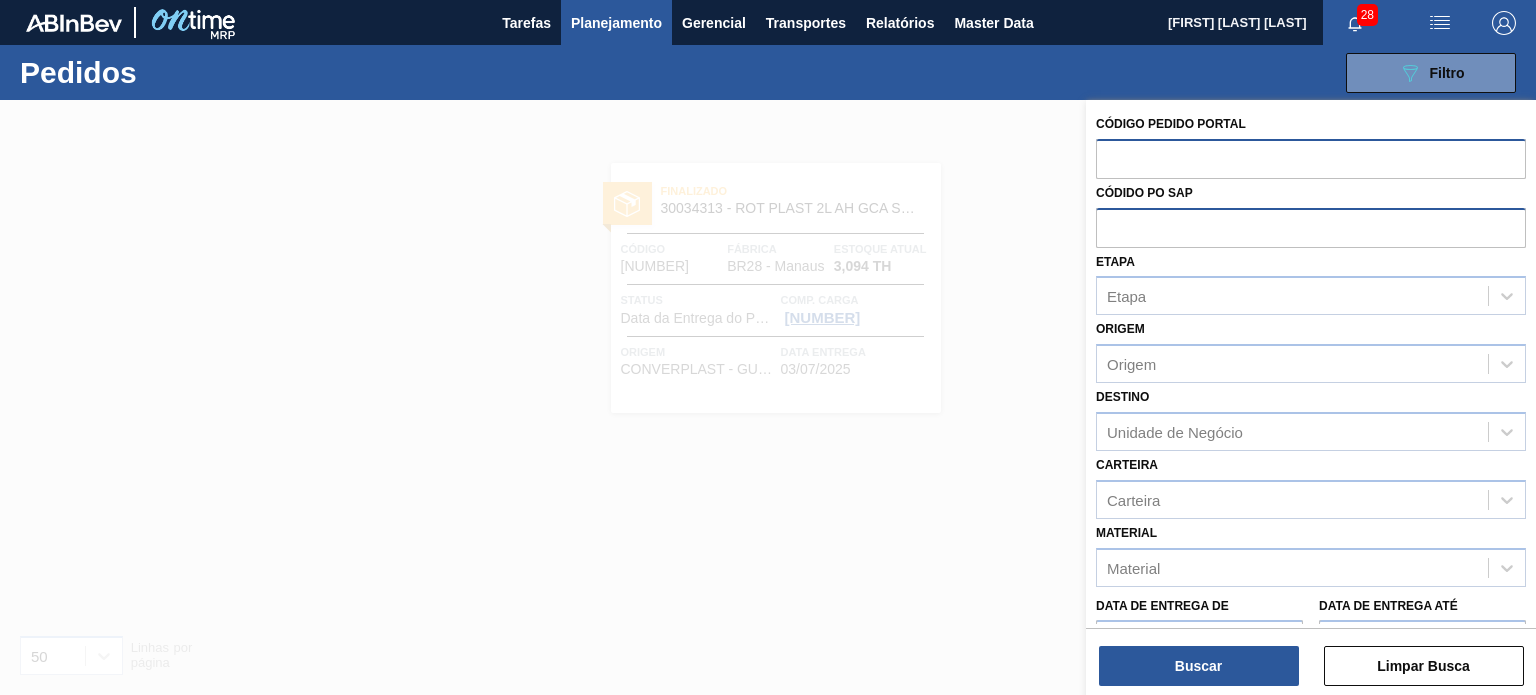 paste on "1989358" 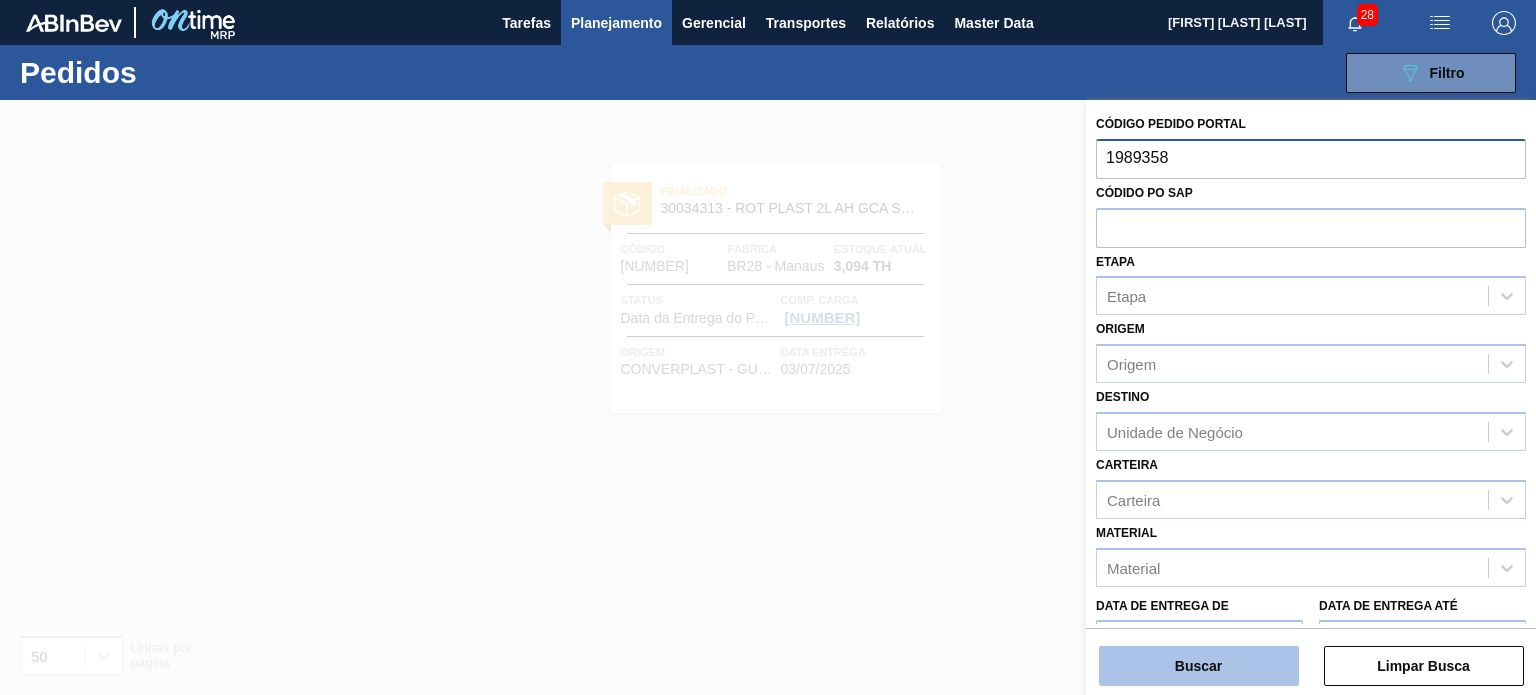 type on "1989358" 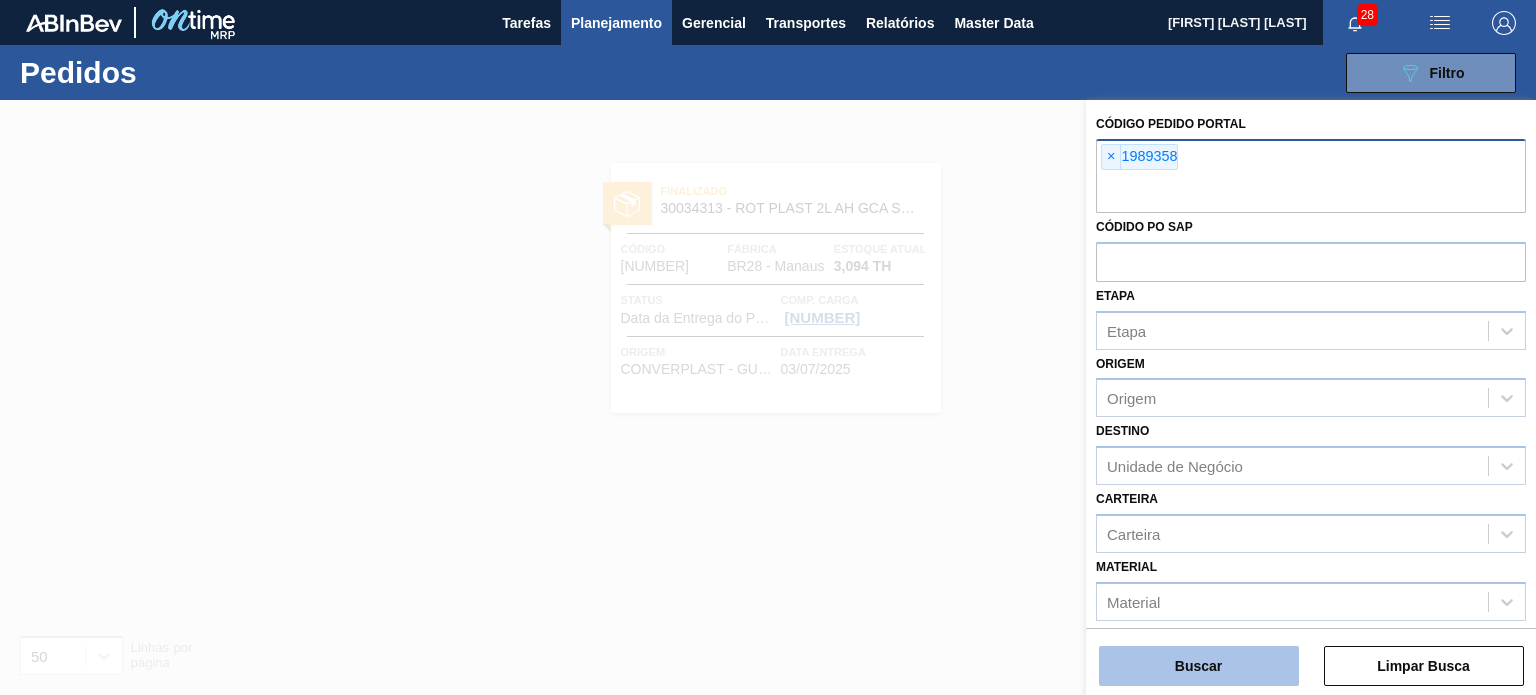 click on "Buscar" at bounding box center (1199, 666) 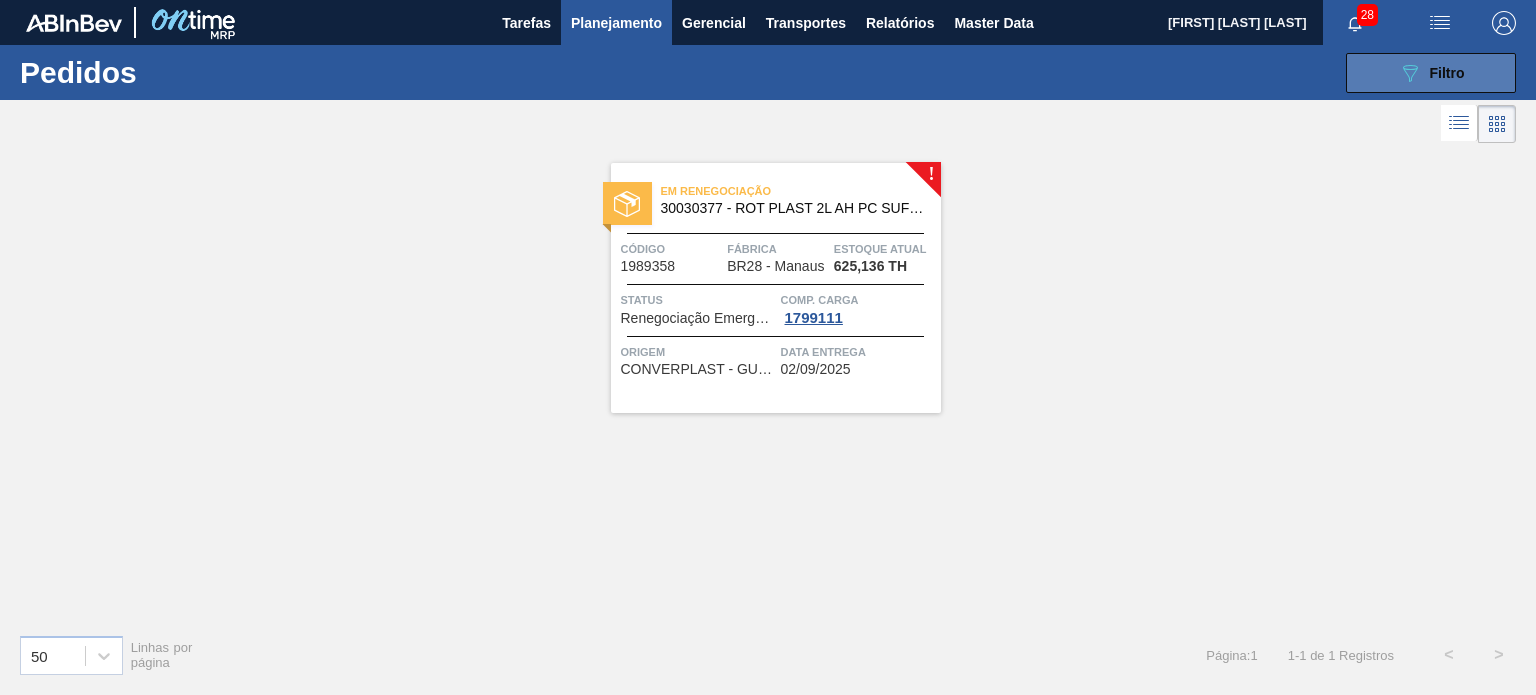 click on "089F7B8B-B2A5-4AFE-B5C0-19BA573D28AC Filtro" at bounding box center (1431, 73) 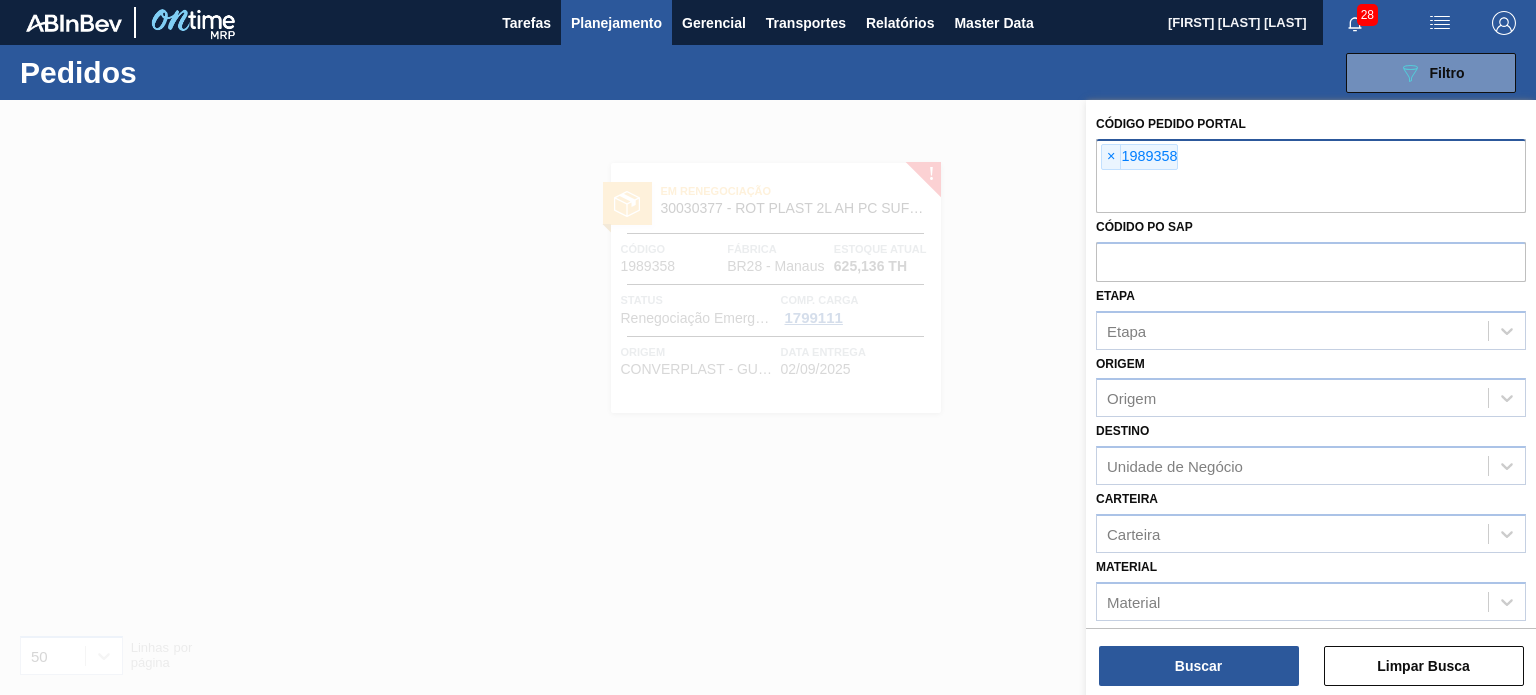 click on "×  1989358" at bounding box center (1311, 176) 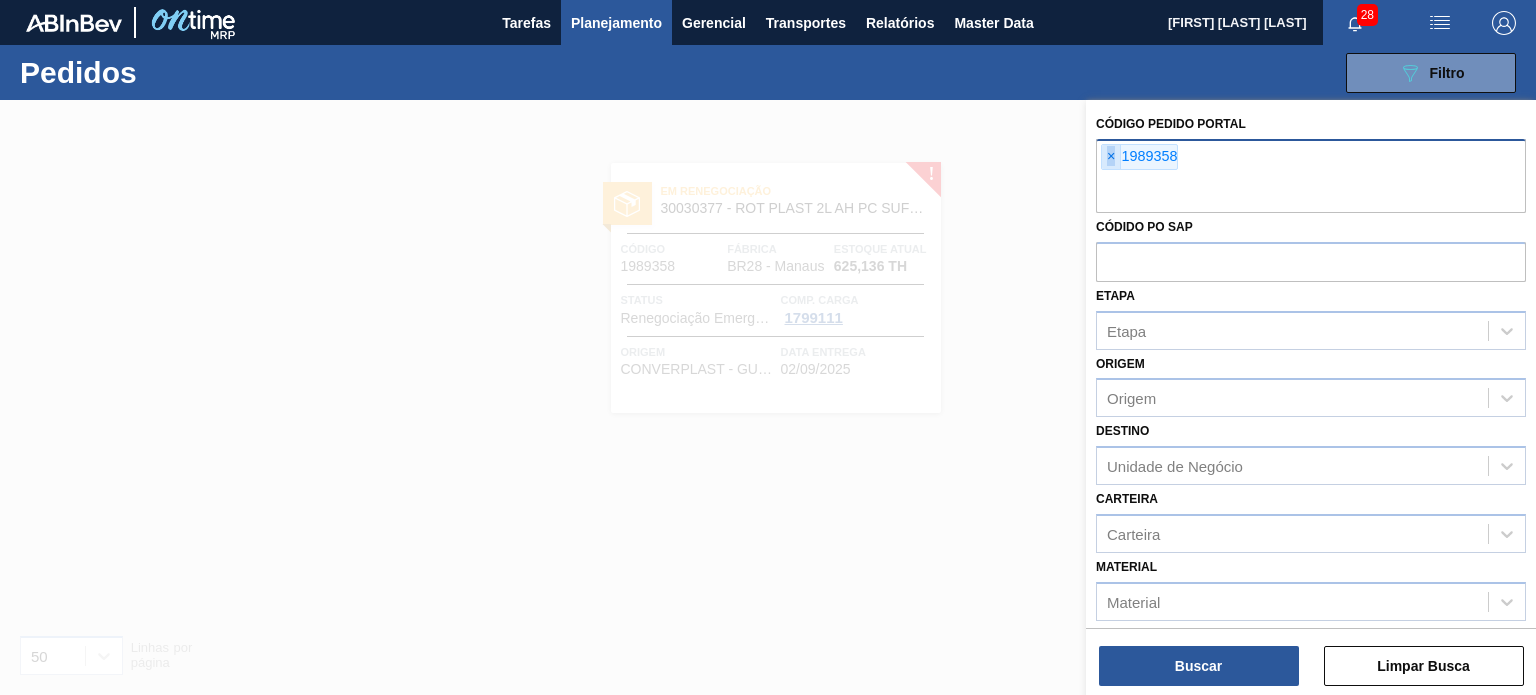click on "×" at bounding box center (1111, 157) 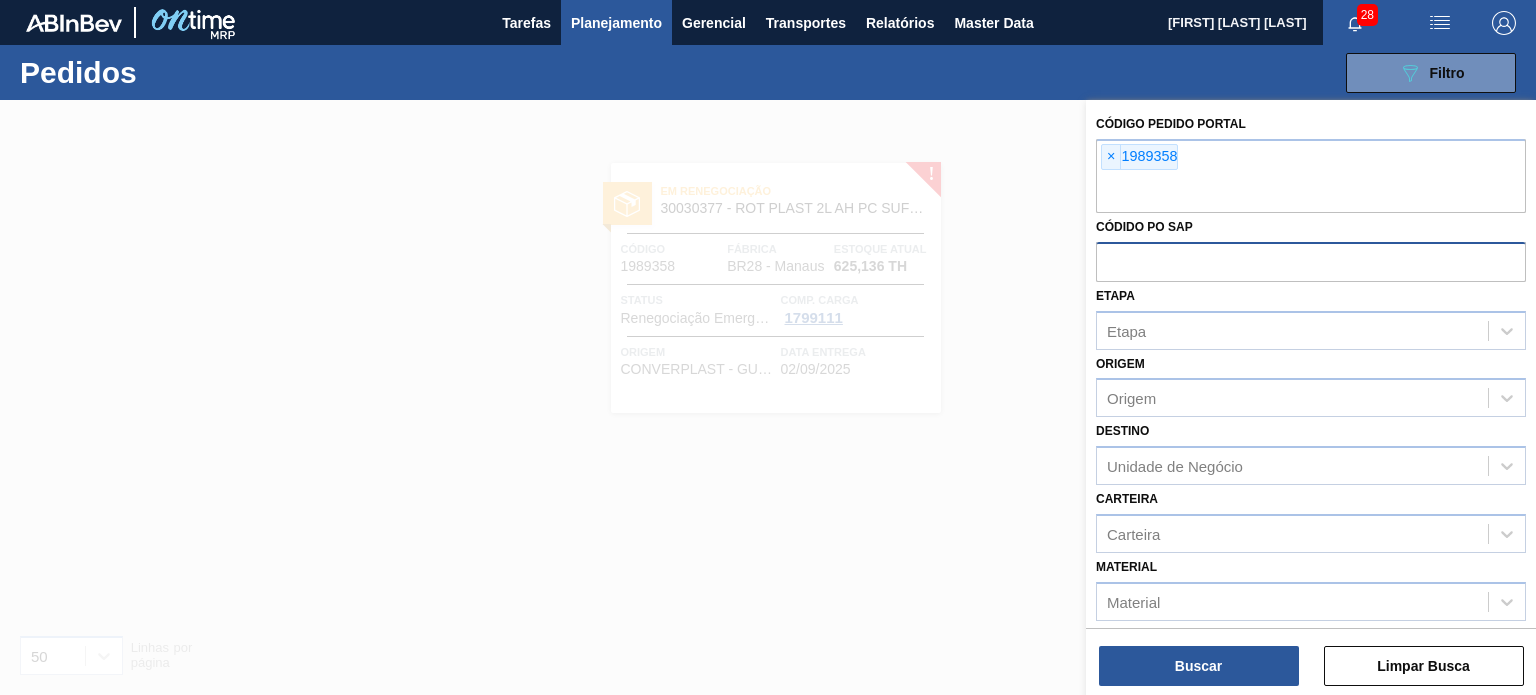 paste on "1989357" 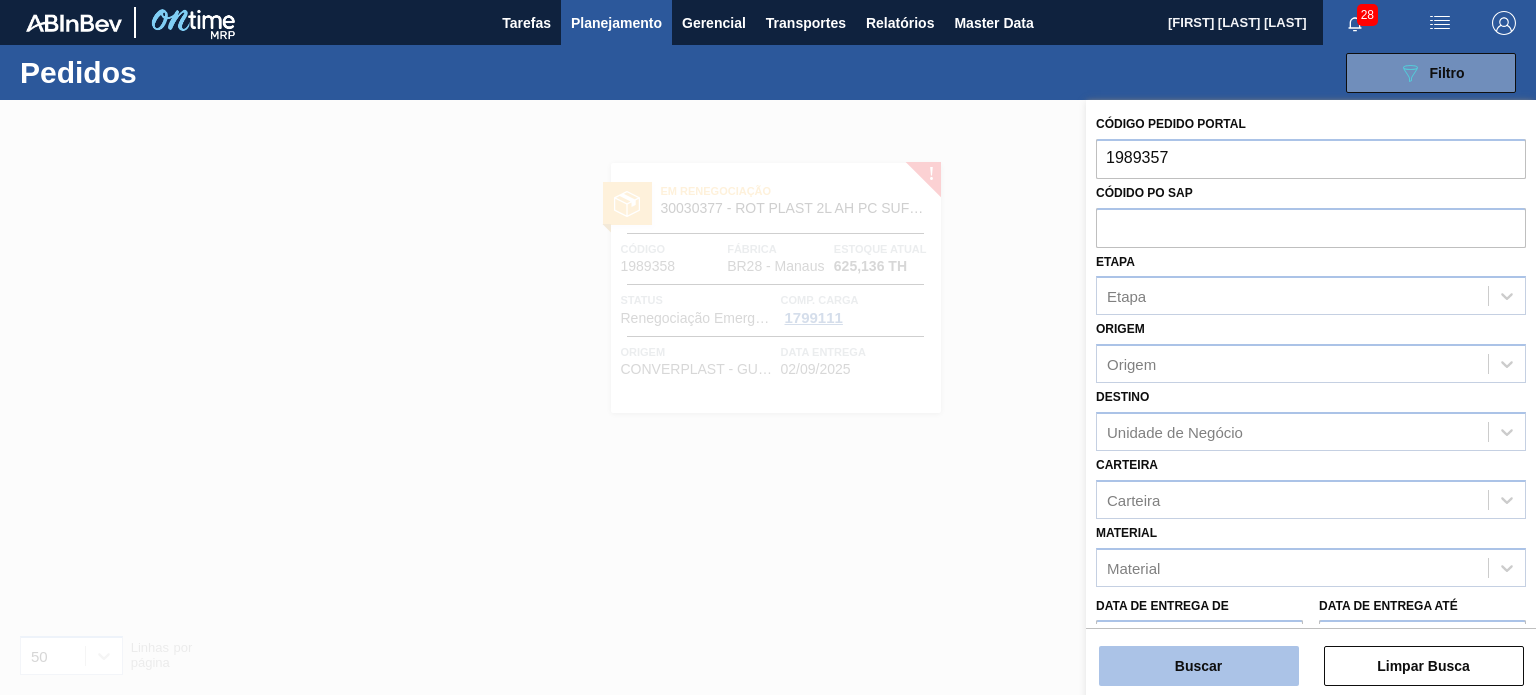 type on "1989357" 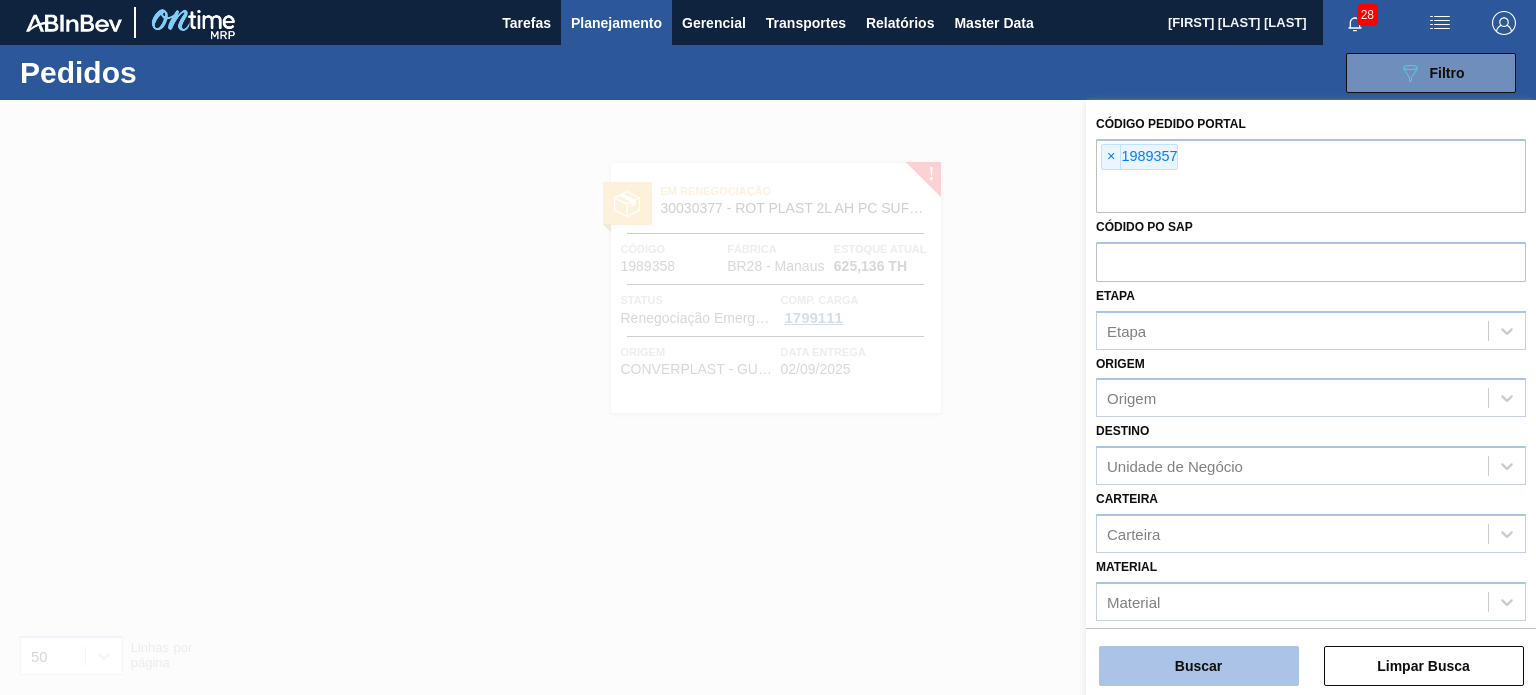 click on "Buscar" at bounding box center [1199, 666] 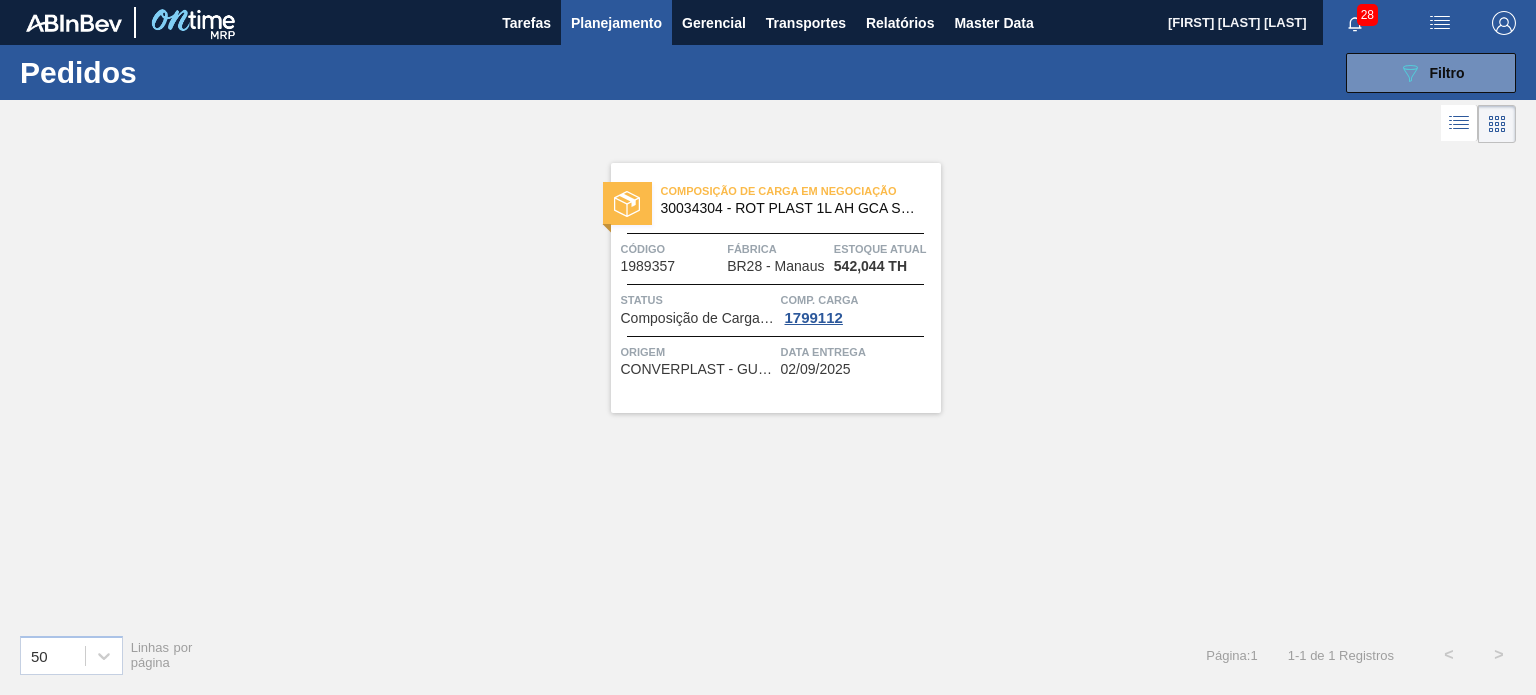 click on "BR28 - Manaus" at bounding box center (775, 266) 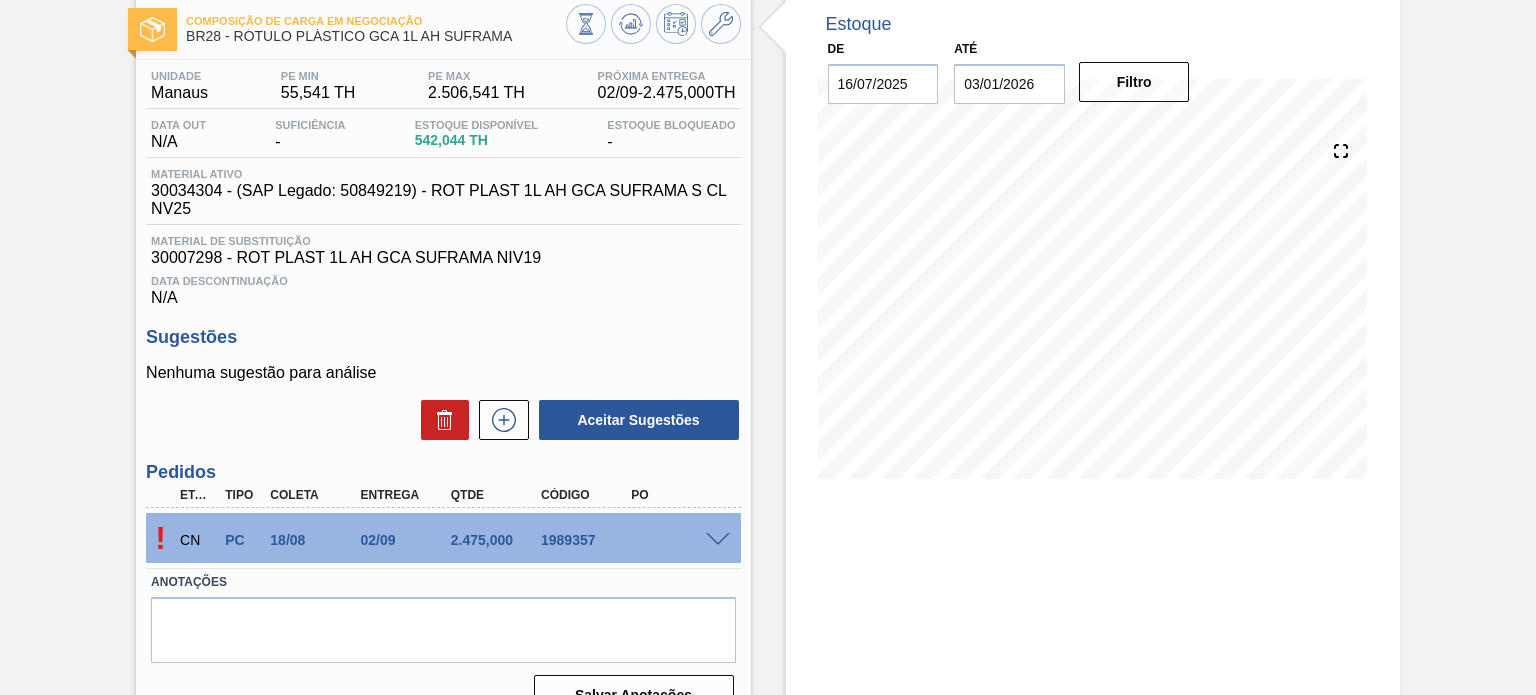scroll, scrollTop: 0, scrollLeft: 0, axis: both 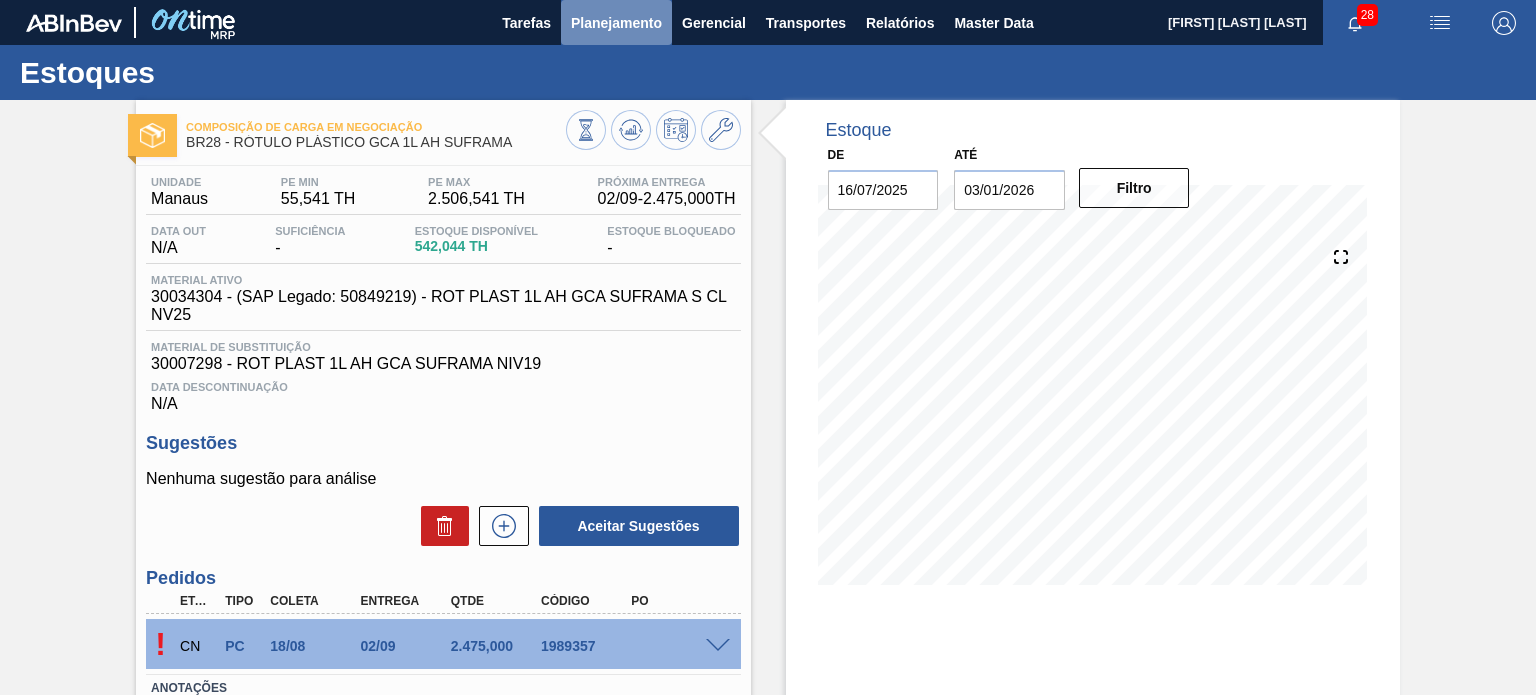 drag, startPoint x: 601, startPoint y: 15, endPoint x: 544, endPoint y: 59, distance: 72.00694 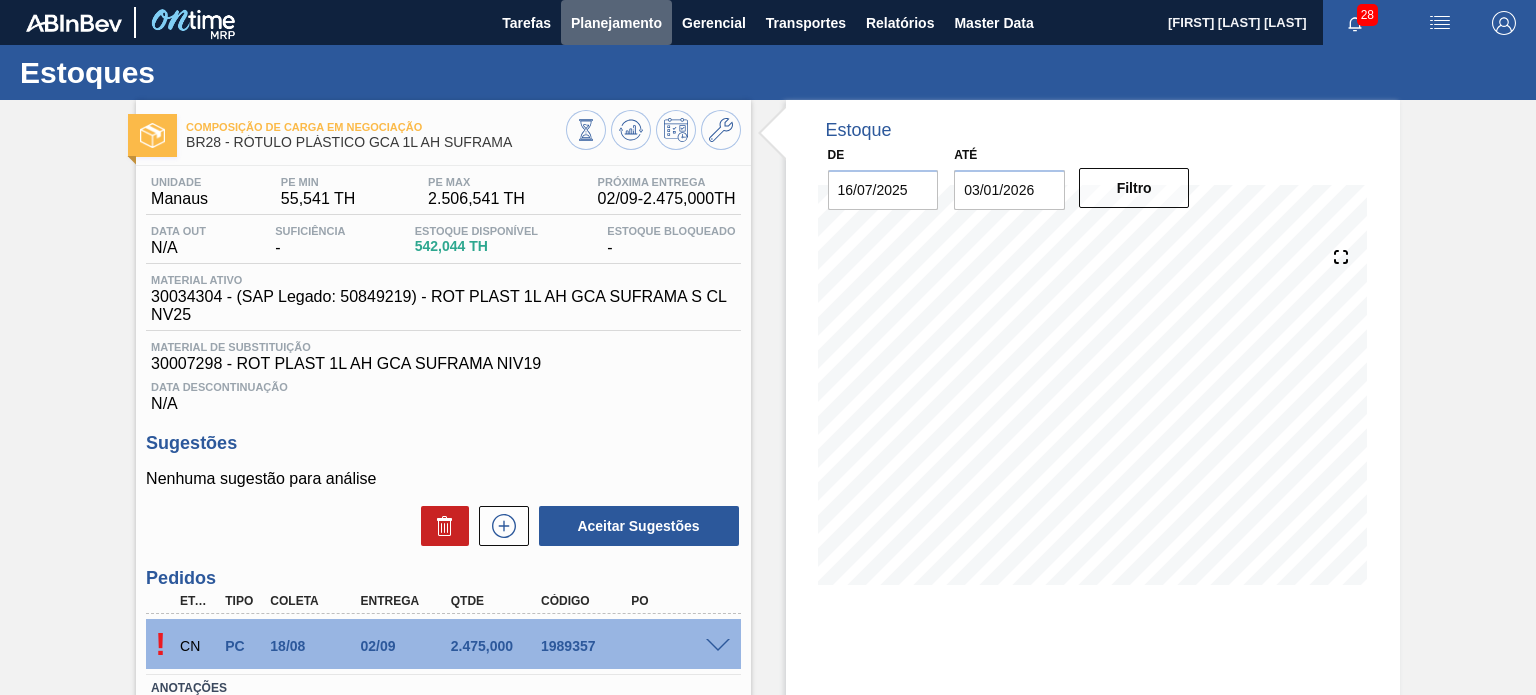 click on "Planejamento" at bounding box center (616, 23) 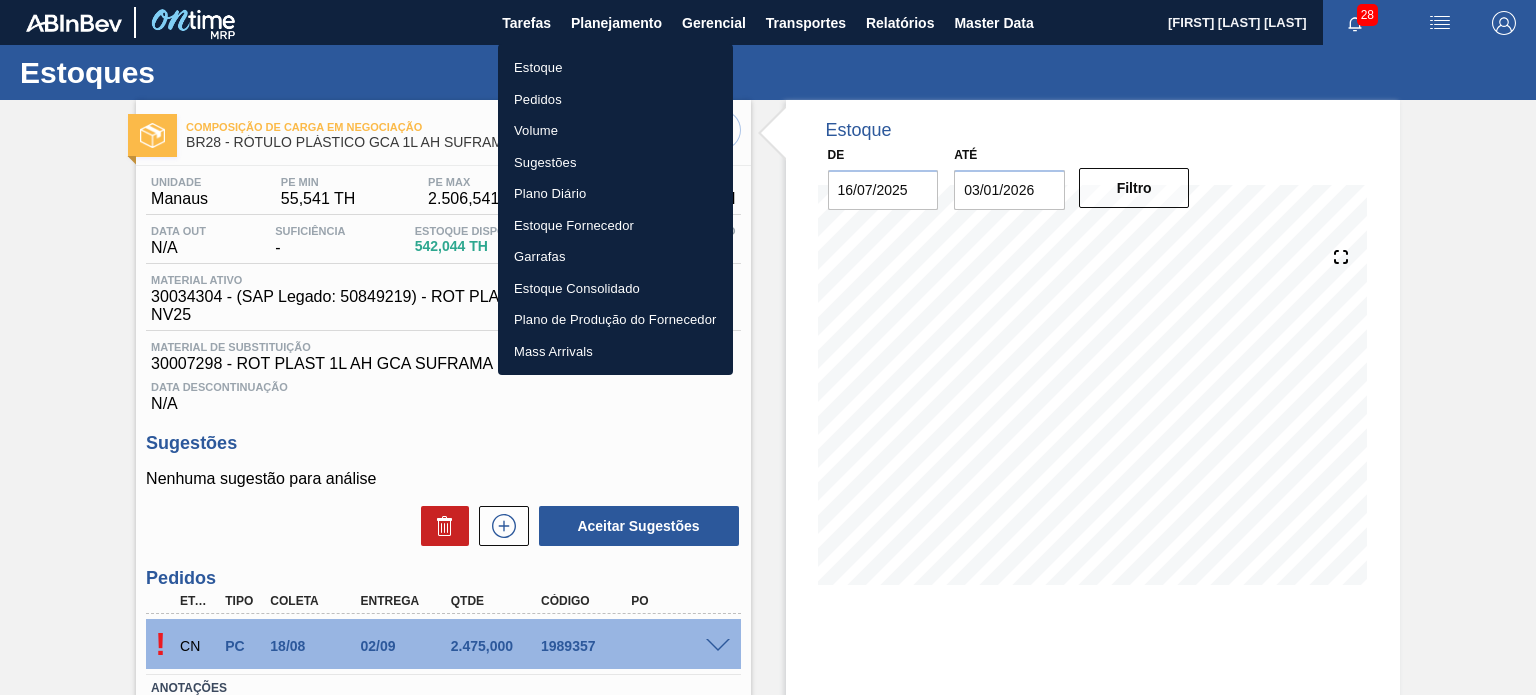drag, startPoint x: 519, startPoint y: 96, endPoint x: 851, endPoint y: 121, distance: 332.93994 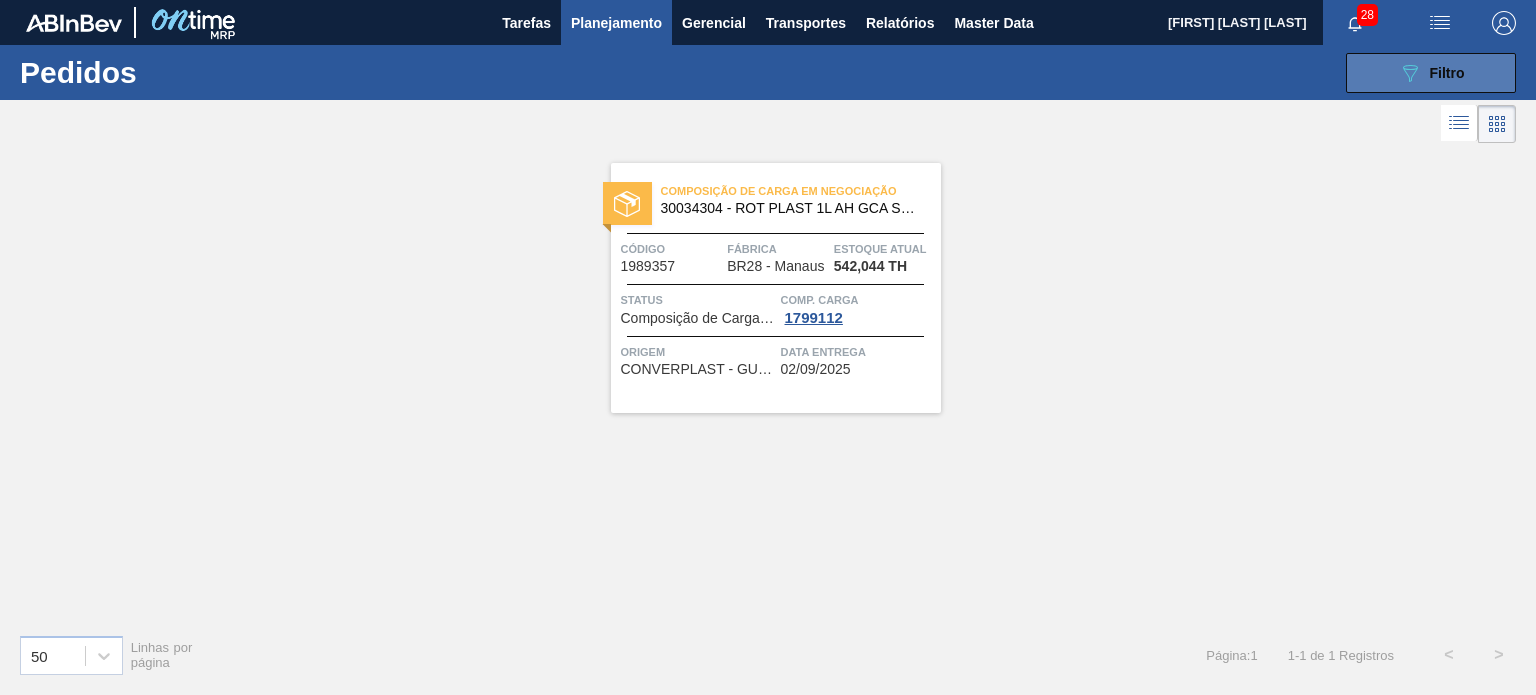 click on "089F7B8B-B2A5-4AFE-B5C0-19BA573D28AC Filtro" at bounding box center (1431, 73) 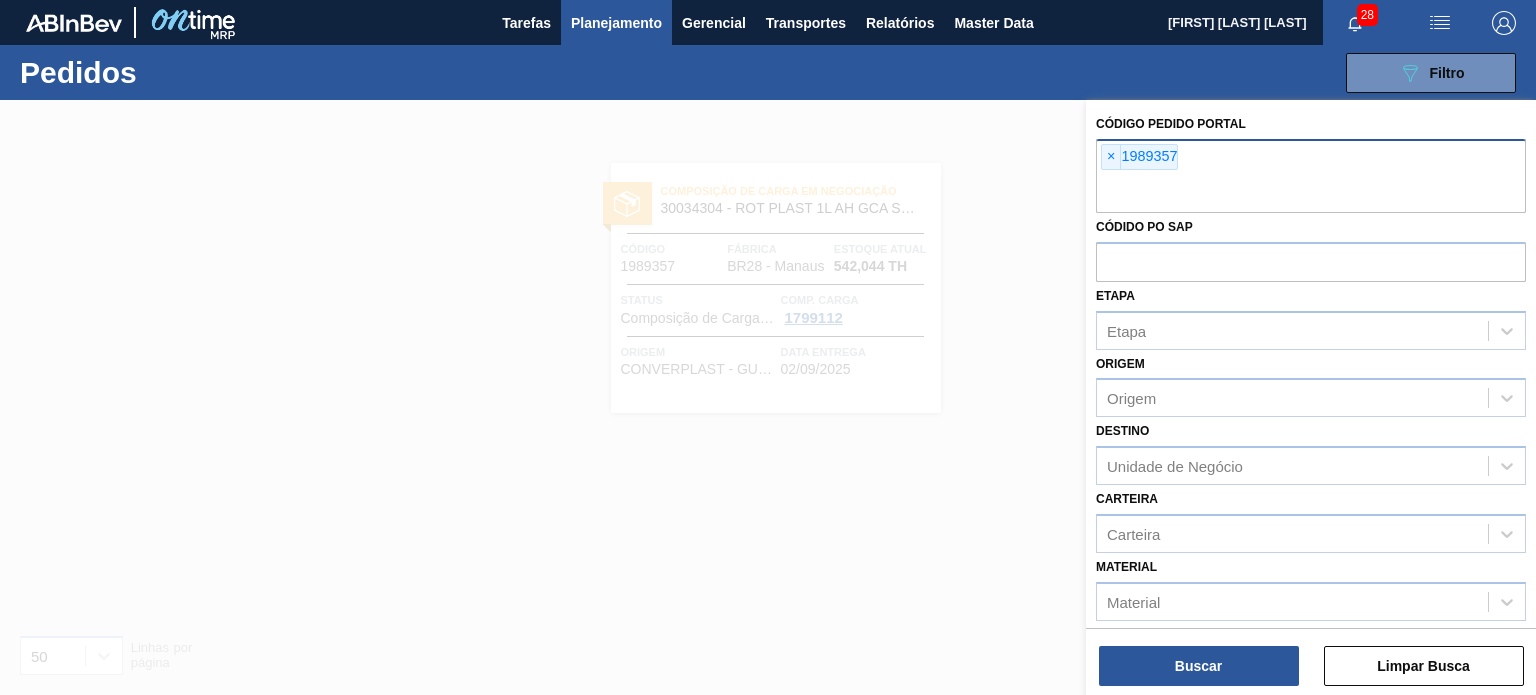 click on "×" at bounding box center (1111, 157) 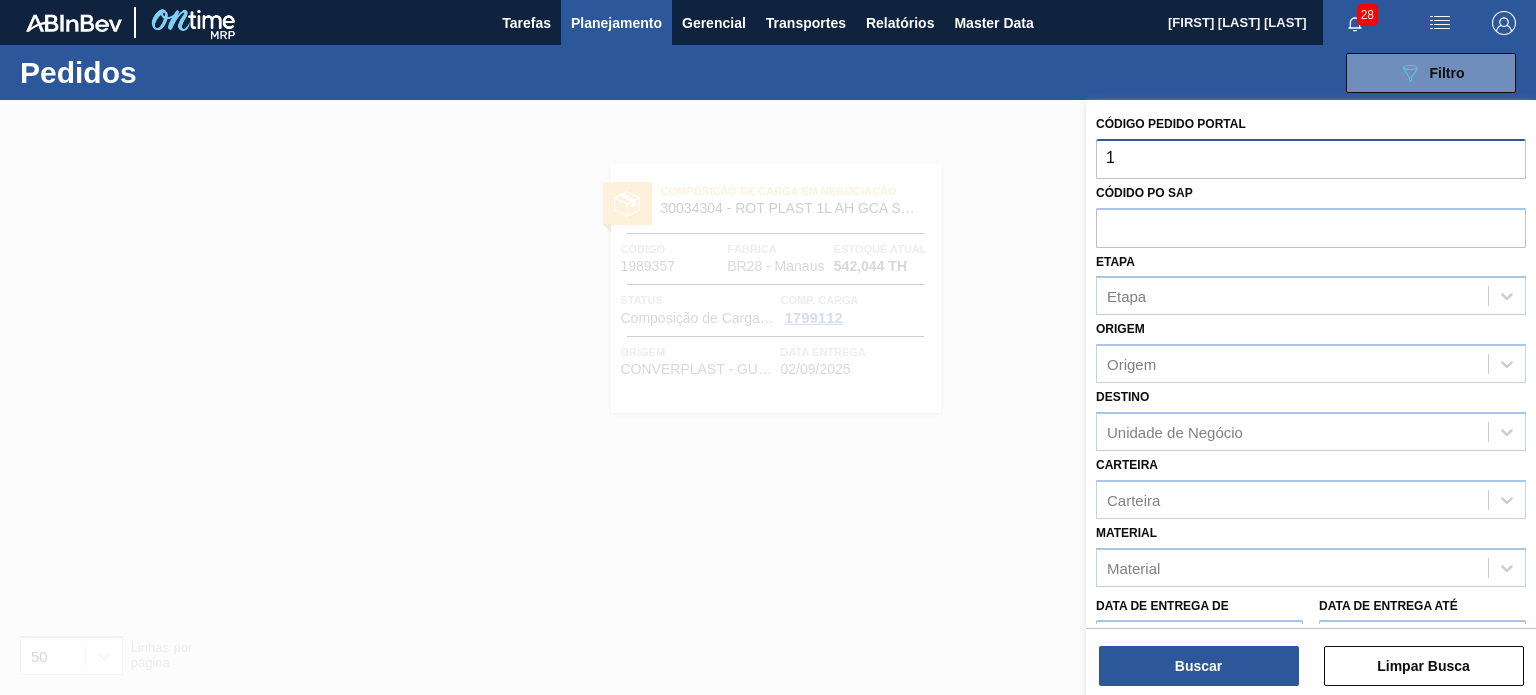 type on "1" 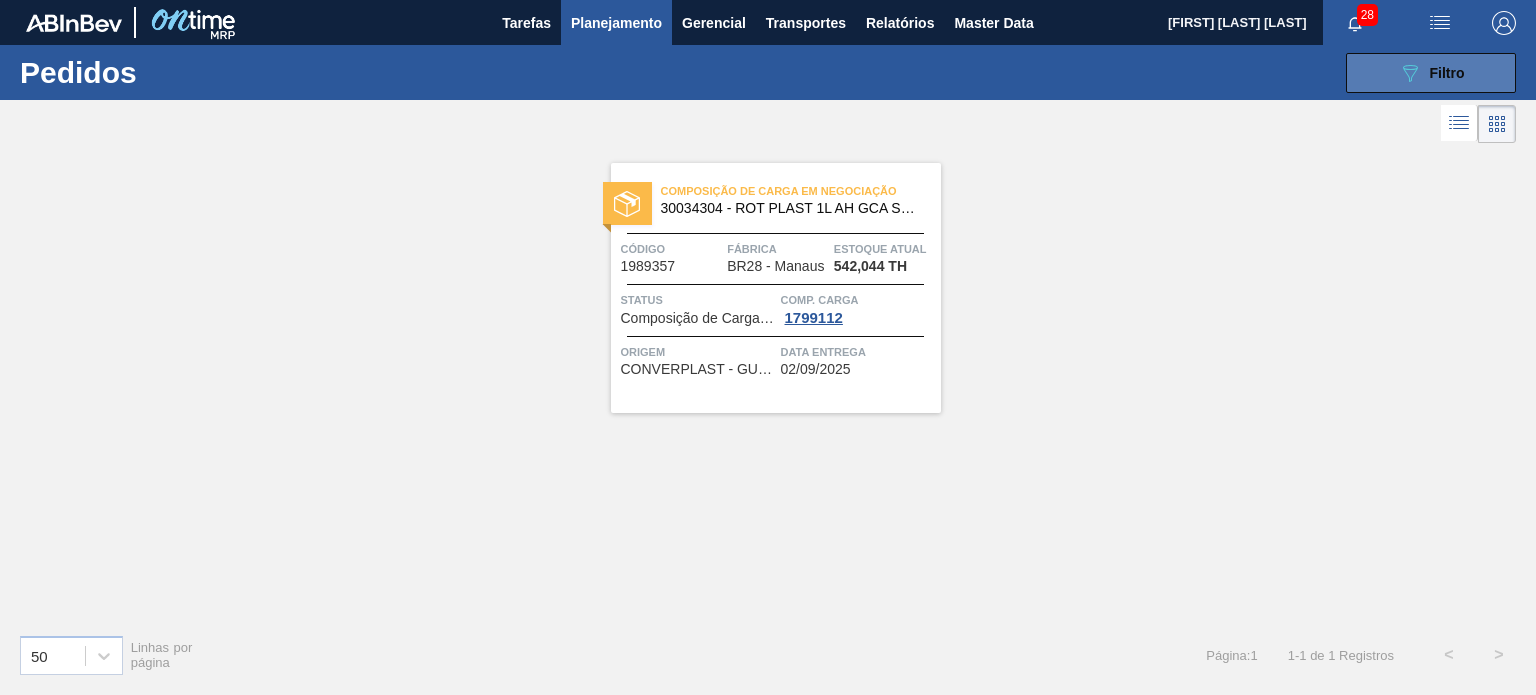click on "089F7B8B-B2A5-4AFE-B5C0-19BA573D28AC Filtro" at bounding box center [1431, 73] 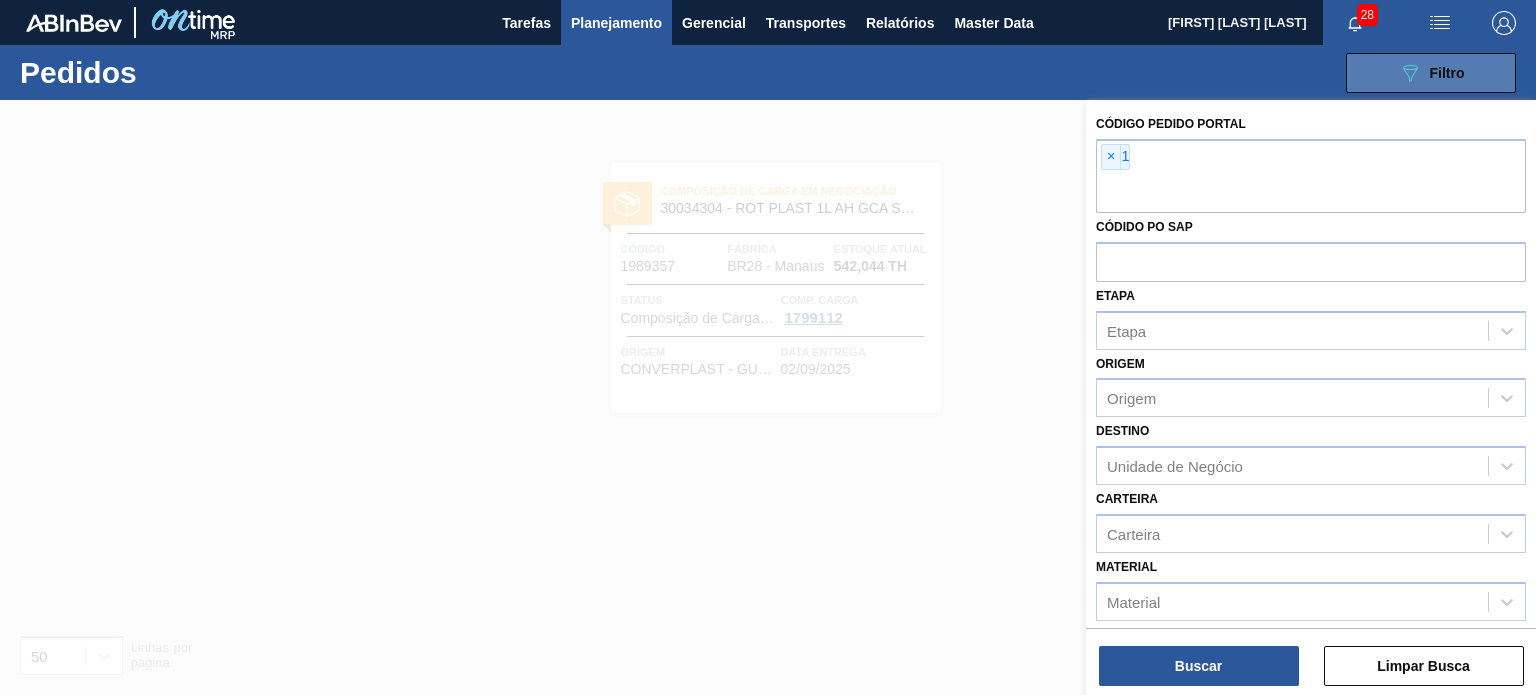 type 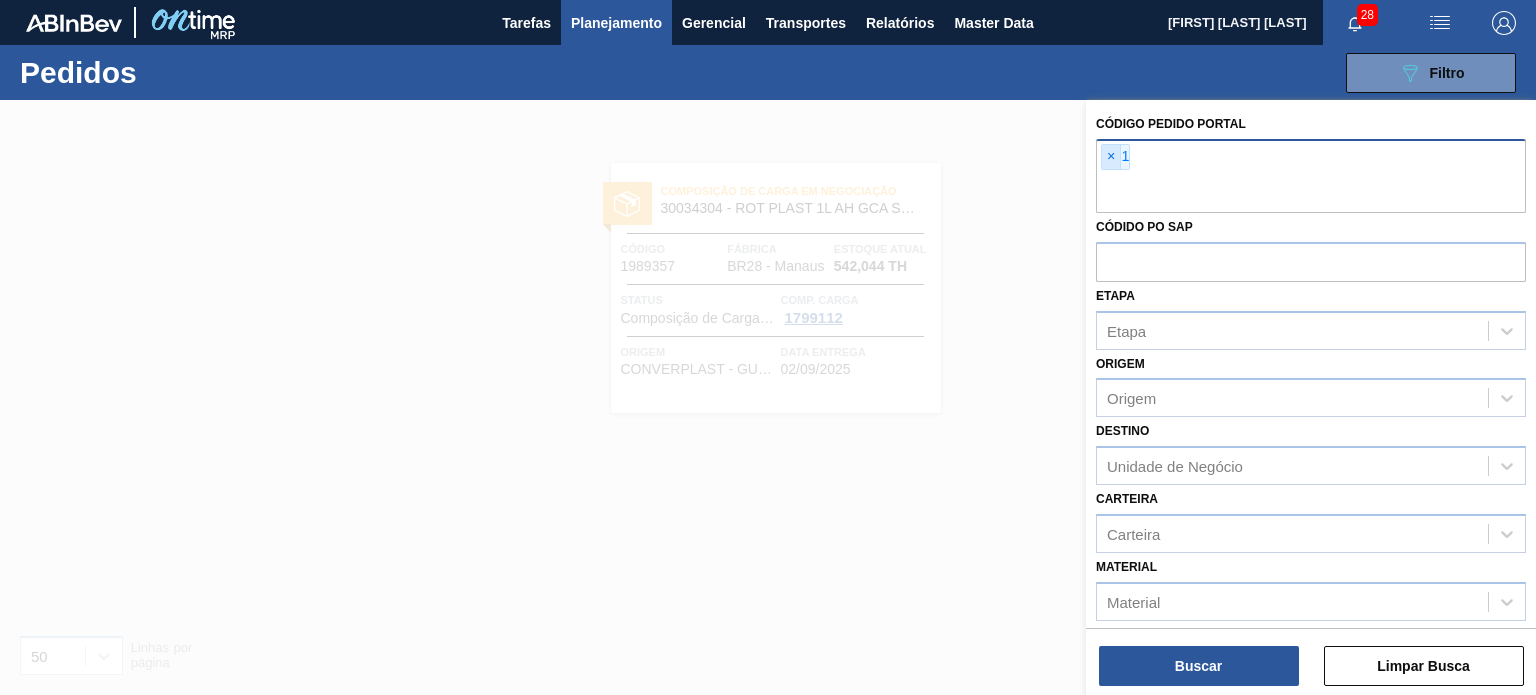 click on "×" at bounding box center [1111, 157] 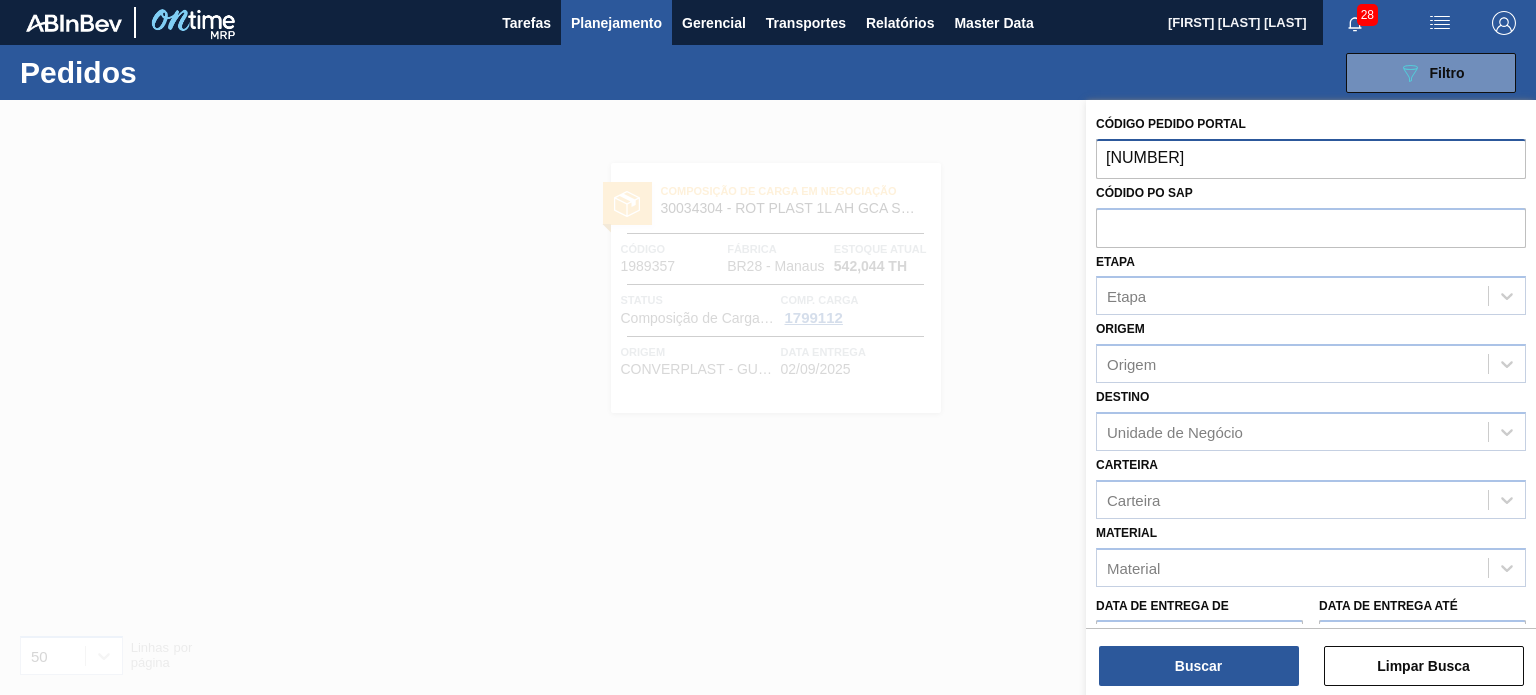 type on "1969619" 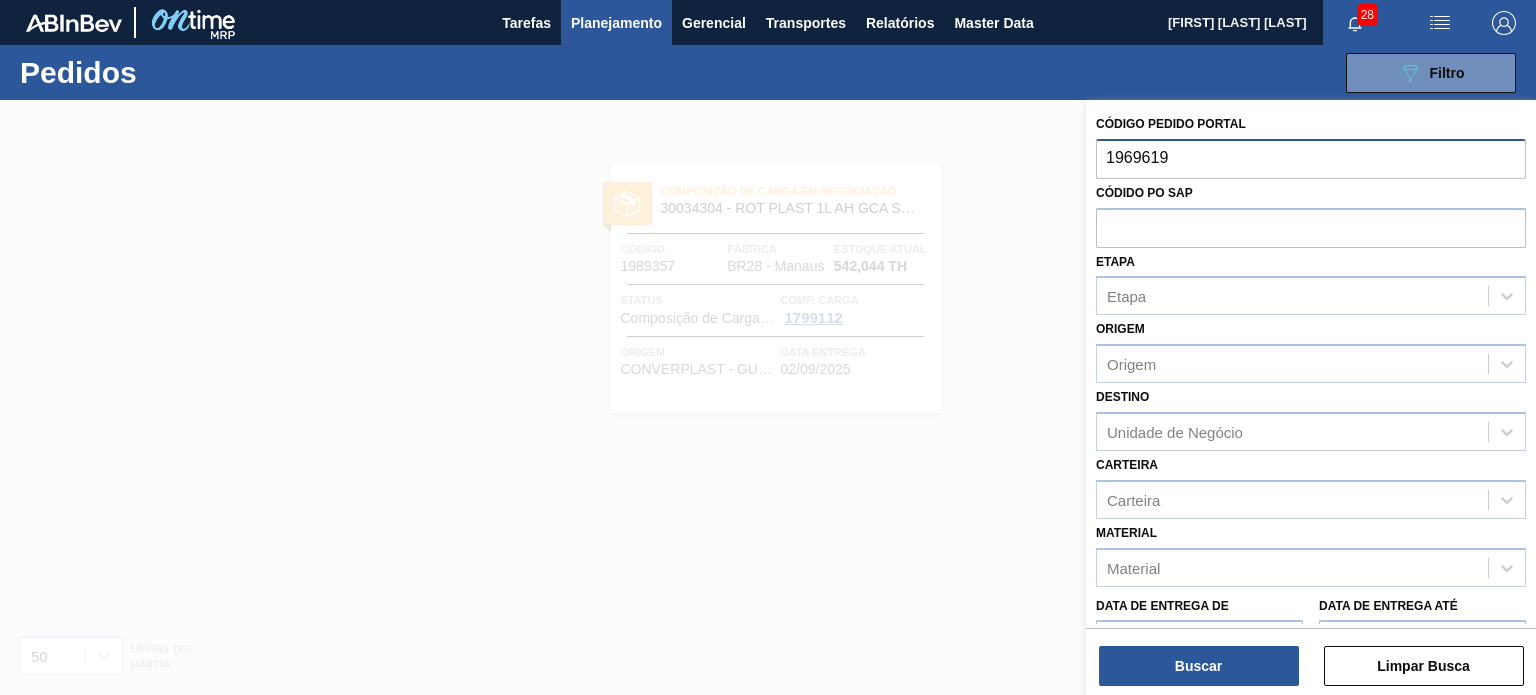 type 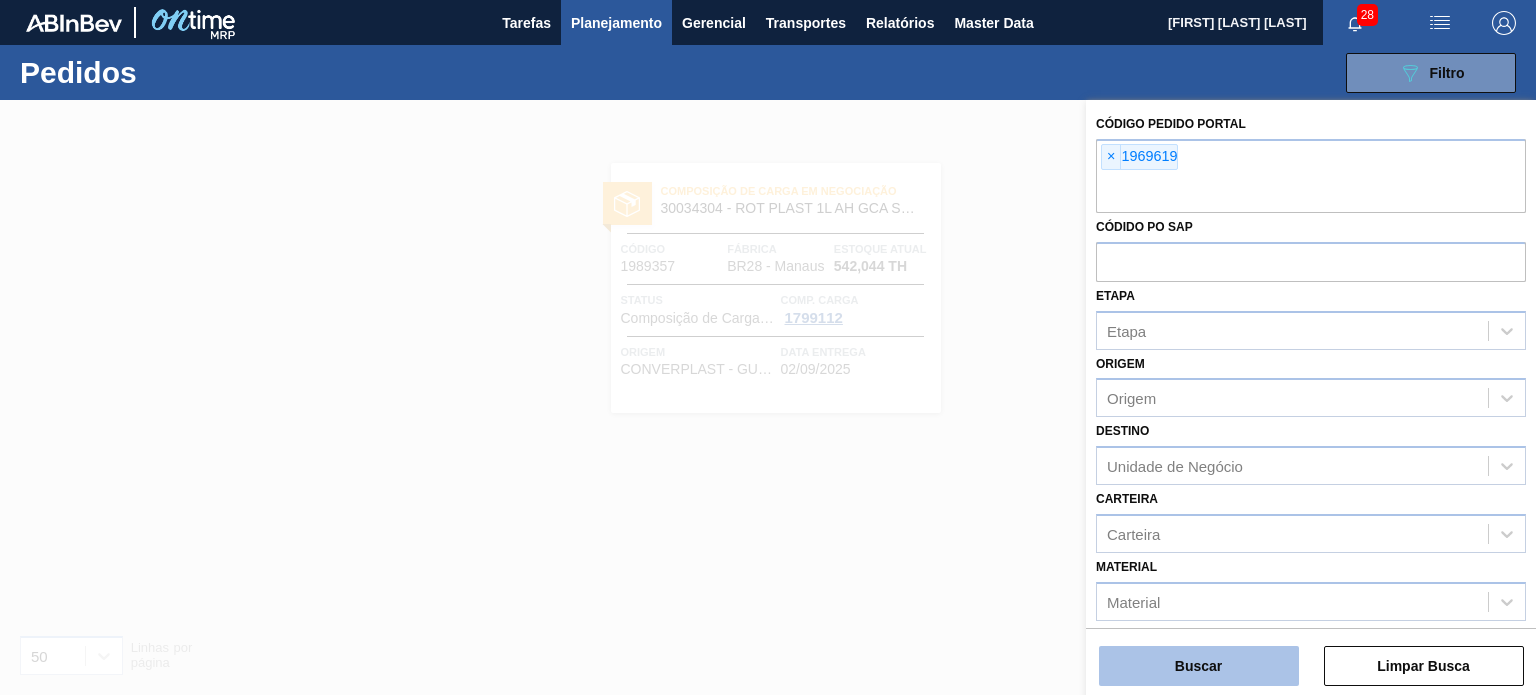 click on "Buscar" at bounding box center [1199, 666] 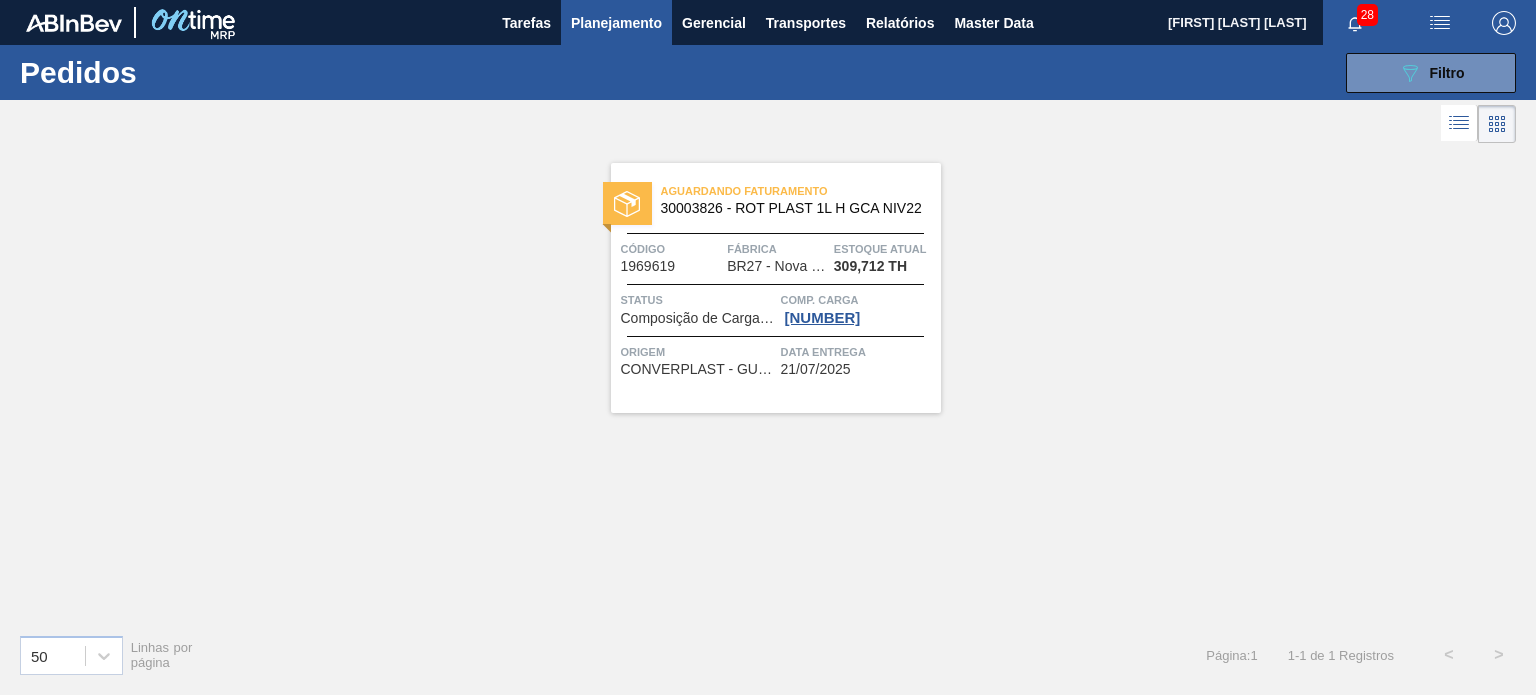 click on "Fábrica" at bounding box center [778, 249] 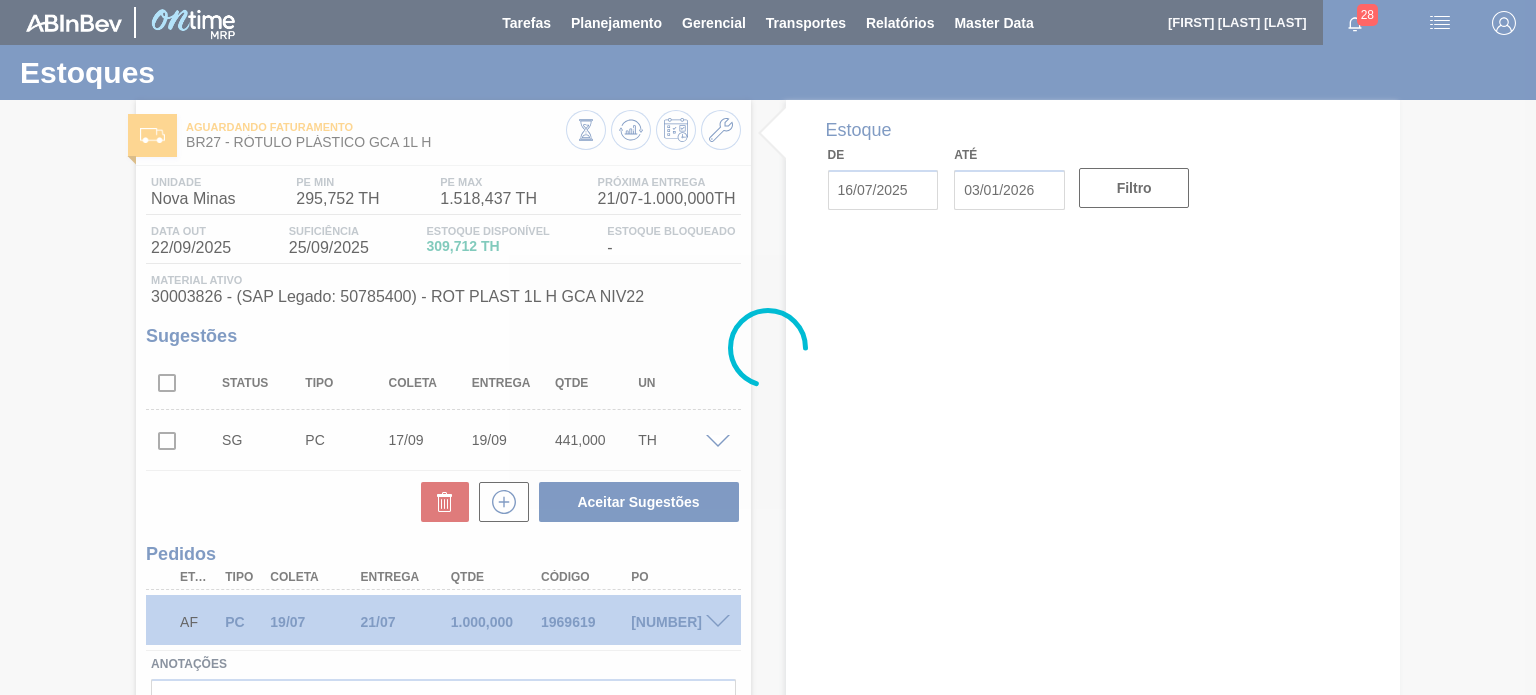 click at bounding box center [768, 347] 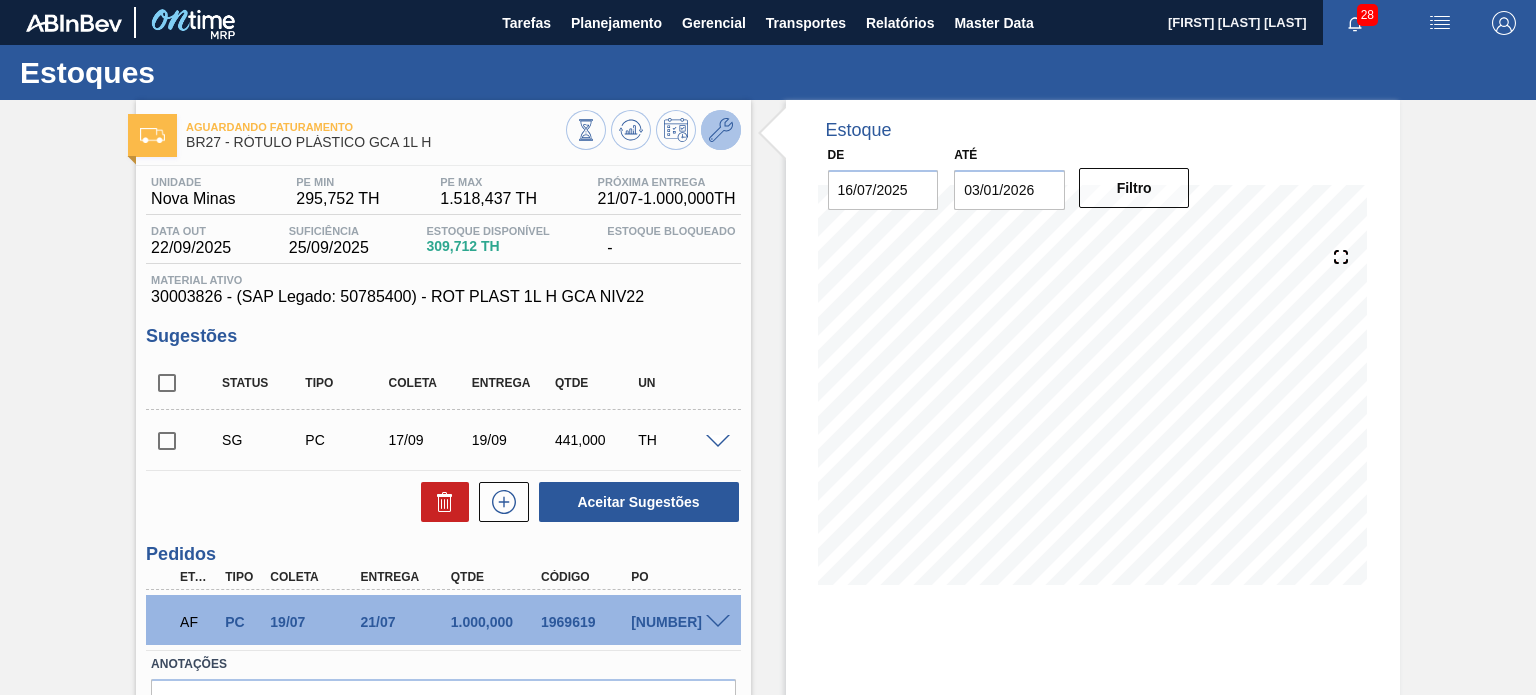 click 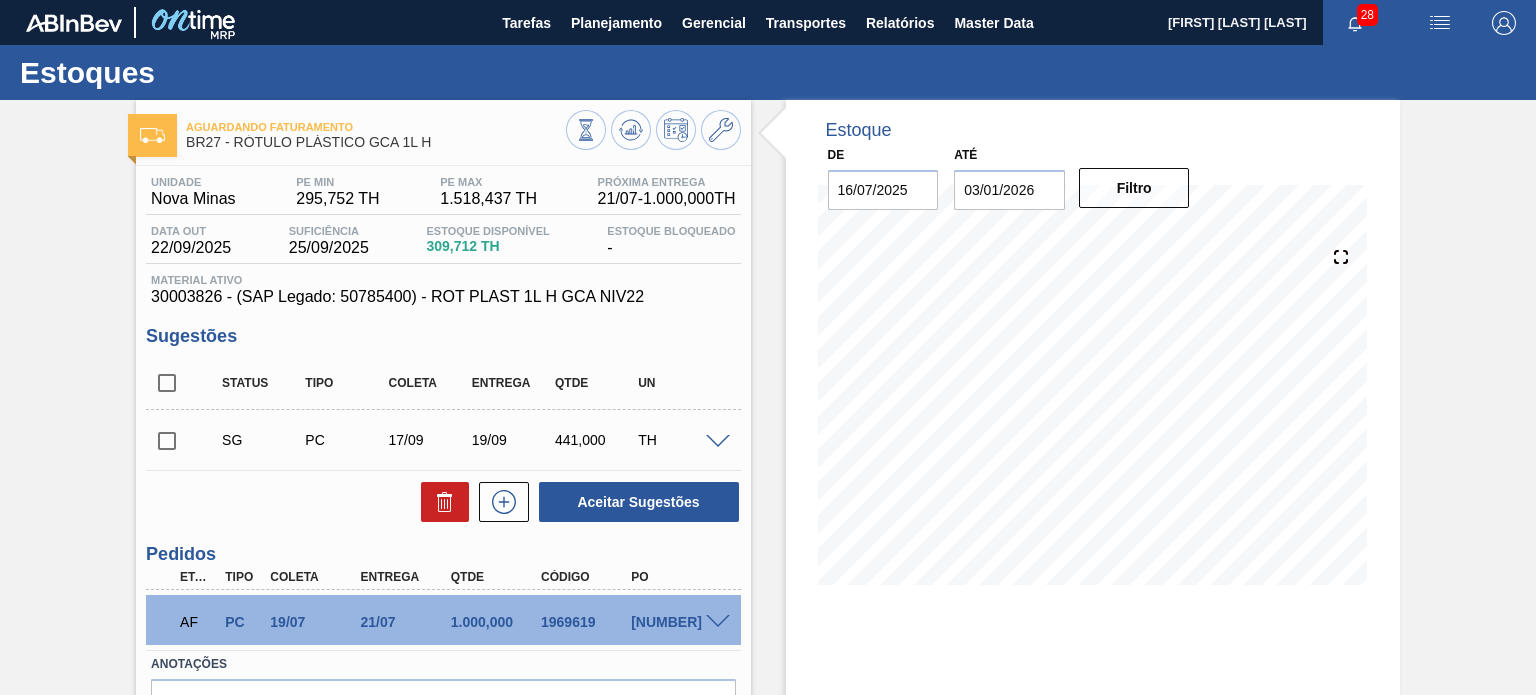 click on "1969619" at bounding box center (585, 622) 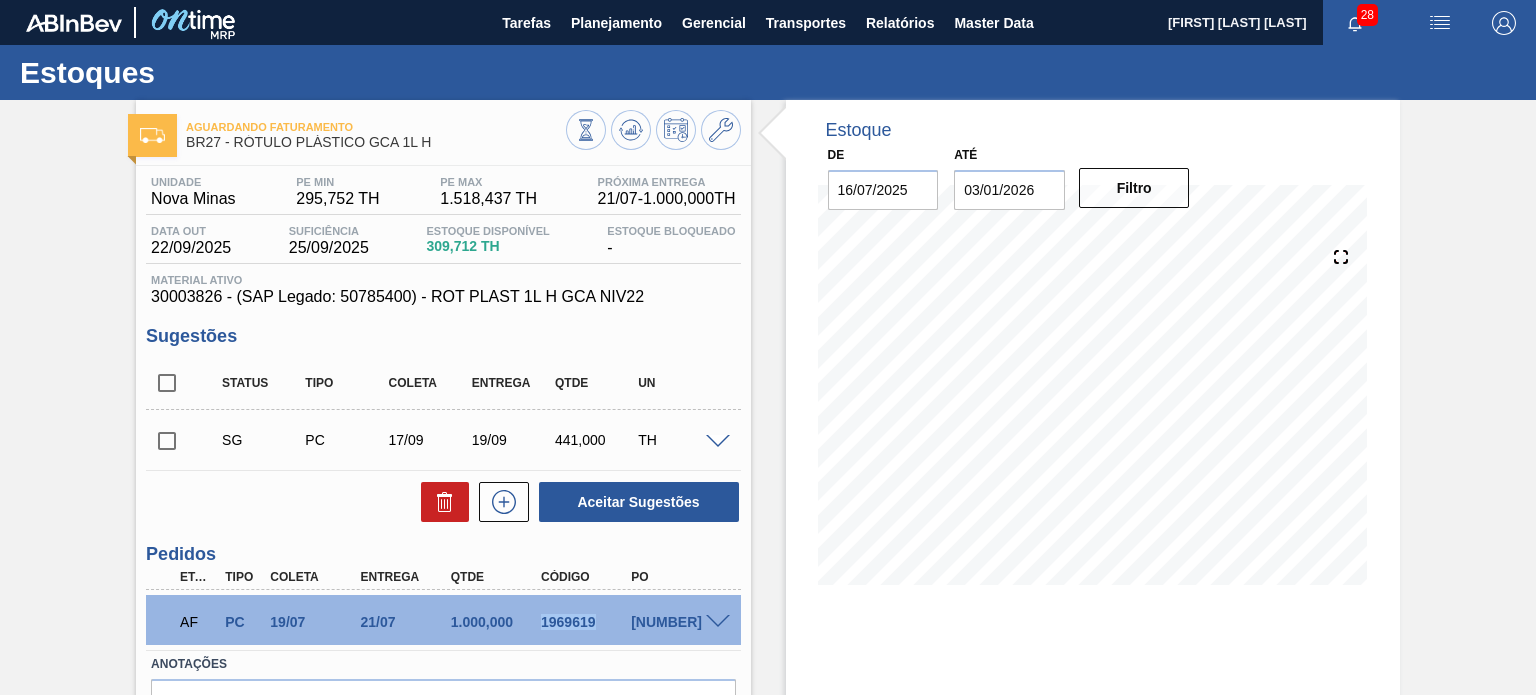click on "1969619" at bounding box center [585, 622] 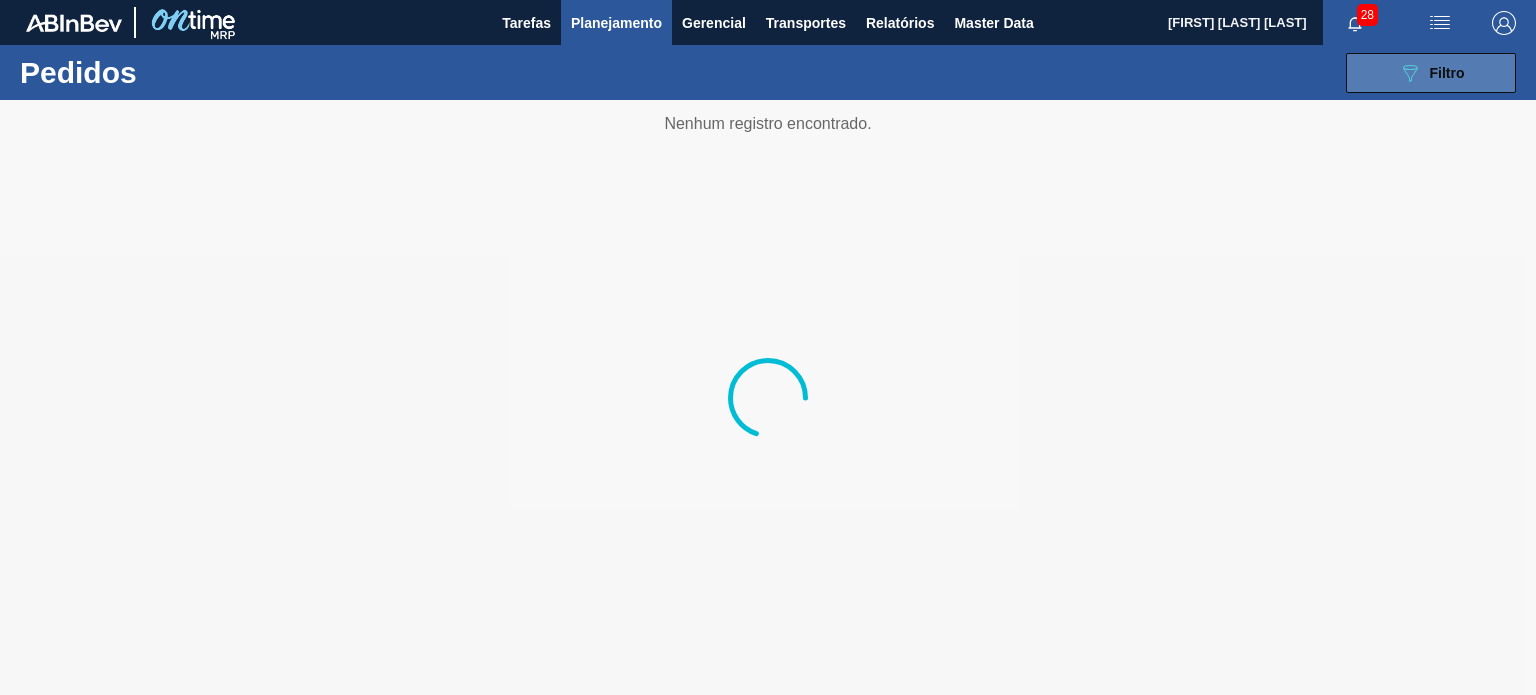 click on "089F7B8B-B2A5-4AFE-B5C0-19BA573D28AC" 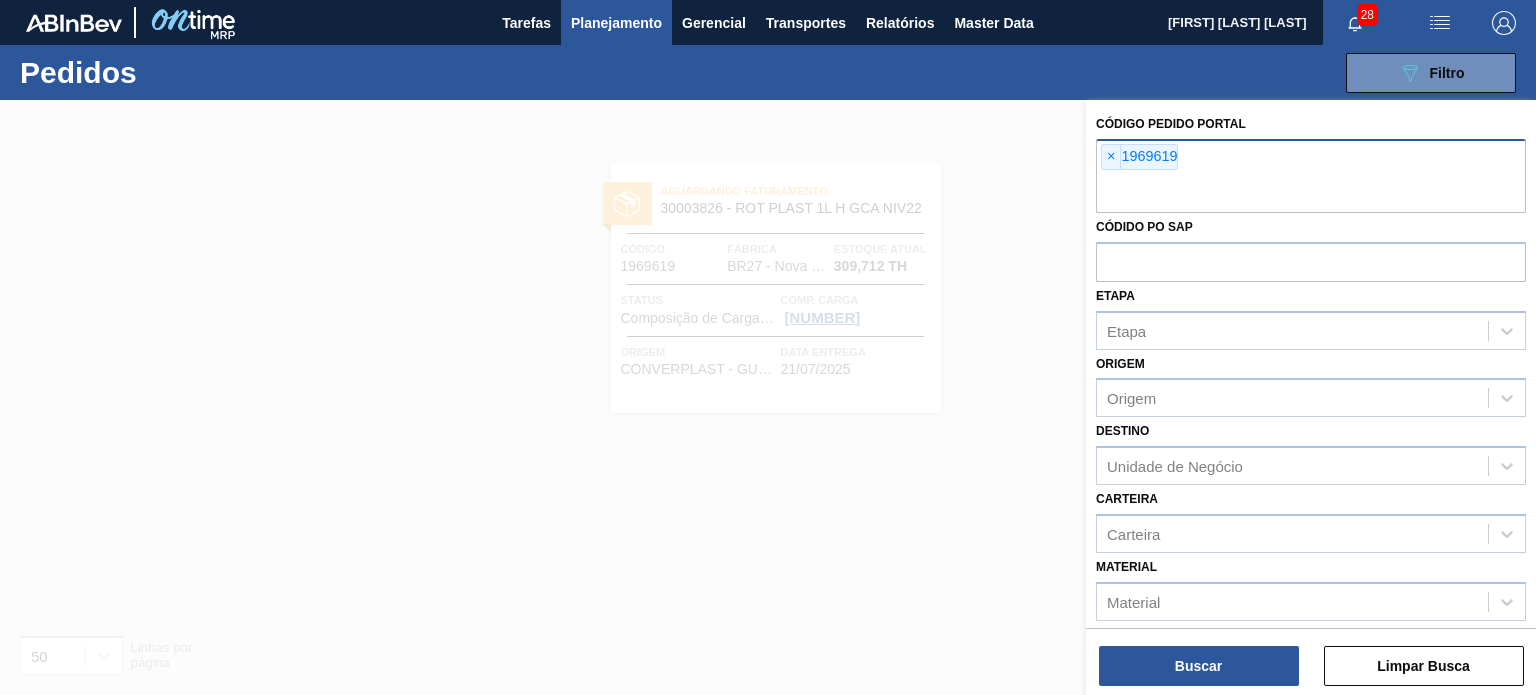 click on "×  1969619" at bounding box center (1139, 157) 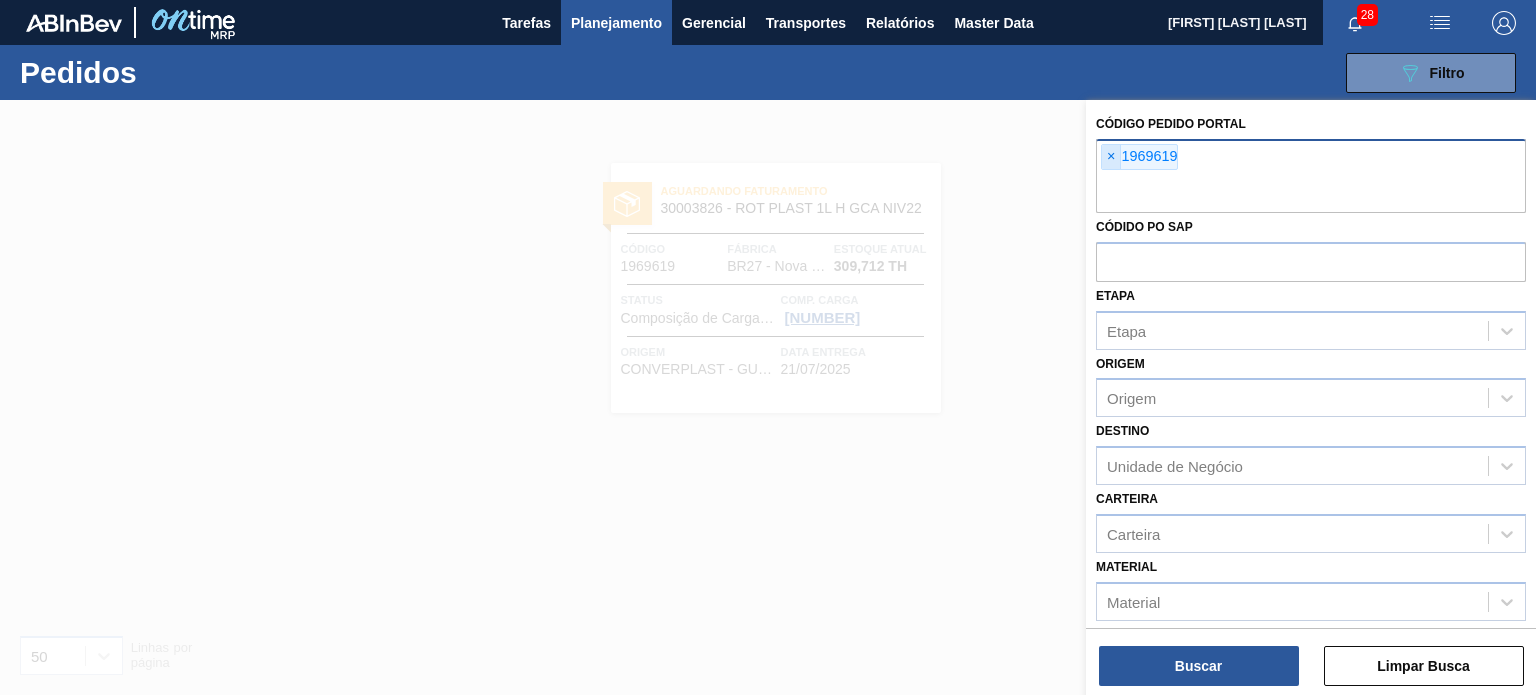 click on "×" at bounding box center [1111, 157] 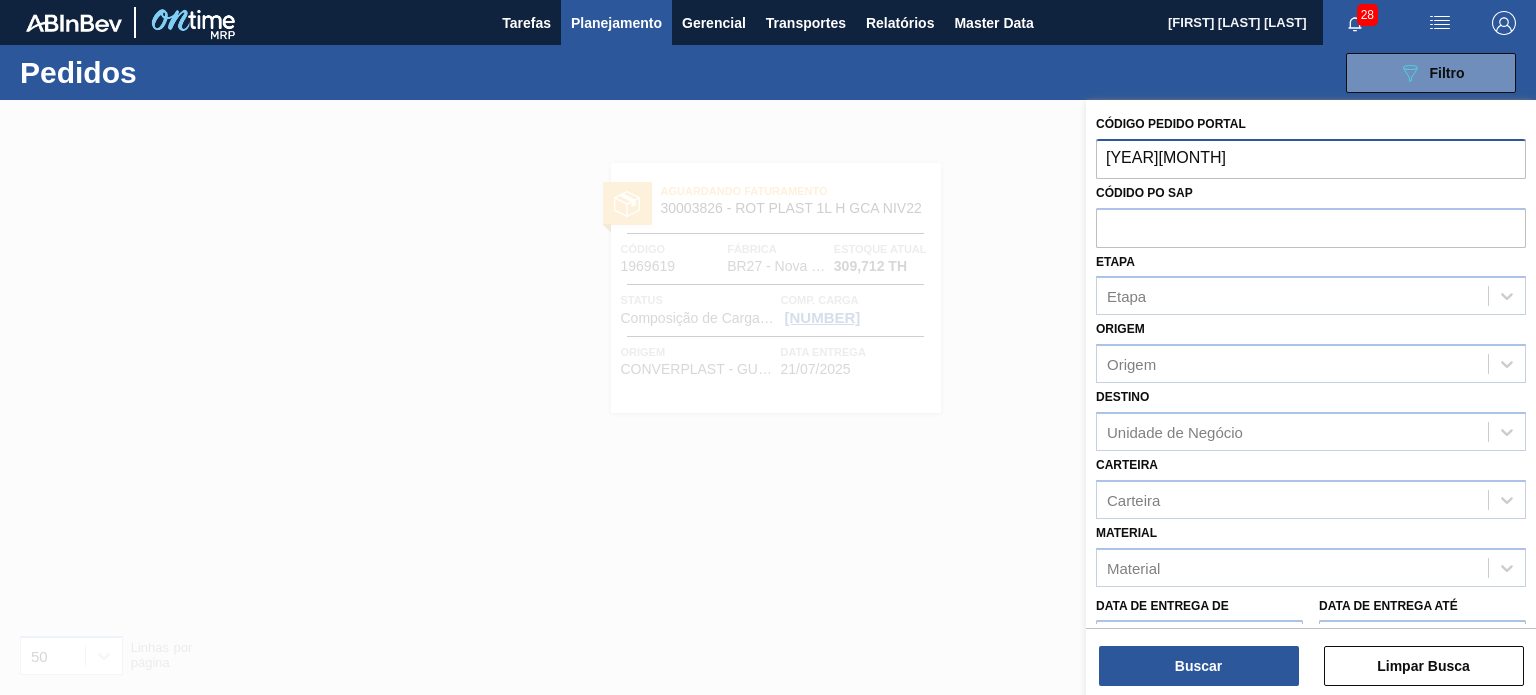 type on "1972061" 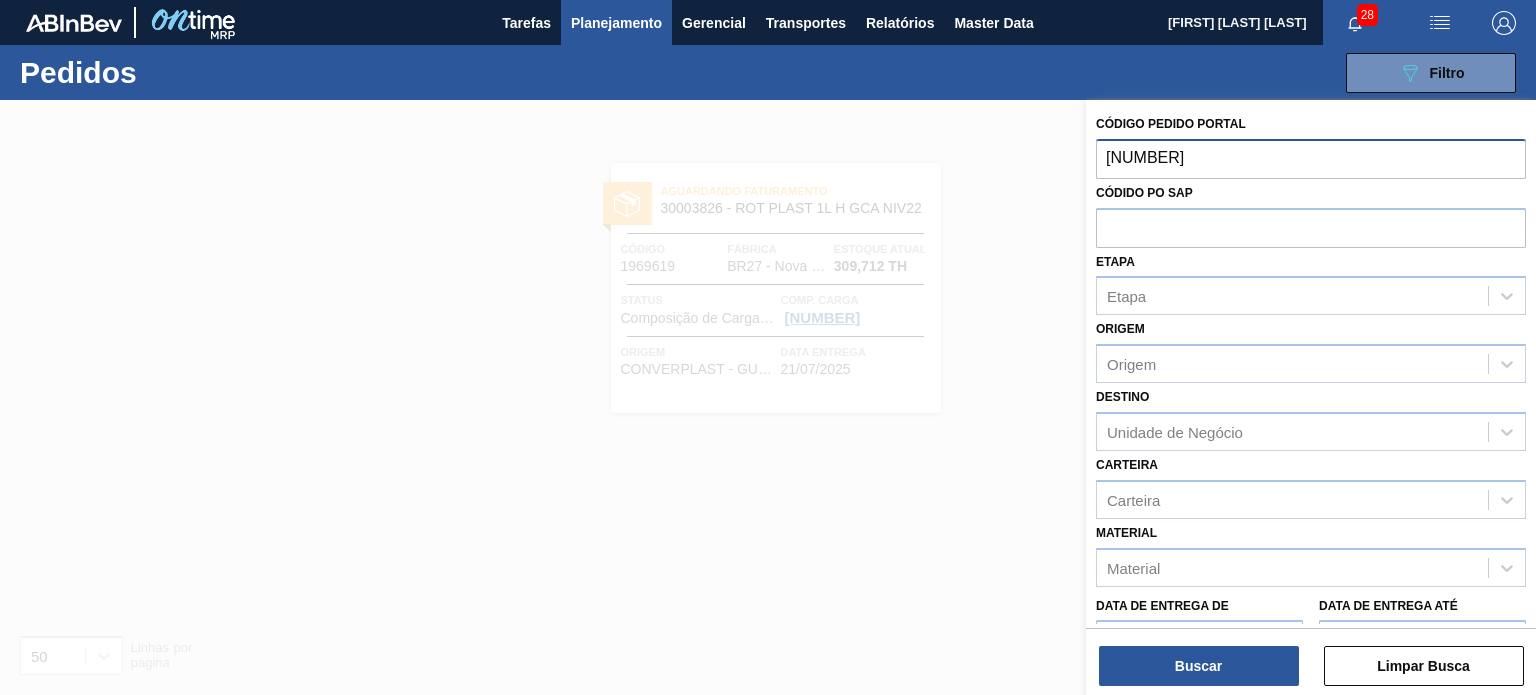 type 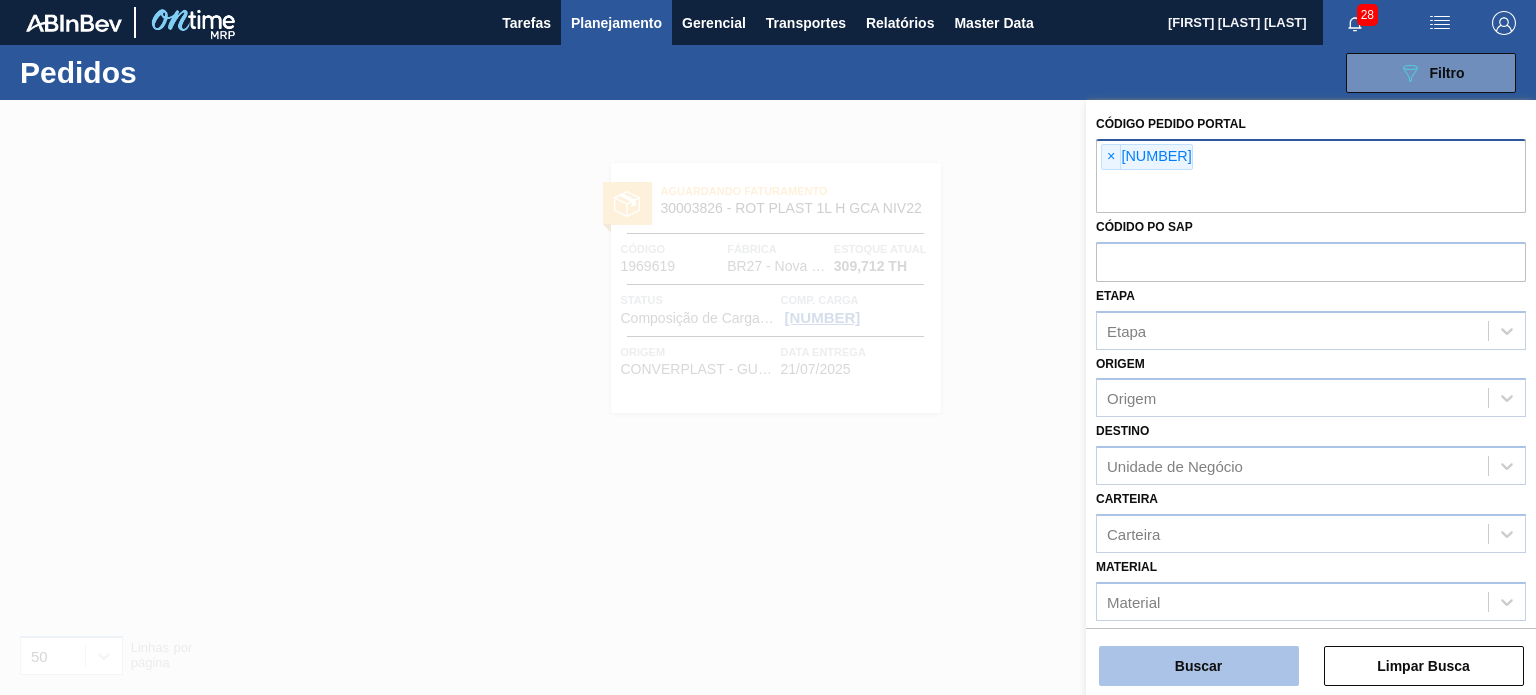 click on "Buscar" at bounding box center (1199, 666) 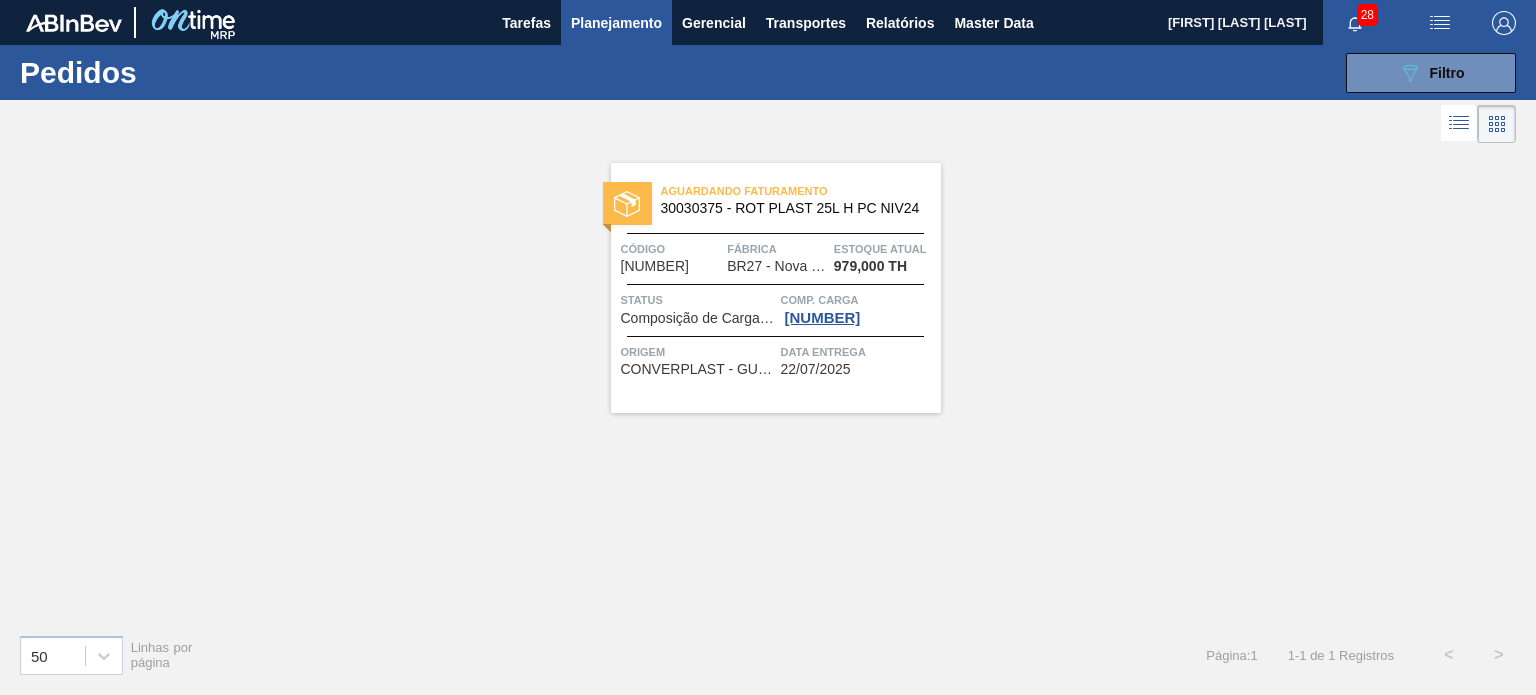 click on "Estoque atual" at bounding box center [885, 249] 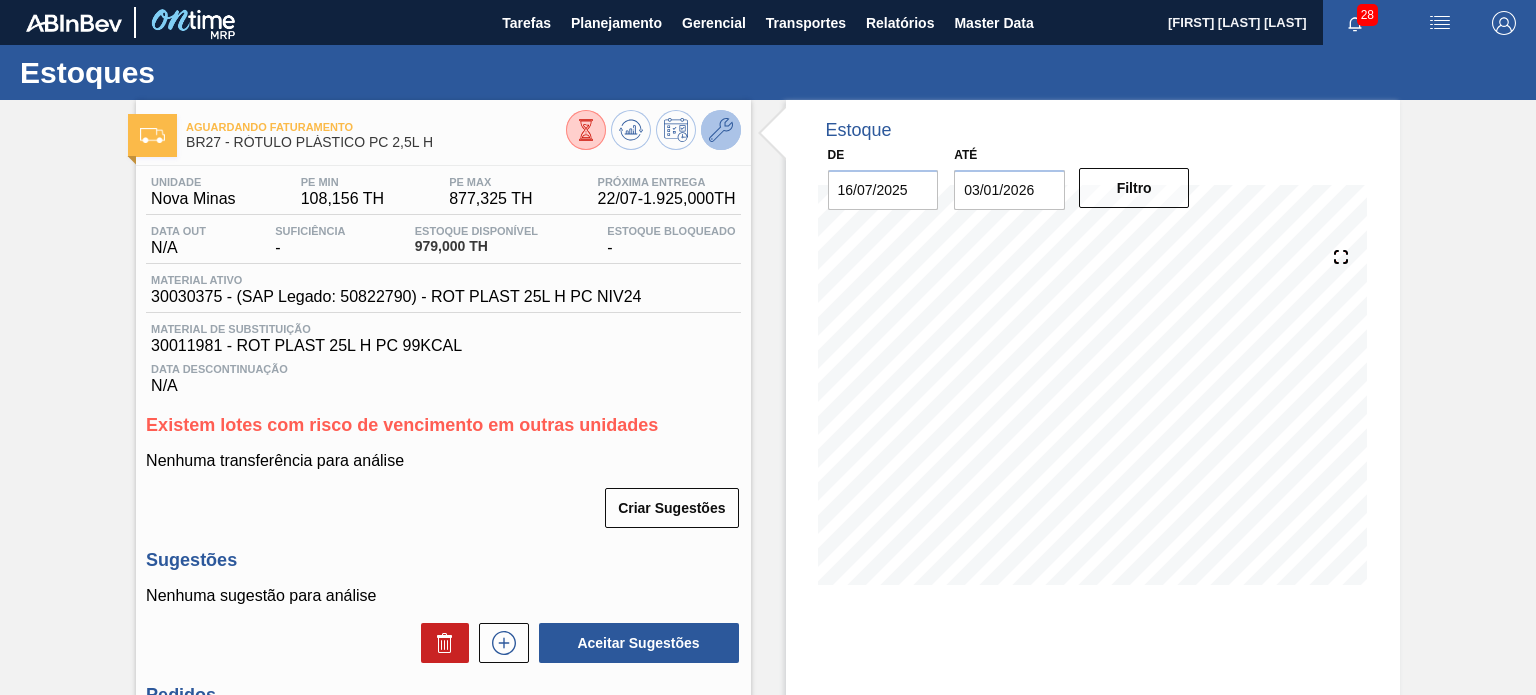 click 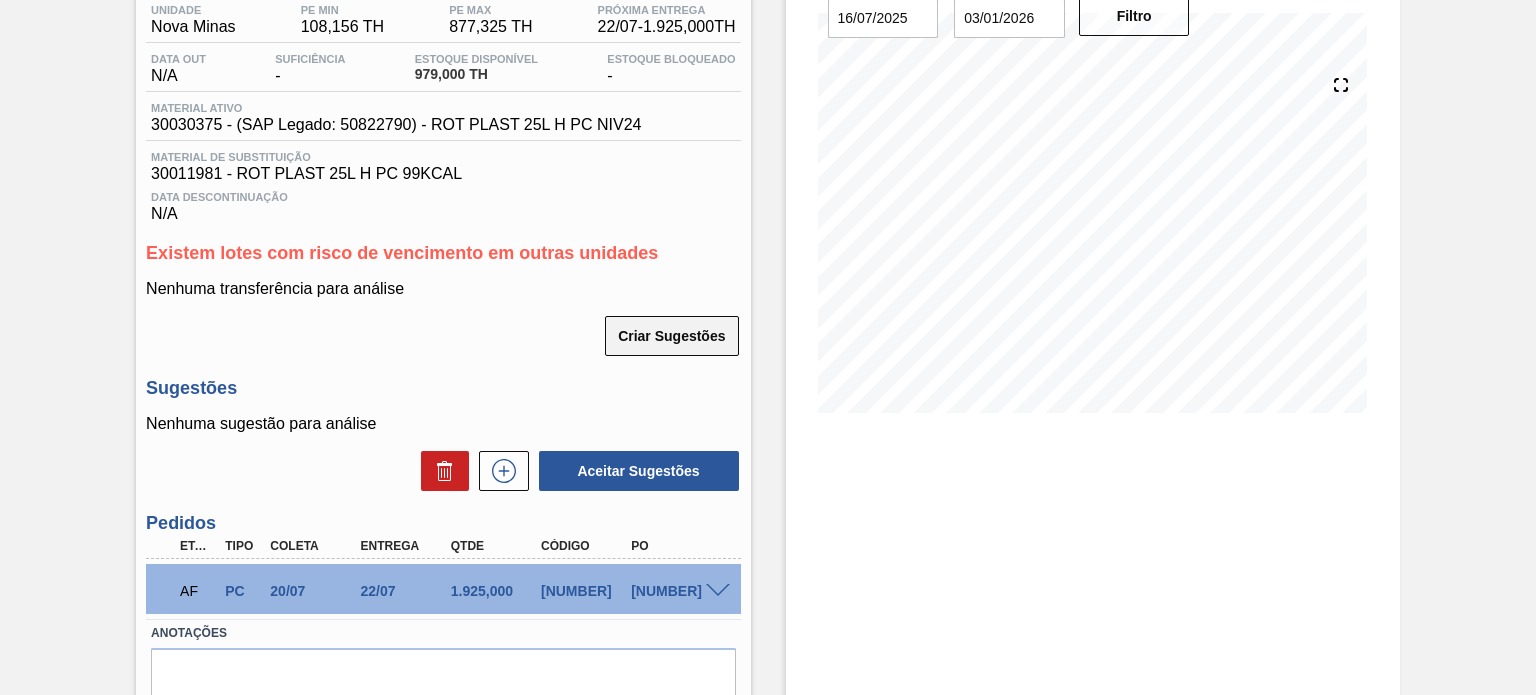 scroll, scrollTop: 200, scrollLeft: 0, axis: vertical 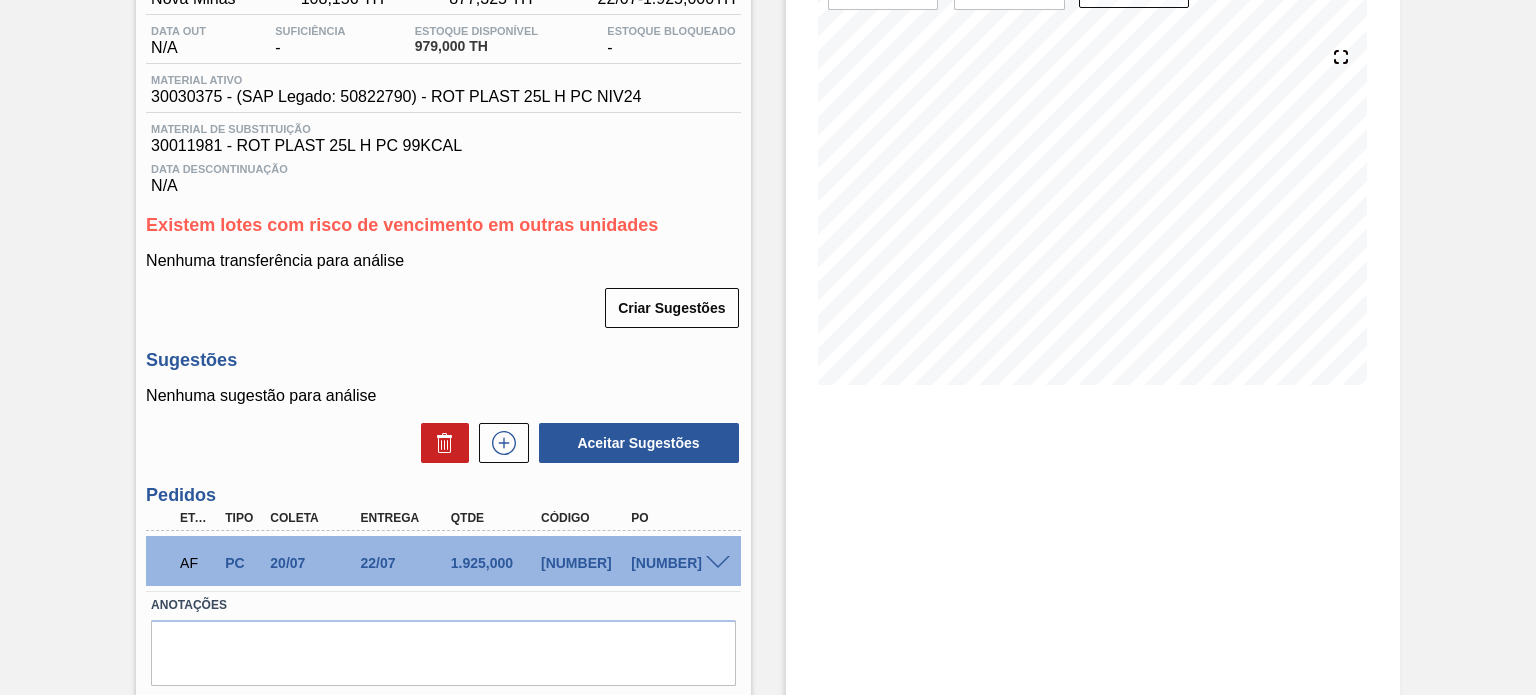click on "1972061" at bounding box center (585, 563) 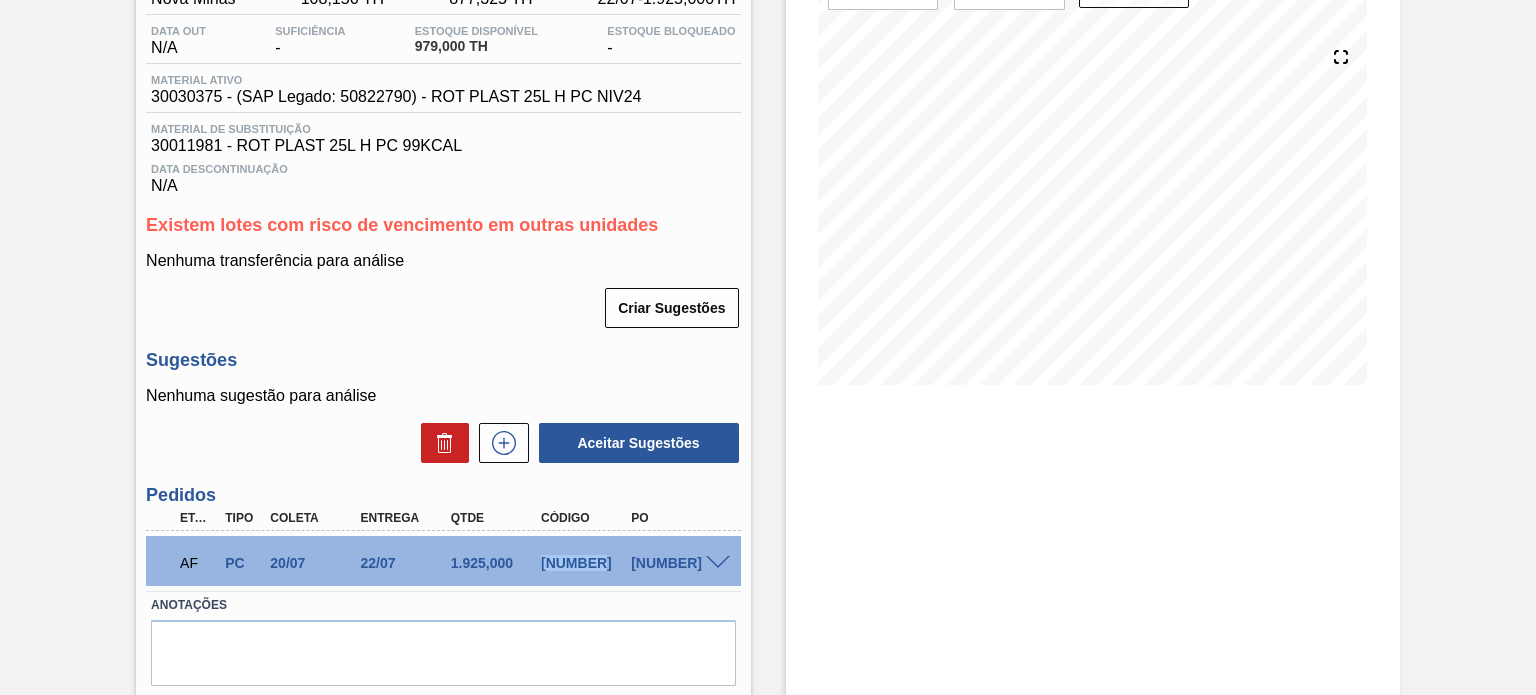 click on "1972061" at bounding box center [585, 563] 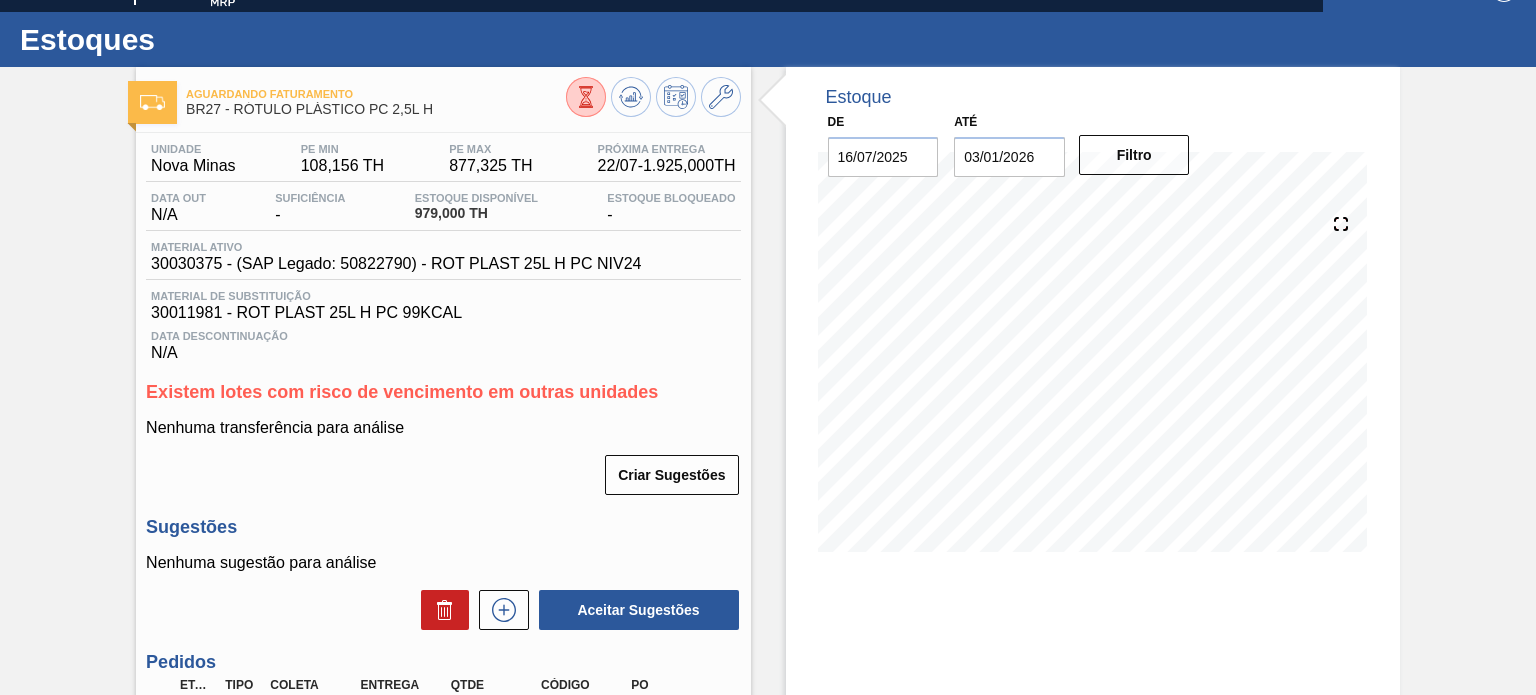 scroll, scrollTop: 0, scrollLeft: 0, axis: both 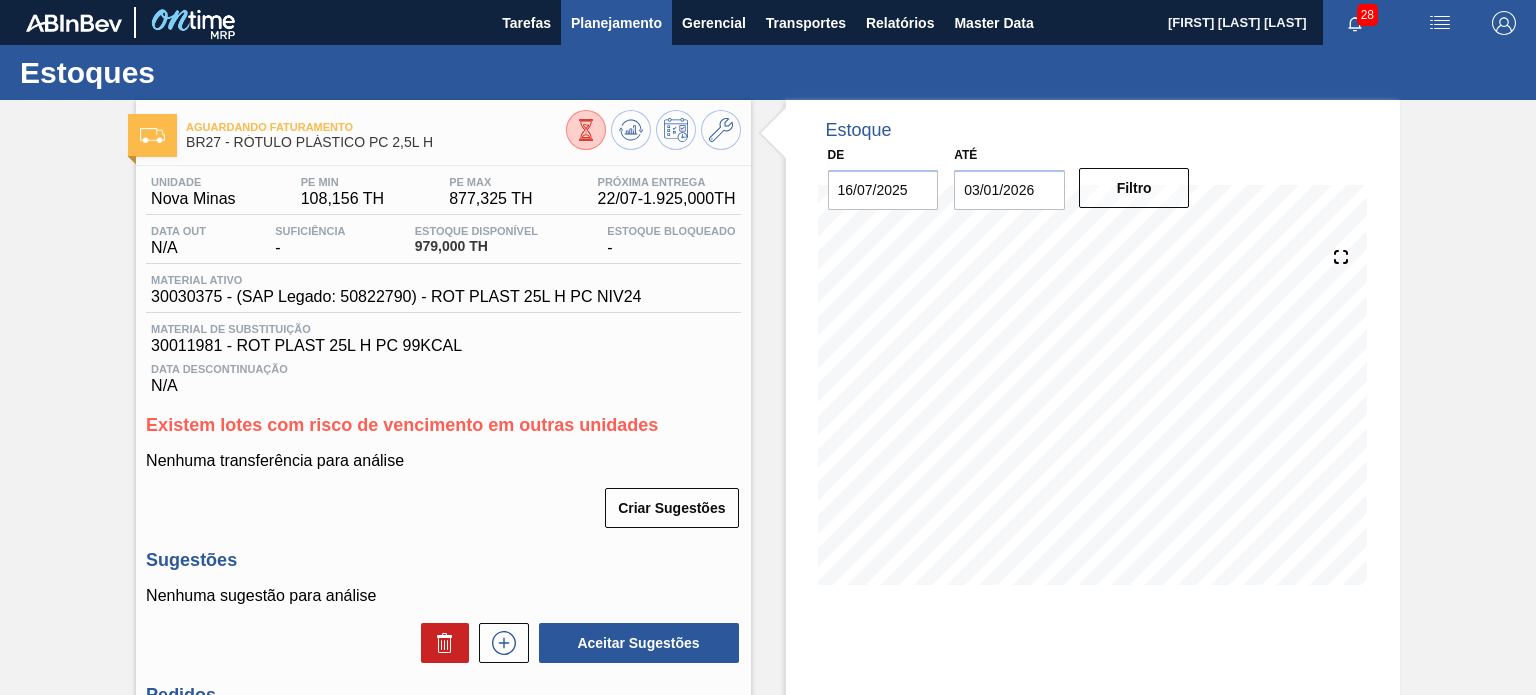 click on "Planejamento" at bounding box center (616, 22) 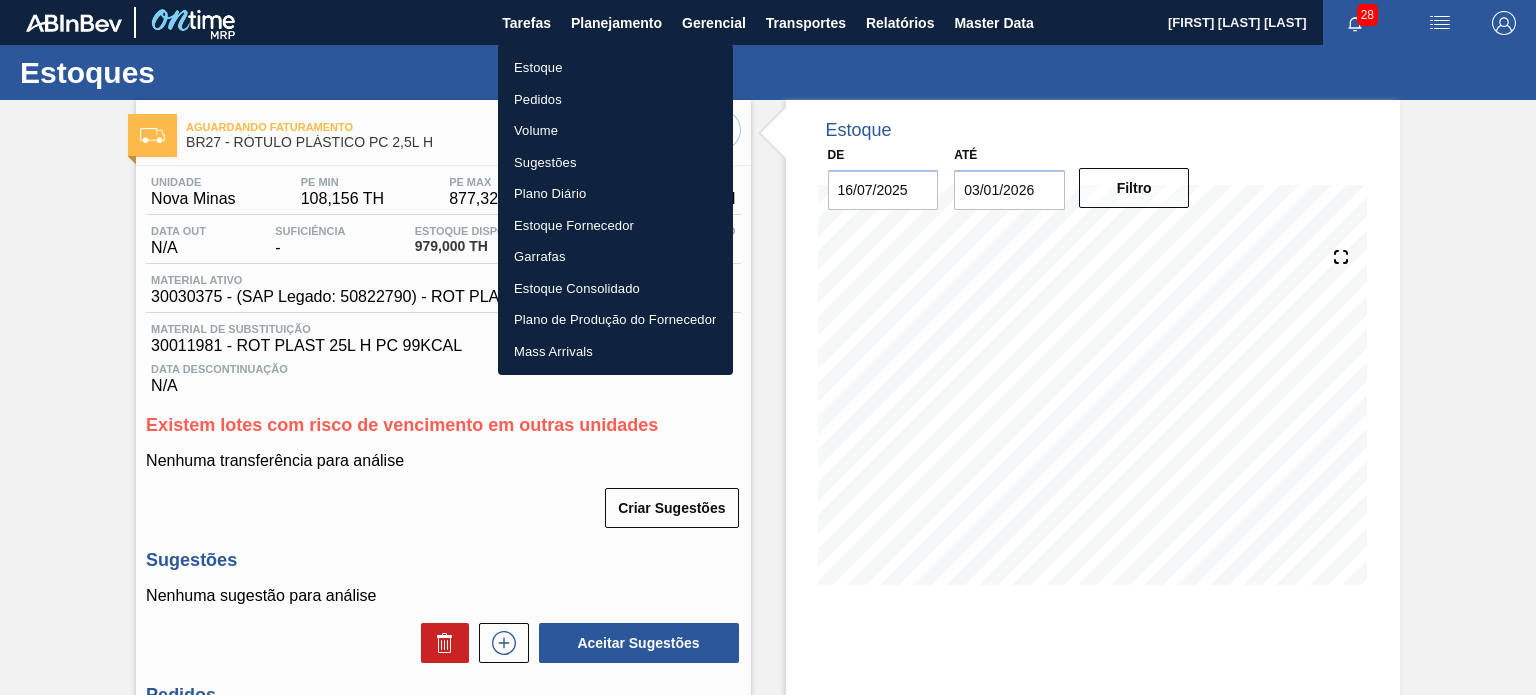 click on "Pedidos" at bounding box center (615, 100) 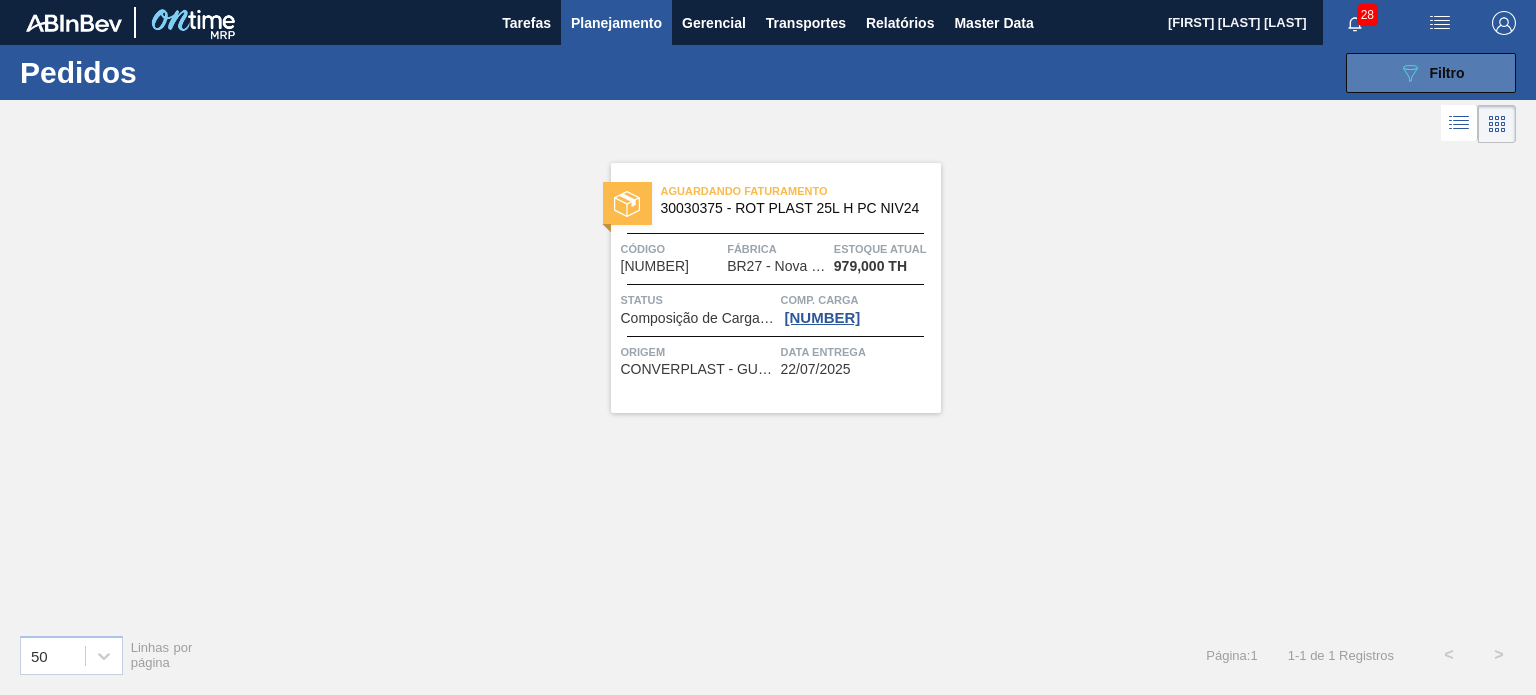 click on "089F7B8B-B2A5-4AFE-B5C0-19BA573D28AC Filtro" at bounding box center (1431, 73) 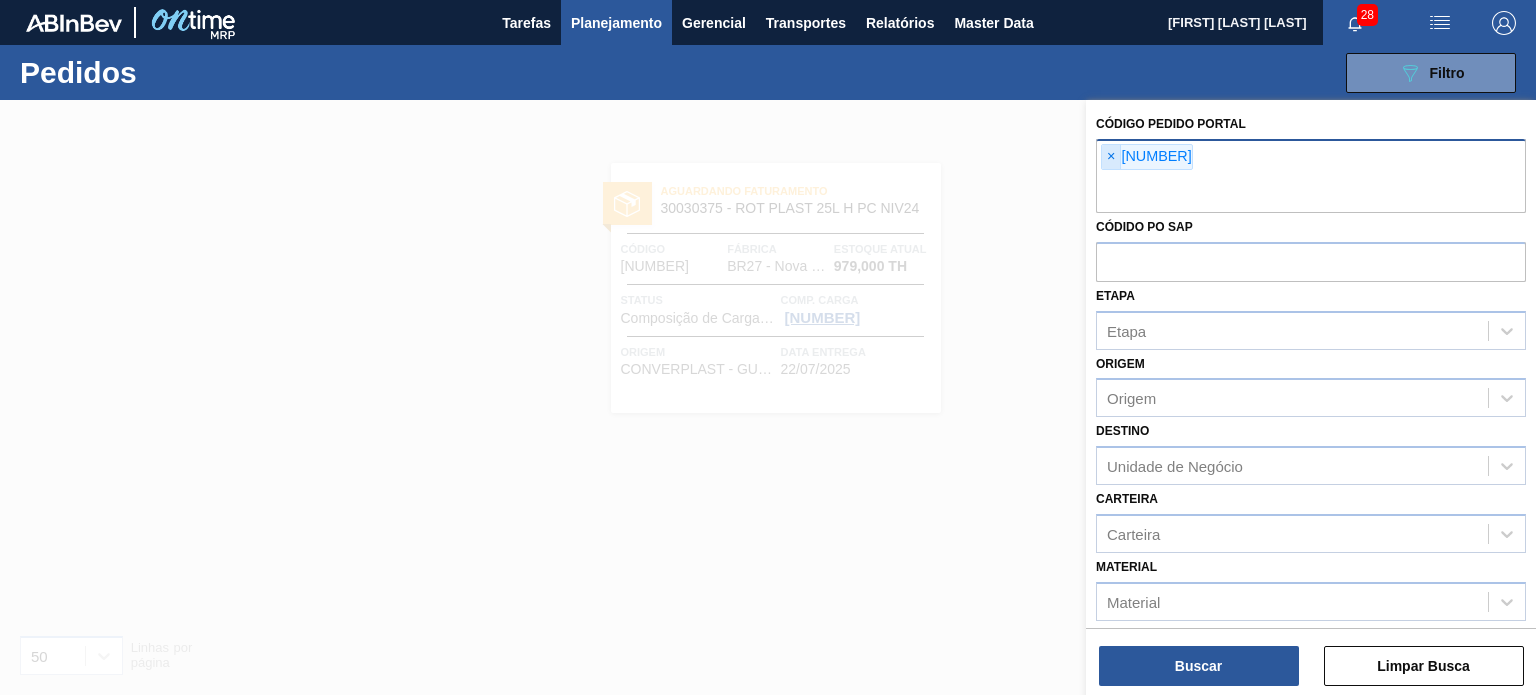 click on "×" at bounding box center [1111, 157] 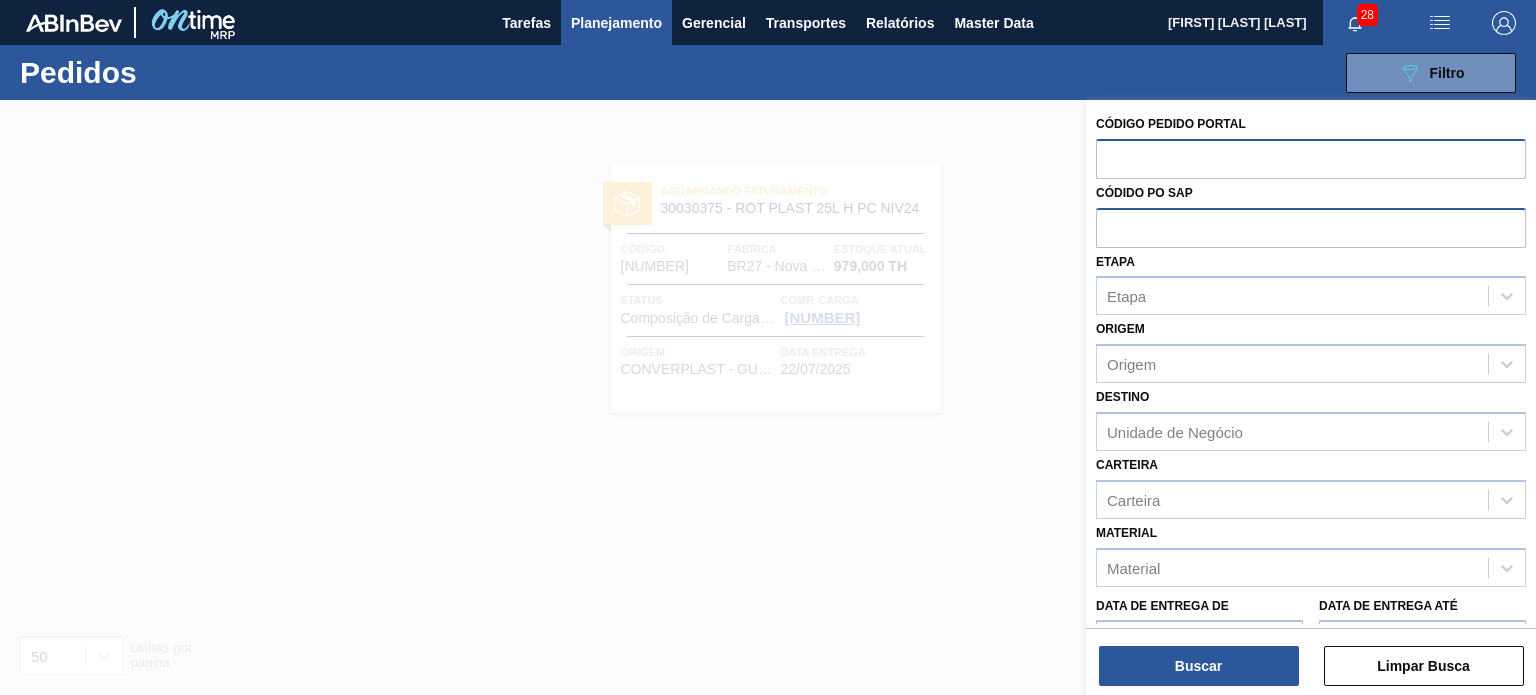 paste on "1972104" 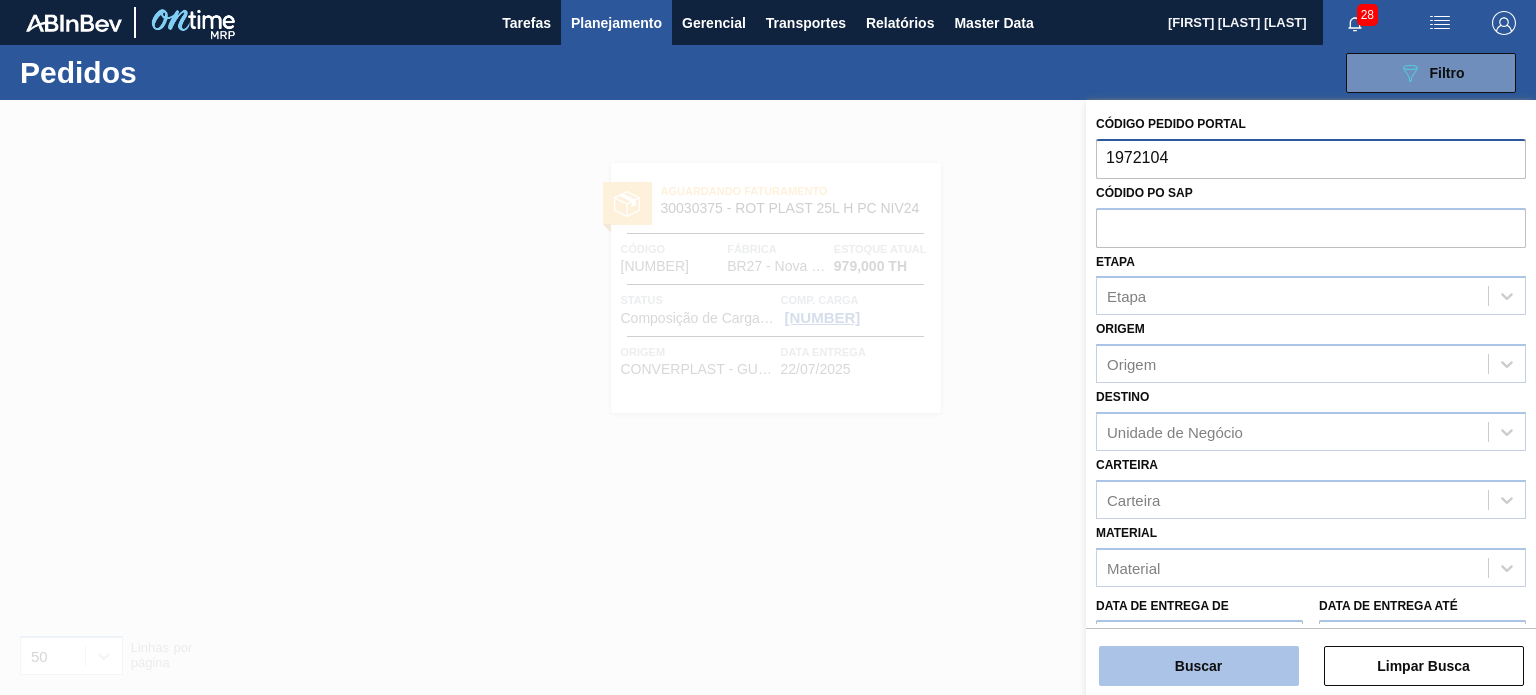 type on "1972104" 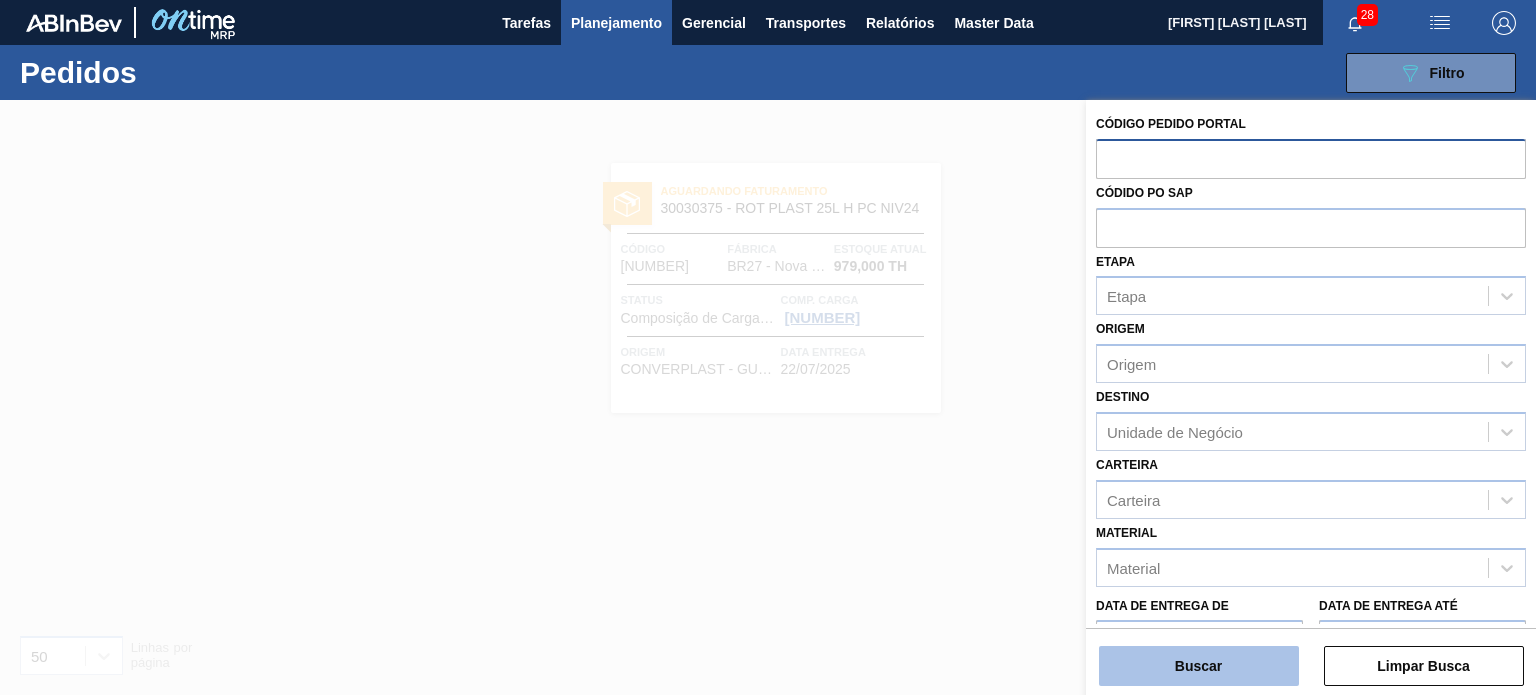click on "Buscar" at bounding box center [1199, 666] 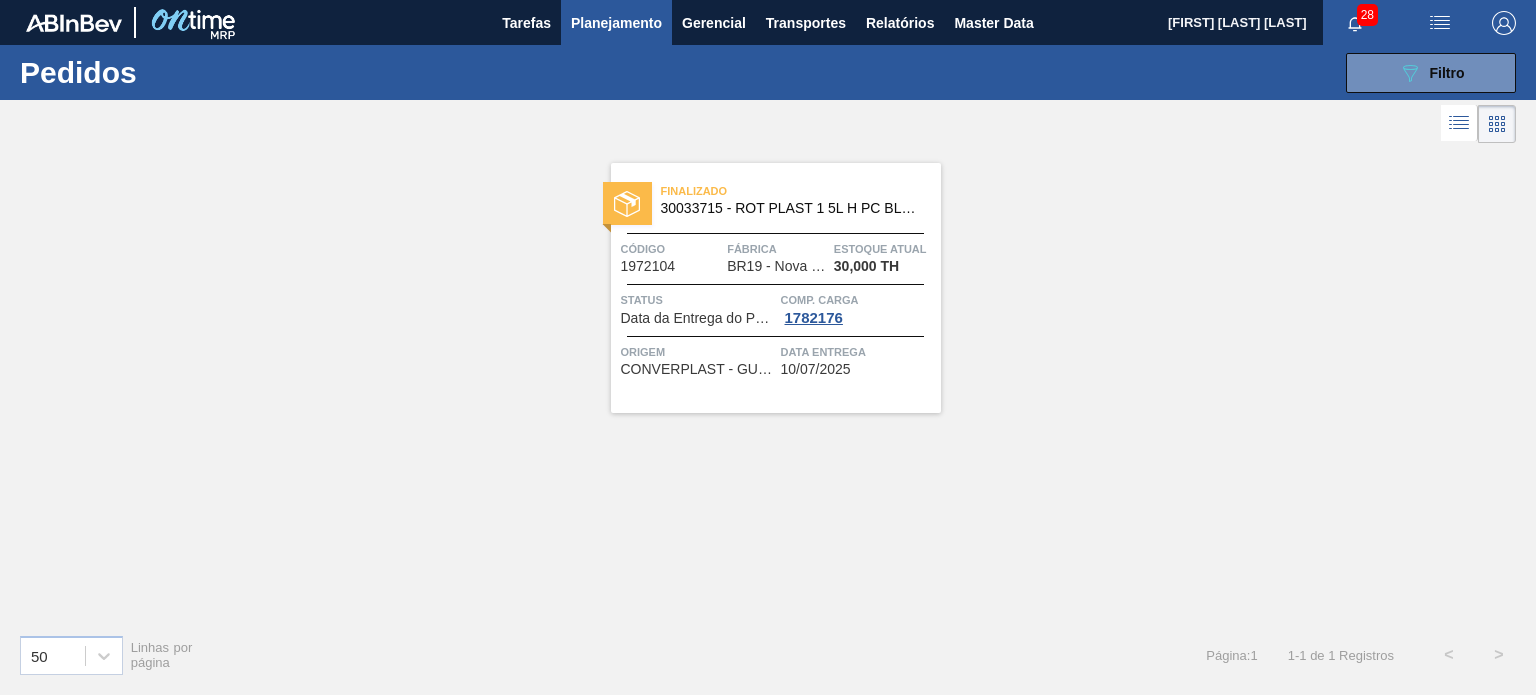 click on "BR19 - Nova Rio" at bounding box center (777, 266) 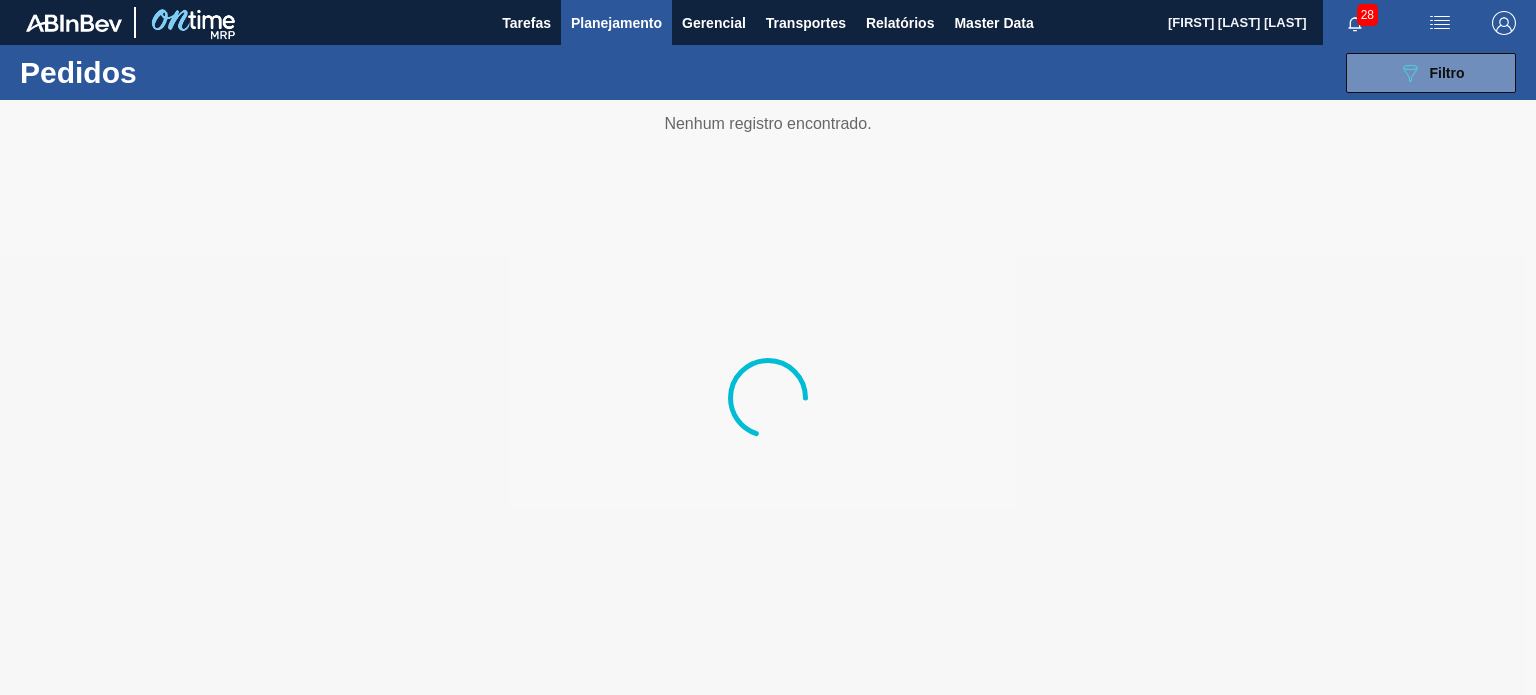 click on "089F7B8B-B2A5-4AFE-B5C0-19BA573D28AC Filtro Código Pedido Portal  ×  1972104 Códido PO SAP Etapa Etapa Origem Origem Destino Unidade de Negócio Carteira Carteira Material Material Data de Entrega de Data de Entrega até Hora entrega de Hora entrega até Mostrar itens pendentes Buscar Limpar Busca" at bounding box center (916, 73) 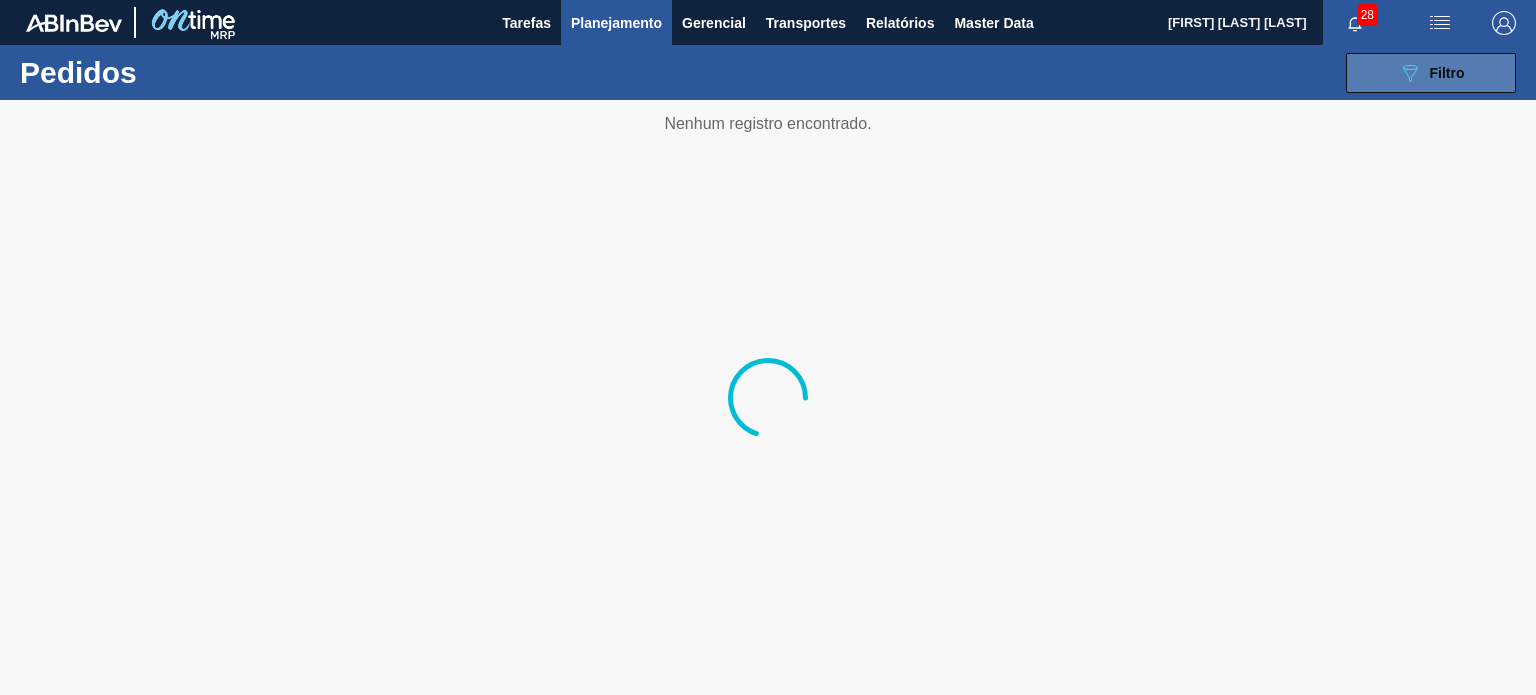 click on "089F7B8B-B2A5-4AFE-B5C0-19BA573D28AC Filtro" at bounding box center [1431, 73] 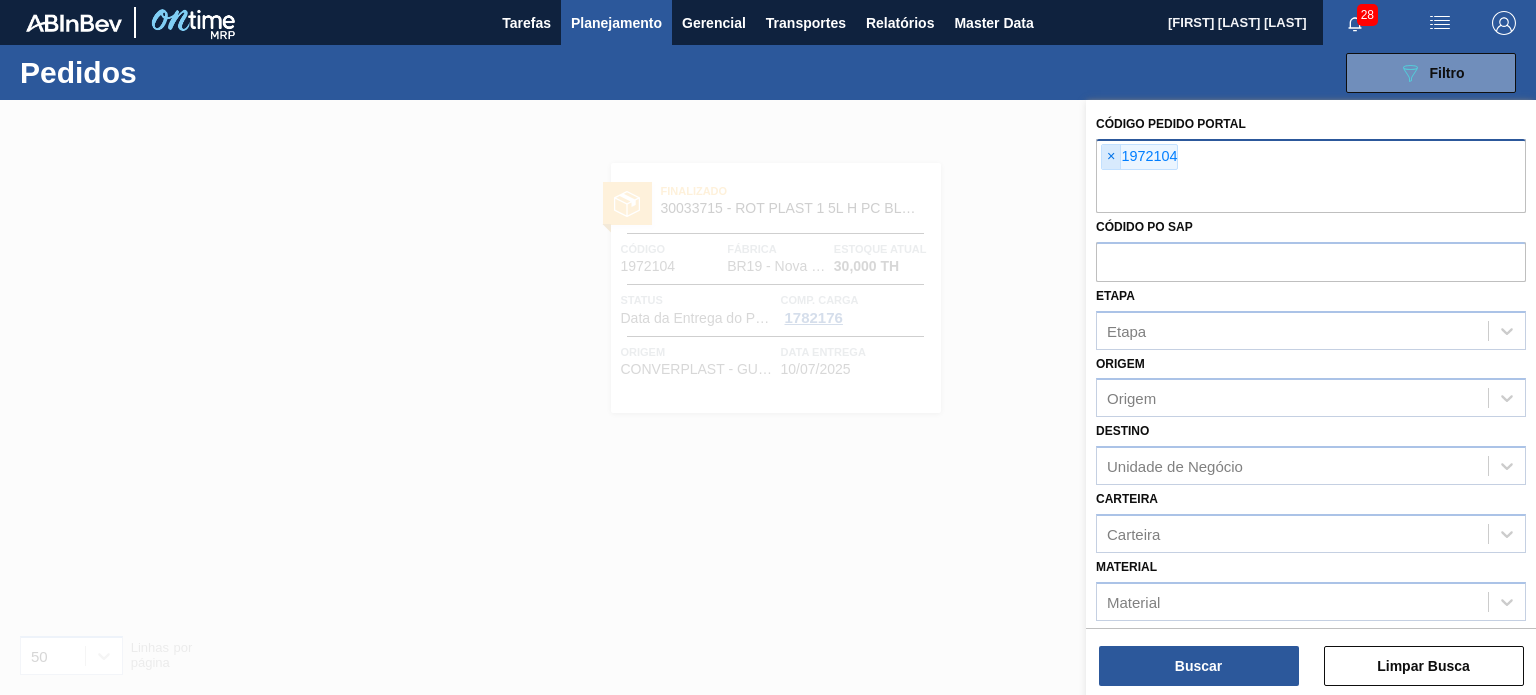 click on "×" at bounding box center [1111, 157] 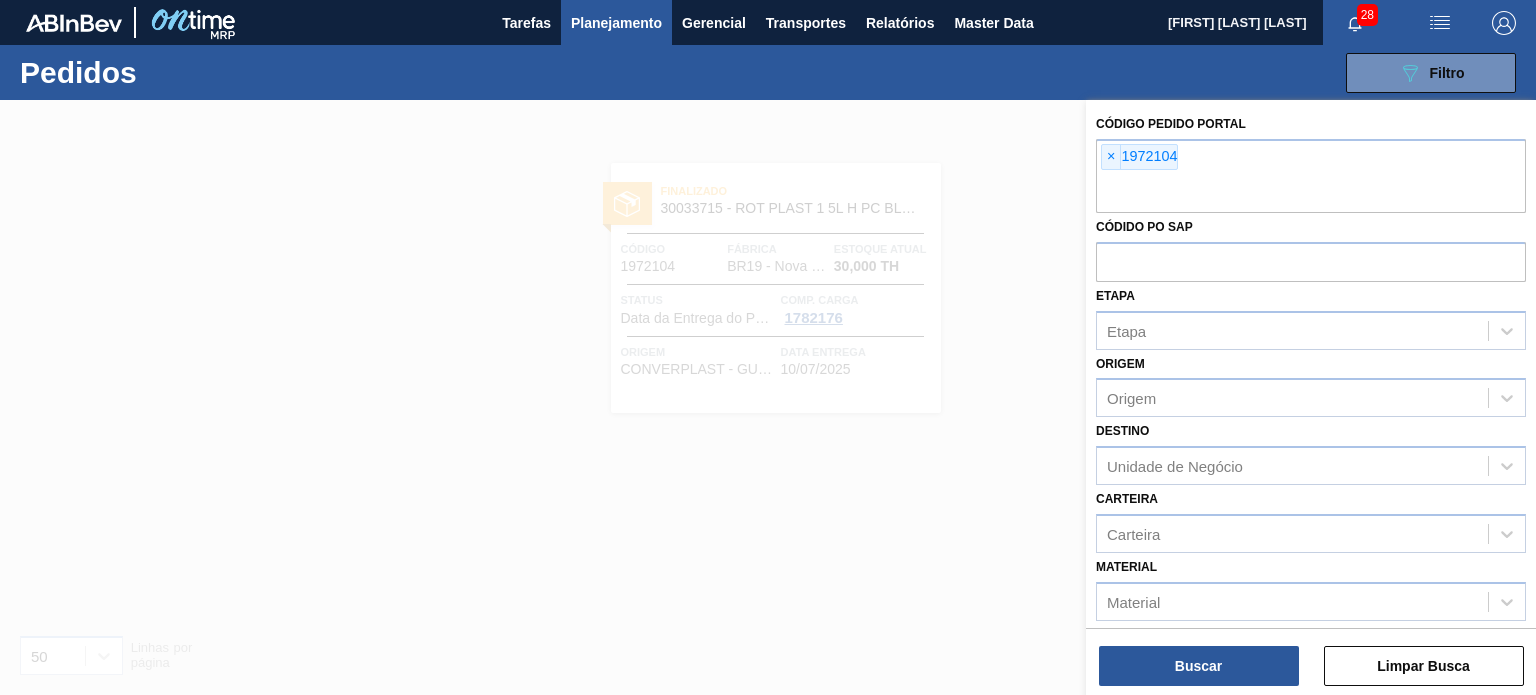 paste on "1965593" 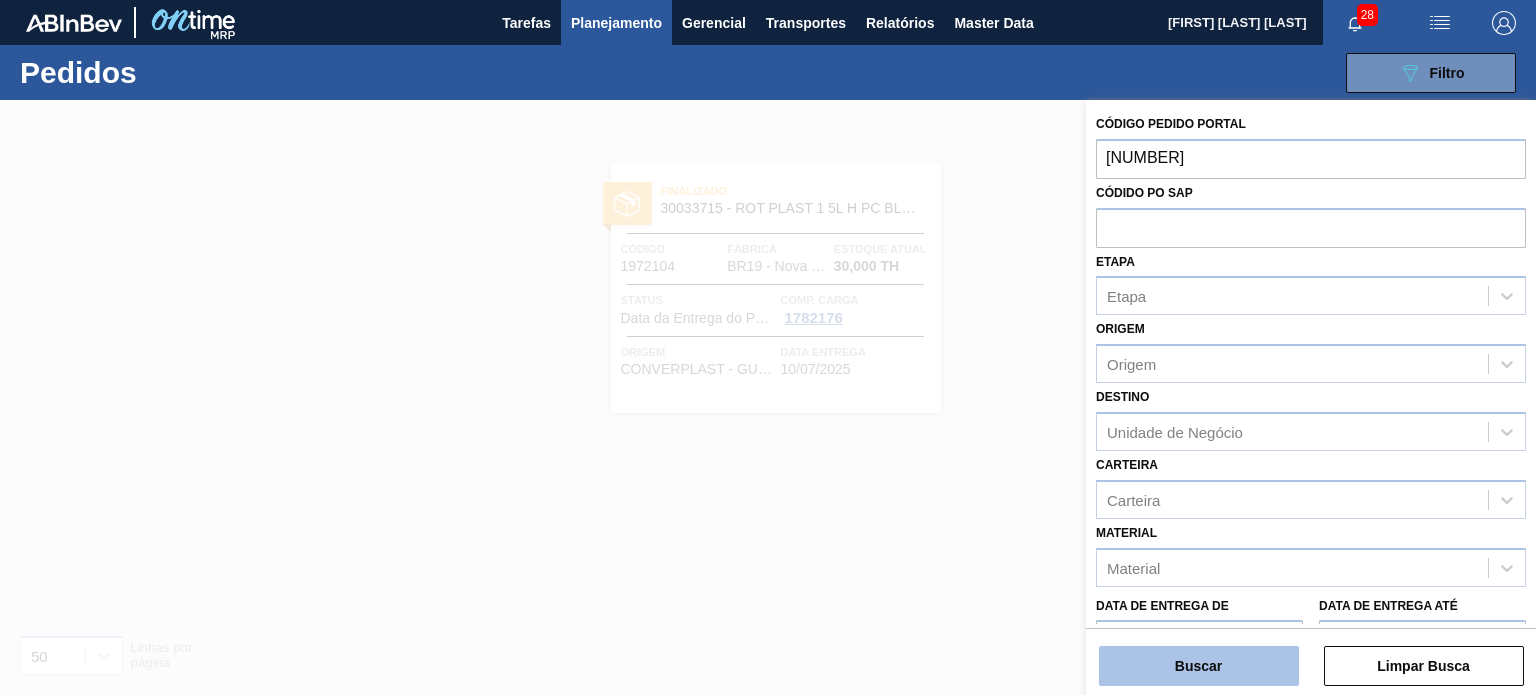 type on "1965593" 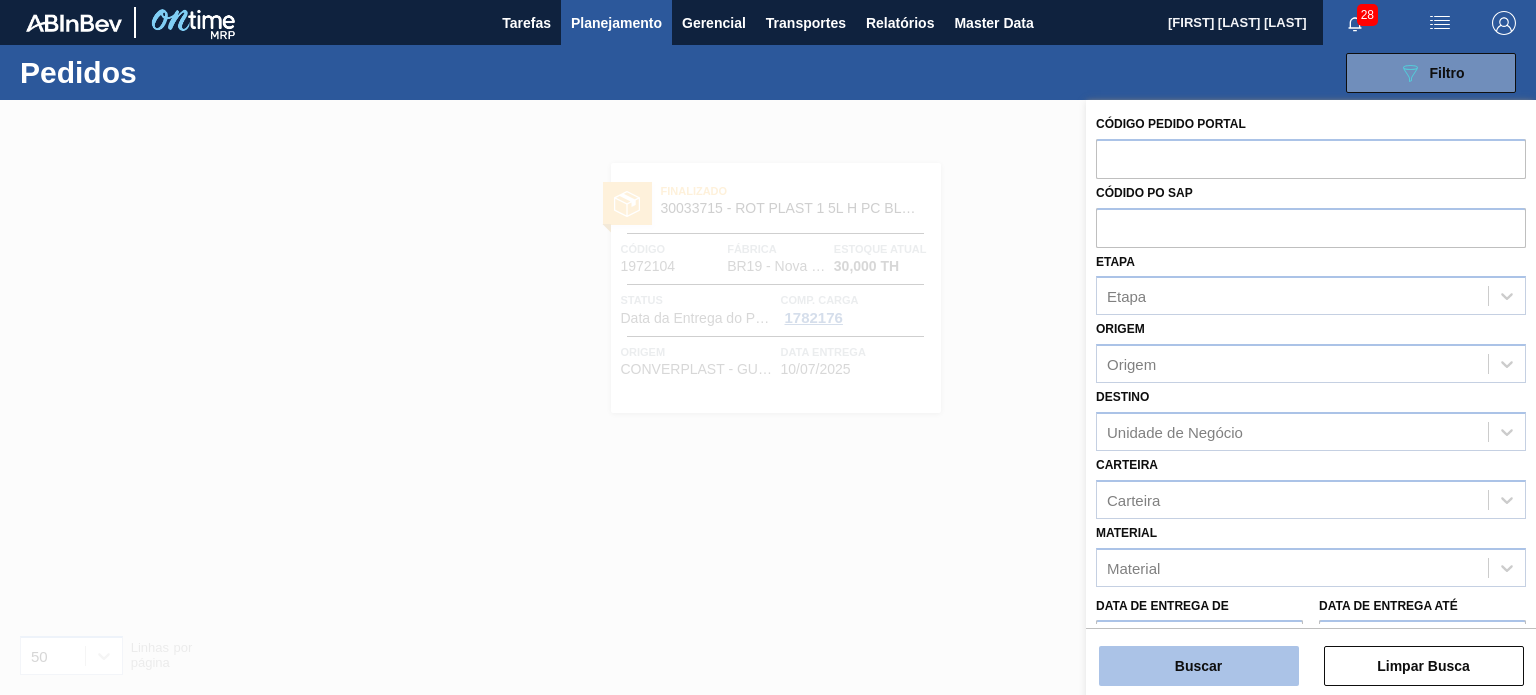 click on "Buscar" at bounding box center [1199, 666] 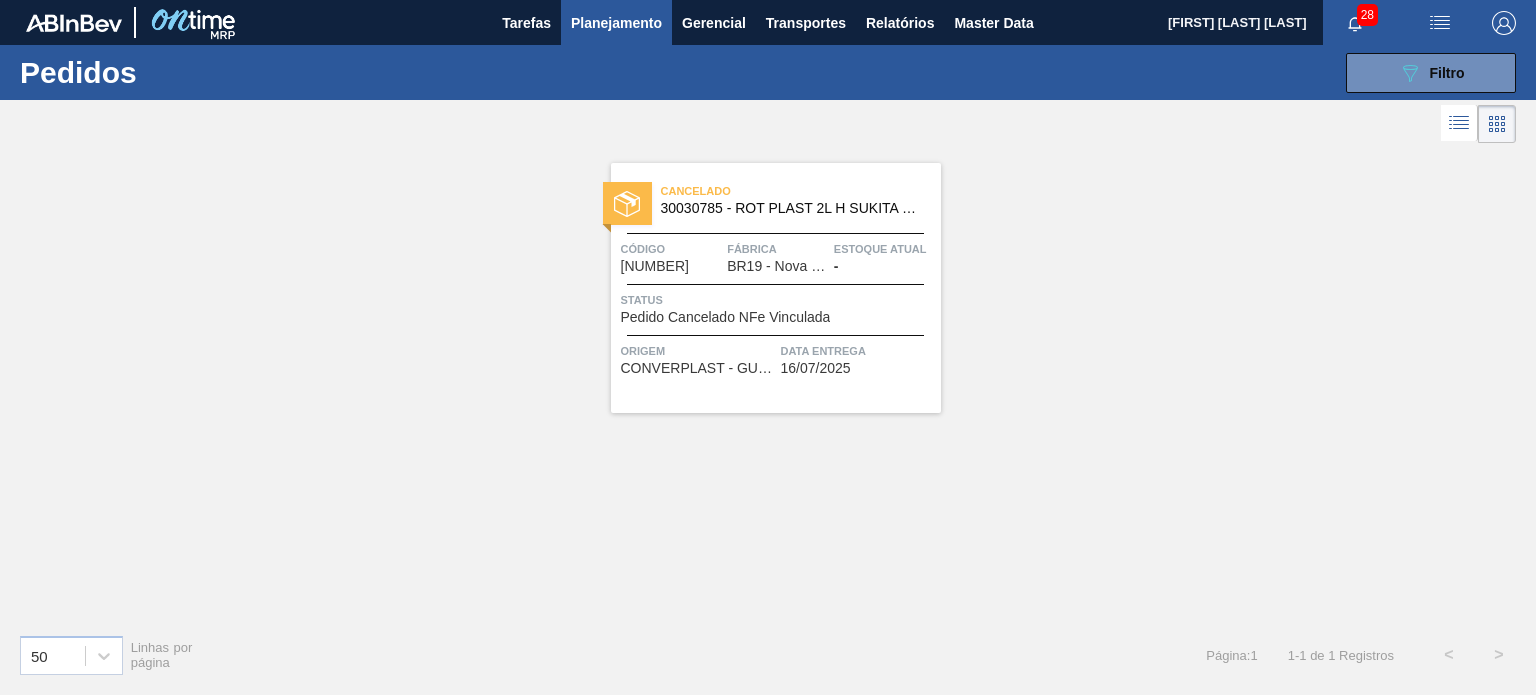 click on "Código" at bounding box center (672, 249) 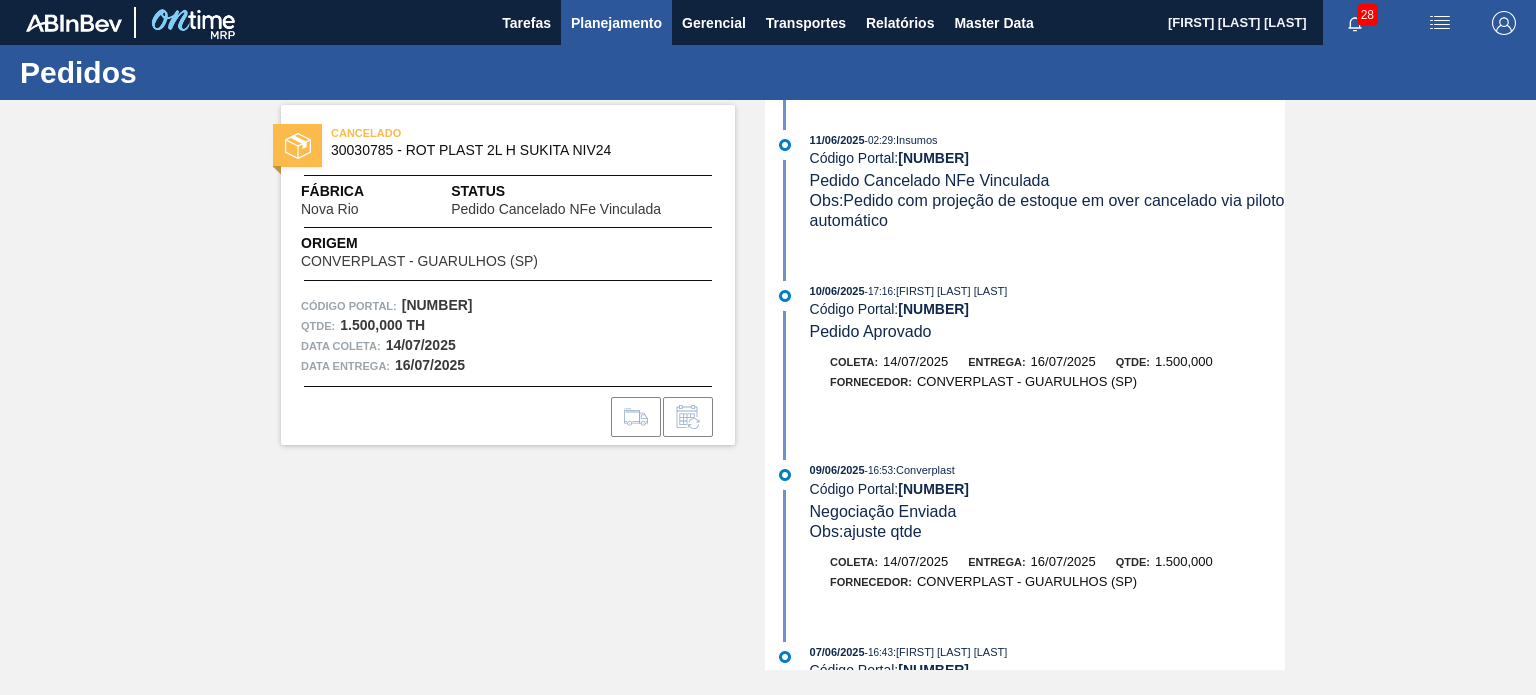 click on "Planejamento" at bounding box center (616, 23) 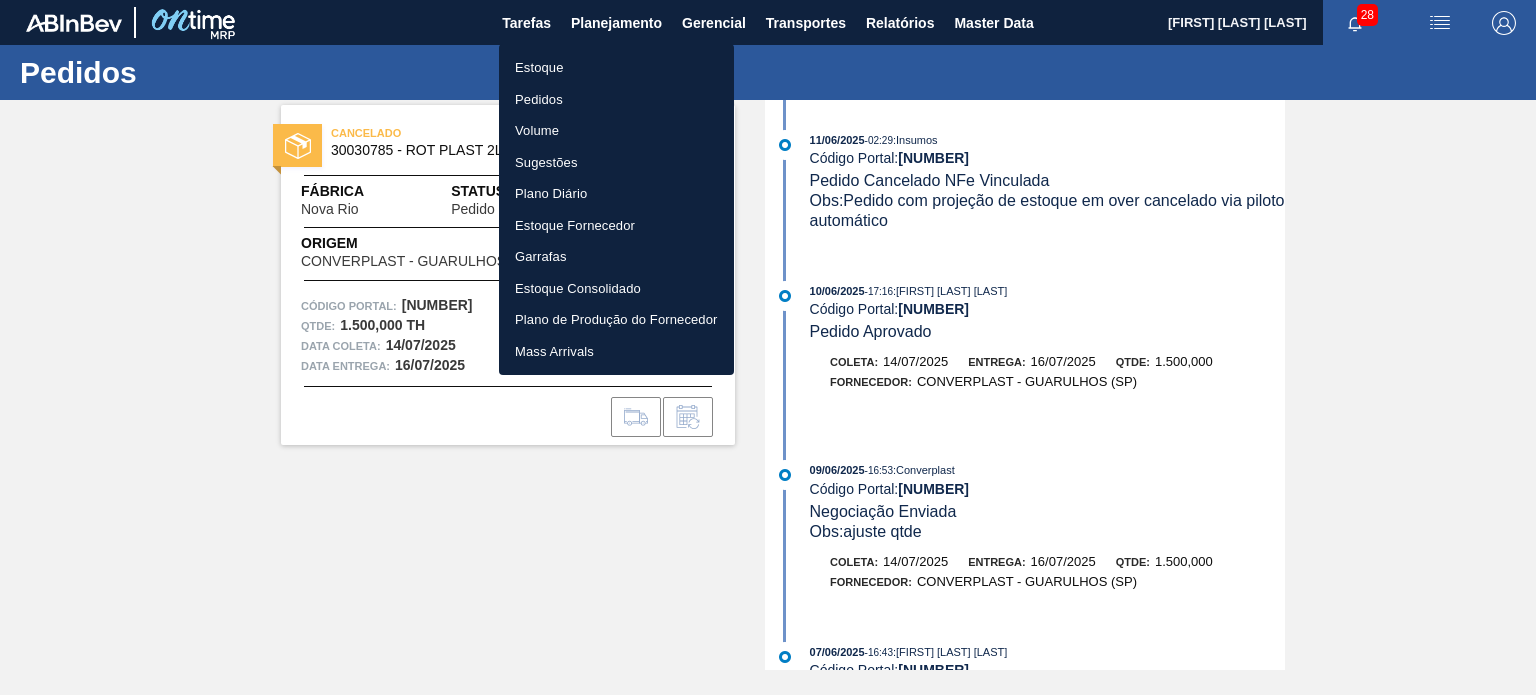 click on "Pedidos" at bounding box center (616, 100) 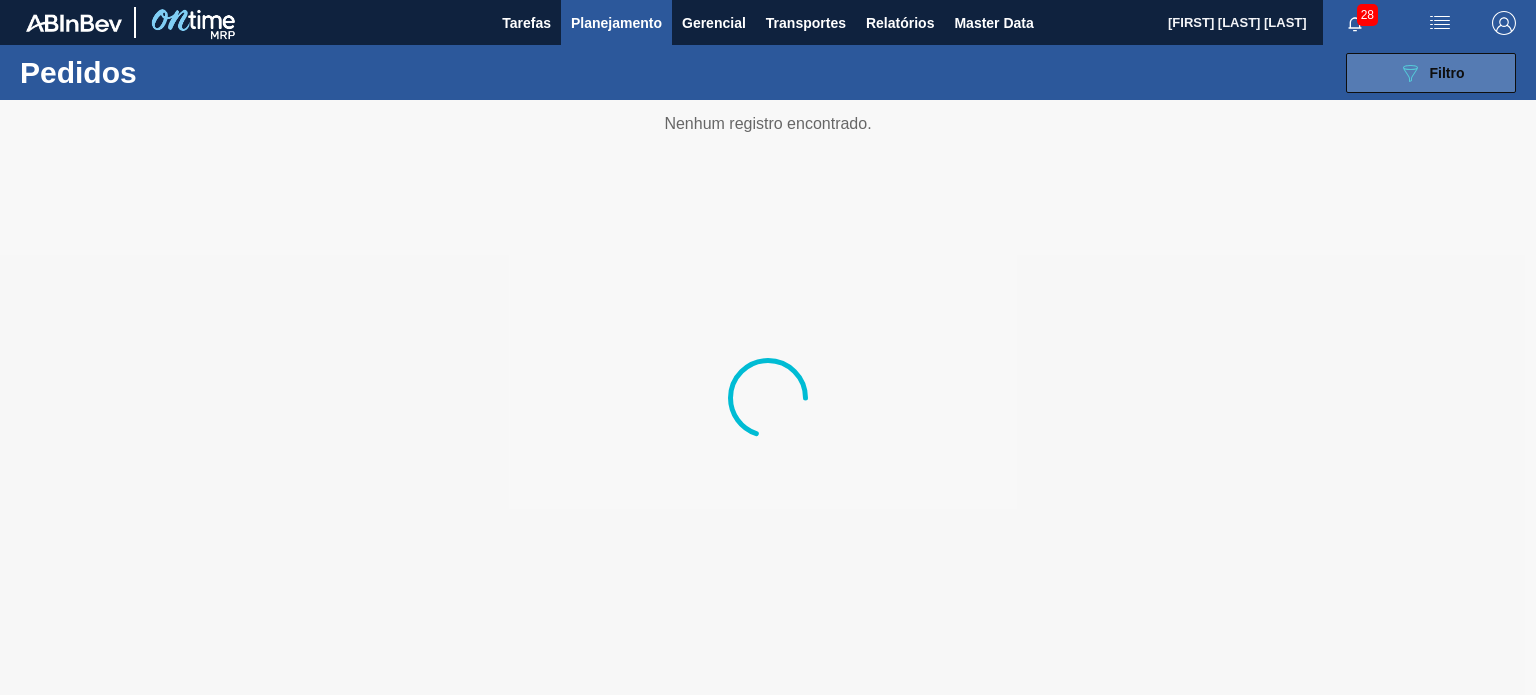 click on "089F7B8B-B2A5-4AFE-B5C0-19BA573D28AC Filtro" at bounding box center [1431, 73] 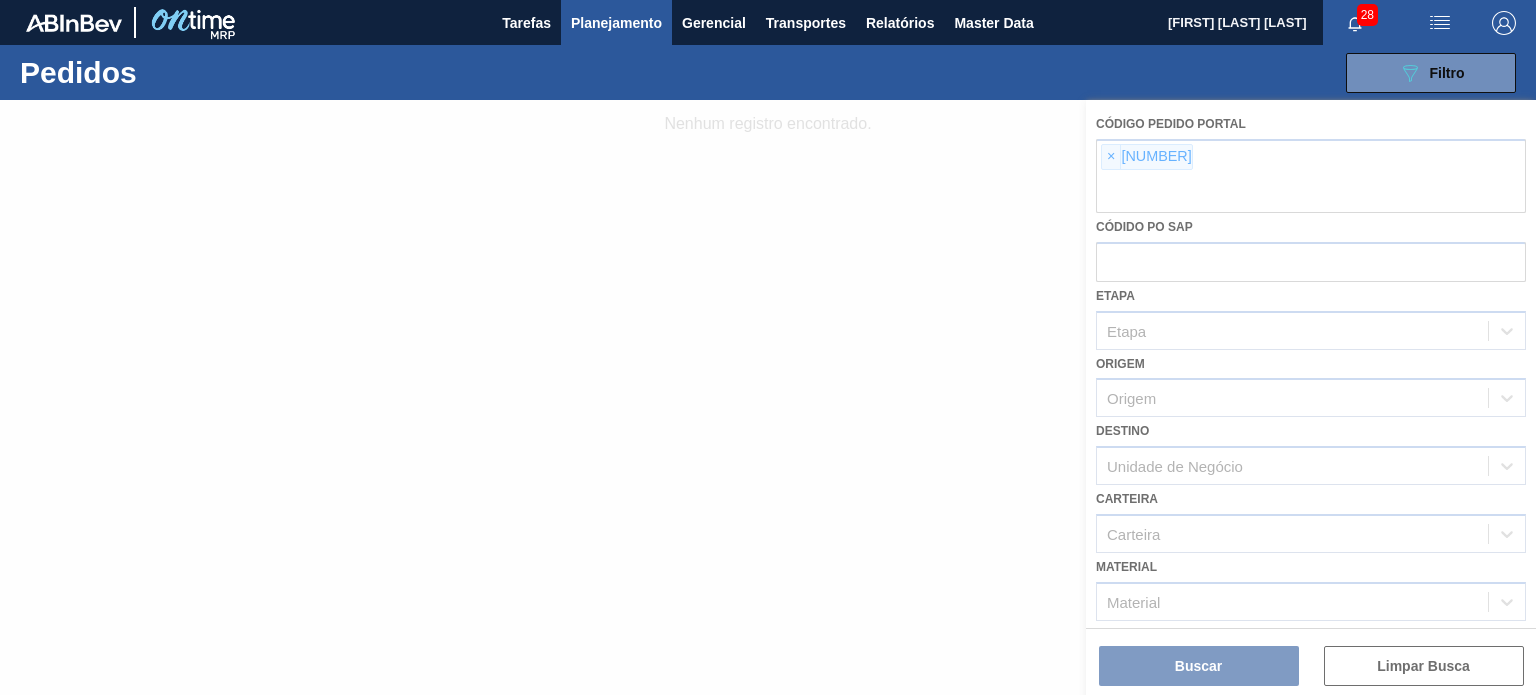 click at bounding box center [768, 397] 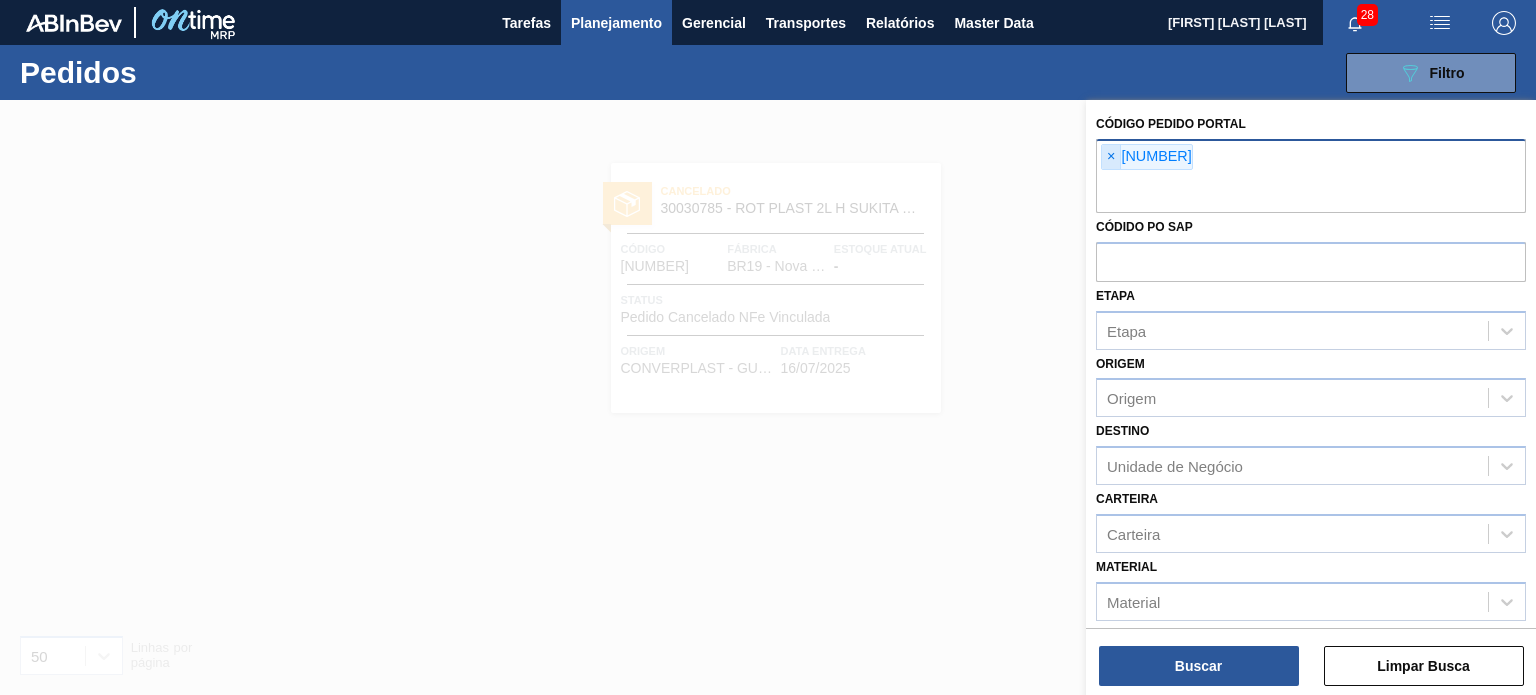 click on "×" at bounding box center (1111, 157) 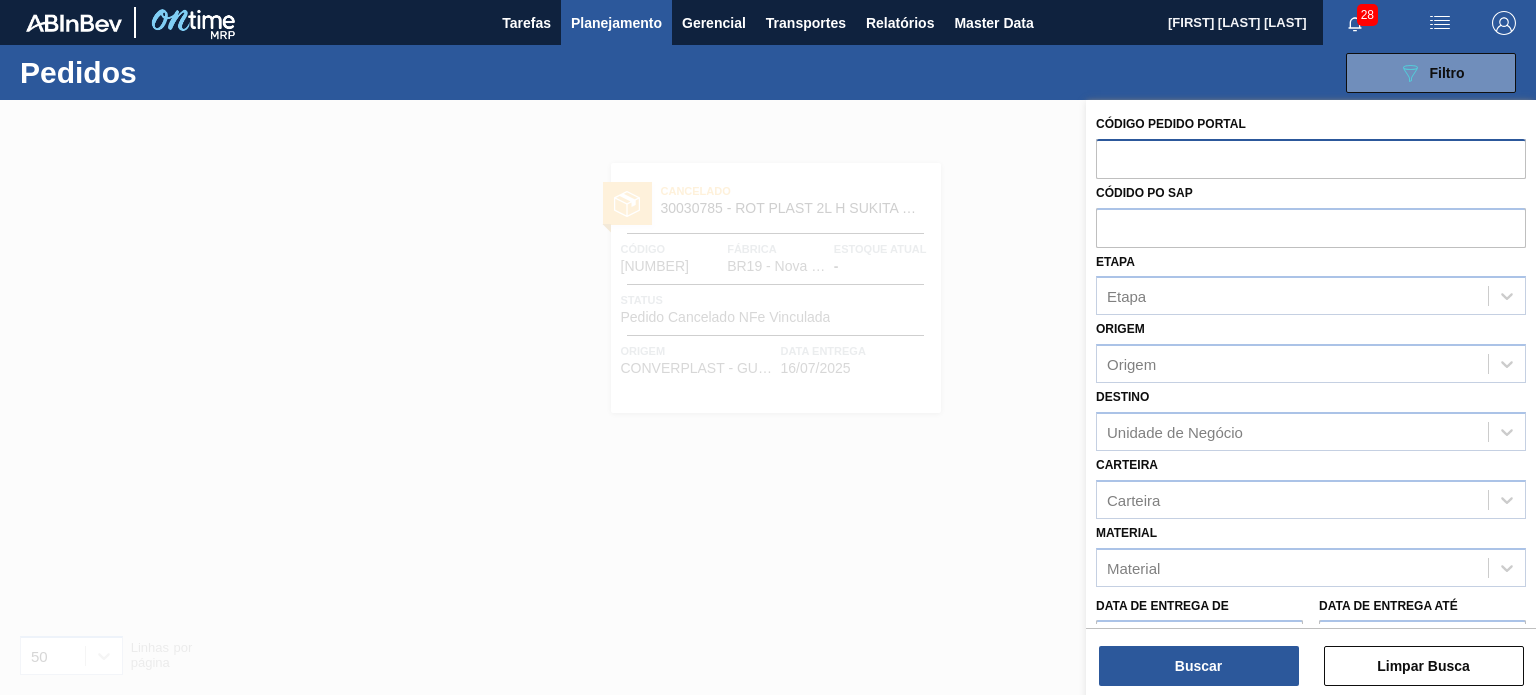 paste on "1966486" 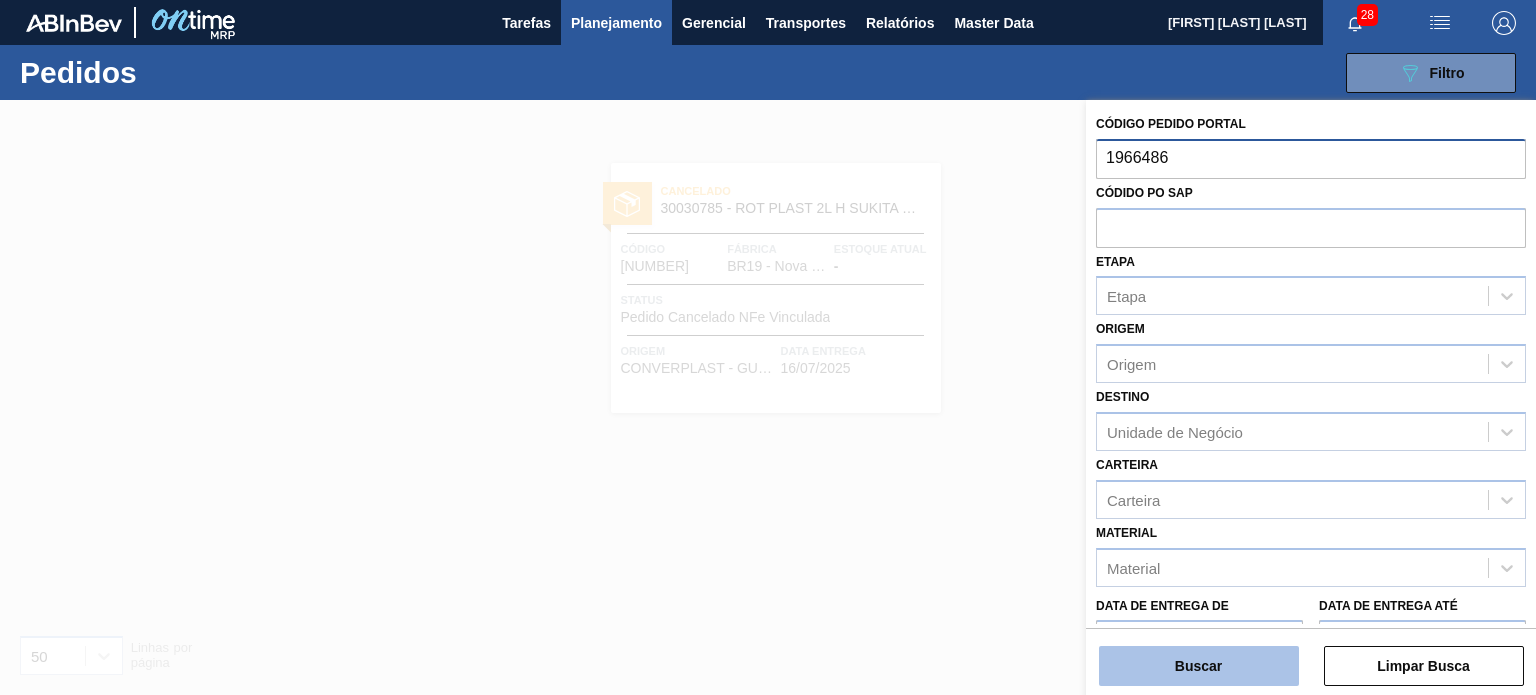 type on "1966486" 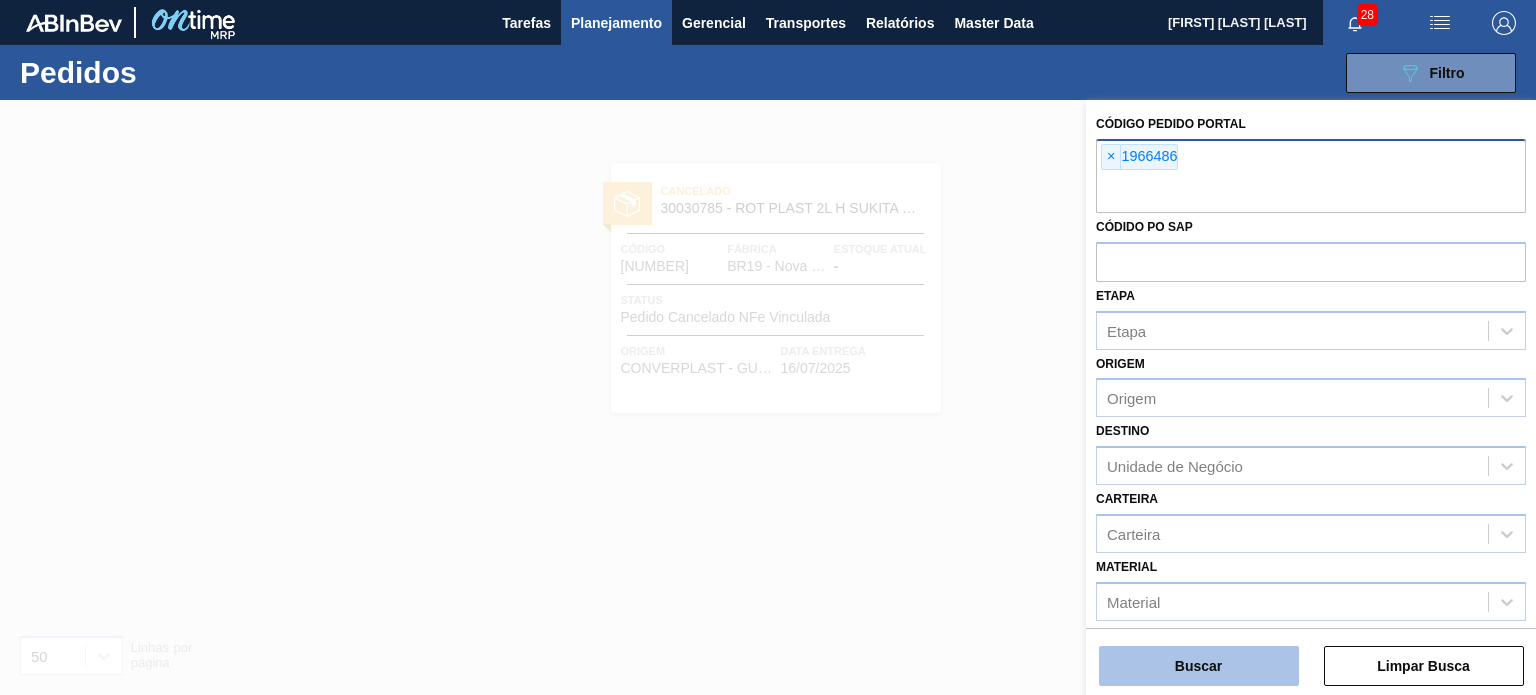 click on "Buscar" at bounding box center (1199, 666) 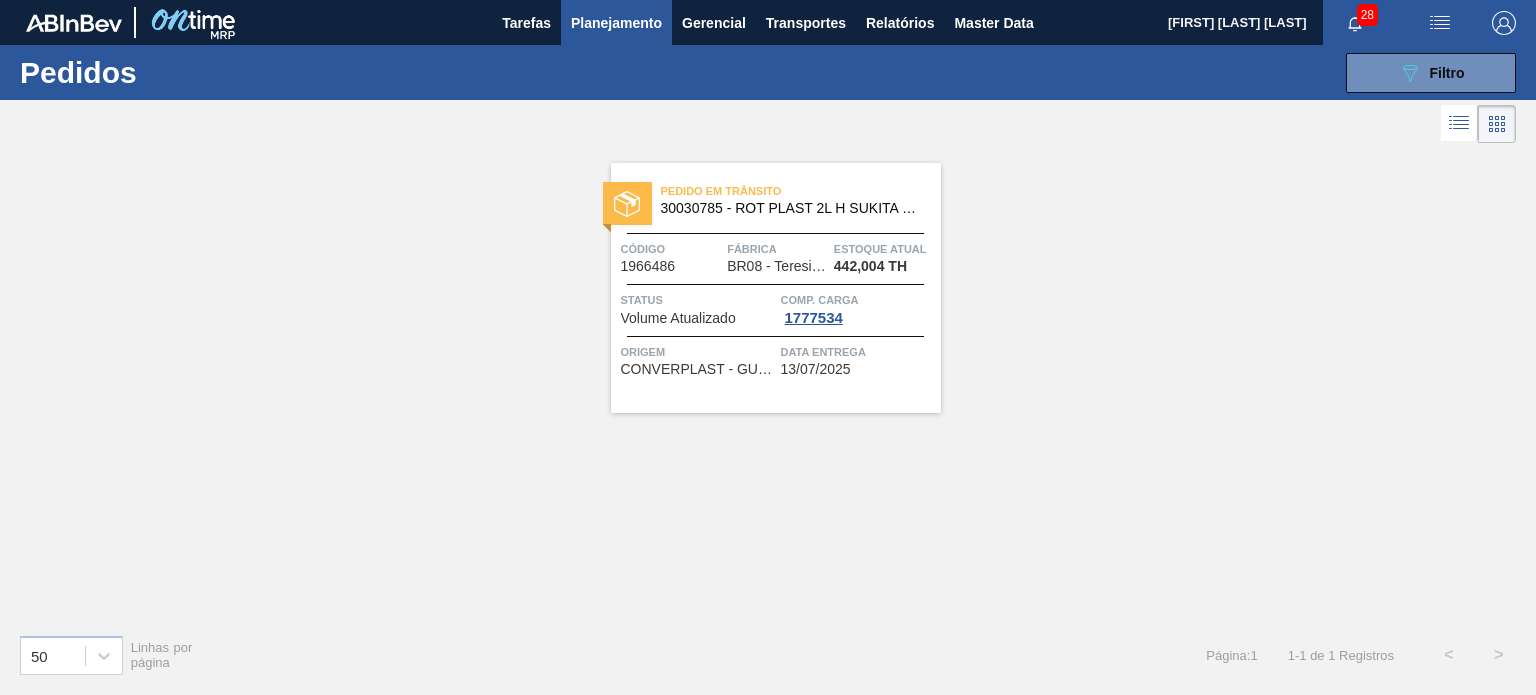click on "BR08 - Teresina" at bounding box center (777, 266) 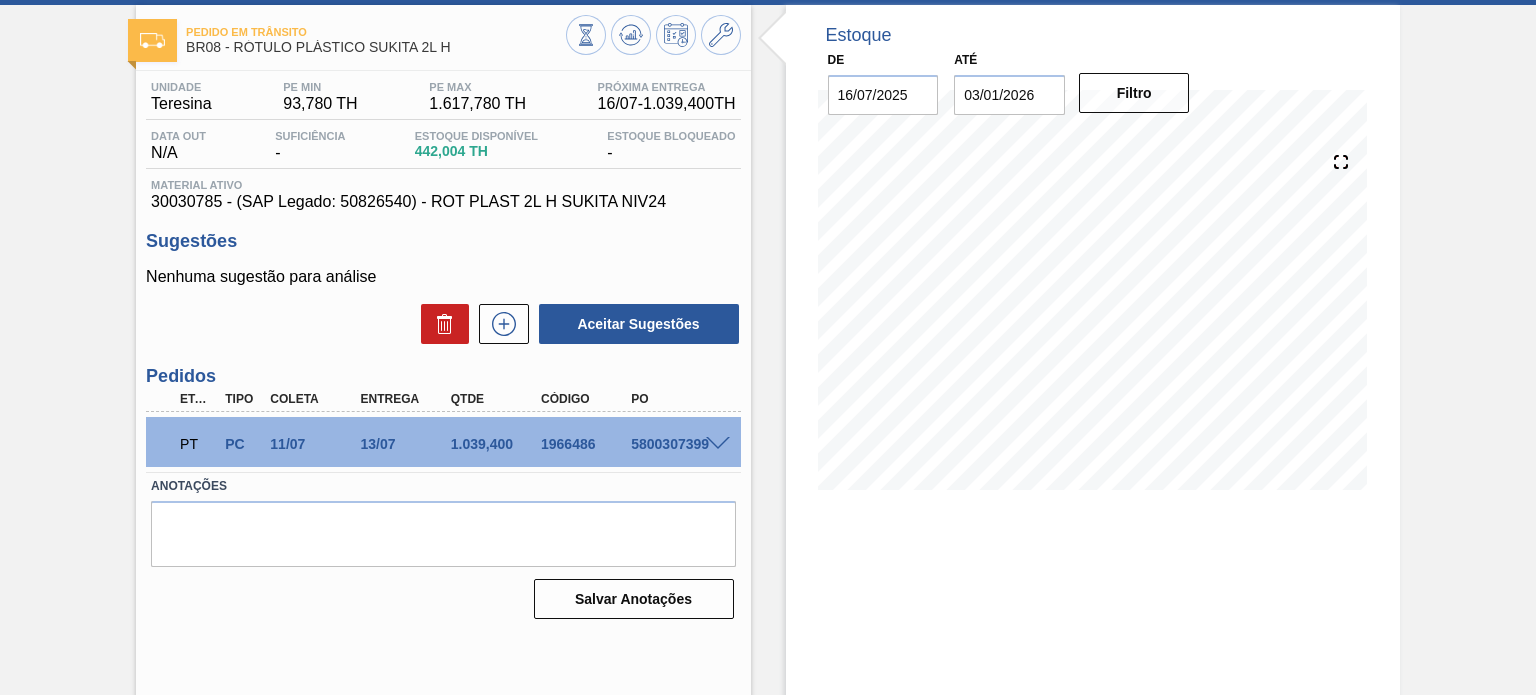 scroll, scrollTop: 100, scrollLeft: 0, axis: vertical 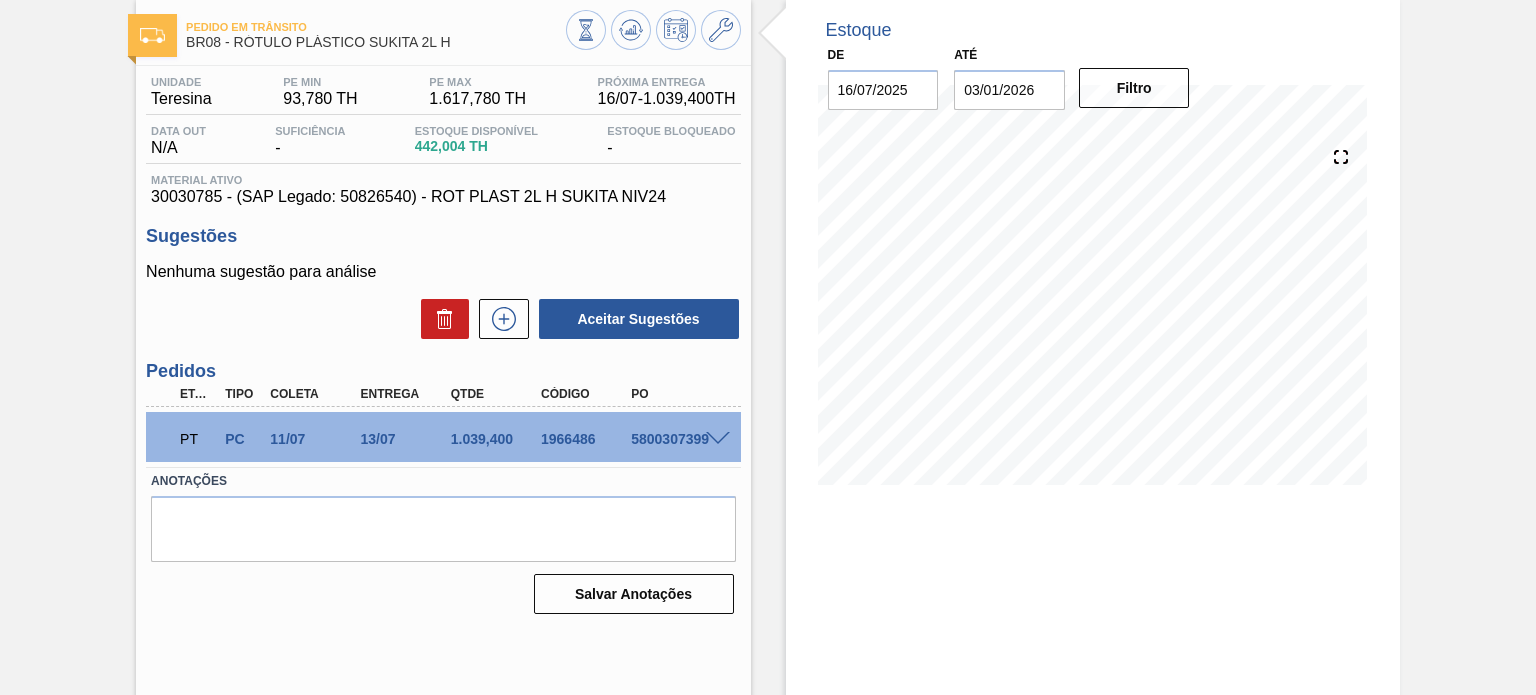 click at bounding box center [718, 439] 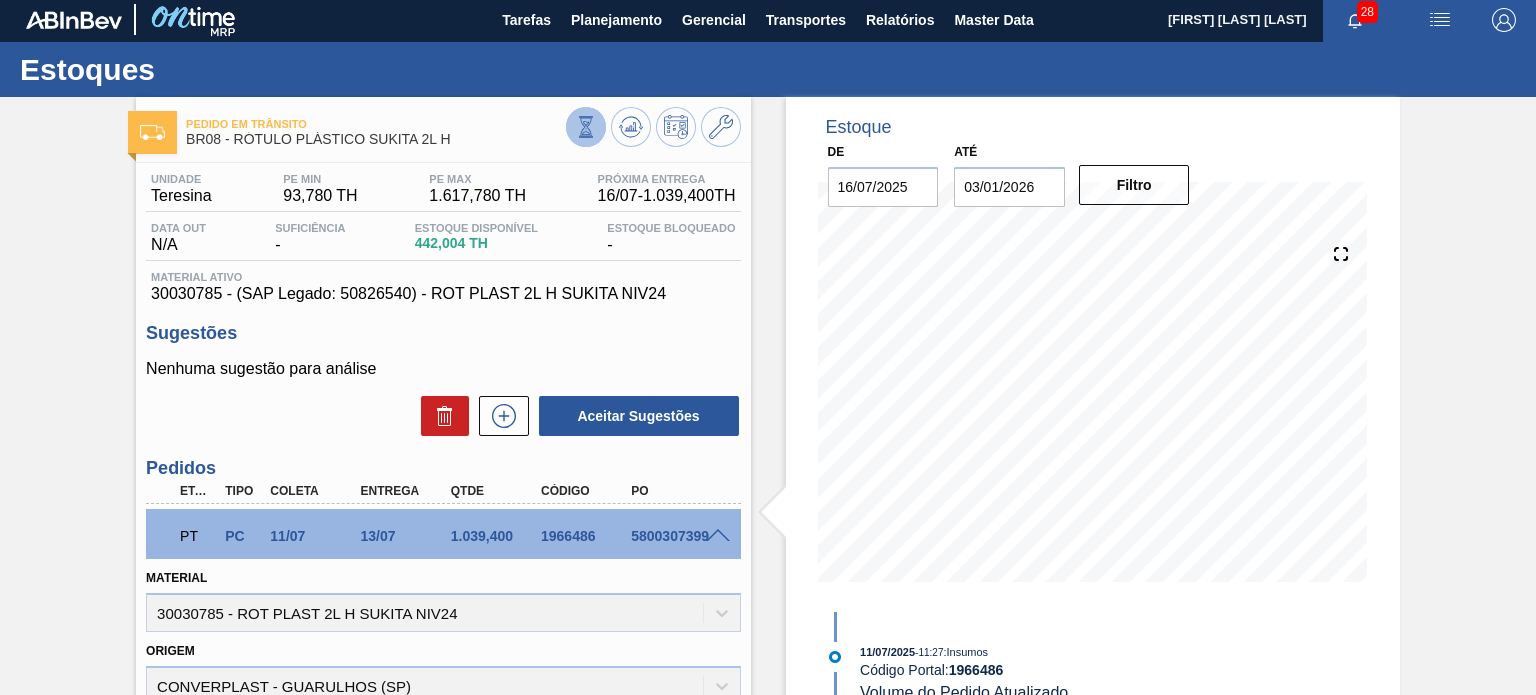 scroll, scrollTop: 0, scrollLeft: 0, axis: both 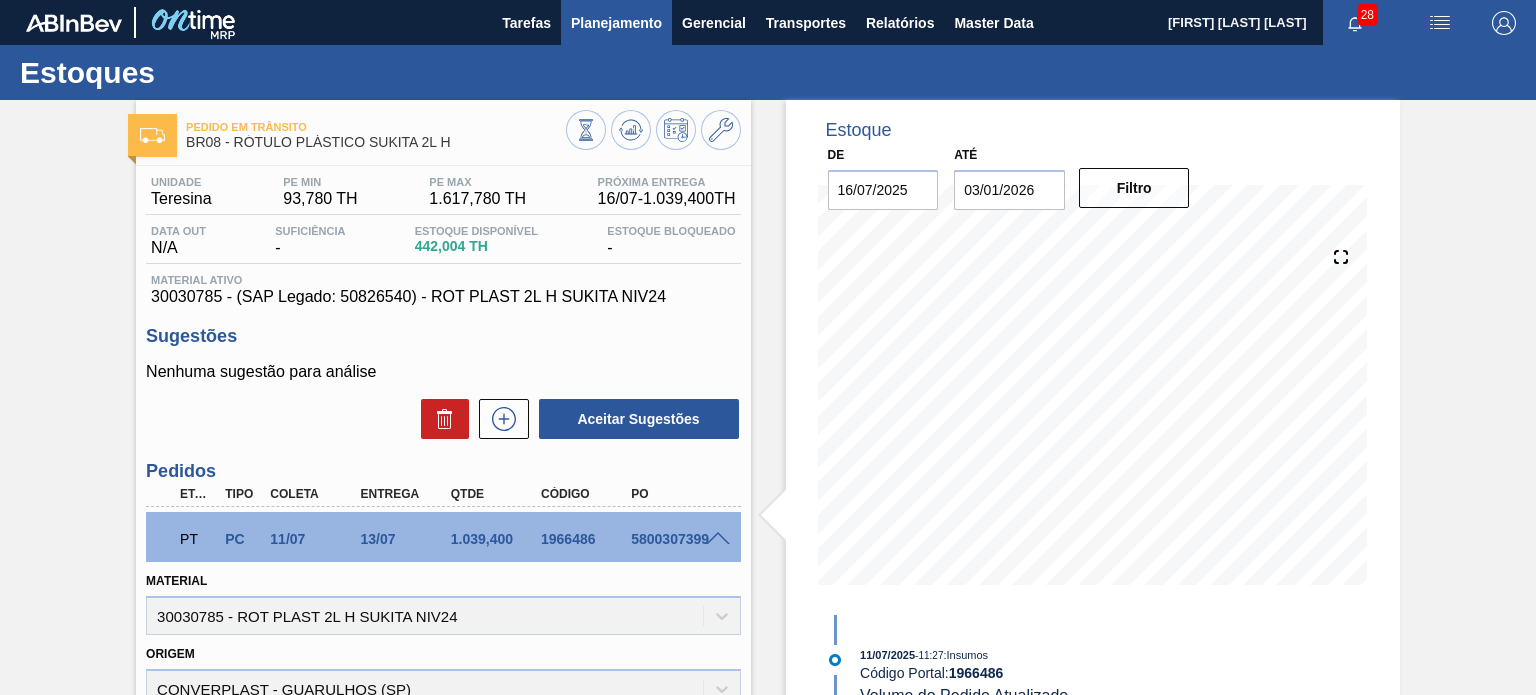 click on "Planejamento" at bounding box center (616, 22) 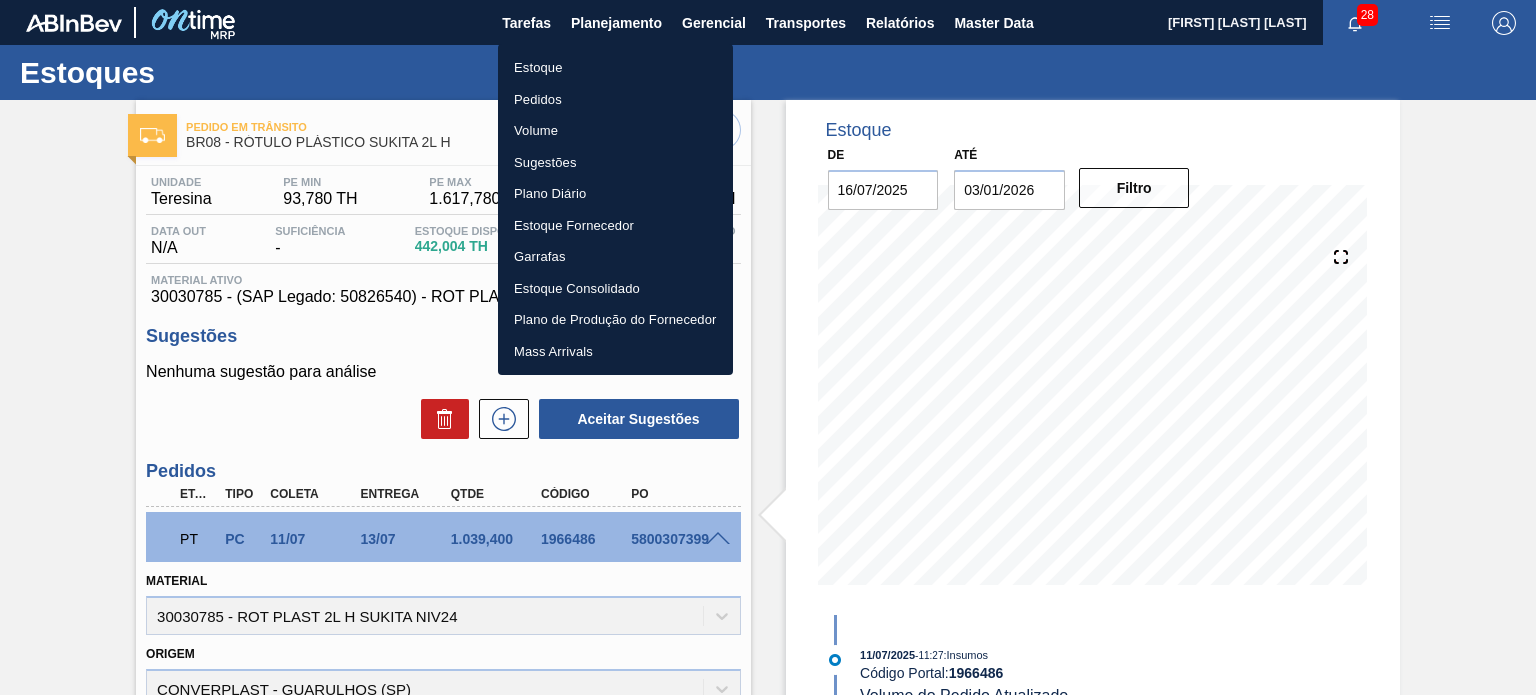click on "Pedidos" at bounding box center (615, 100) 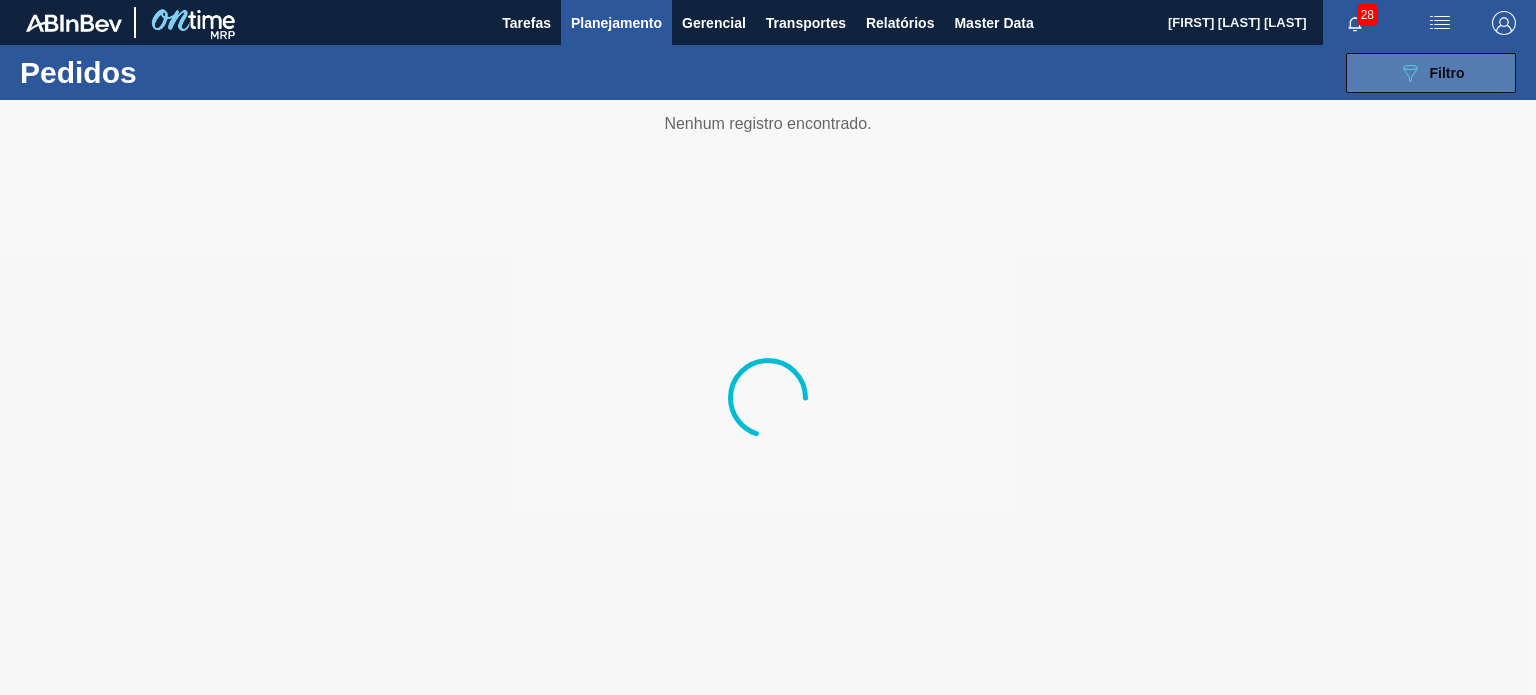 click on "Filtro" at bounding box center [1447, 73] 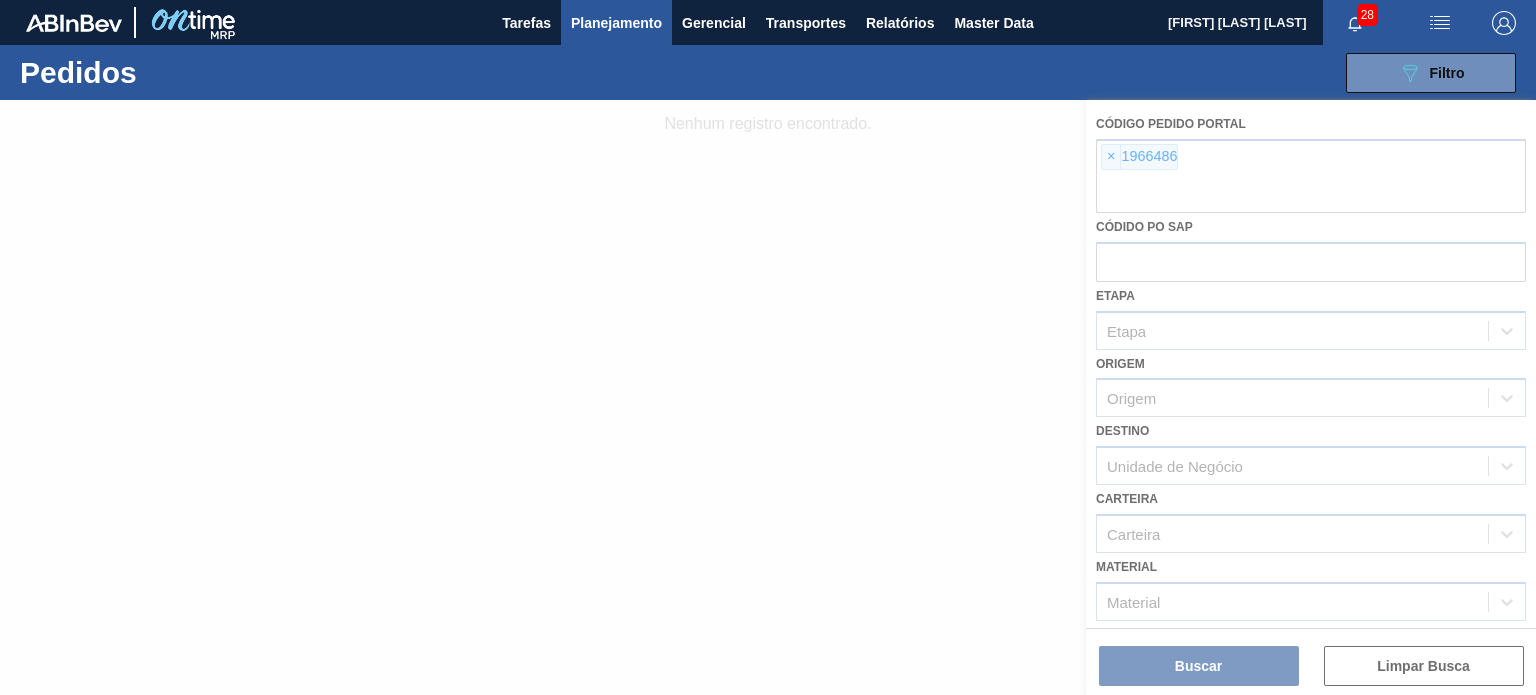 click at bounding box center (768, 397) 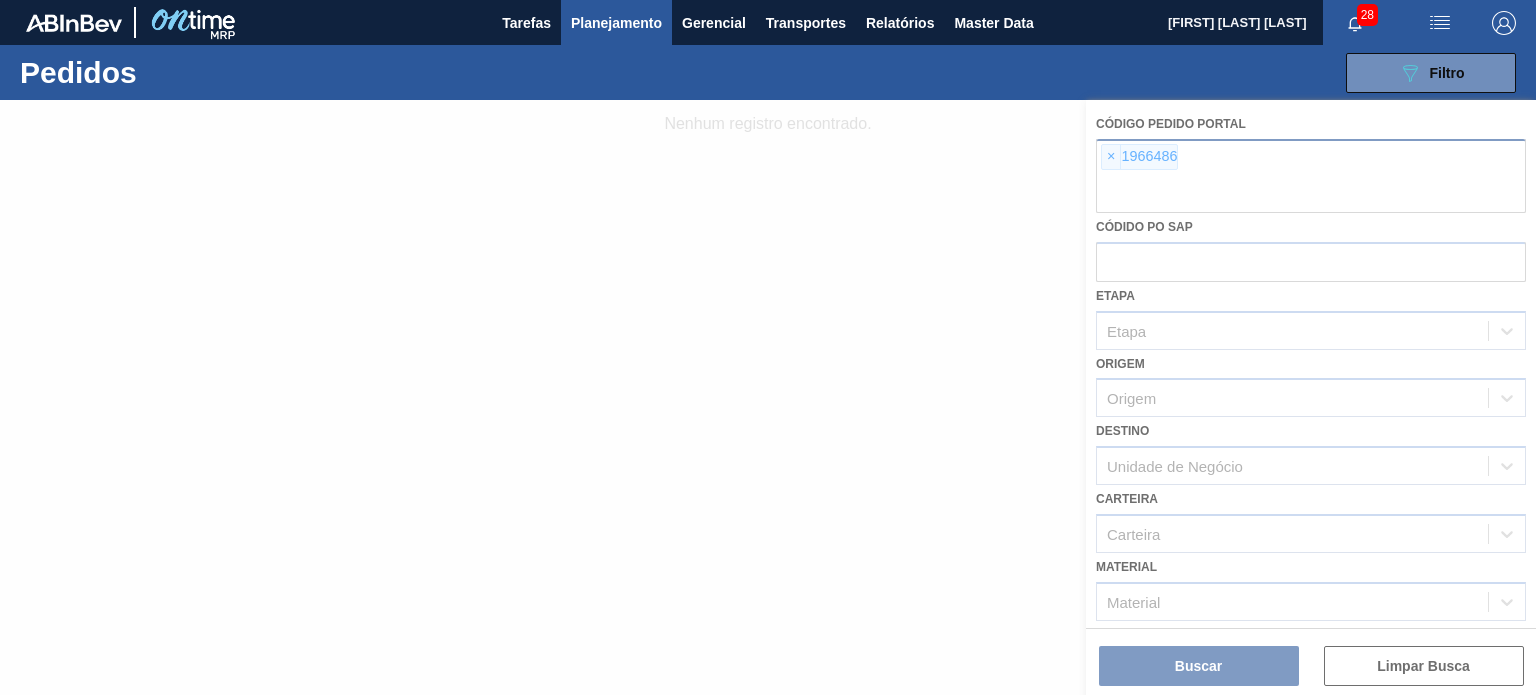 click on "×" at bounding box center (1111, 157) 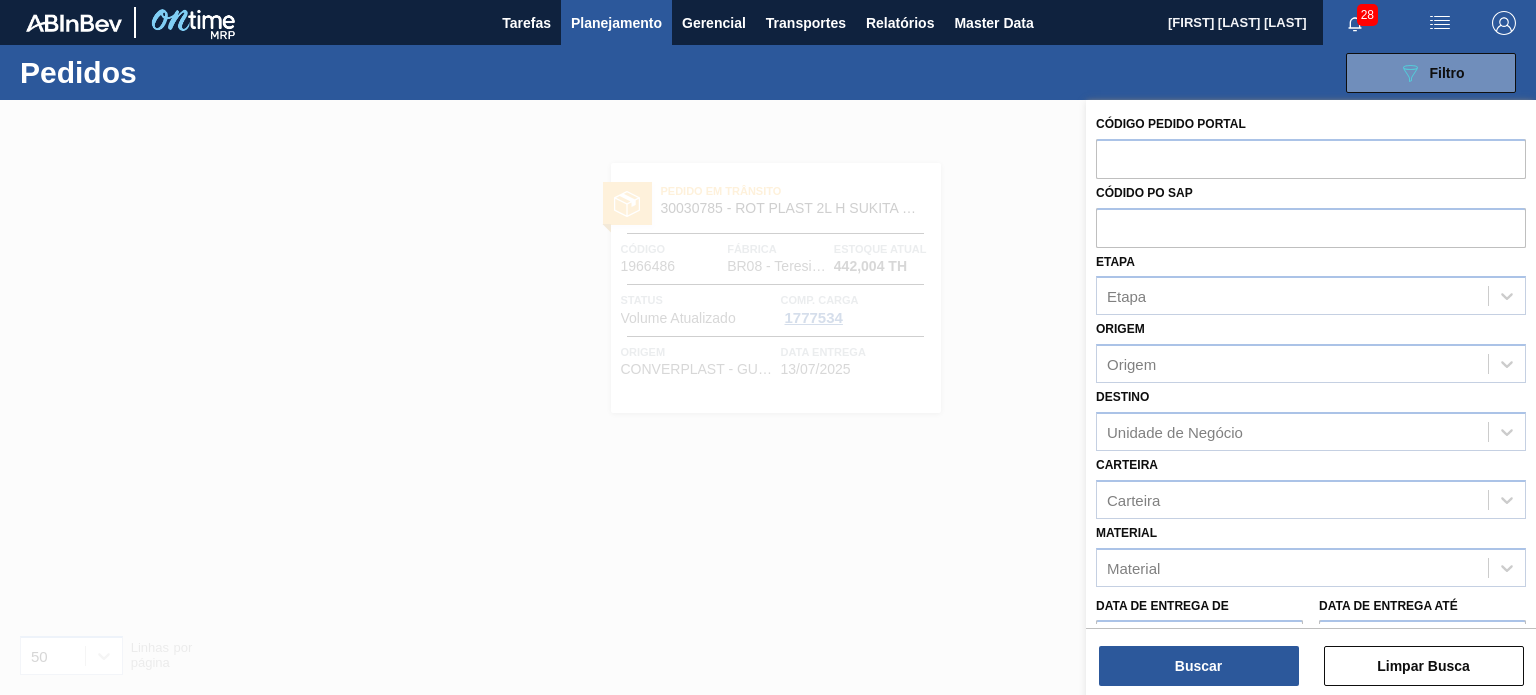 paste on "1989795" 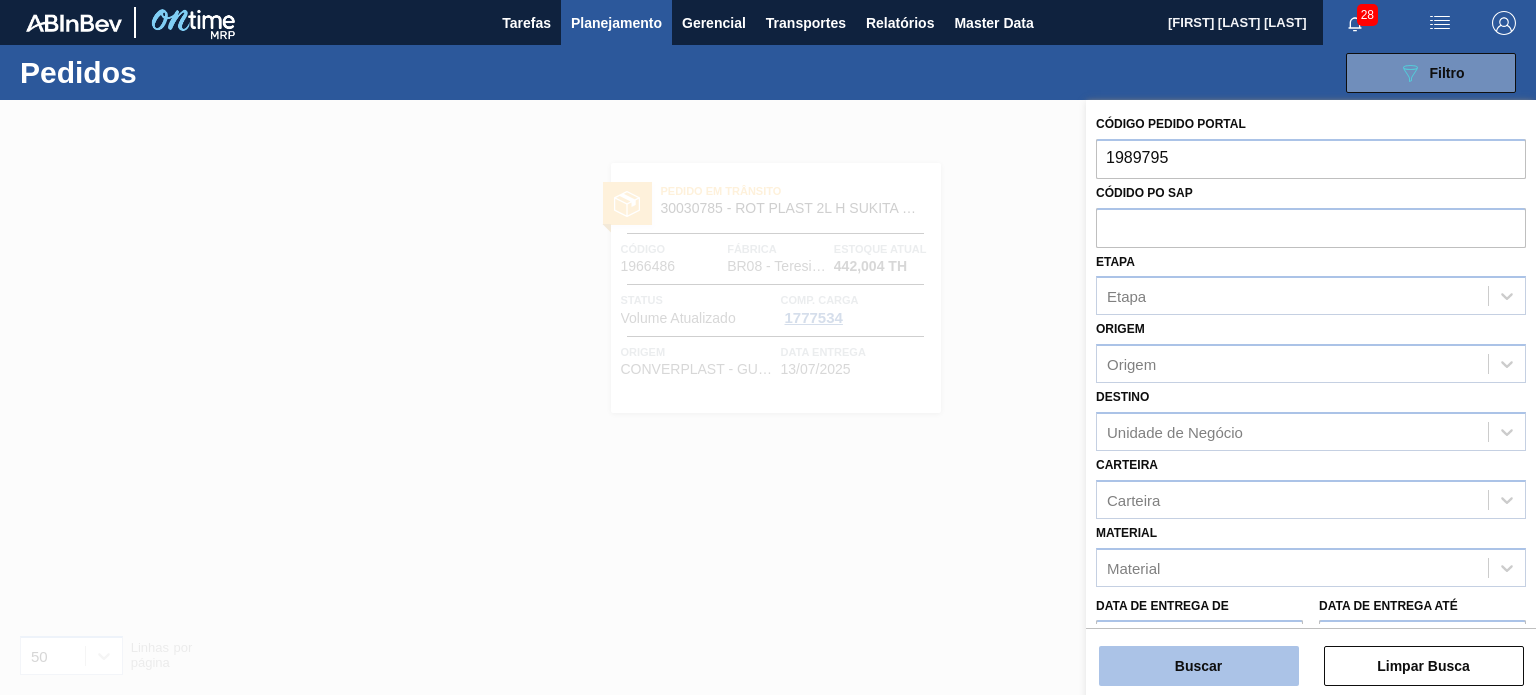 type on "1989795" 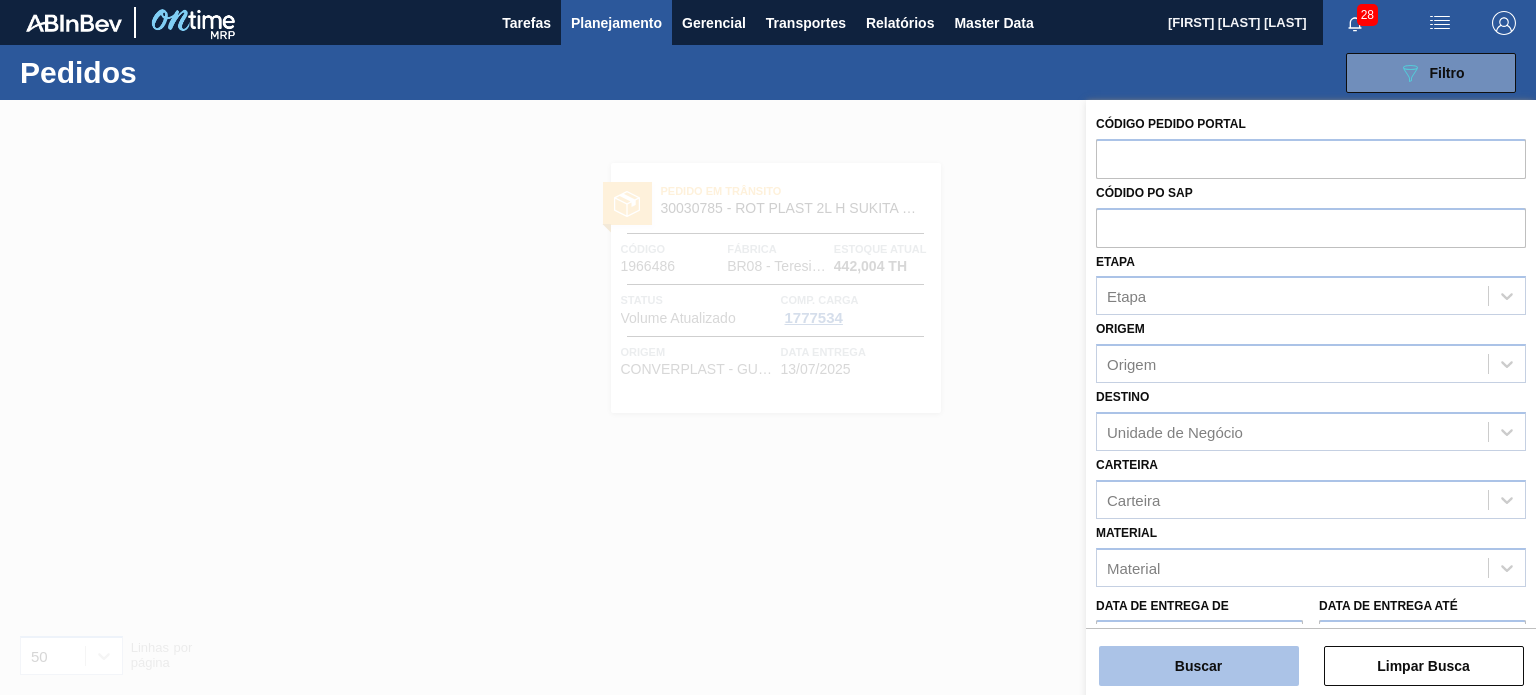click on "Buscar" at bounding box center (1199, 666) 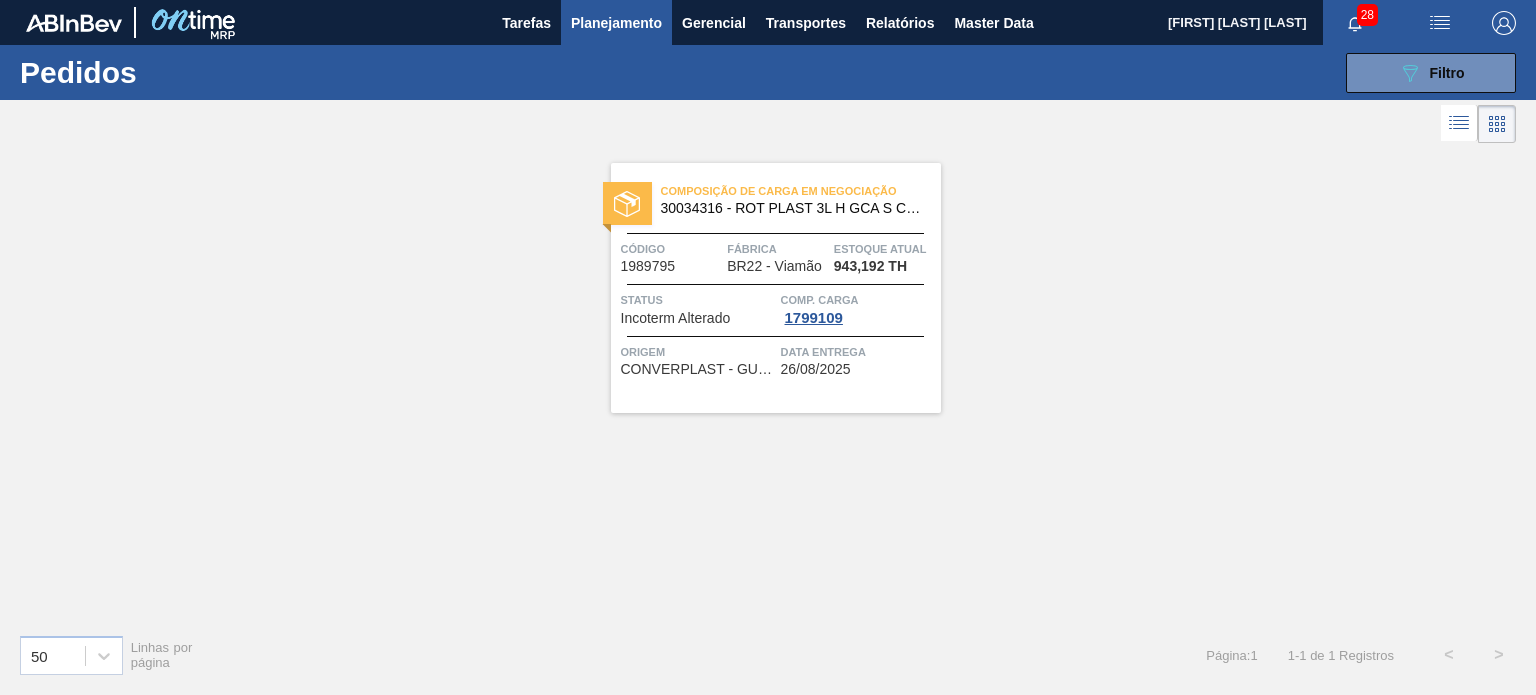 click on "Composição de Carga em Negociação 30034316 - ROT PLAST 3L H GCA S CL NIV25 Código 1989795 Fábrica BR22 - Viamão Estoque atual 943,192 TH Status Incoterm Alterado Comp. Carga 1799109 Origem CONVERPLAST - GUARULHOS (SP) Data entrega 26/08/2025" at bounding box center [776, 288] 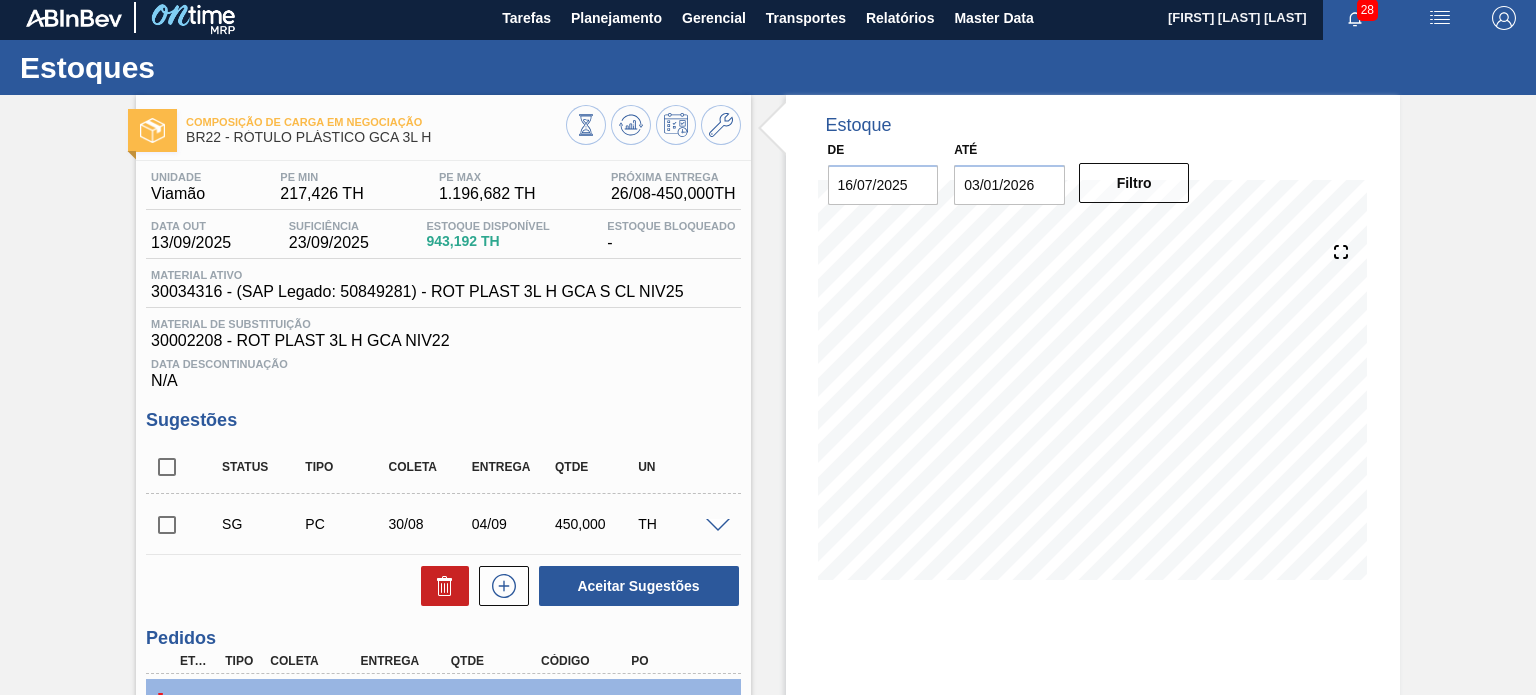 scroll, scrollTop: 0, scrollLeft: 0, axis: both 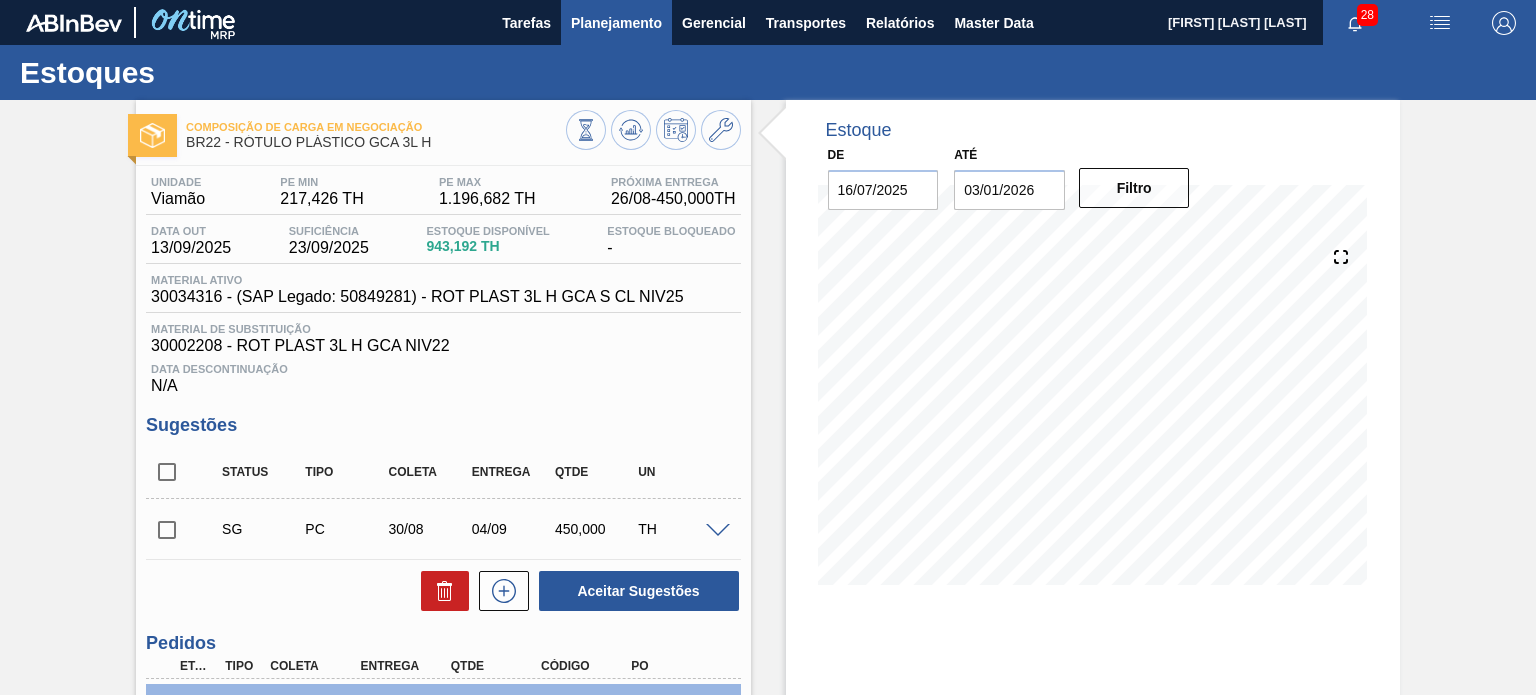 click on "Planejamento" at bounding box center (616, 23) 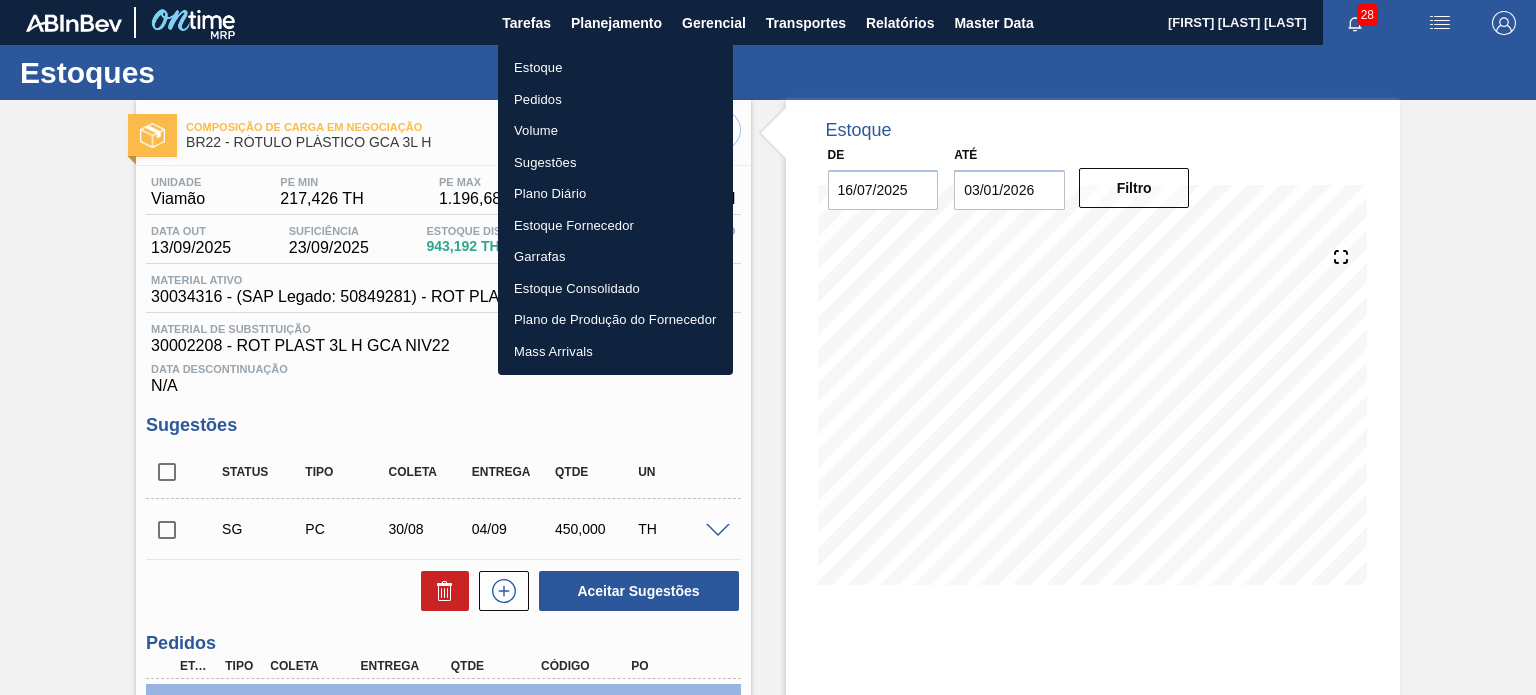 click on "Estoque" at bounding box center (615, 68) 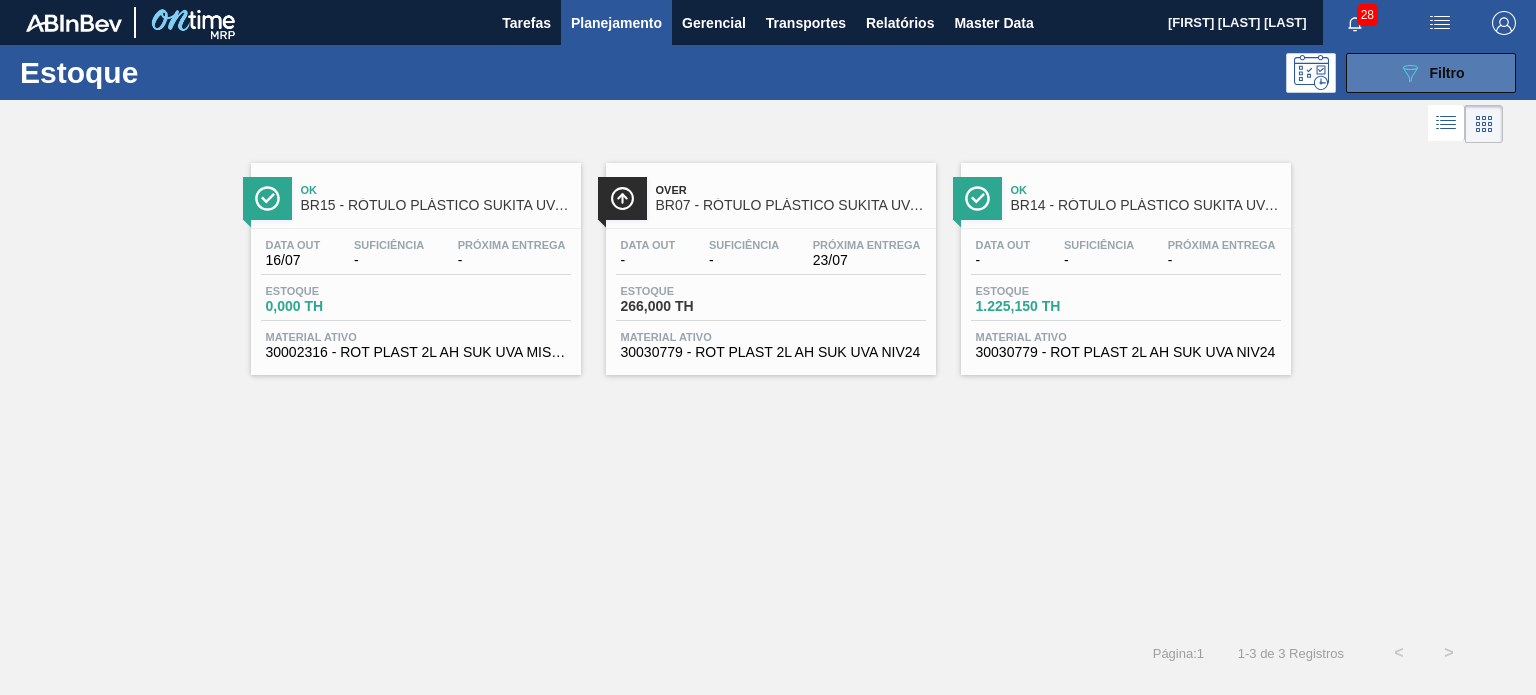 click on "089F7B8B-B2A5-4AFE-B5C0-19BA573D28AC Filtro" at bounding box center [1431, 73] 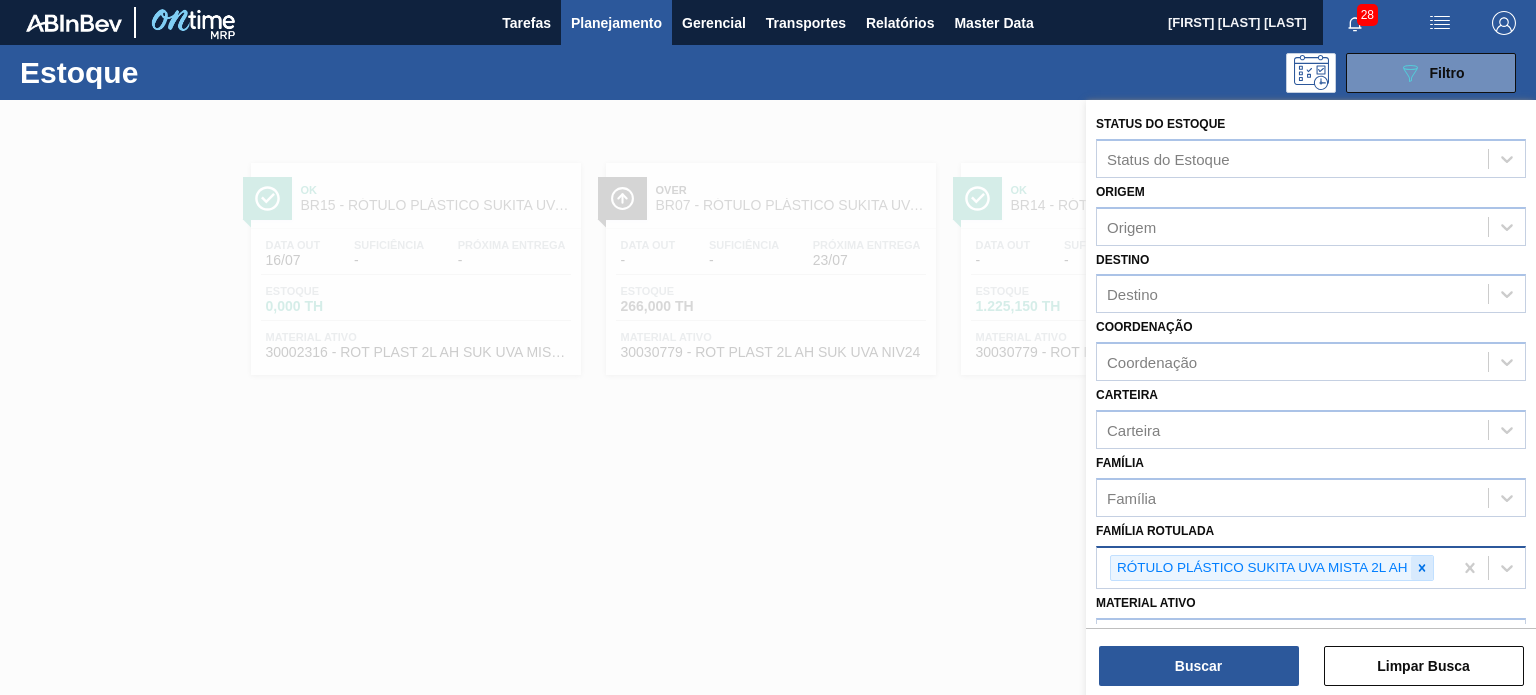 click 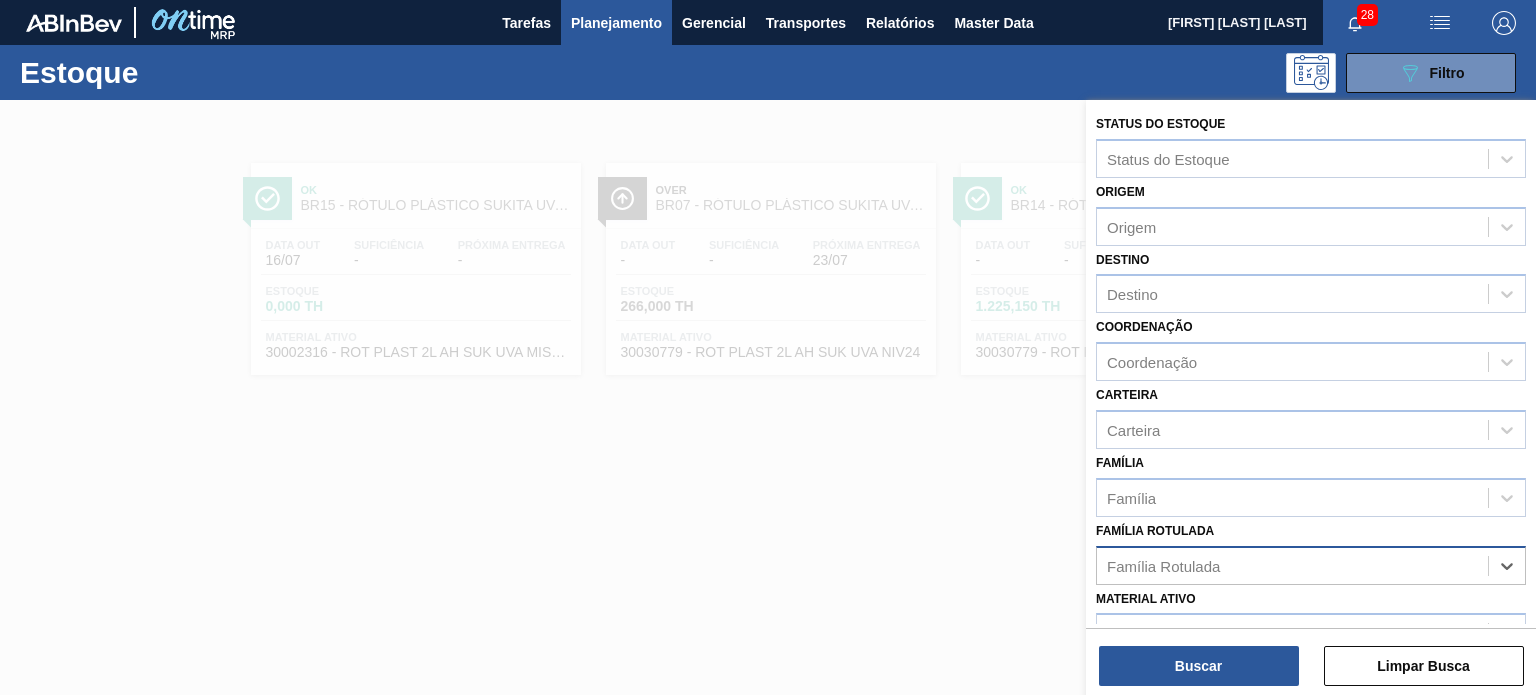 paste on "RÓTULO PLÁSTICO SUKITA 1L H" 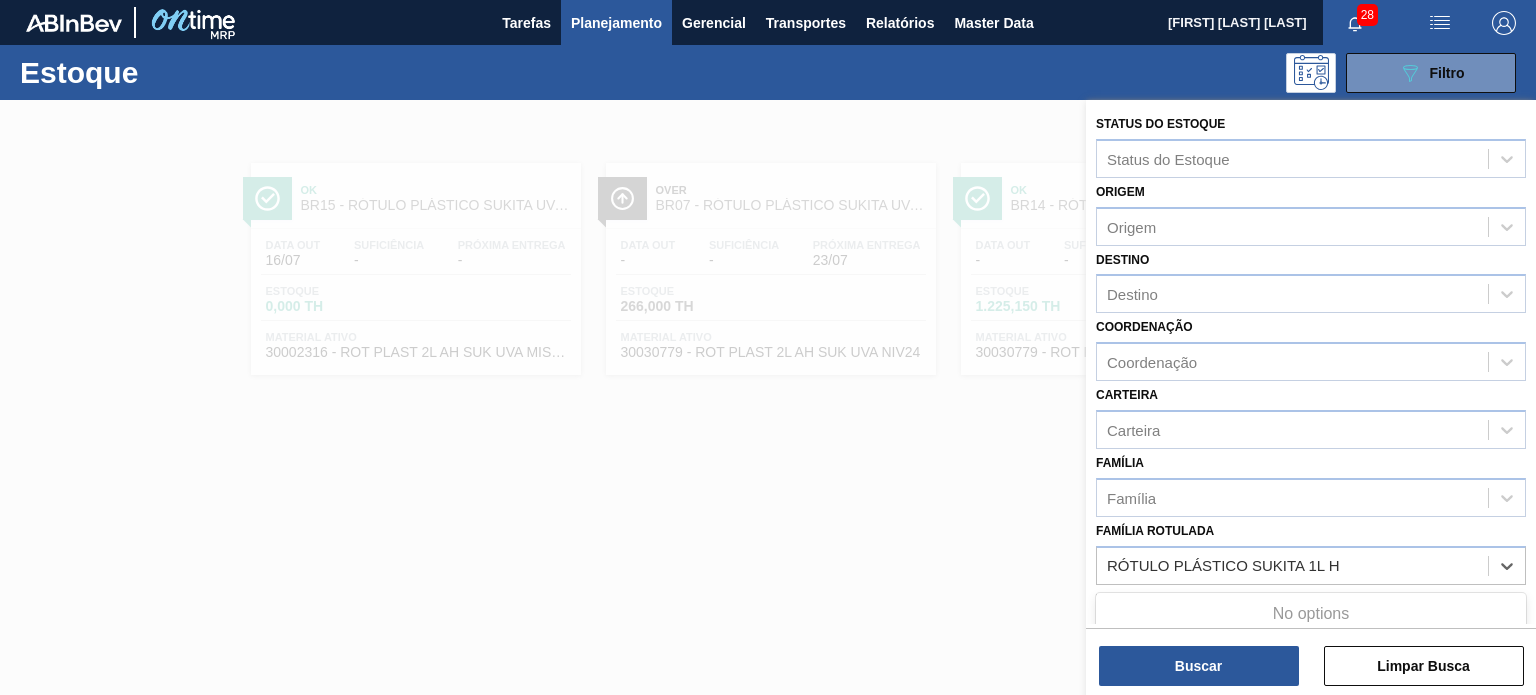 drag, startPoint x: 1254, startPoint y: 557, endPoint x: 1036, endPoint y: 549, distance: 218.14674 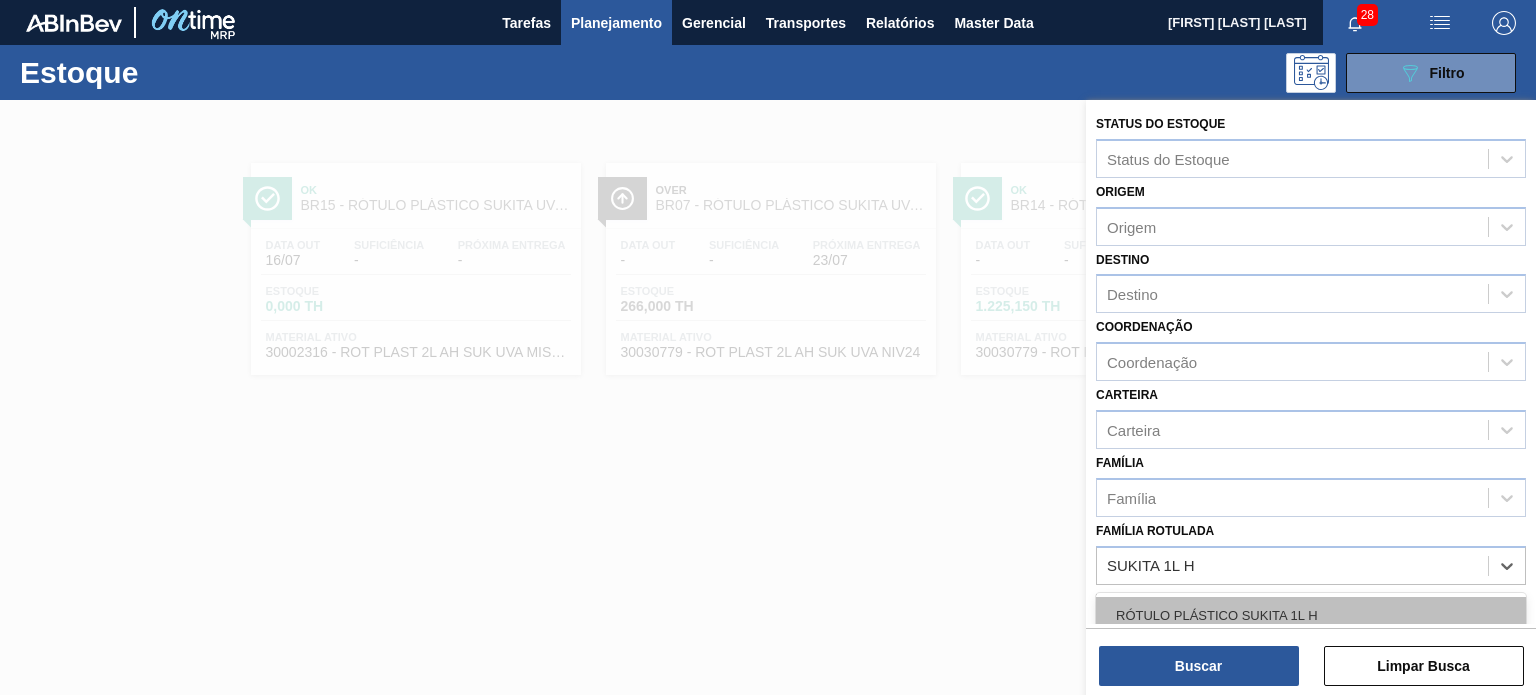 click on "RÓTULO PLÁSTICO SUKITA 1L H" at bounding box center (1311, 615) 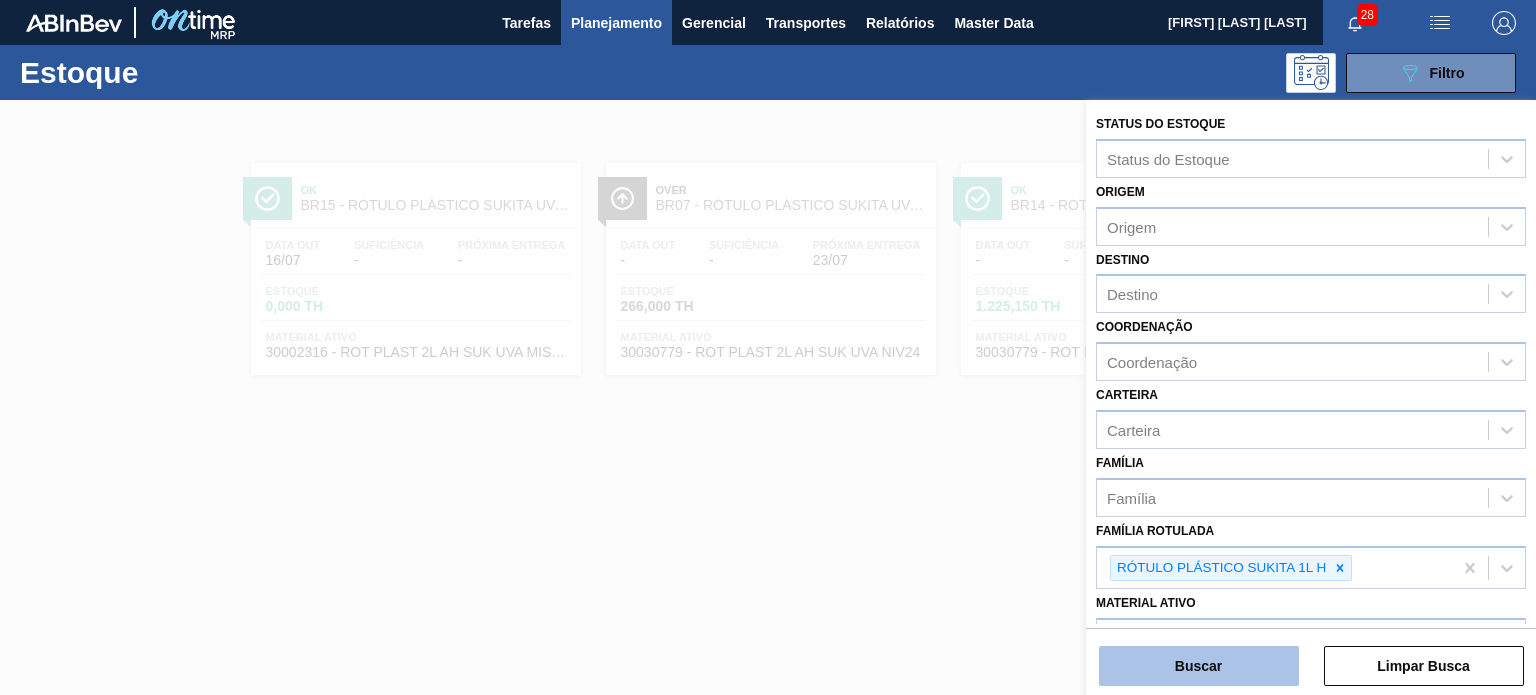 click on "Buscar" at bounding box center (1199, 666) 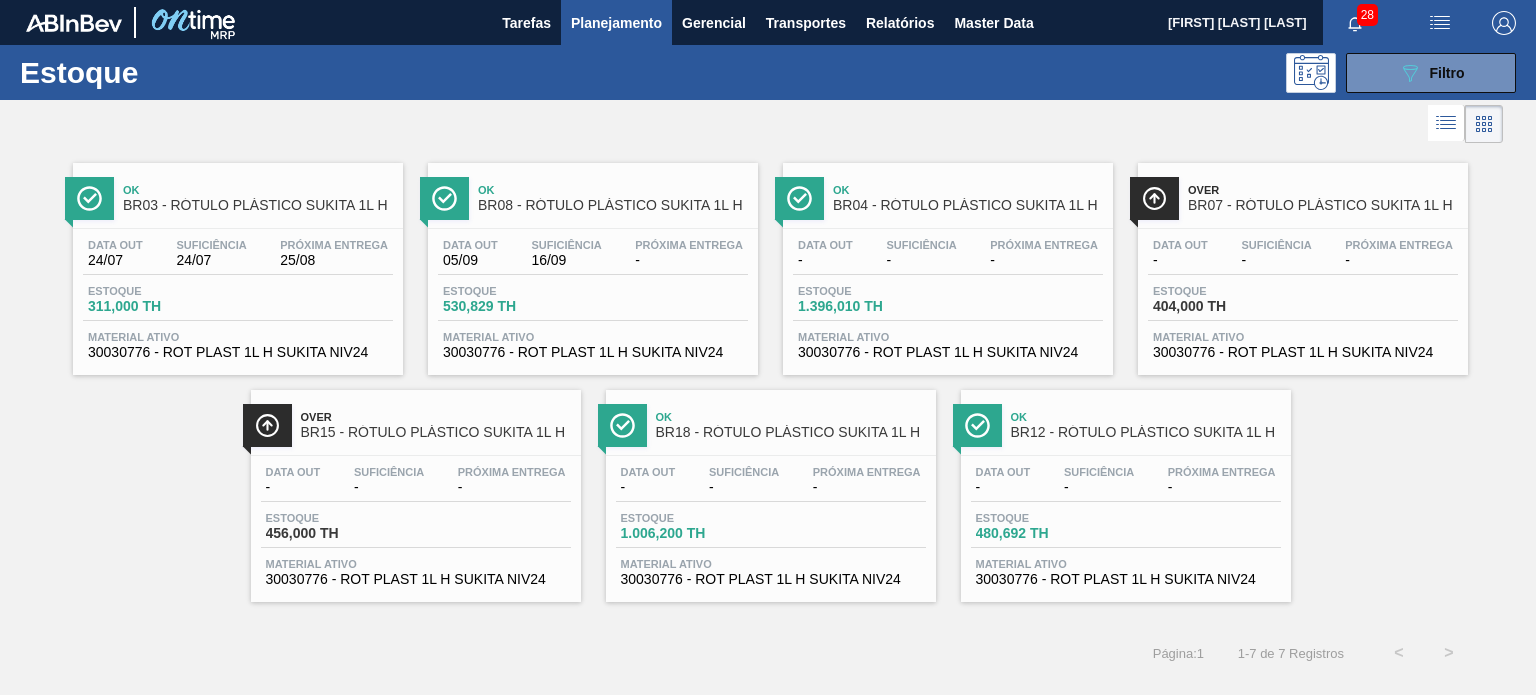 drag, startPoint x: 335, startPoint y: 257, endPoint x: 136, endPoint y: 414, distance: 253.47583 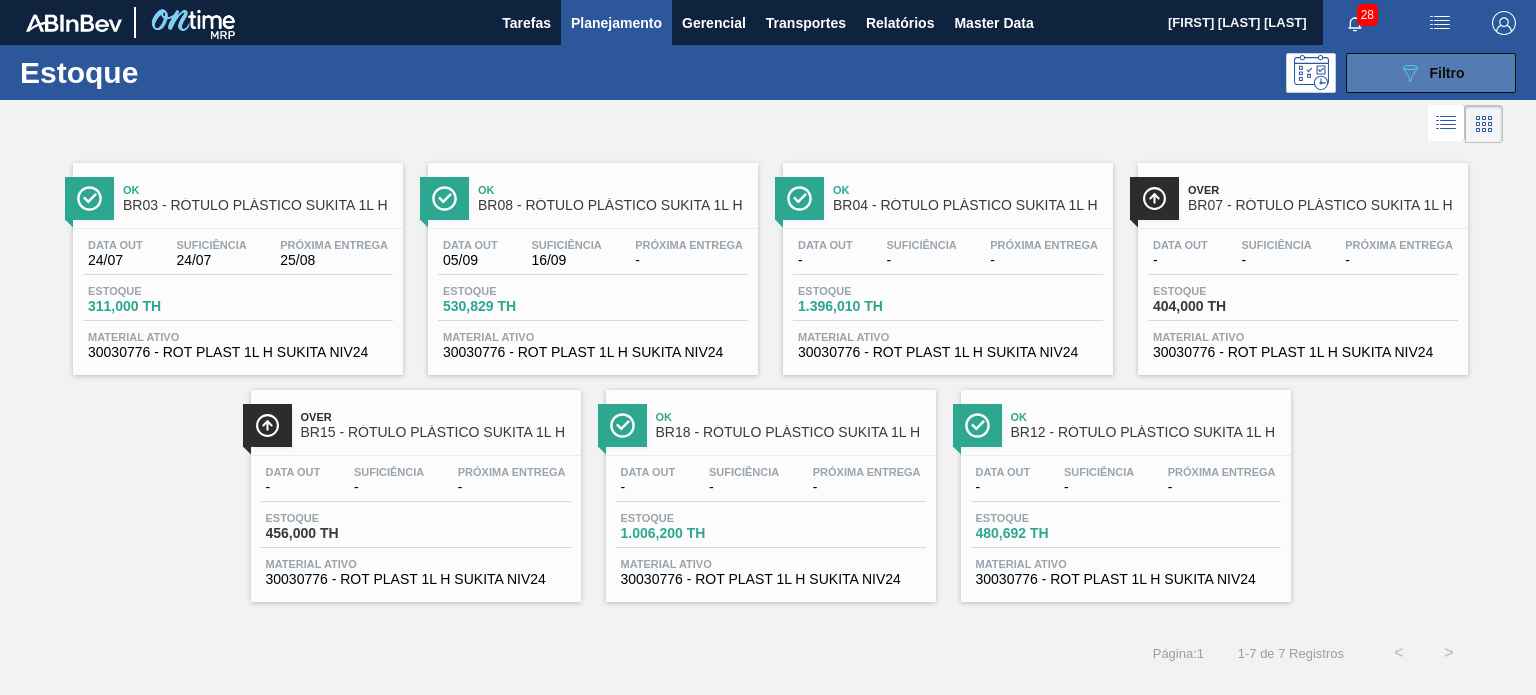 click on "089F7B8B-B2A5-4AFE-B5C0-19BA573D28AC" 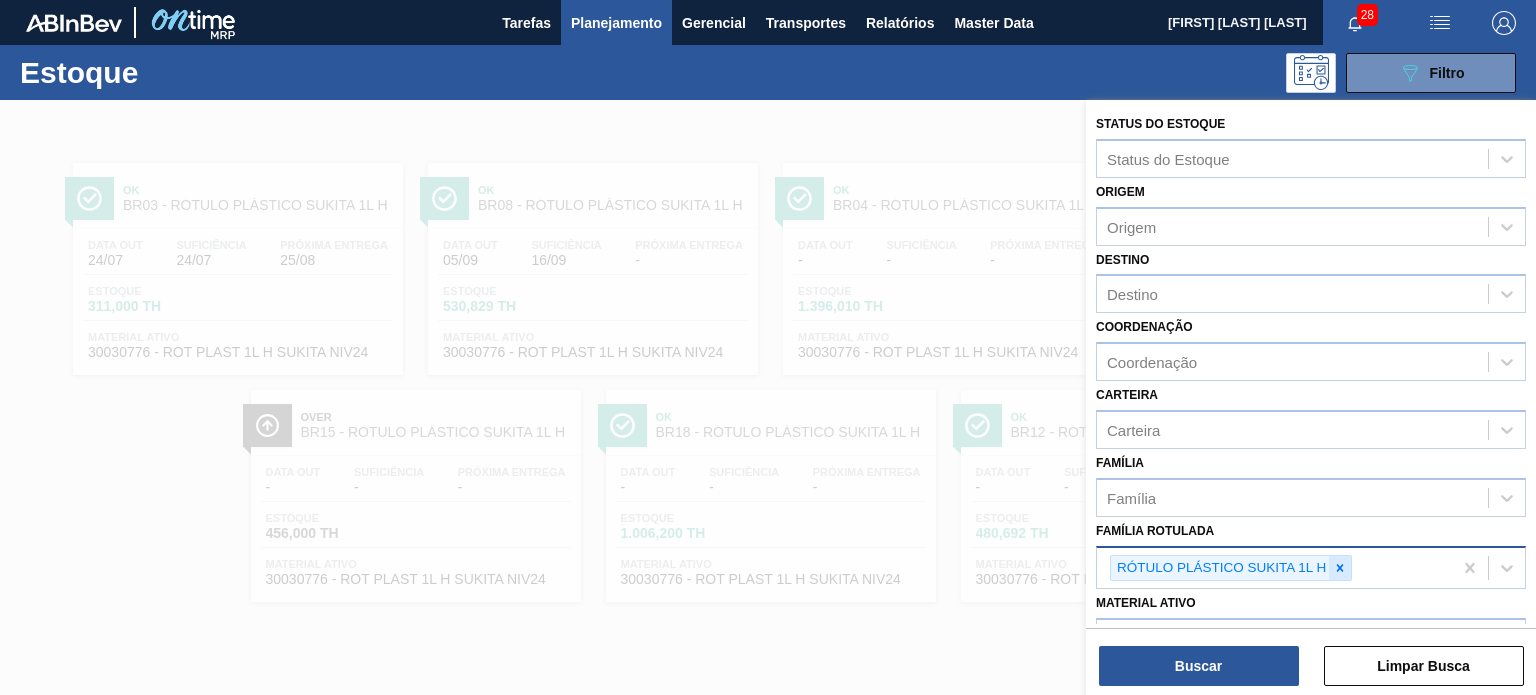 click 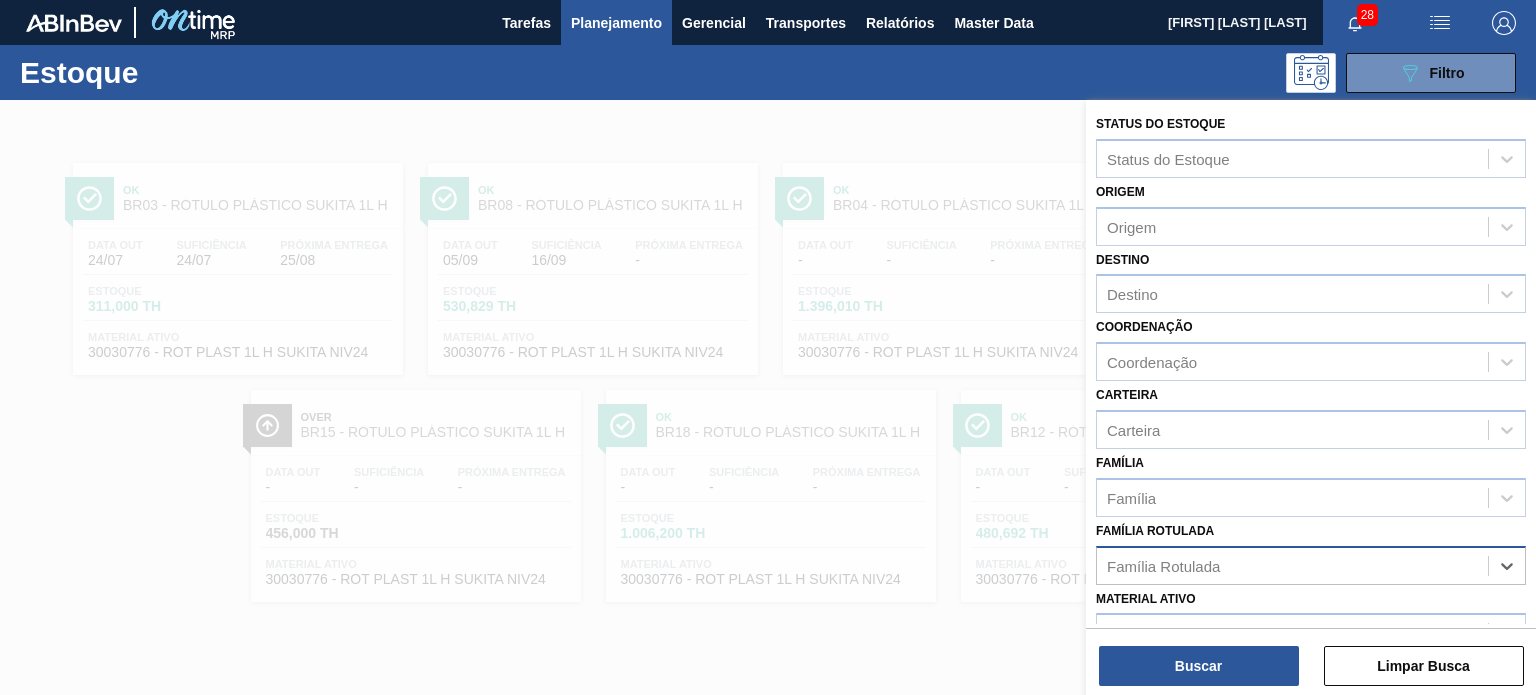 paste on "RÓTULO PLÁSTICO GCA 2,5L H" 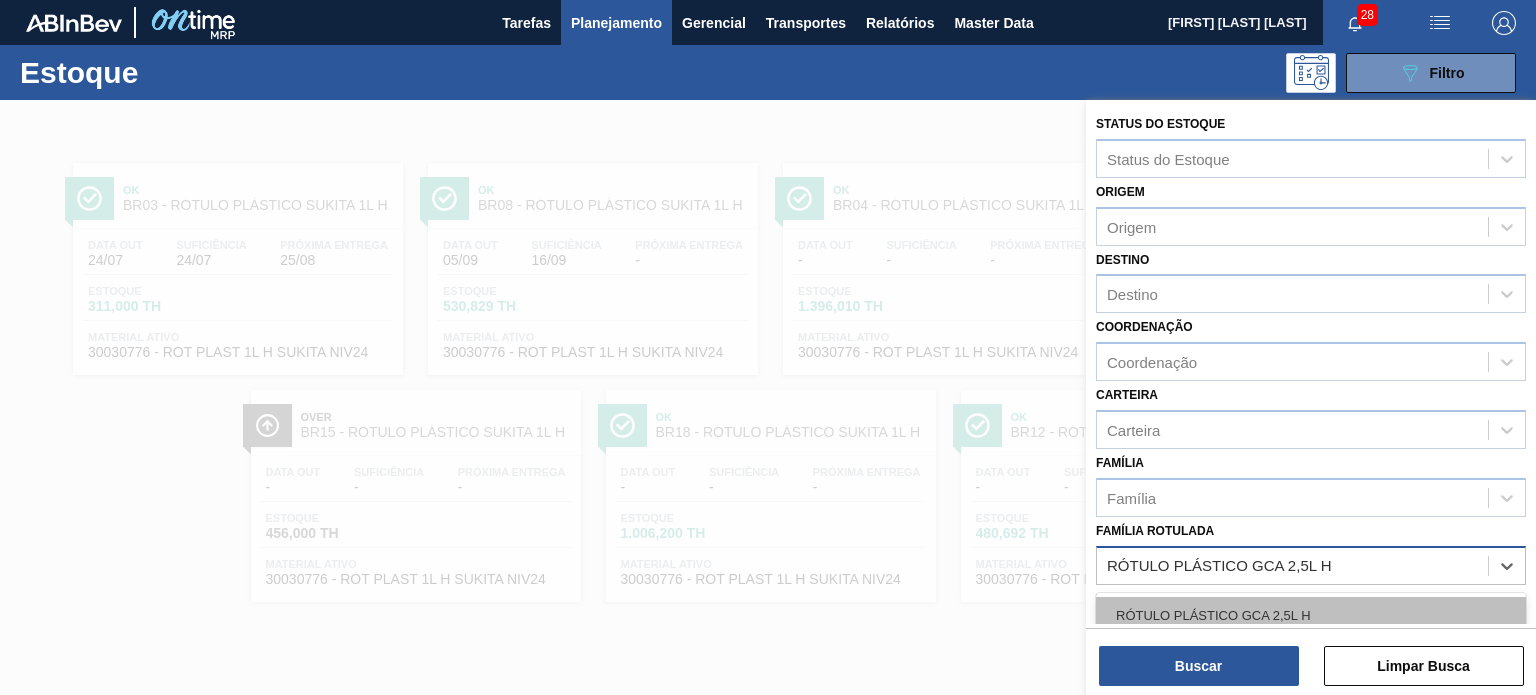 click on "RÓTULO PLÁSTICO GCA 2,5L H" at bounding box center [1311, 615] 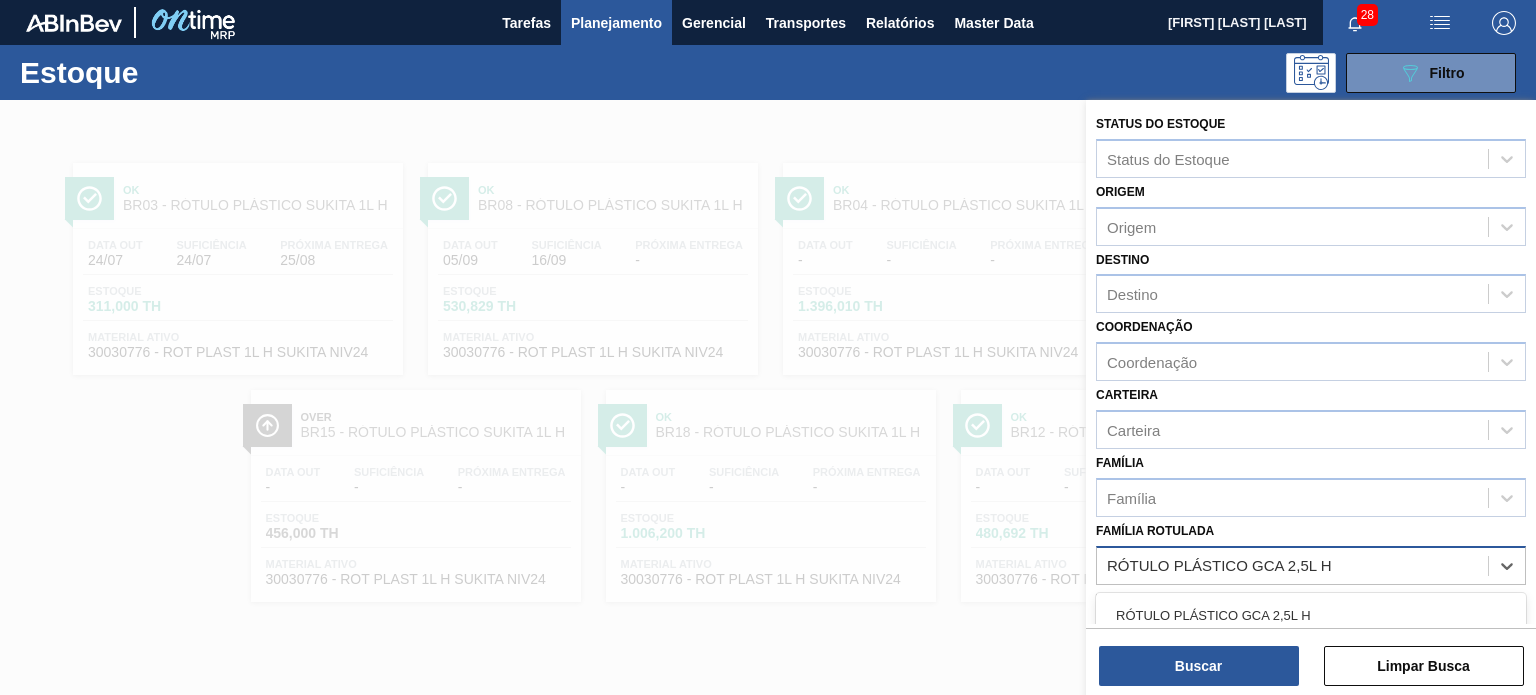 type 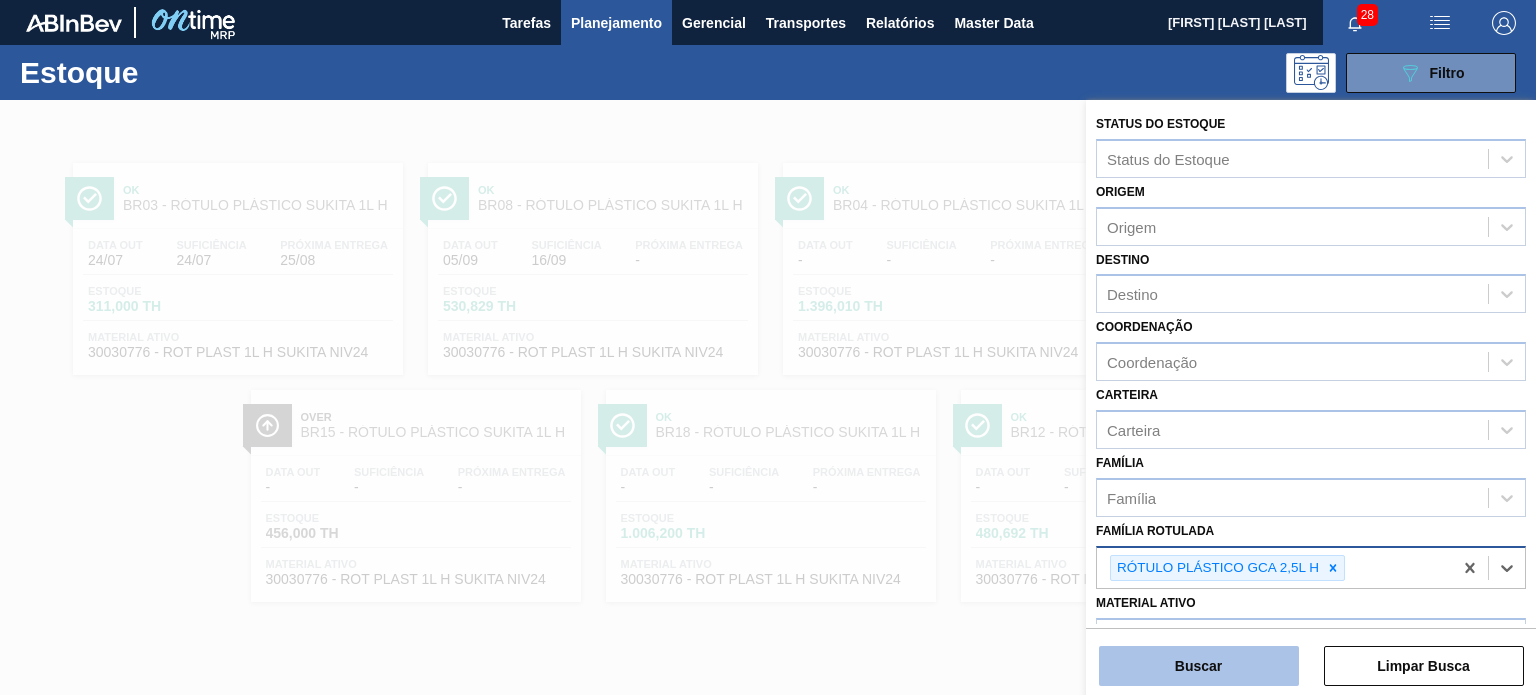 click on "Buscar" at bounding box center [1199, 666] 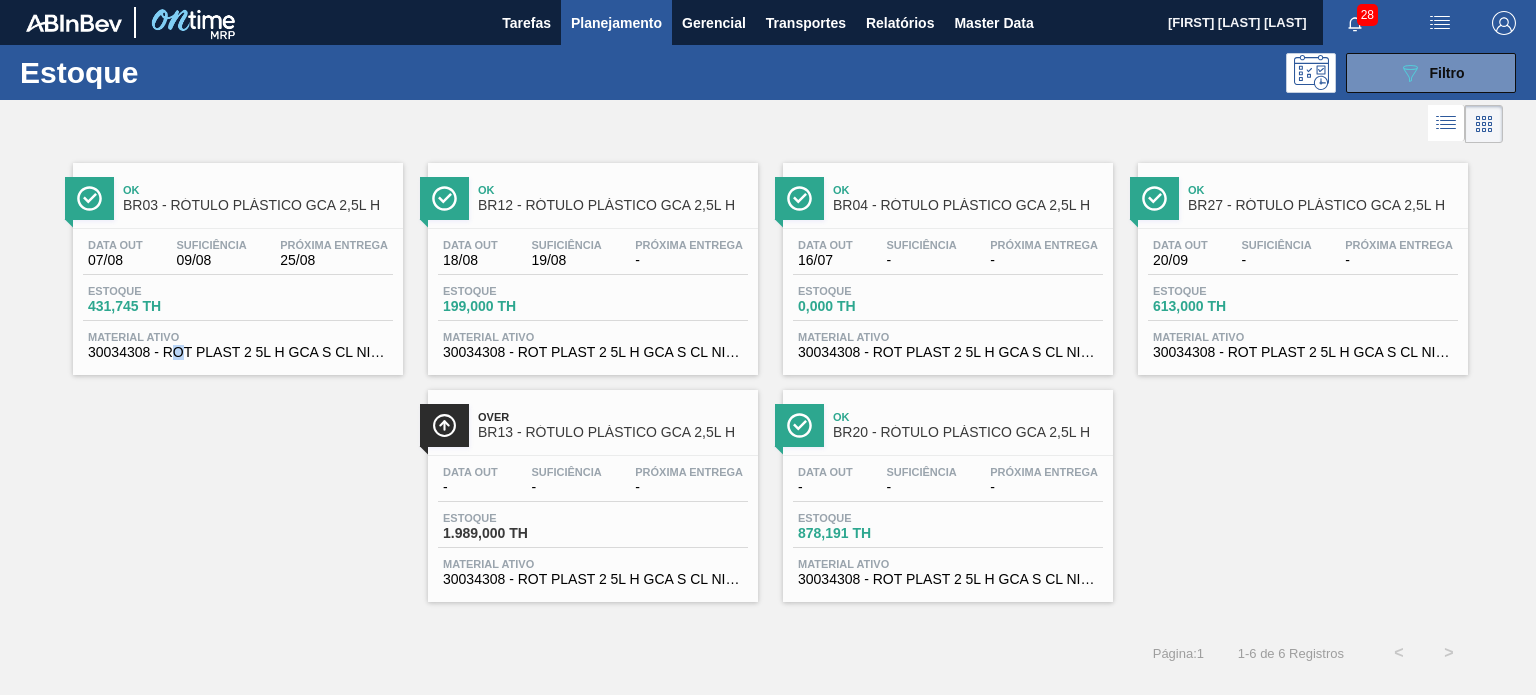 drag, startPoint x: 288, startPoint y: 267, endPoint x: 178, endPoint y: 467, distance: 228.25424 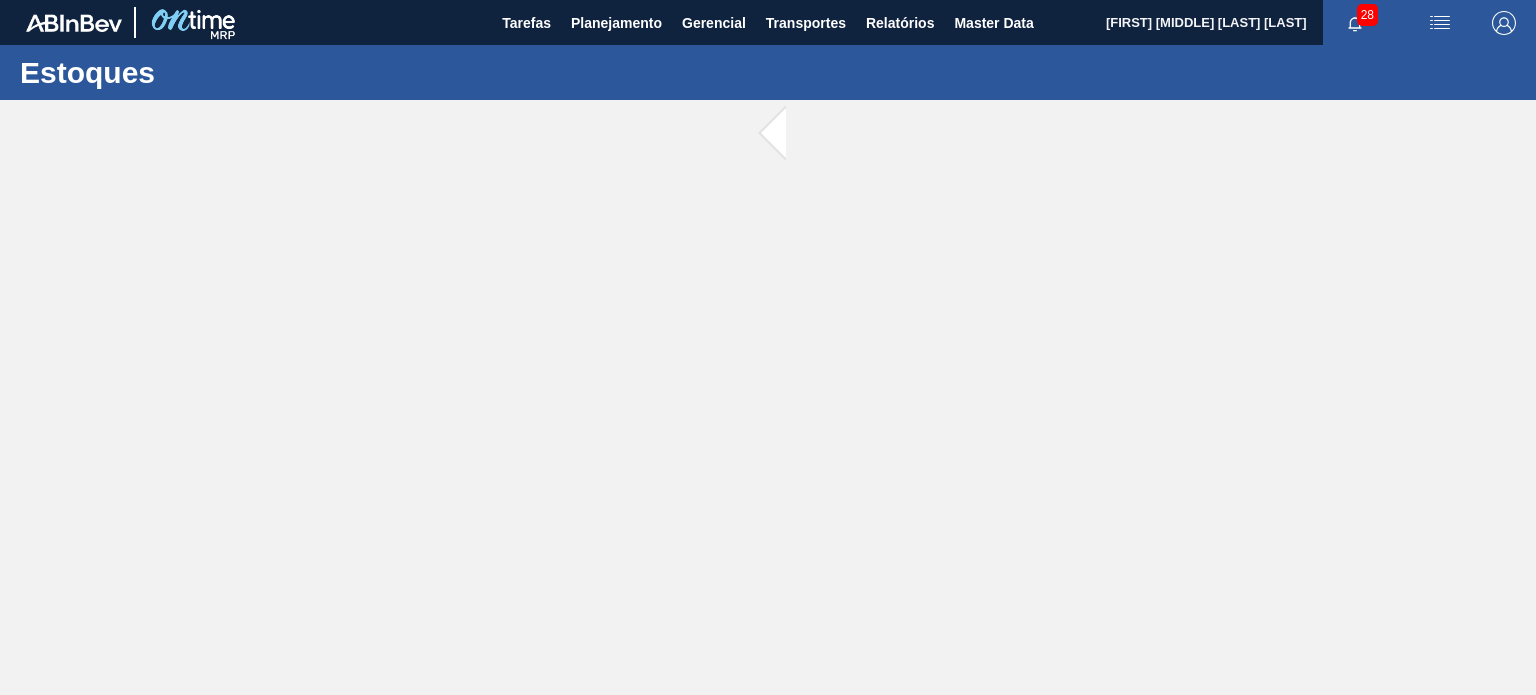 scroll, scrollTop: 0, scrollLeft: 0, axis: both 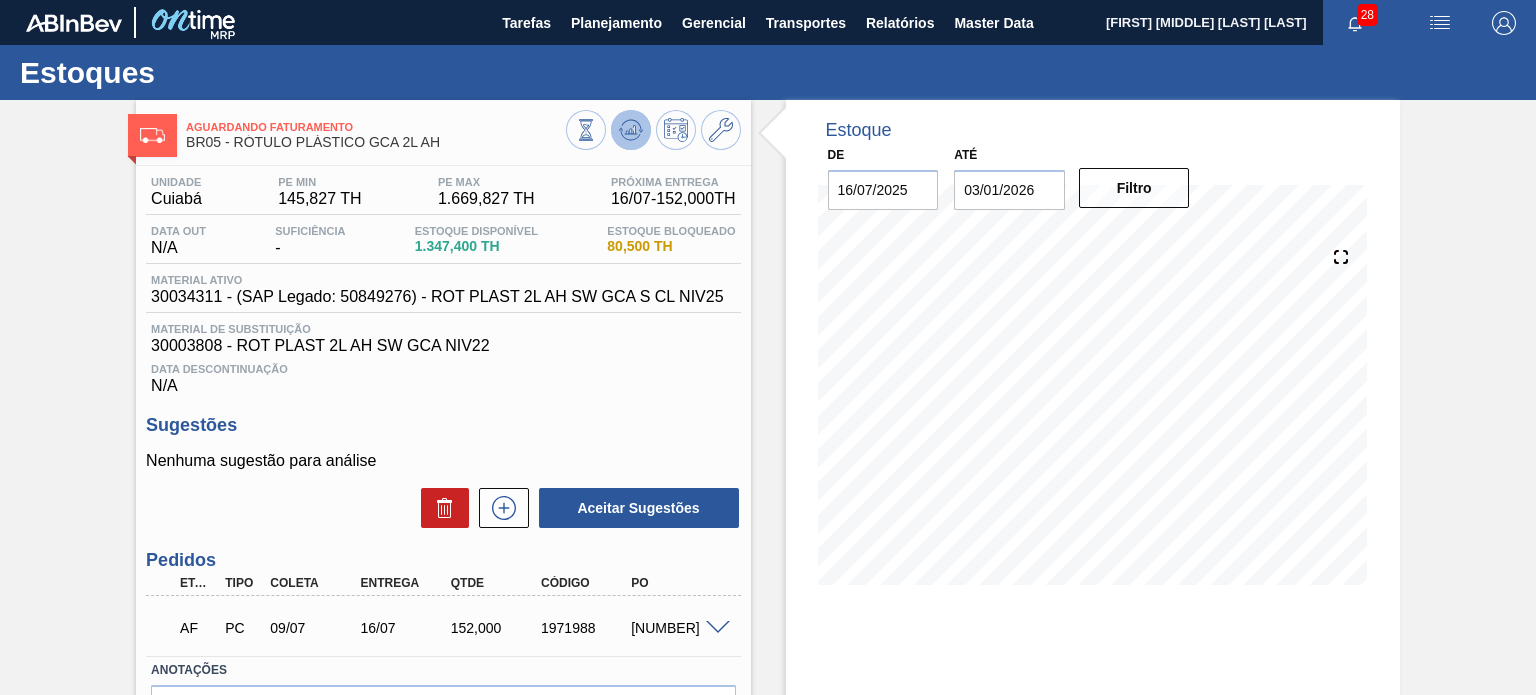 click at bounding box center (631, 130) 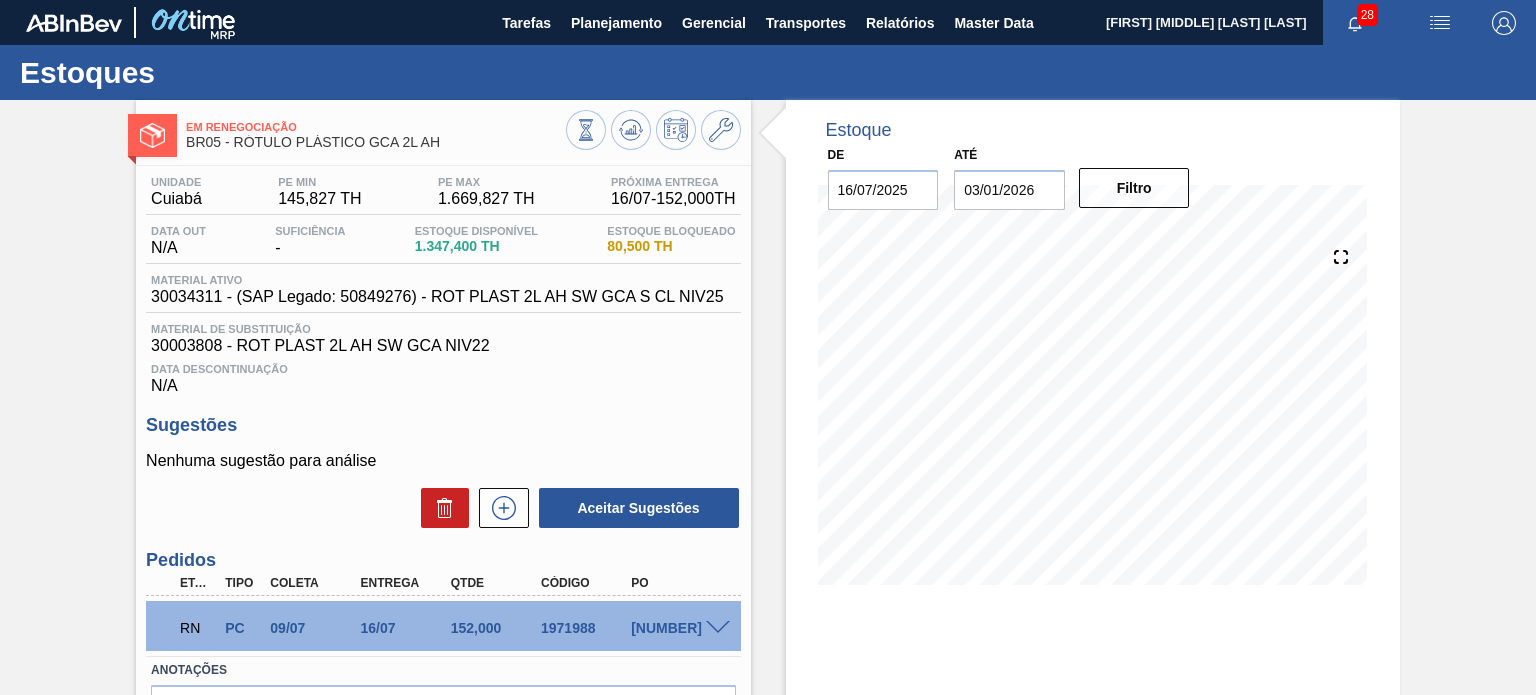 click on "1971988" at bounding box center [585, 628] 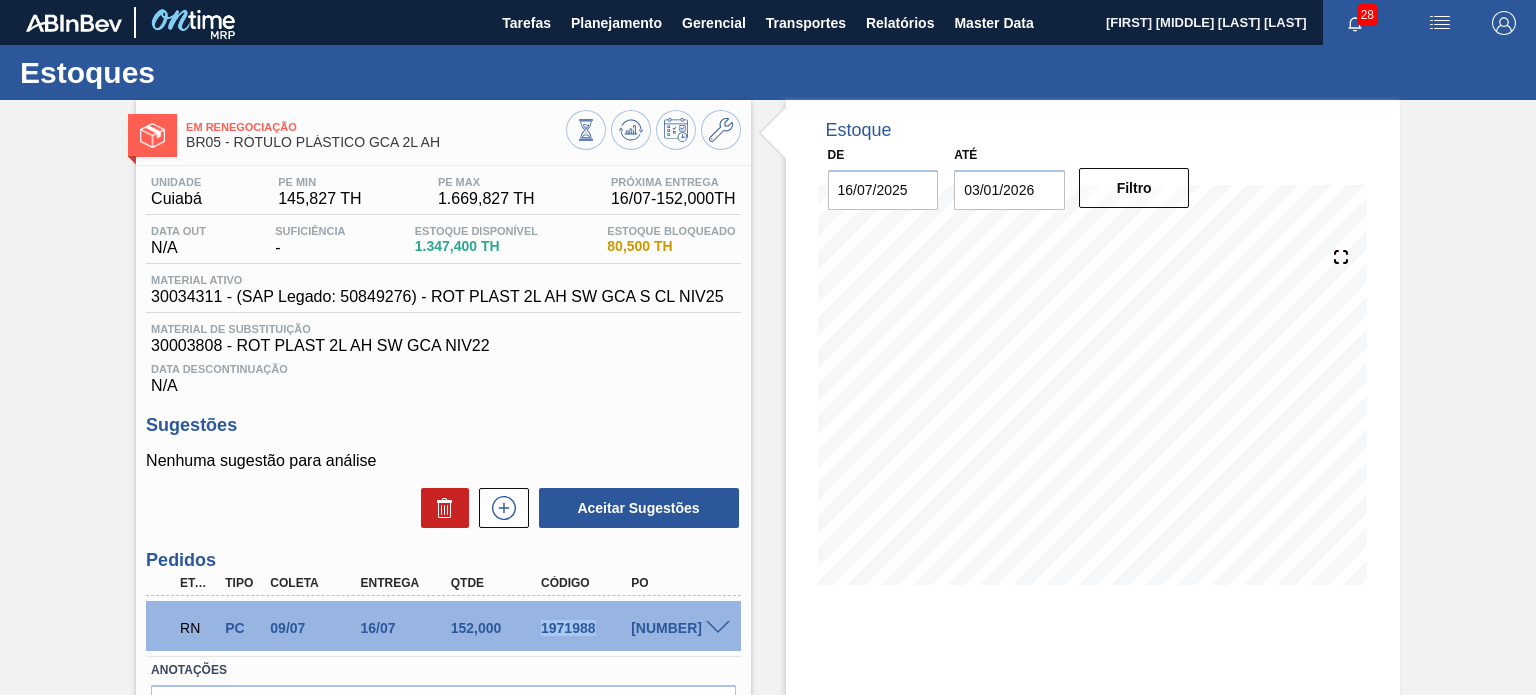 click on "1971988" at bounding box center (585, 628) 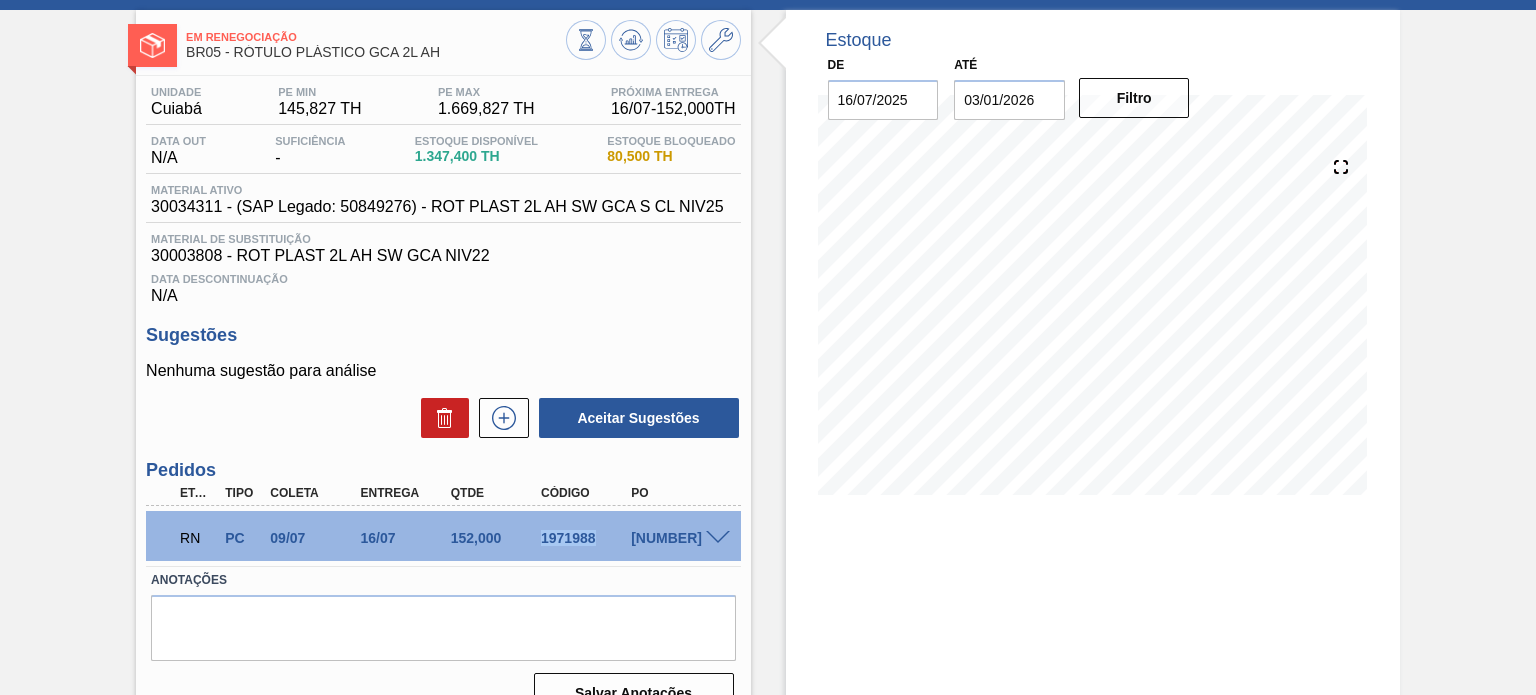 scroll, scrollTop: 164, scrollLeft: 0, axis: vertical 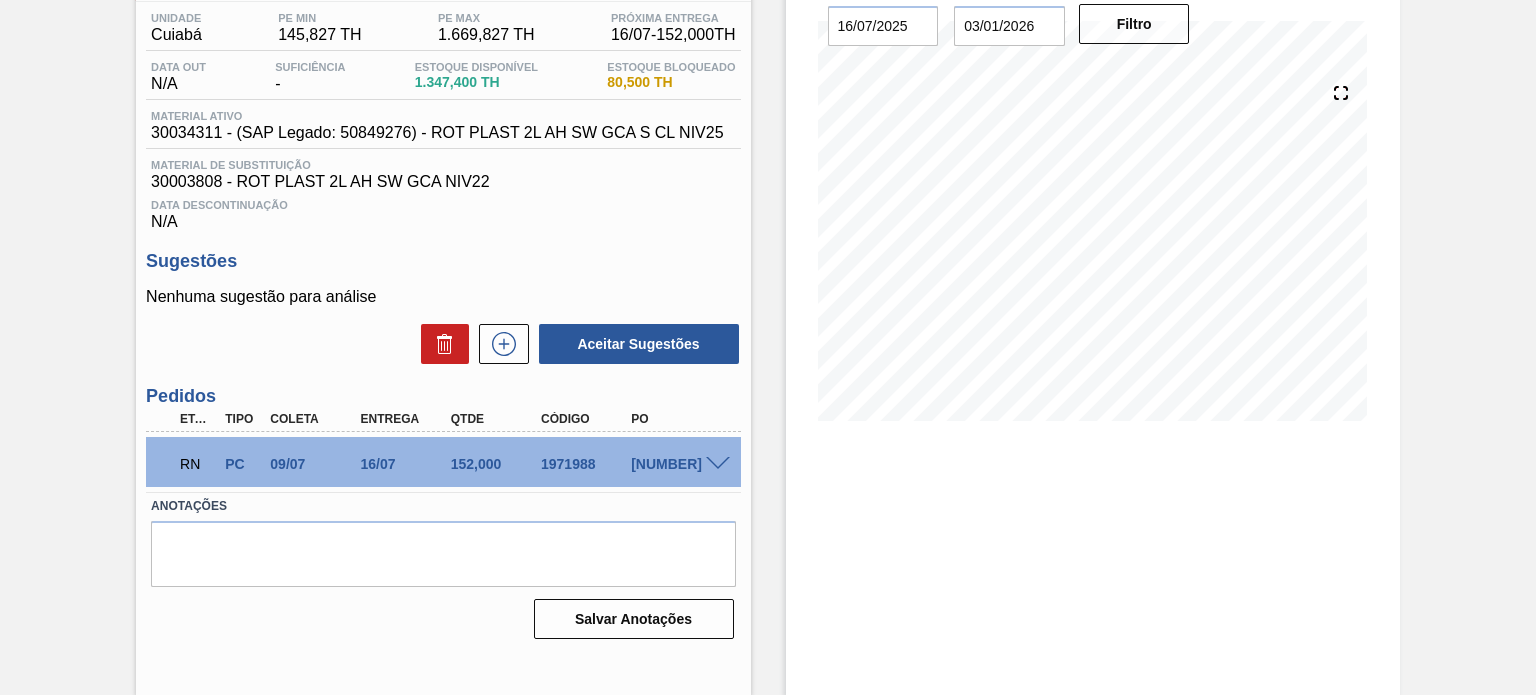 click at bounding box center (718, 464) 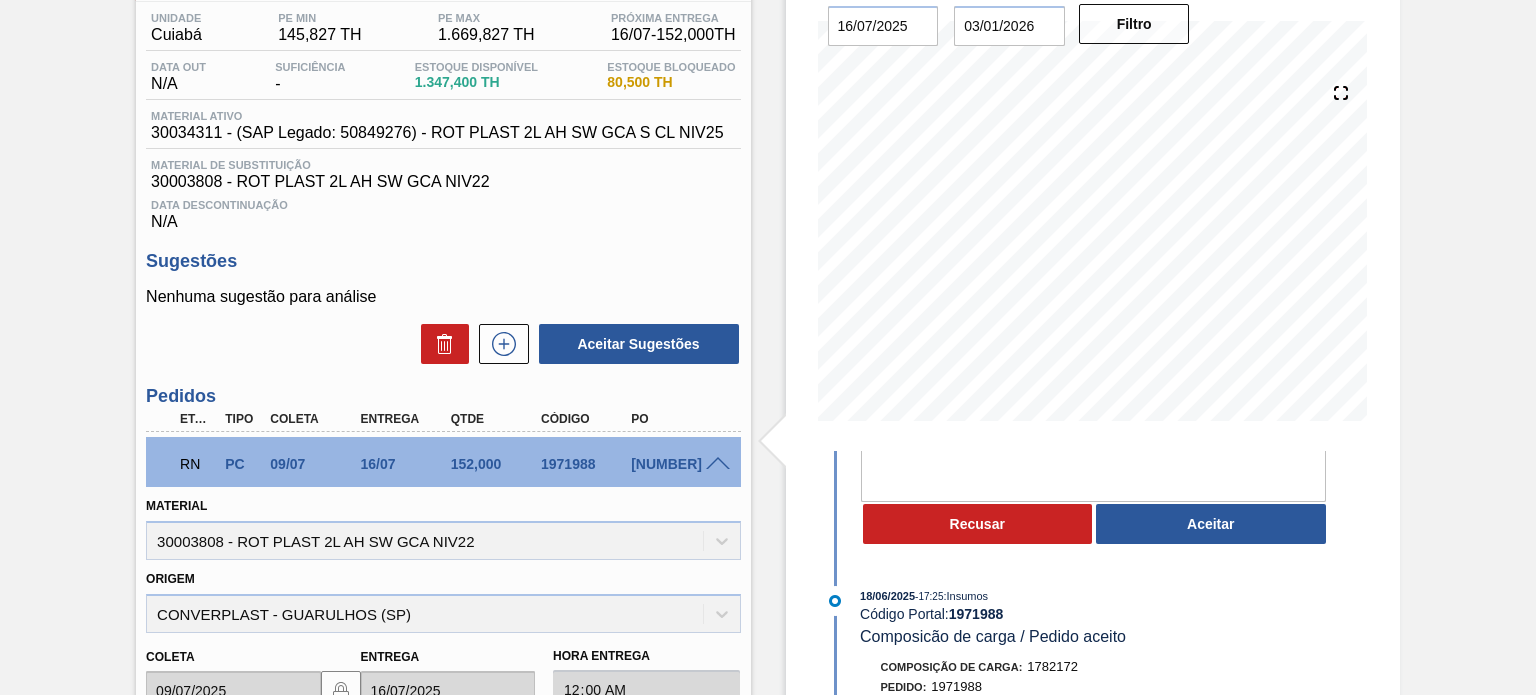 scroll, scrollTop: 788, scrollLeft: 0, axis: vertical 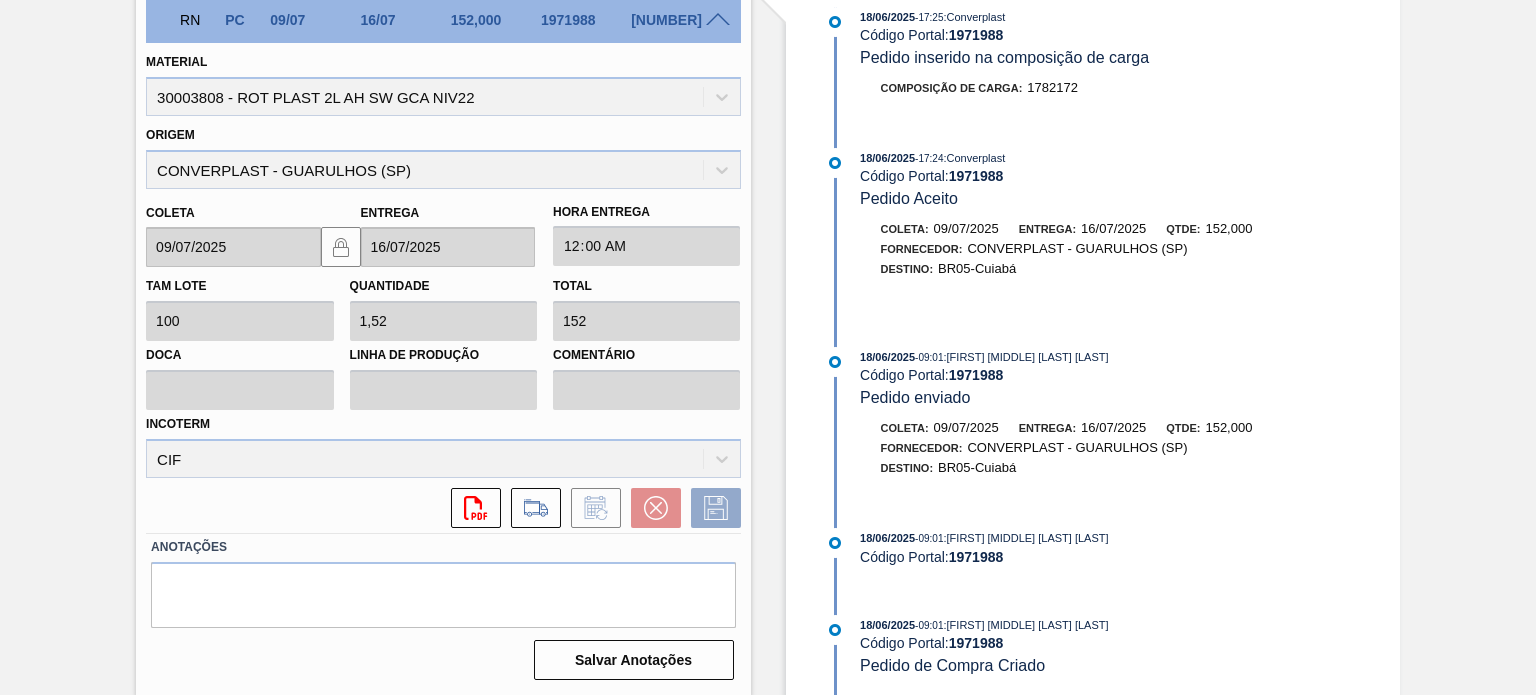 click on "1971988" at bounding box center [585, 20] 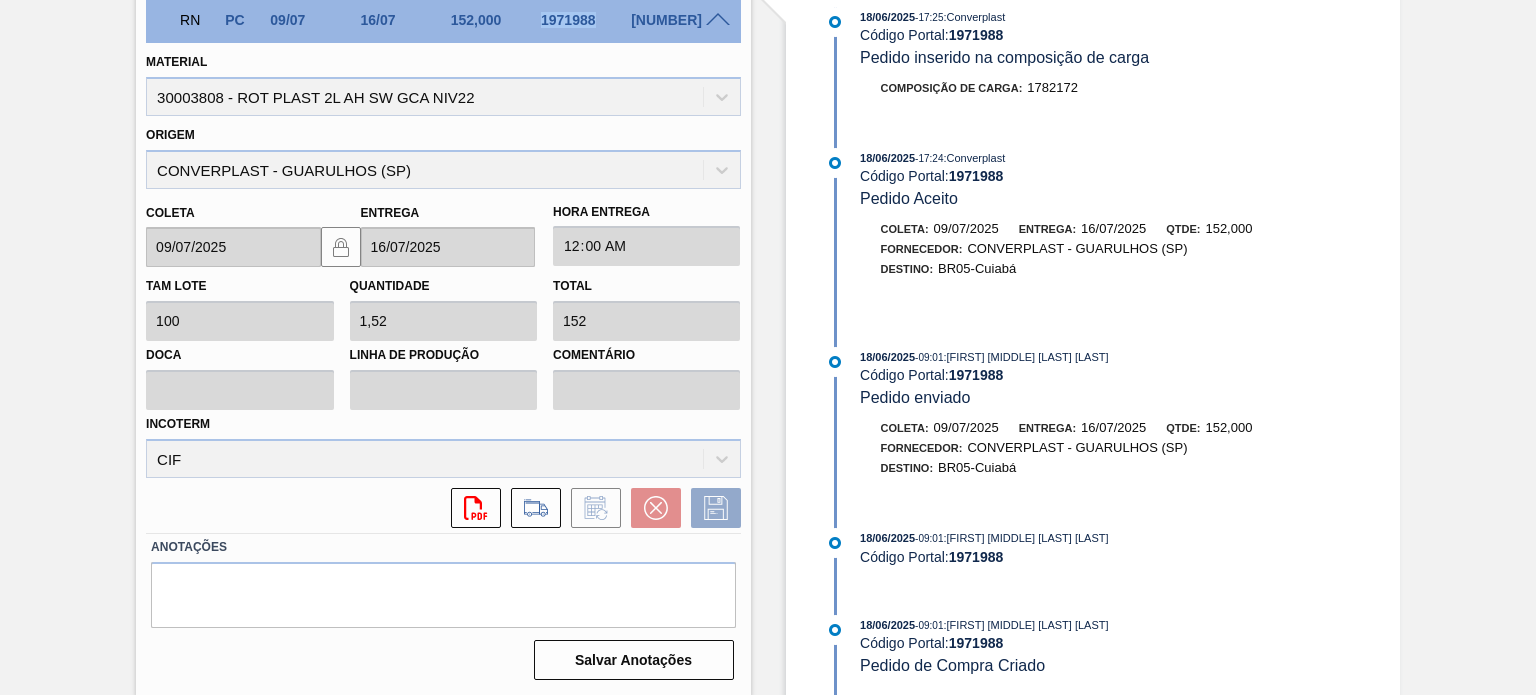 click on "1971988" at bounding box center (585, 20) 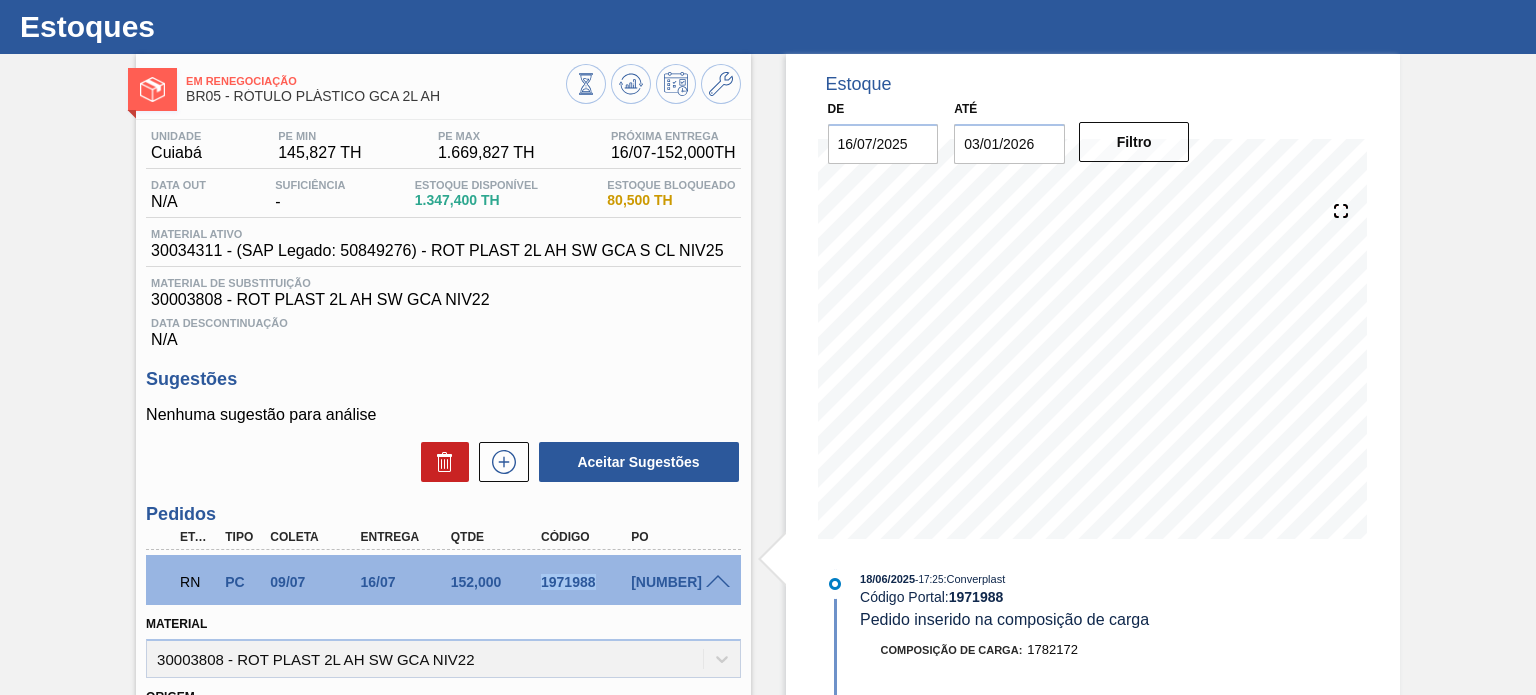scroll, scrollTop: 0, scrollLeft: 0, axis: both 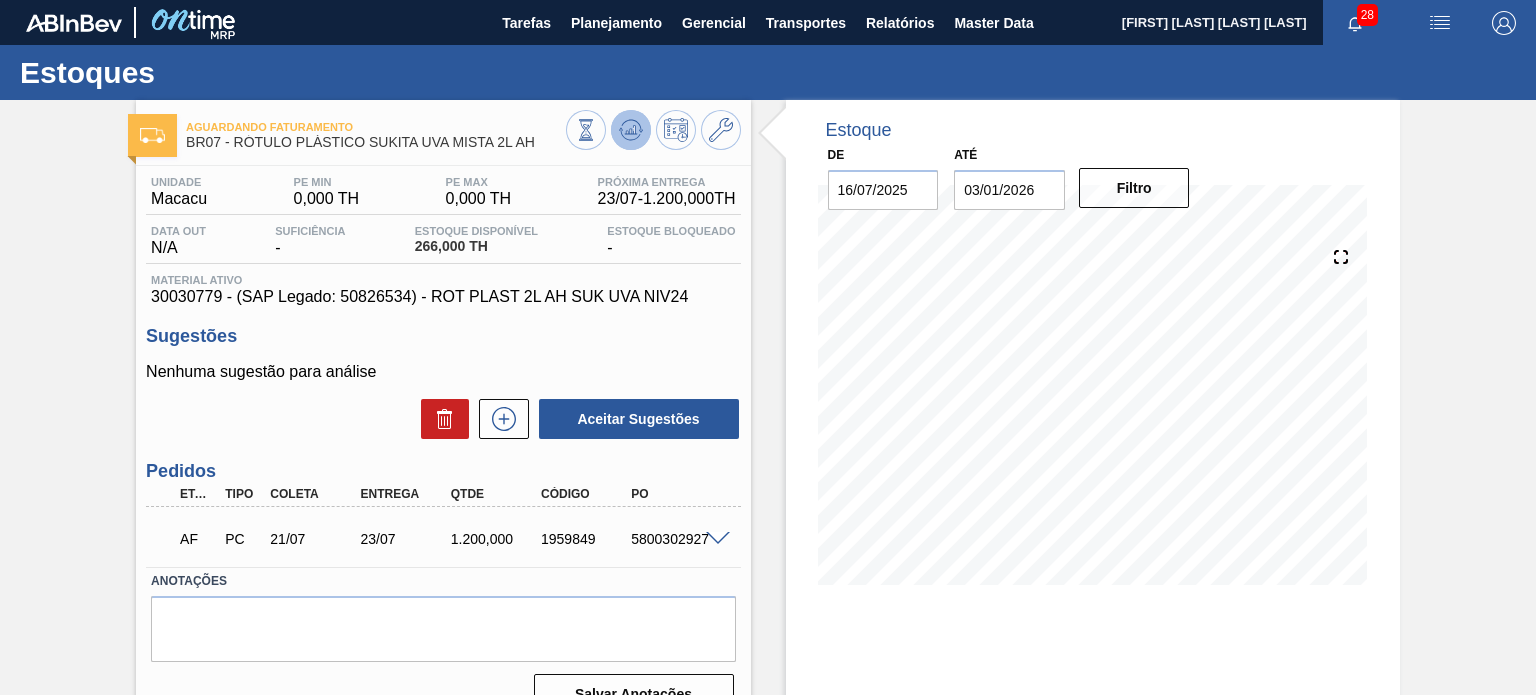 click at bounding box center (631, 130) 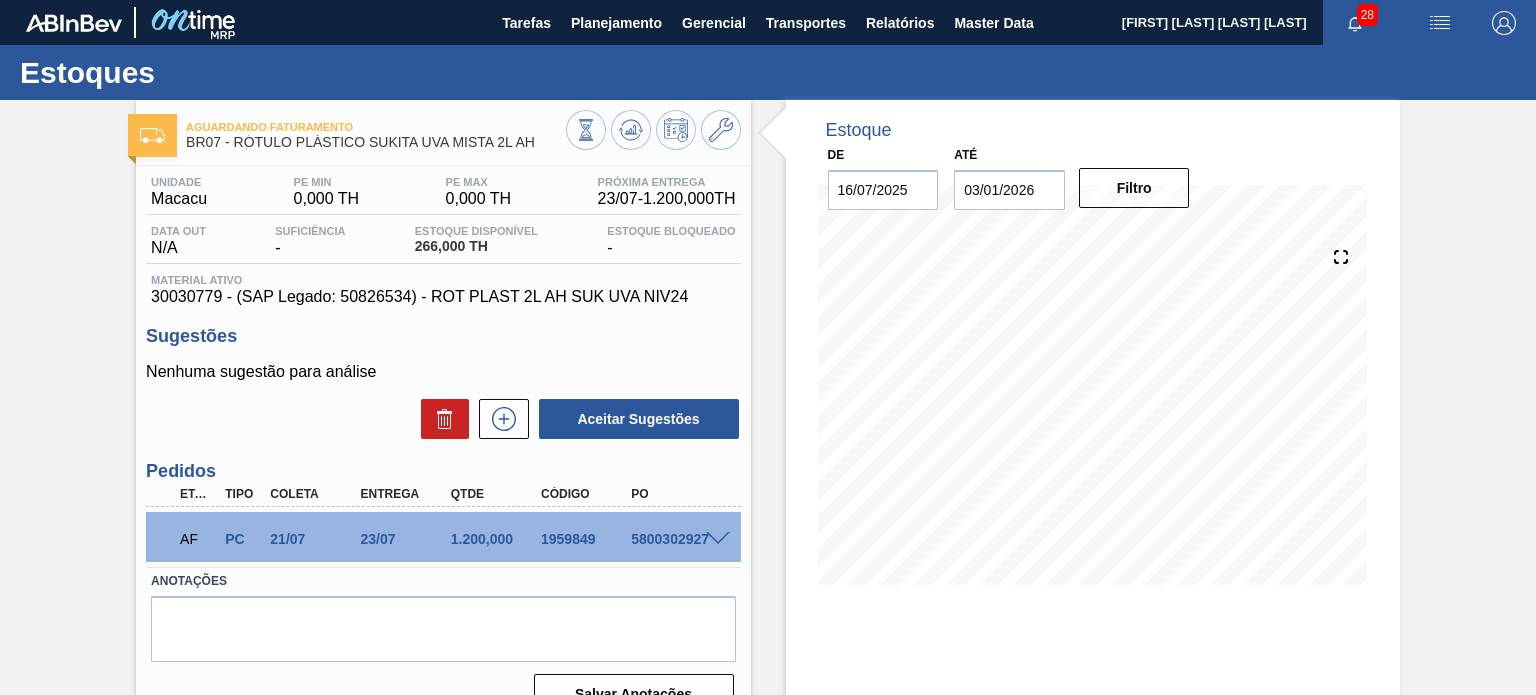 type 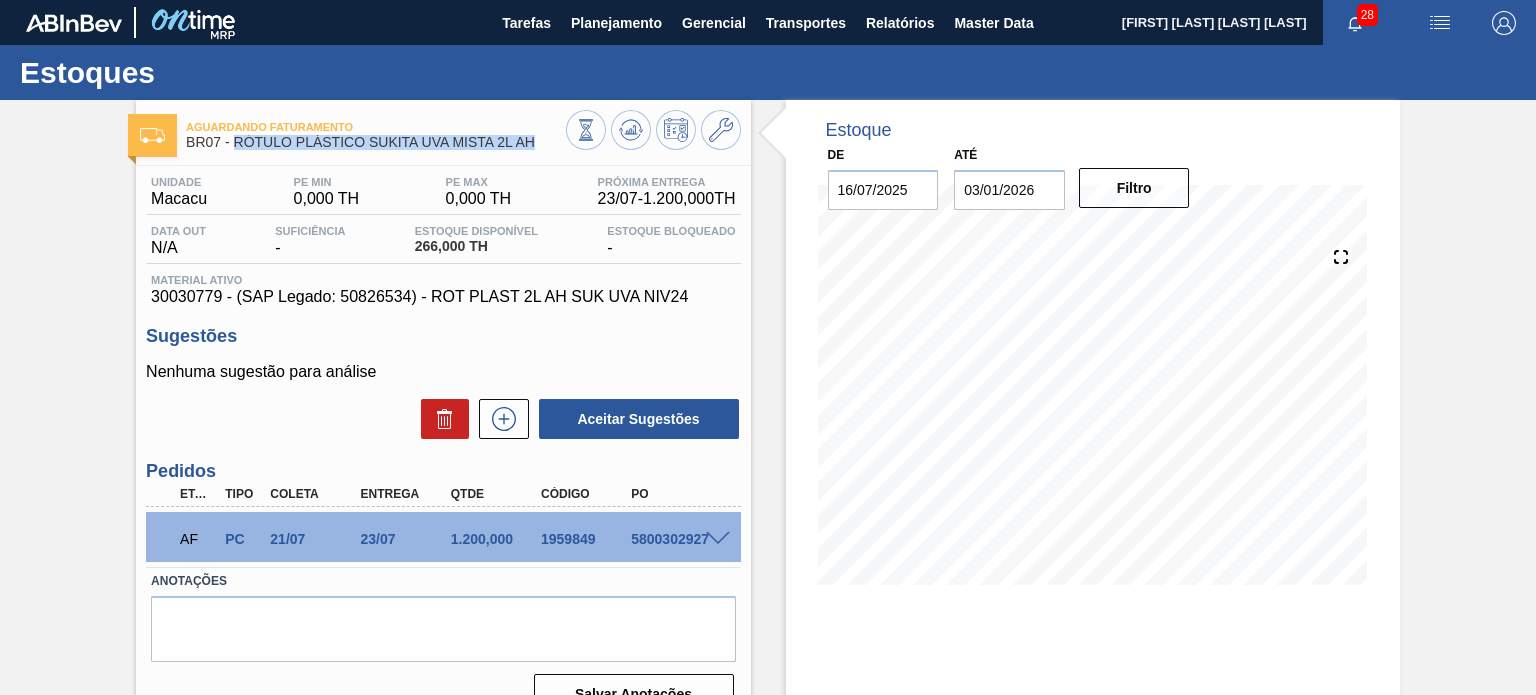 drag, startPoint x: 546, startPoint y: 147, endPoint x: 236, endPoint y: 149, distance: 310.00644 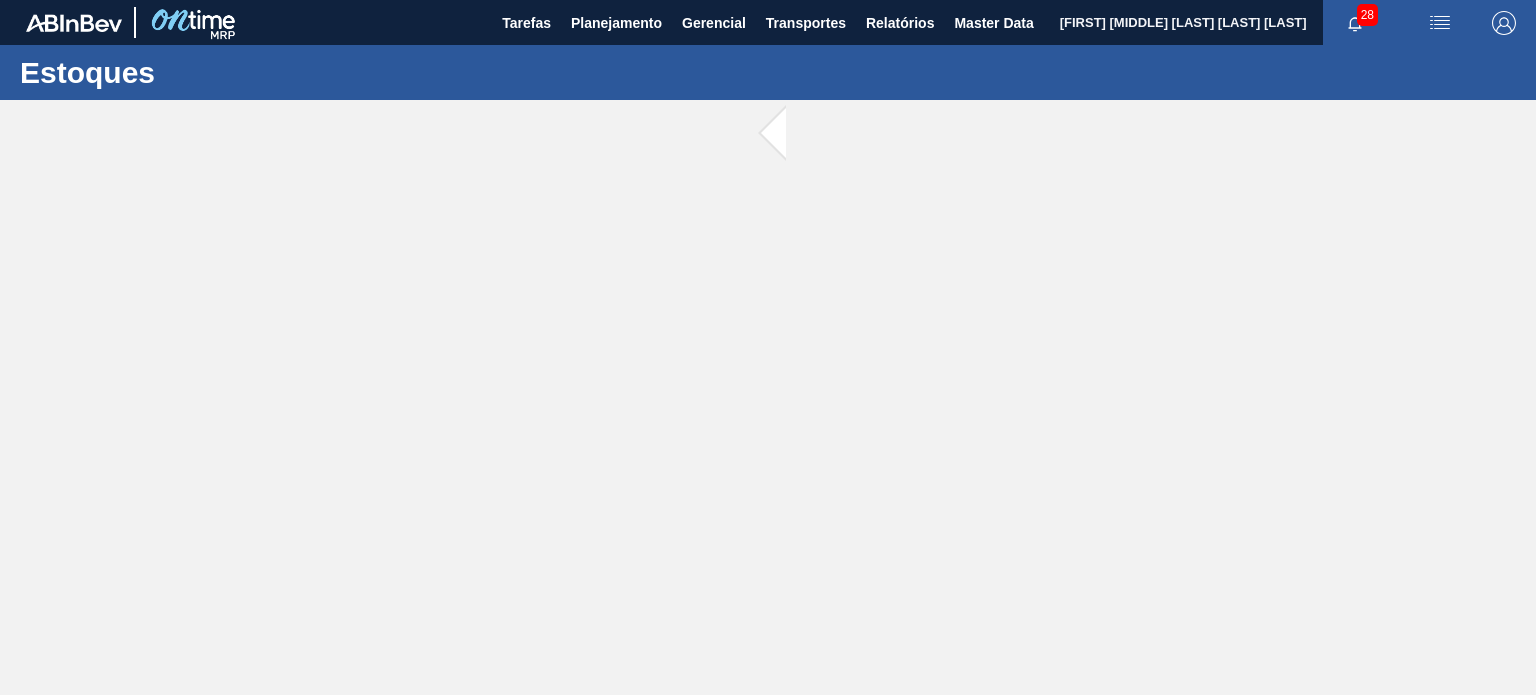scroll, scrollTop: 0, scrollLeft: 0, axis: both 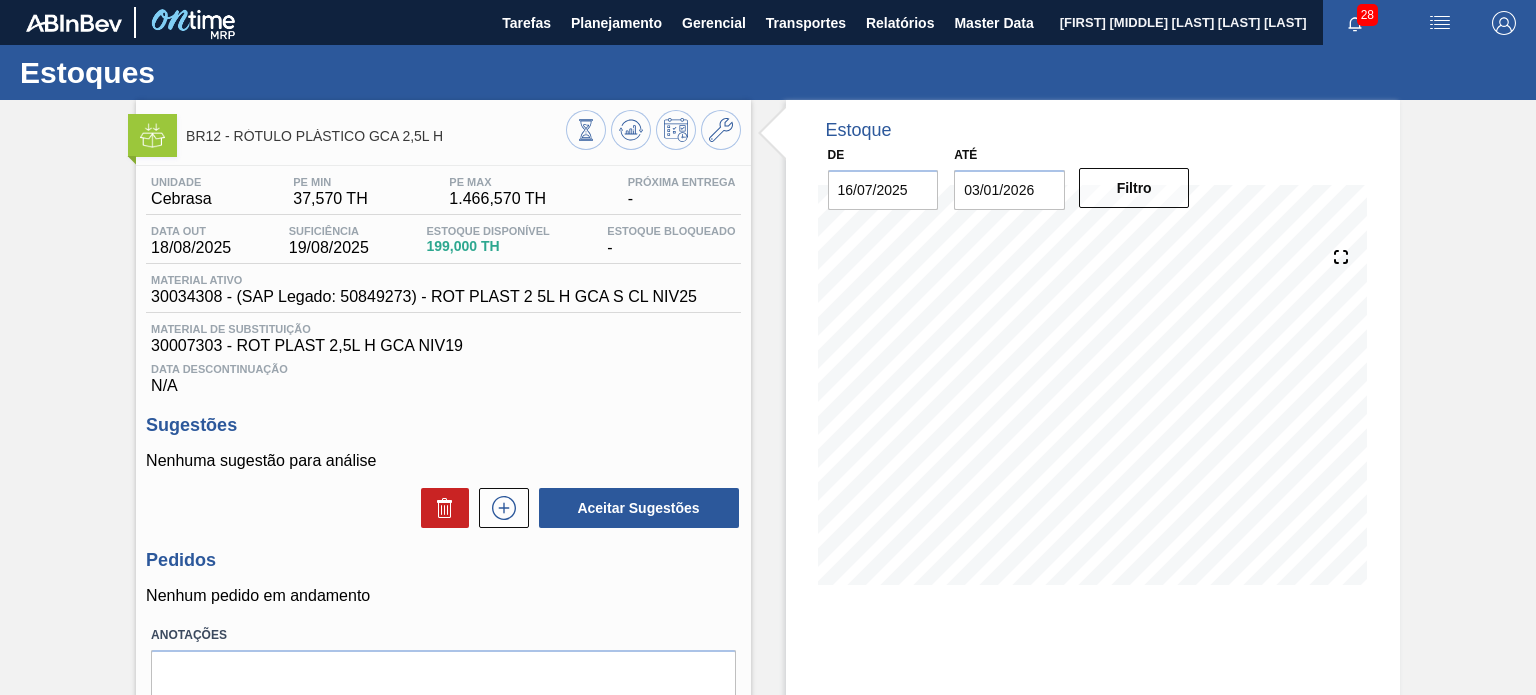 click on "199,000 TH" at bounding box center [487, 246] 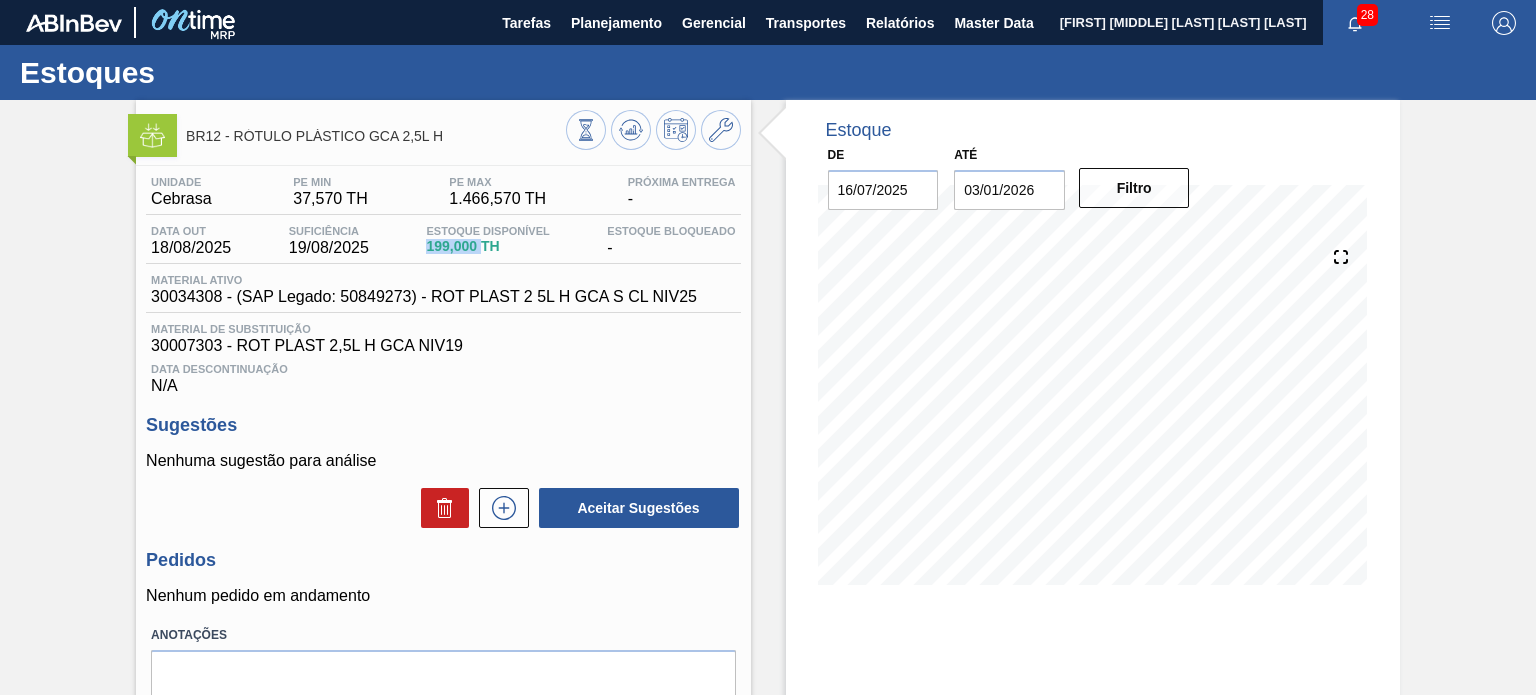 click on "199,000 TH" at bounding box center [487, 246] 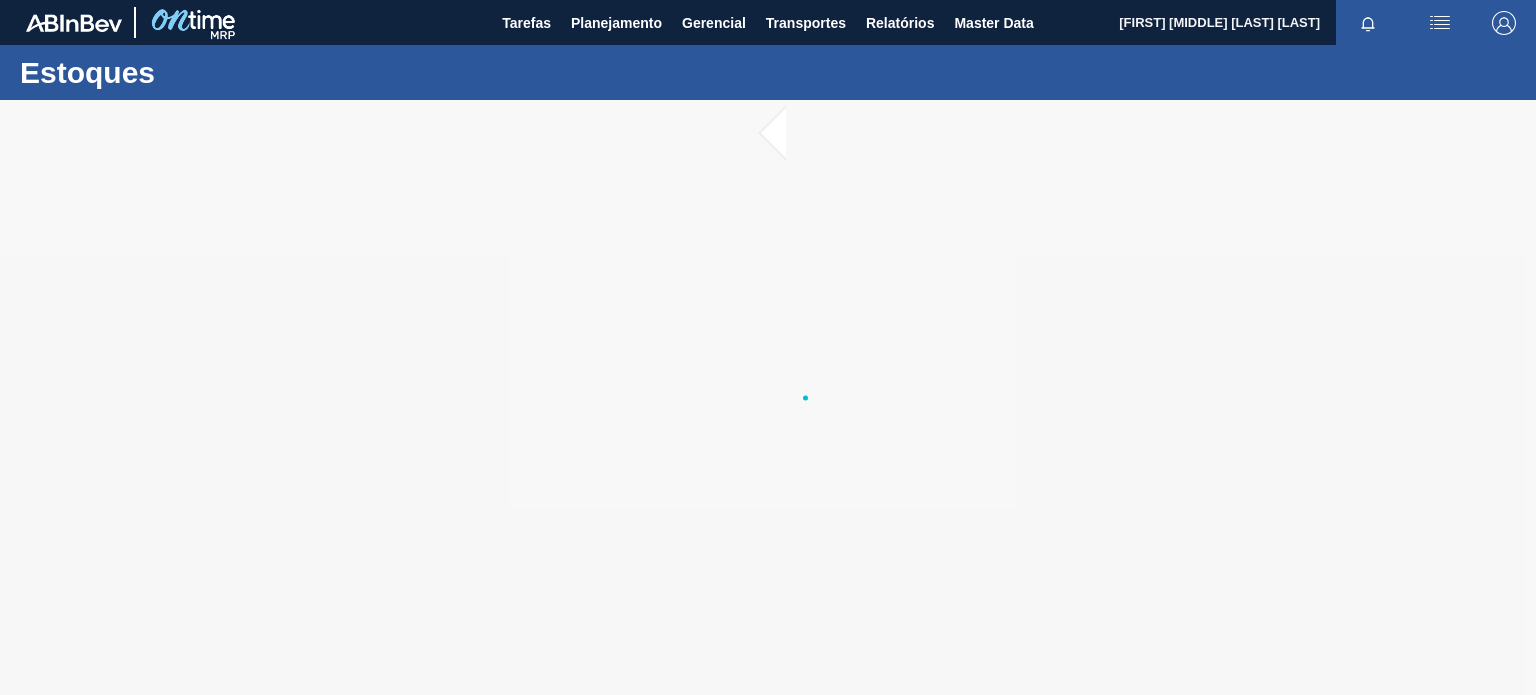 scroll, scrollTop: 0, scrollLeft: 0, axis: both 